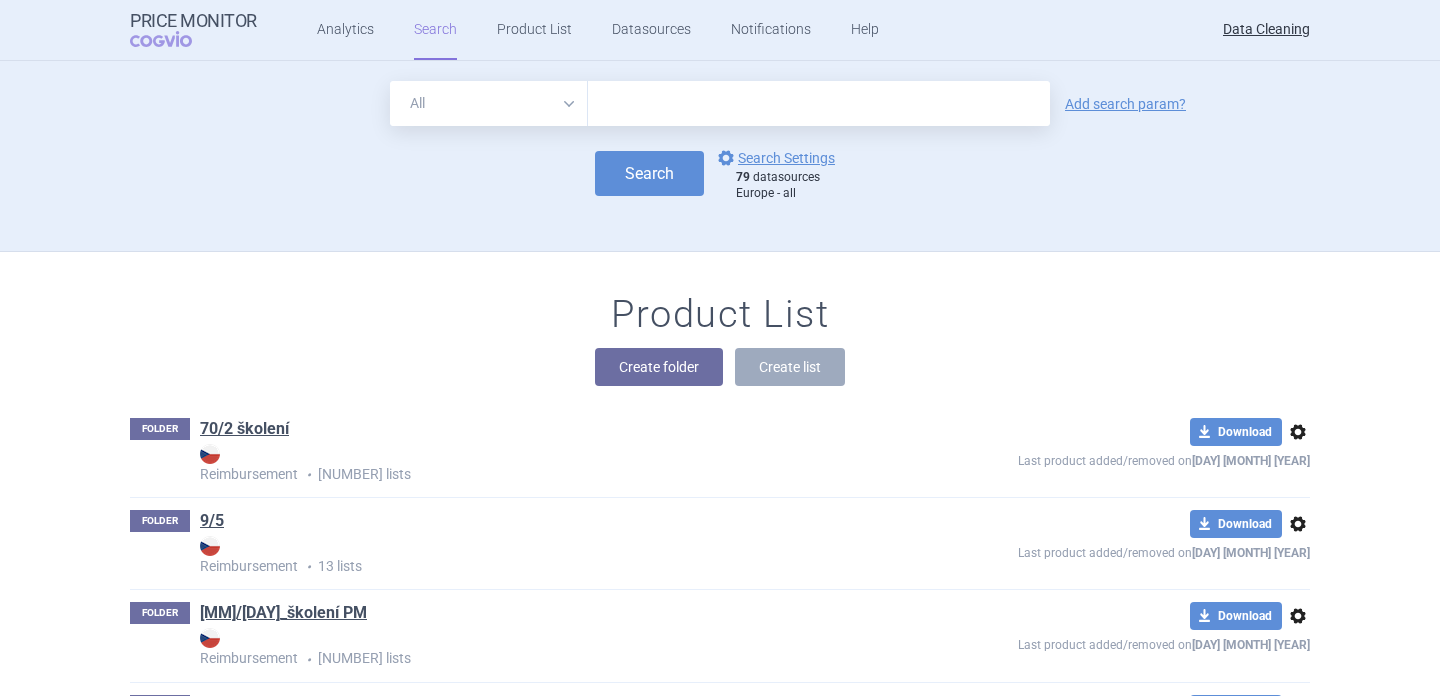 scroll, scrollTop: 0, scrollLeft: 0, axis: both 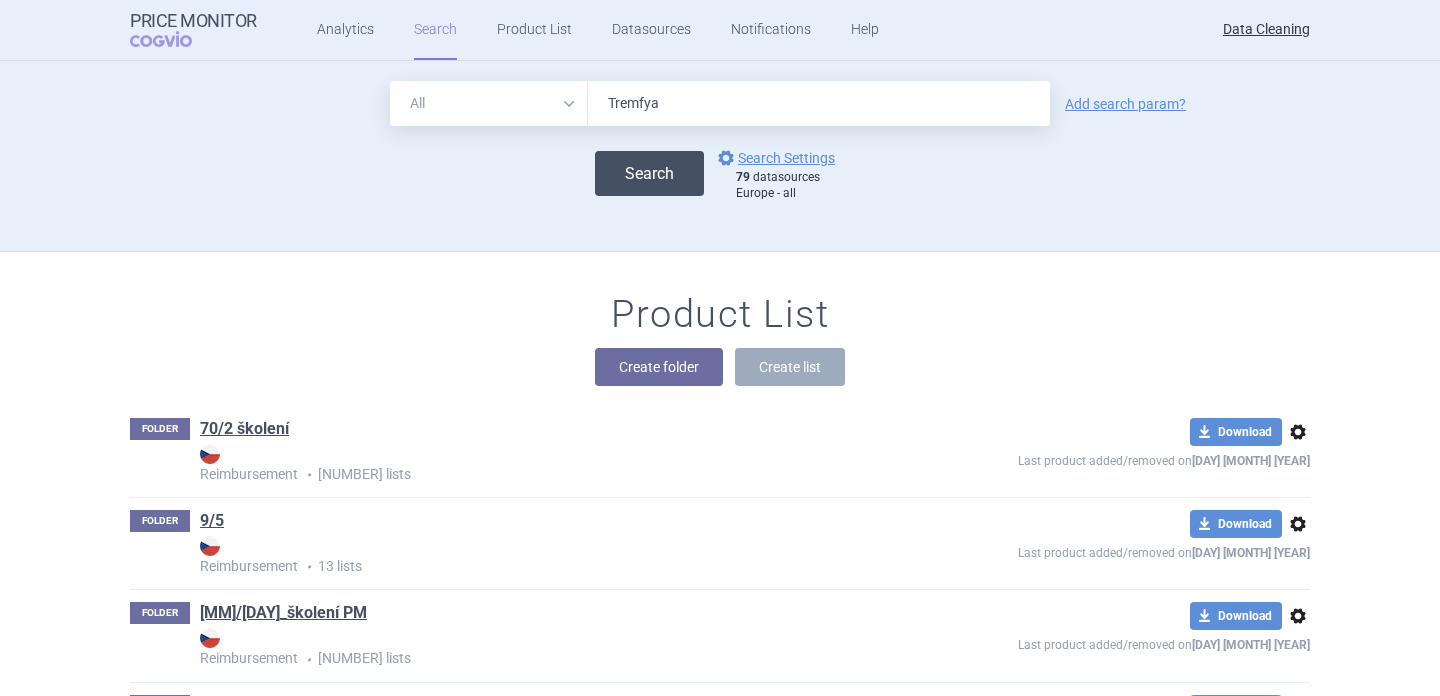 type on "Tremfya" 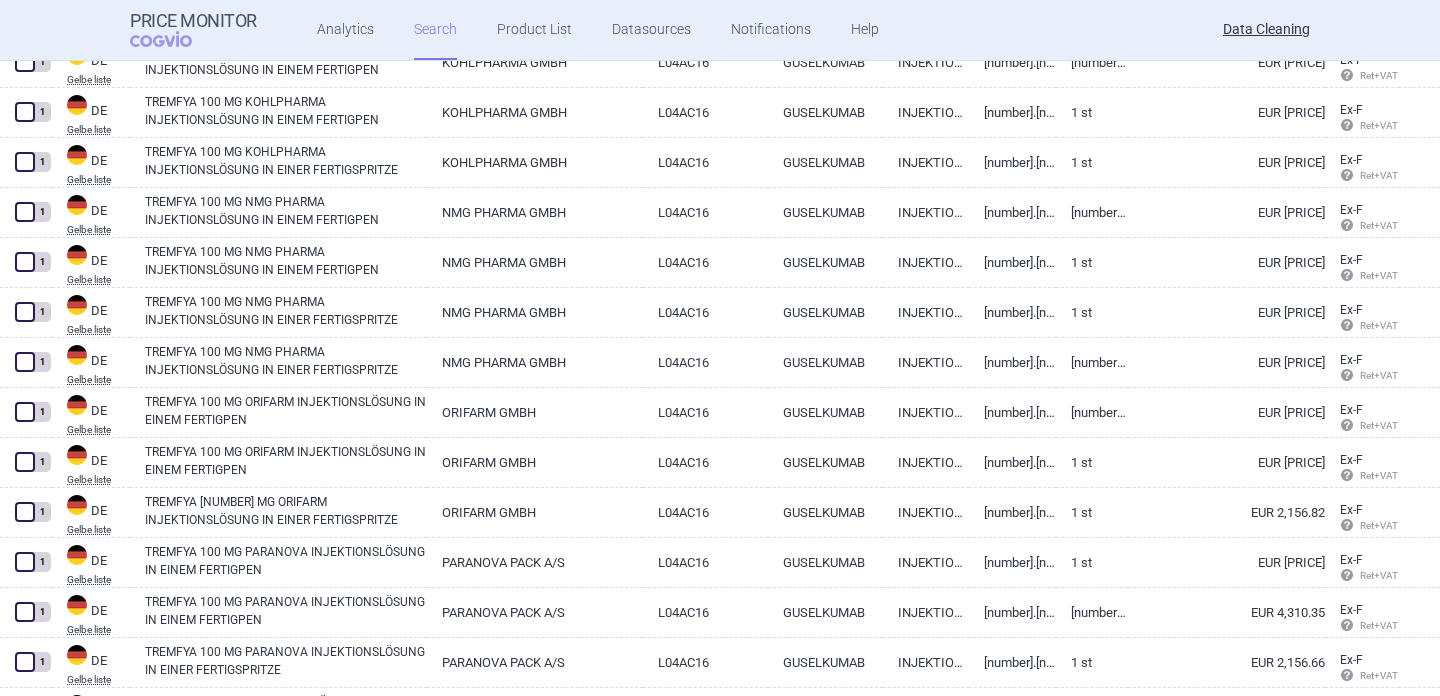 scroll, scrollTop: 4795, scrollLeft: 0, axis: vertical 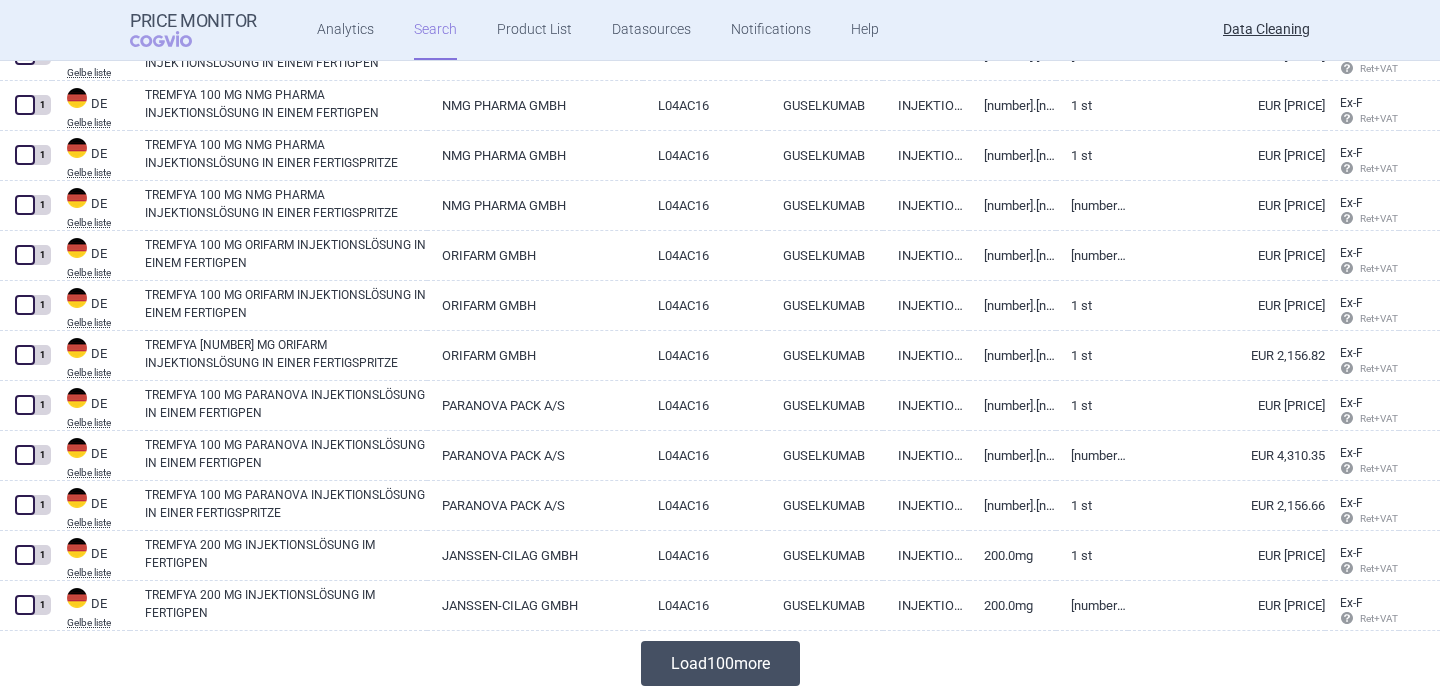 click on "Load  100  more" at bounding box center (720, 663) 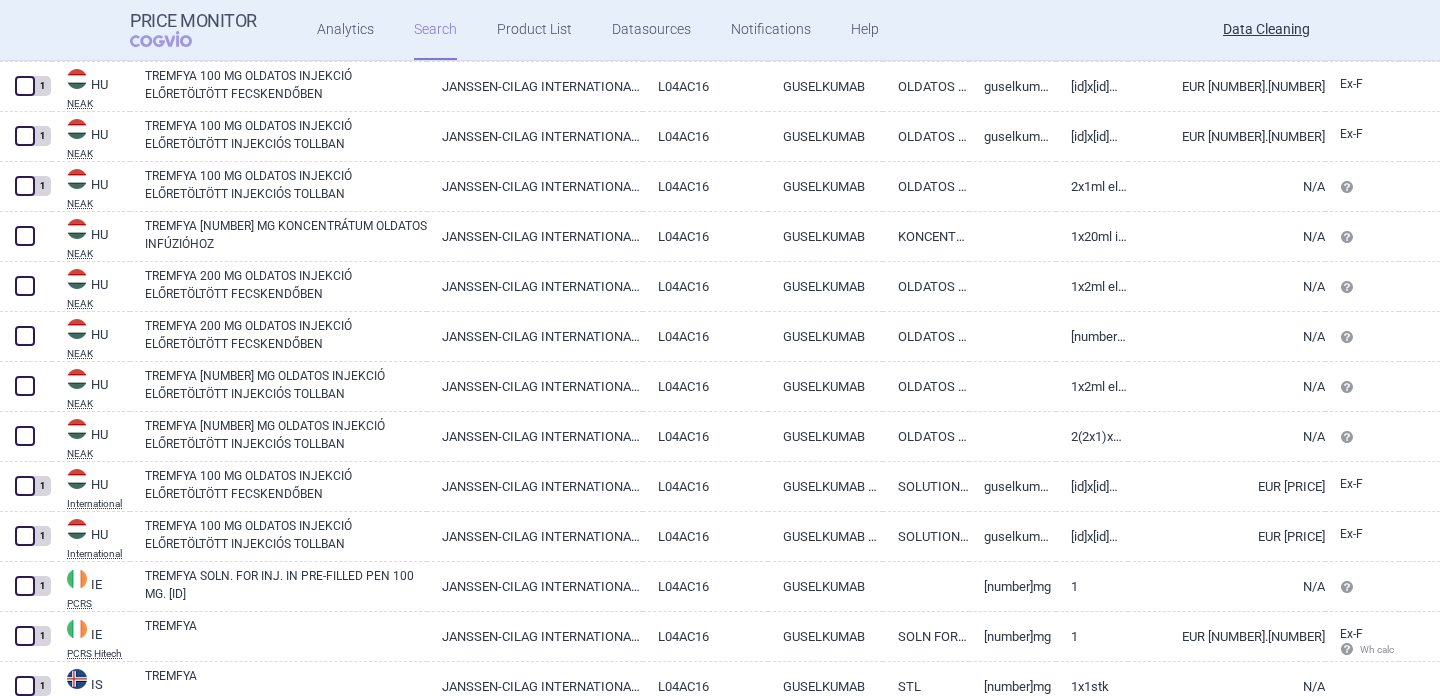 scroll, scrollTop: 9158, scrollLeft: 0, axis: vertical 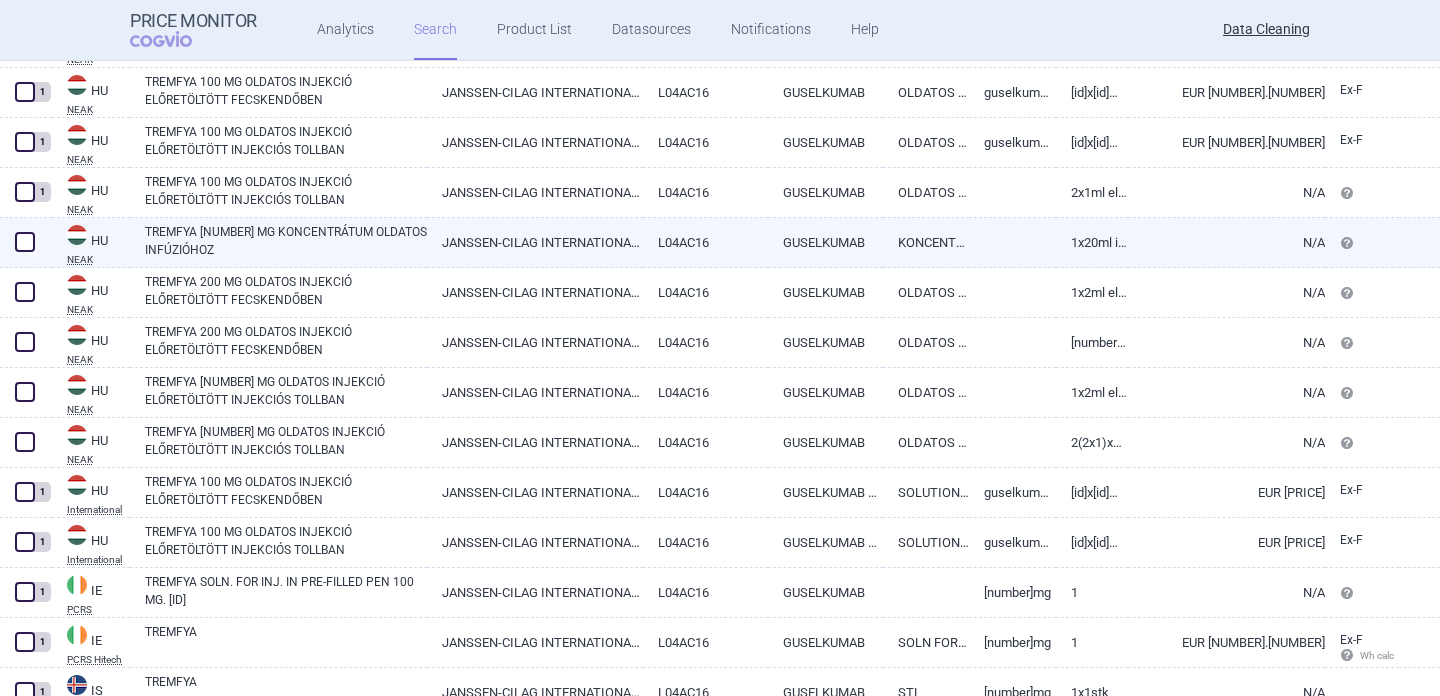 click on "TREMFYA 200 MG KONCENTRÁTUM OLDATOS INFÚZIÓHOZ" at bounding box center [286, 241] 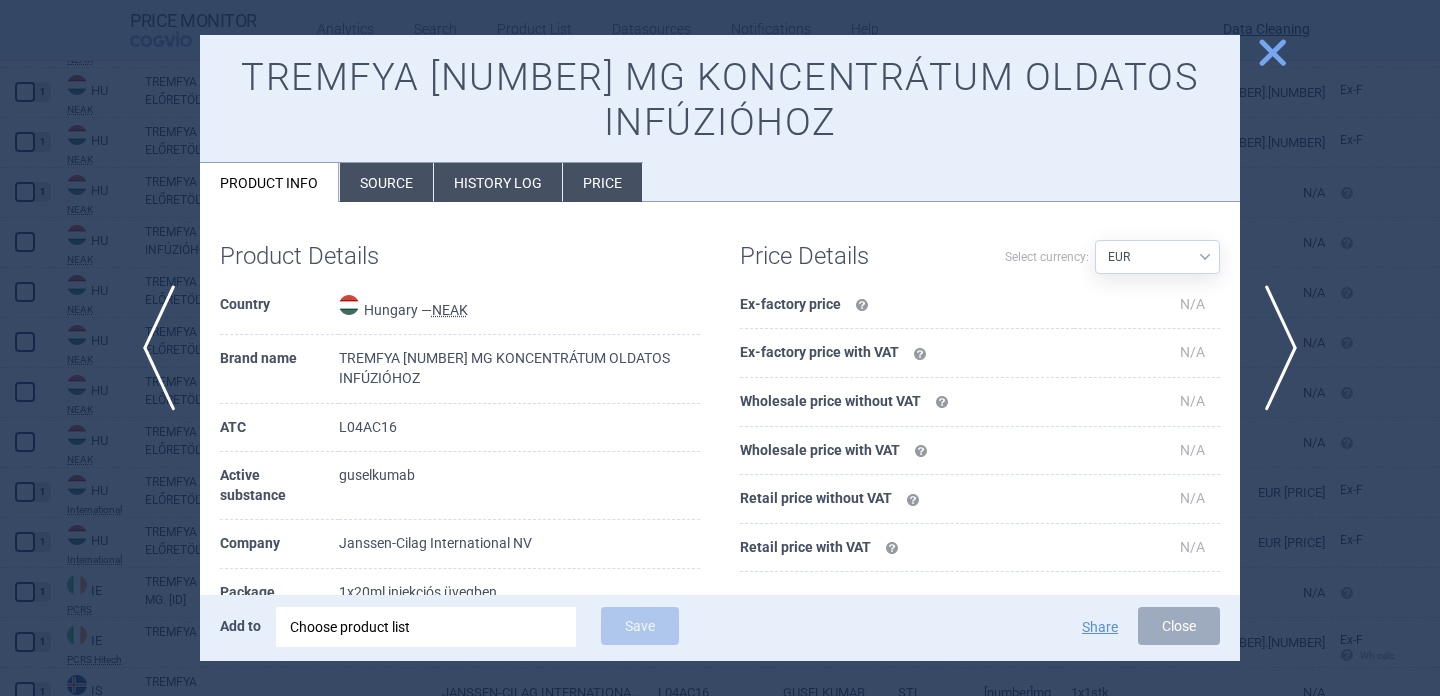click on "Source" at bounding box center [386, 182] 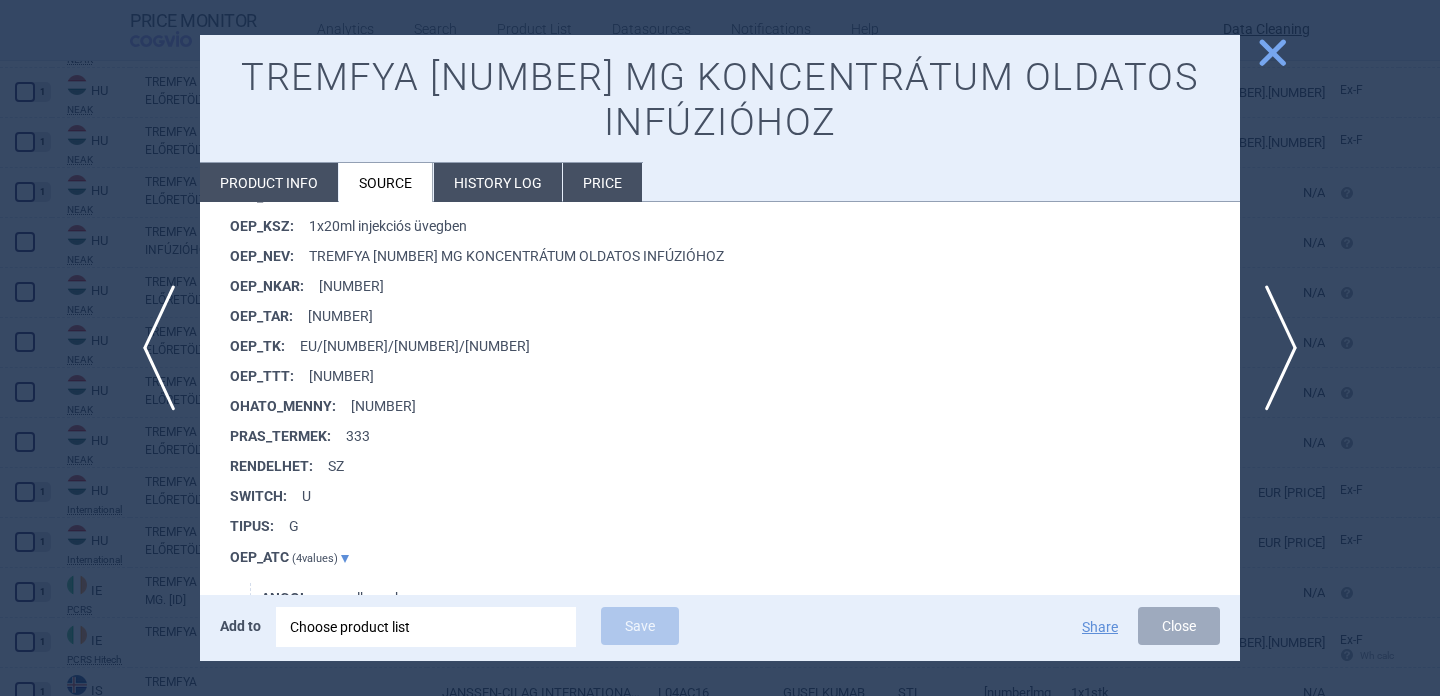 scroll, scrollTop: 1679, scrollLeft: 0, axis: vertical 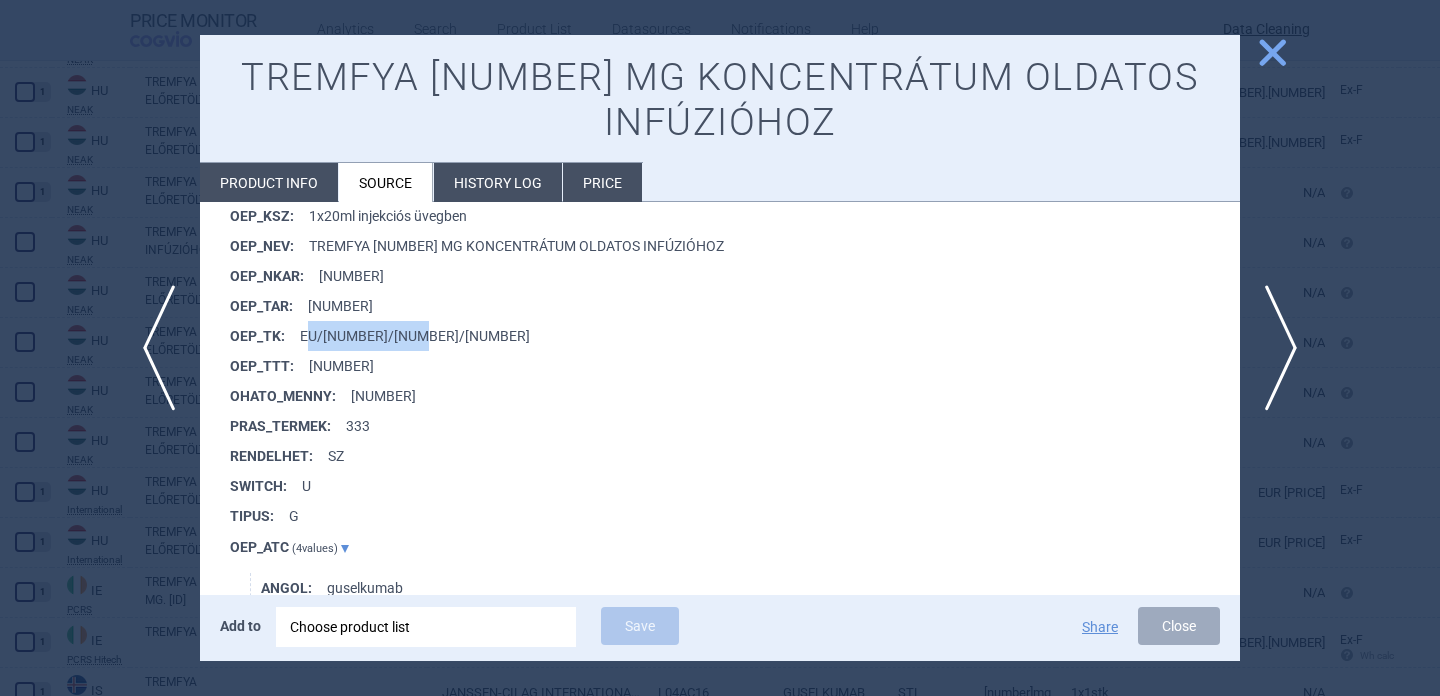 drag, startPoint x: 416, startPoint y: 334, endPoint x: 308, endPoint y: 338, distance: 108.07405 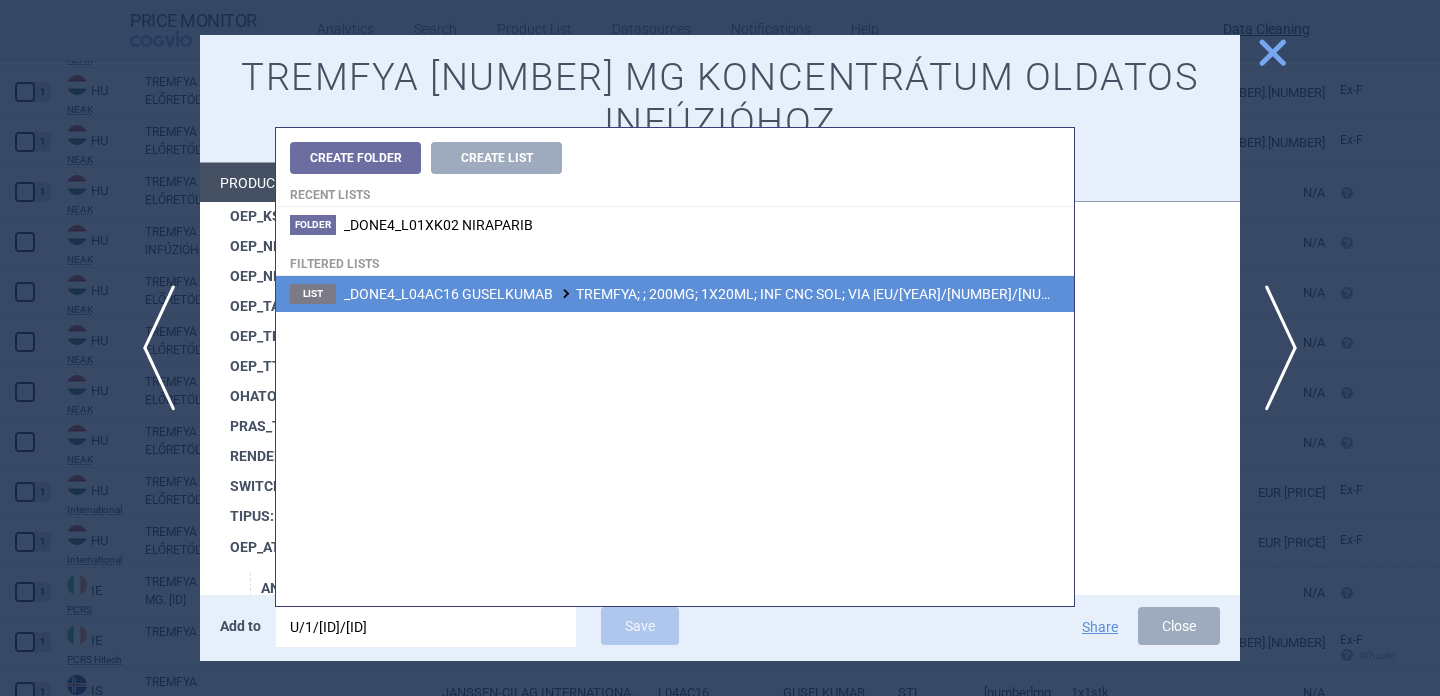type on "U/1/17/1234/005" 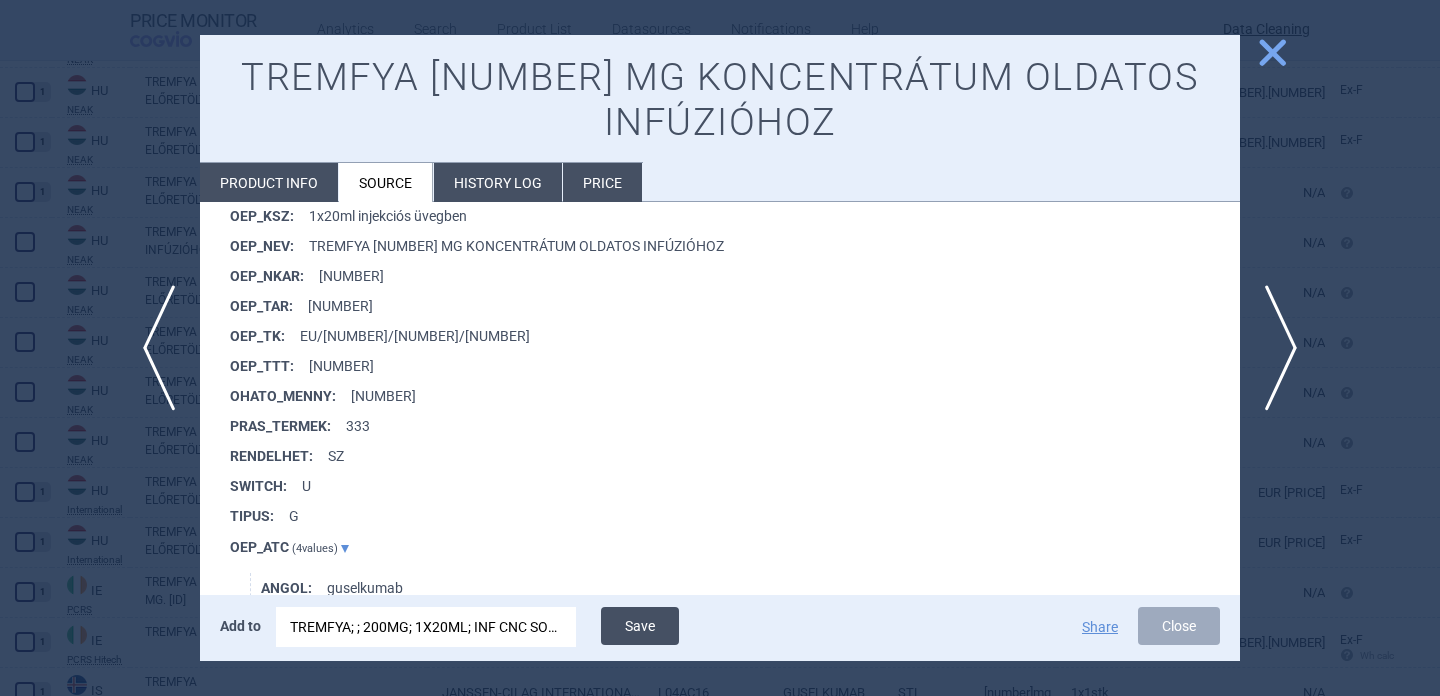 click on "Save" at bounding box center (640, 626) 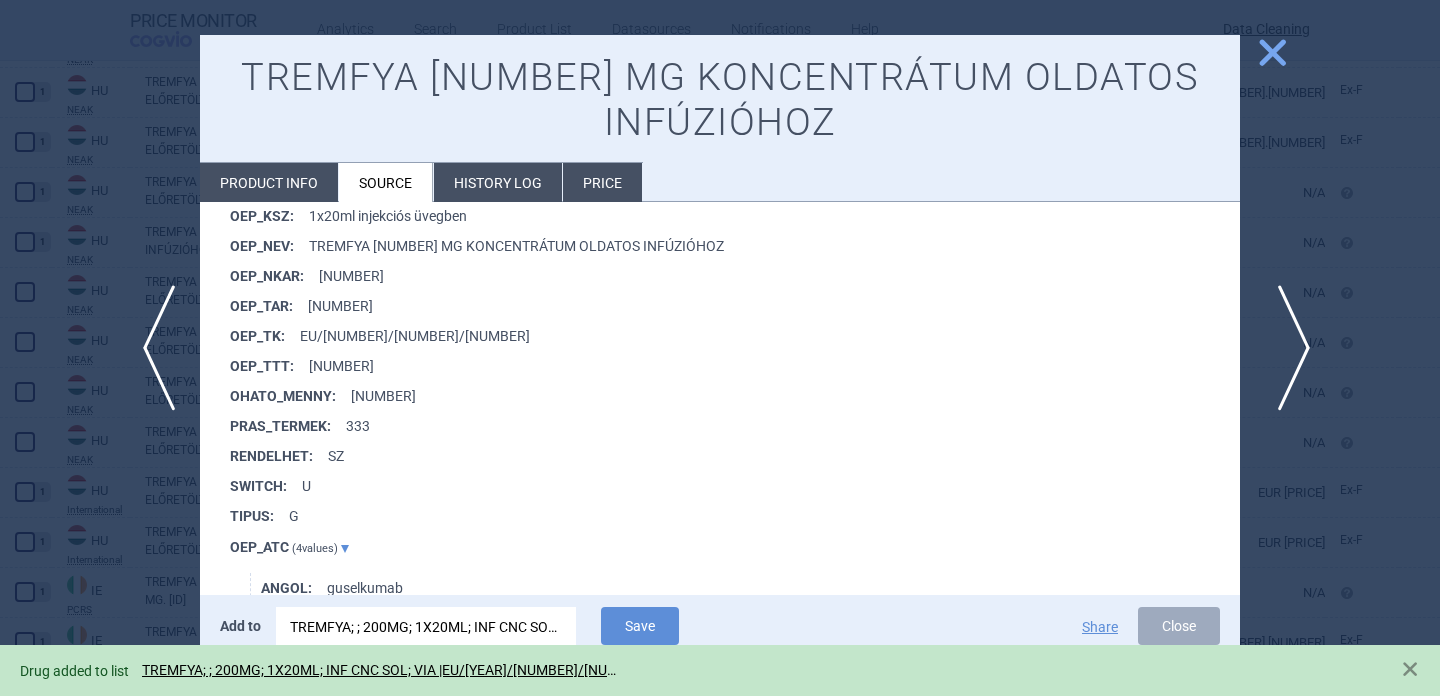 click on "next" at bounding box center (1287, 348) 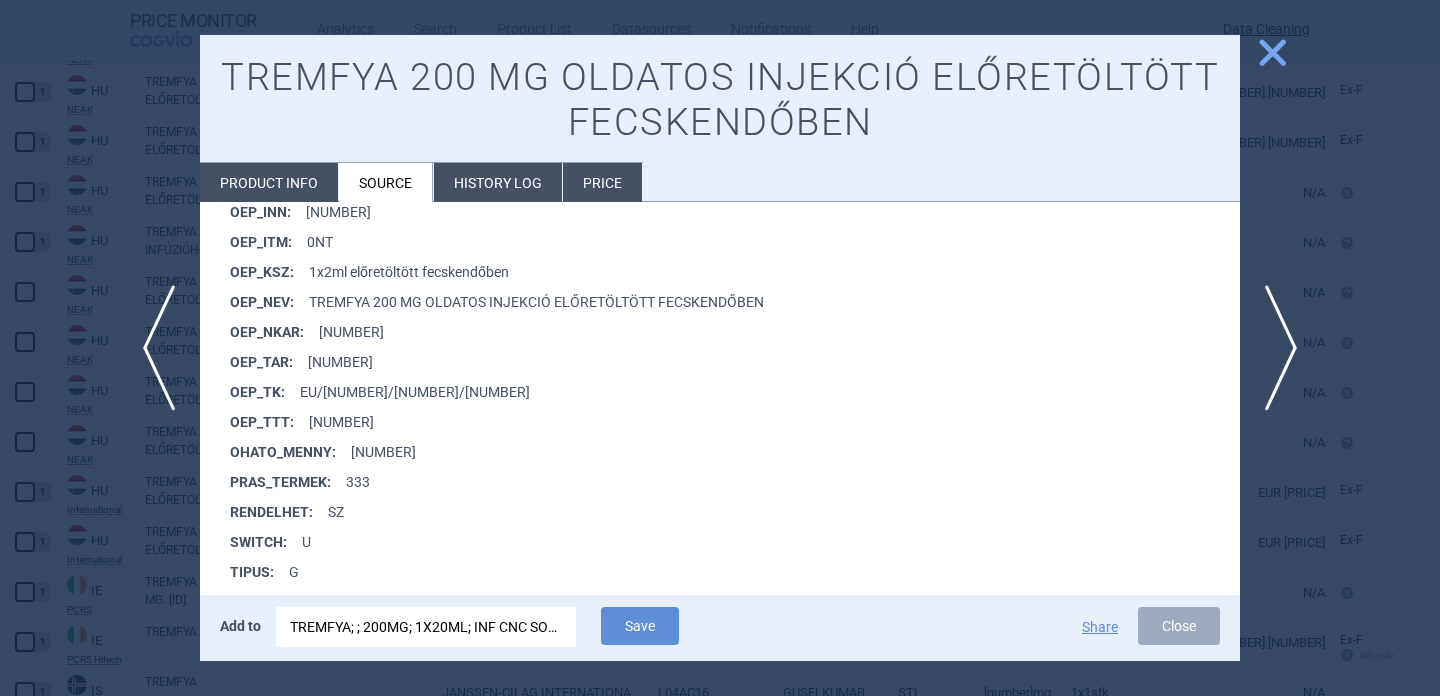scroll, scrollTop: 1634, scrollLeft: 0, axis: vertical 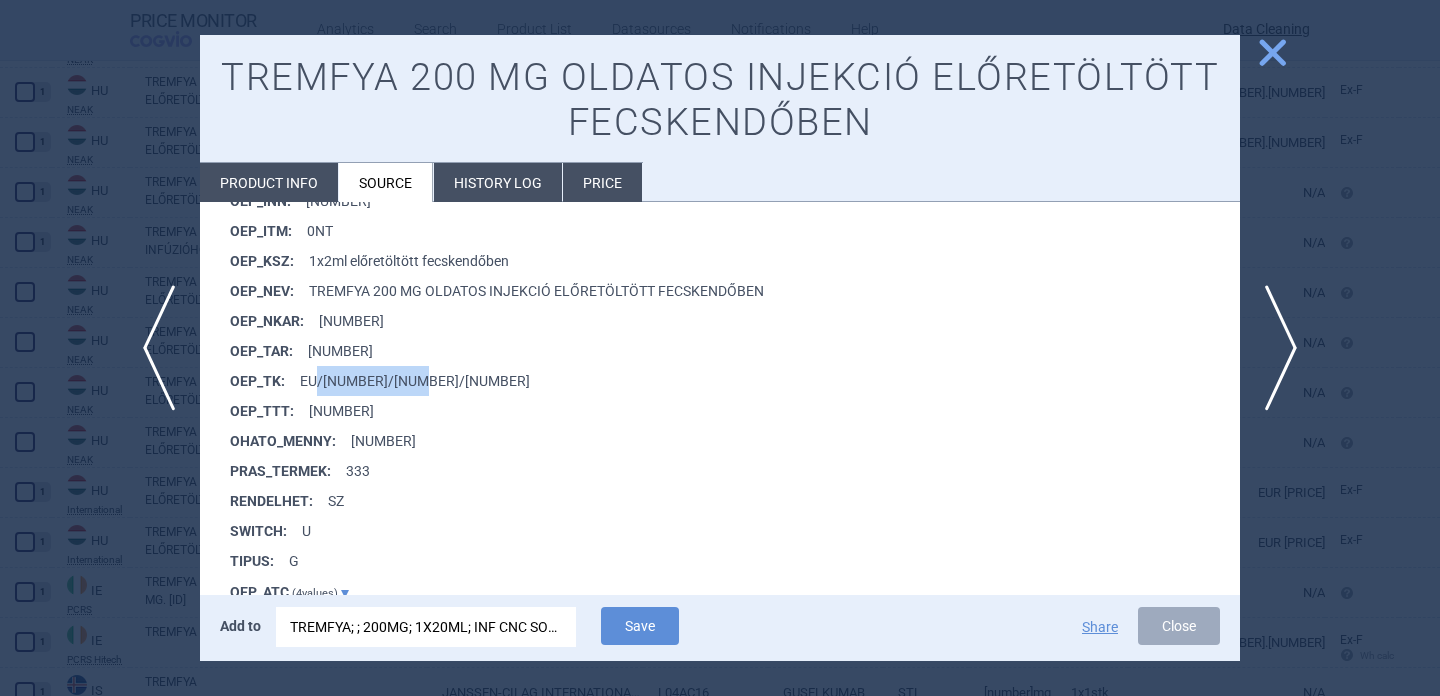 drag, startPoint x: 438, startPoint y: 372, endPoint x: 313, endPoint y: 379, distance: 125.19585 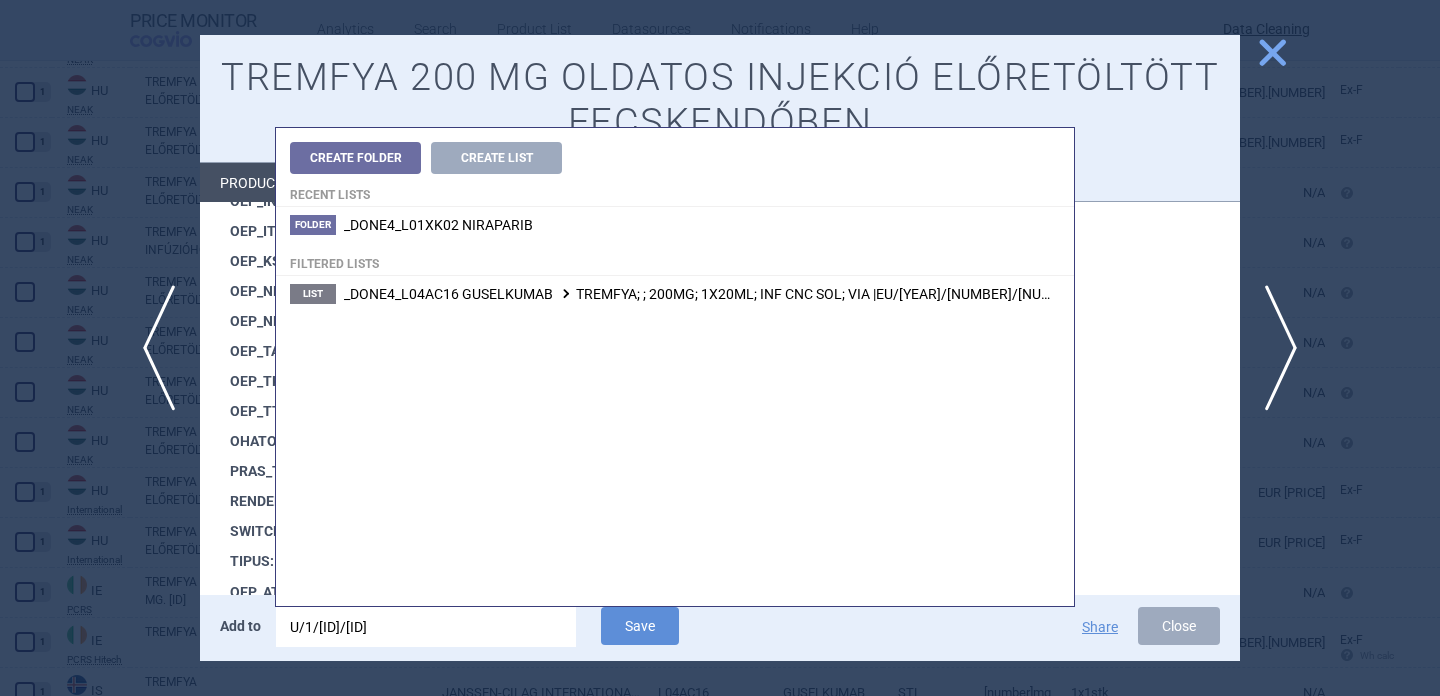 click on "U/1/17/1234/005" at bounding box center (426, 627) 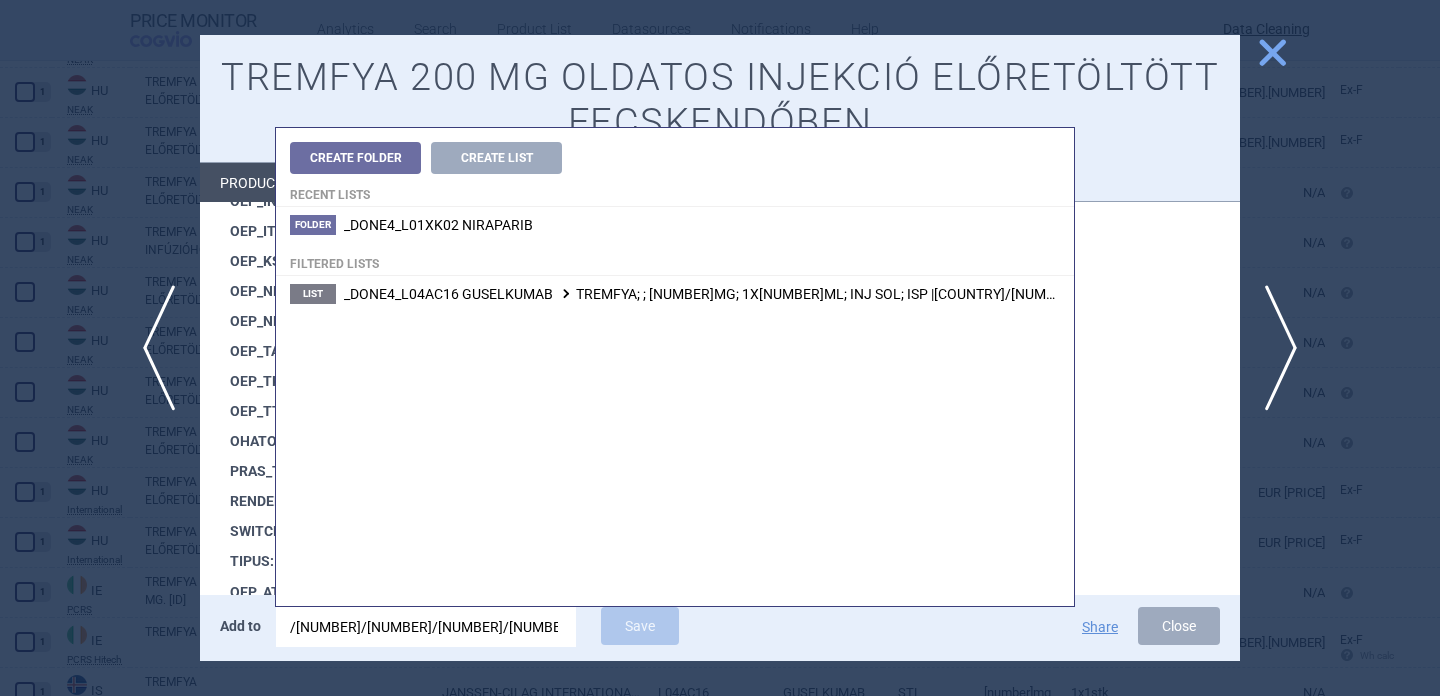type on "/1/17/1234/006" 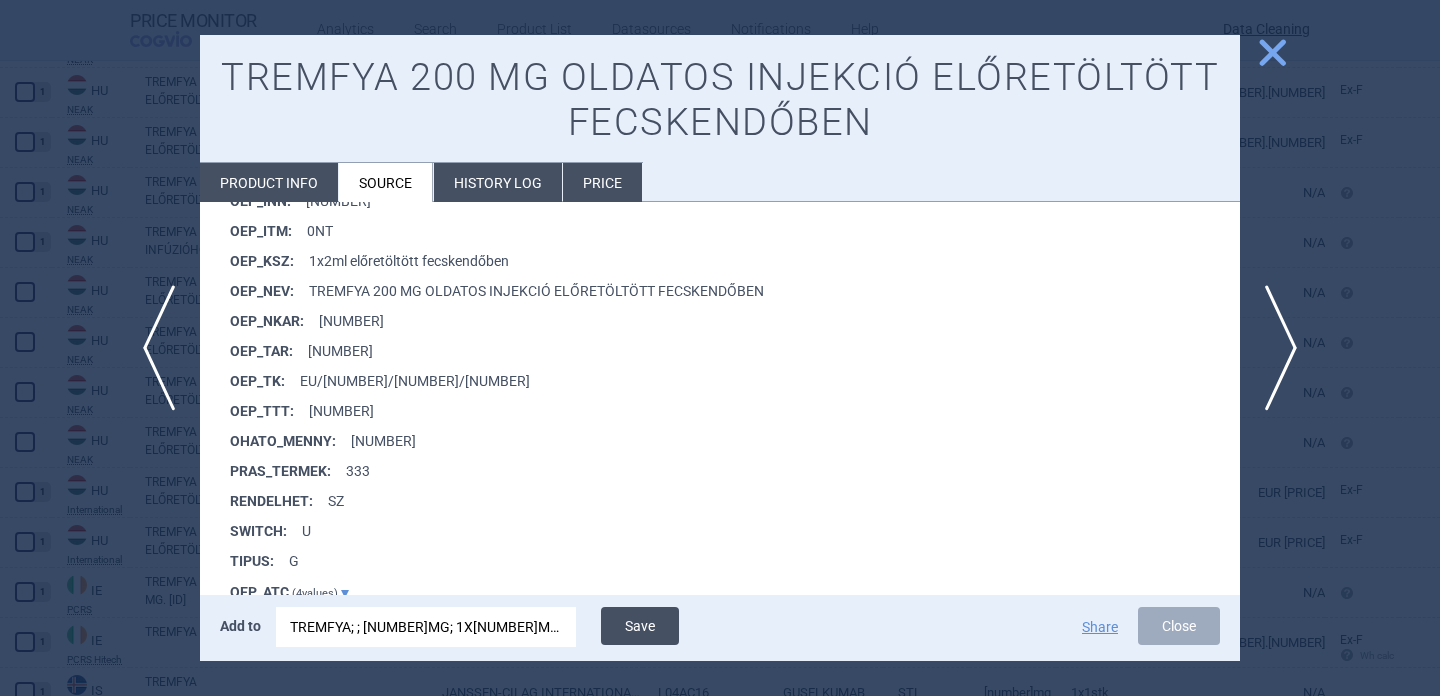 click on "Save" at bounding box center [640, 626] 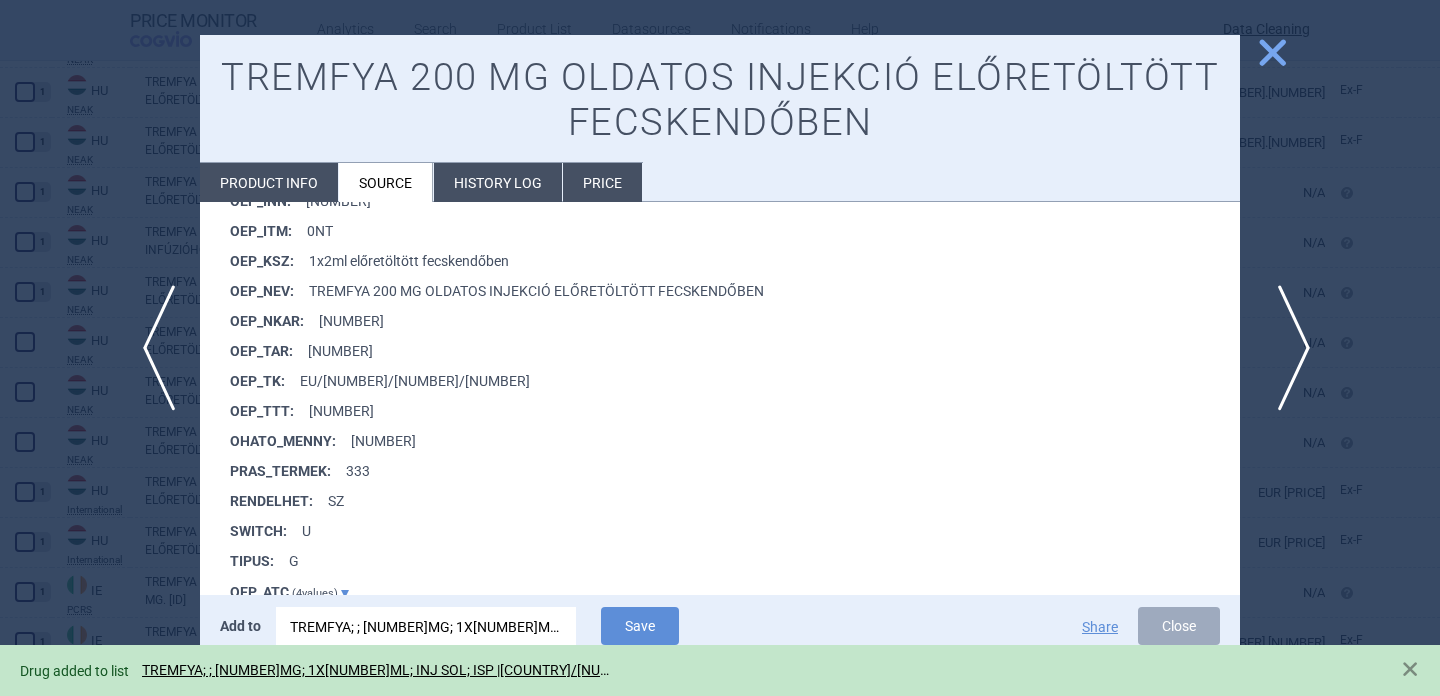 click on "next" at bounding box center (1287, 348) 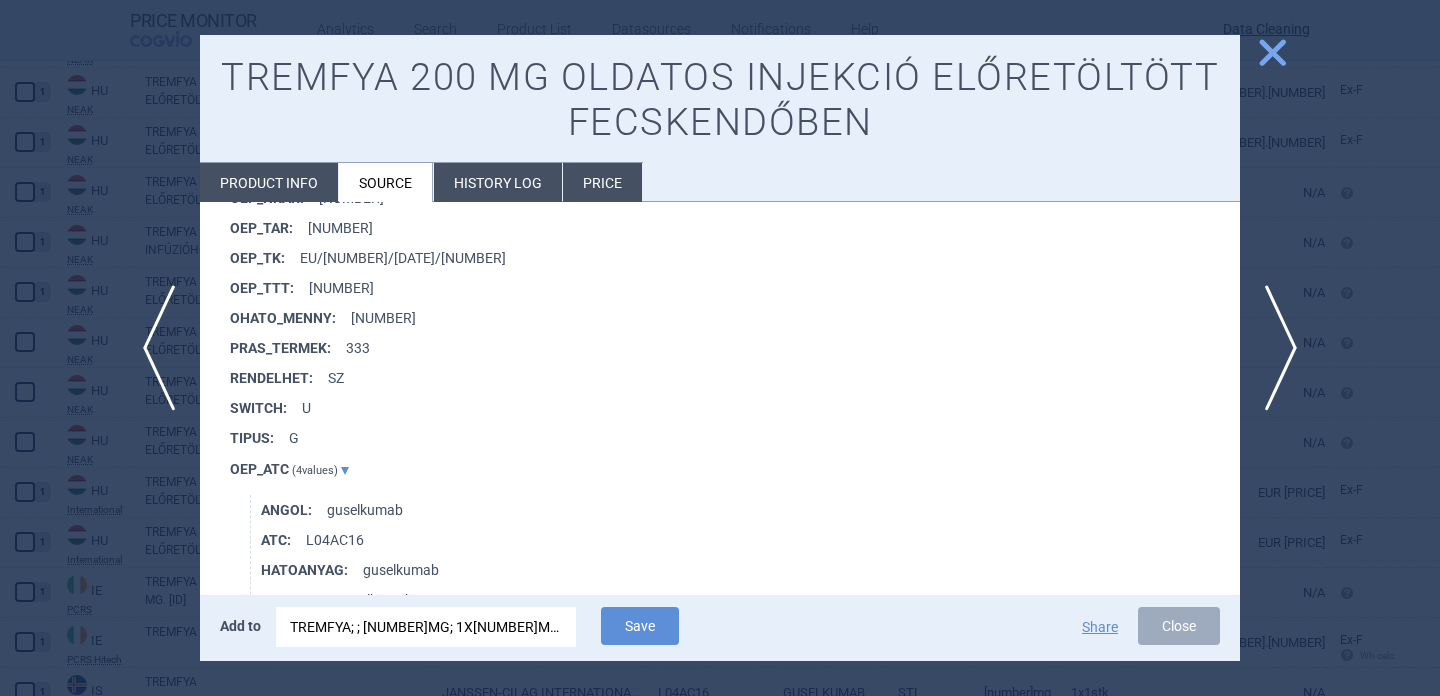 scroll, scrollTop: 1746, scrollLeft: 0, axis: vertical 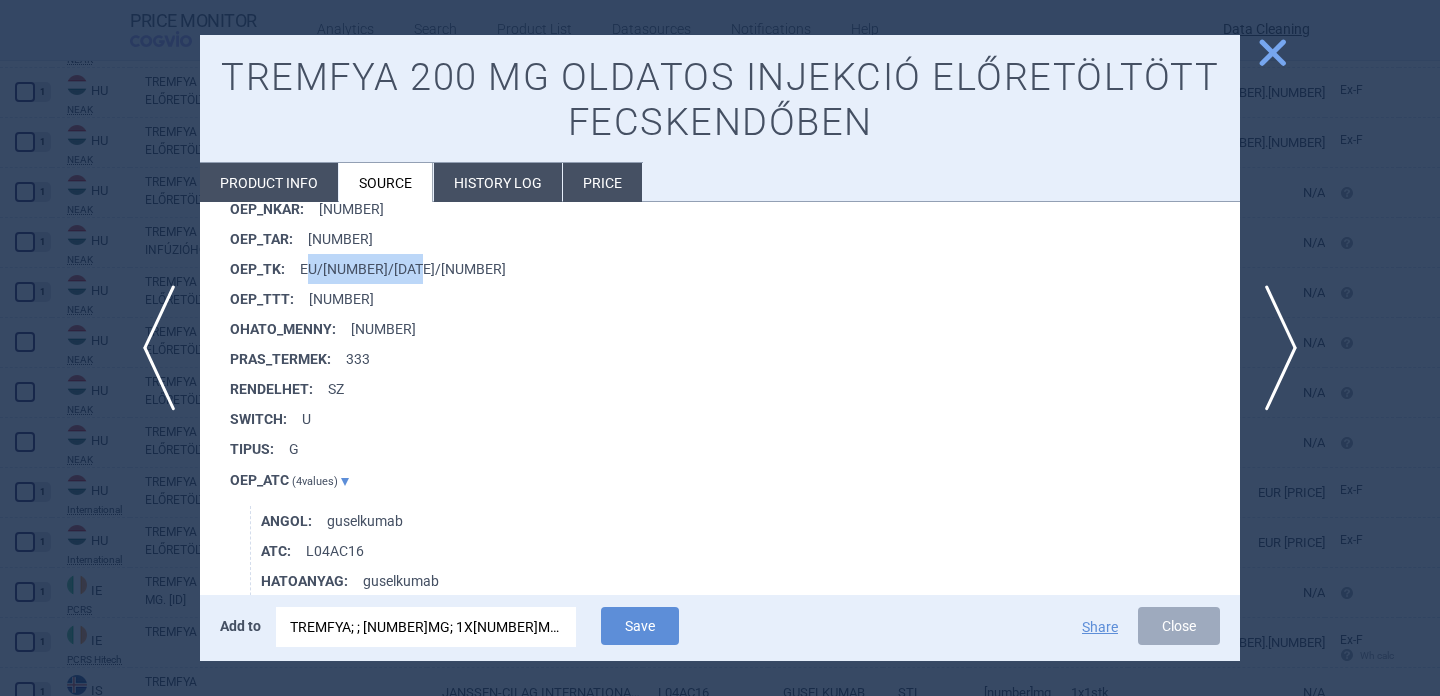 drag, startPoint x: 431, startPoint y: 267, endPoint x: 310, endPoint y: 270, distance: 121.037186 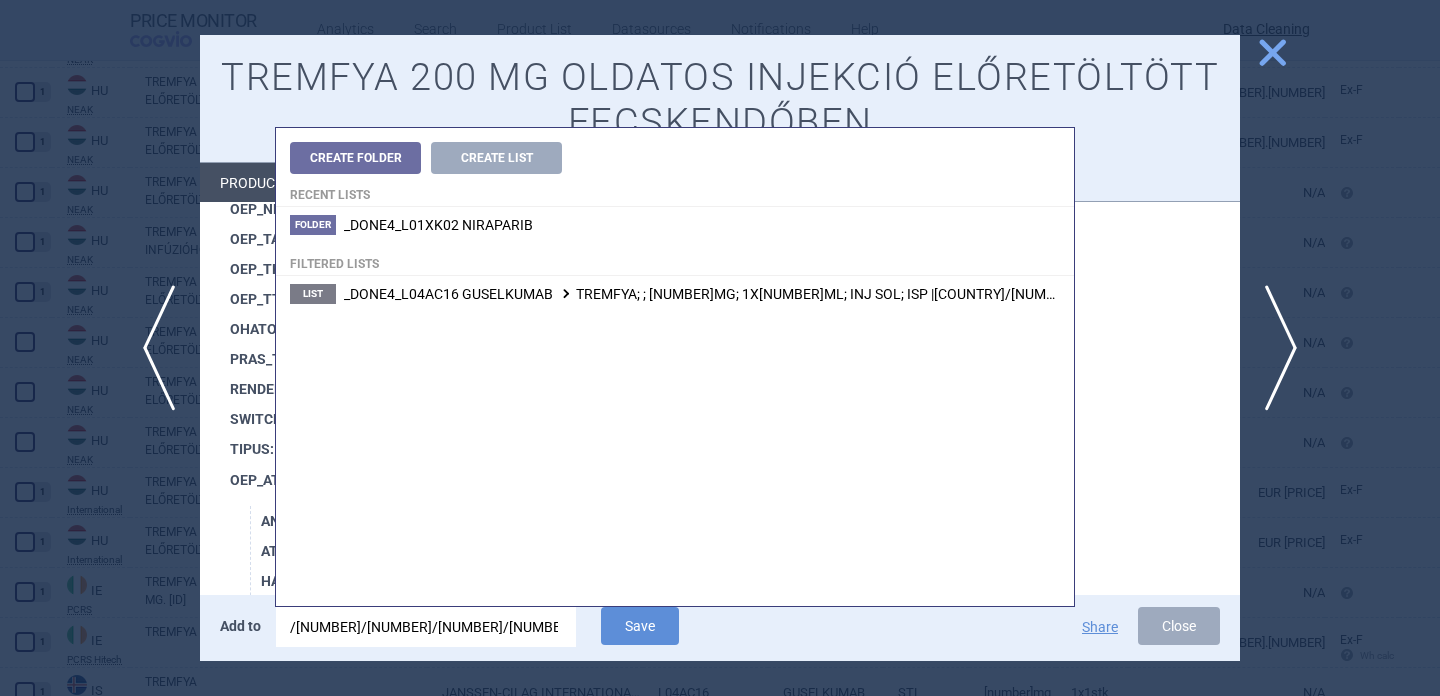 click on "/1/17/1234/006" at bounding box center (426, 627) 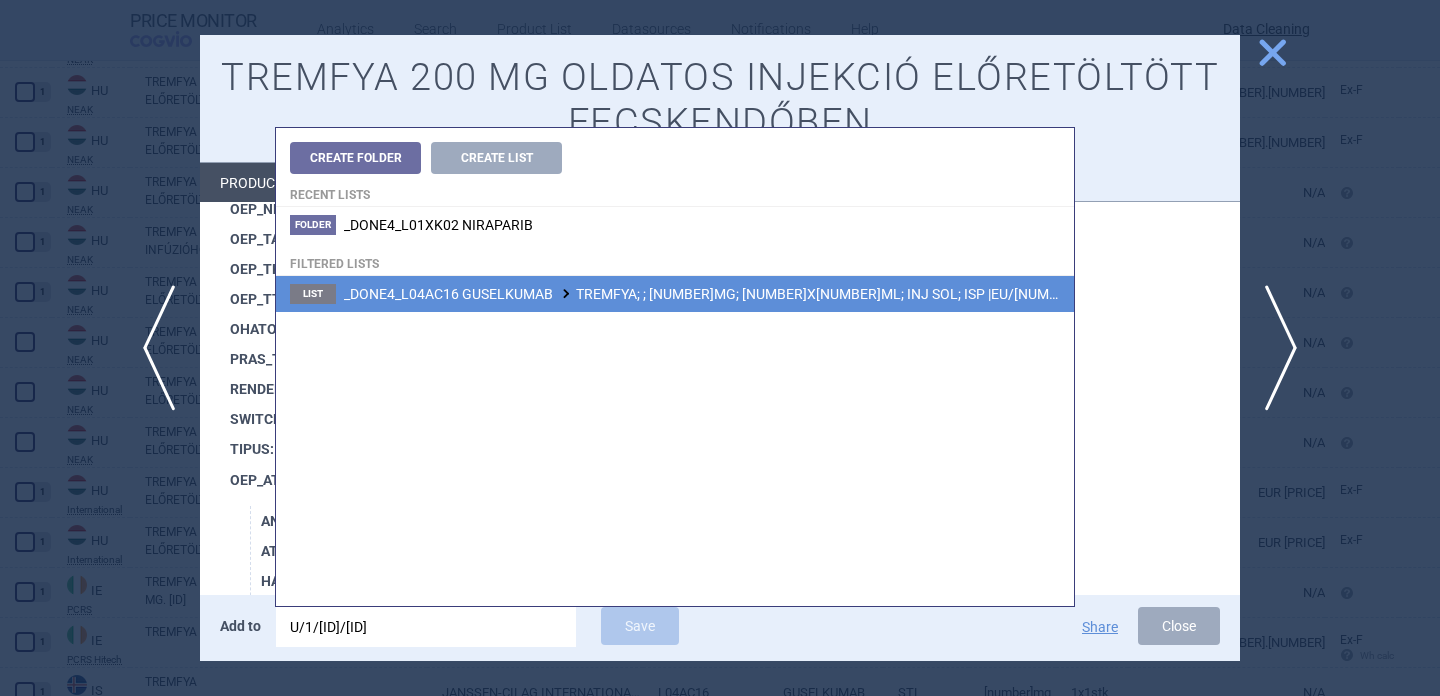 type on "U/1/17/1234/007" 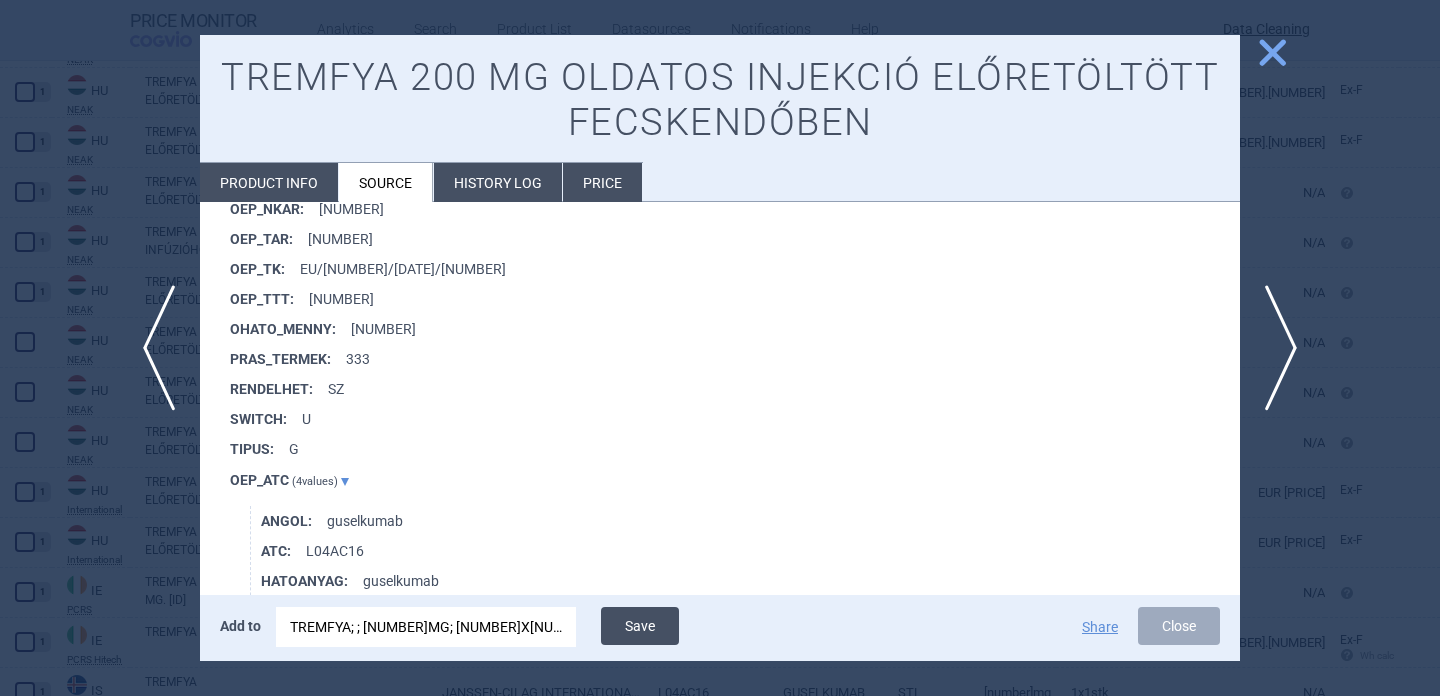click on "Save" at bounding box center (640, 626) 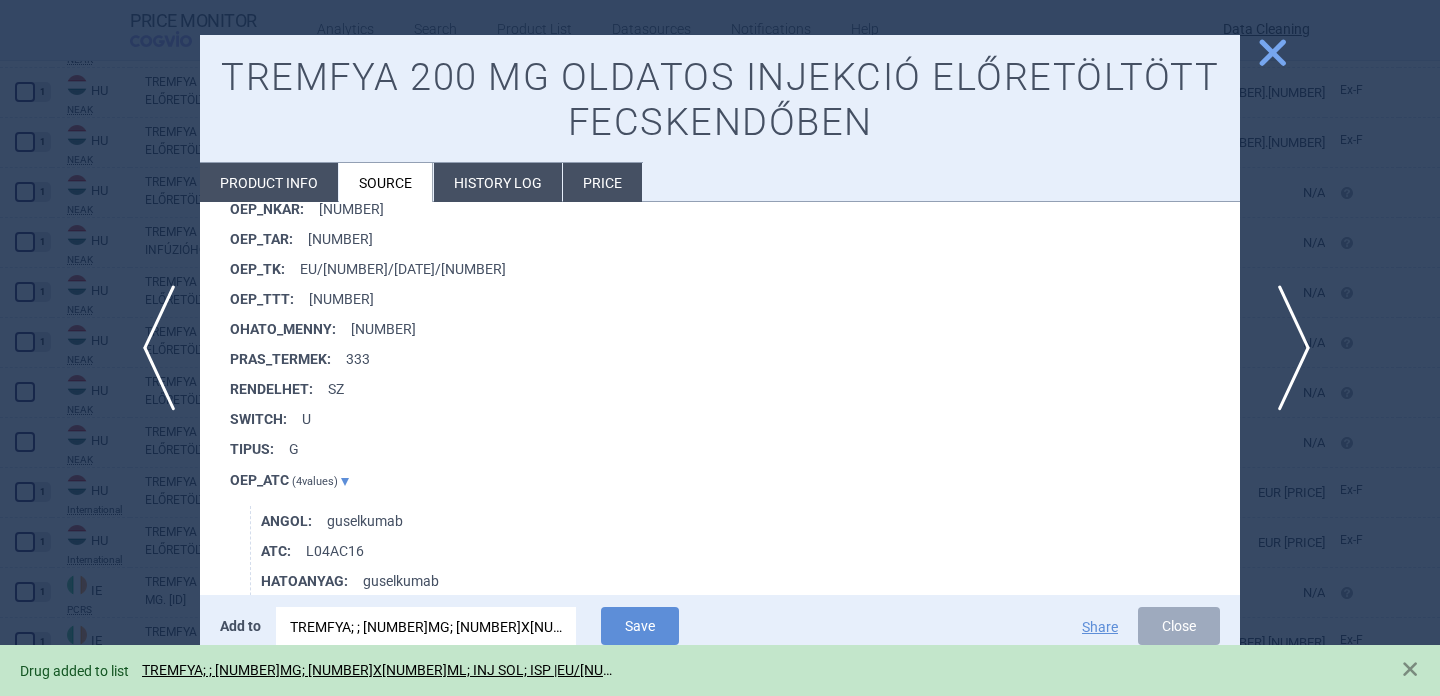 click on "next" at bounding box center (1287, 348) 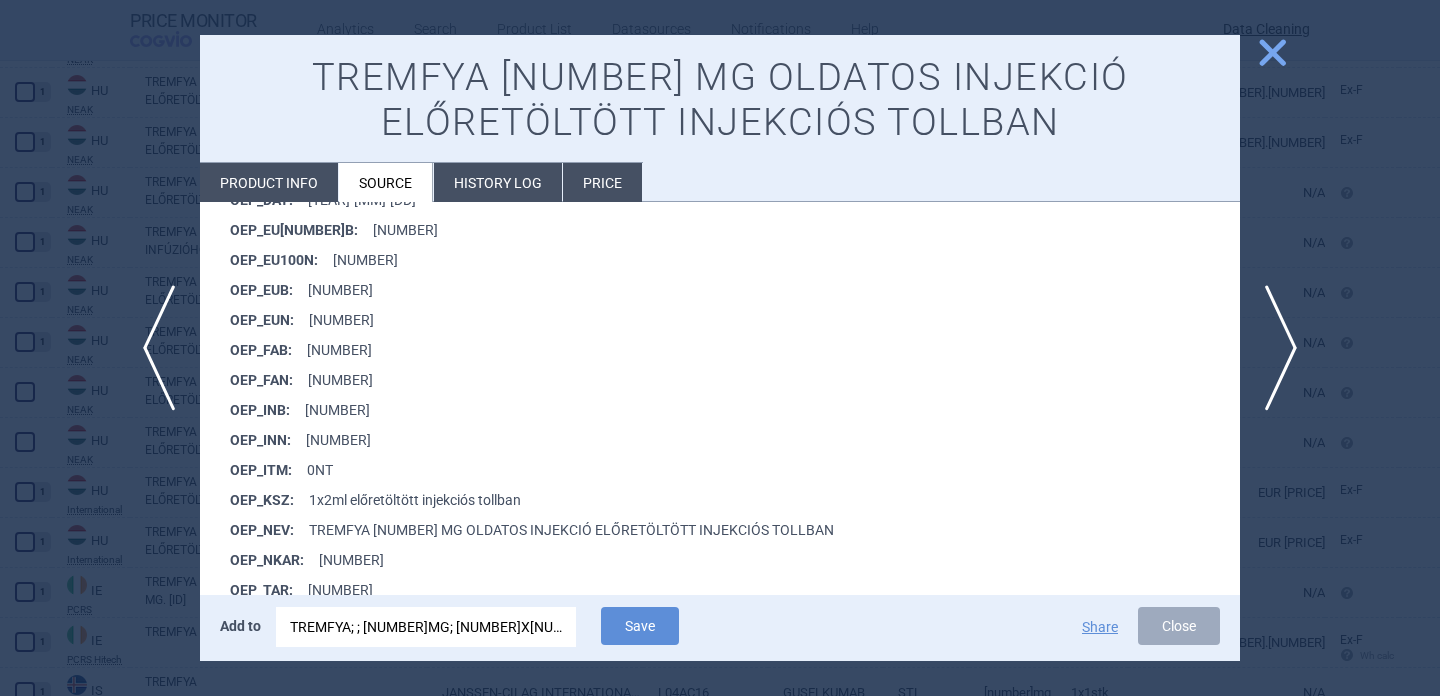 scroll, scrollTop: 1603, scrollLeft: 0, axis: vertical 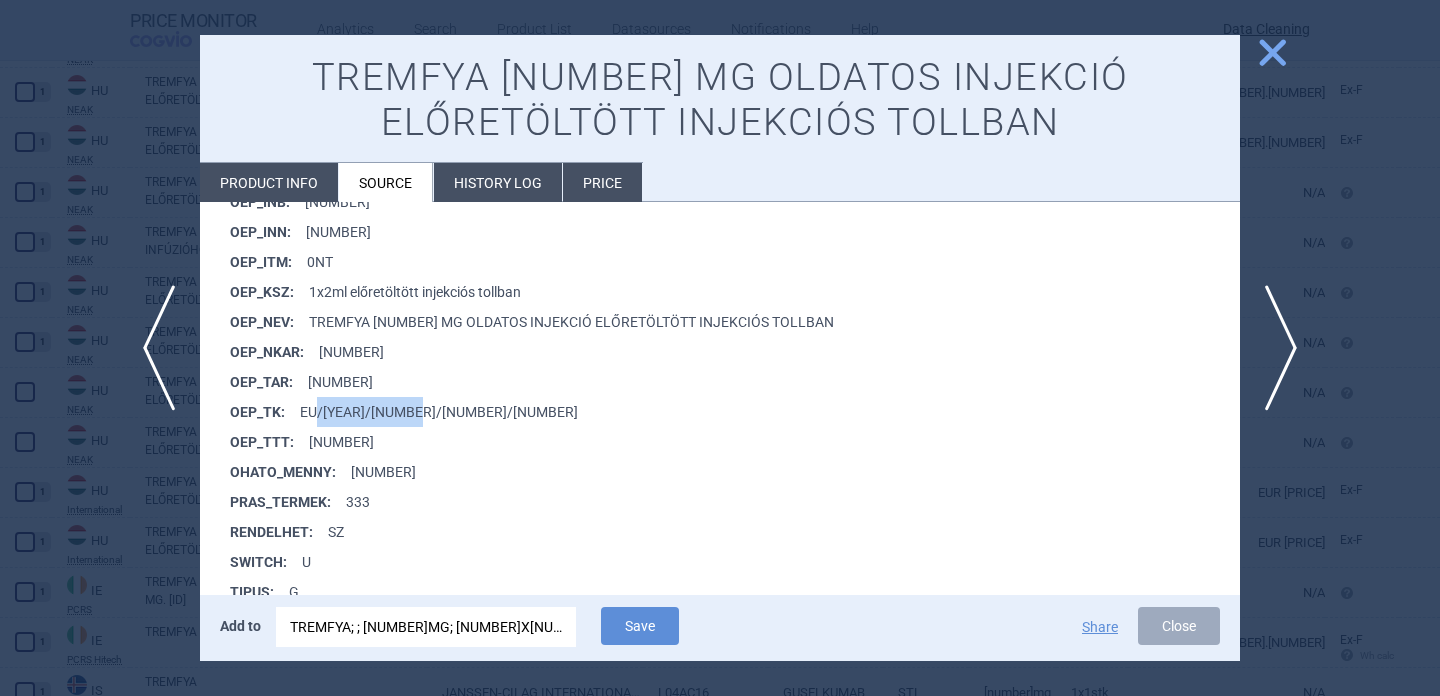 drag, startPoint x: 454, startPoint y: 409, endPoint x: 319, endPoint y: 404, distance: 135.09256 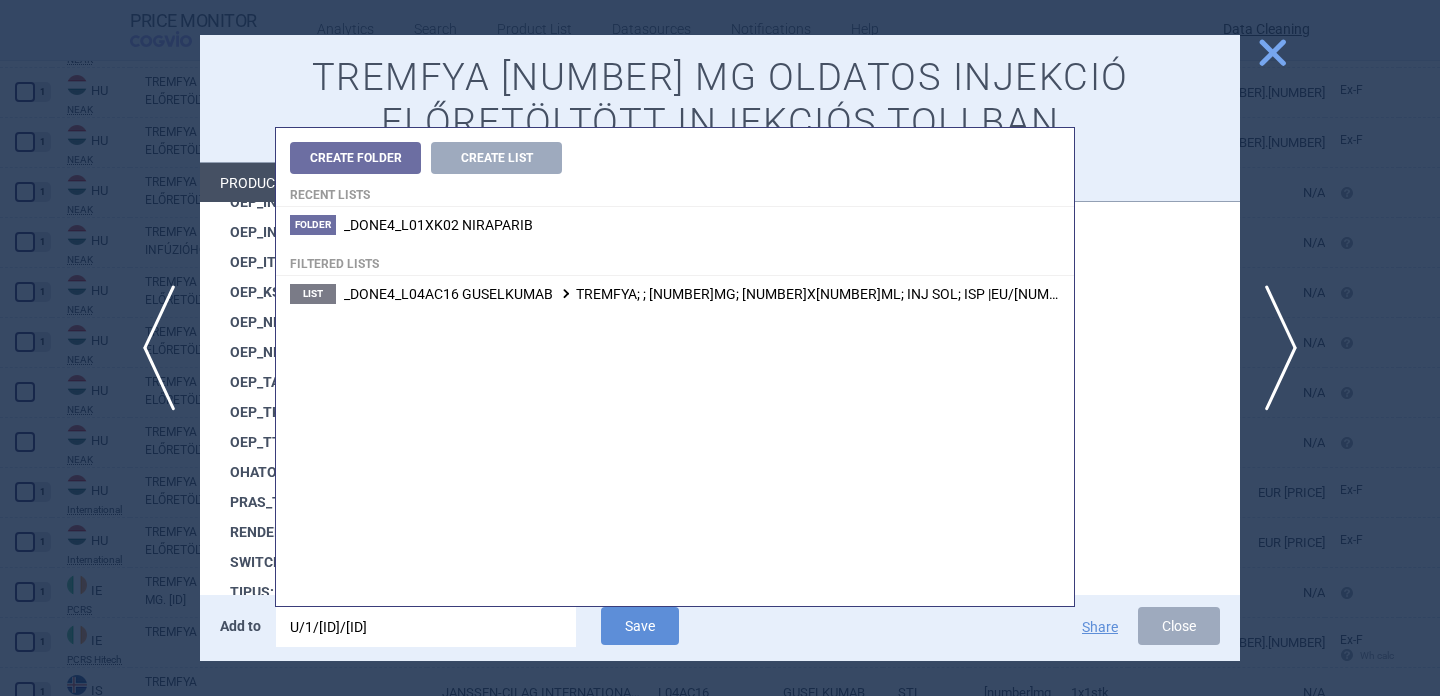 click on "U/1/17/1234/007" at bounding box center [426, 627] 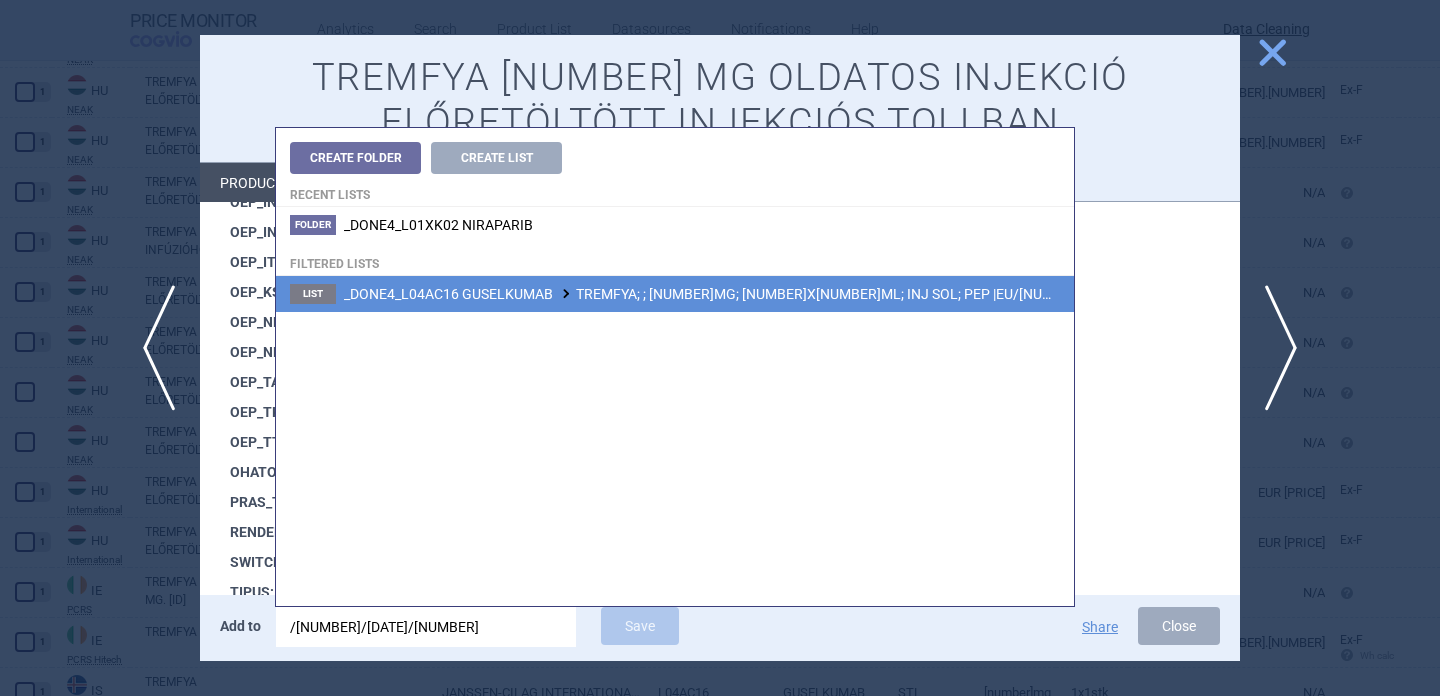 type on "/1/17/1234/008" 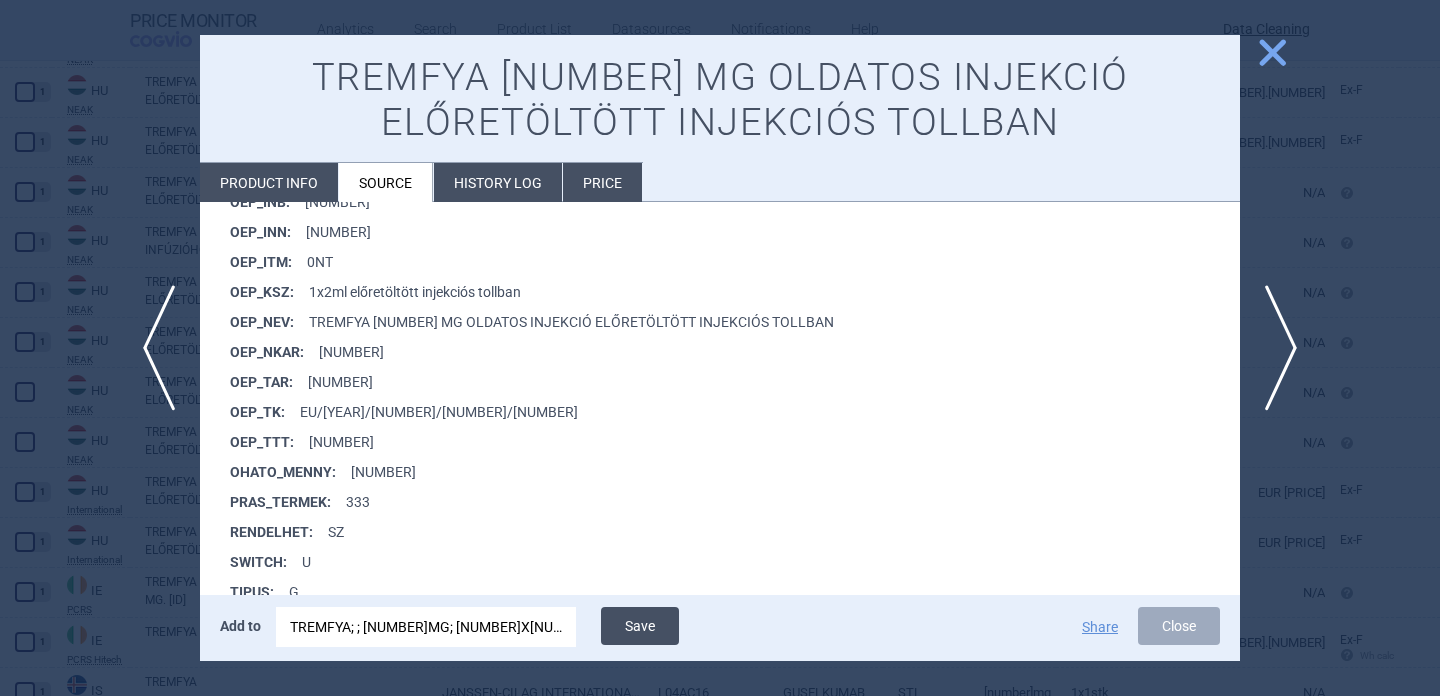 click on "Save" at bounding box center [640, 626] 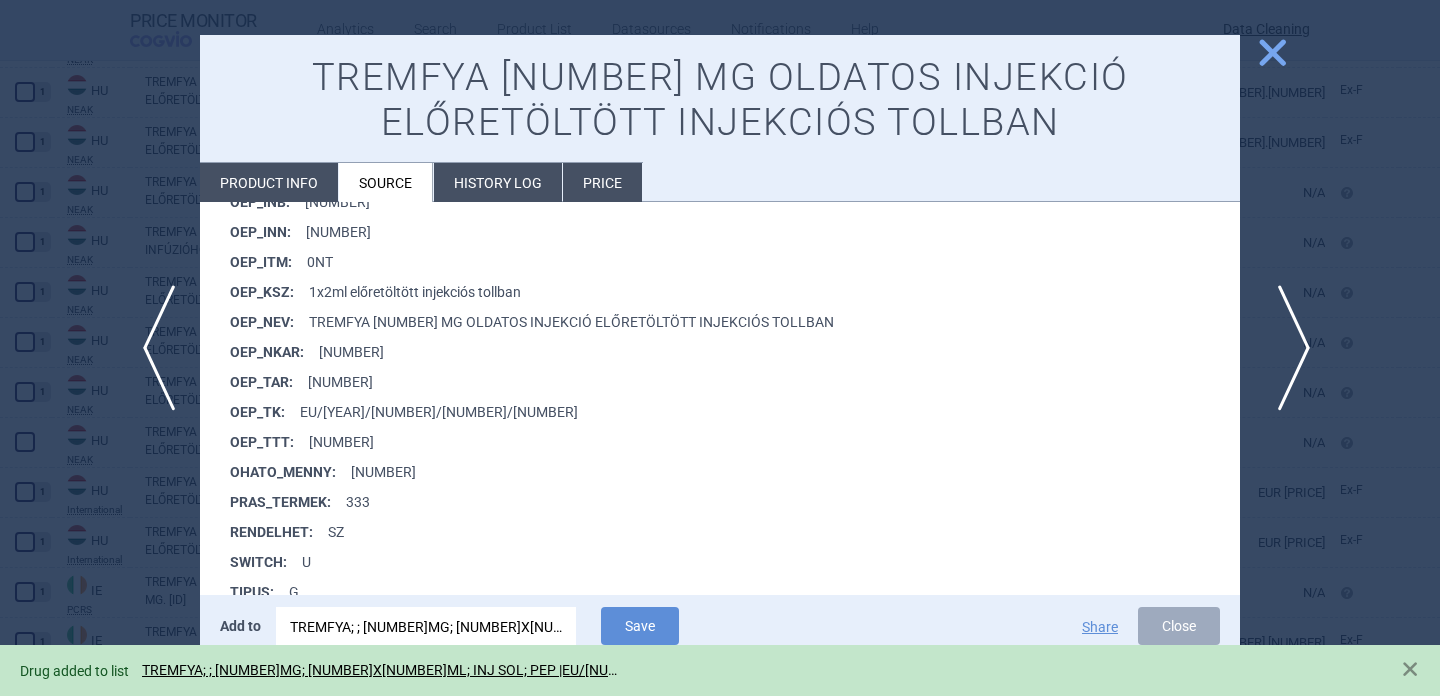 click on "next" at bounding box center [1287, 348] 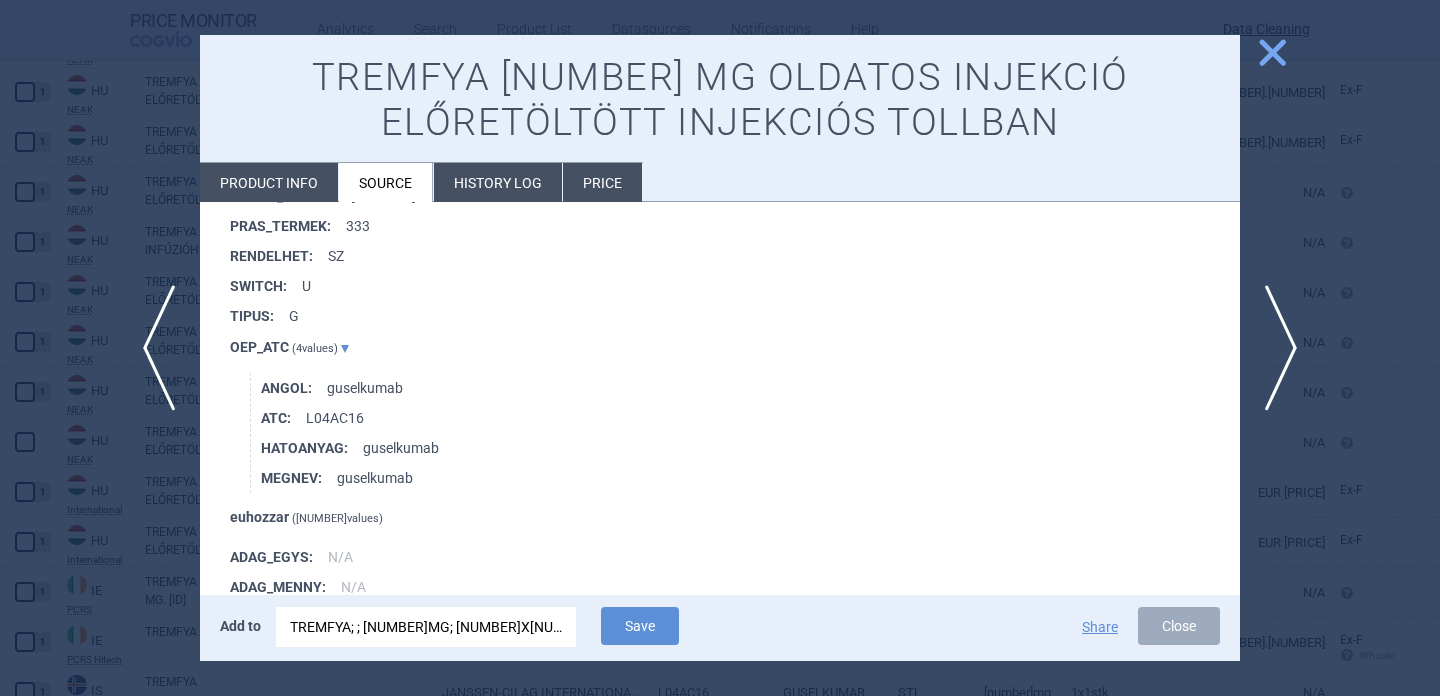 scroll, scrollTop: 1707, scrollLeft: 0, axis: vertical 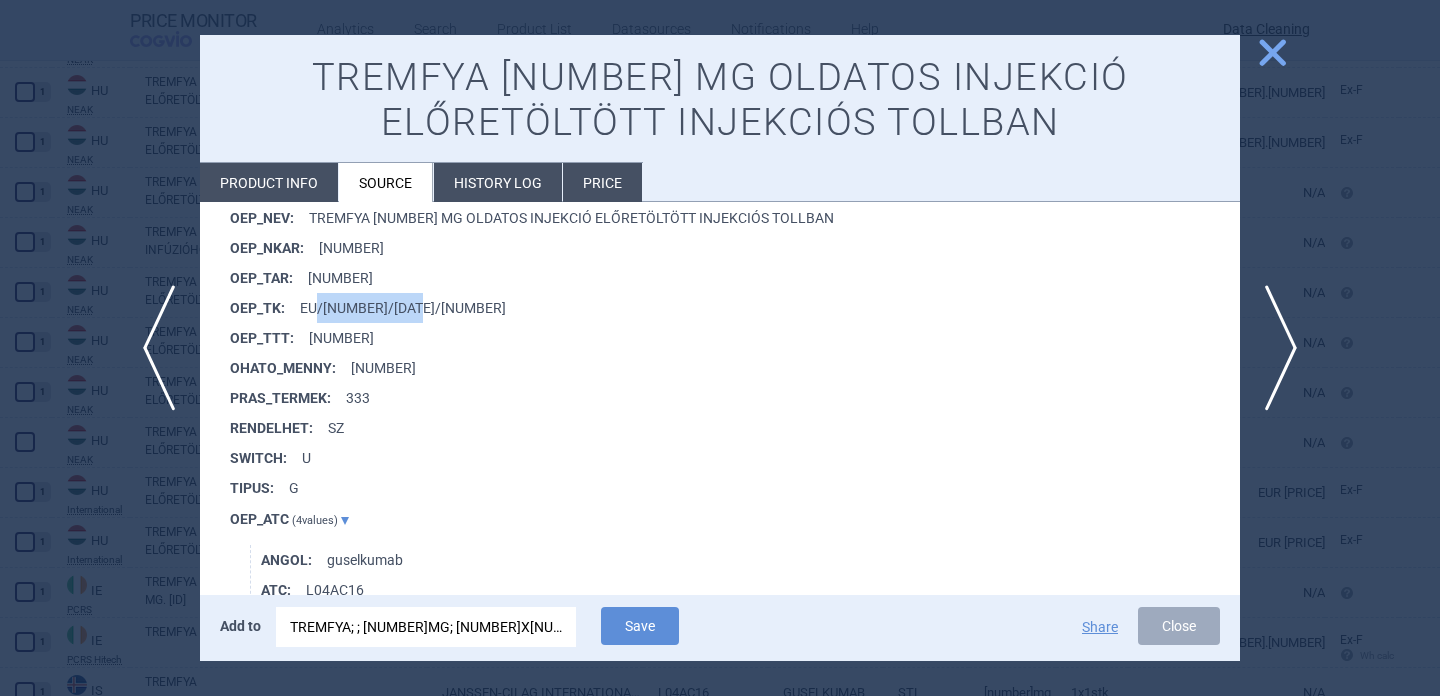 drag, startPoint x: 440, startPoint y: 307, endPoint x: 316, endPoint y: 307, distance: 124 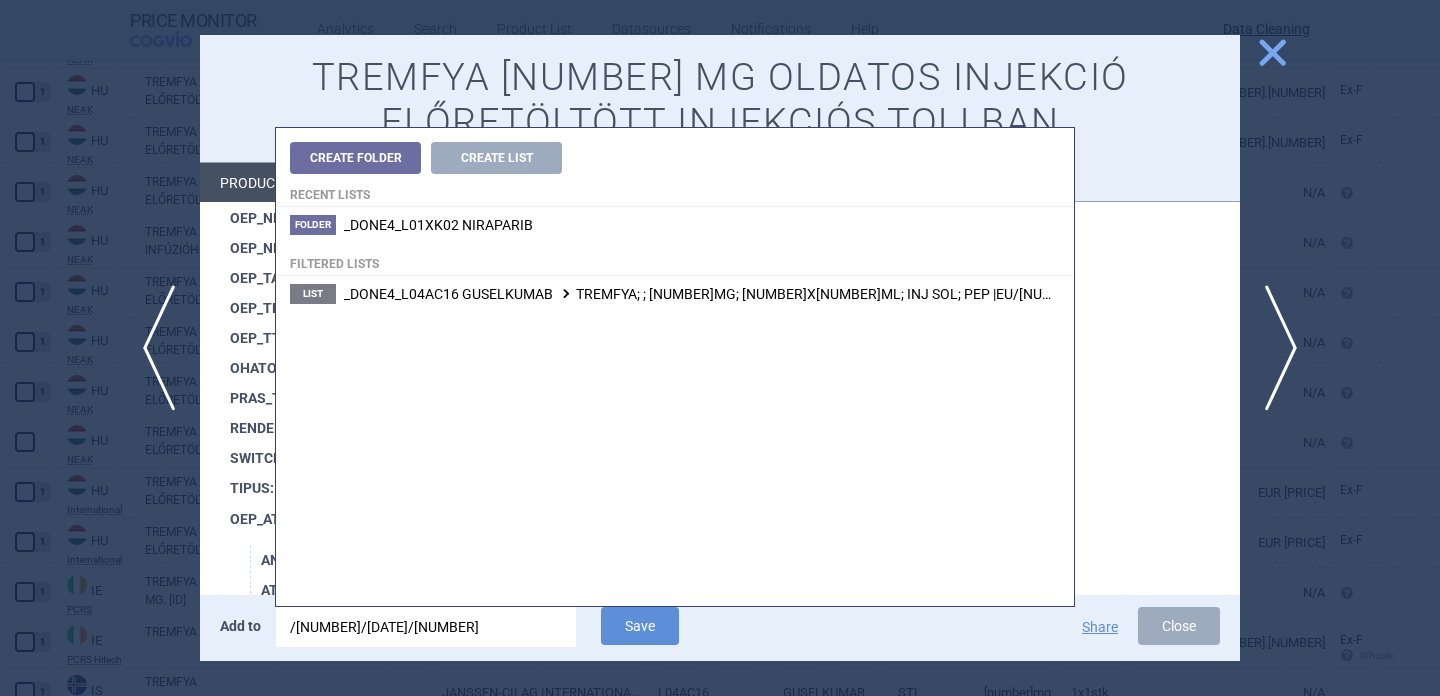 click on "/1/17/1234/008" at bounding box center [426, 627] 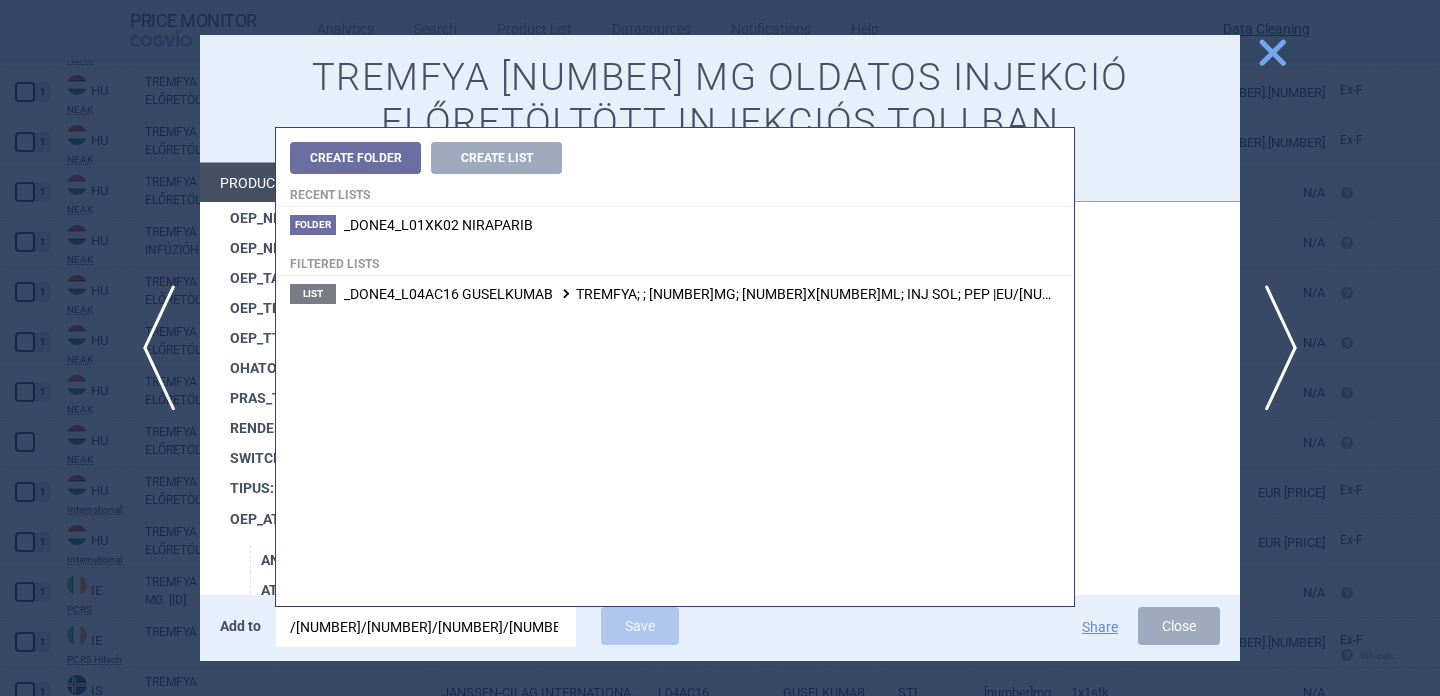 click on "List _DONE4_L04AC16 GUSELKUMAB   TREMFYA; ; 200MG; 2X2ML; INJ SOL; PEP |EU/1/17/1234/009" at bounding box center [675, 225] 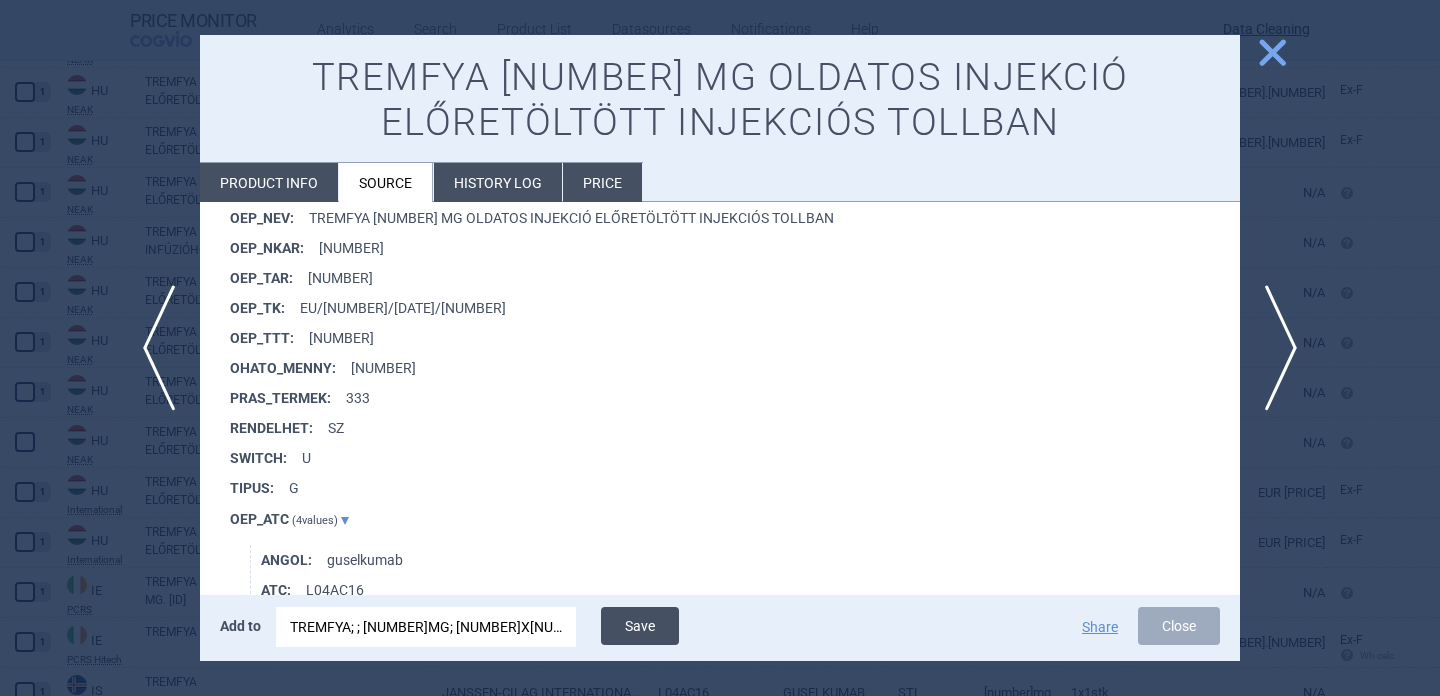 click on "Save" at bounding box center (640, 626) 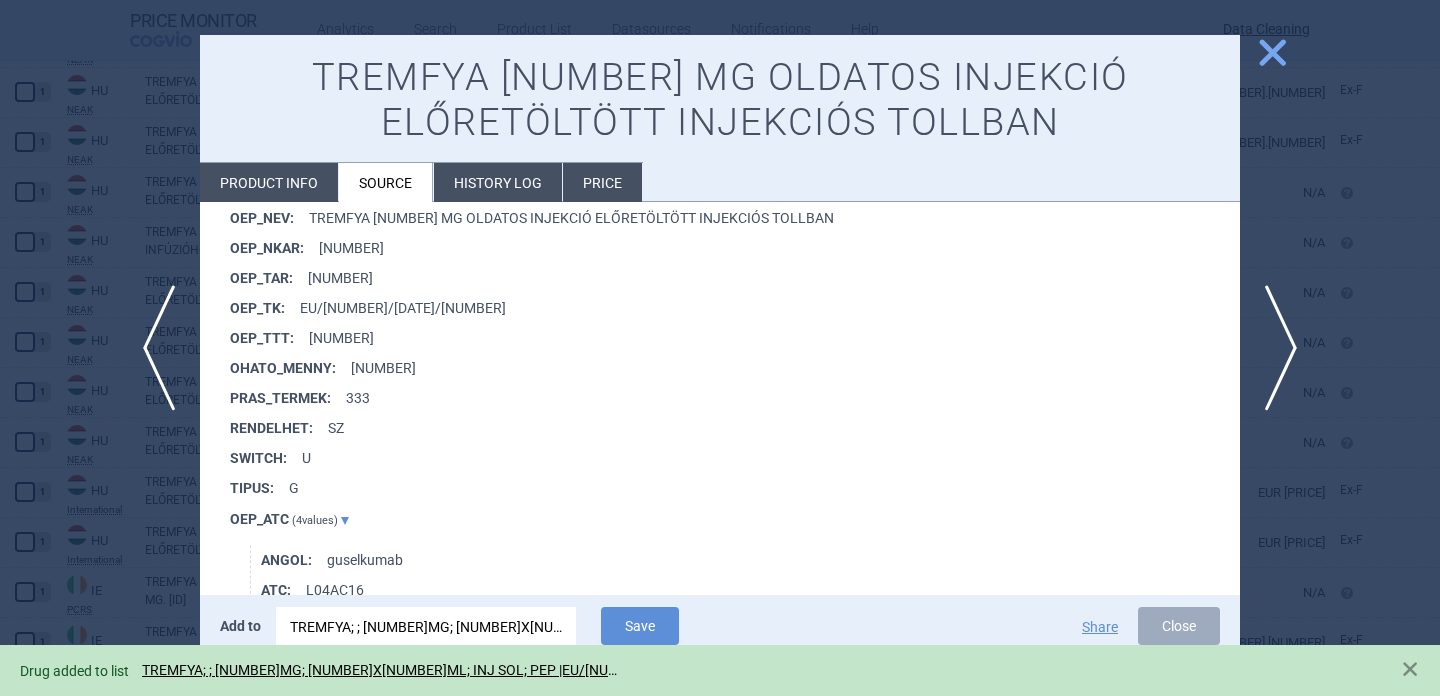 click at bounding box center (720, 348) 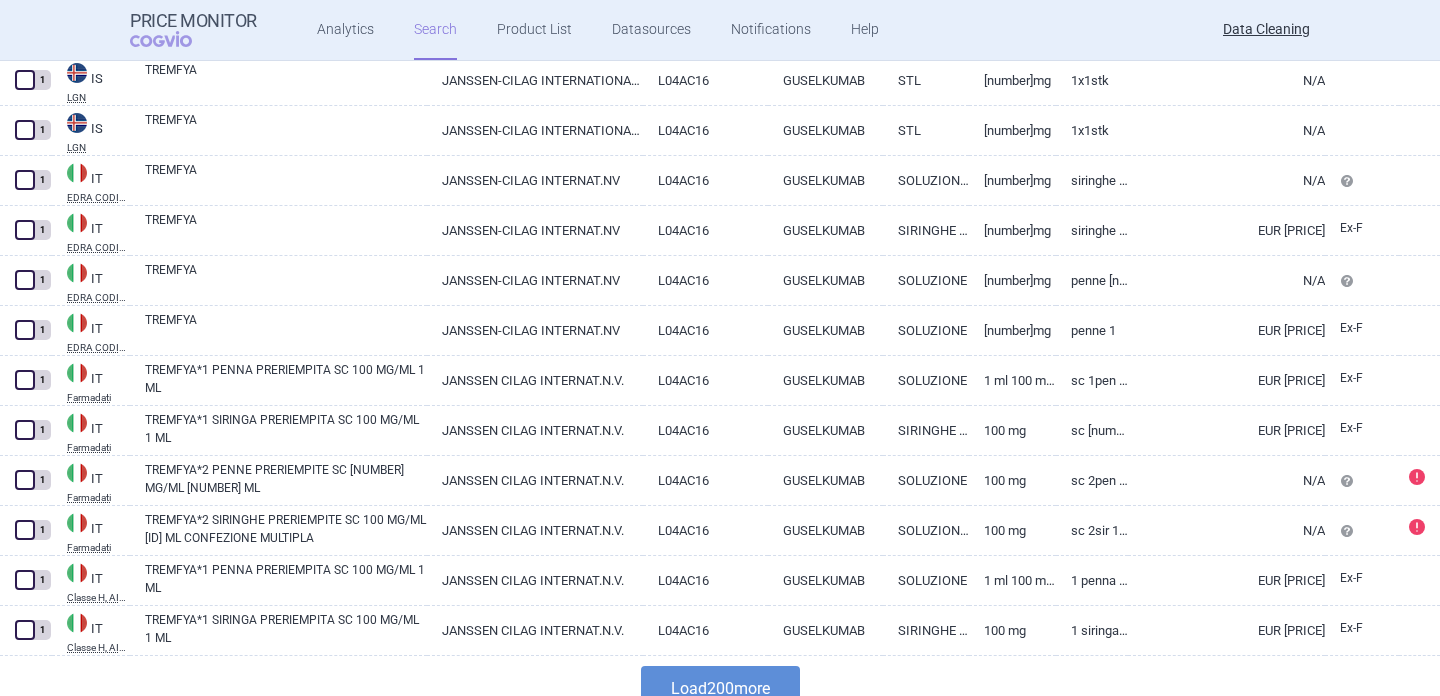 scroll, scrollTop: 9795, scrollLeft: 0, axis: vertical 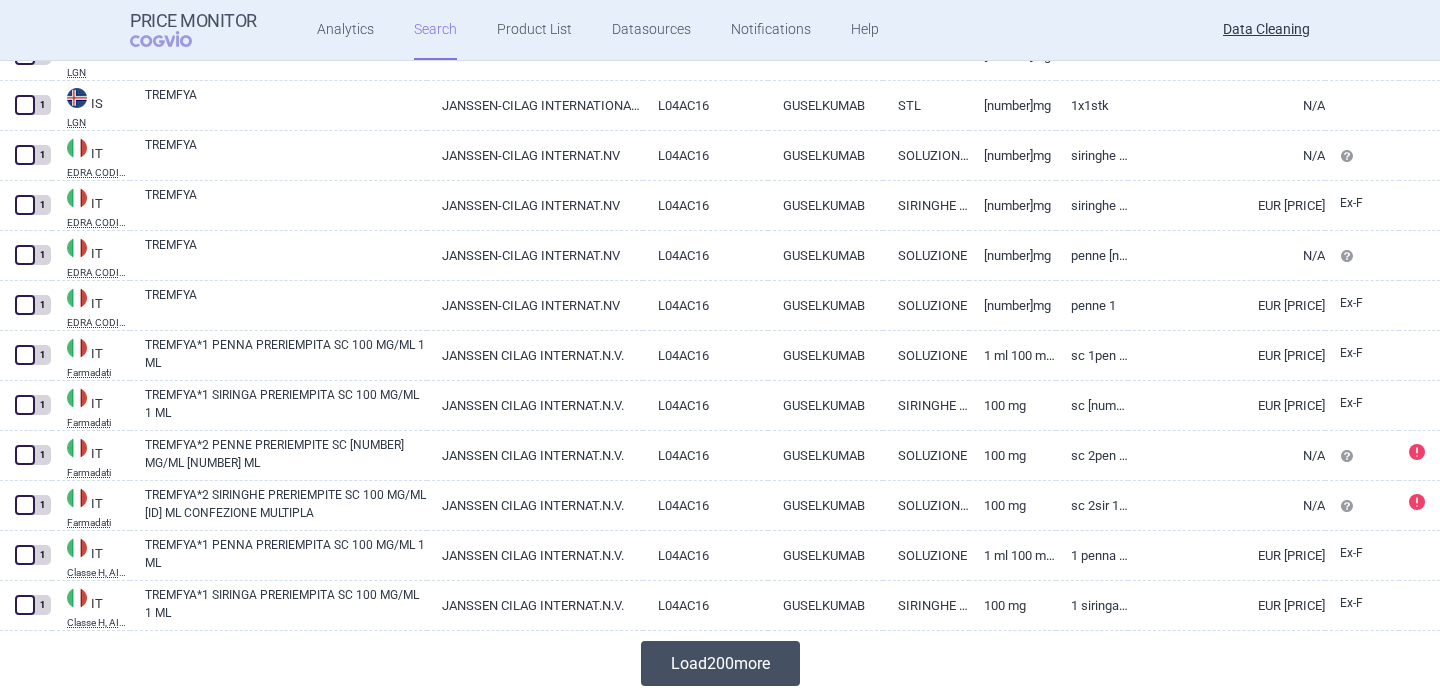 click on "Load  200  more" at bounding box center (720, 663) 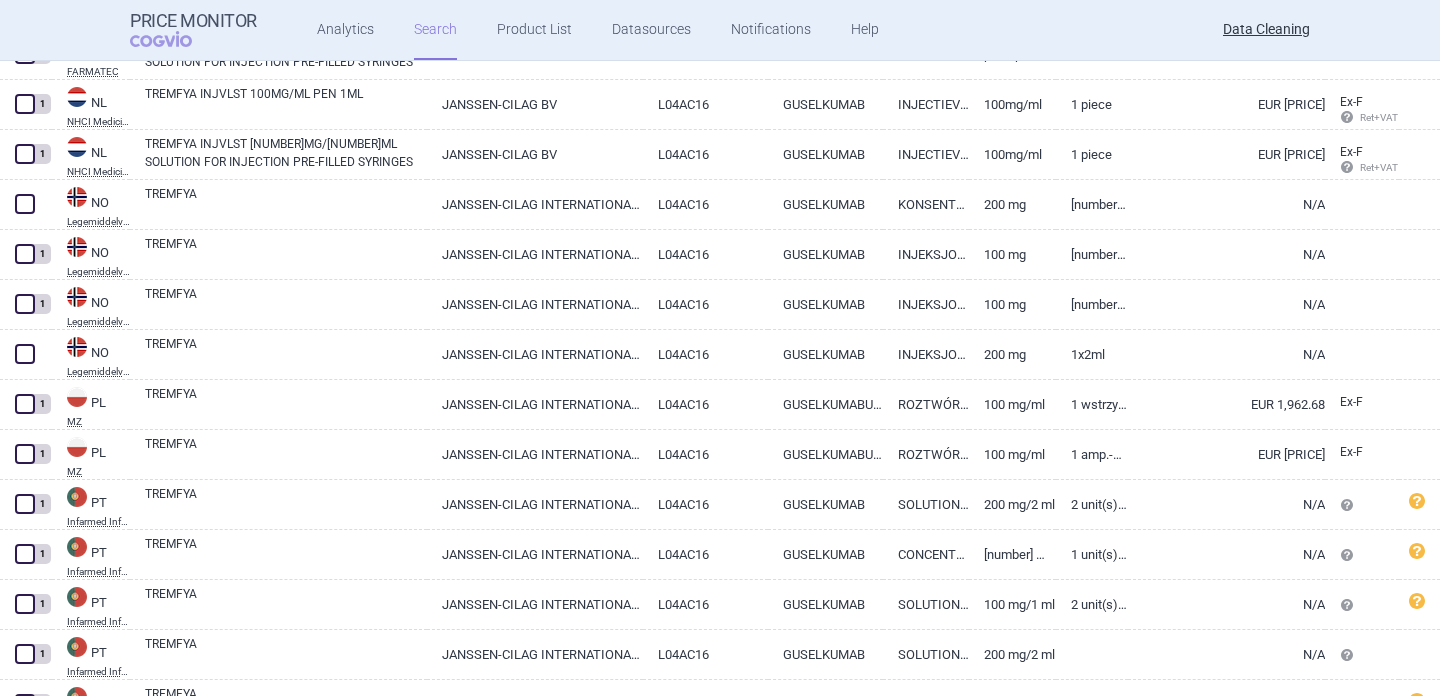 scroll, scrollTop: 11289, scrollLeft: 0, axis: vertical 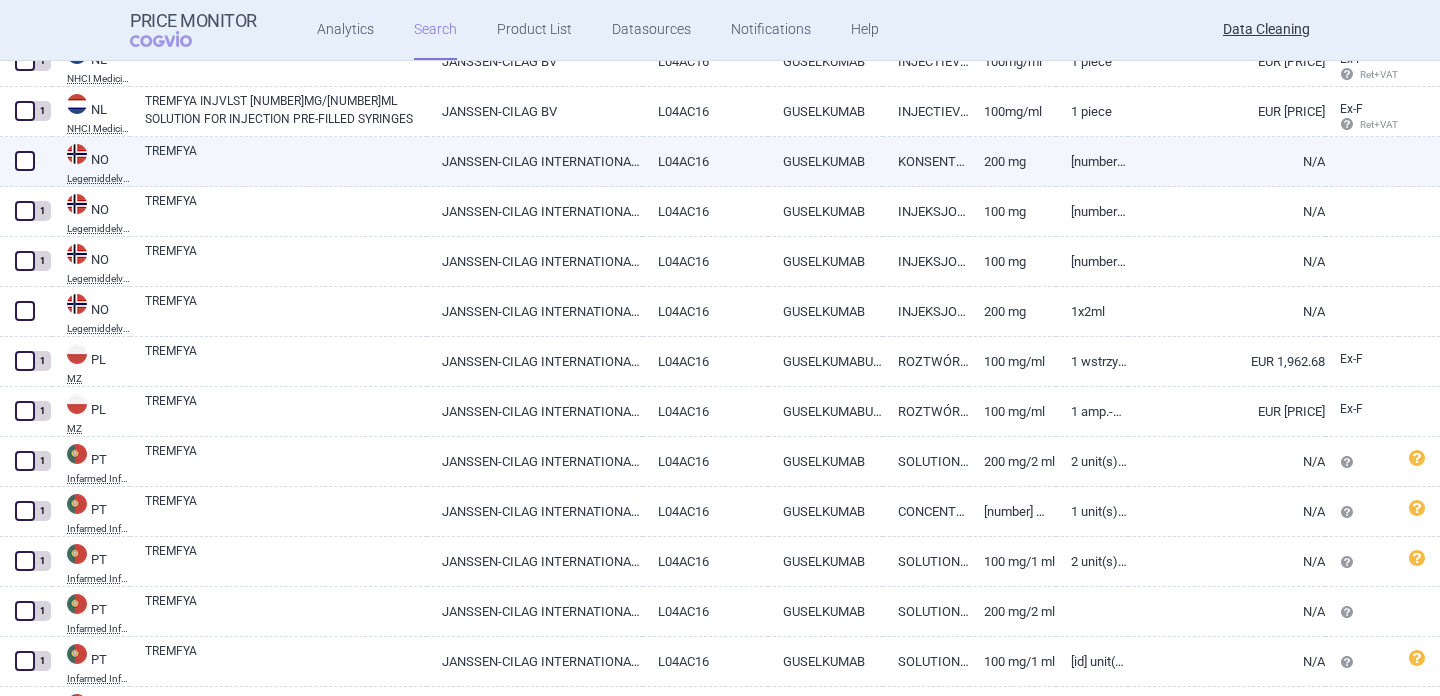 click on "TREMFYA" at bounding box center [286, 160] 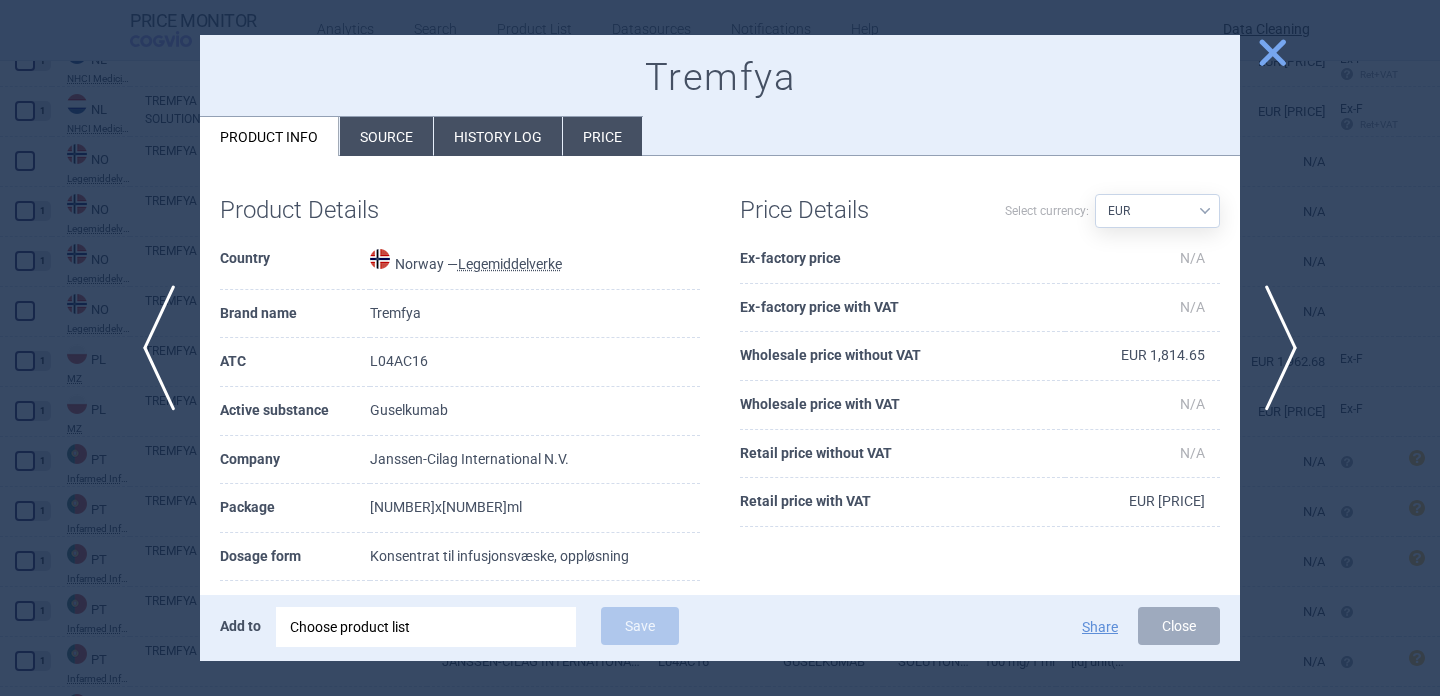 click on "Source" at bounding box center (386, 136) 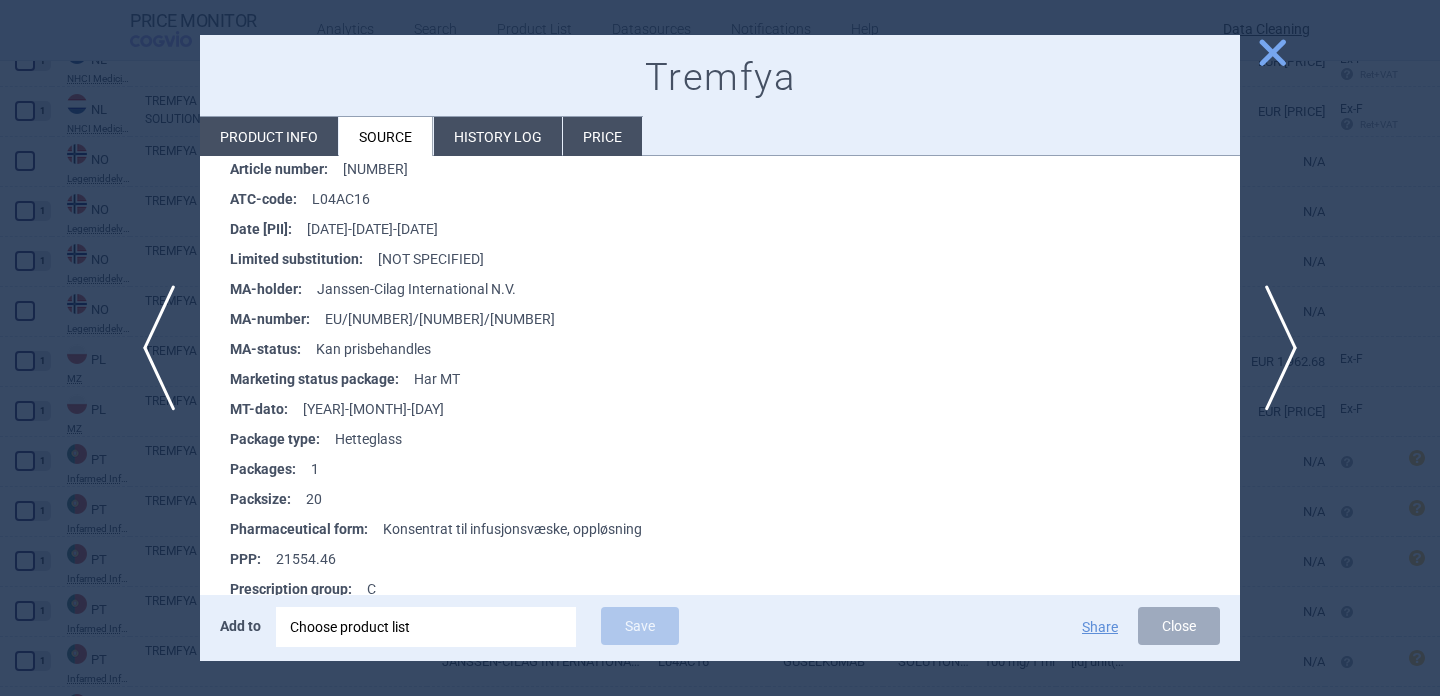 scroll, scrollTop: 381, scrollLeft: 0, axis: vertical 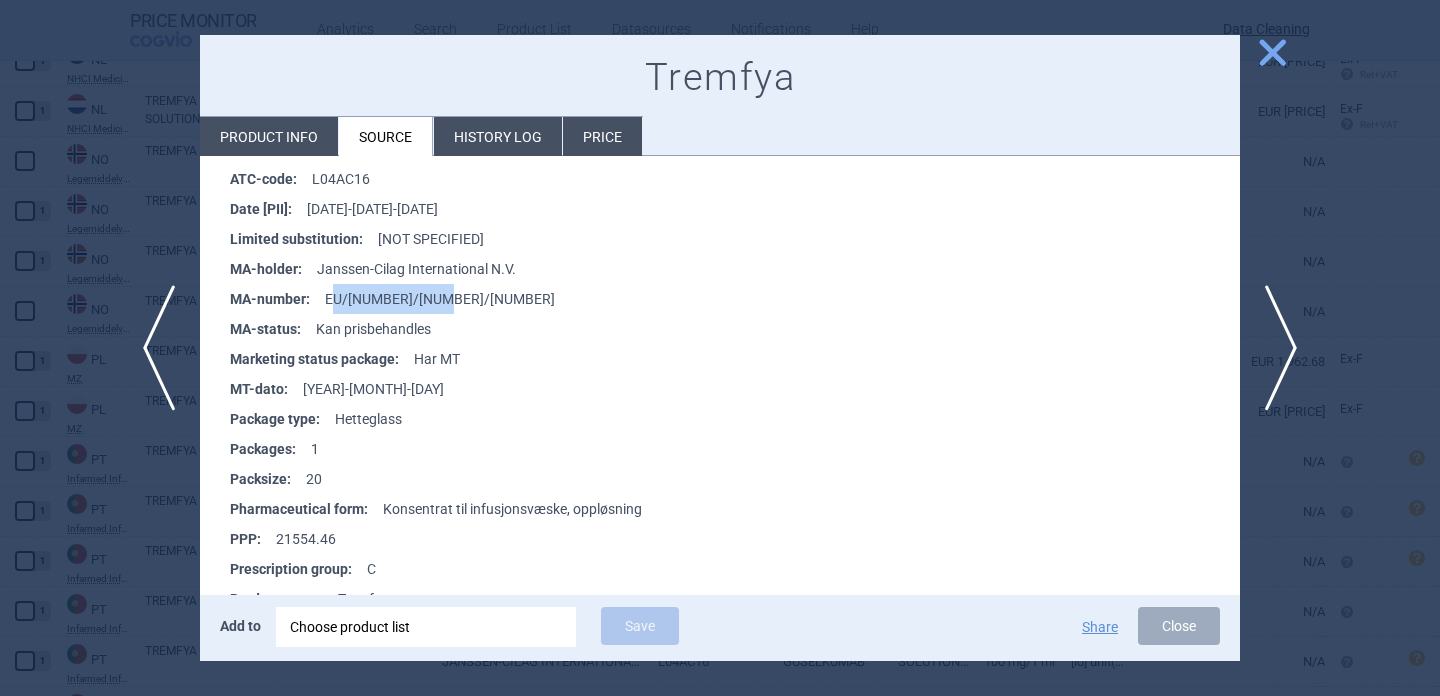 drag, startPoint x: 469, startPoint y: 306, endPoint x: 336, endPoint y: 305, distance: 133.00375 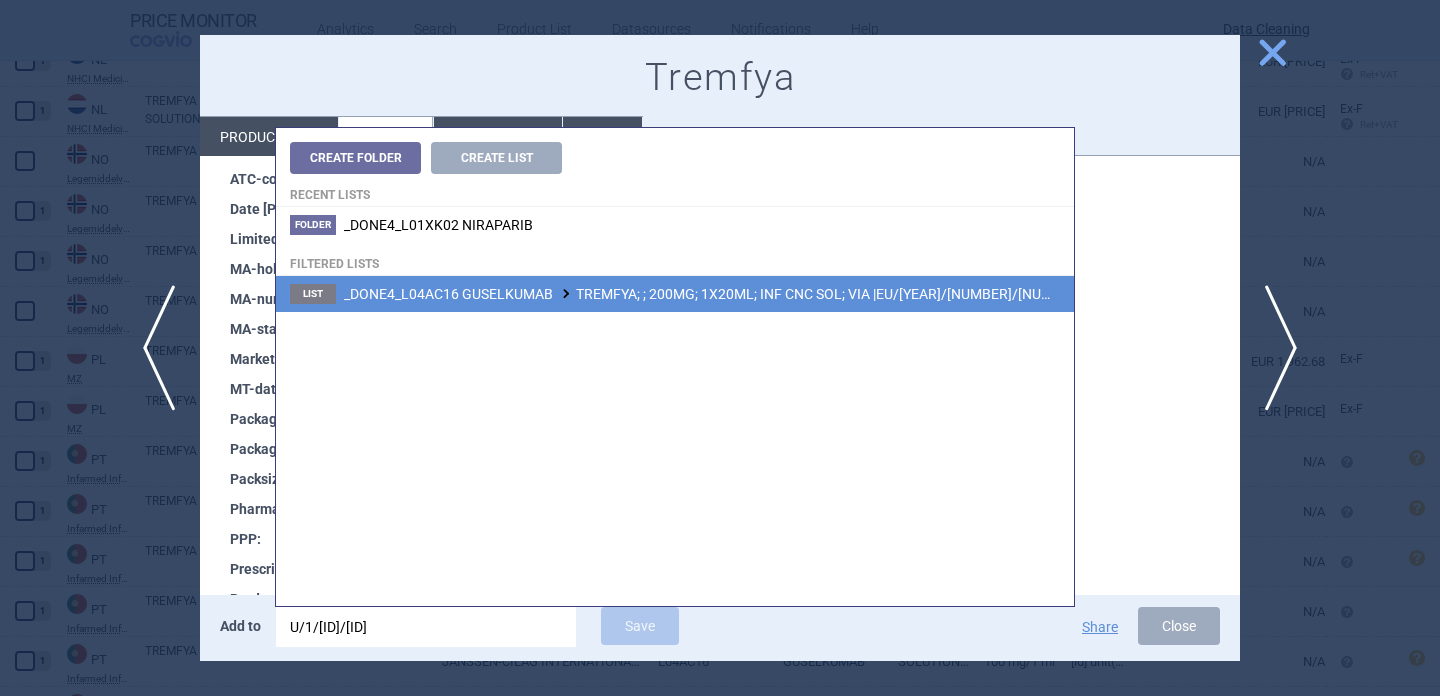 type on "U/1/17/1234/005" 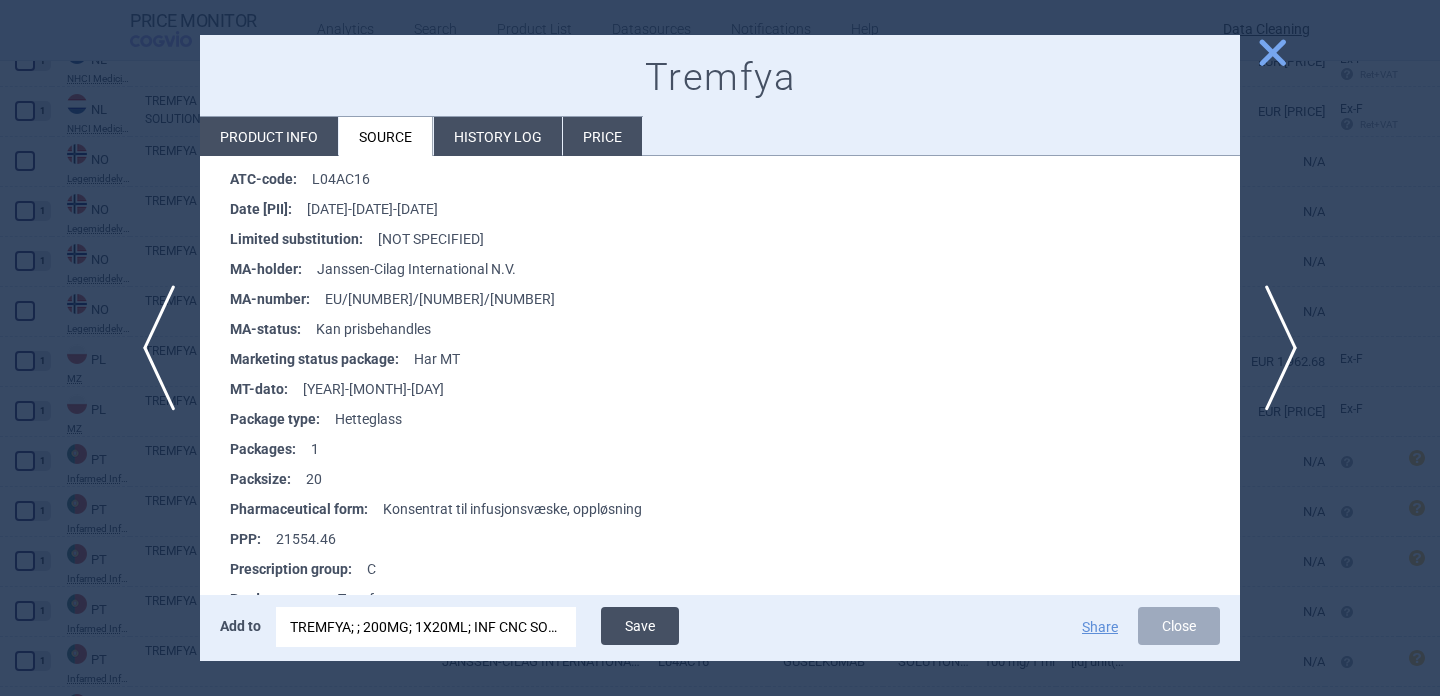 click on "Save" at bounding box center (640, 626) 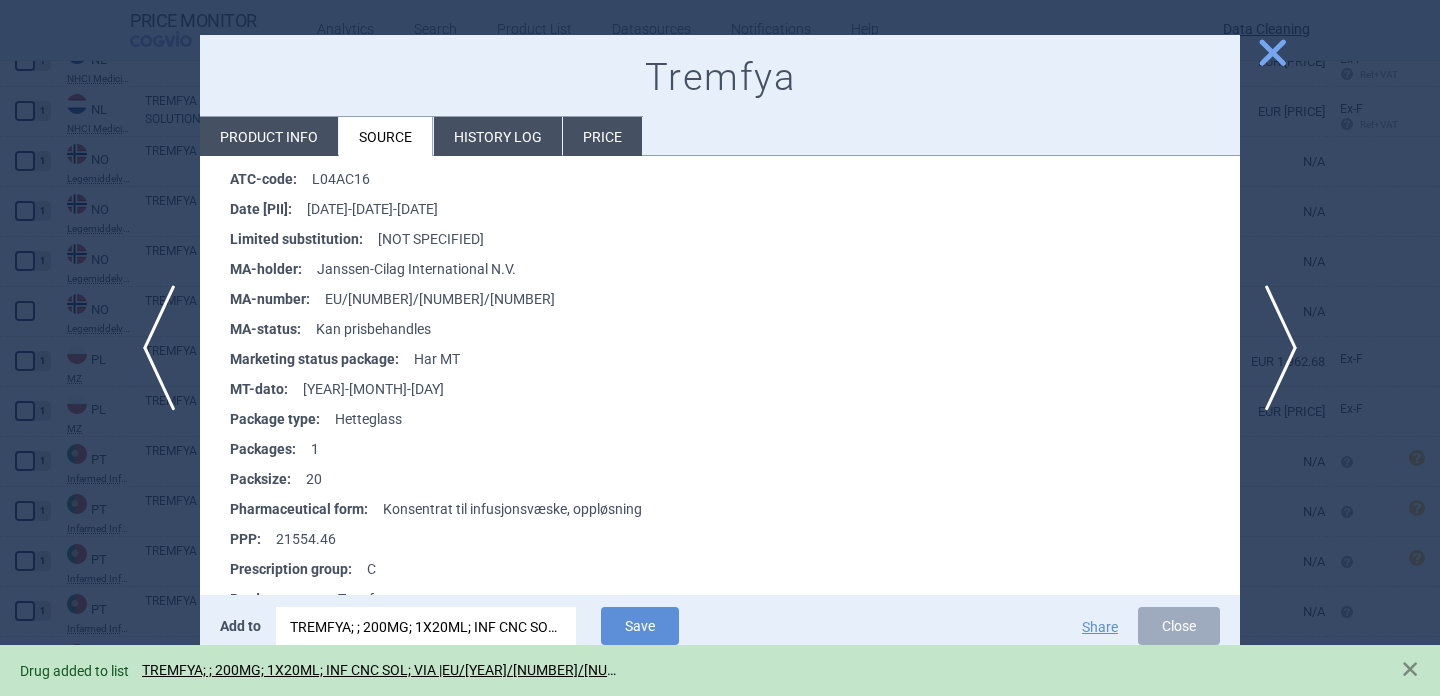 click at bounding box center (720, 348) 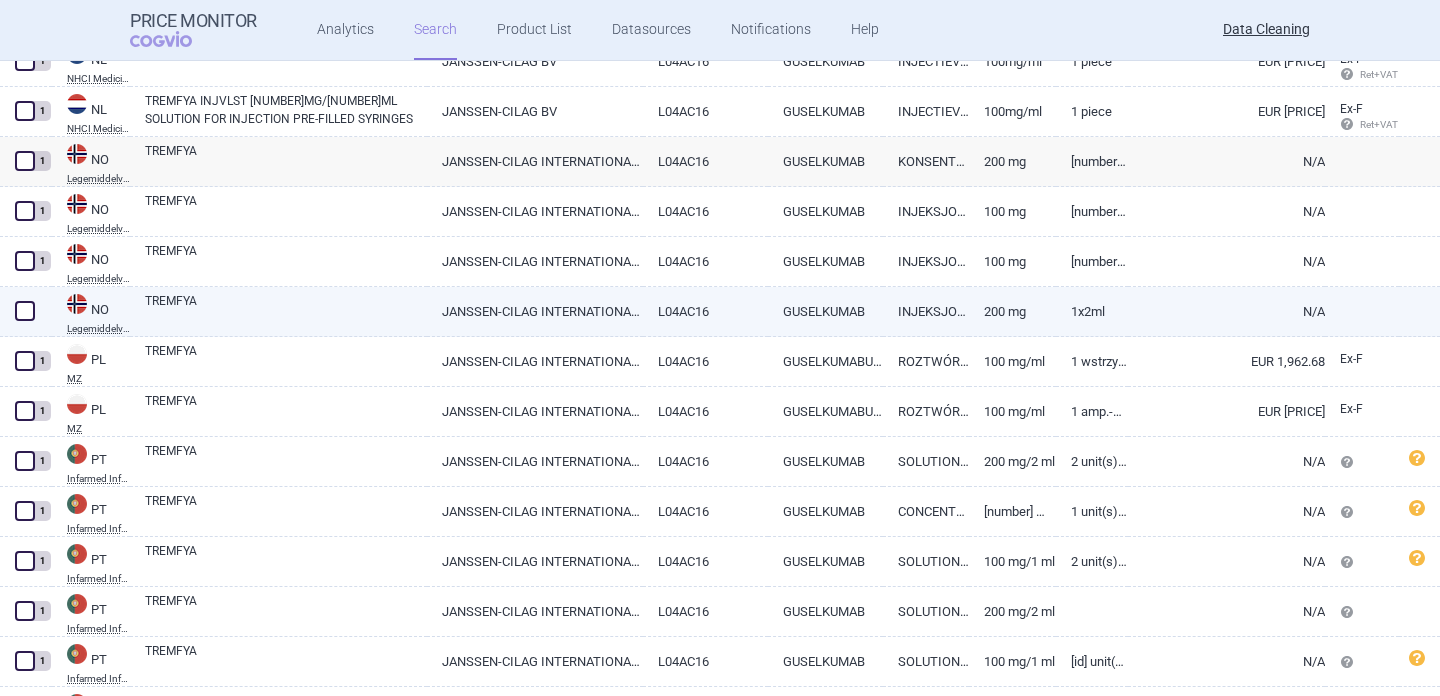 click on "TREMFYA" at bounding box center [286, 310] 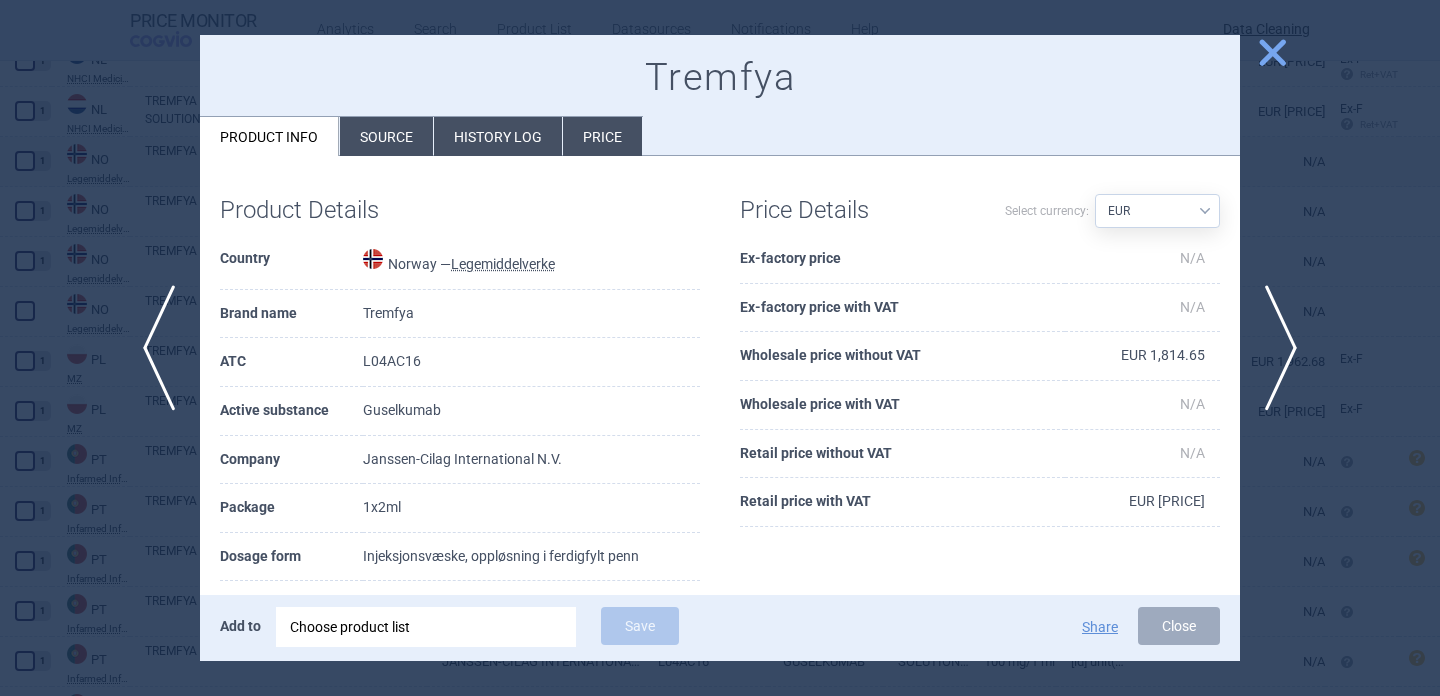 click on "Source" at bounding box center (386, 136) 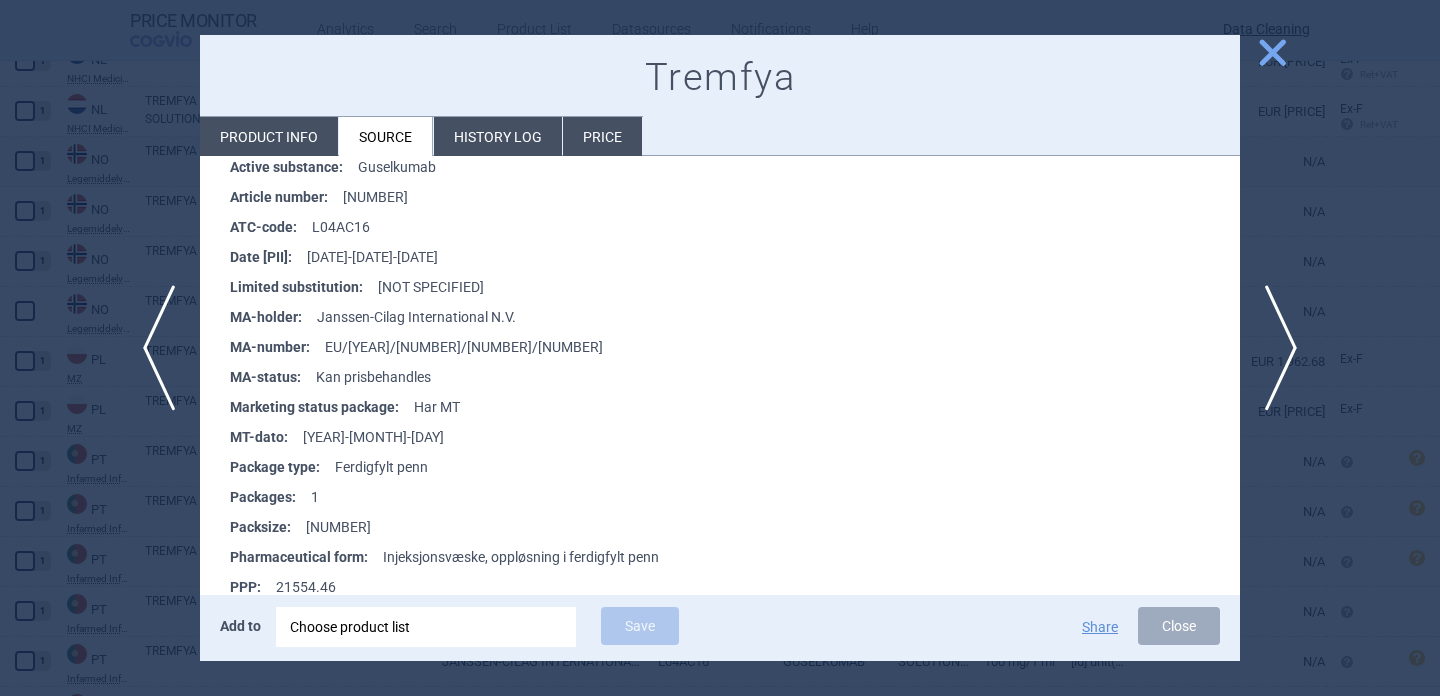 scroll, scrollTop: 466, scrollLeft: 0, axis: vertical 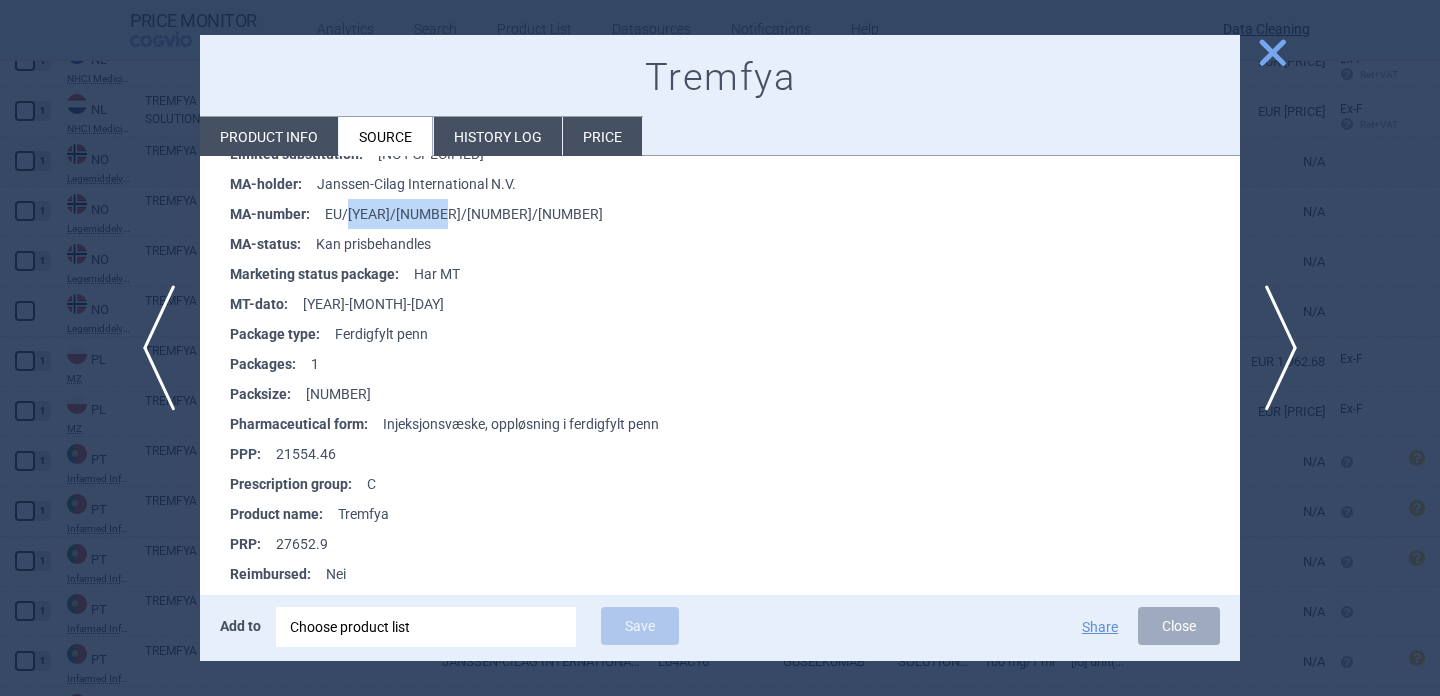 drag, startPoint x: 462, startPoint y: 206, endPoint x: 345, endPoint y: 204, distance: 117.01709 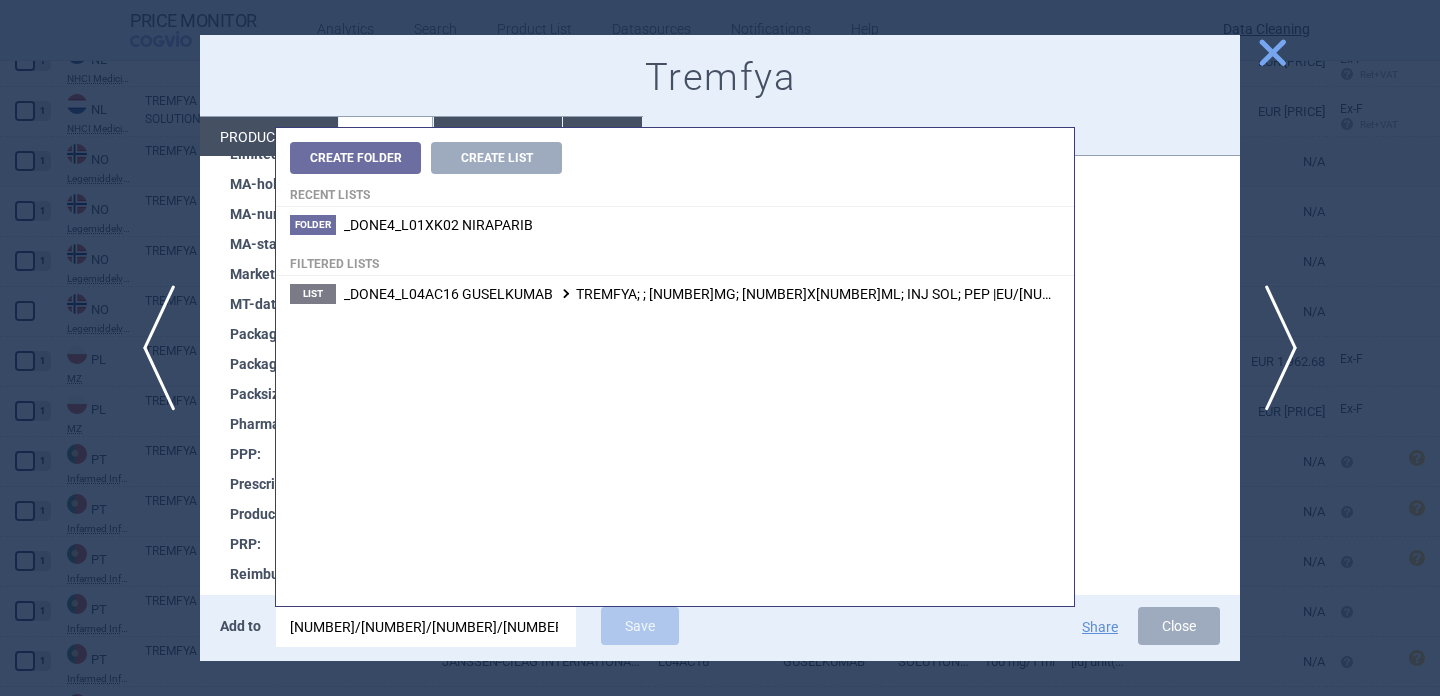 type on "1/17/1234/008" 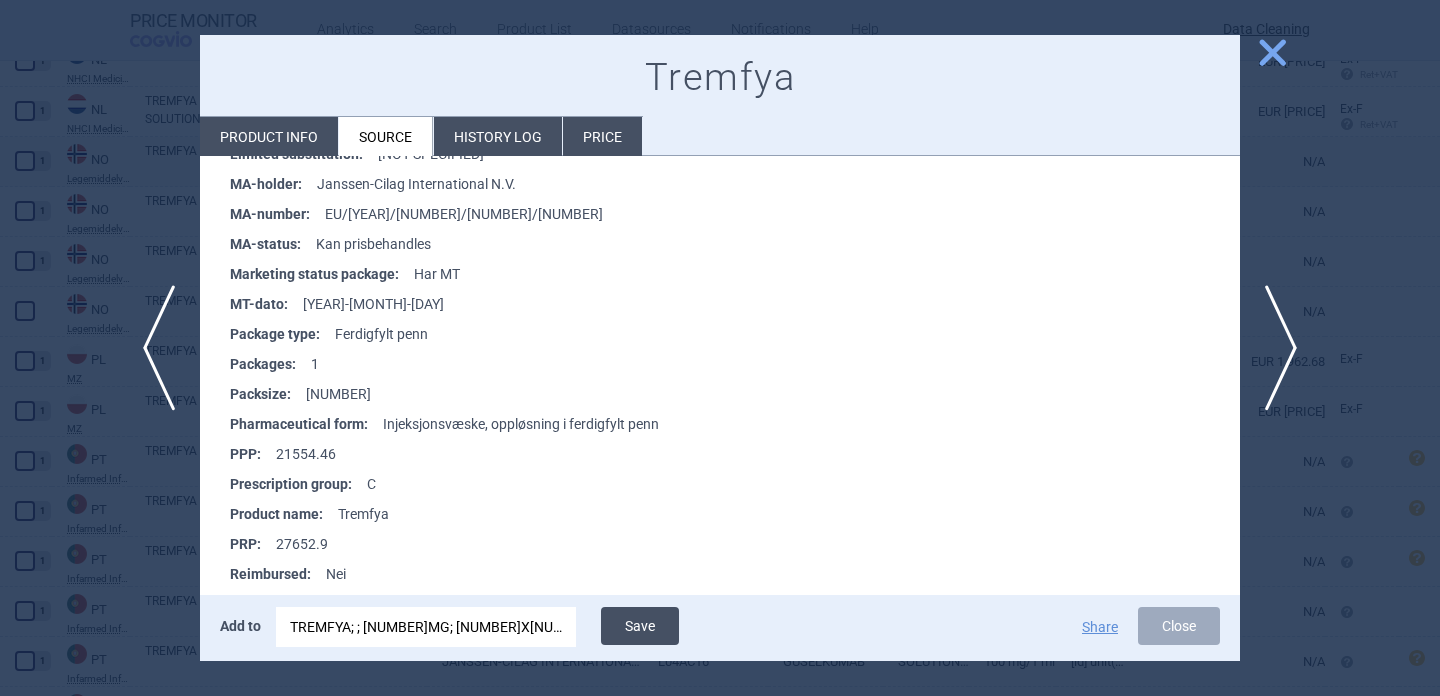 click on "Save" at bounding box center [640, 626] 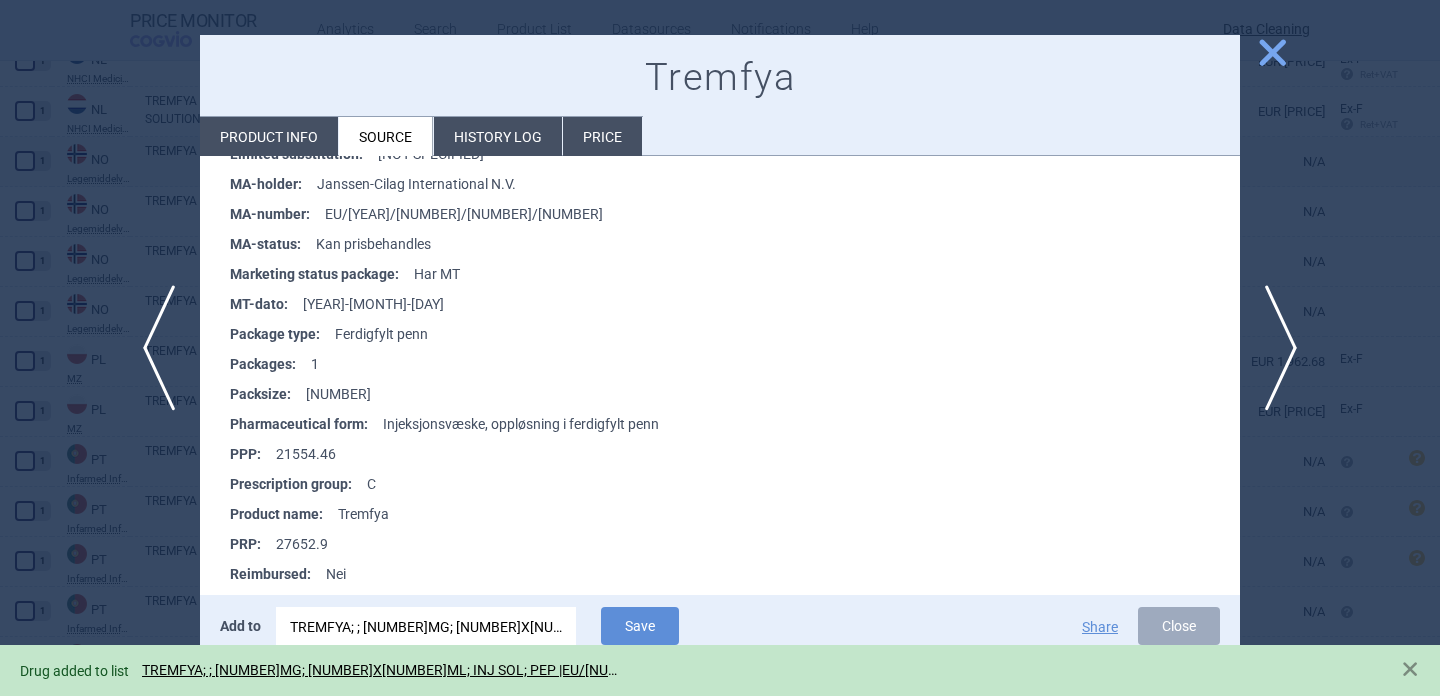 click at bounding box center (720, 348) 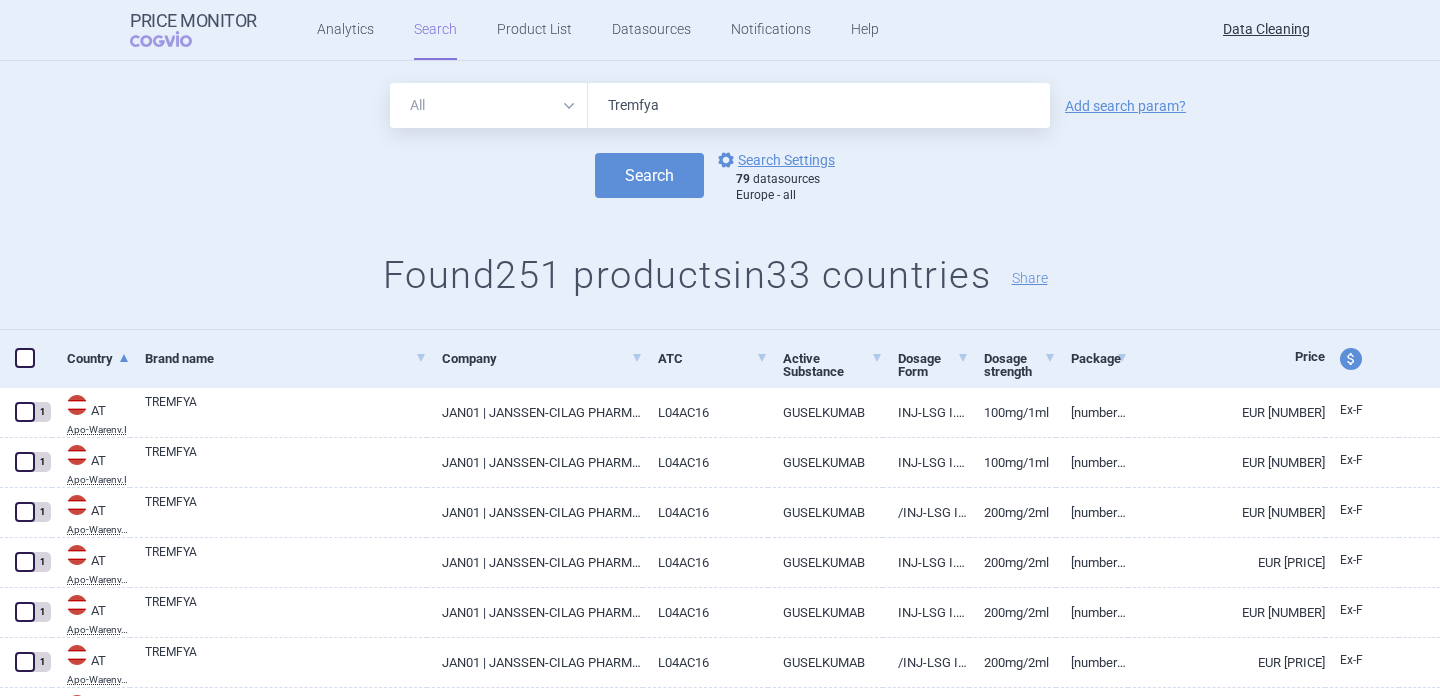 scroll, scrollTop: 0, scrollLeft: 0, axis: both 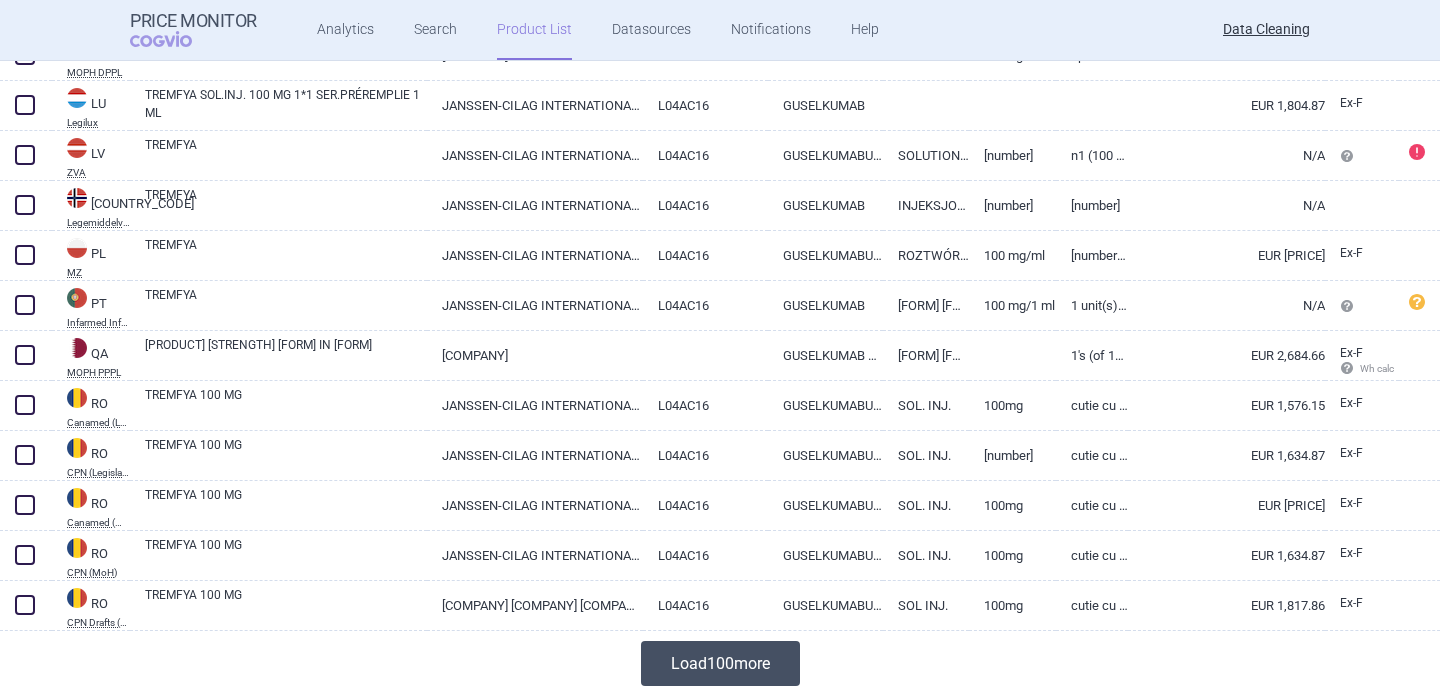 click on "Load  100  more" at bounding box center [720, 663] 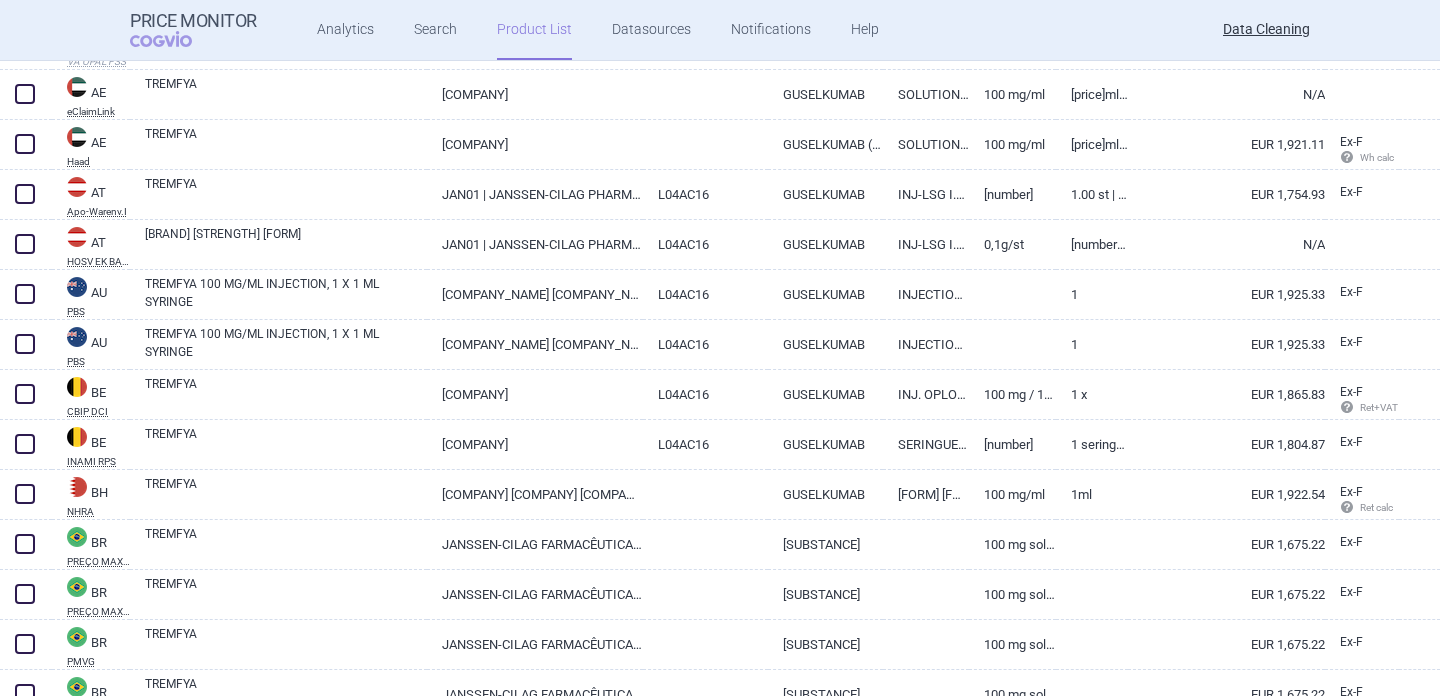 scroll, scrollTop: 1196, scrollLeft: 0, axis: vertical 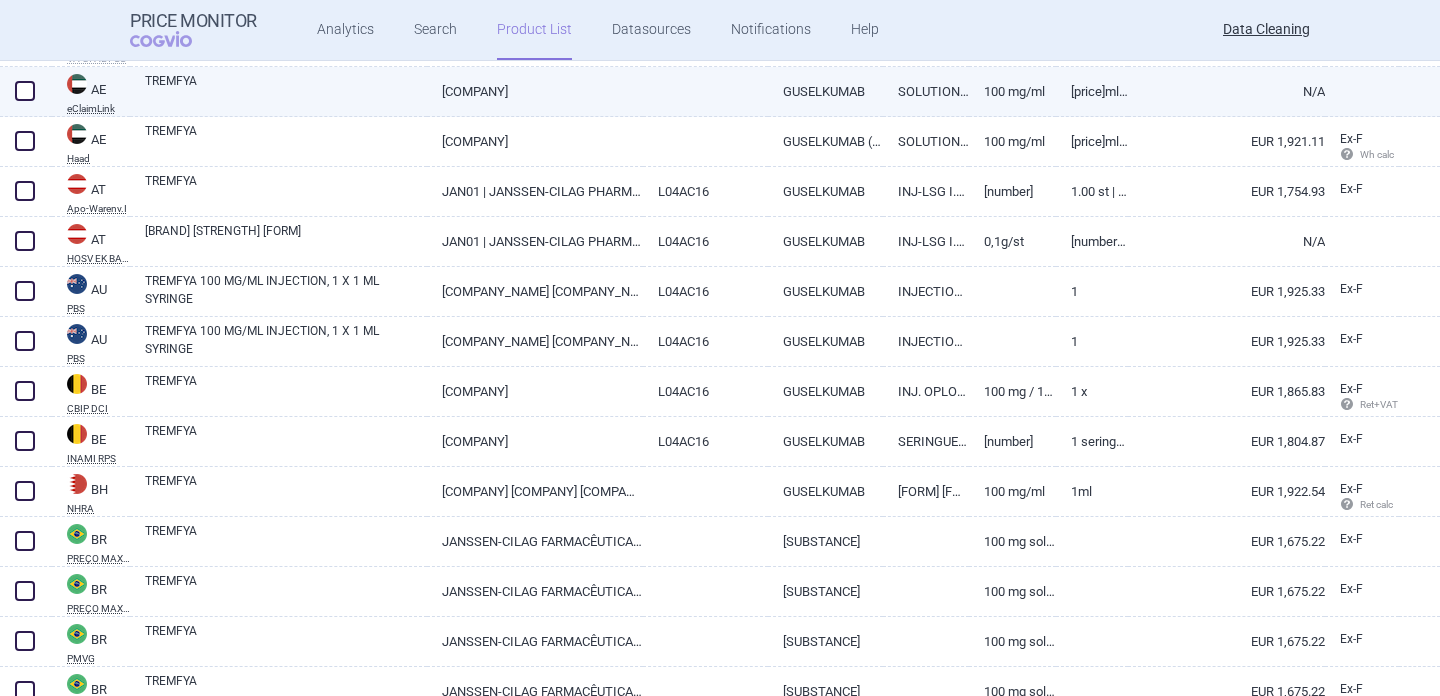 click at bounding box center (705, 85) 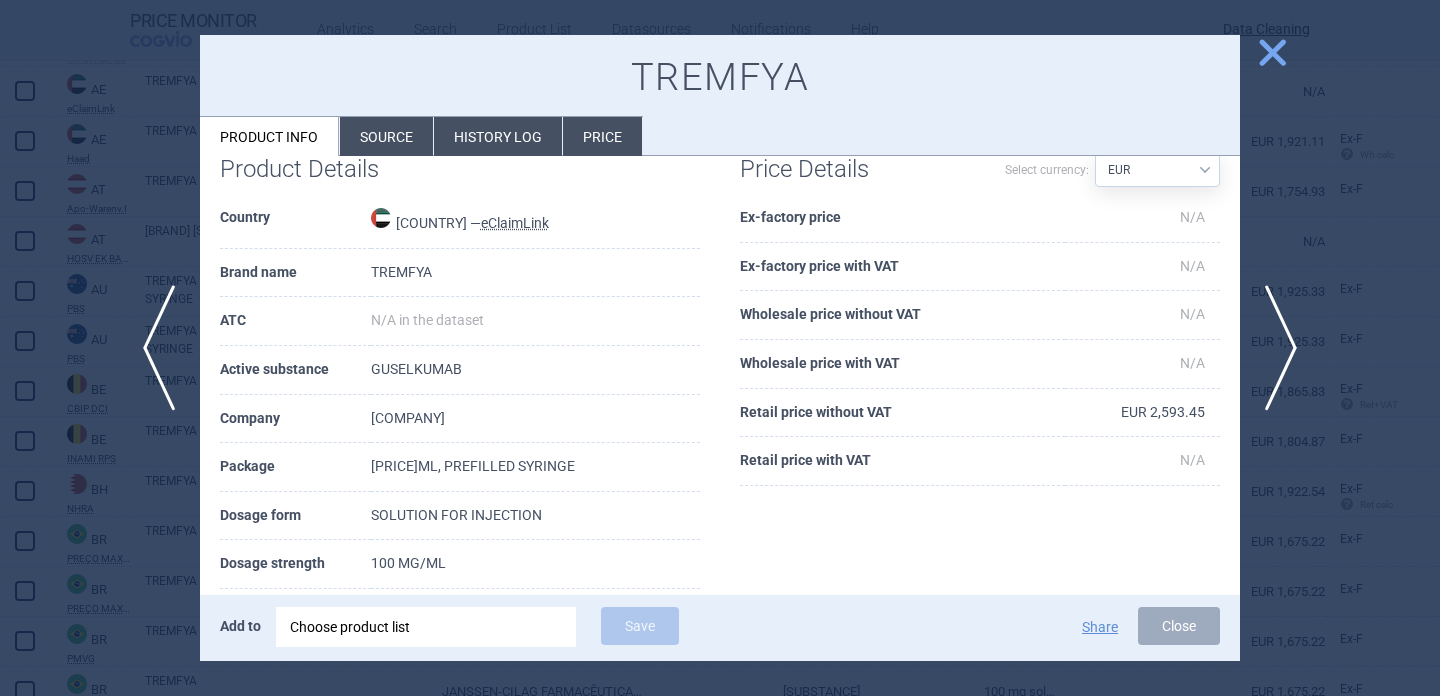 scroll, scrollTop: 58, scrollLeft: 0, axis: vertical 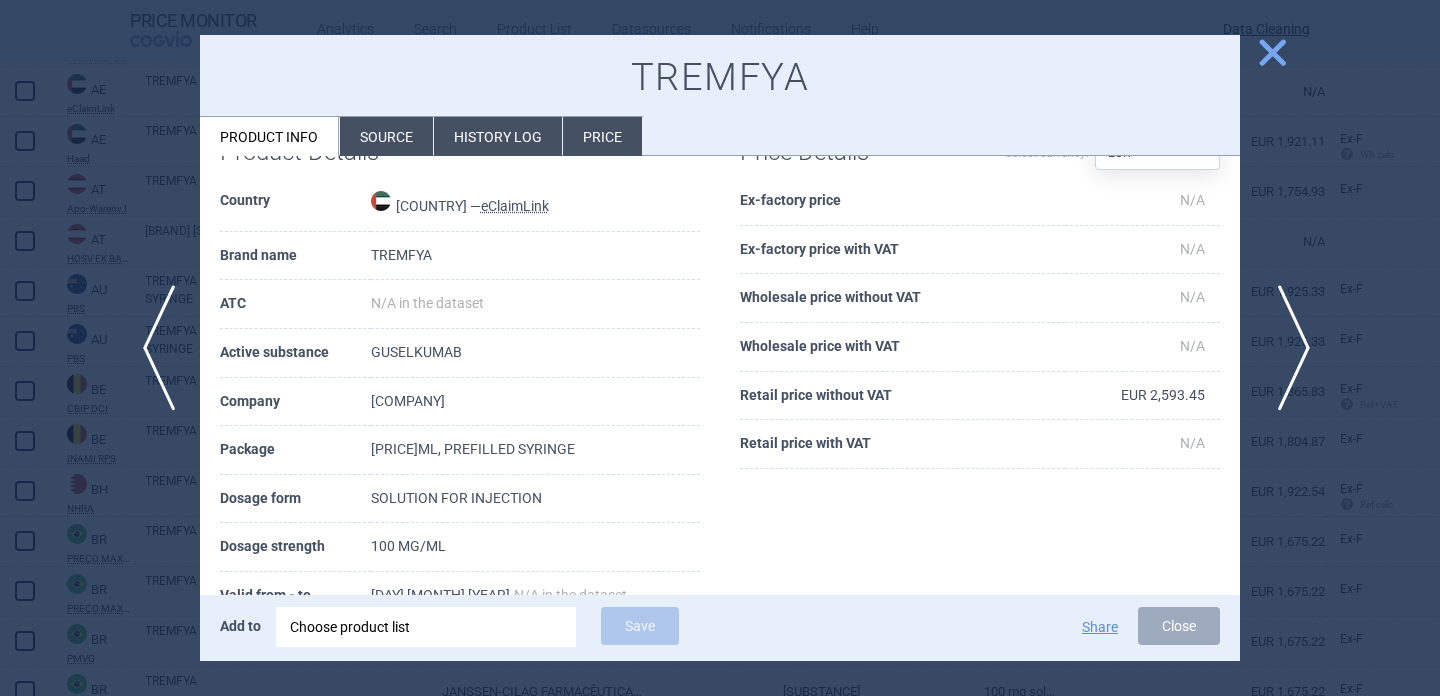 click on "next" at bounding box center [1287, 348] 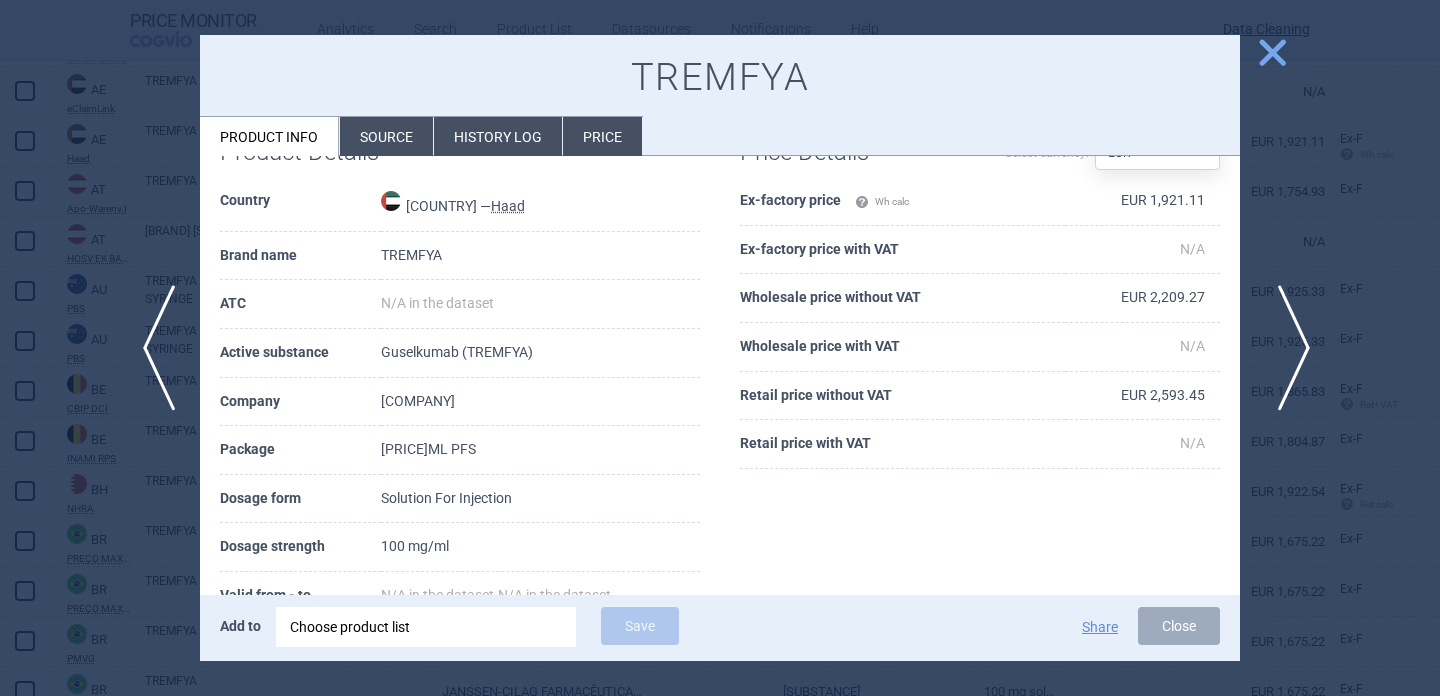 click on "next" at bounding box center (1287, 348) 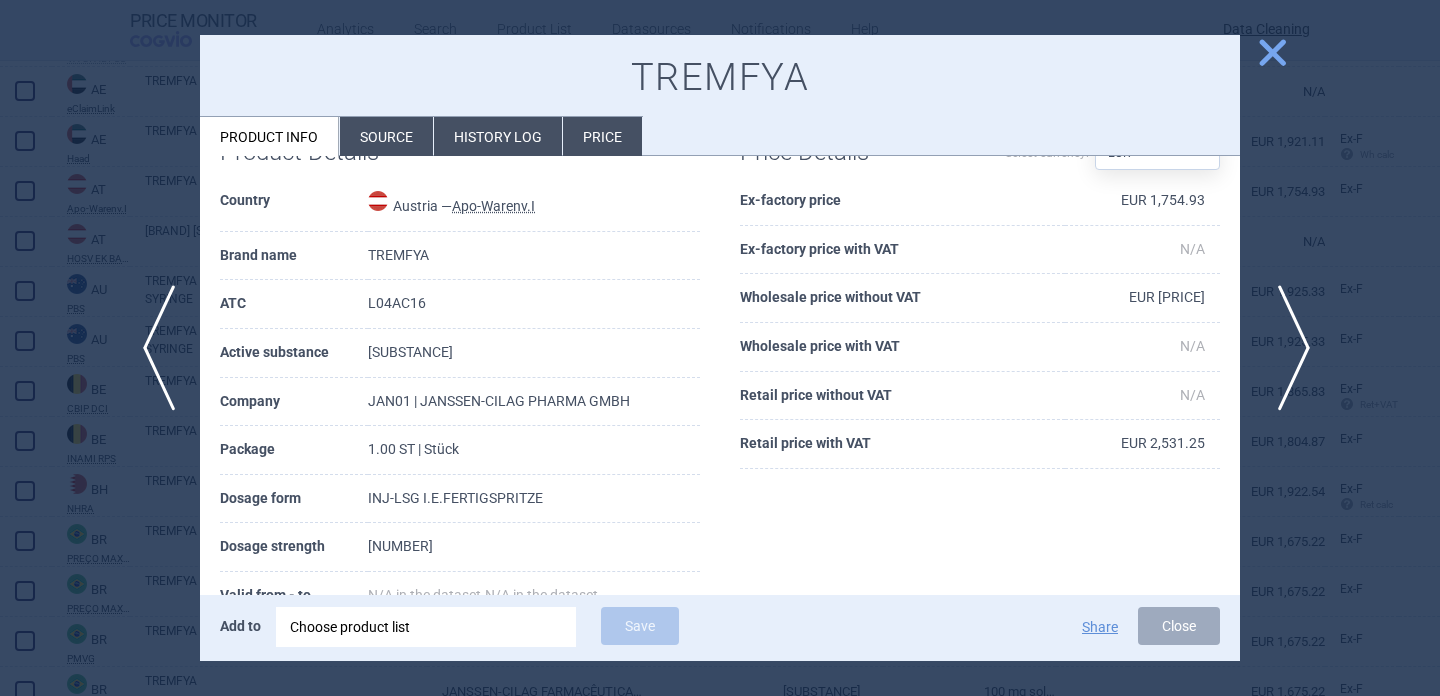 click on "next" at bounding box center (1287, 348) 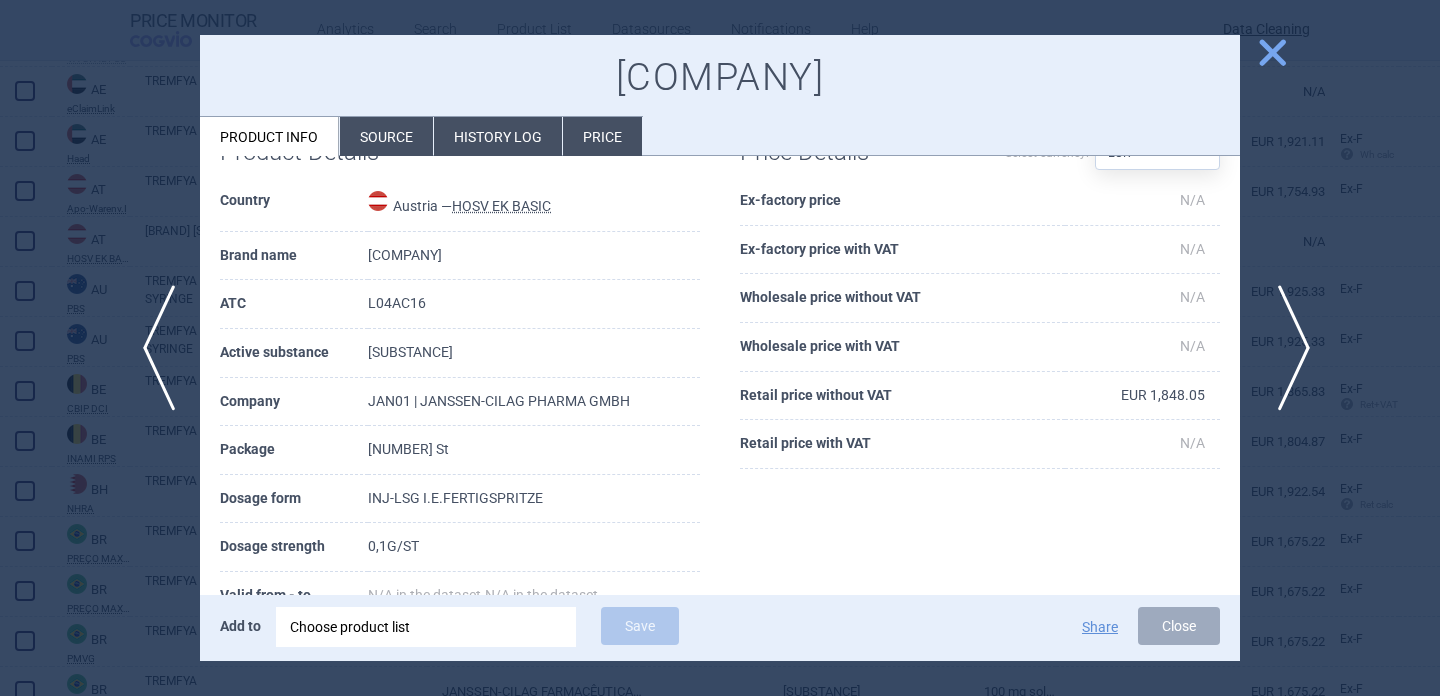 click on "next" at bounding box center [1287, 348] 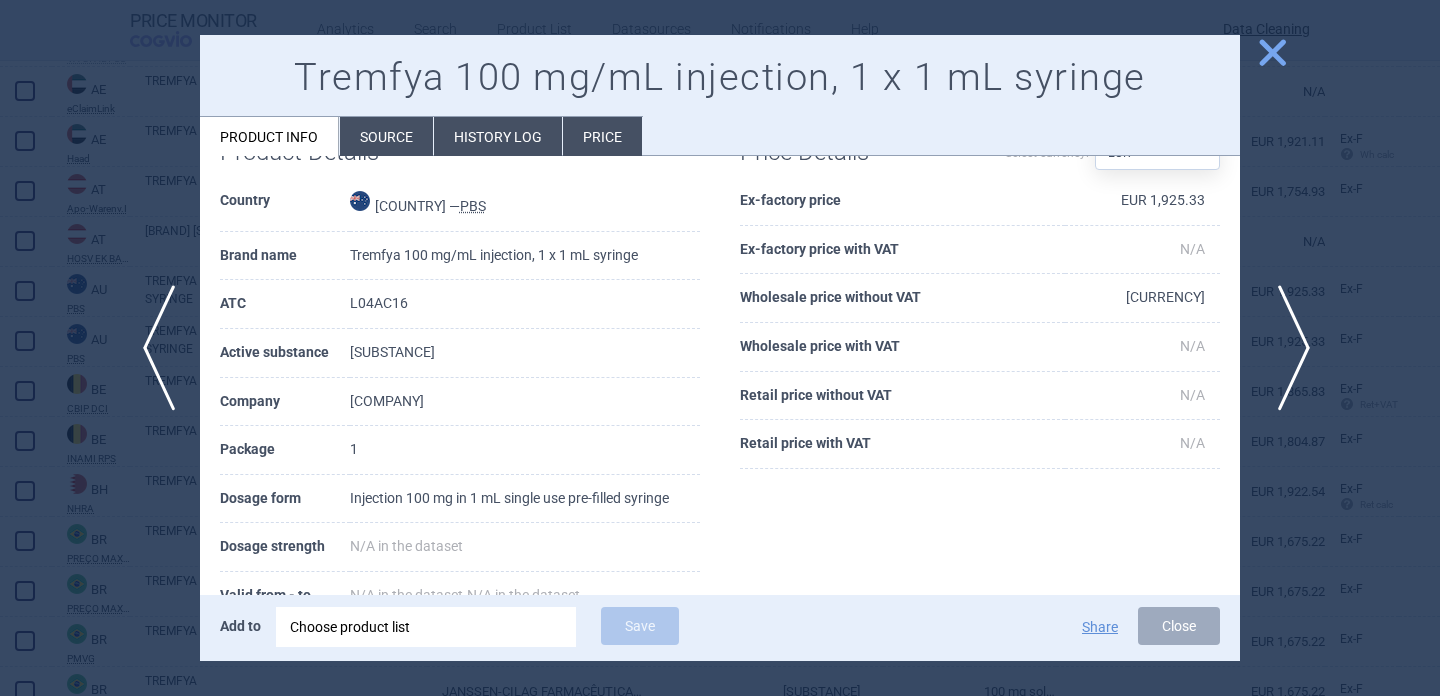 click on "next" at bounding box center (1287, 348) 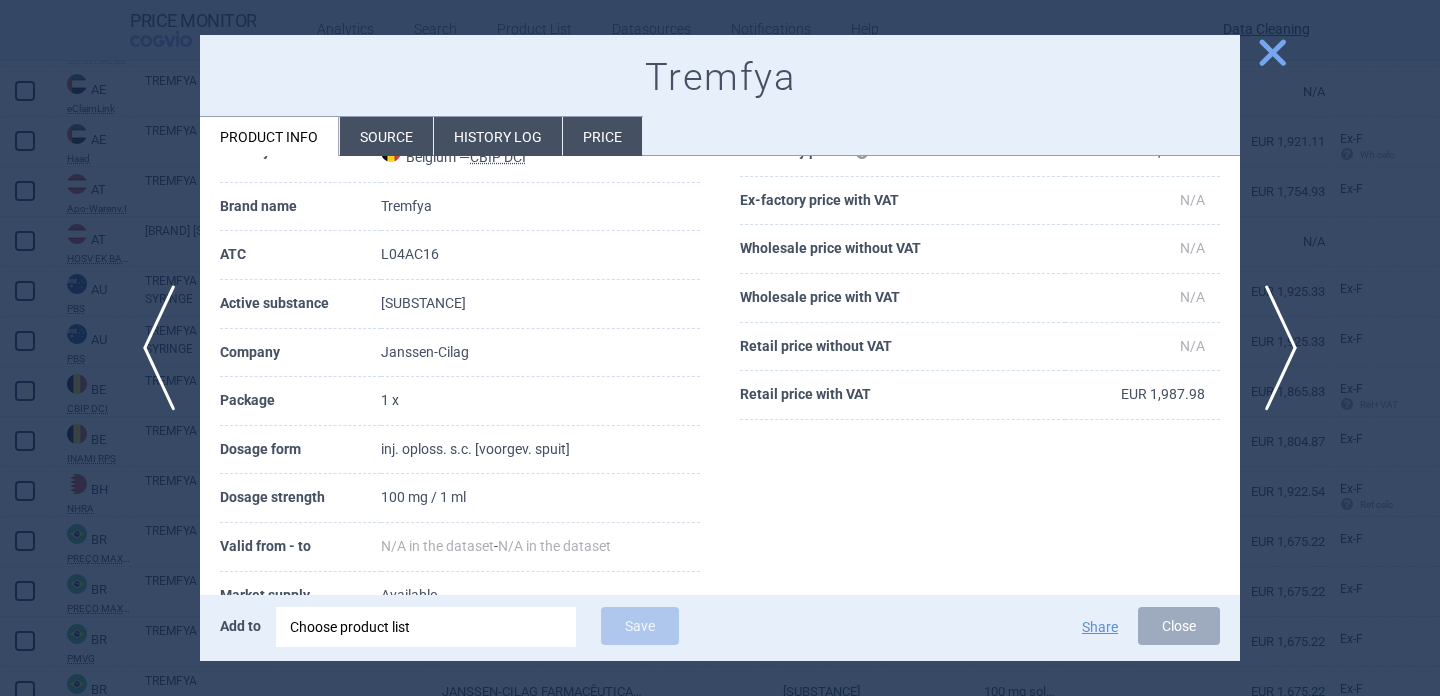 scroll, scrollTop: 112, scrollLeft: 0, axis: vertical 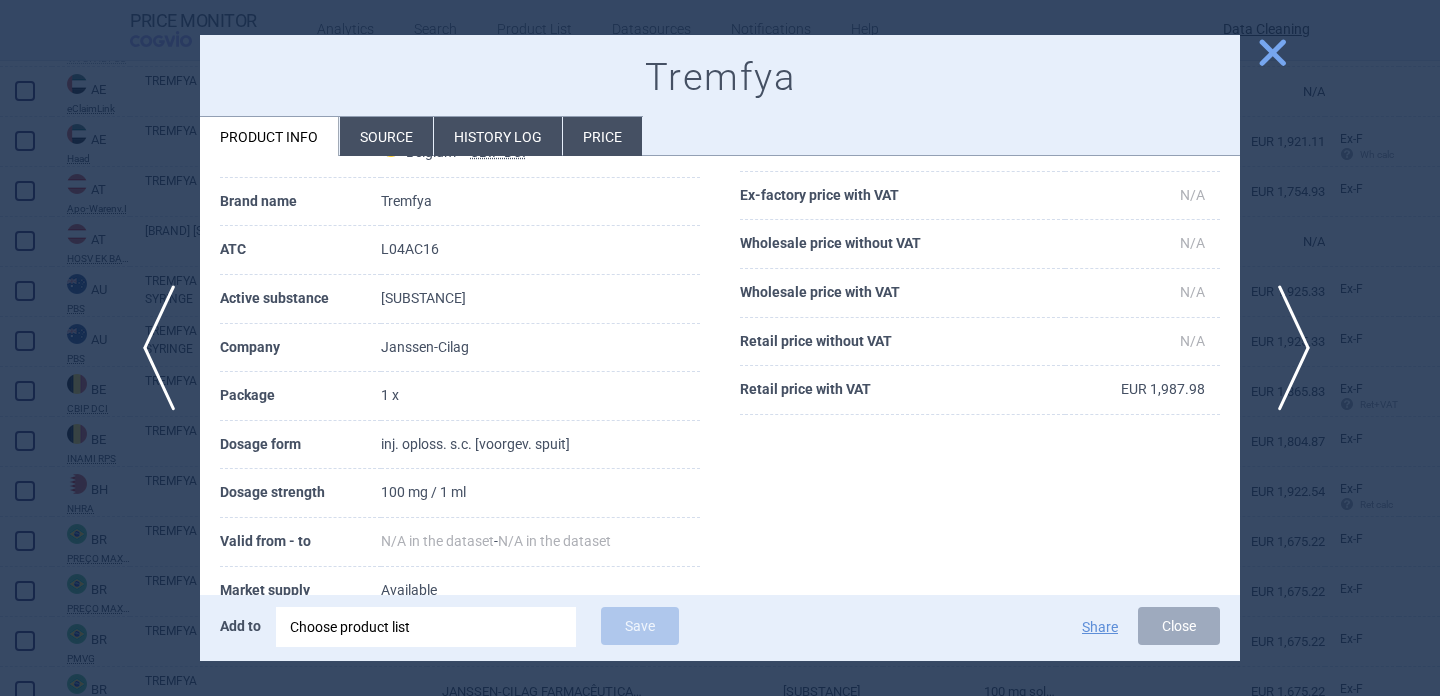 click on "next" at bounding box center [1287, 348] 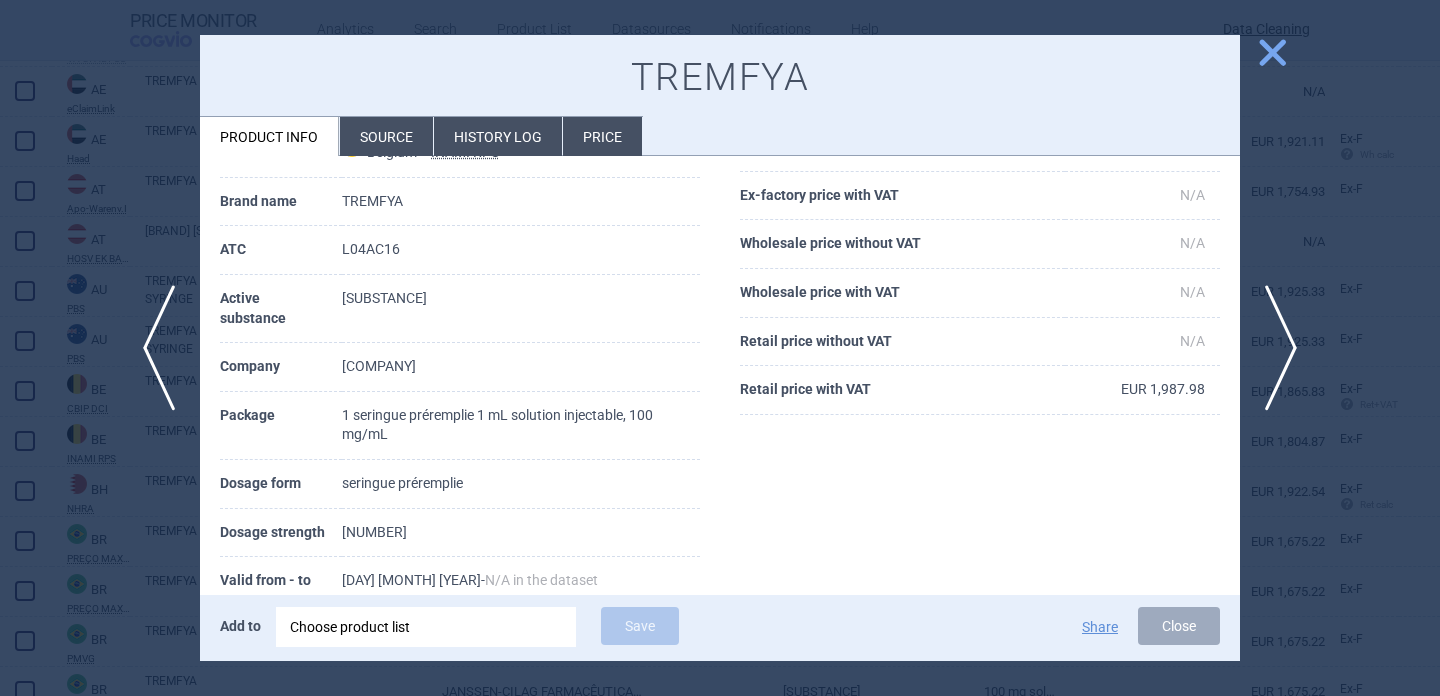 click at bounding box center [720, 348] 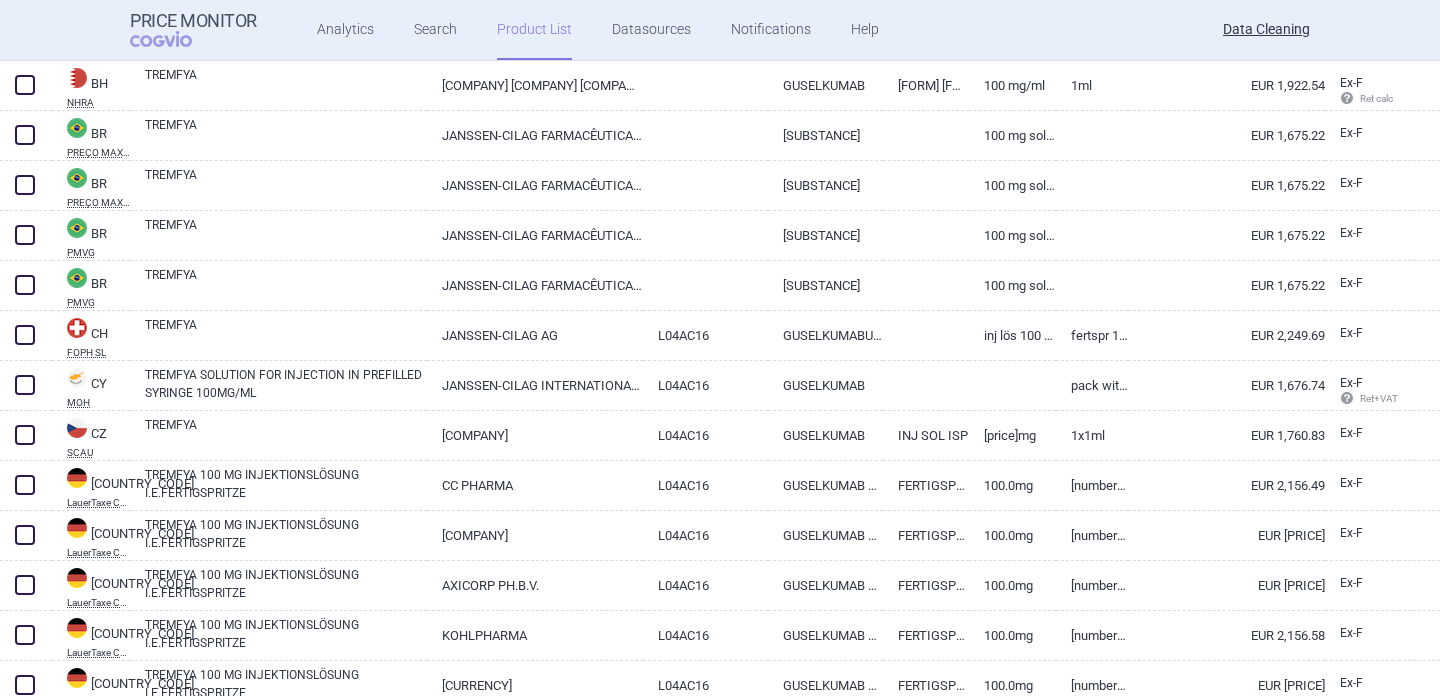 scroll, scrollTop: 1605, scrollLeft: 0, axis: vertical 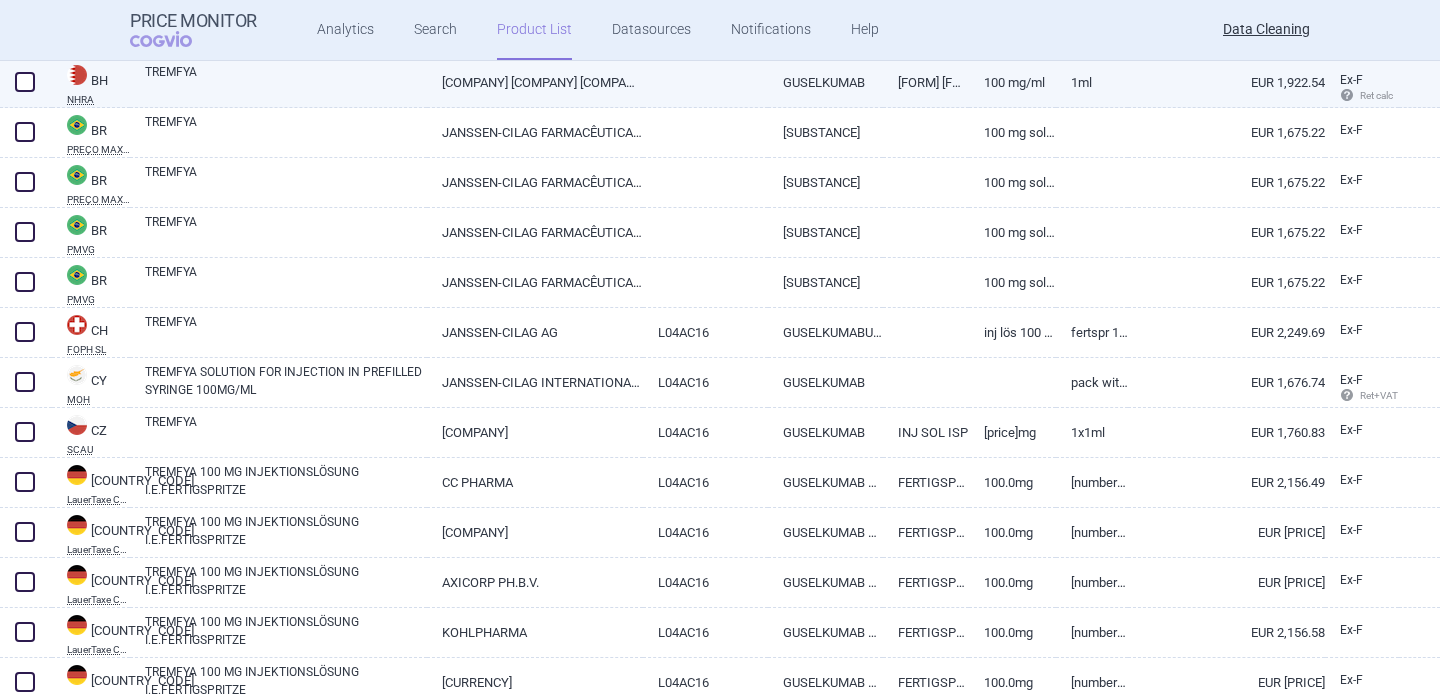 click on "TREMFYA" at bounding box center [286, 81] 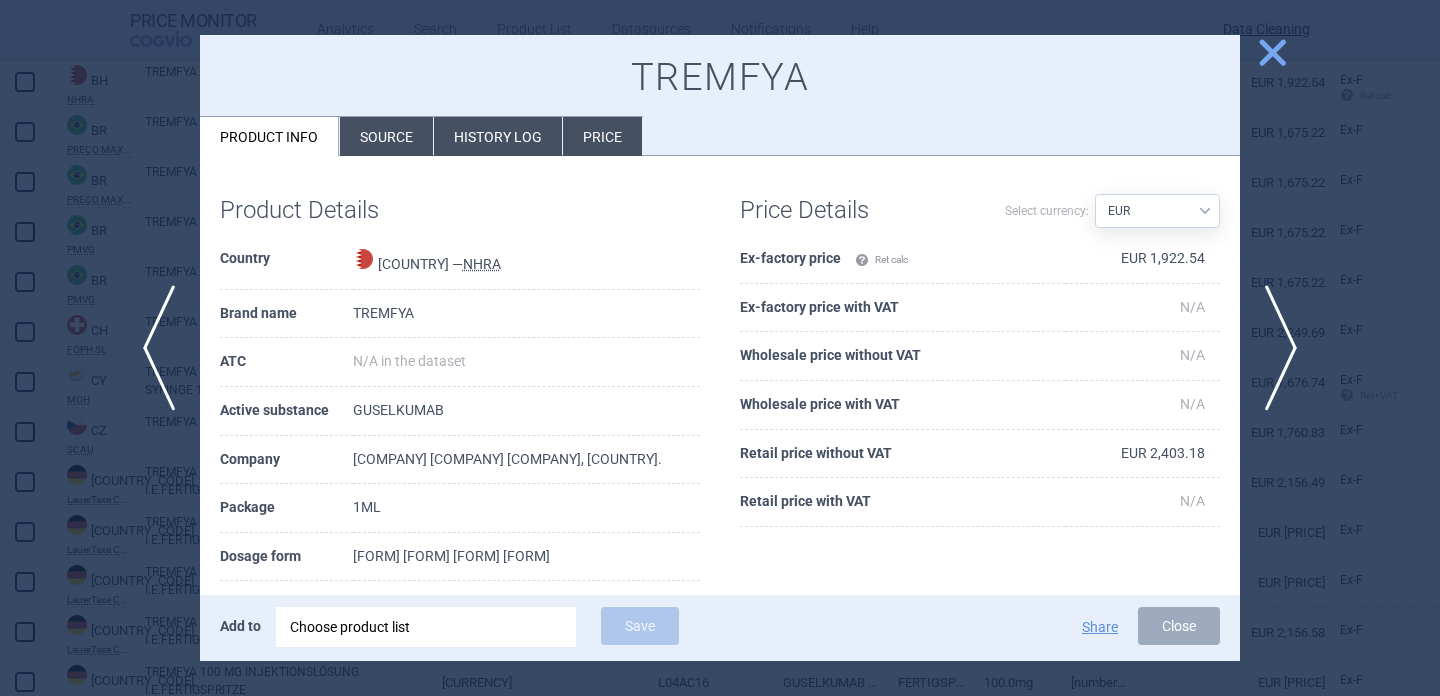 scroll, scrollTop: 27, scrollLeft: 0, axis: vertical 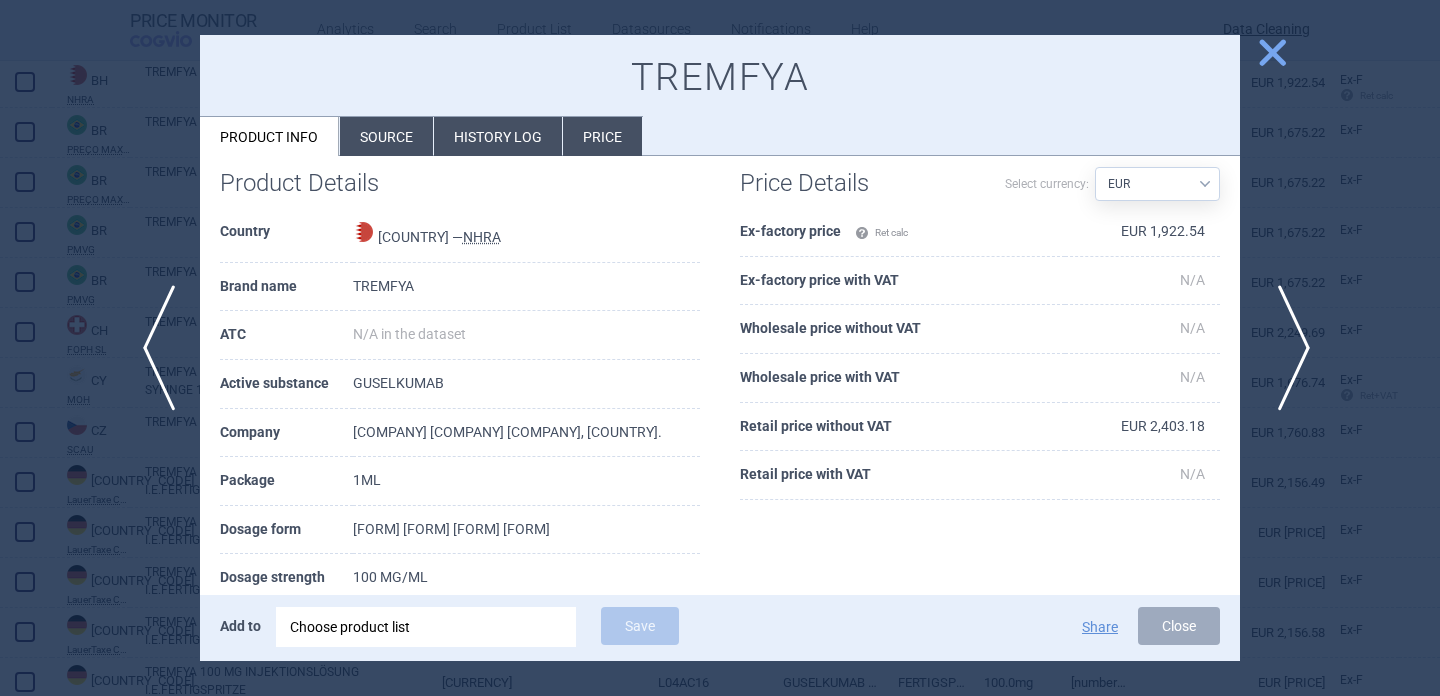 click on "next" at bounding box center [1287, 348] 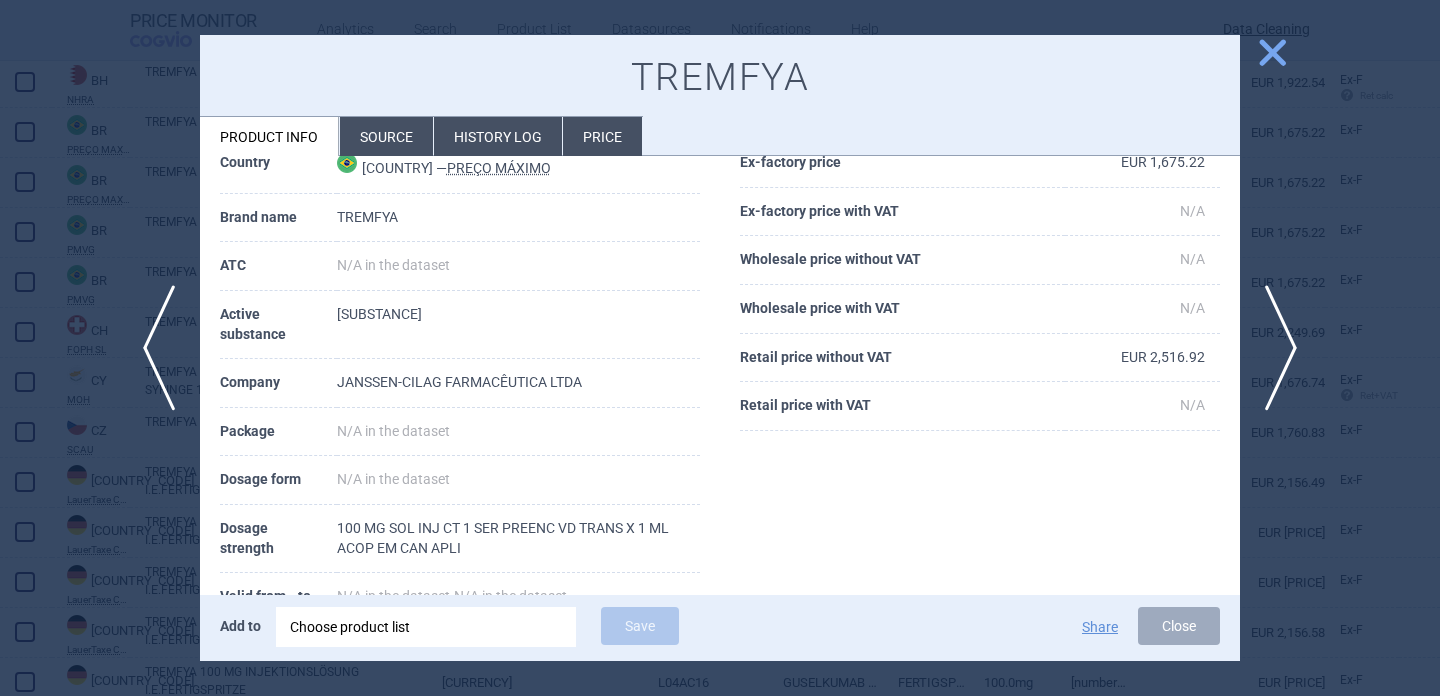 scroll, scrollTop: 97, scrollLeft: 0, axis: vertical 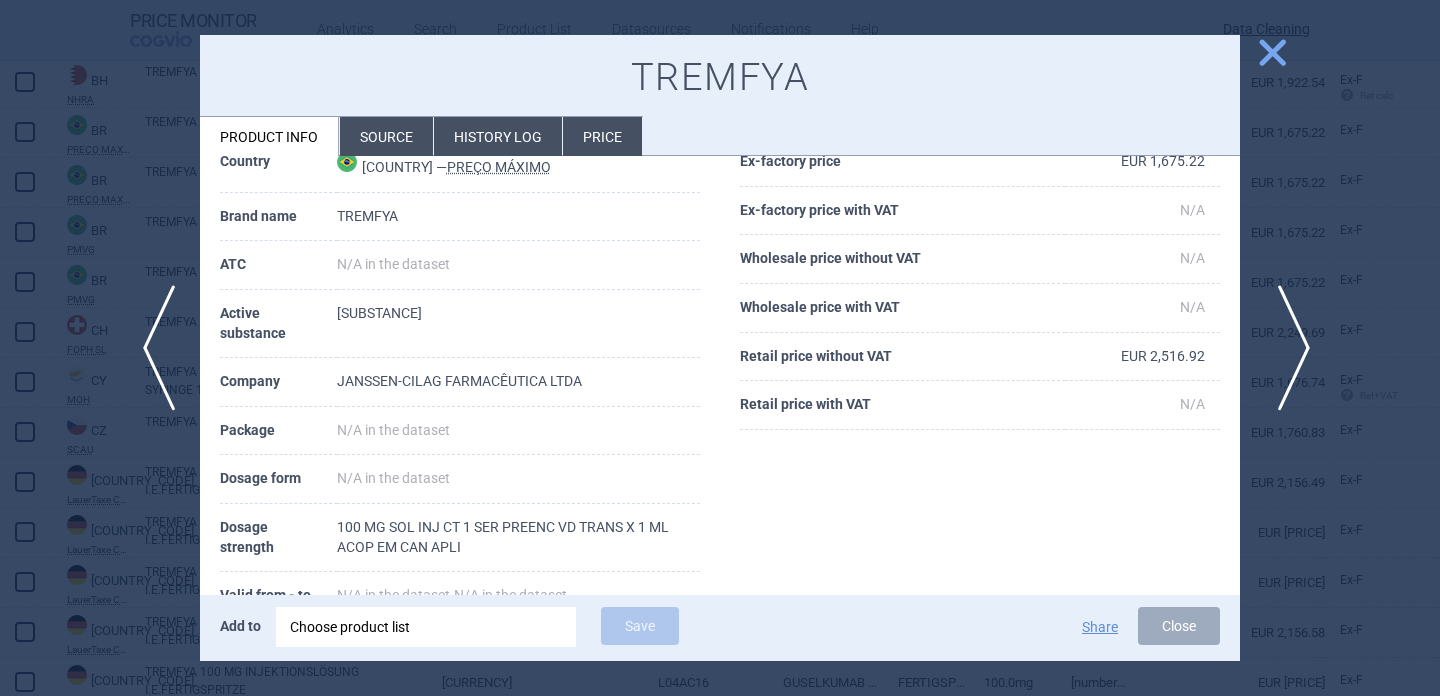click on "next" at bounding box center [1287, 348] 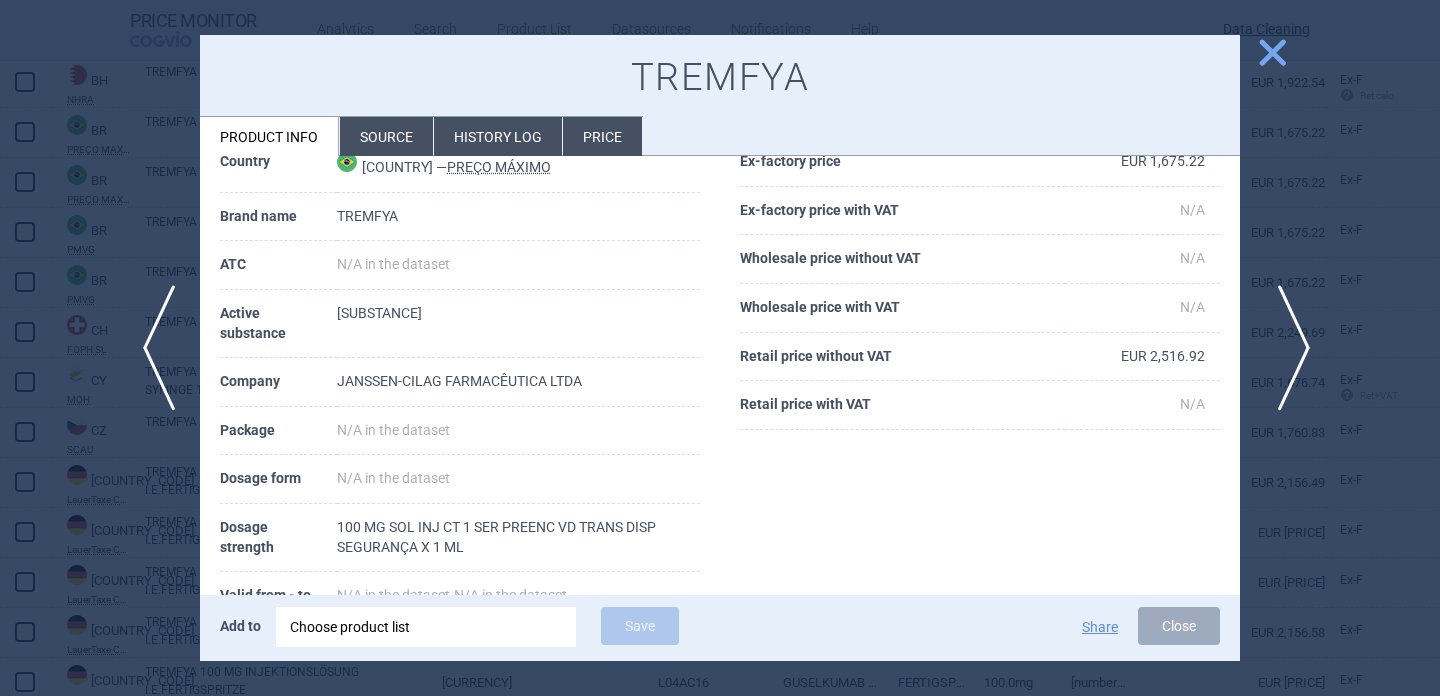 click on "next" at bounding box center [1287, 348] 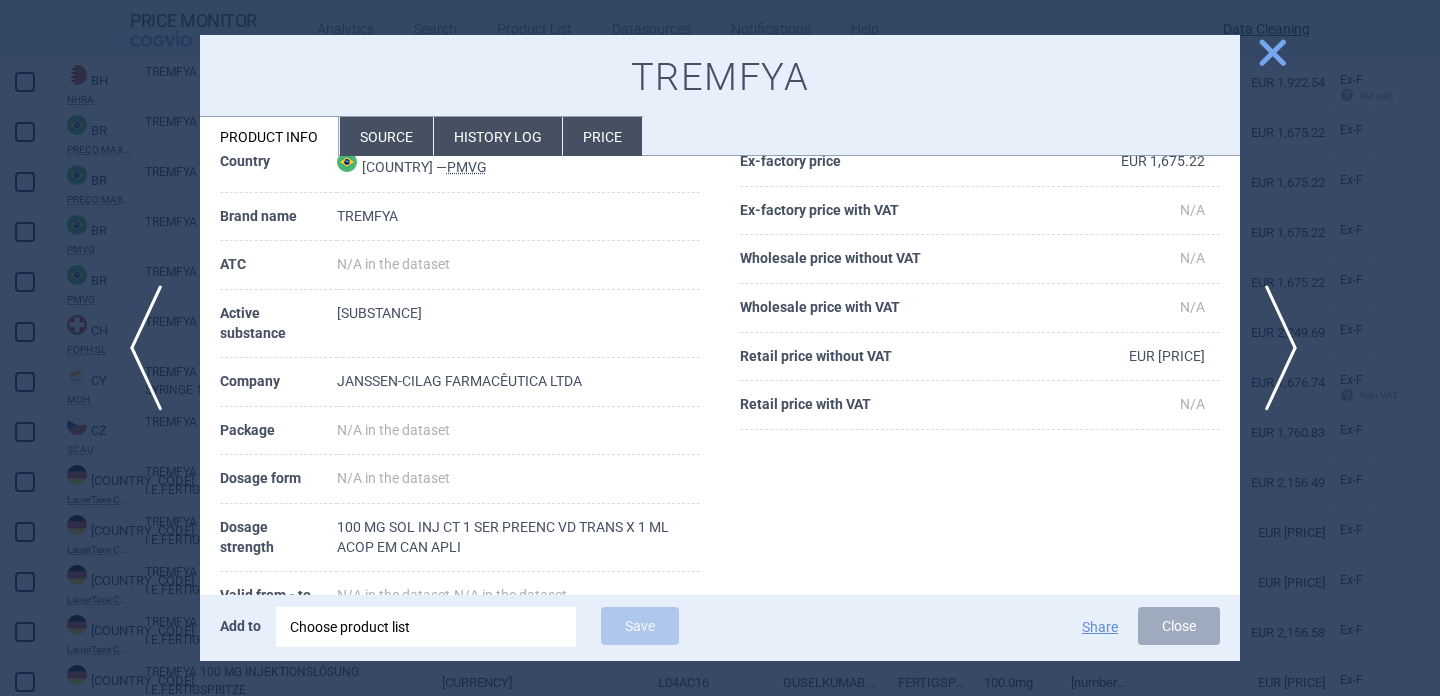 click on "previous" at bounding box center [152, 348] 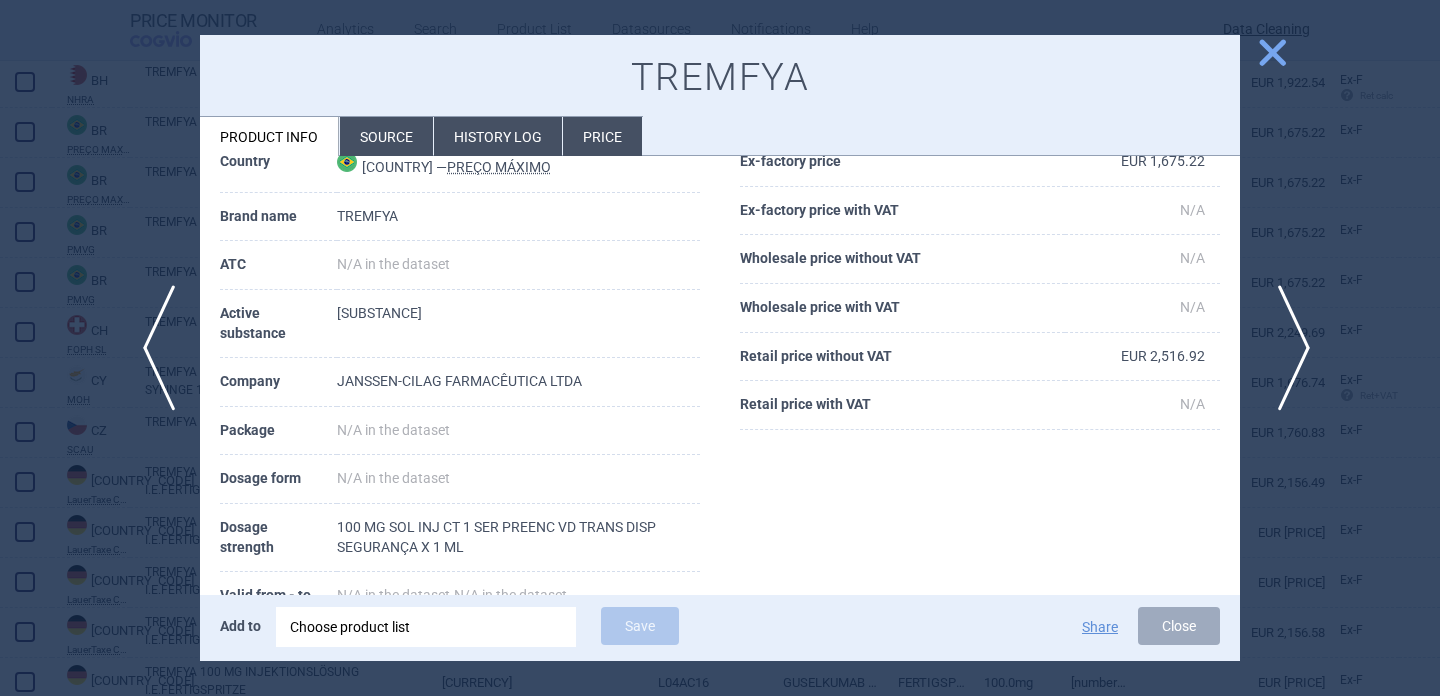click on "next" at bounding box center [1287, 348] 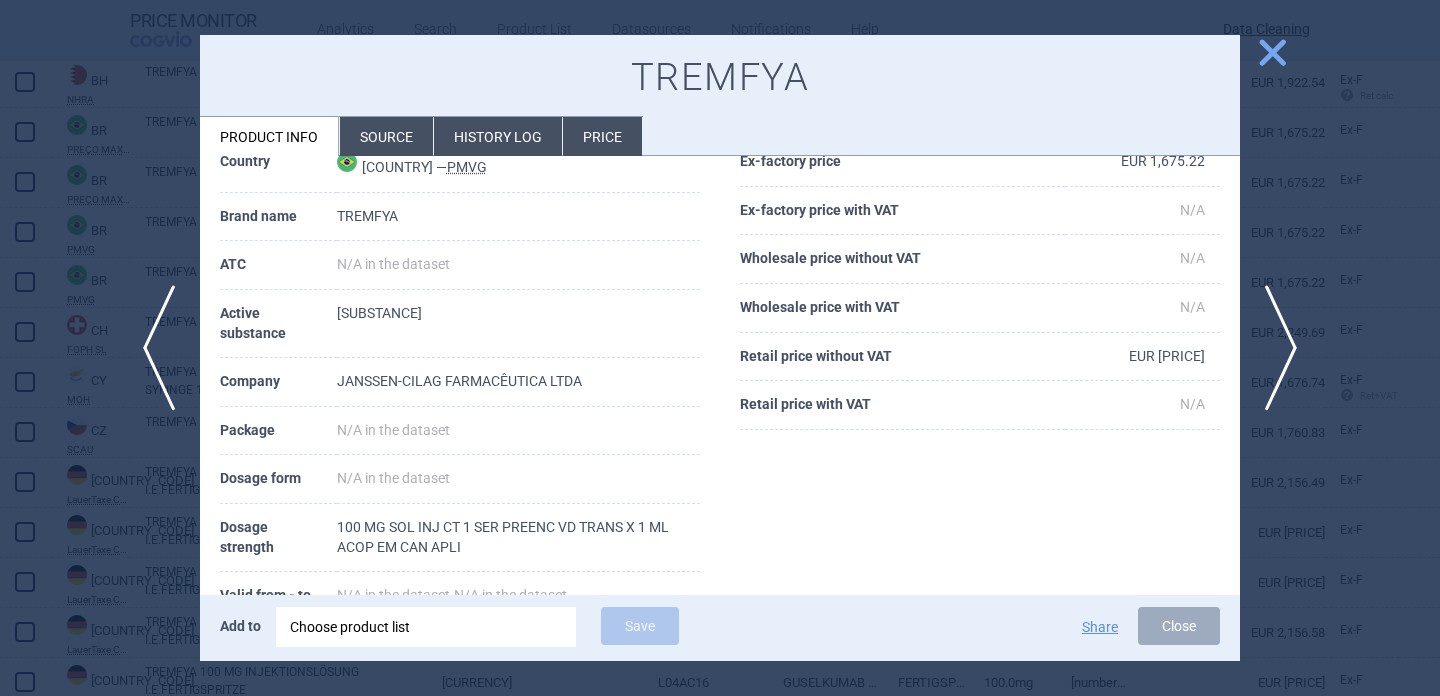 click at bounding box center (720, 348) 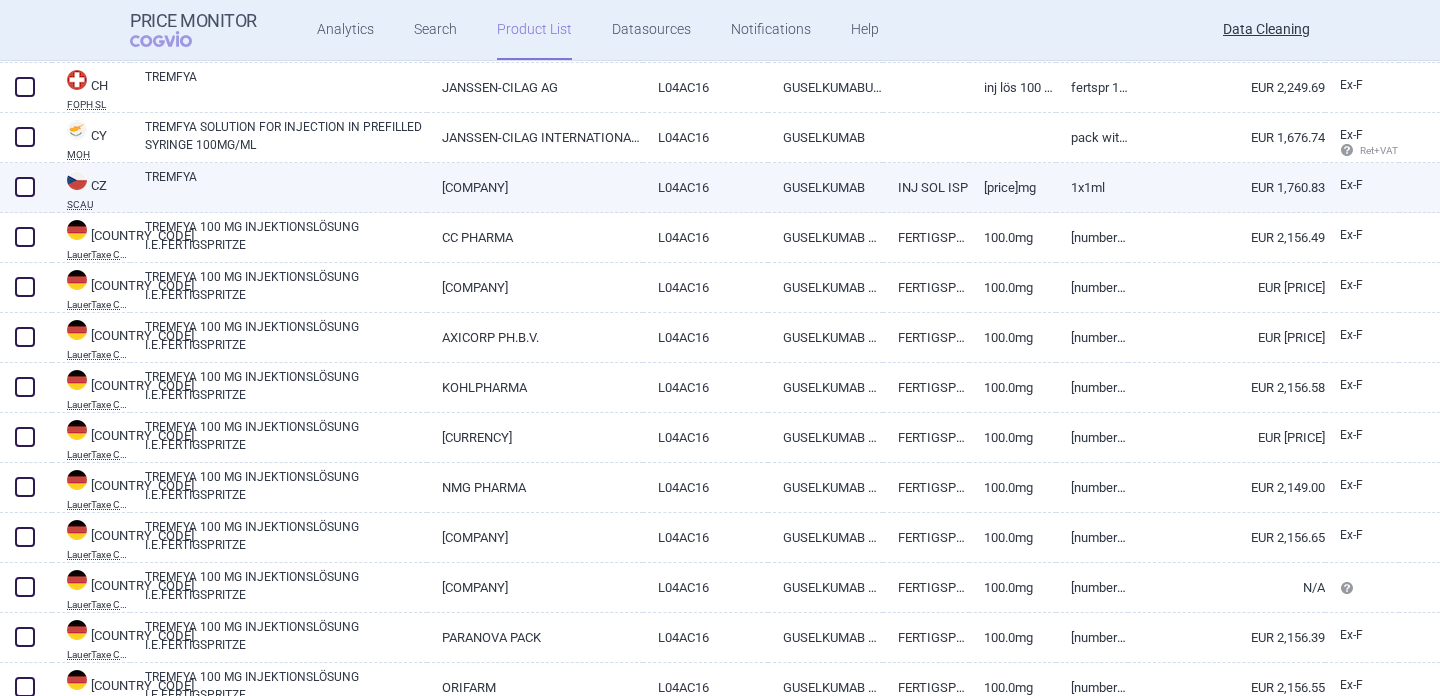 scroll, scrollTop: 1847, scrollLeft: 0, axis: vertical 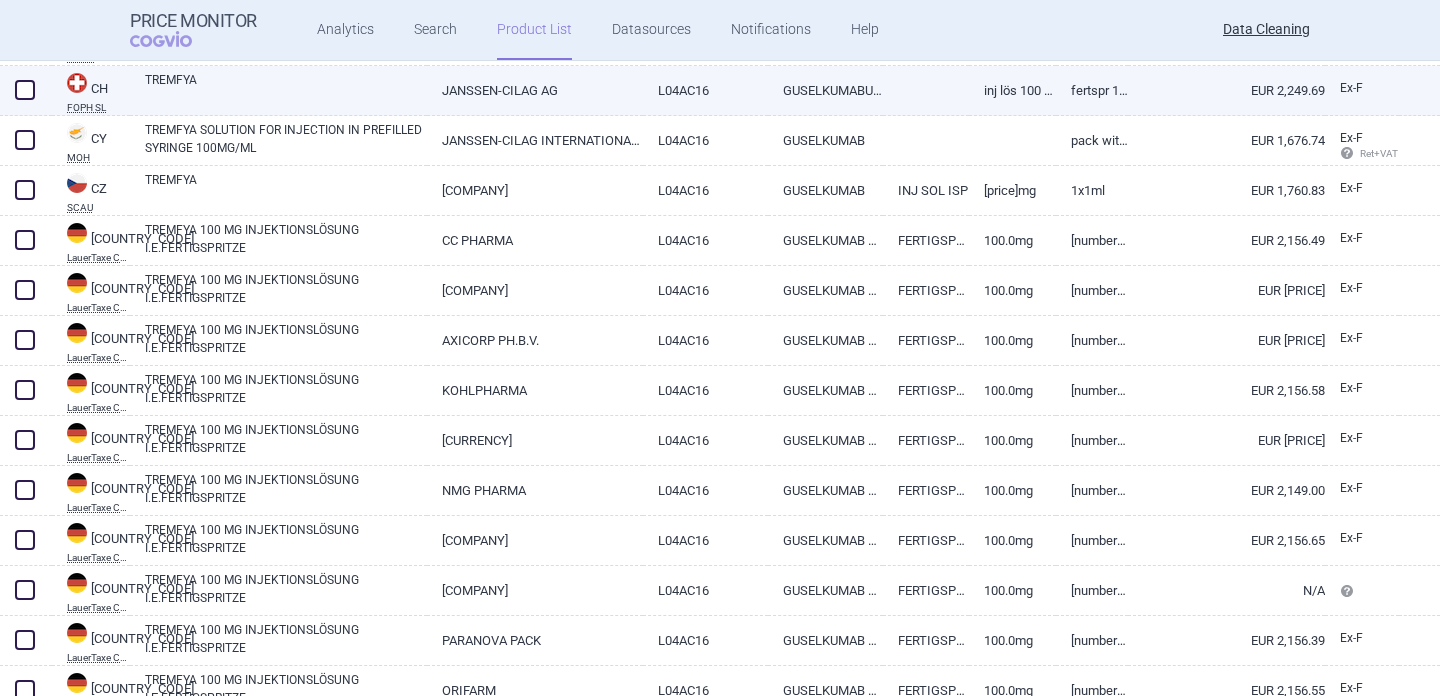 click on "JANSSEN-CILAG AG" at bounding box center (535, 90) 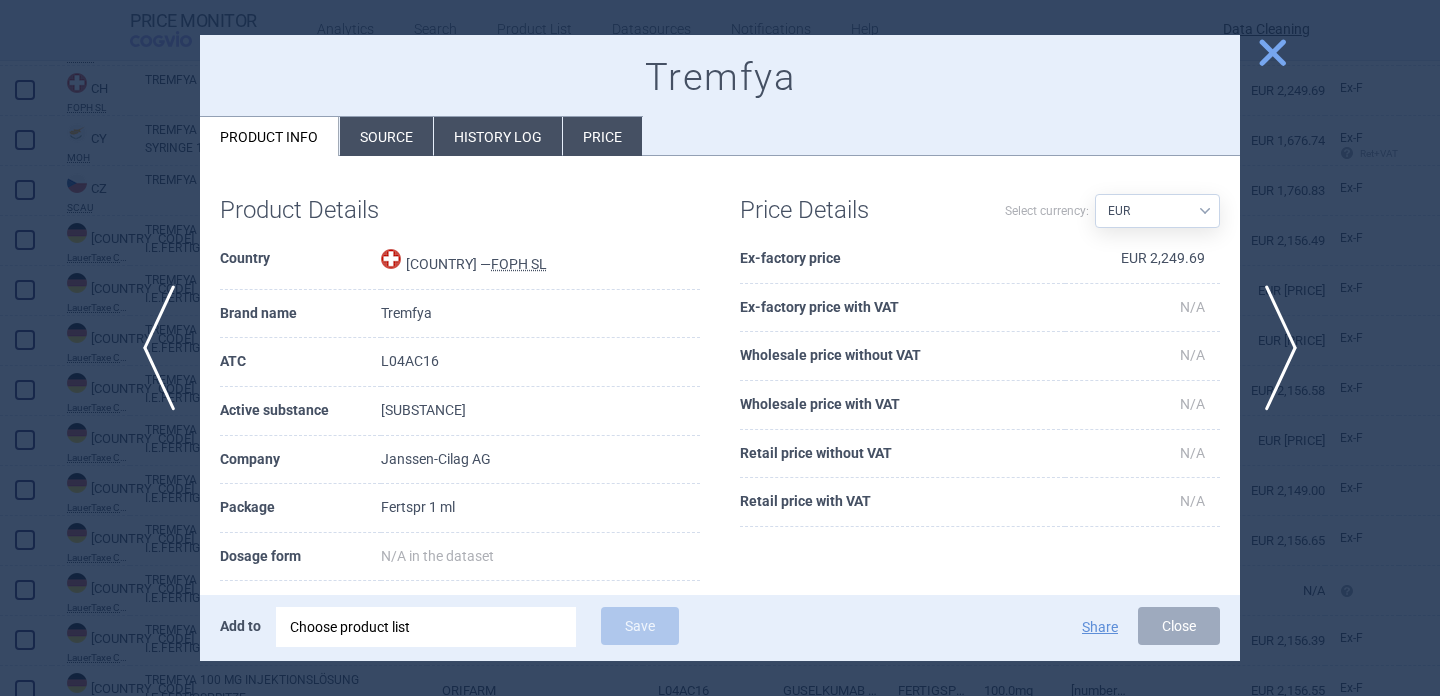scroll, scrollTop: 229, scrollLeft: 0, axis: vertical 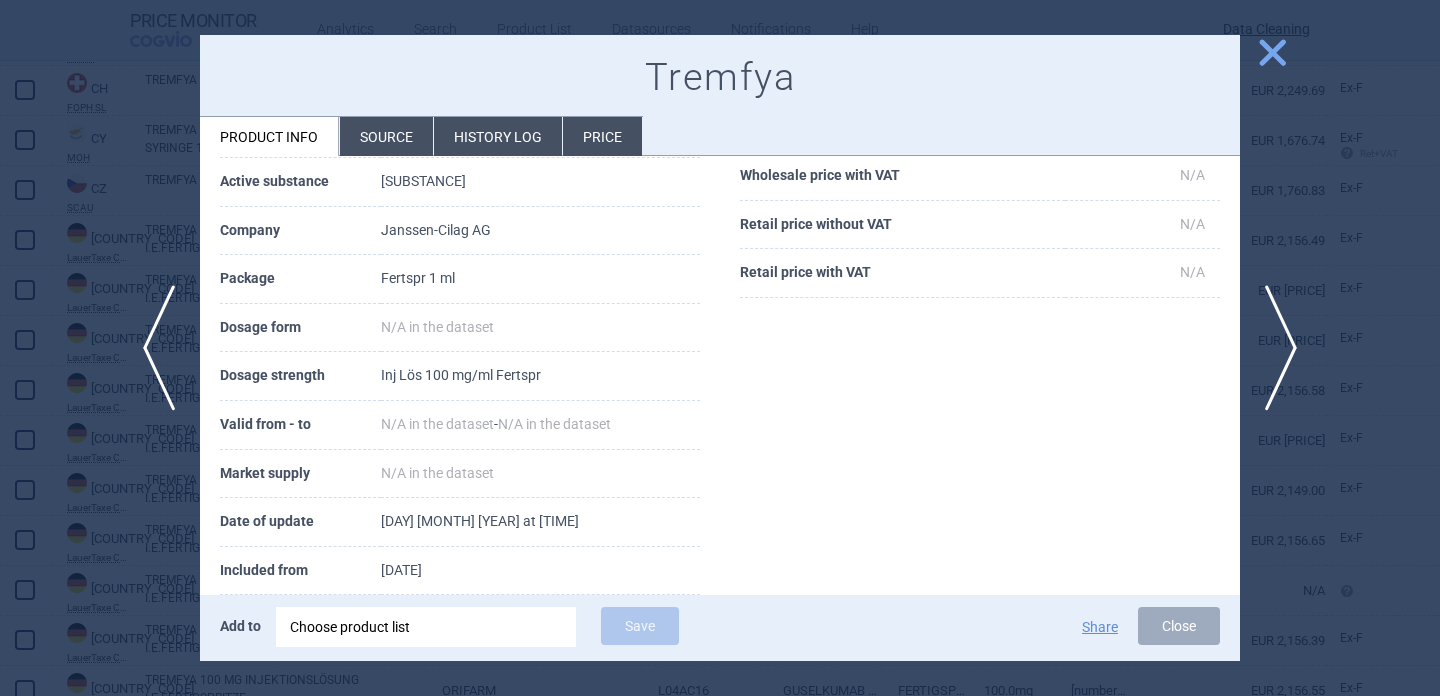 click at bounding box center (720, 348) 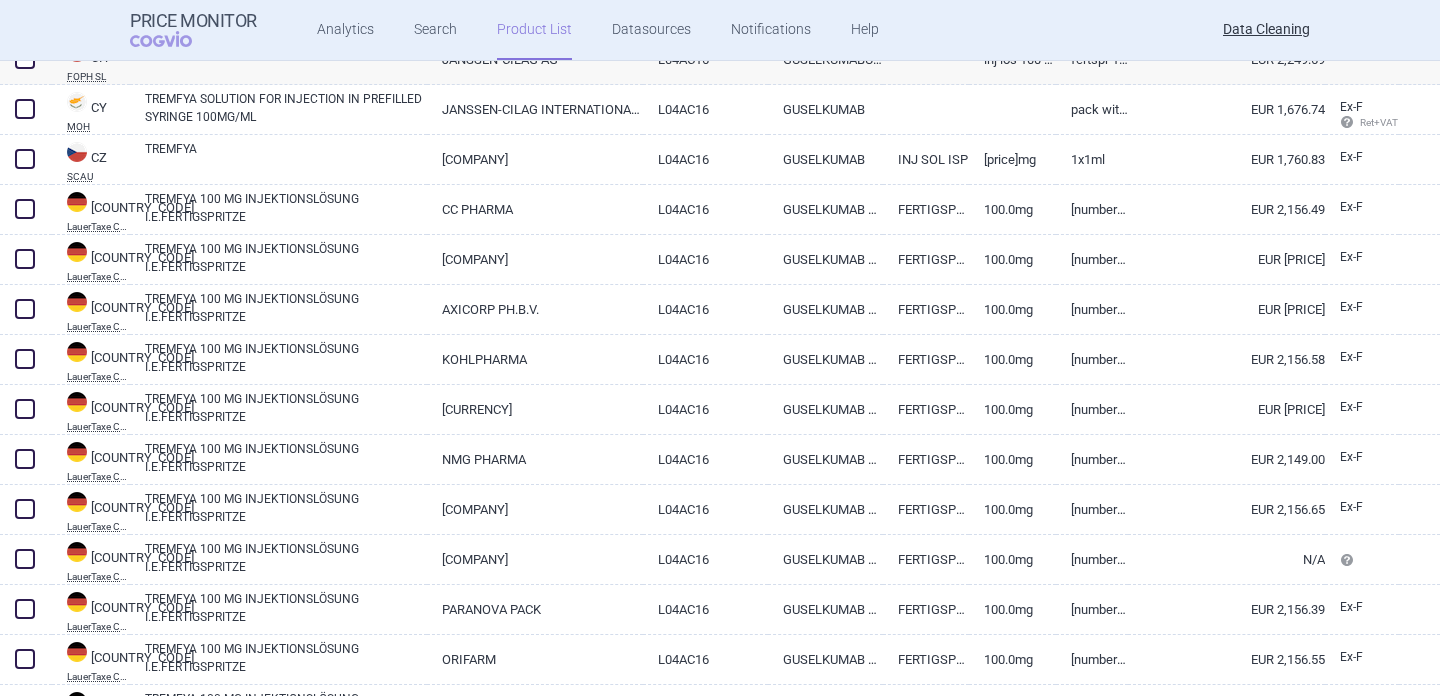scroll, scrollTop: 1893, scrollLeft: 0, axis: vertical 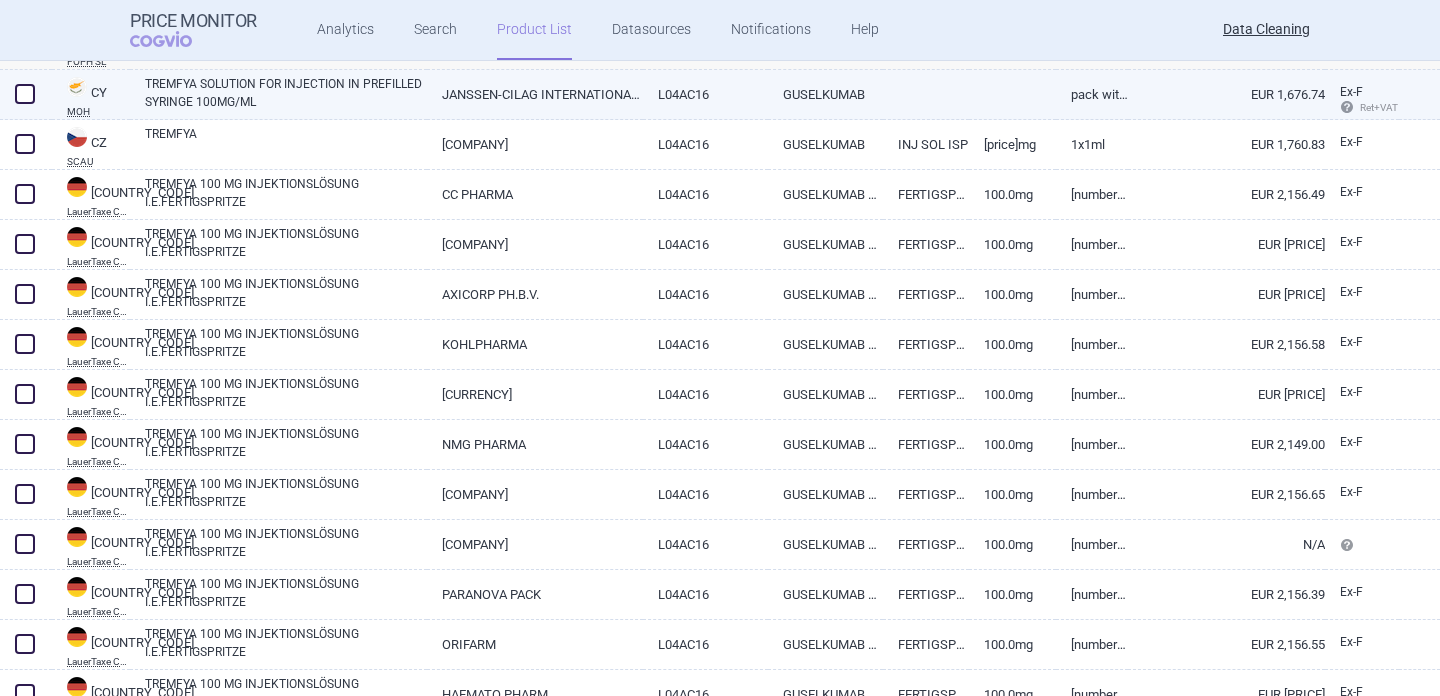 click on "JANSSEN-CILAG INTERNATIONAL NV" at bounding box center [535, 94] 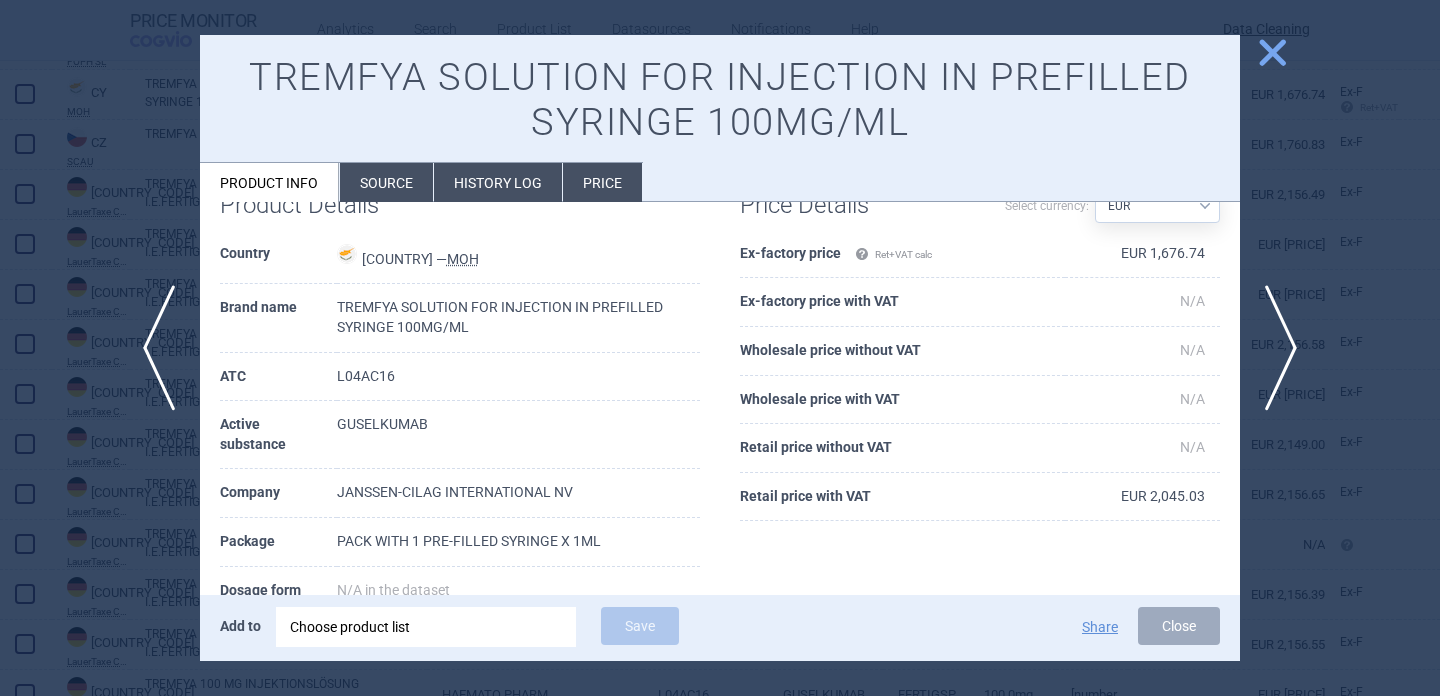 scroll, scrollTop: 60, scrollLeft: 0, axis: vertical 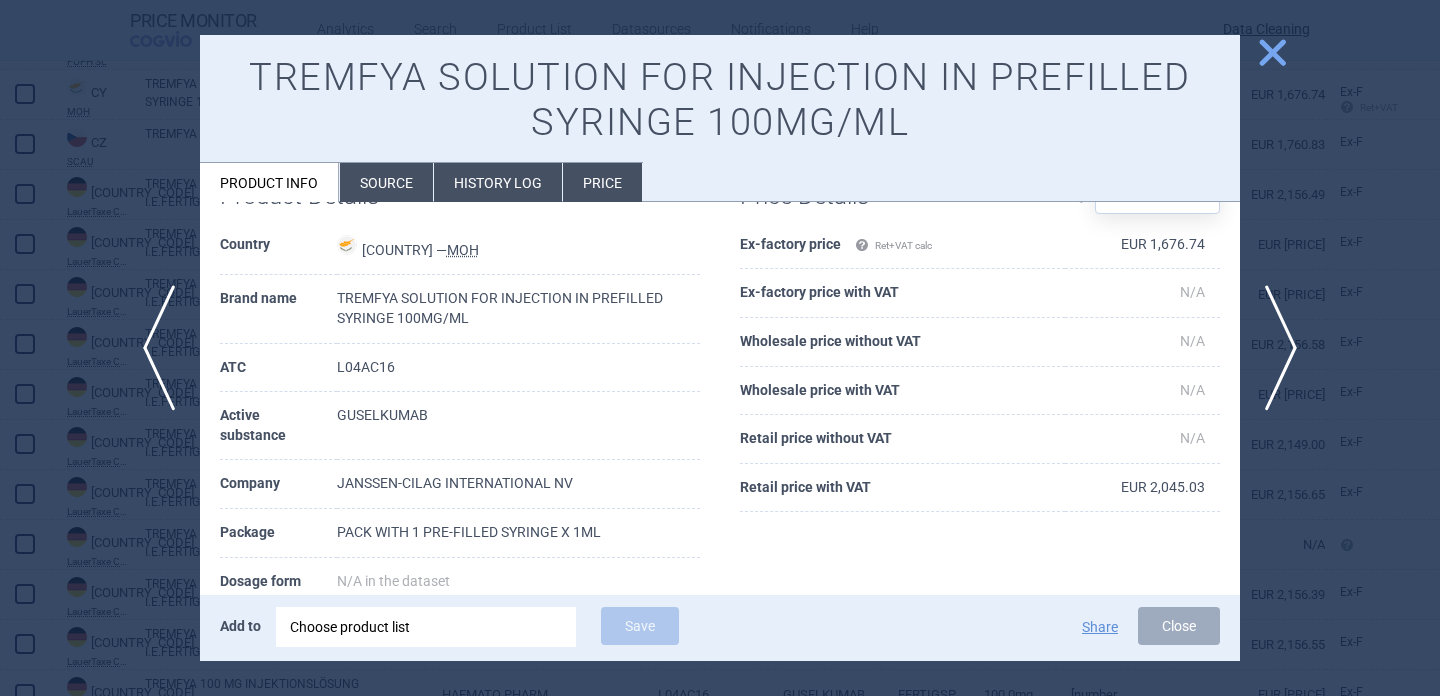 click at bounding box center [720, 348] 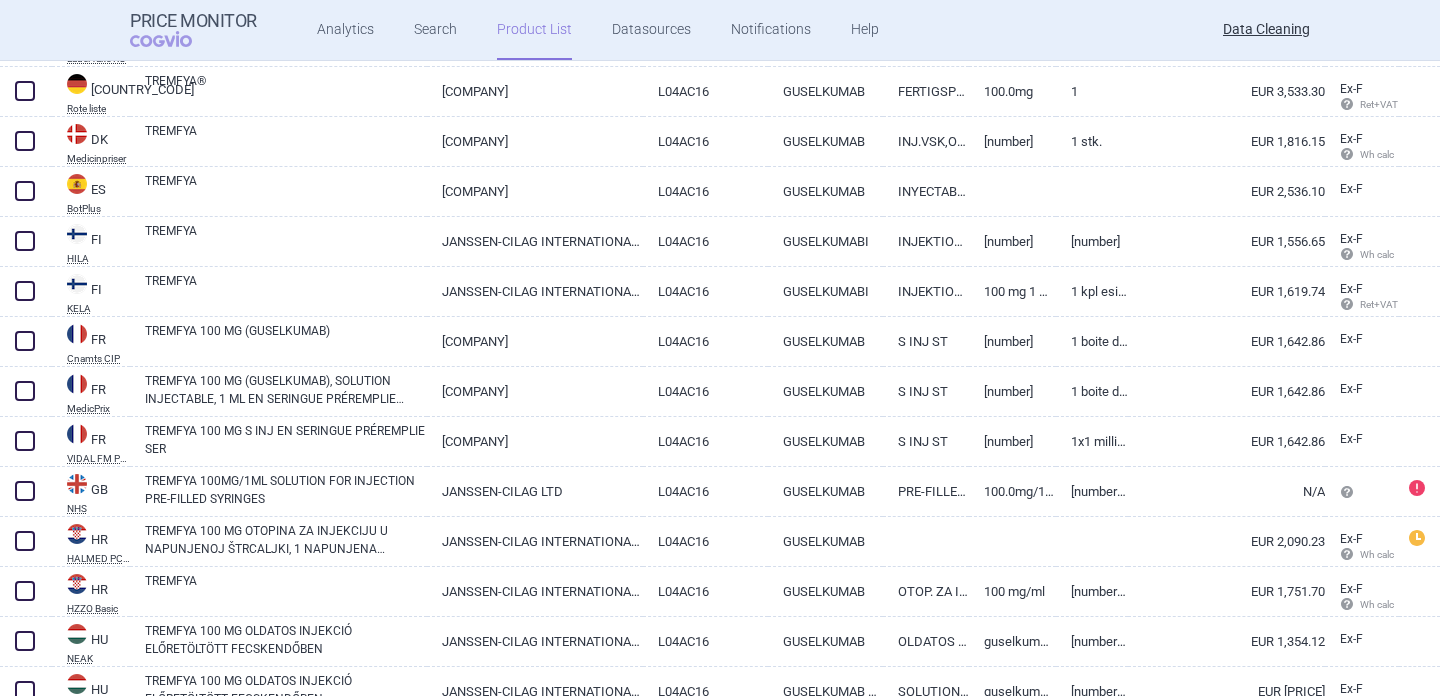 scroll, scrollTop: 3648, scrollLeft: 0, axis: vertical 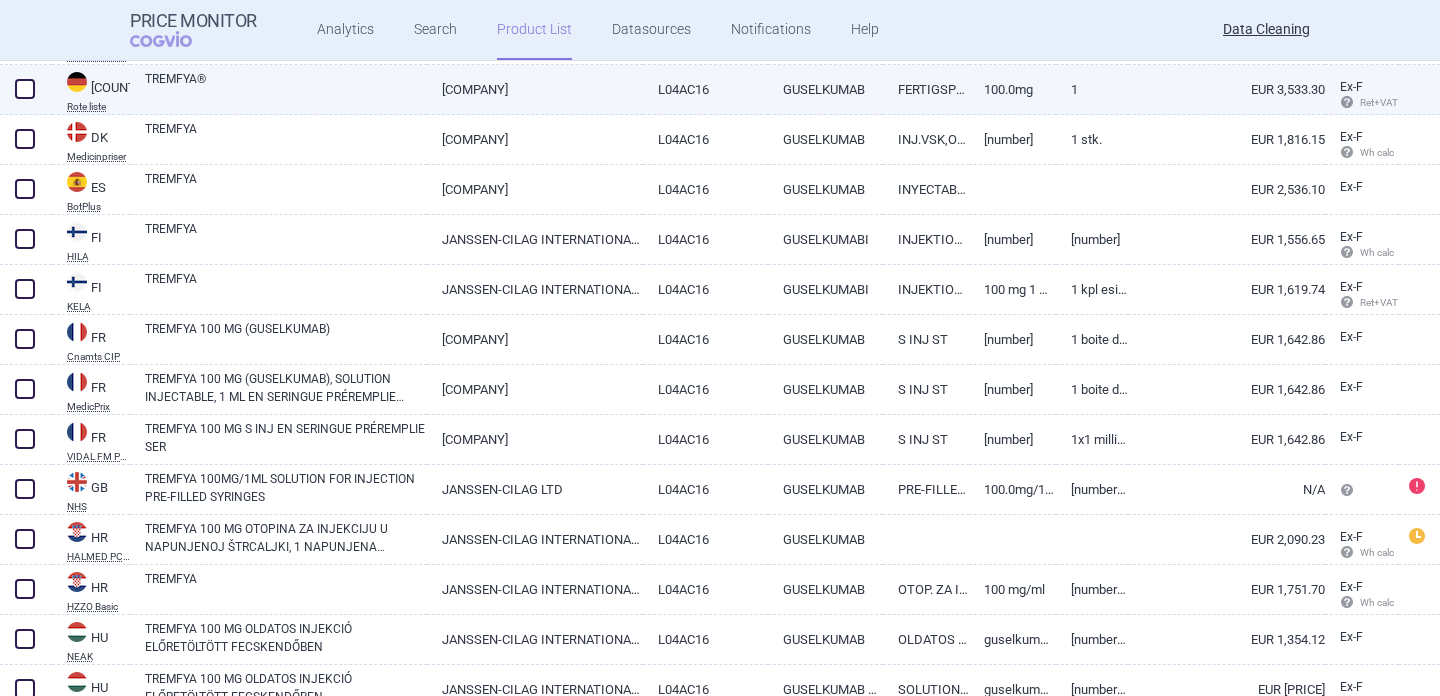 click on "TREMFYA®" at bounding box center (286, 88) 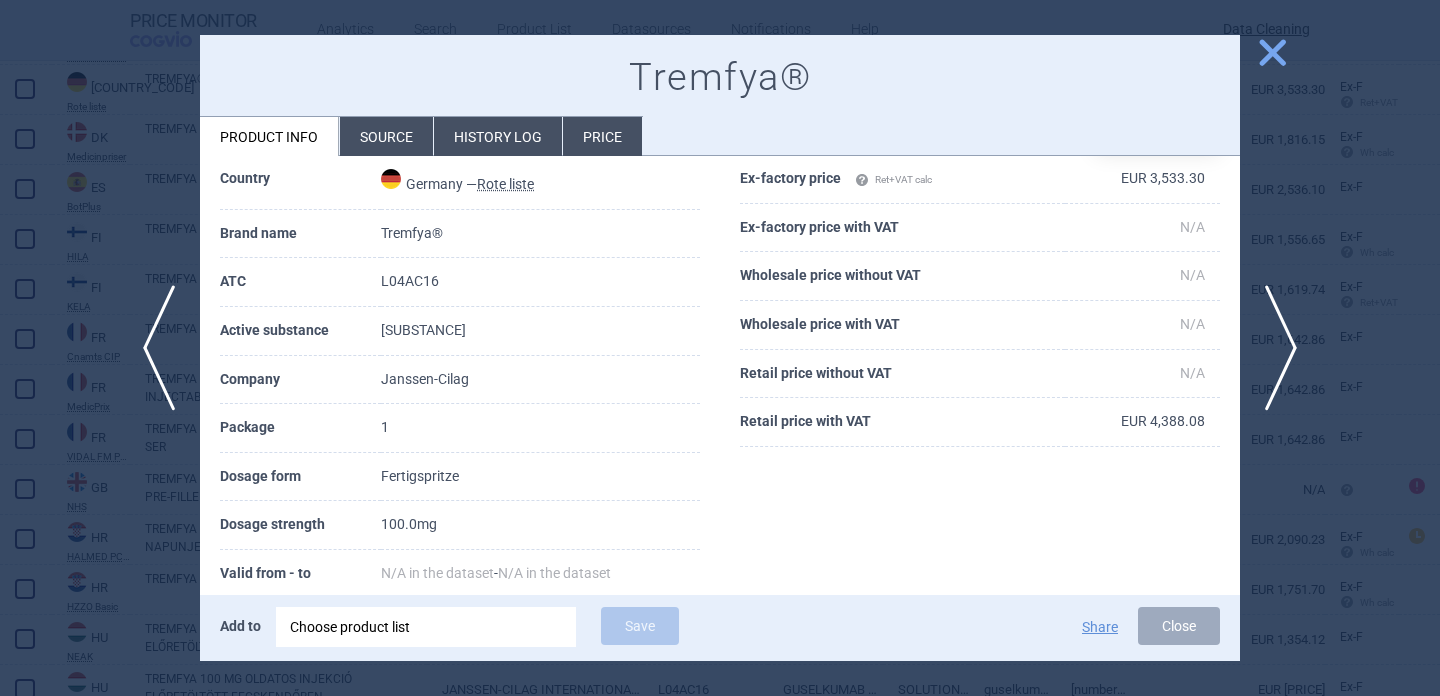 scroll, scrollTop: 130, scrollLeft: 0, axis: vertical 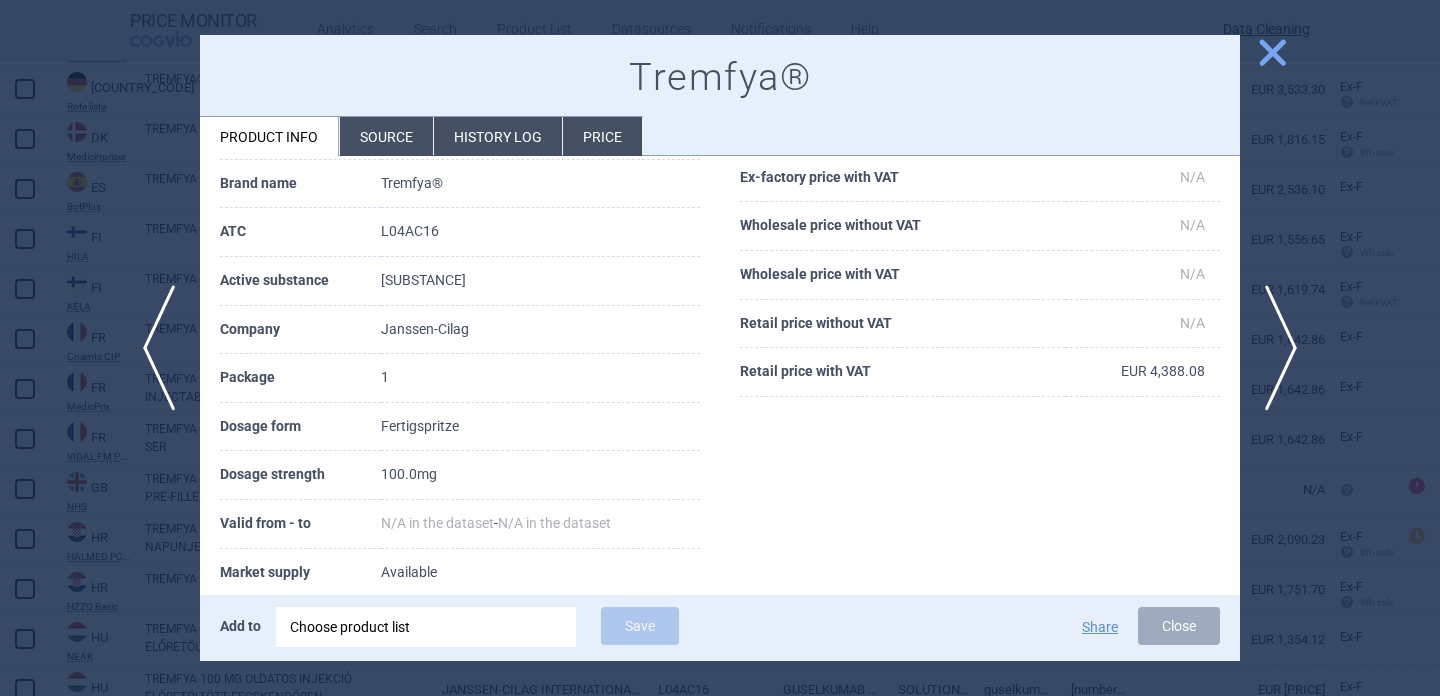 click on "Source" at bounding box center (386, 136) 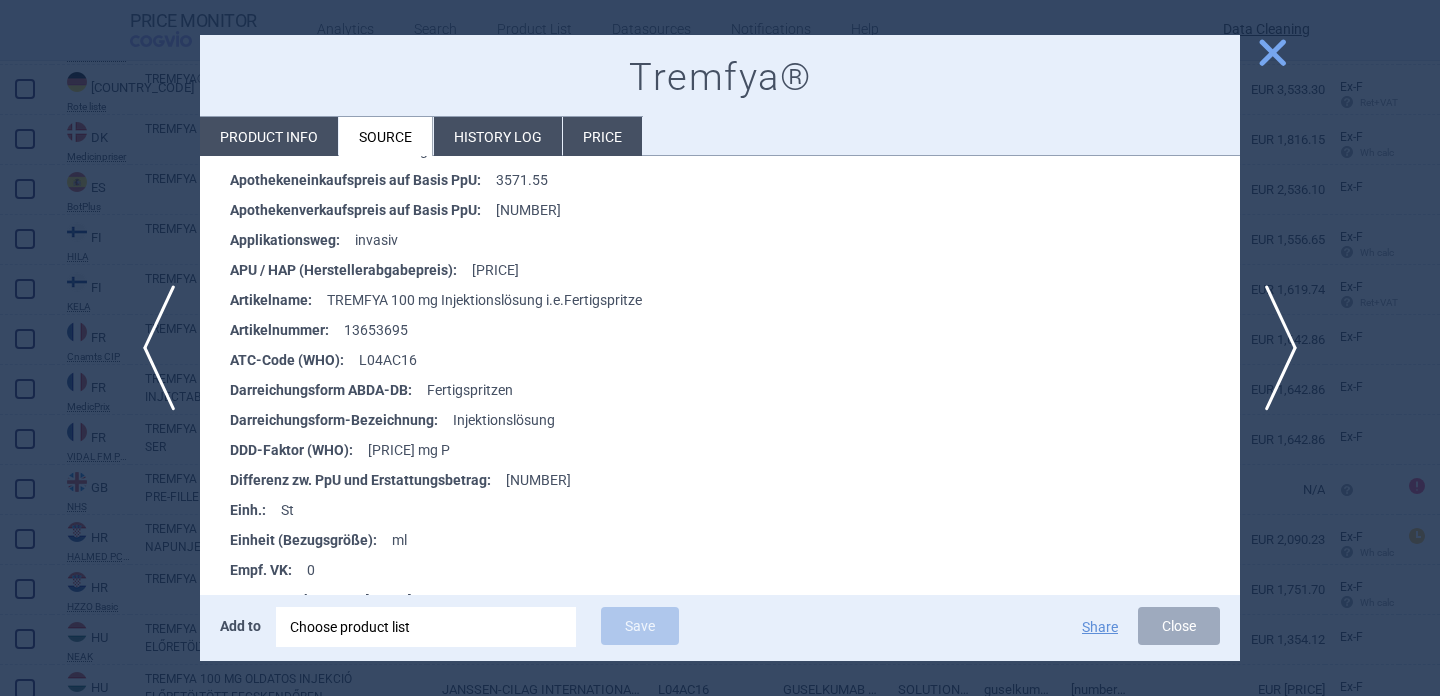 scroll, scrollTop: 2694, scrollLeft: 0, axis: vertical 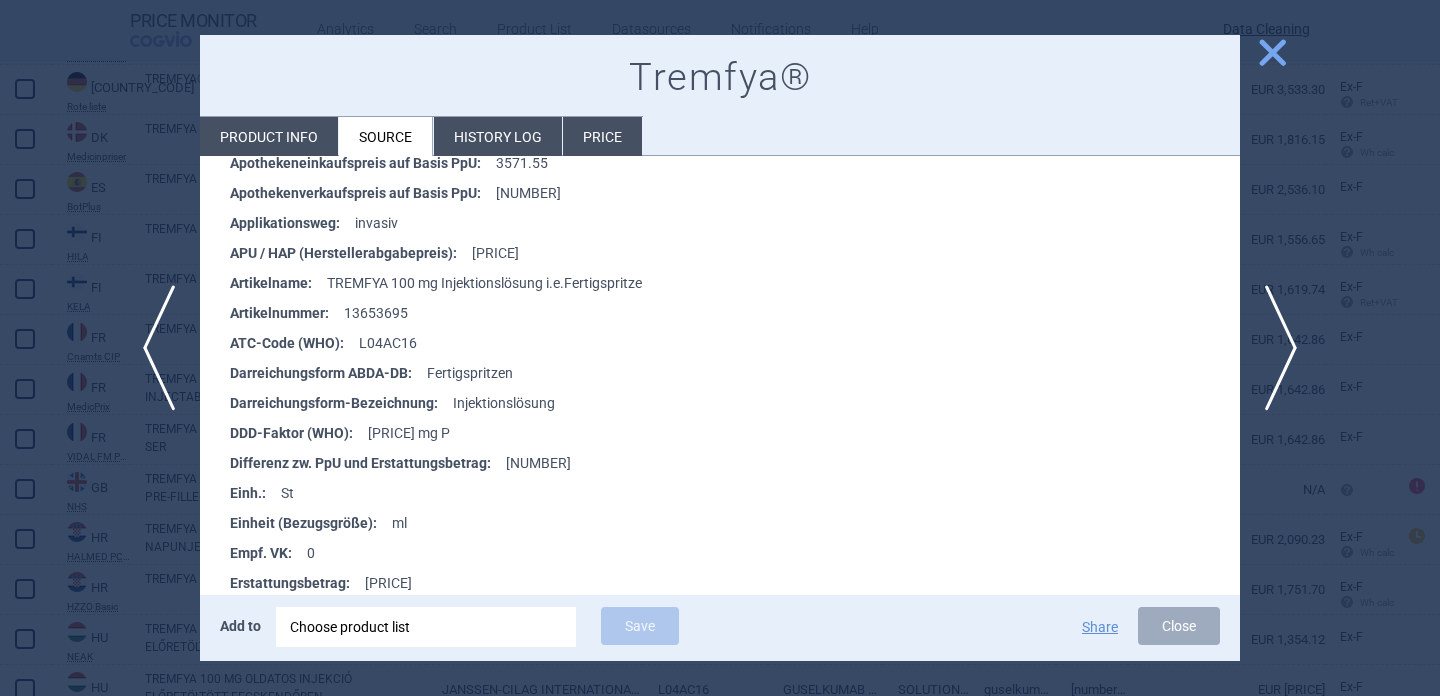 click at bounding box center (720, 348) 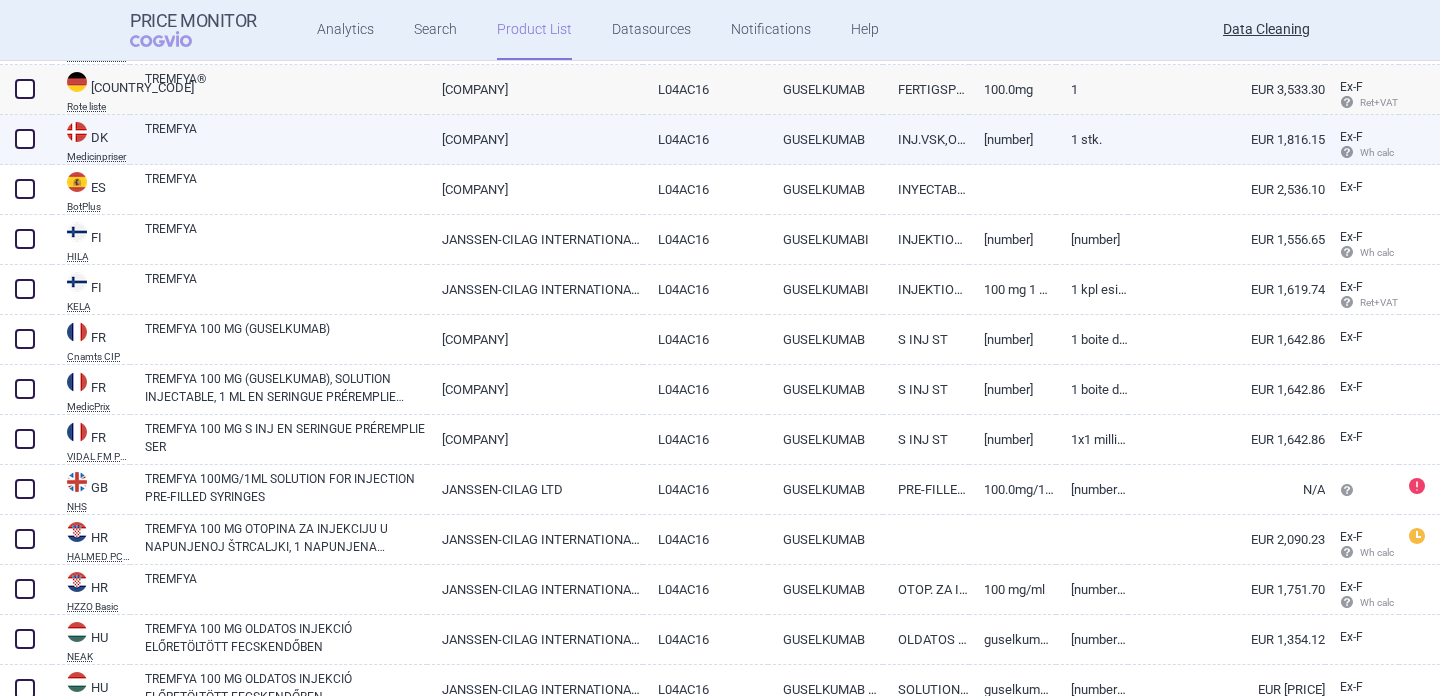 click on "TREMFYA" at bounding box center (286, 138) 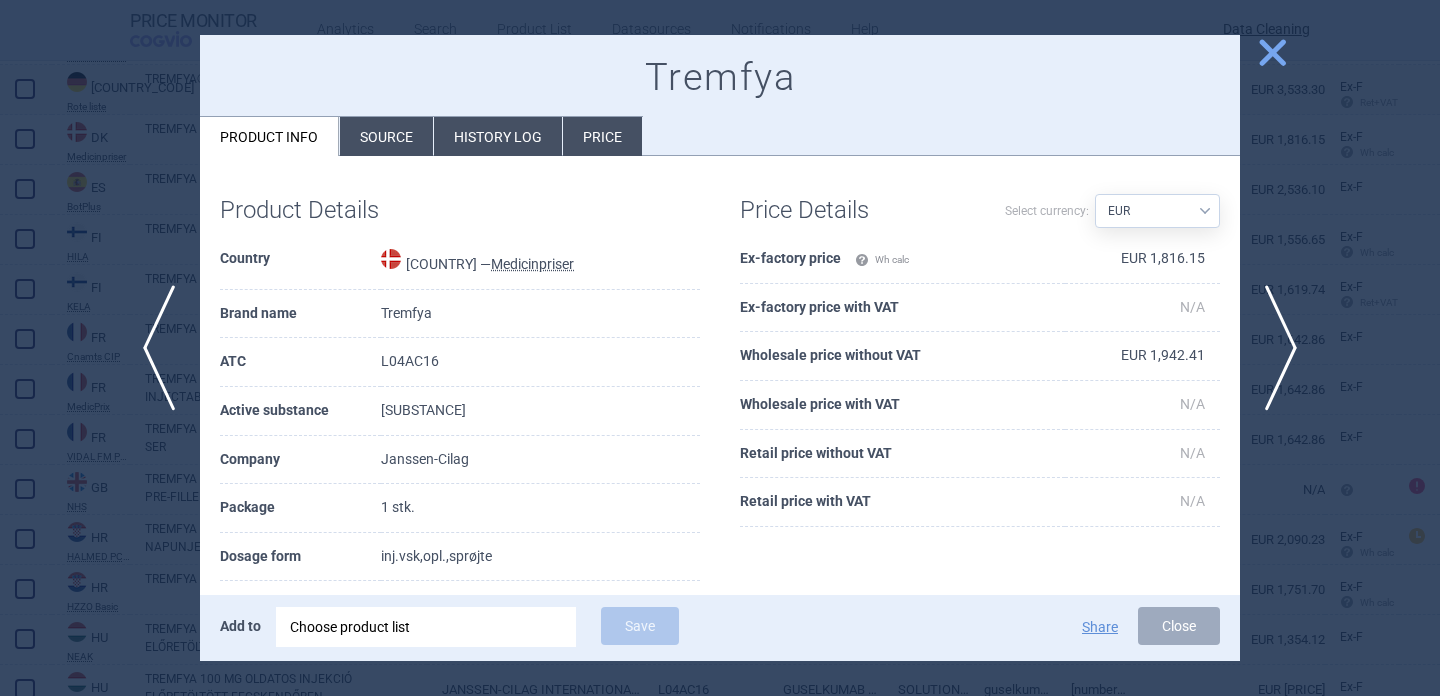 scroll, scrollTop: 139, scrollLeft: 0, axis: vertical 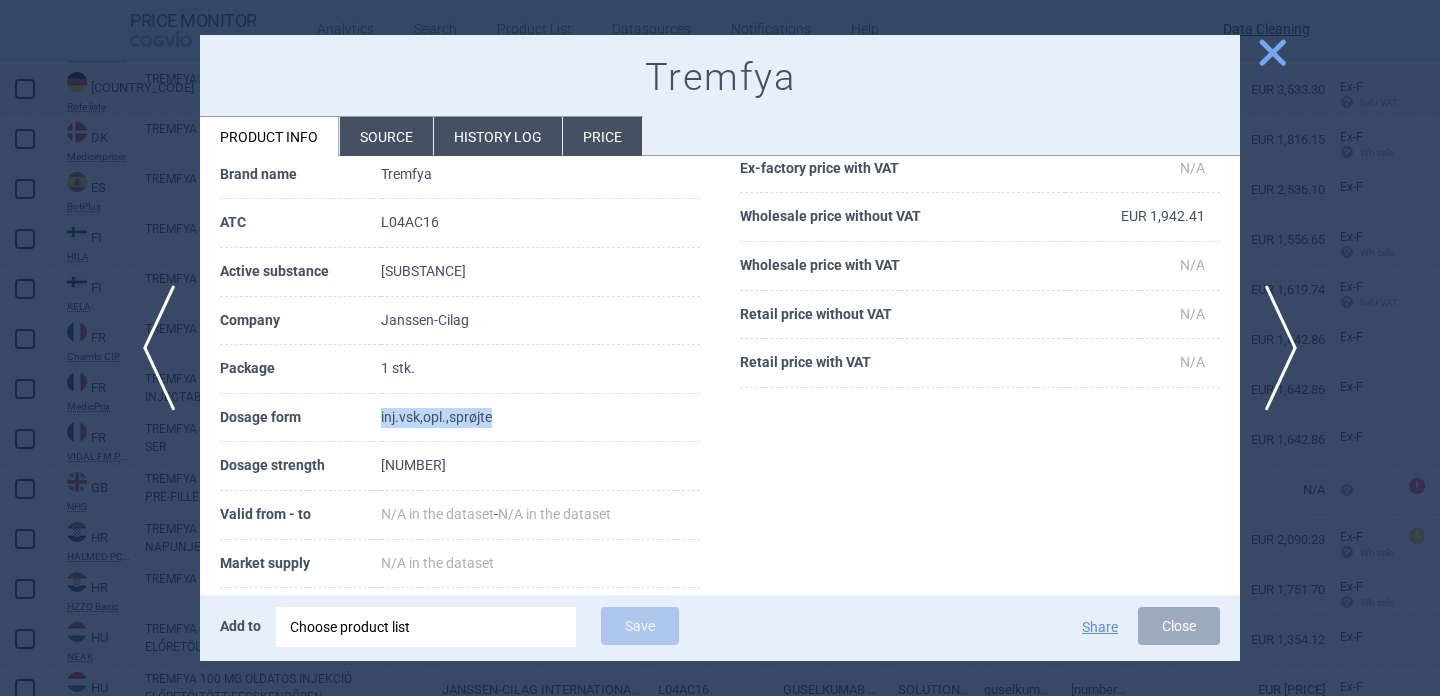 drag, startPoint x: 507, startPoint y: 423, endPoint x: 375, endPoint y: 419, distance: 132.0606 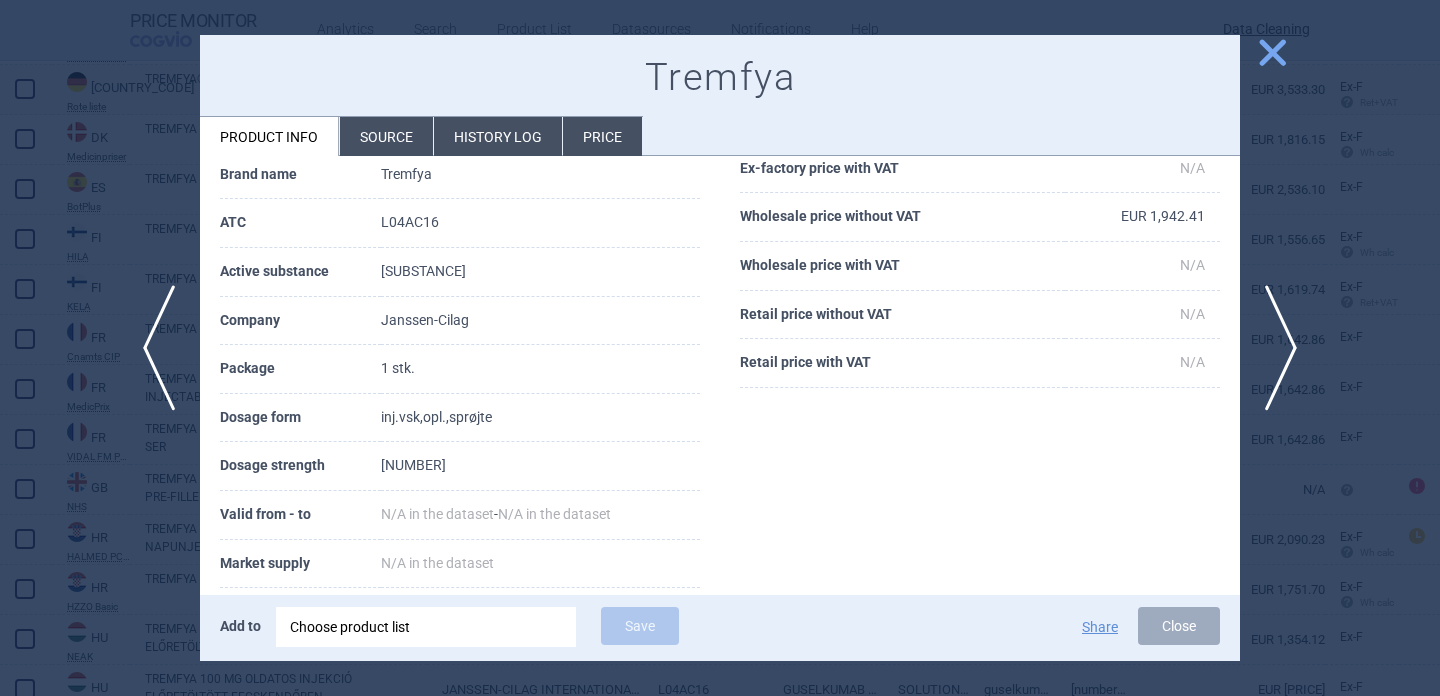 click at bounding box center (720, 348) 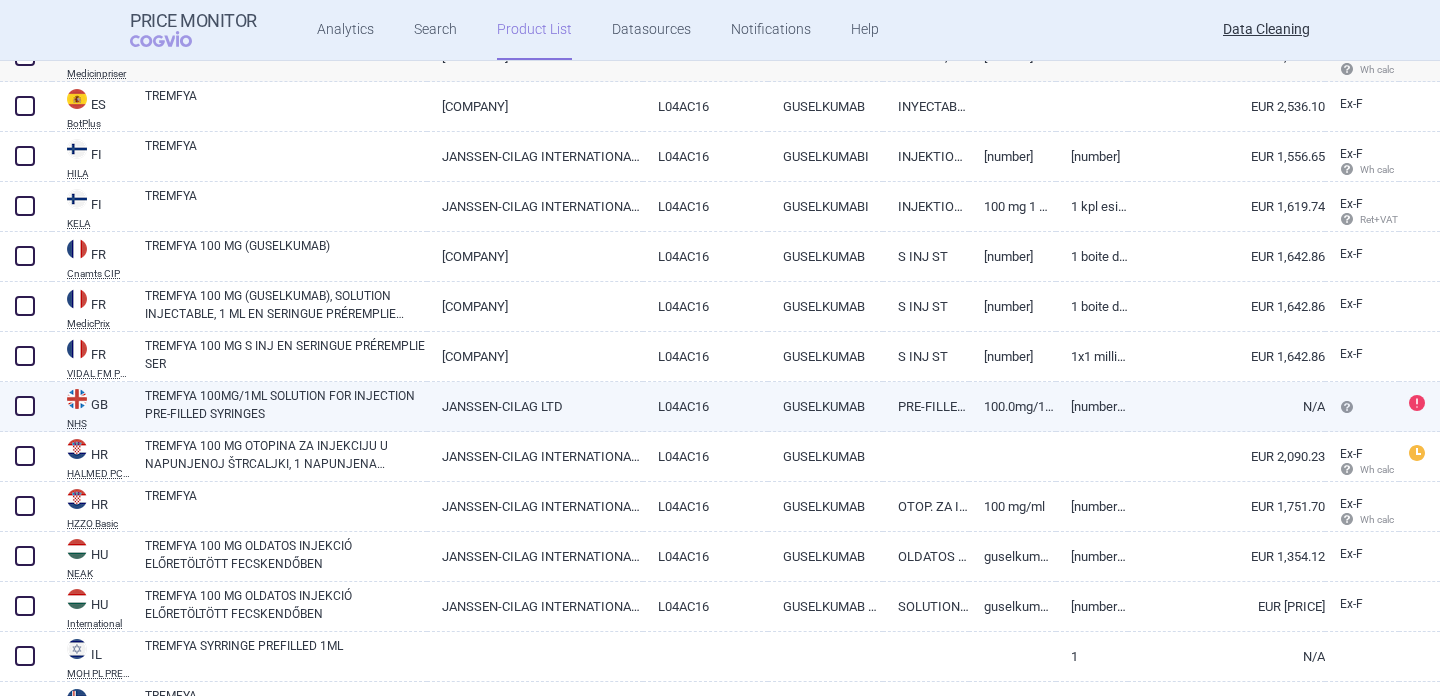 scroll, scrollTop: 3736, scrollLeft: 0, axis: vertical 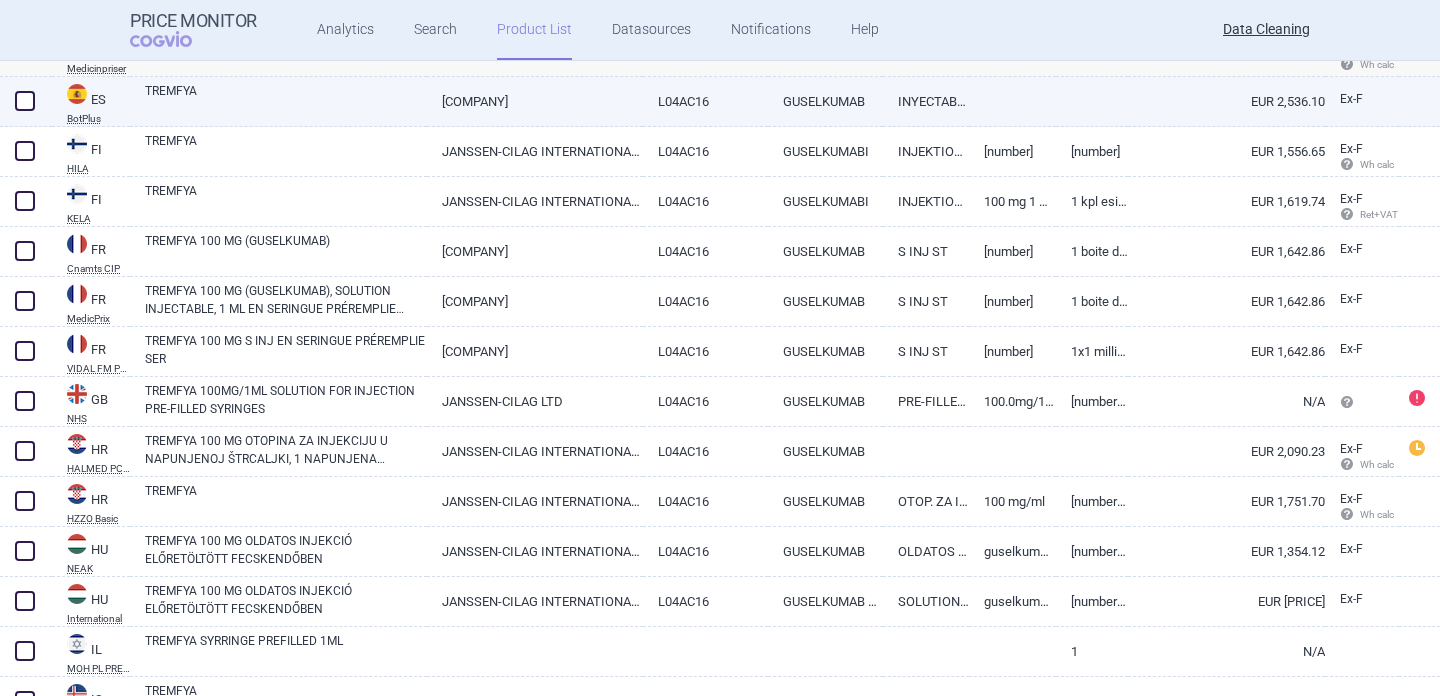 click on "TREMFYA" at bounding box center (286, 100) 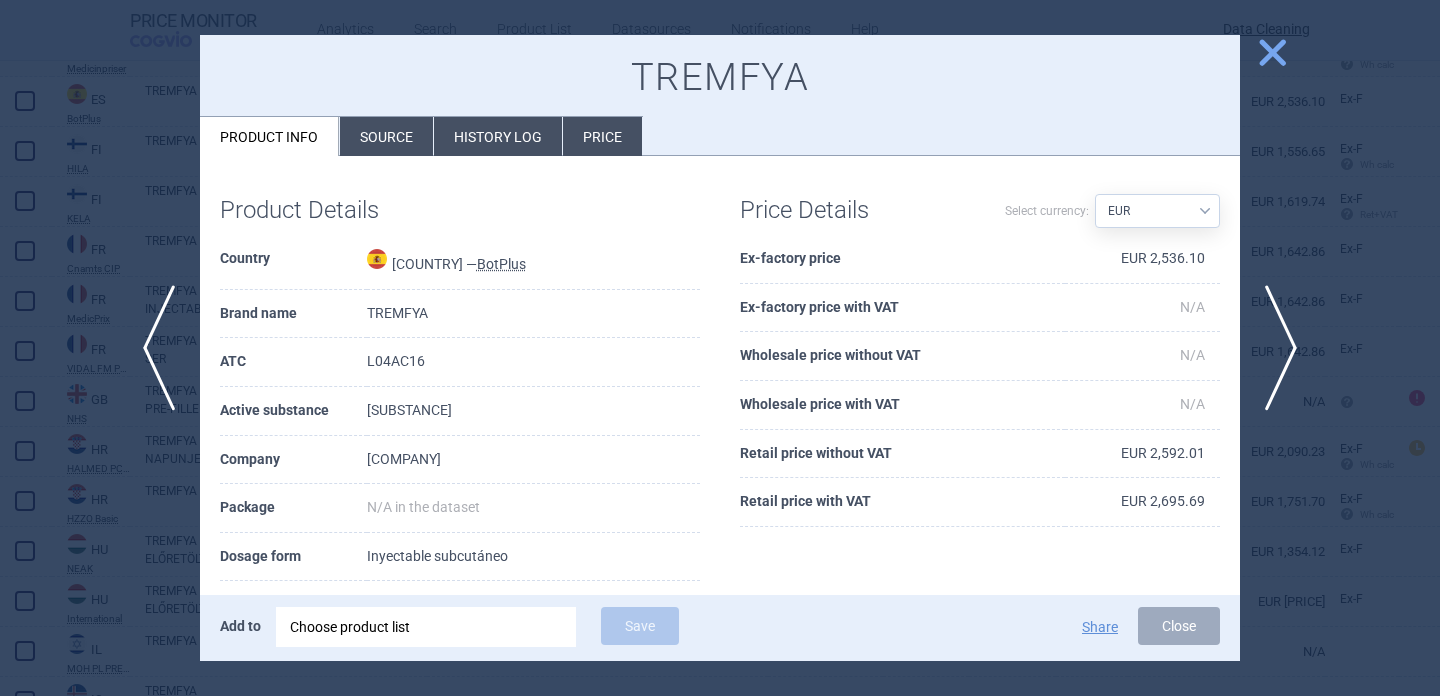 click on "Source" at bounding box center [386, 136] 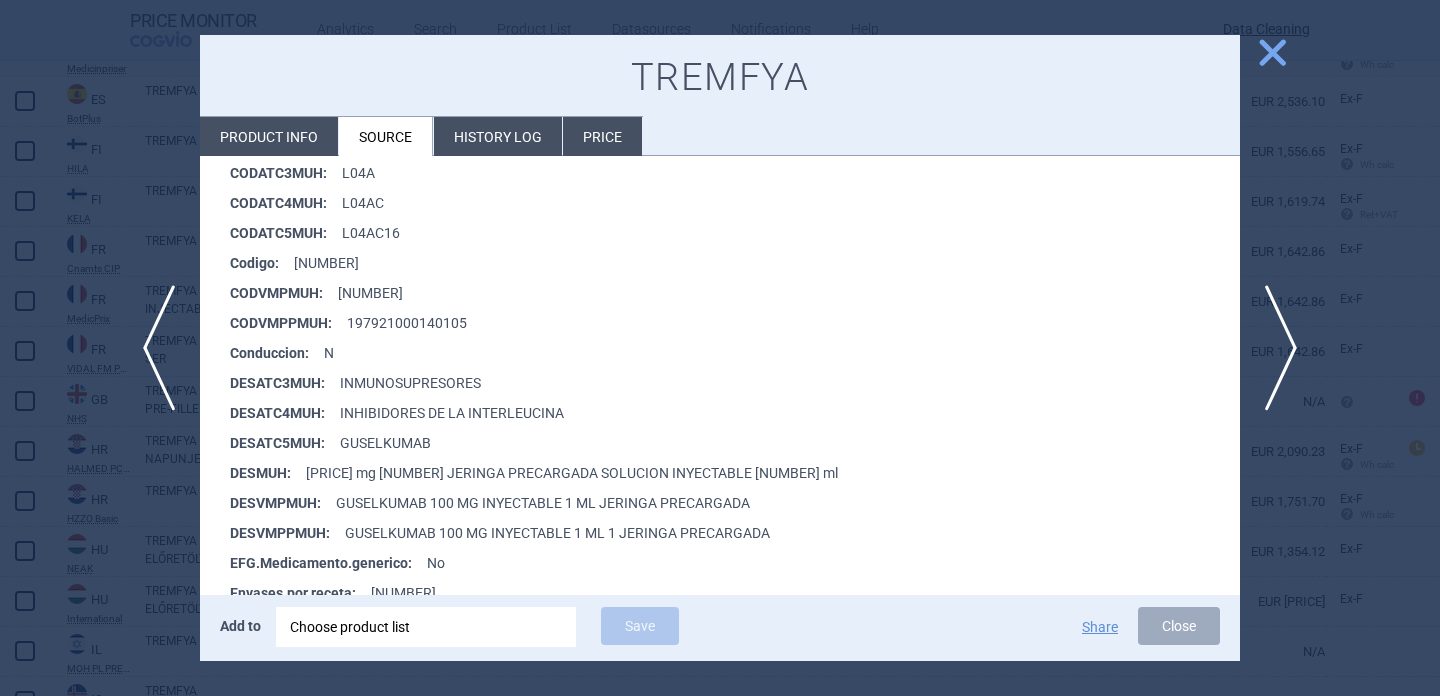 scroll, scrollTop: 376, scrollLeft: 0, axis: vertical 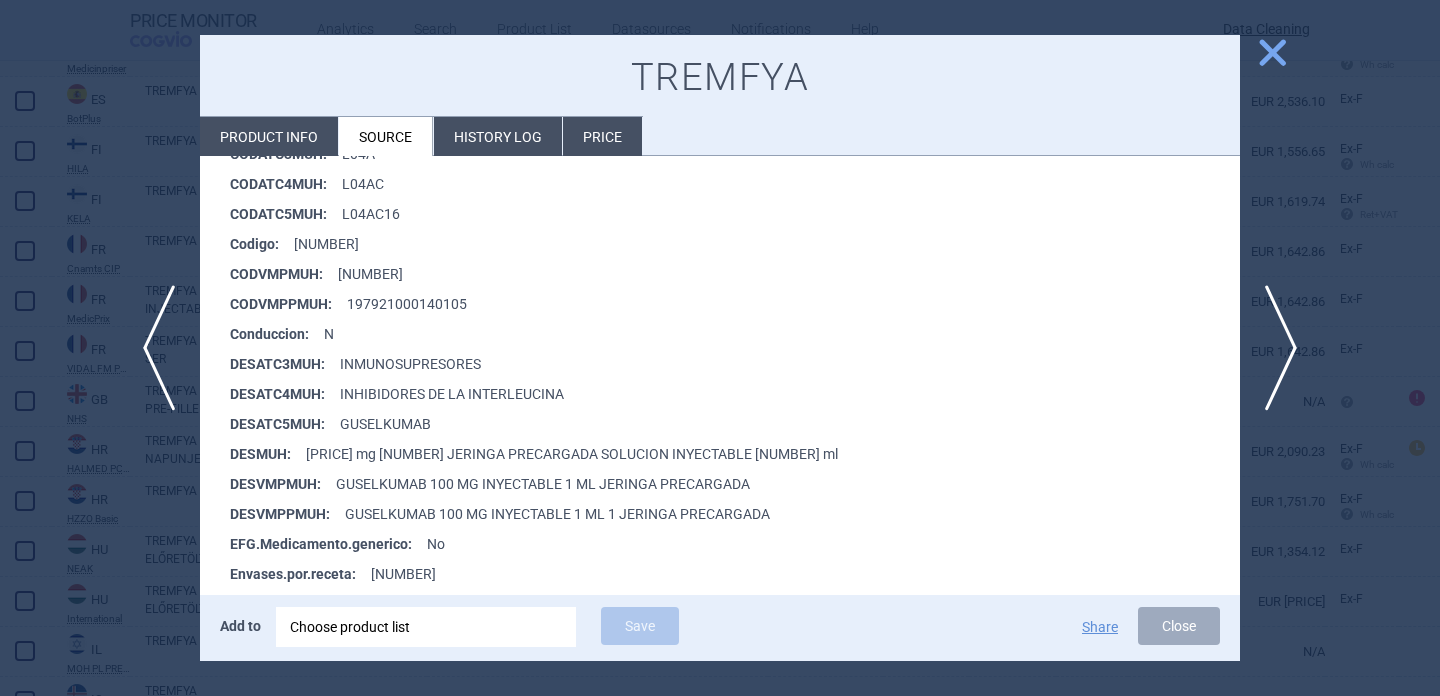click at bounding box center [720, 348] 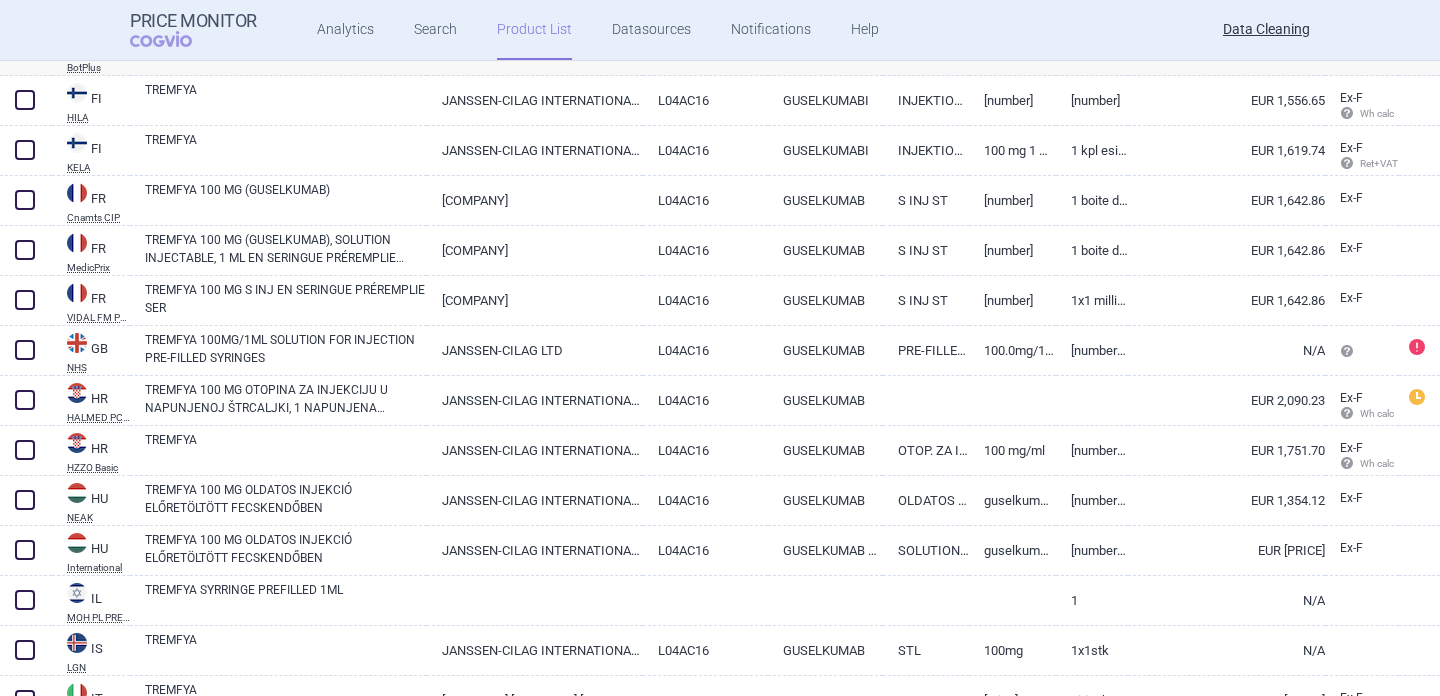 scroll, scrollTop: 3788, scrollLeft: 0, axis: vertical 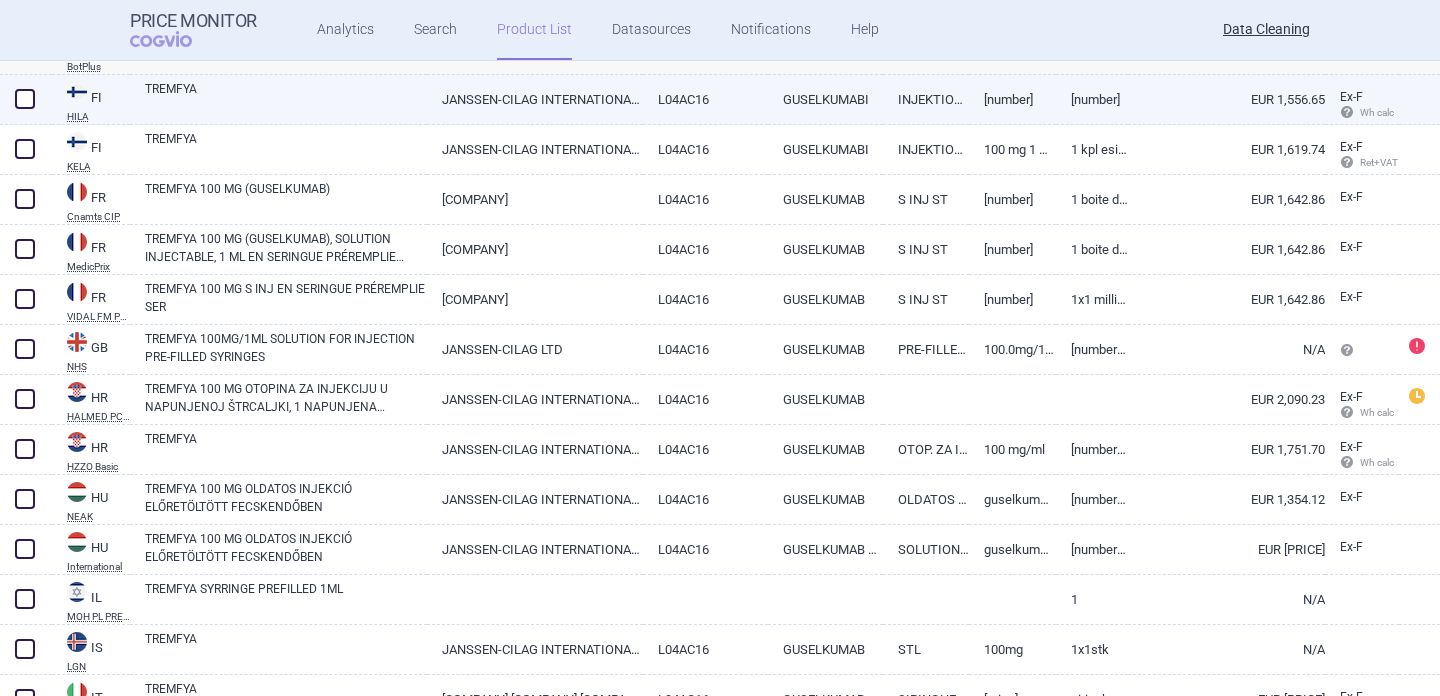 click on "TREMFYA" at bounding box center [286, 98] 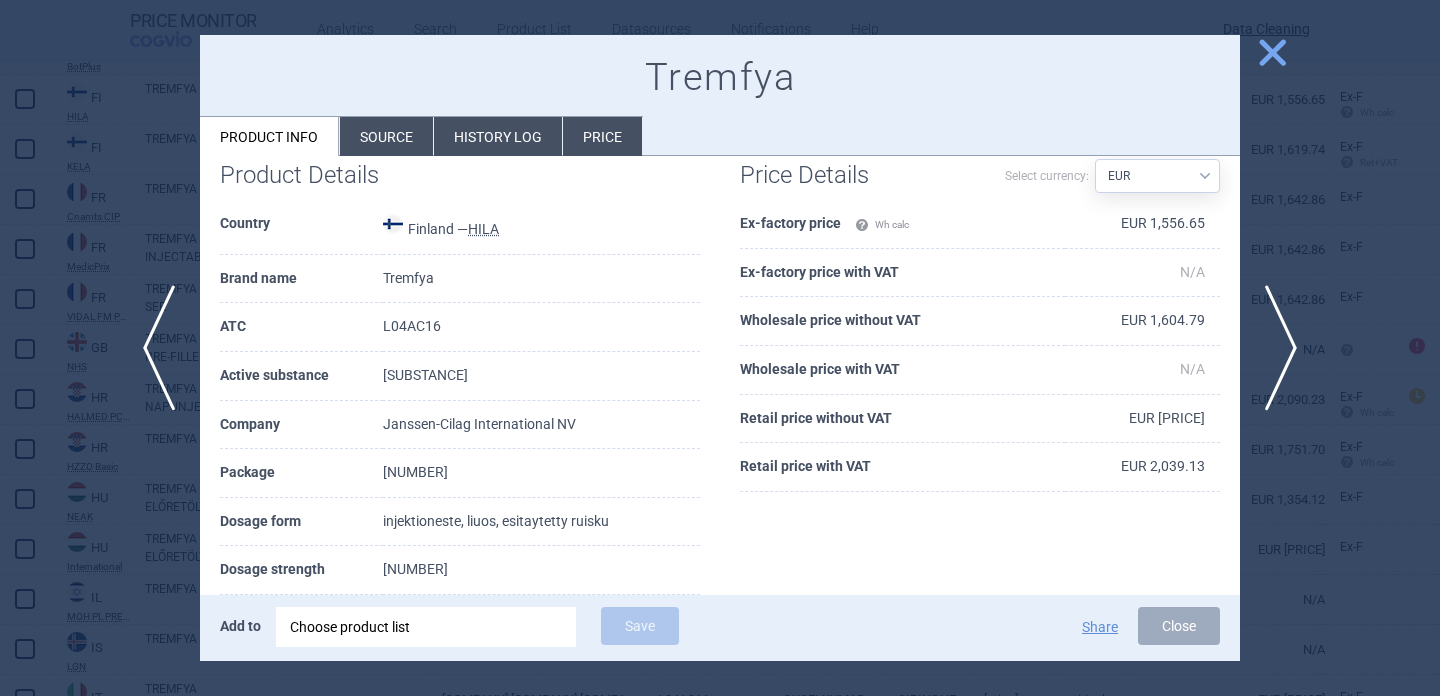 scroll, scrollTop: 47, scrollLeft: 0, axis: vertical 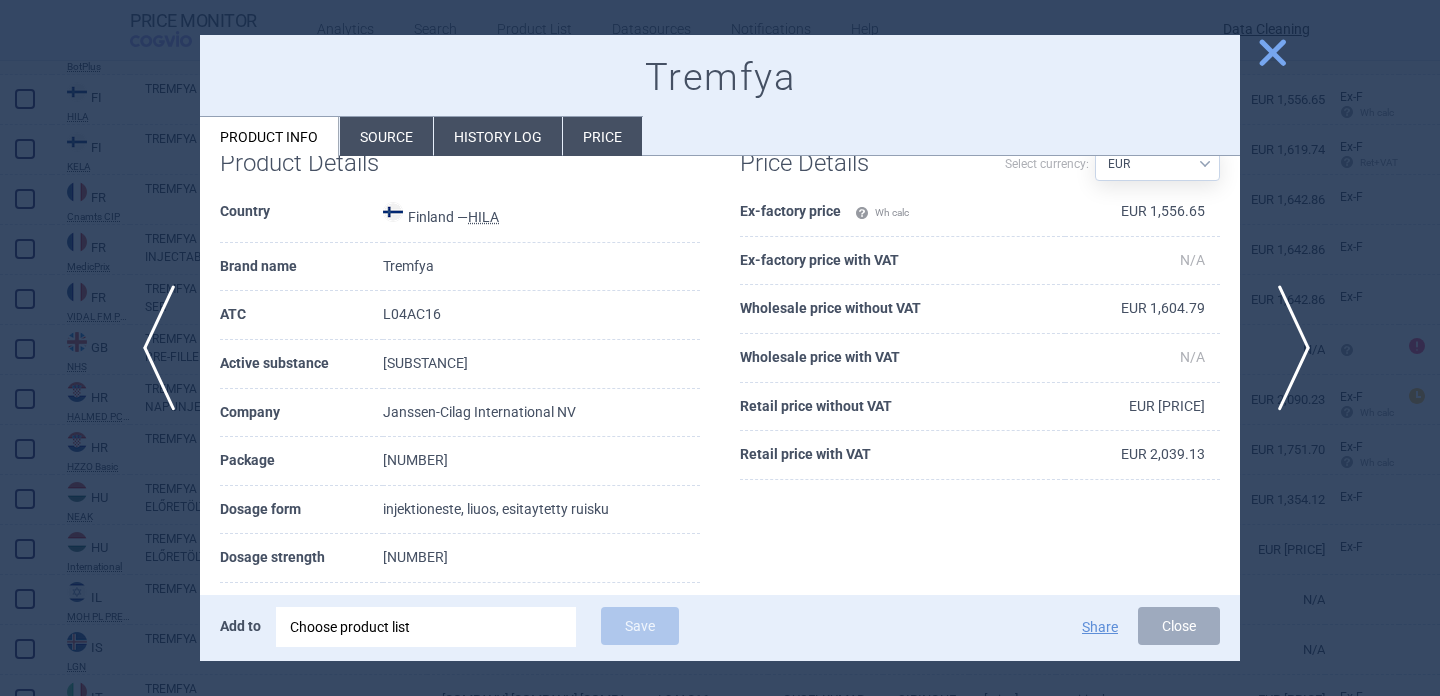click on "next" at bounding box center [1287, 348] 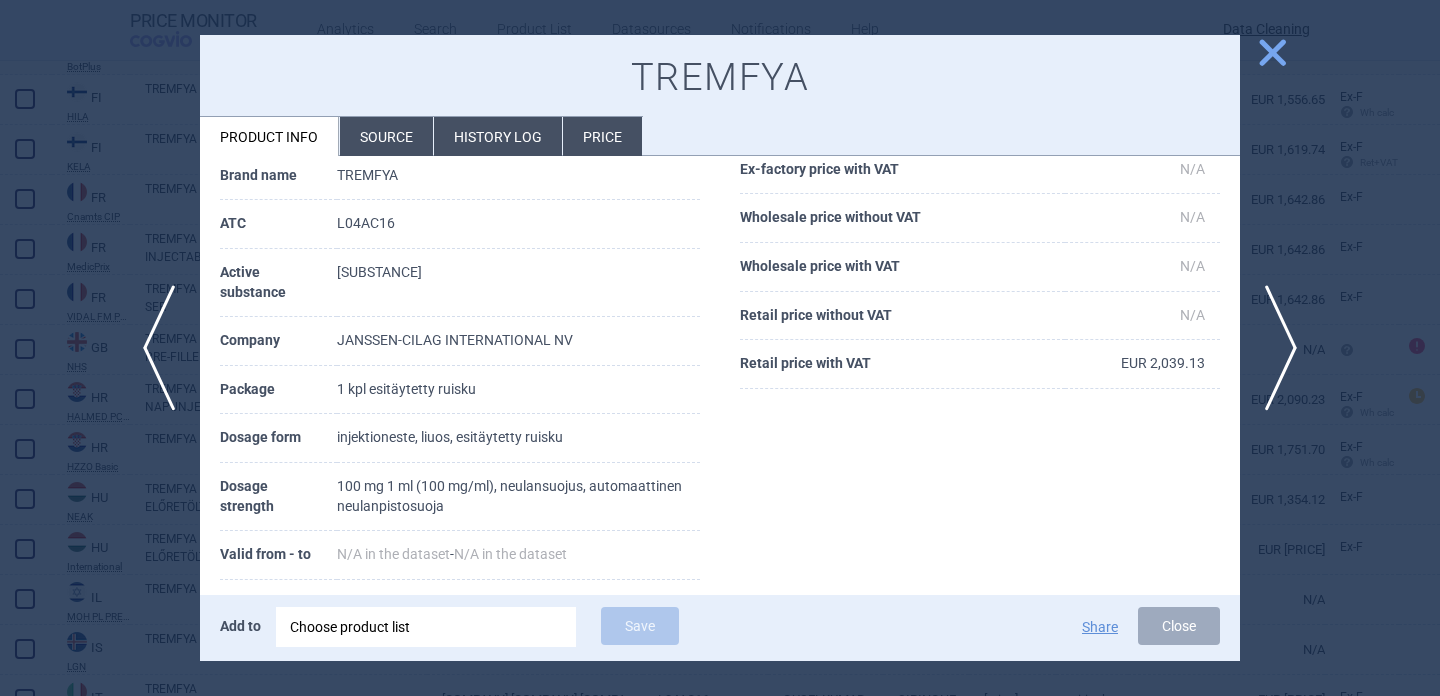 scroll, scrollTop: 139, scrollLeft: 0, axis: vertical 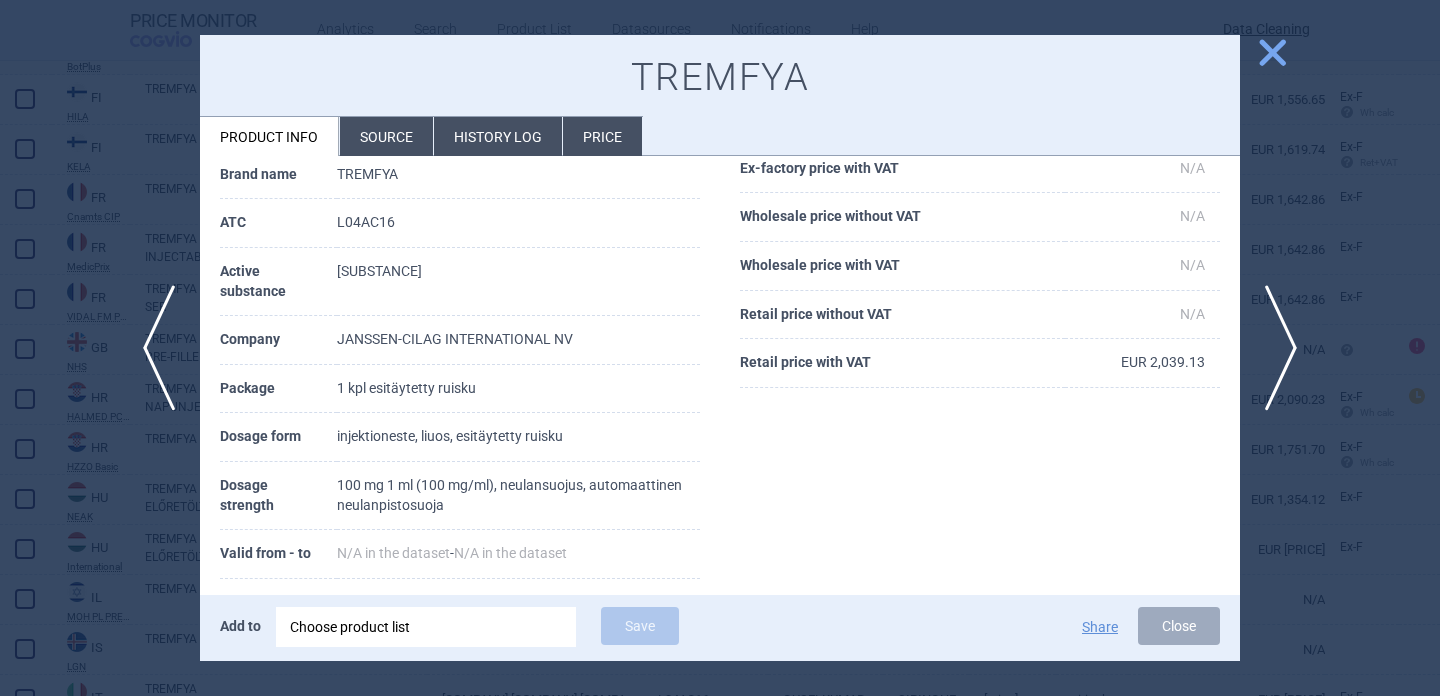 click at bounding box center (720, 348) 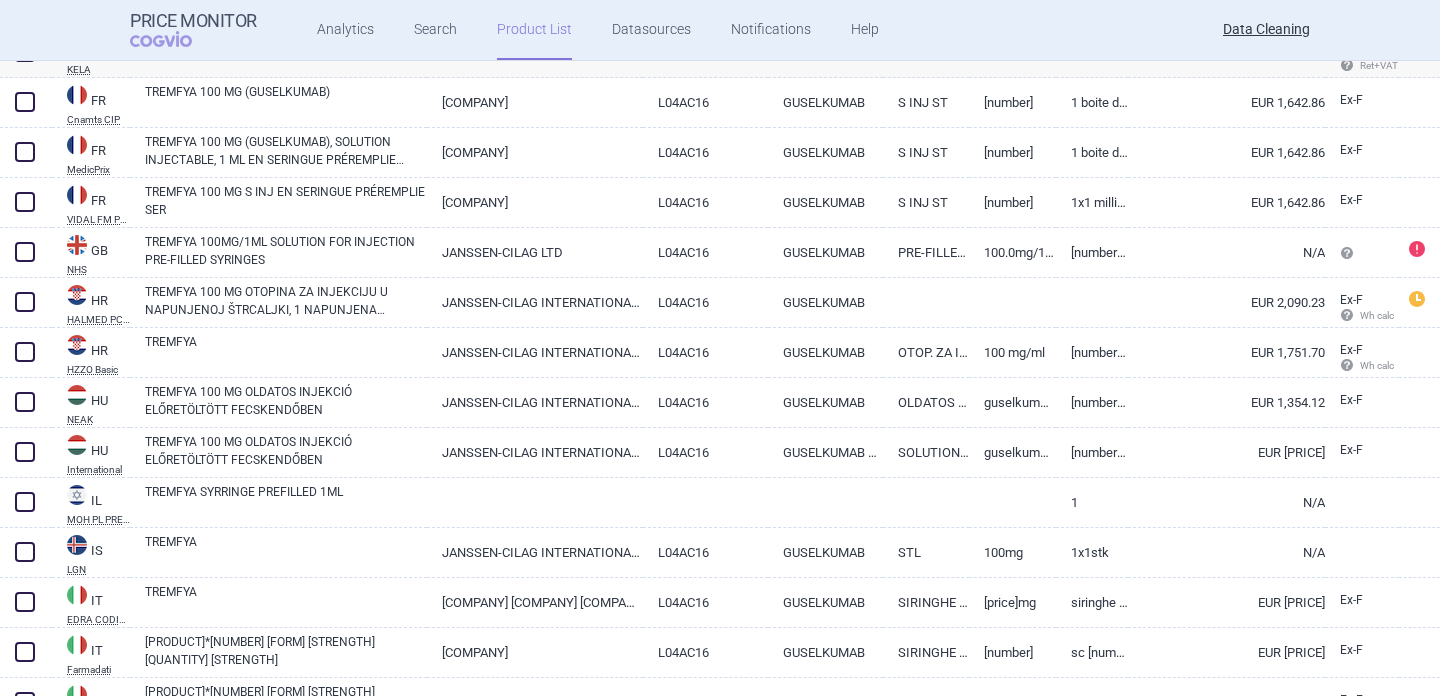 scroll, scrollTop: 3893, scrollLeft: 0, axis: vertical 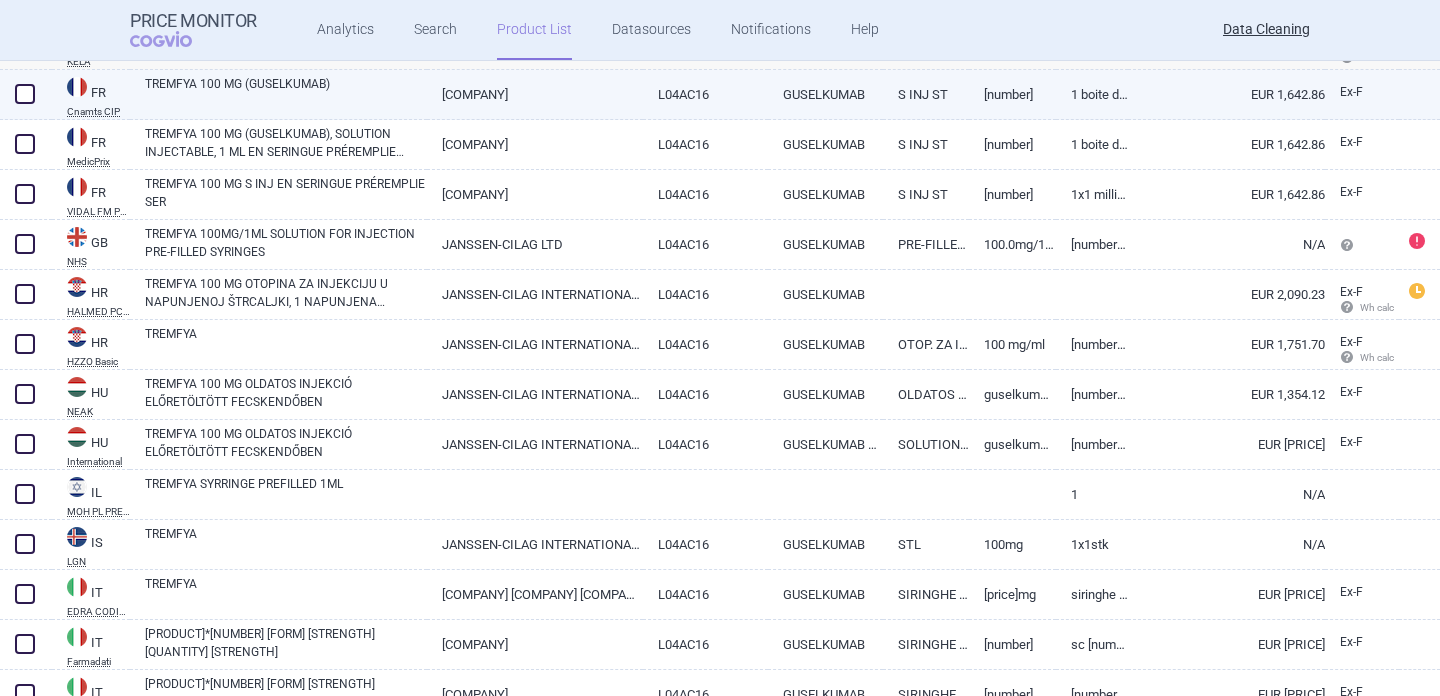 click on "TREMFYA 100 MG (GUSELKUMAB)" at bounding box center [286, 93] 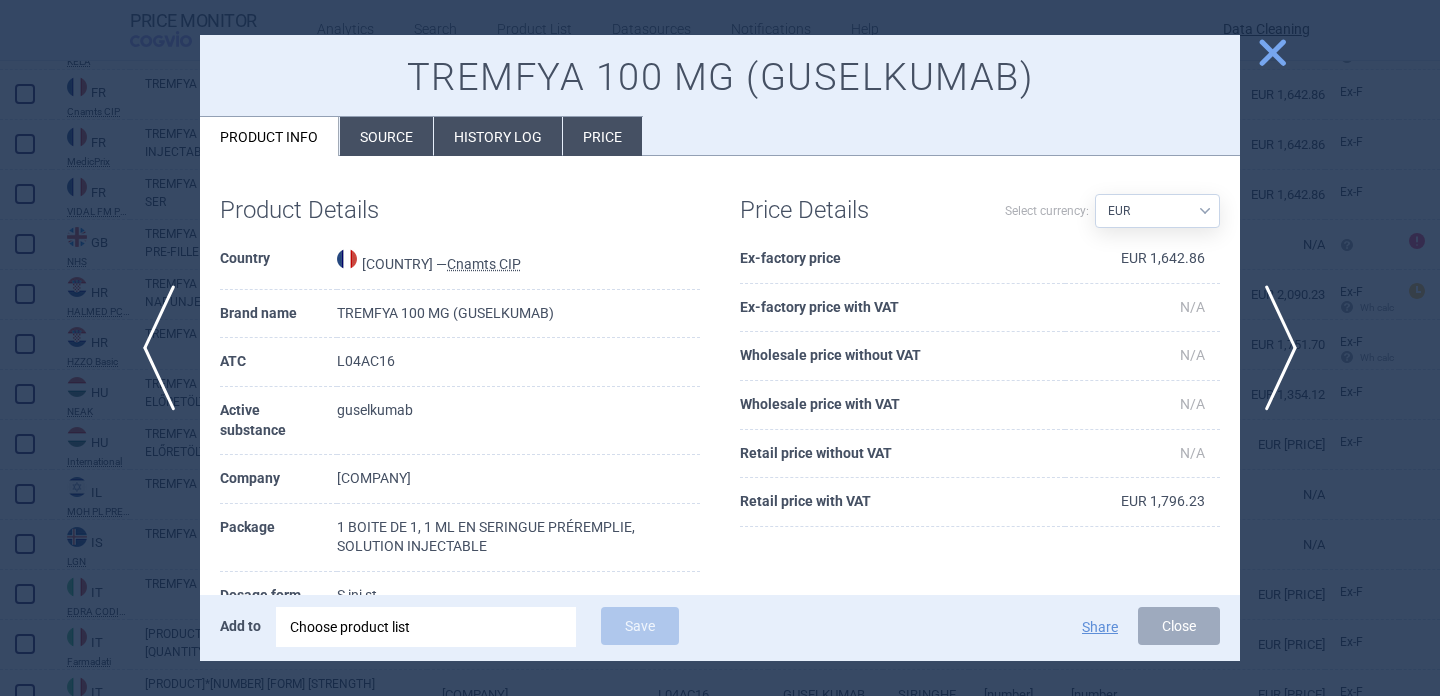 scroll, scrollTop: 1, scrollLeft: 0, axis: vertical 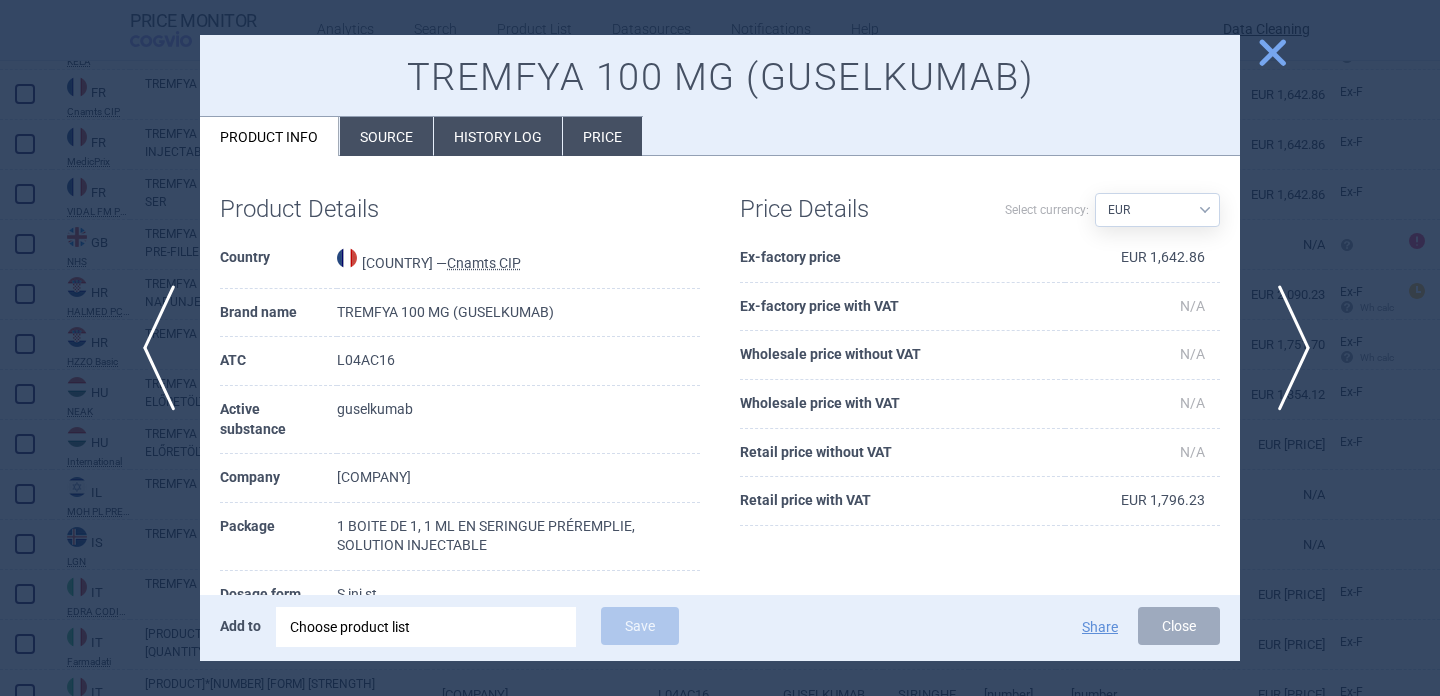 click on "next" at bounding box center (1287, 348) 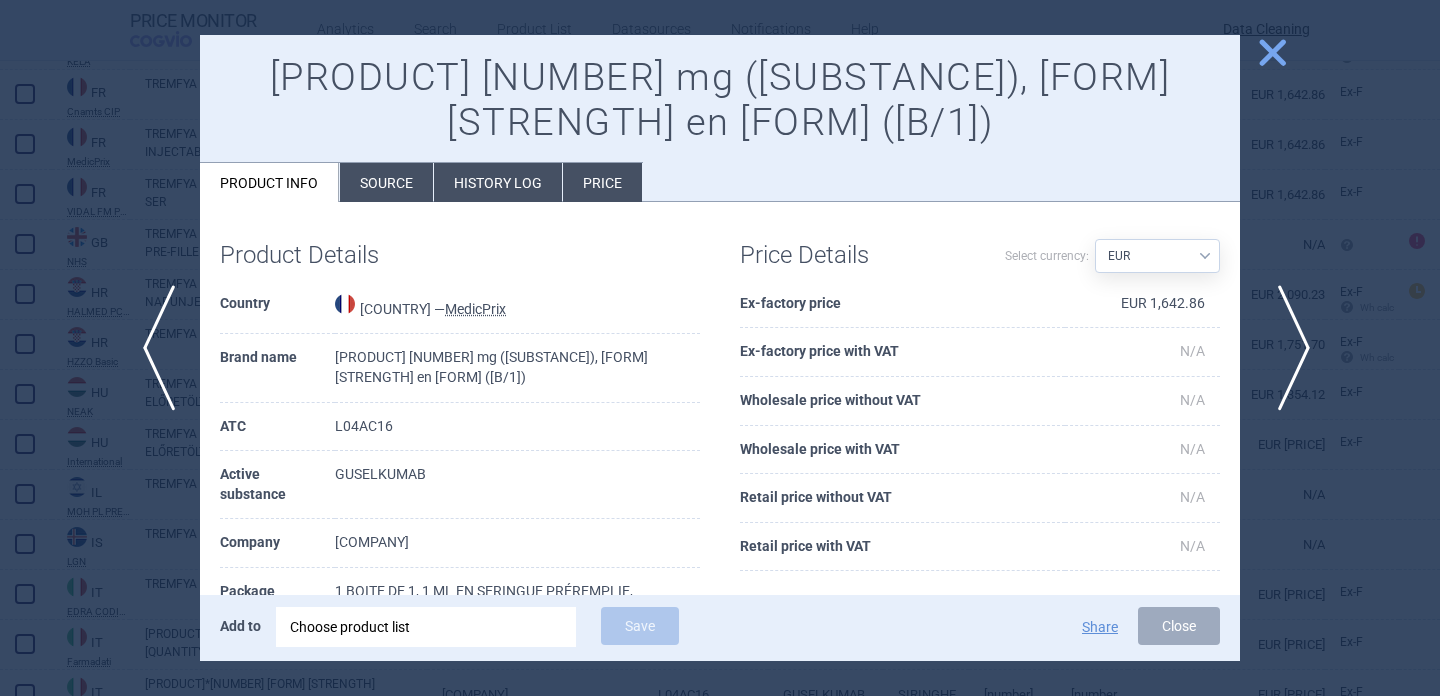 click on "next" at bounding box center [1287, 348] 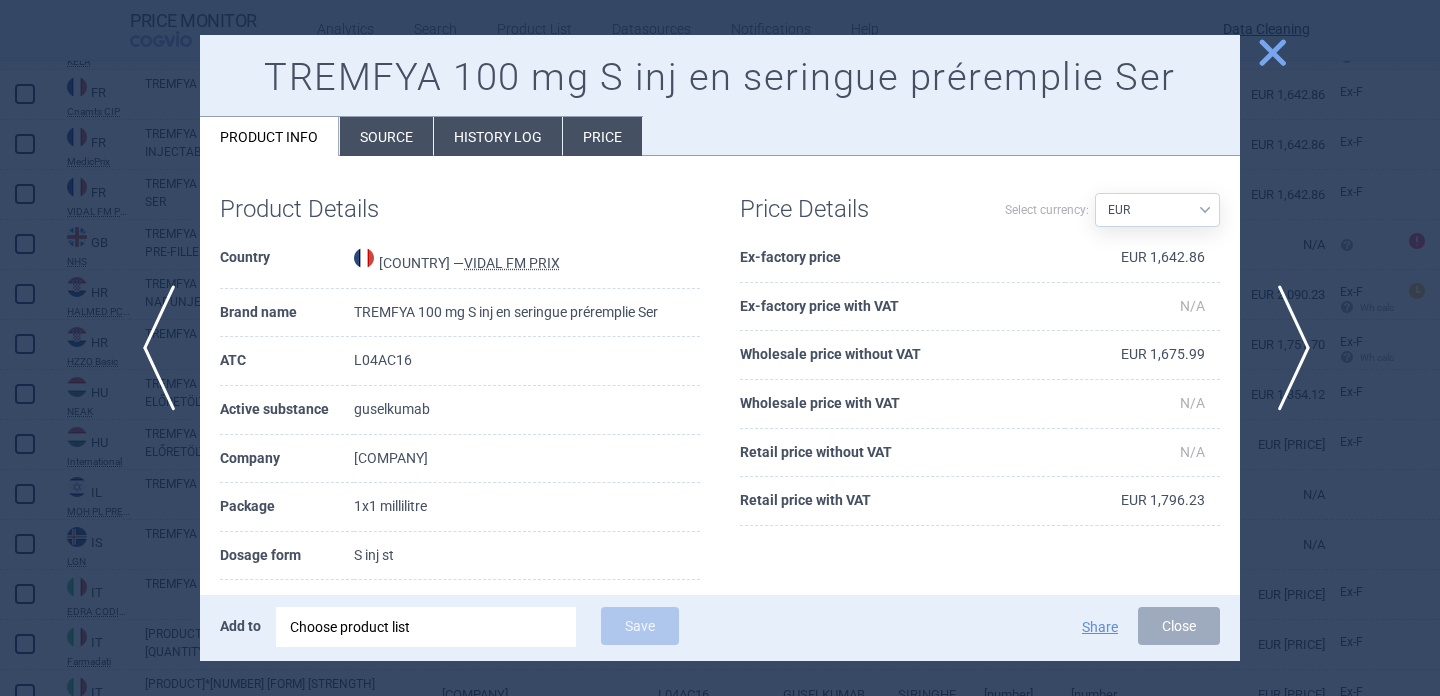 click on "next" at bounding box center [1287, 348] 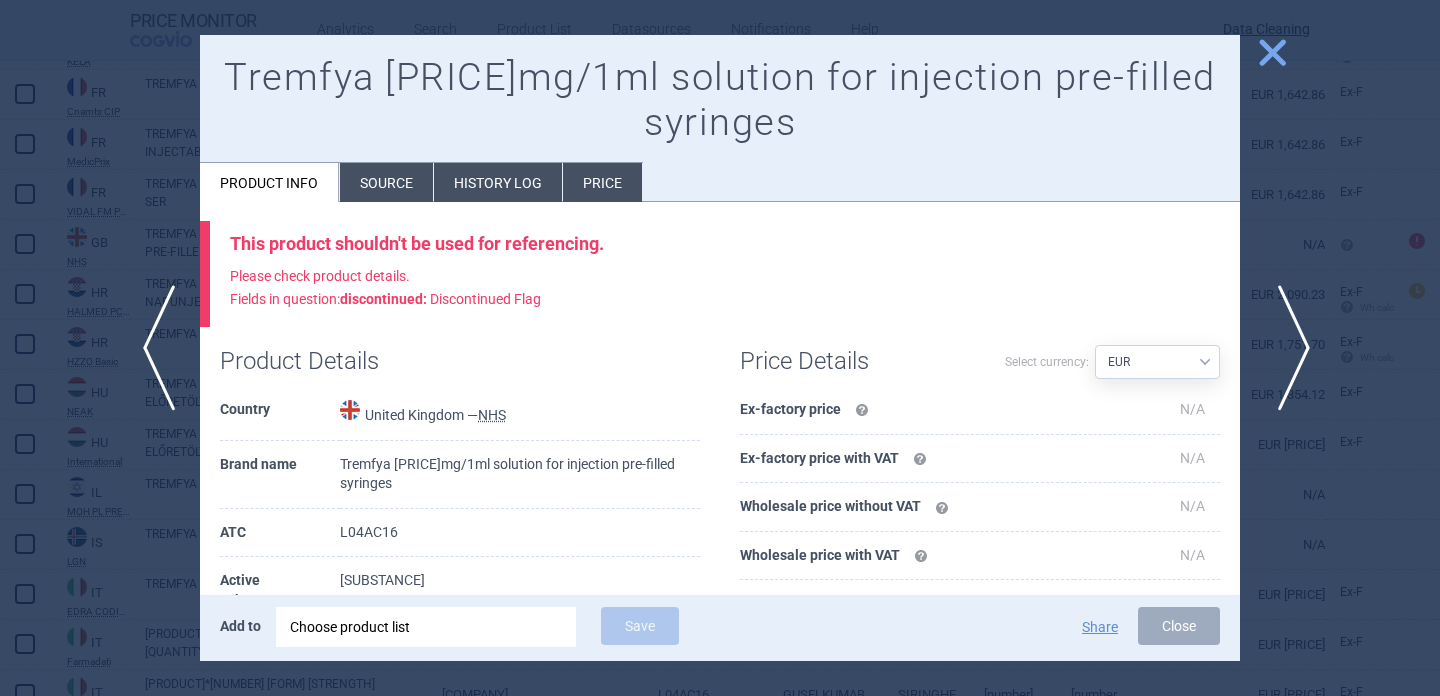 scroll, scrollTop: 107, scrollLeft: 0, axis: vertical 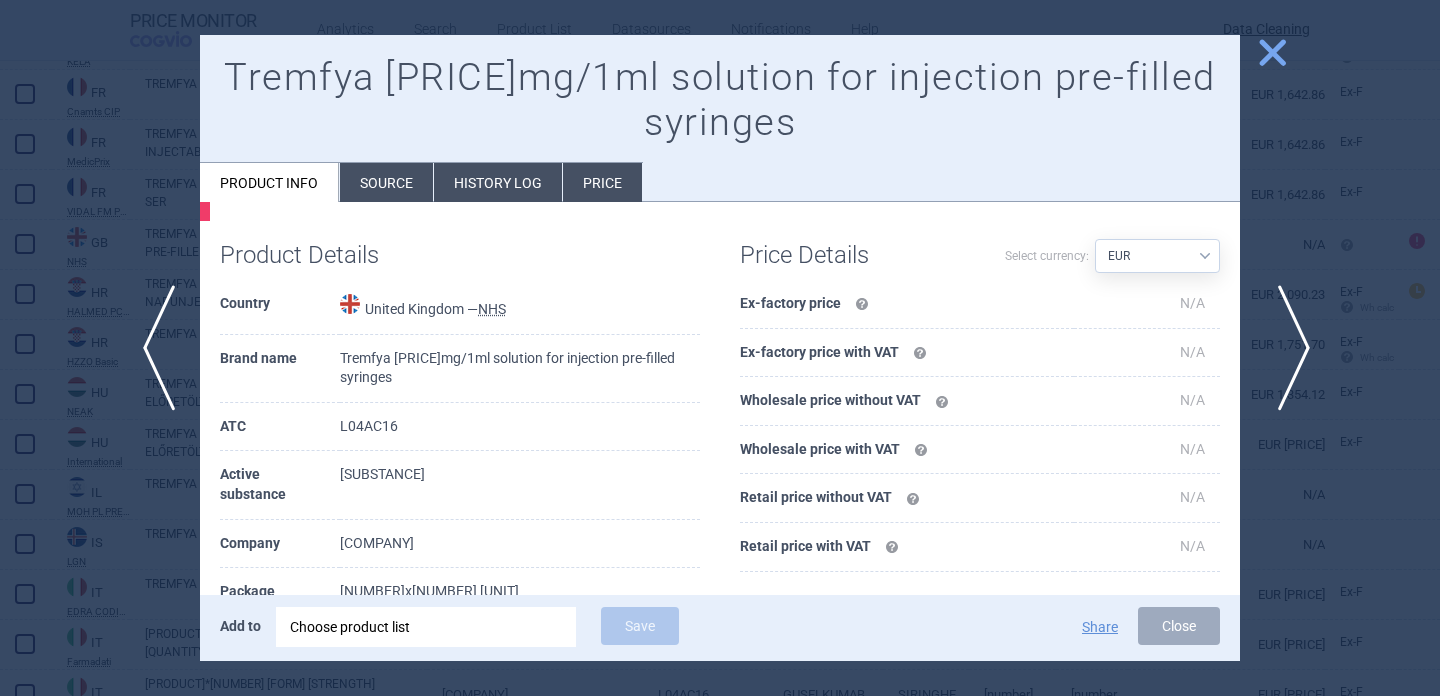 click on "next" at bounding box center (1287, 348) 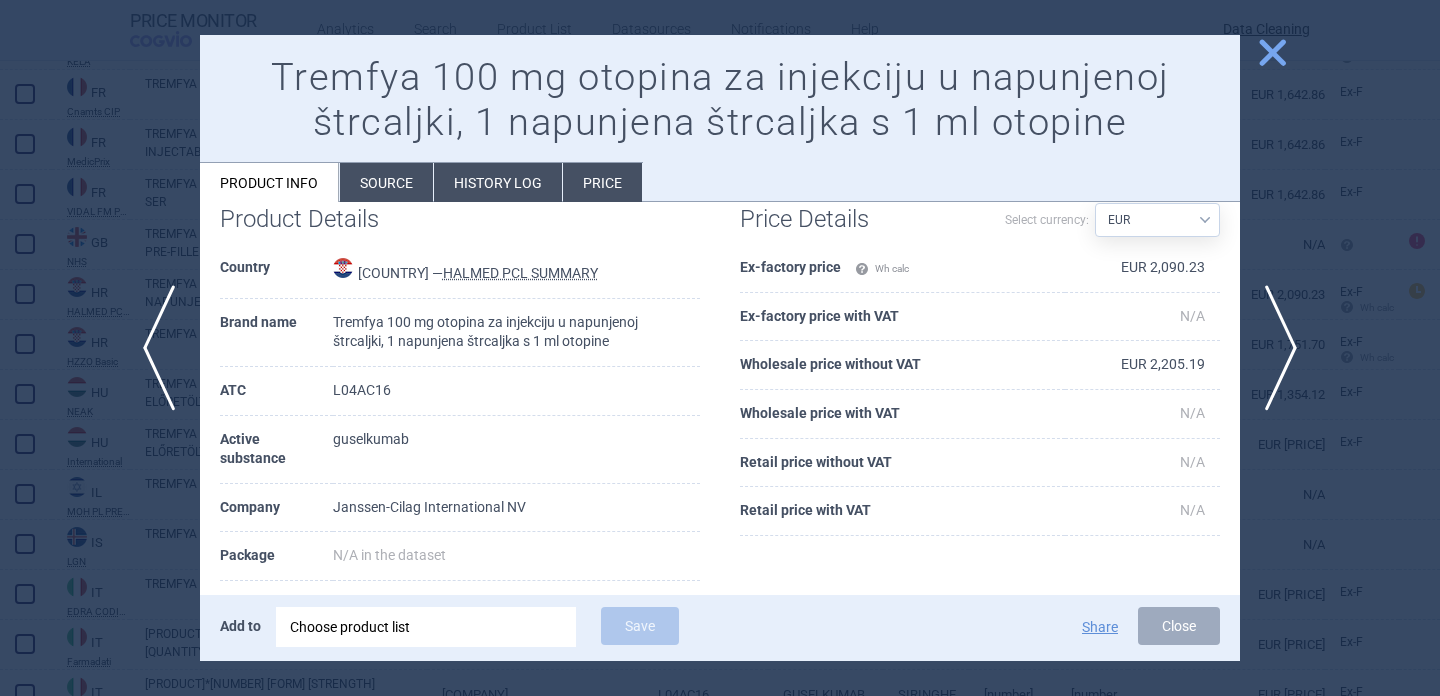 scroll, scrollTop: 112, scrollLeft: 0, axis: vertical 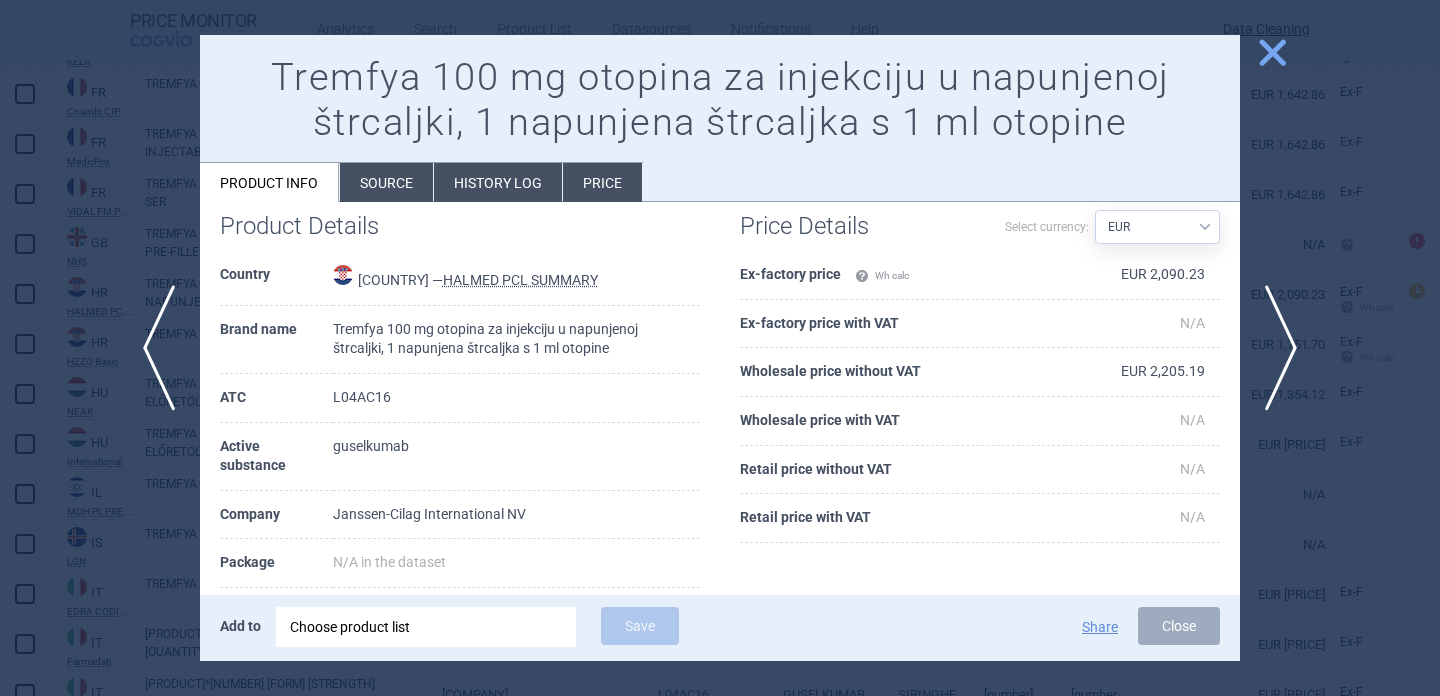 click at bounding box center (720, 348) 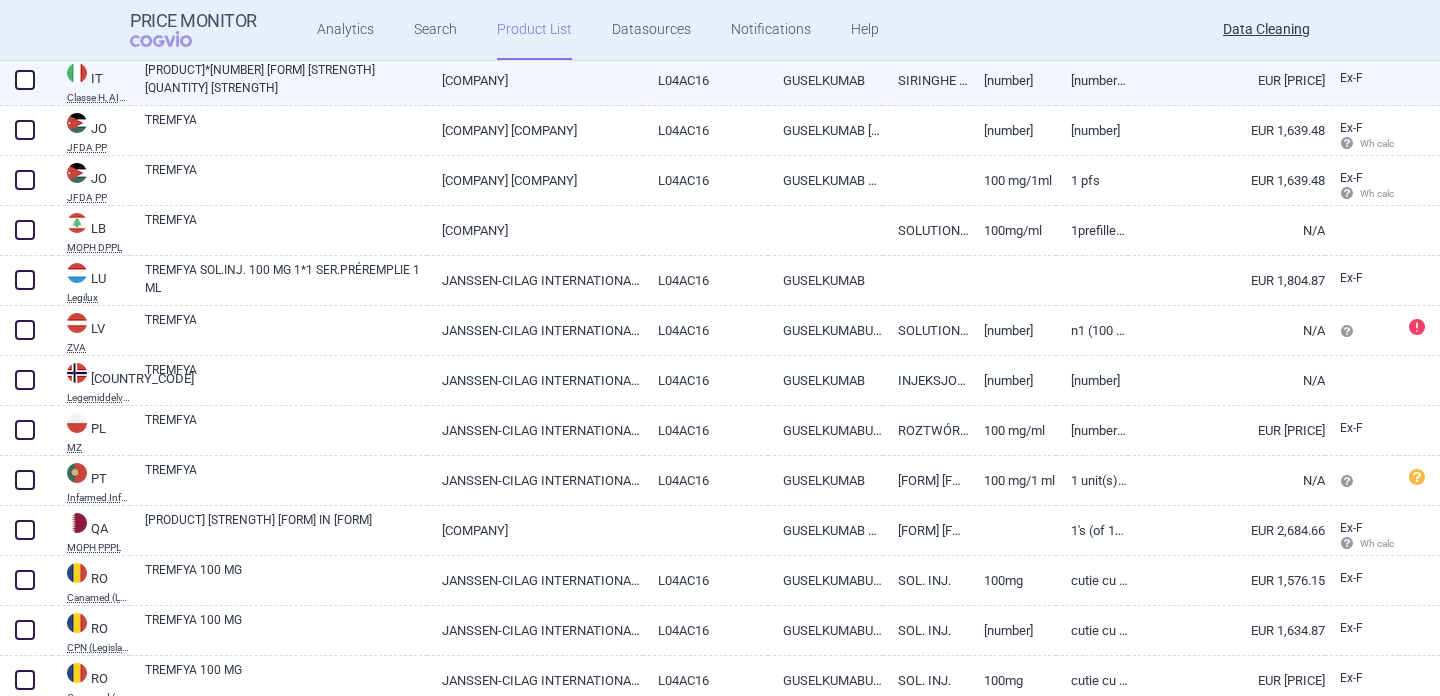 scroll, scrollTop: 4512, scrollLeft: 0, axis: vertical 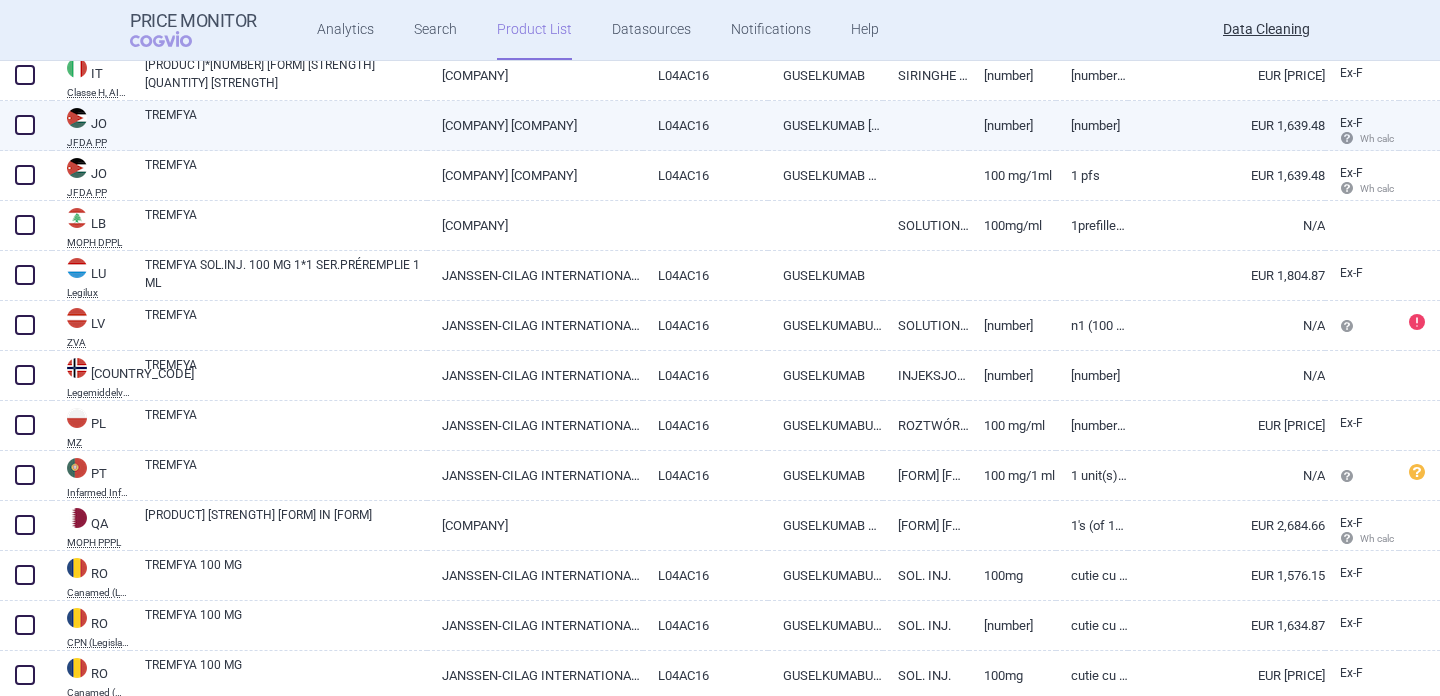 click on "TREMFYA" at bounding box center (286, 124) 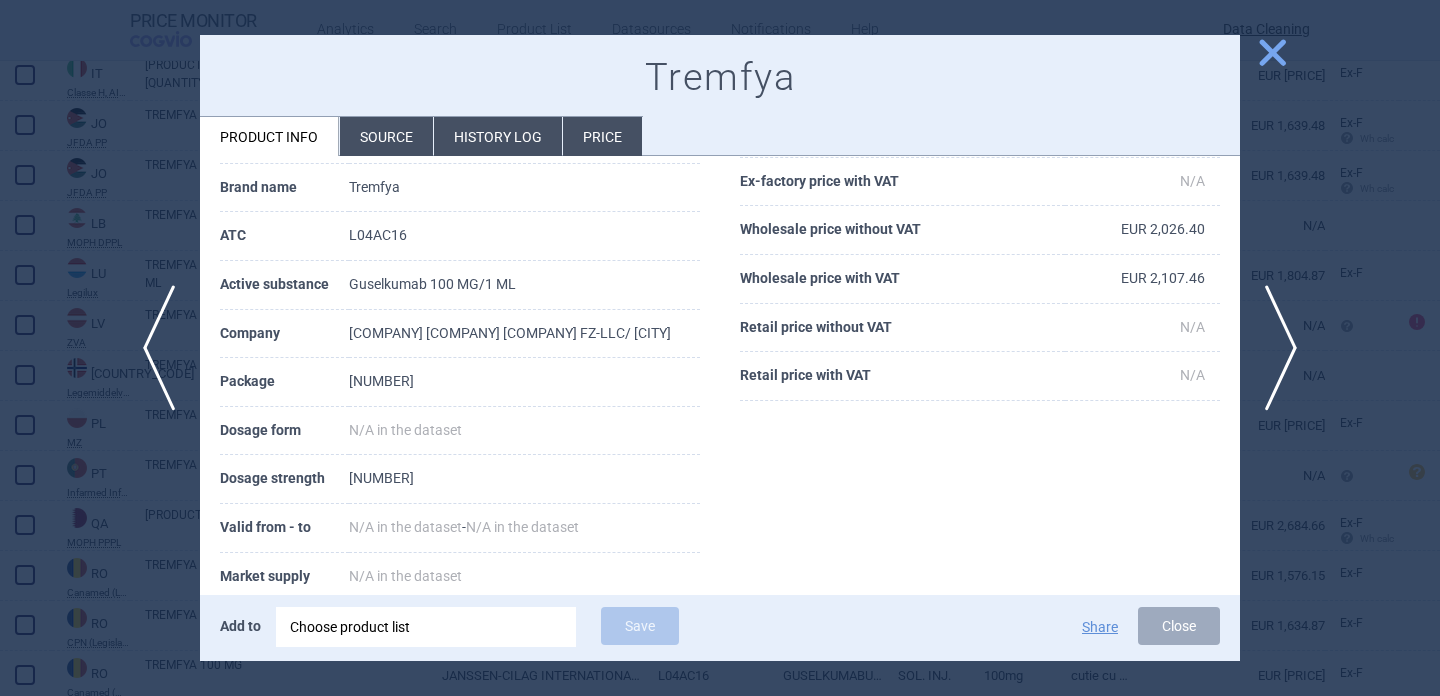 scroll, scrollTop: 133, scrollLeft: 0, axis: vertical 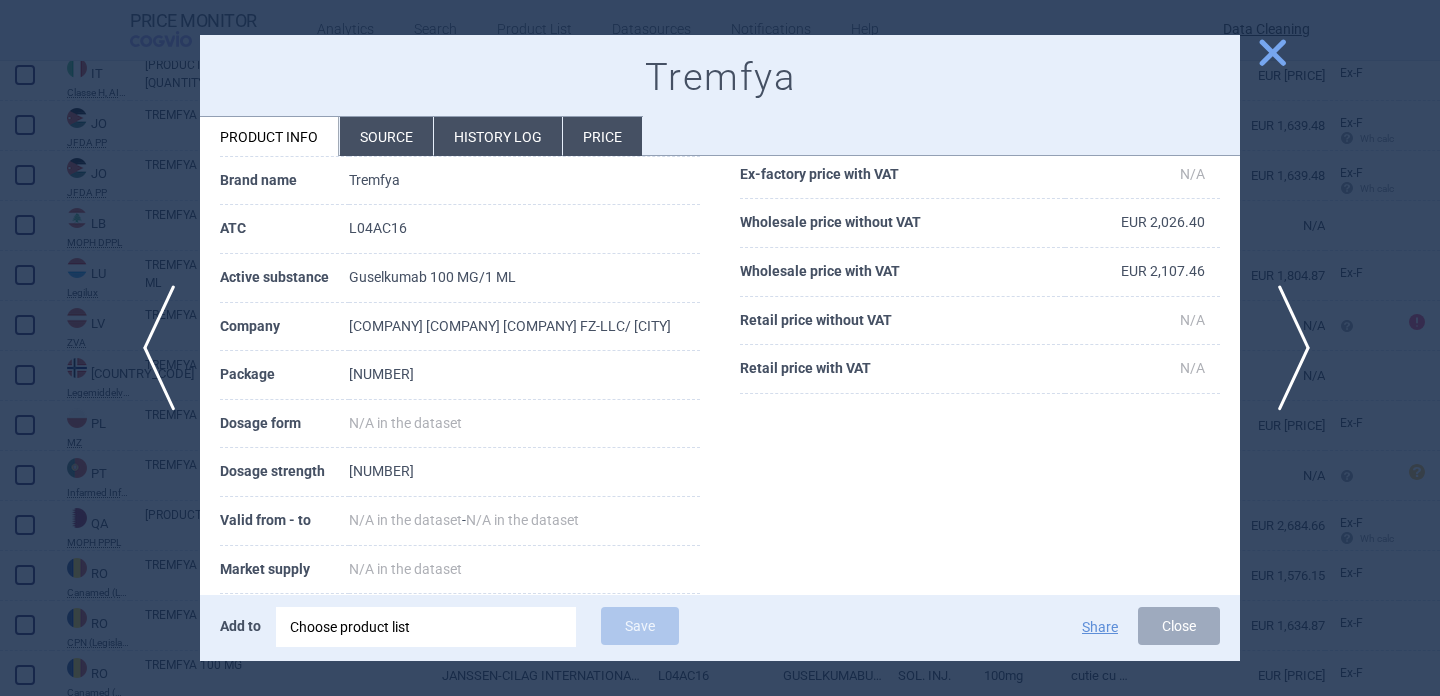 click on "next" at bounding box center [1287, 348] 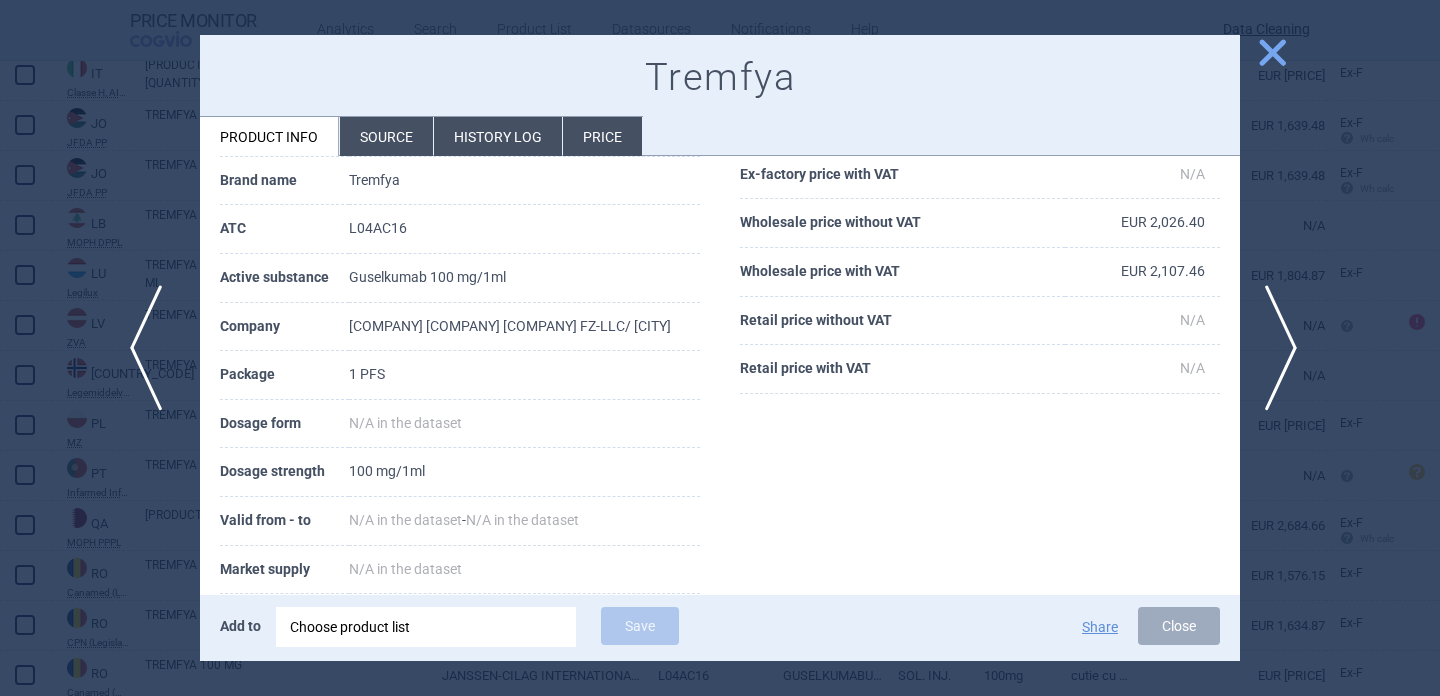 click on "previous" at bounding box center (152, 348) 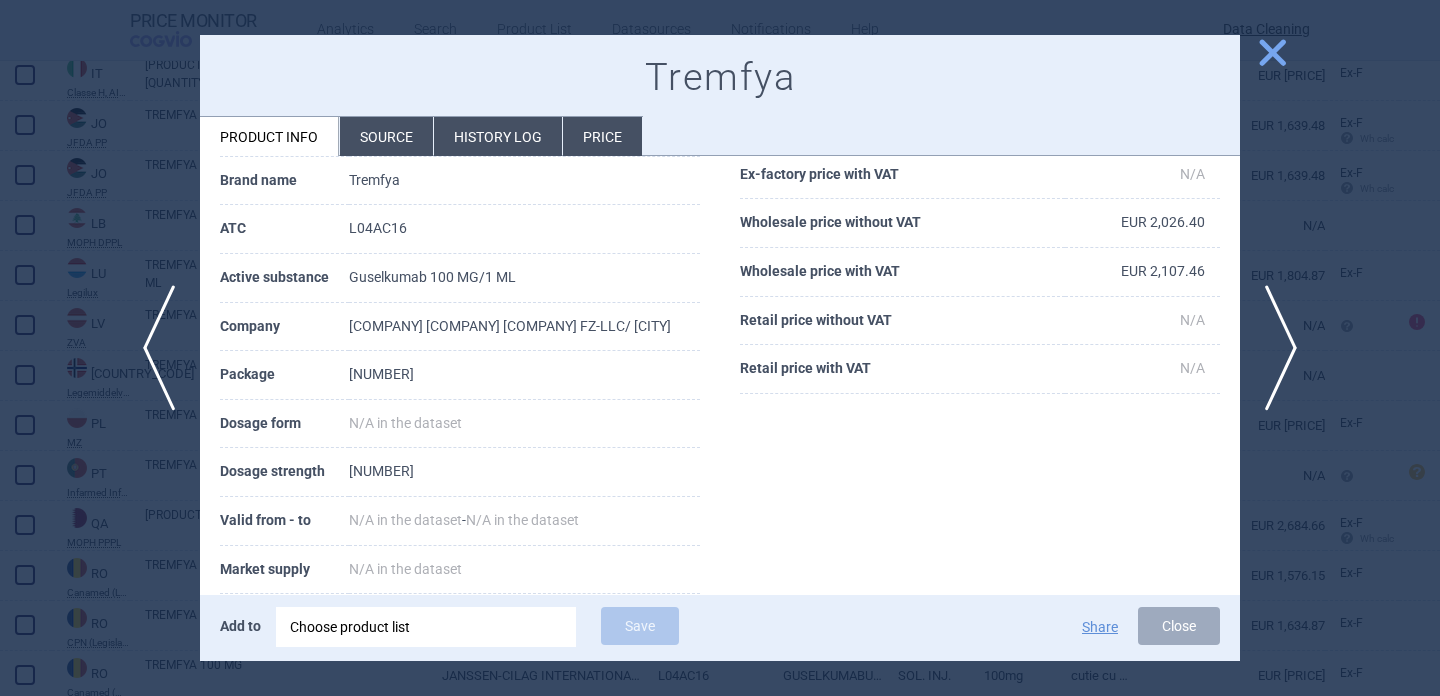 click on "Source" at bounding box center [386, 136] 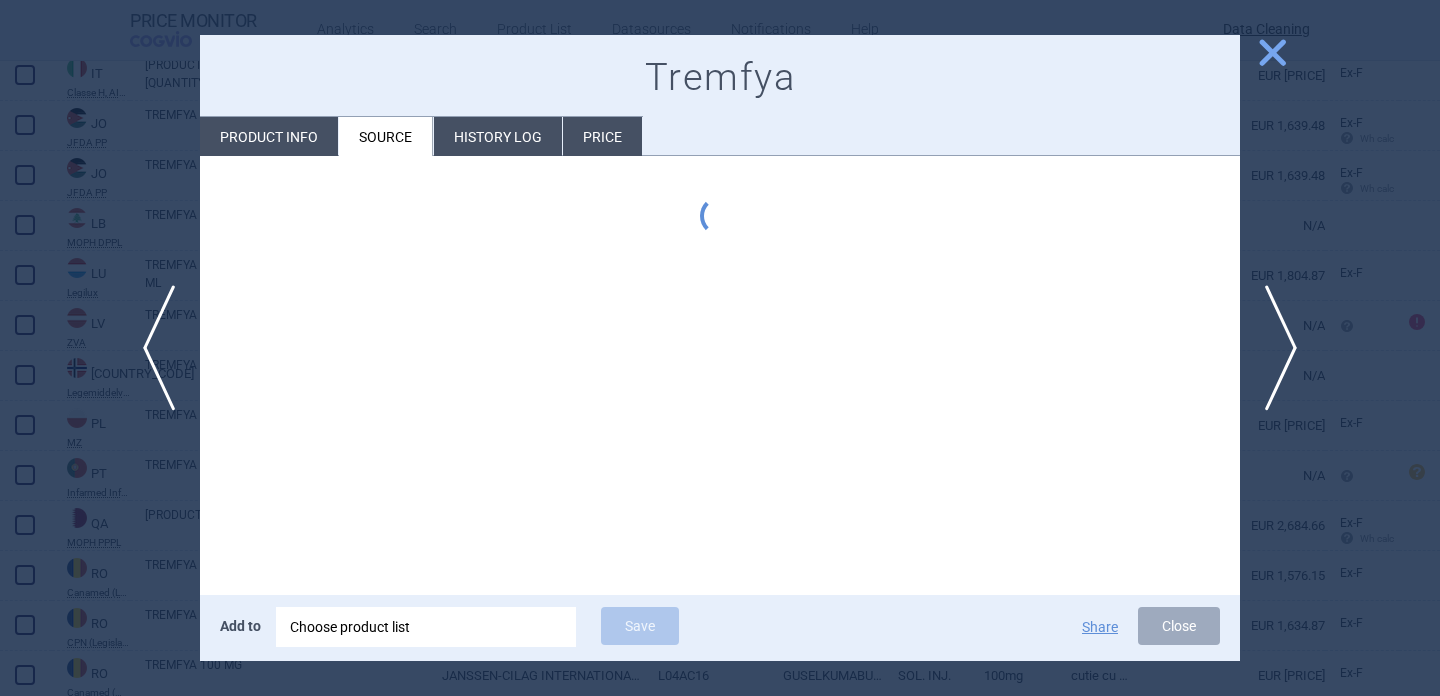 scroll, scrollTop: 0, scrollLeft: 0, axis: both 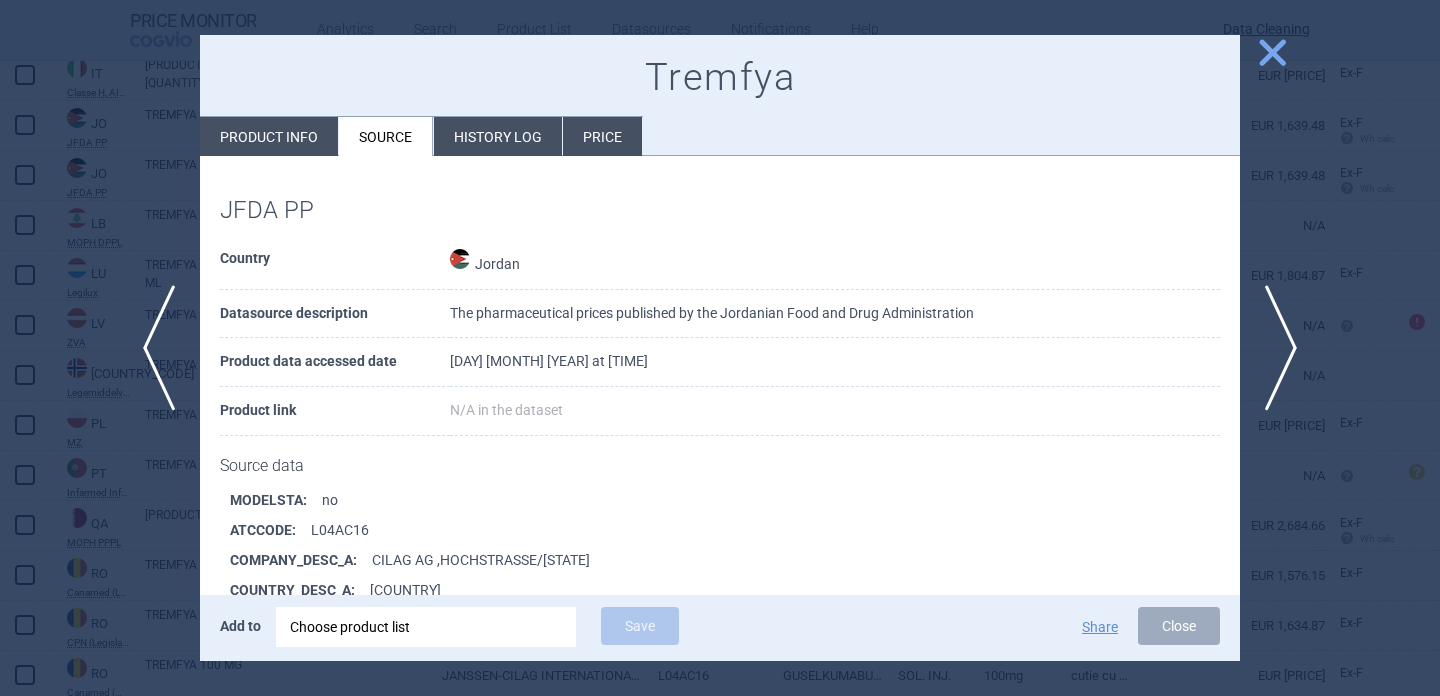 click at bounding box center [720, 348] 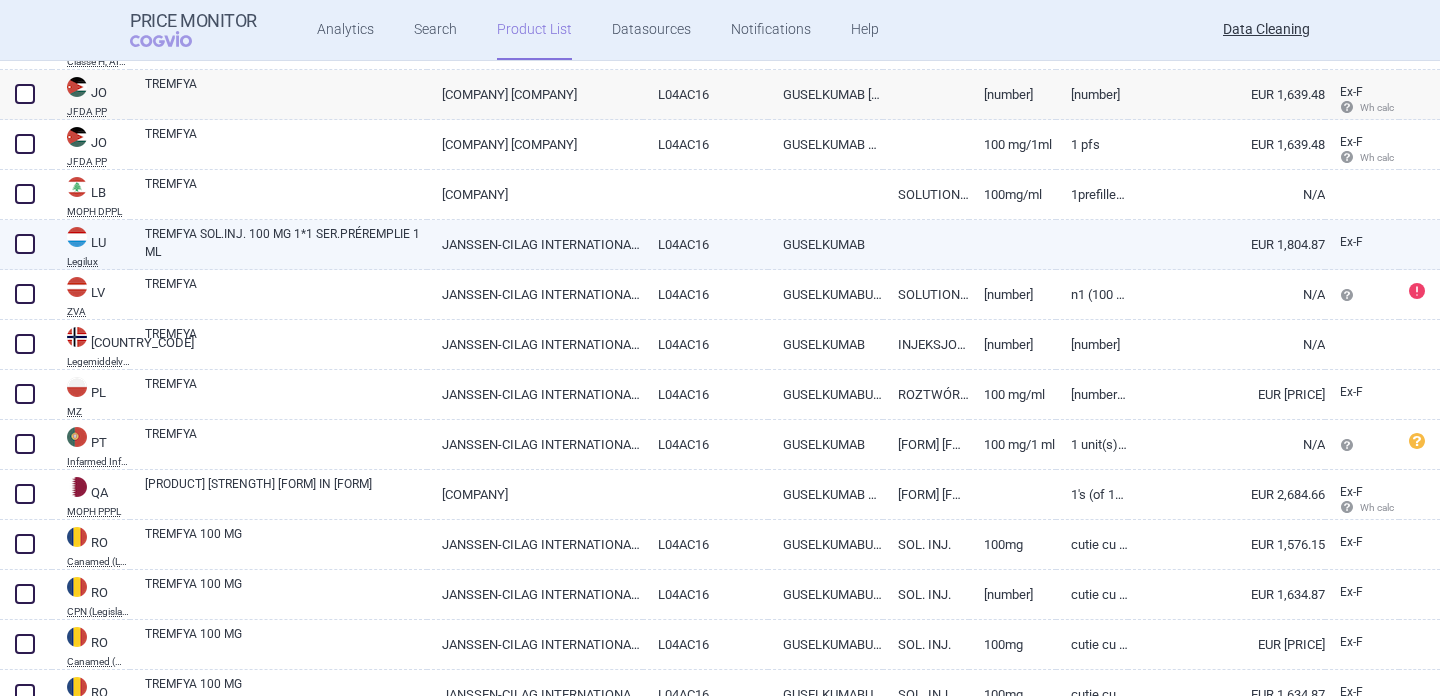 scroll, scrollTop: 4534, scrollLeft: 0, axis: vertical 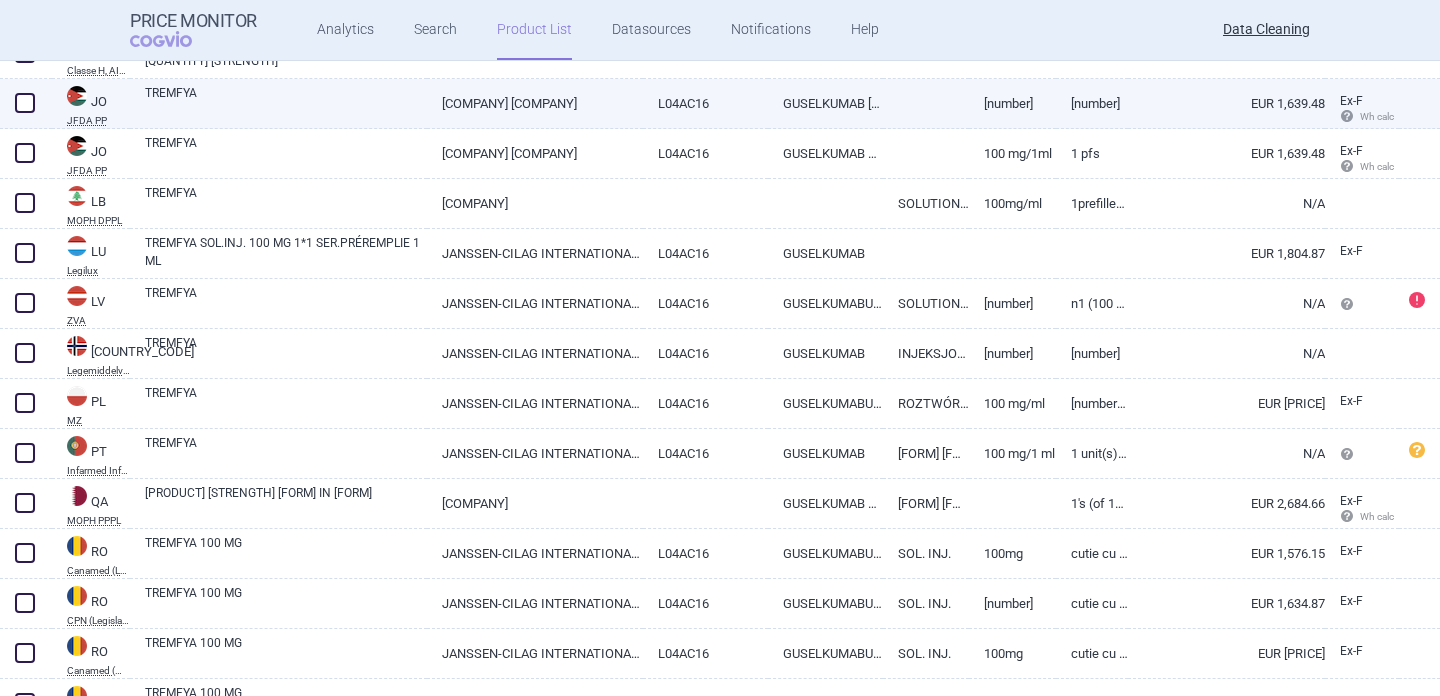 click on "TREMFYA" at bounding box center (286, 102) 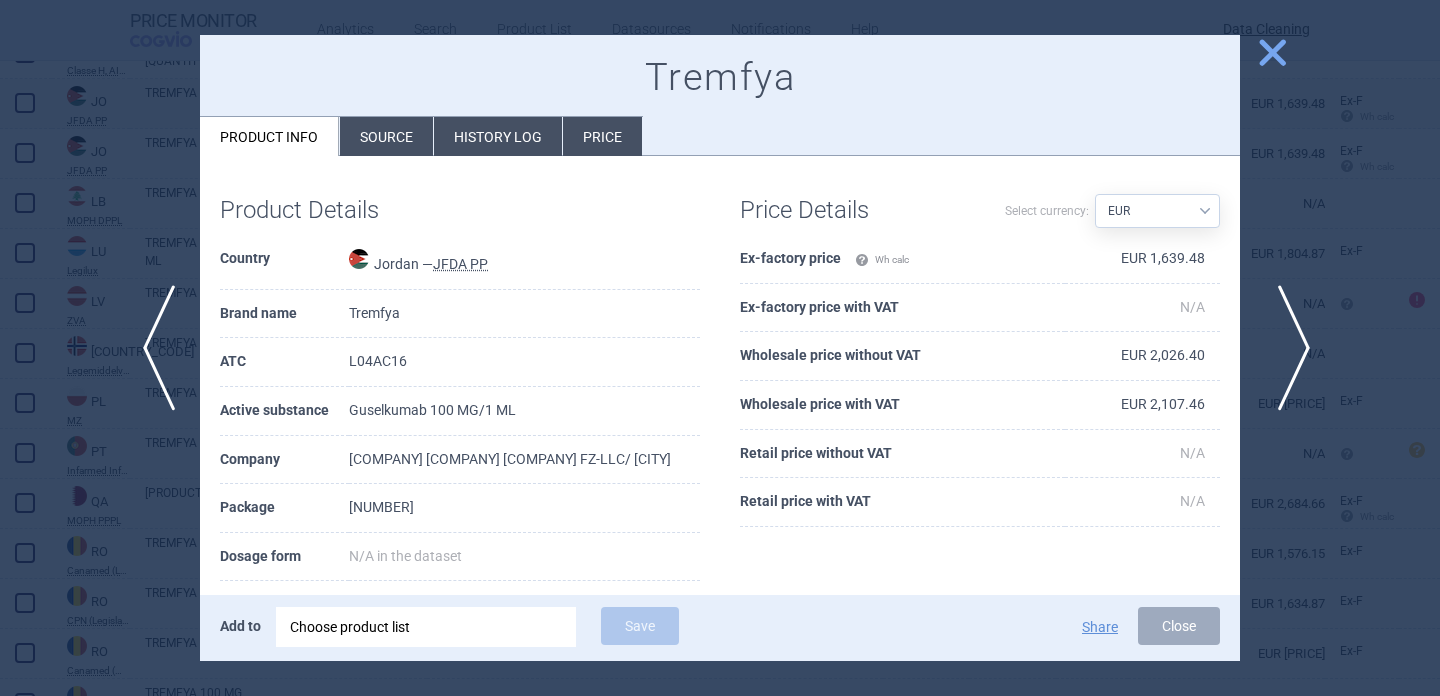 click on "next" at bounding box center (1287, 348) 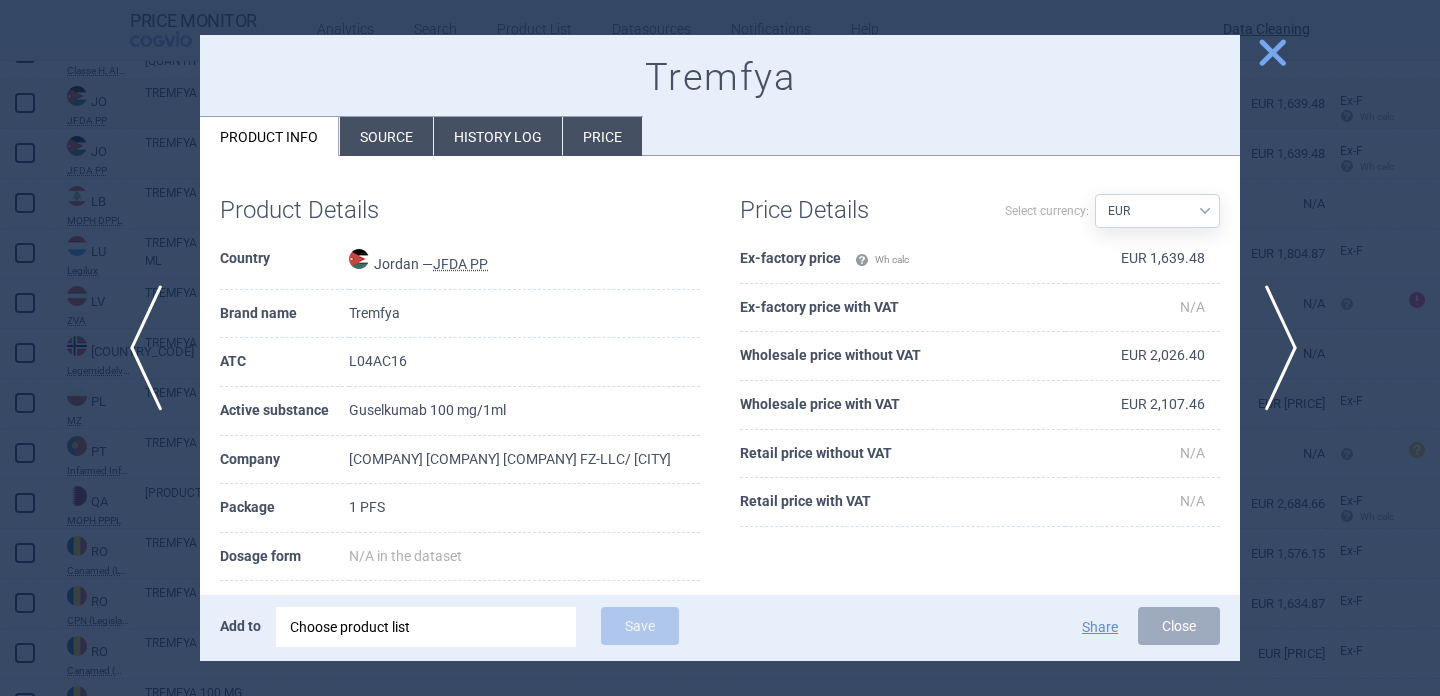 click on "previous" at bounding box center (152, 348) 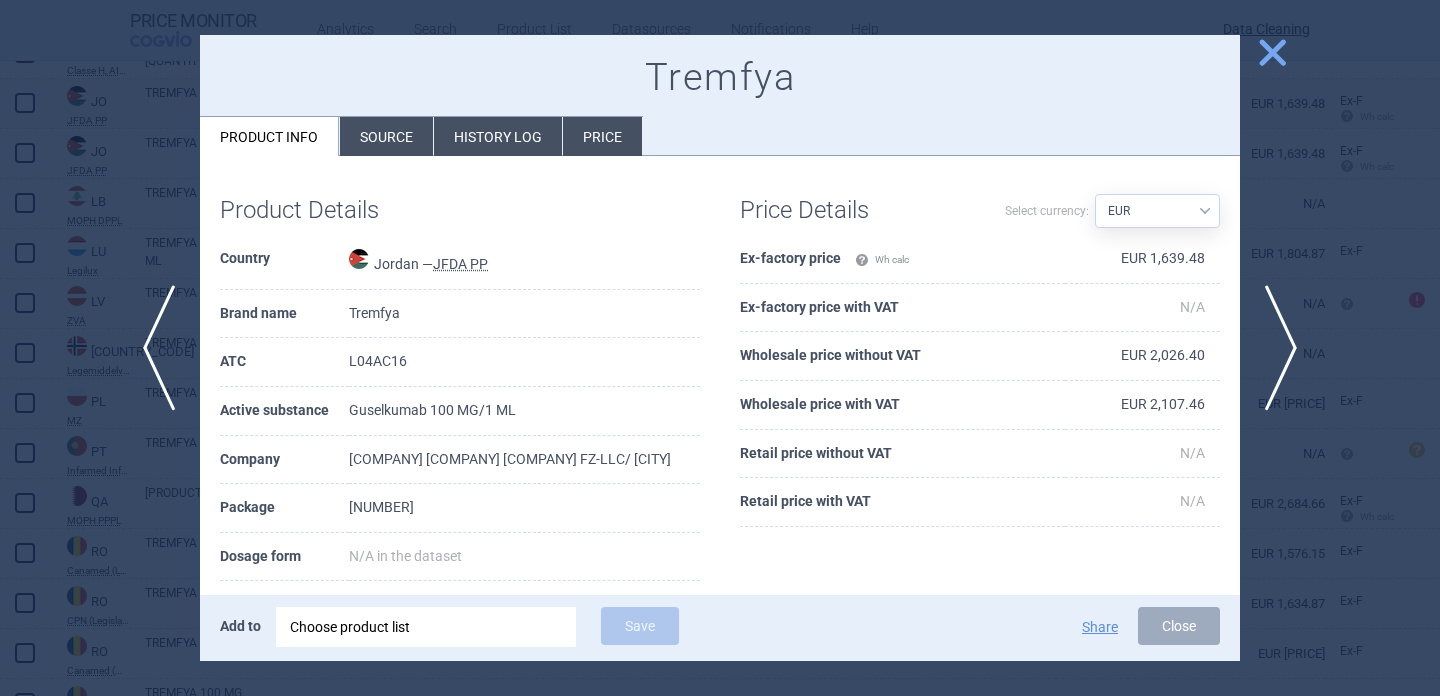click on "Source" at bounding box center [386, 136] 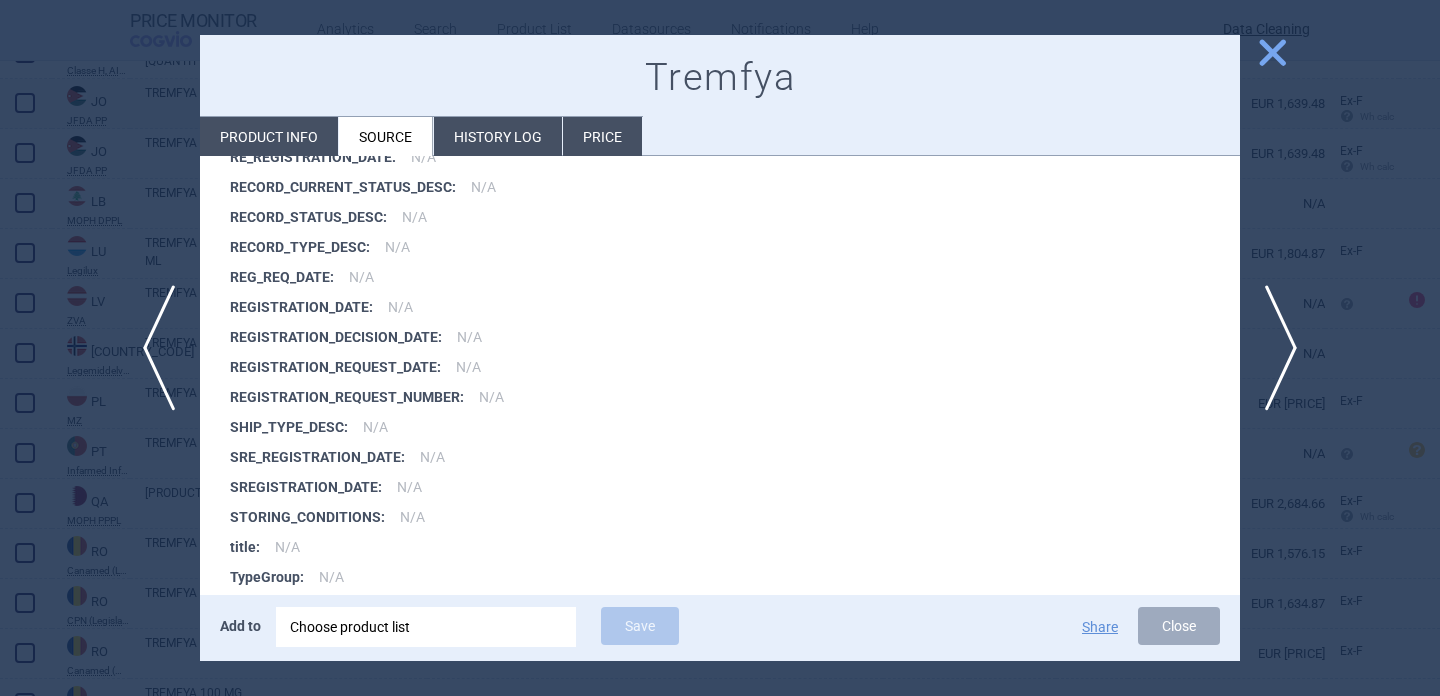 scroll, scrollTop: 4207, scrollLeft: 0, axis: vertical 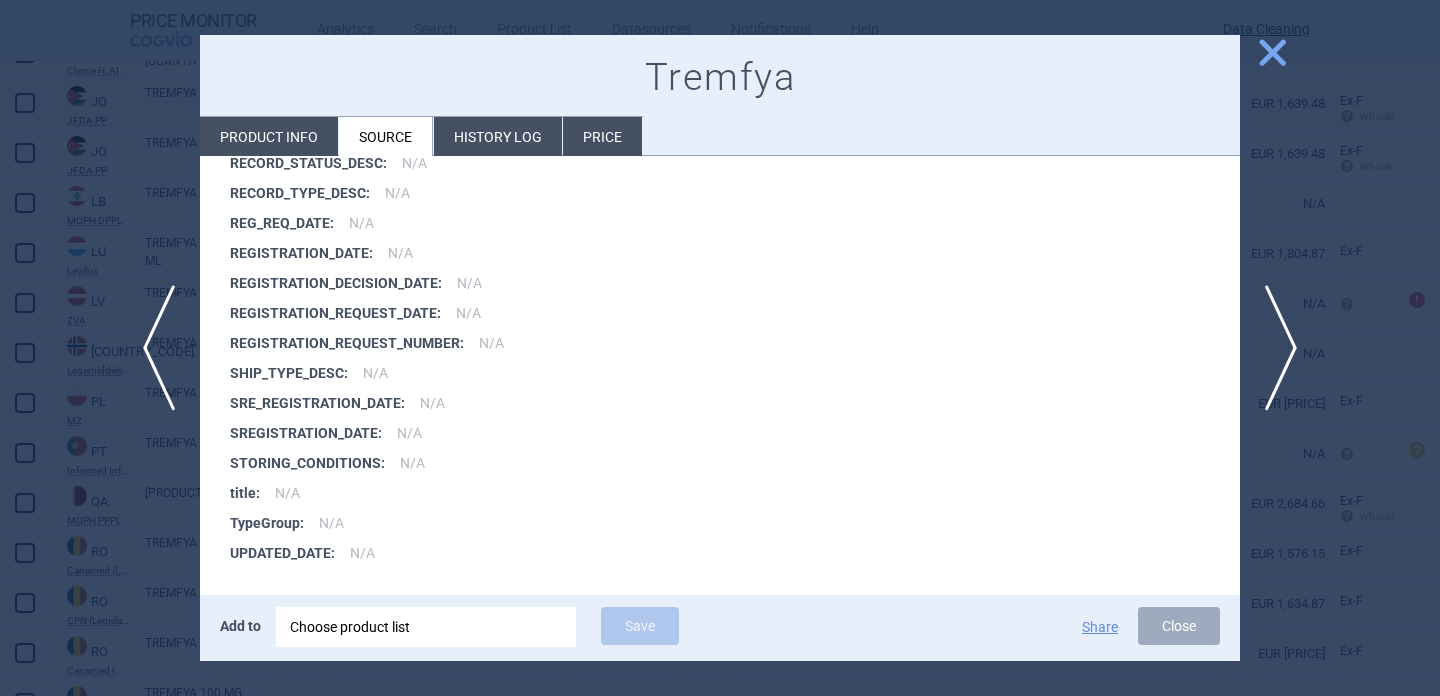 click at bounding box center [720, 348] 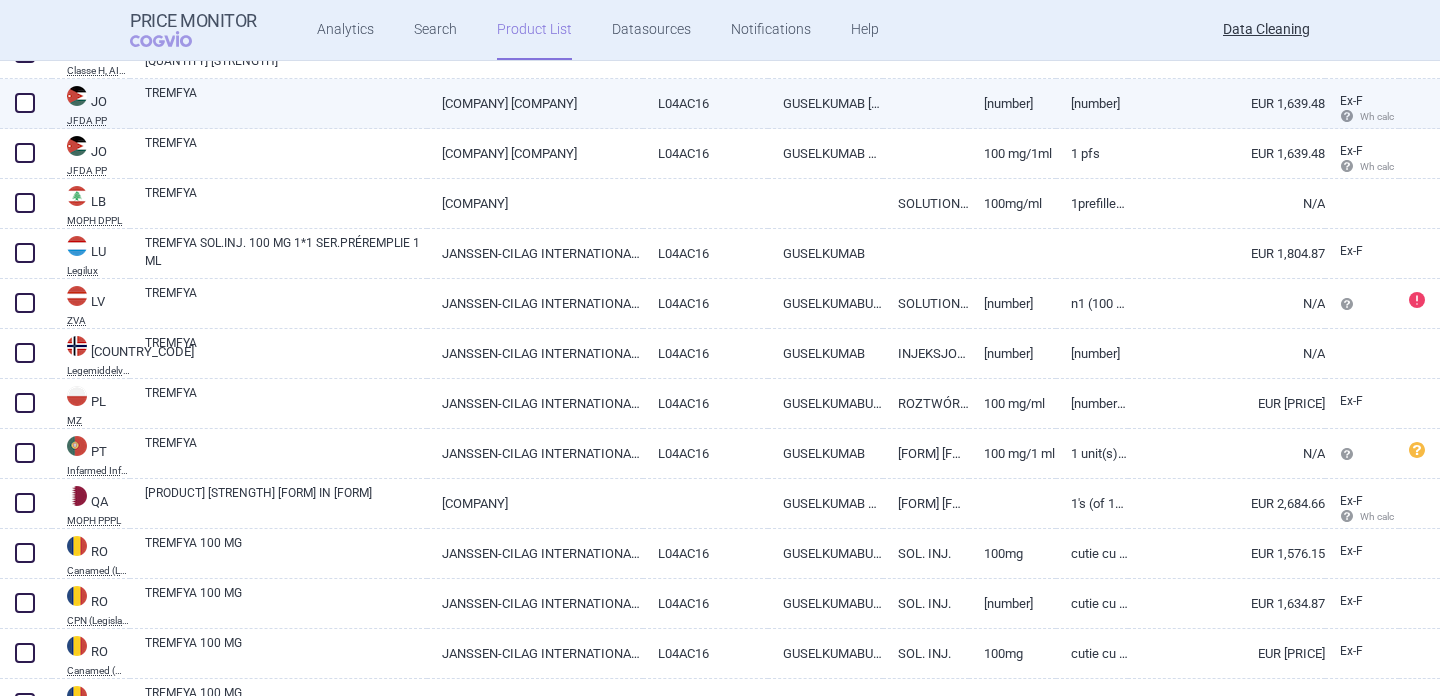 click at bounding box center (25, 103) 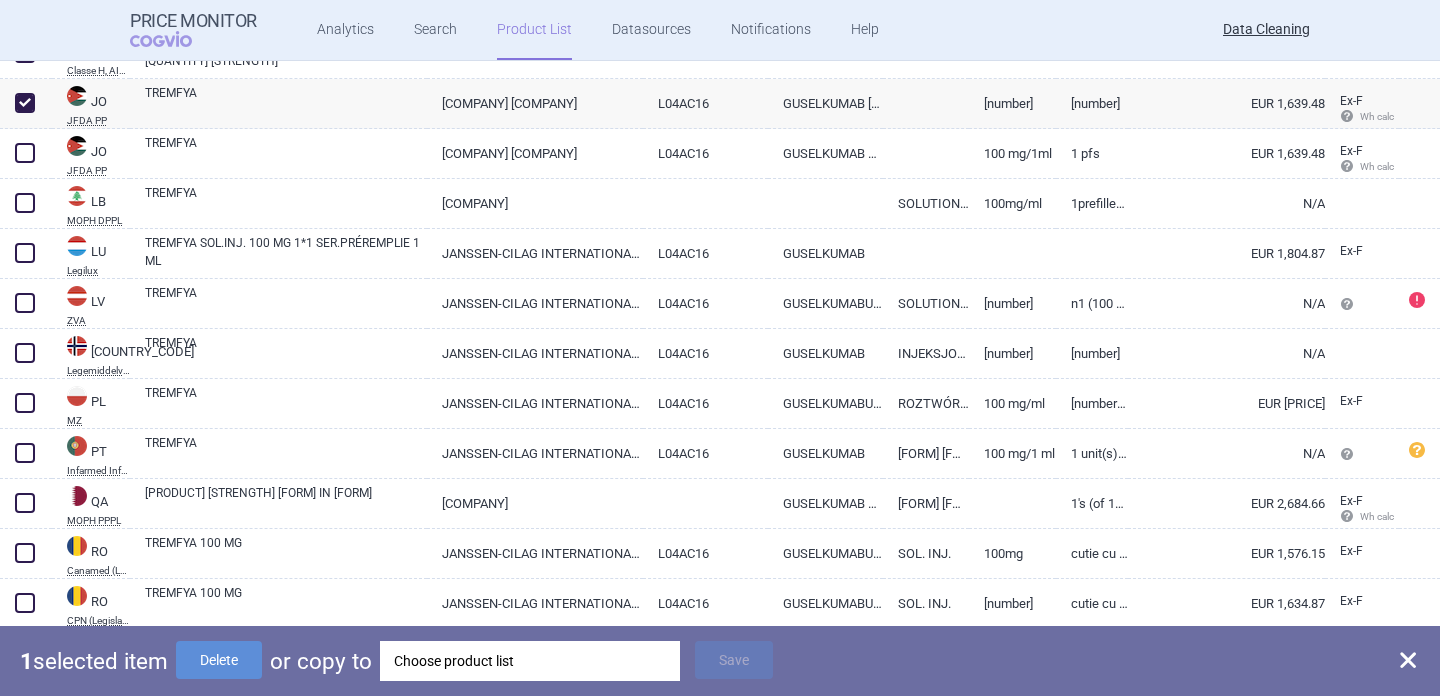 click on "Choose product list" at bounding box center [530, 661] 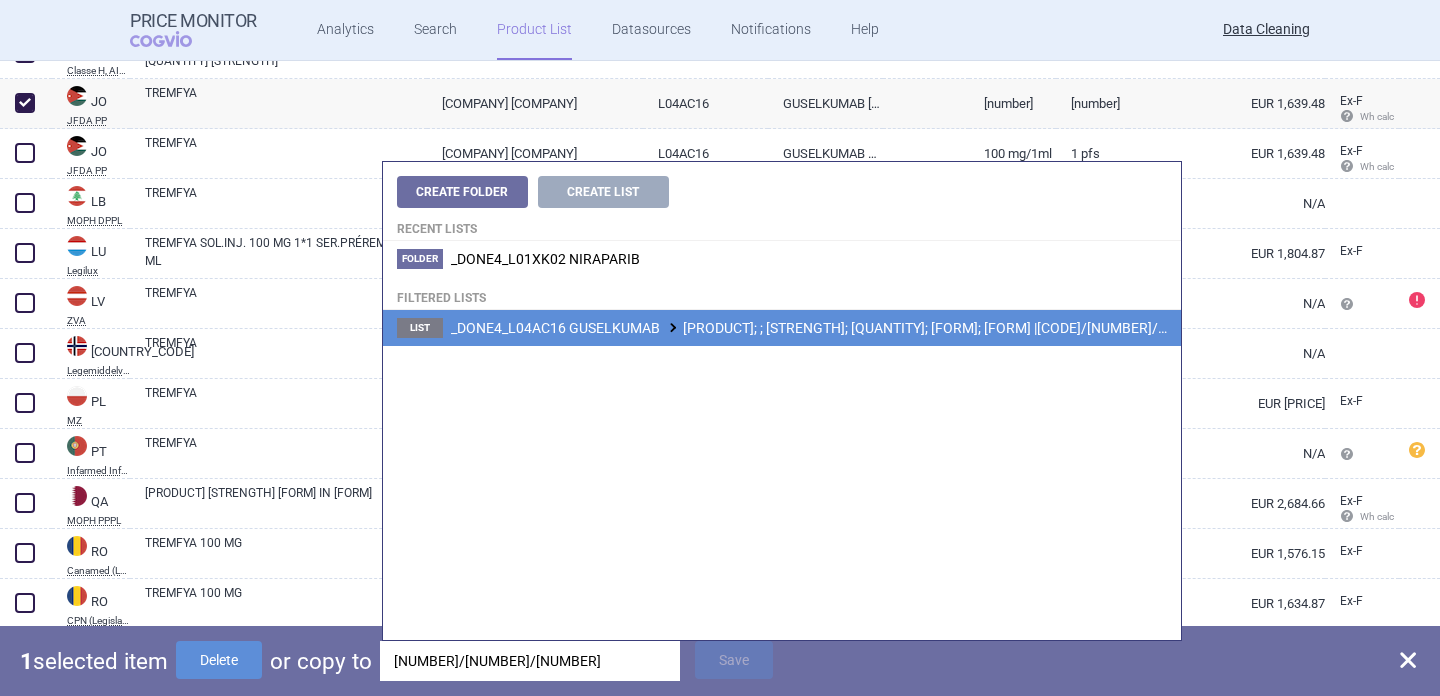 click on "_DONE4_L04AC16 GUSELKUMAB   _DONE4_TREMFYA; ; 100MG; 1X1ML; INJ SOL; PEP |EU/1/17/1234/002" at bounding box center [545, 259] 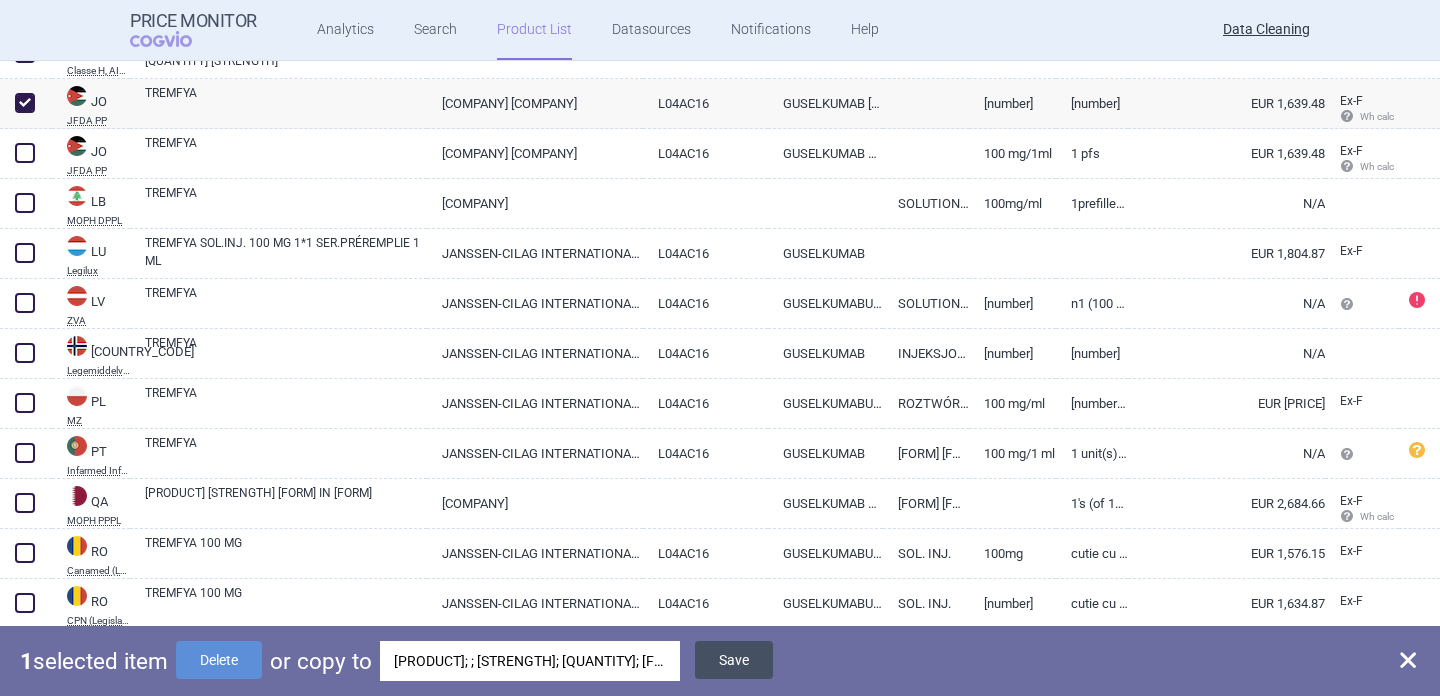 click on "Save" at bounding box center [734, 660] 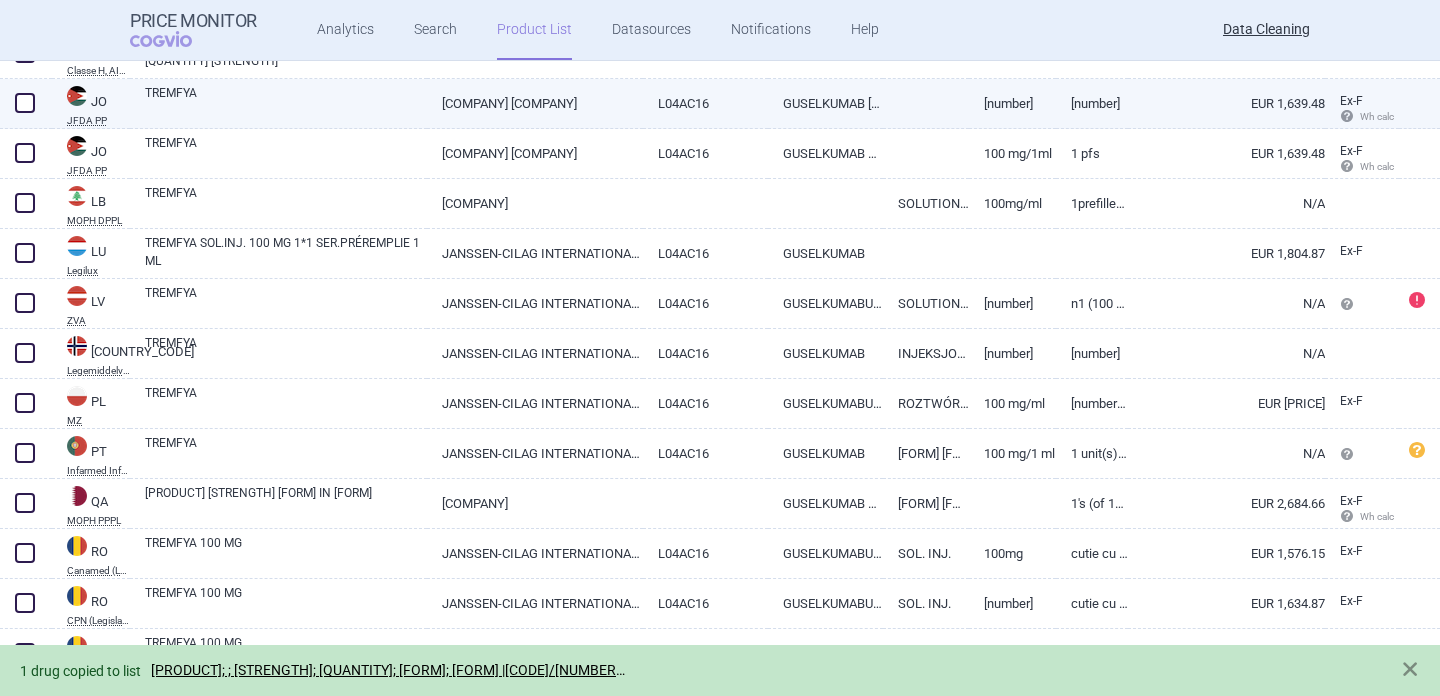 click at bounding box center [25, 103] 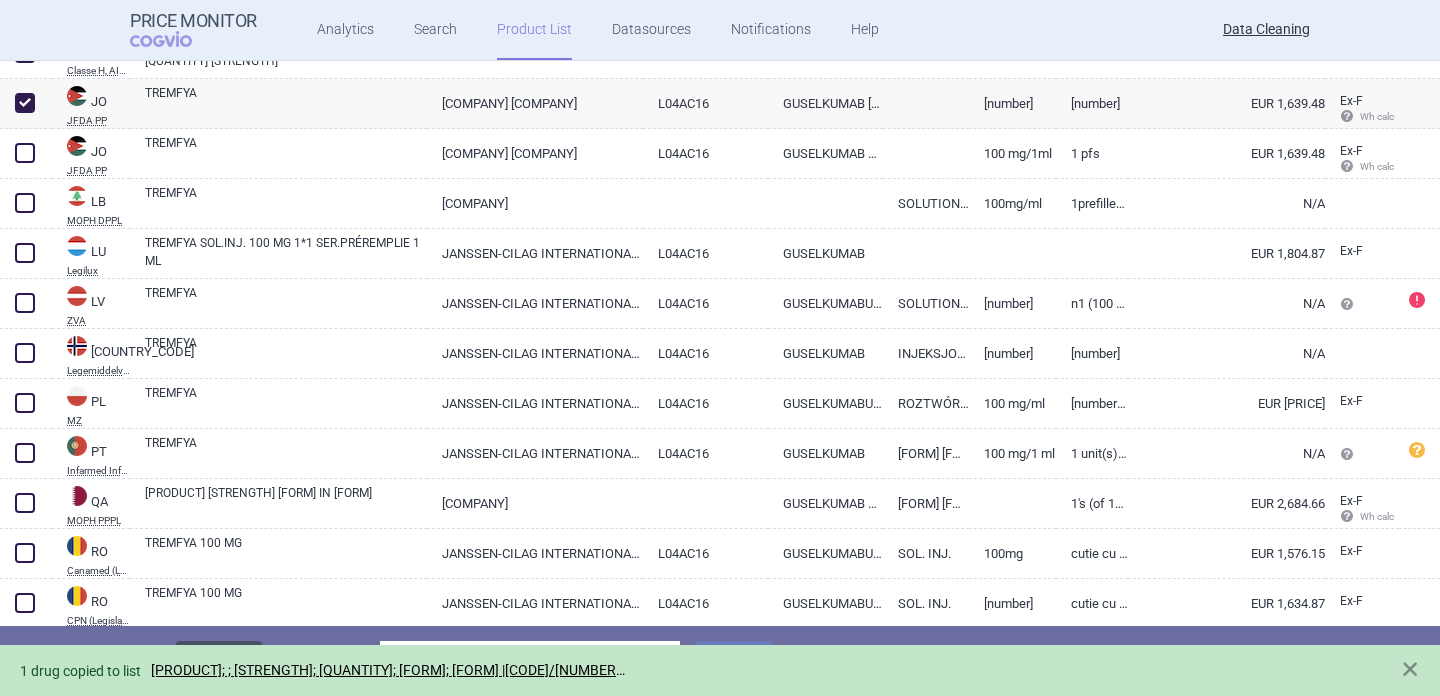 click on "Delete" at bounding box center [219, 660] 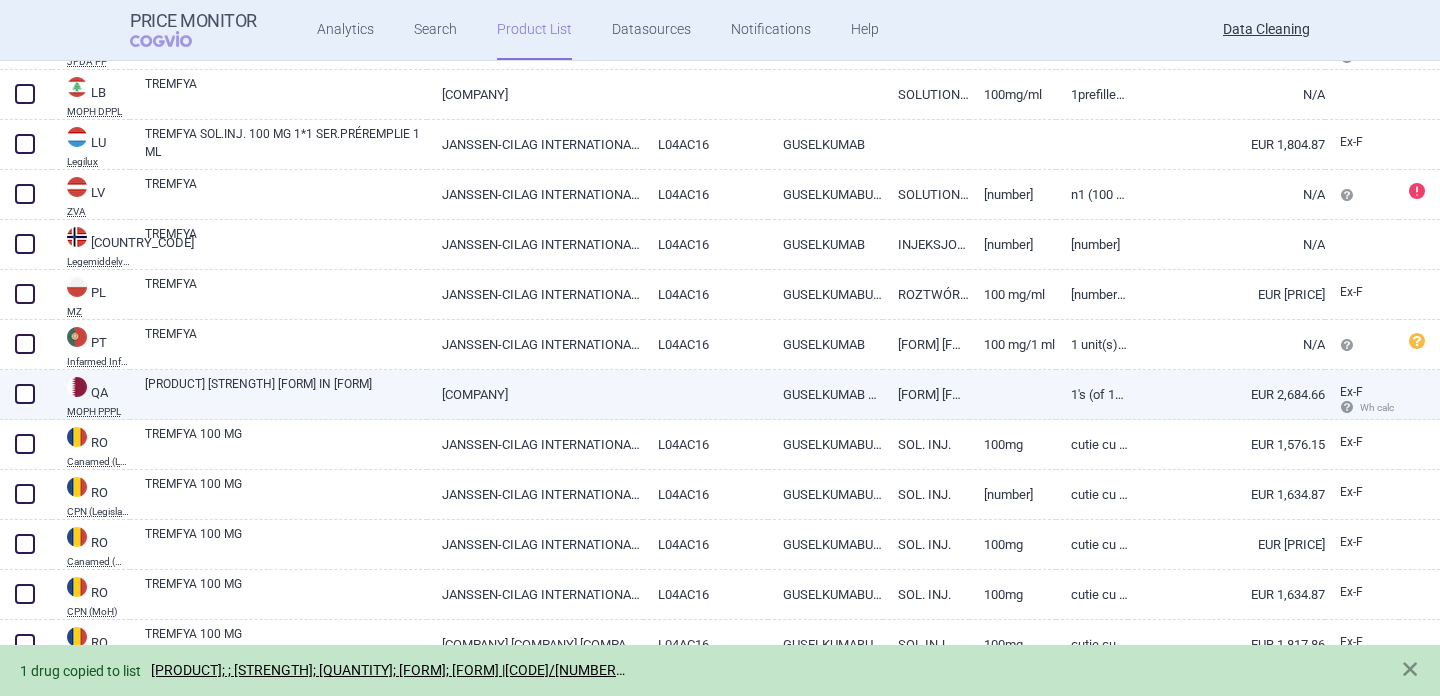 scroll, scrollTop: 4607, scrollLeft: 0, axis: vertical 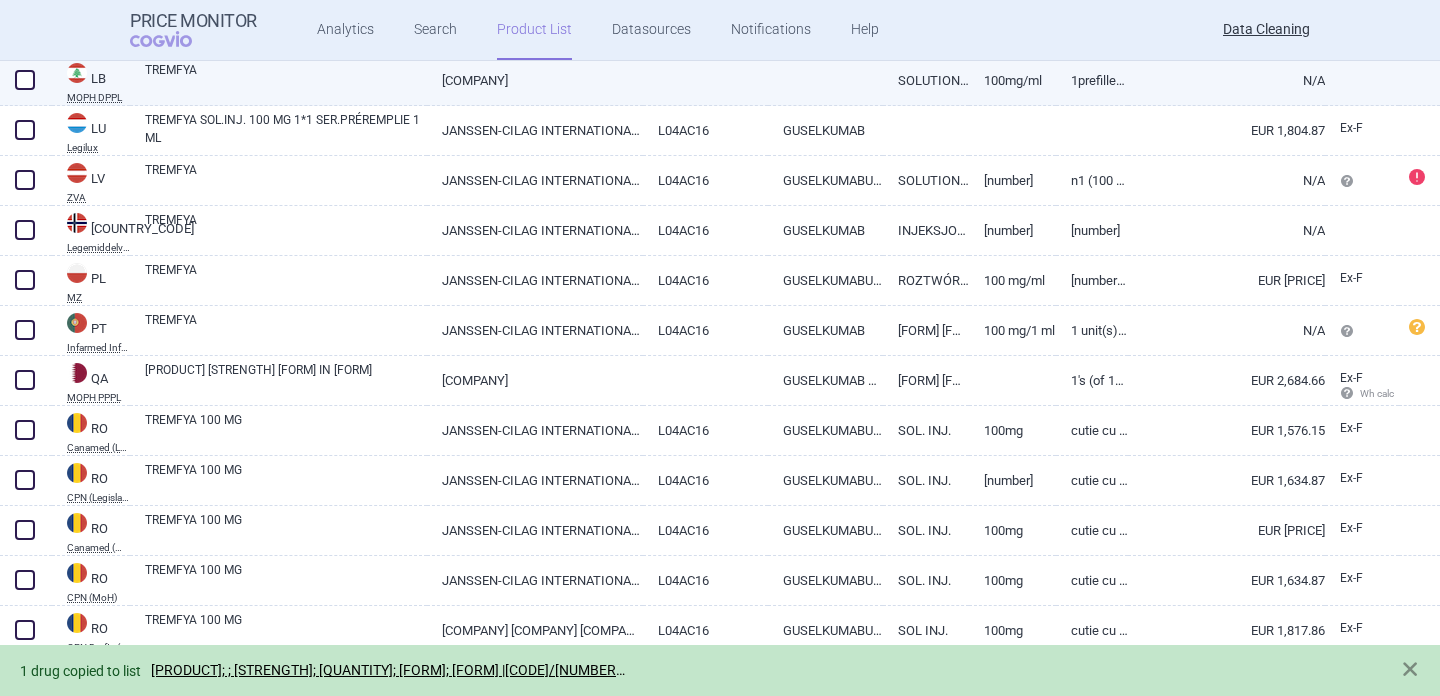 click on "TREMFYA" at bounding box center (286, 79) 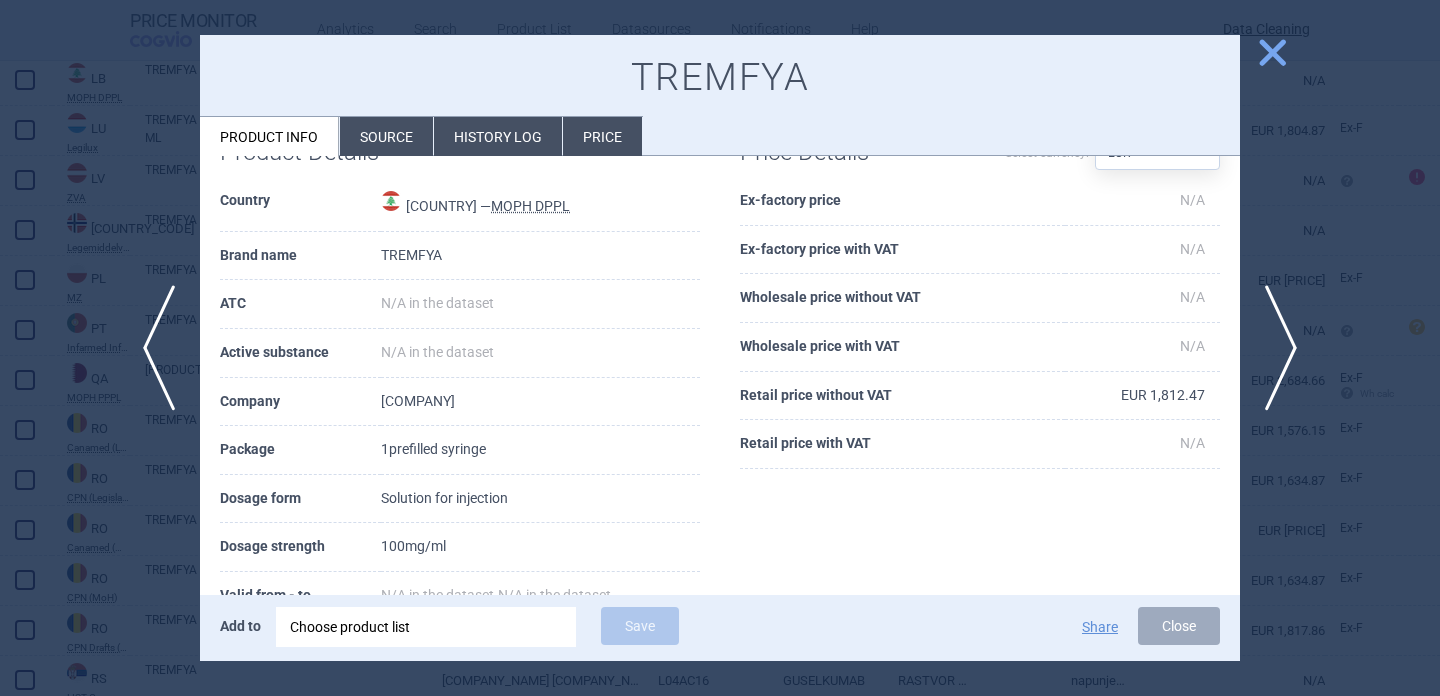 scroll, scrollTop: 98, scrollLeft: 0, axis: vertical 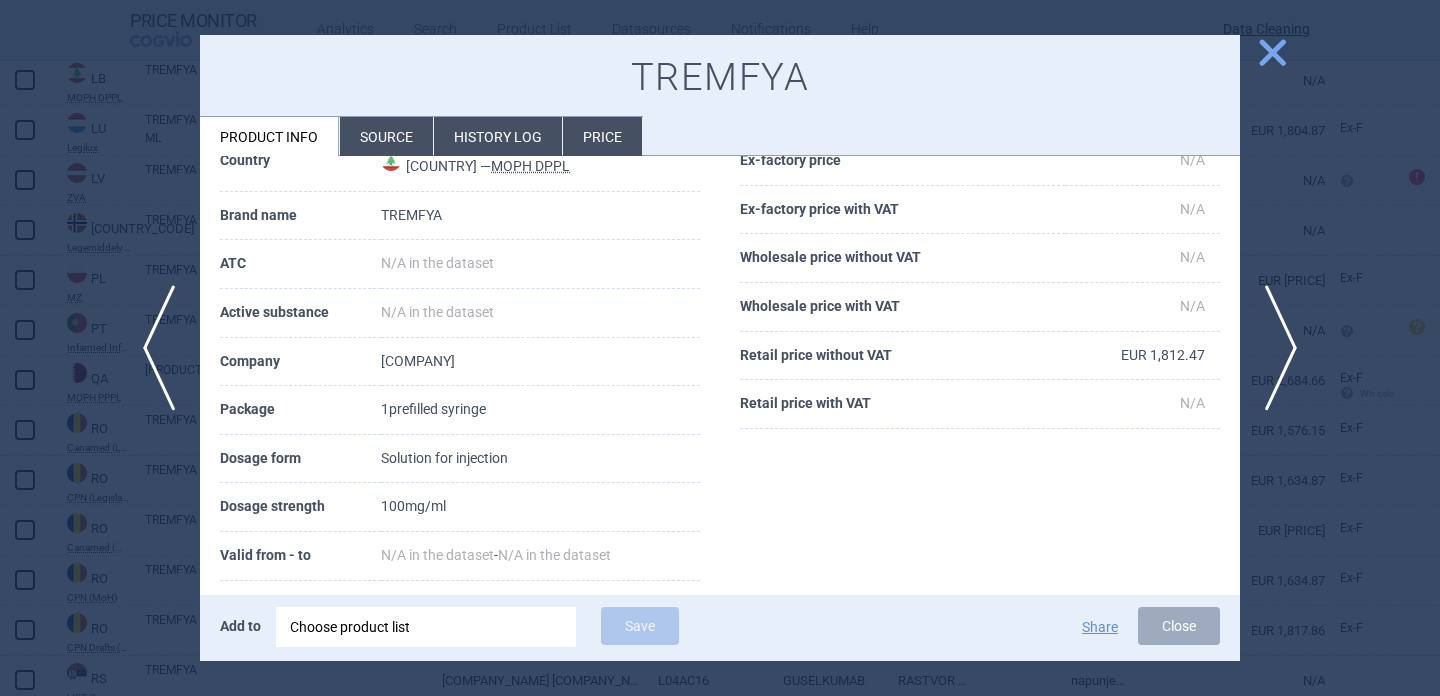click at bounding box center (720, 348) 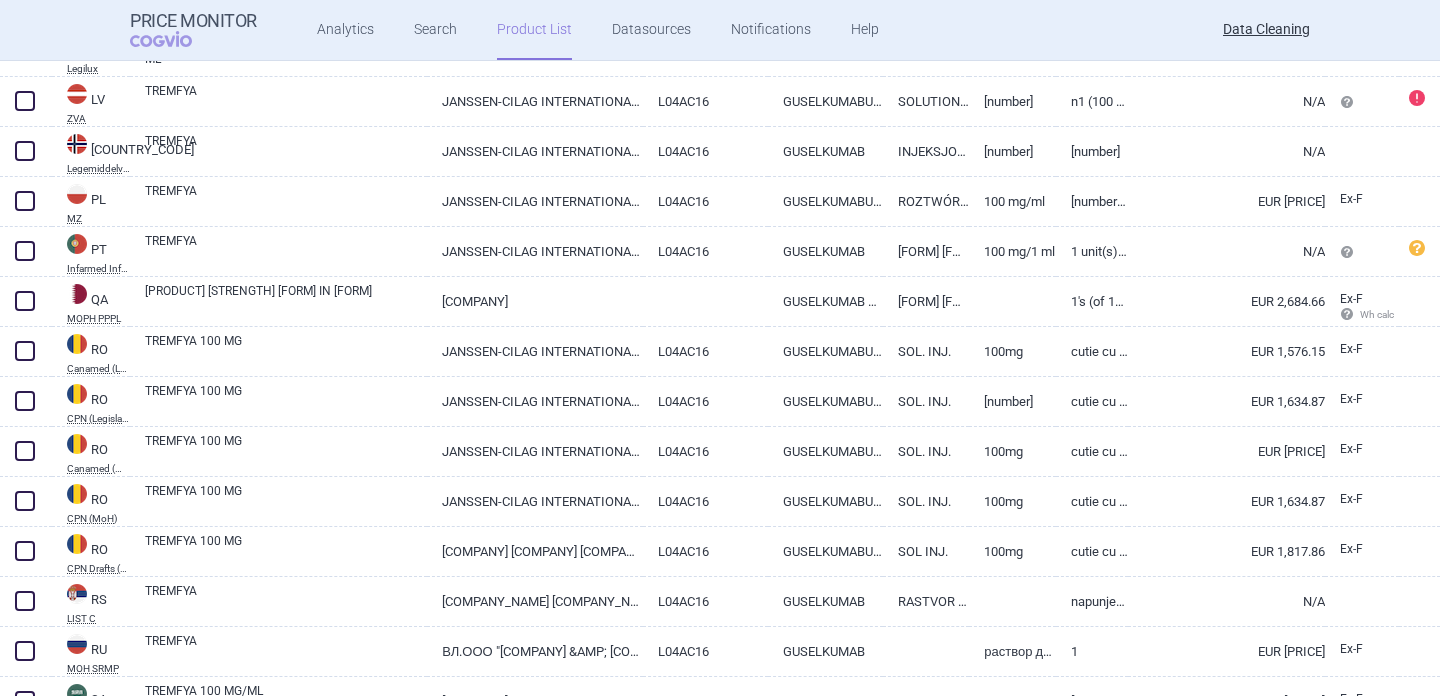 scroll, scrollTop: 4692, scrollLeft: 0, axis: vertical 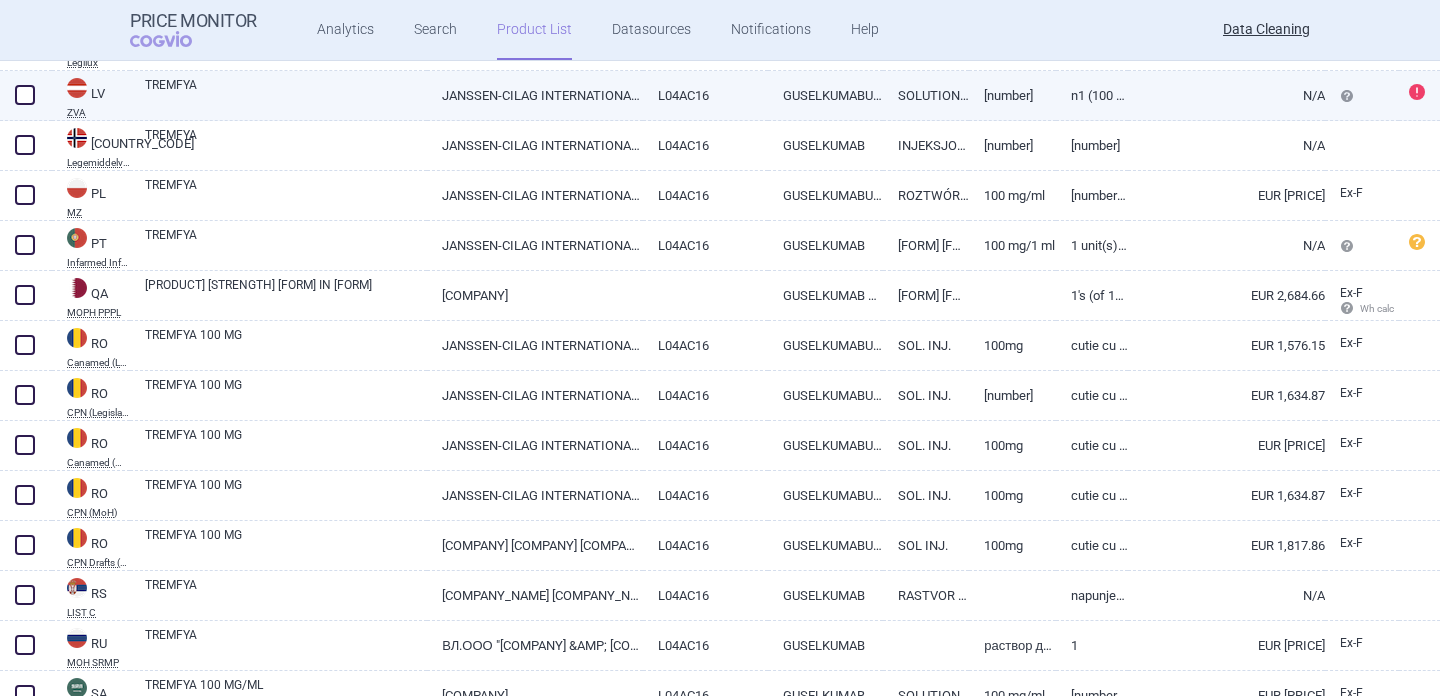 click on "TREMFYA" at bounding box center [286, 94] 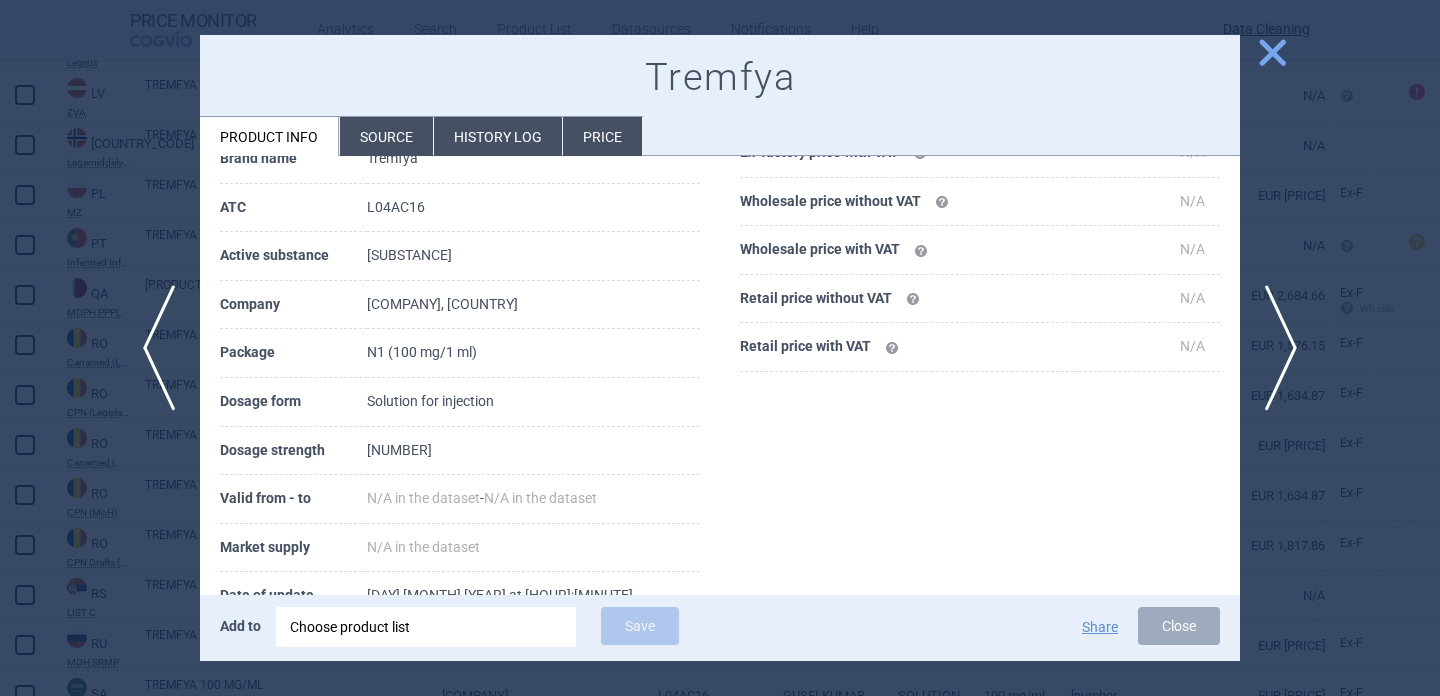 scroll, scrollTop: 262, scrollLeft: 0, axis: vertical 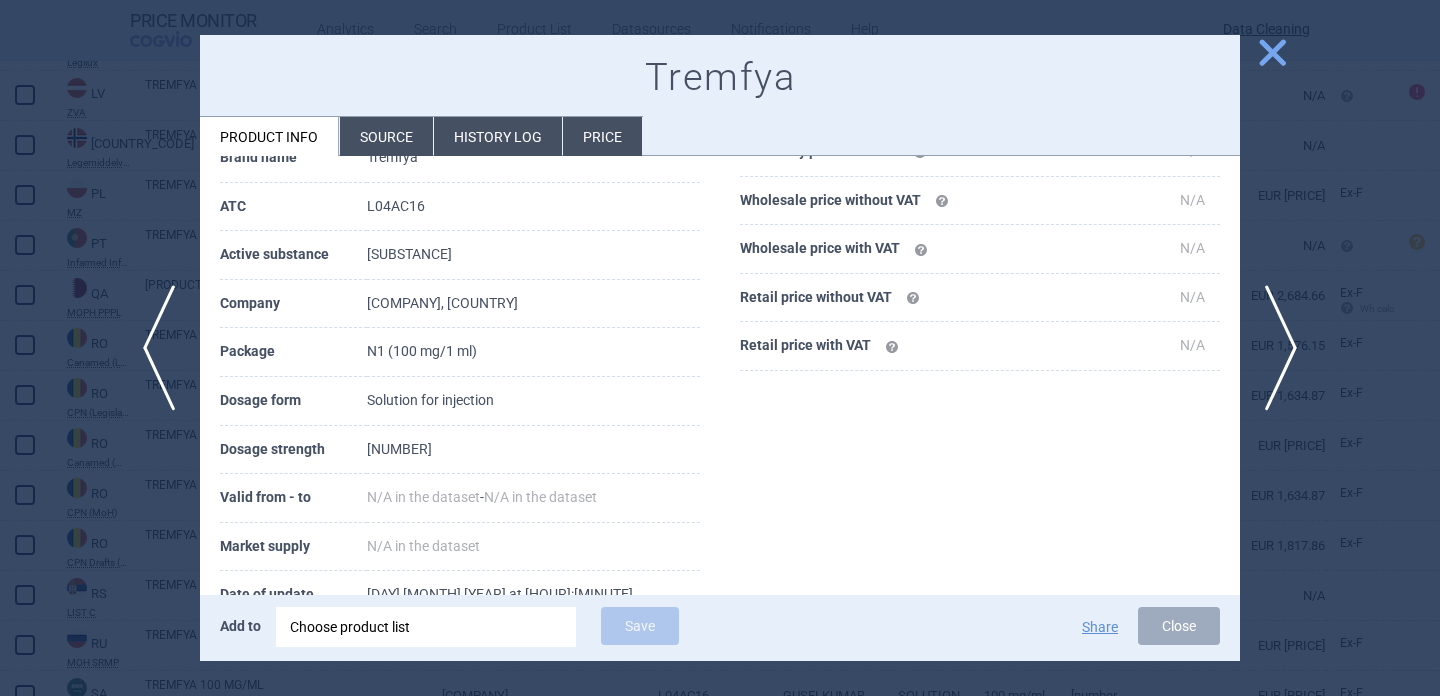 click on "Source" at bounding box center (386, 136) 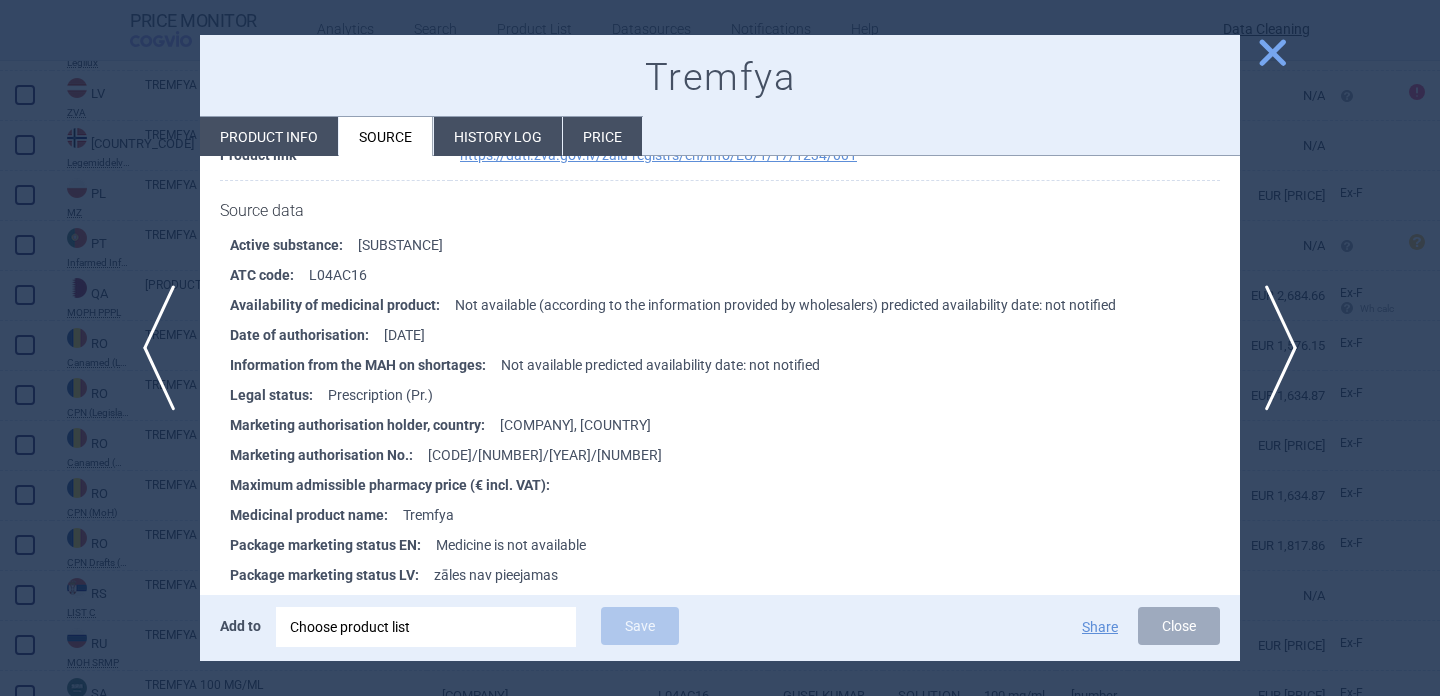 scroll, scrollTop: 256, scrollLeft: 0, axis: vertical 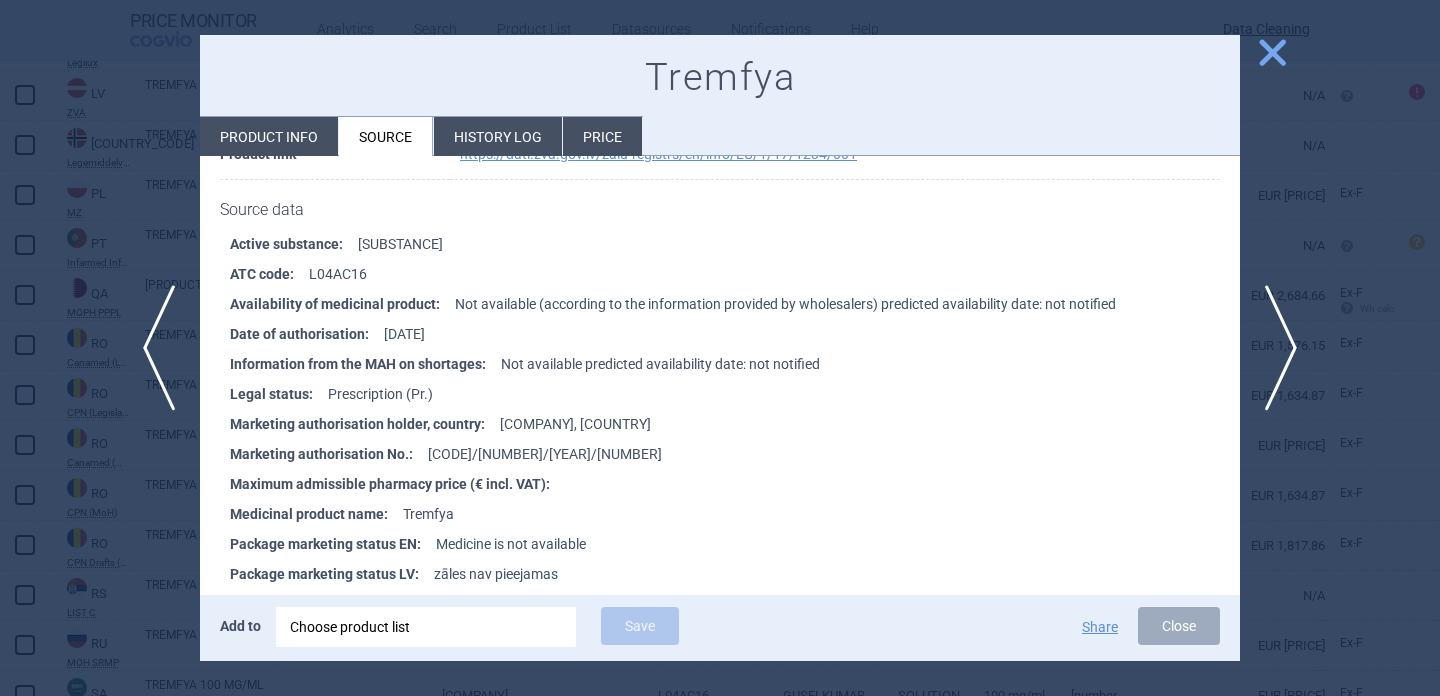 click at bounding box center [720, 348] 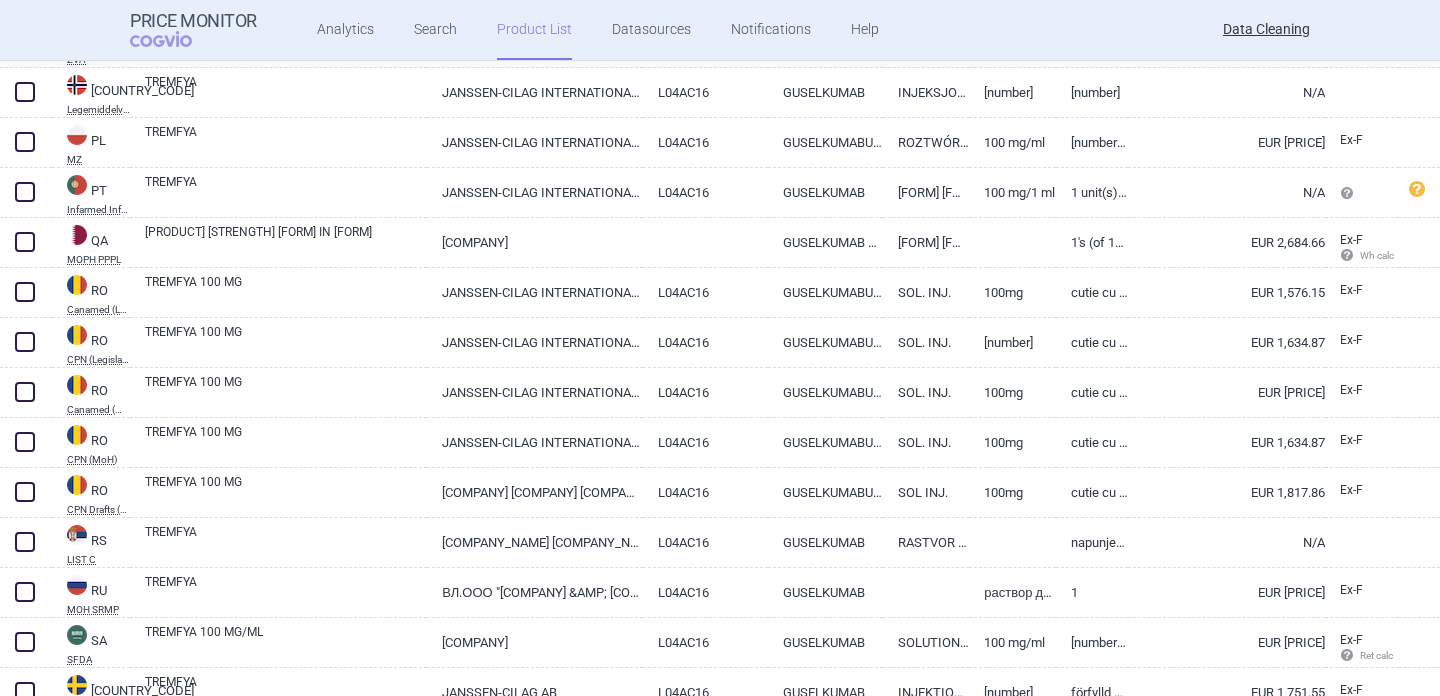scroll, scrollTop: 4746, scrollLeft: 0, axis: vertical 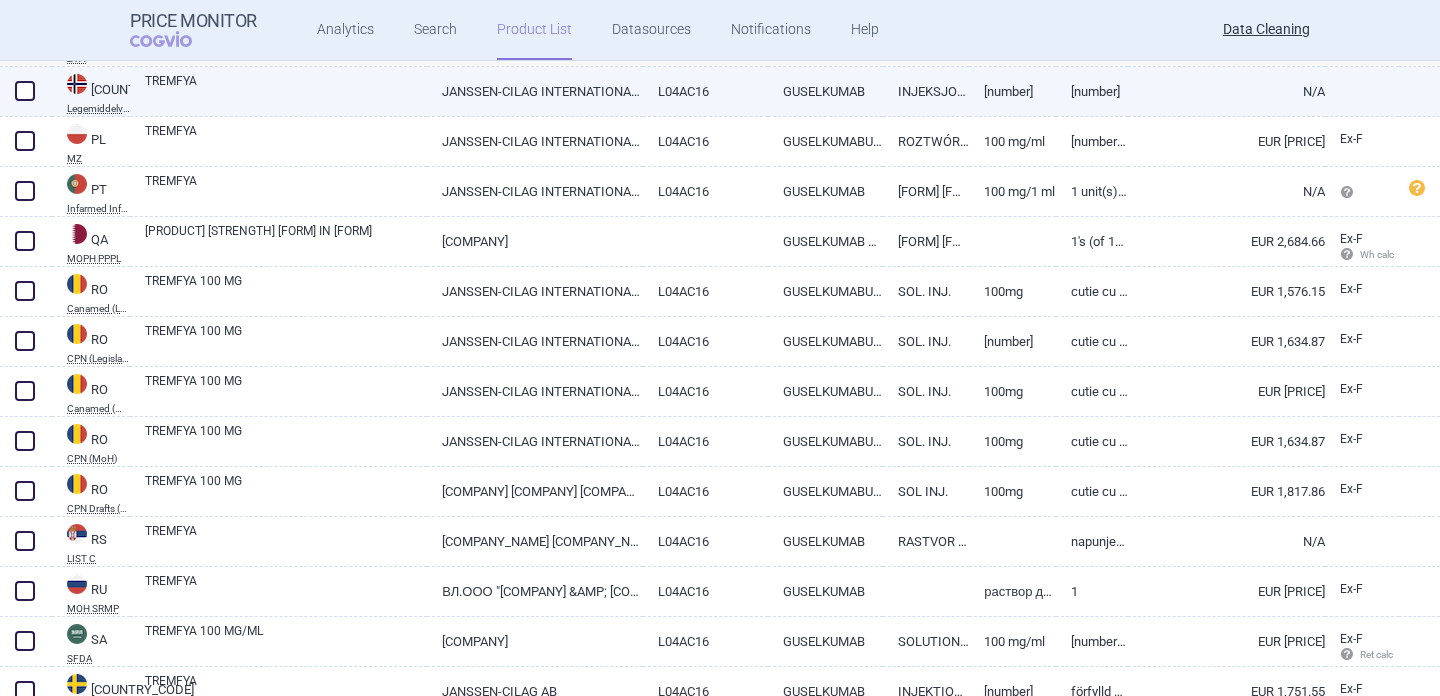 click on "TREMFYA" at bounding box center [286, 90] 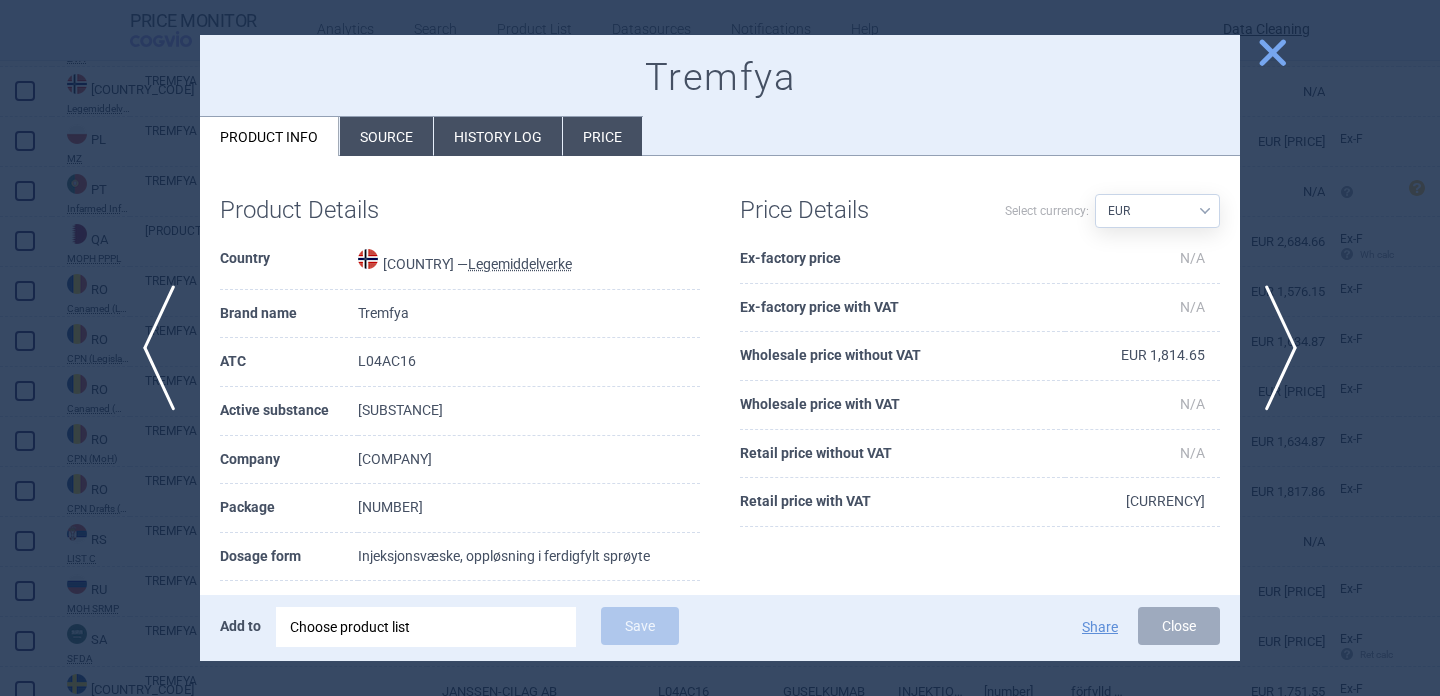 click on "Source" at bounding box center (386, 136) 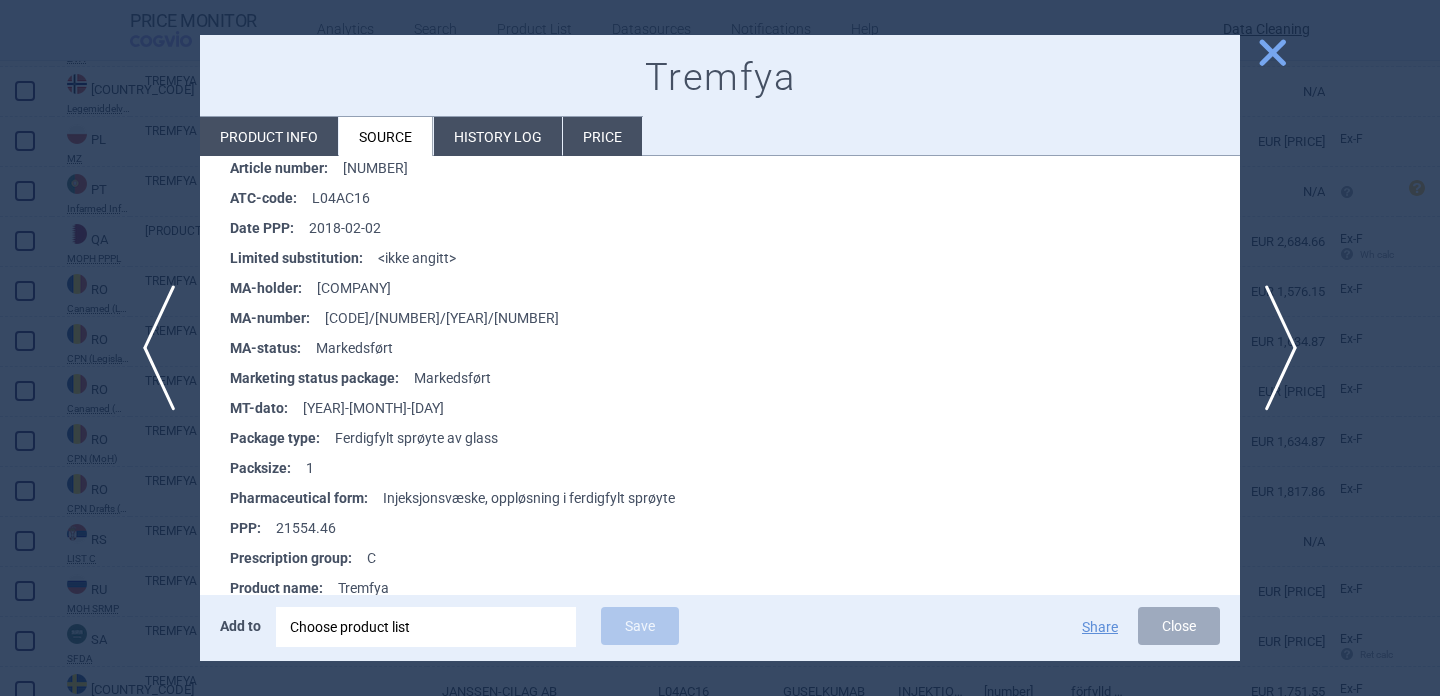 scroll, scrollTop: 414, scrollLeft: 0, axis: vertical 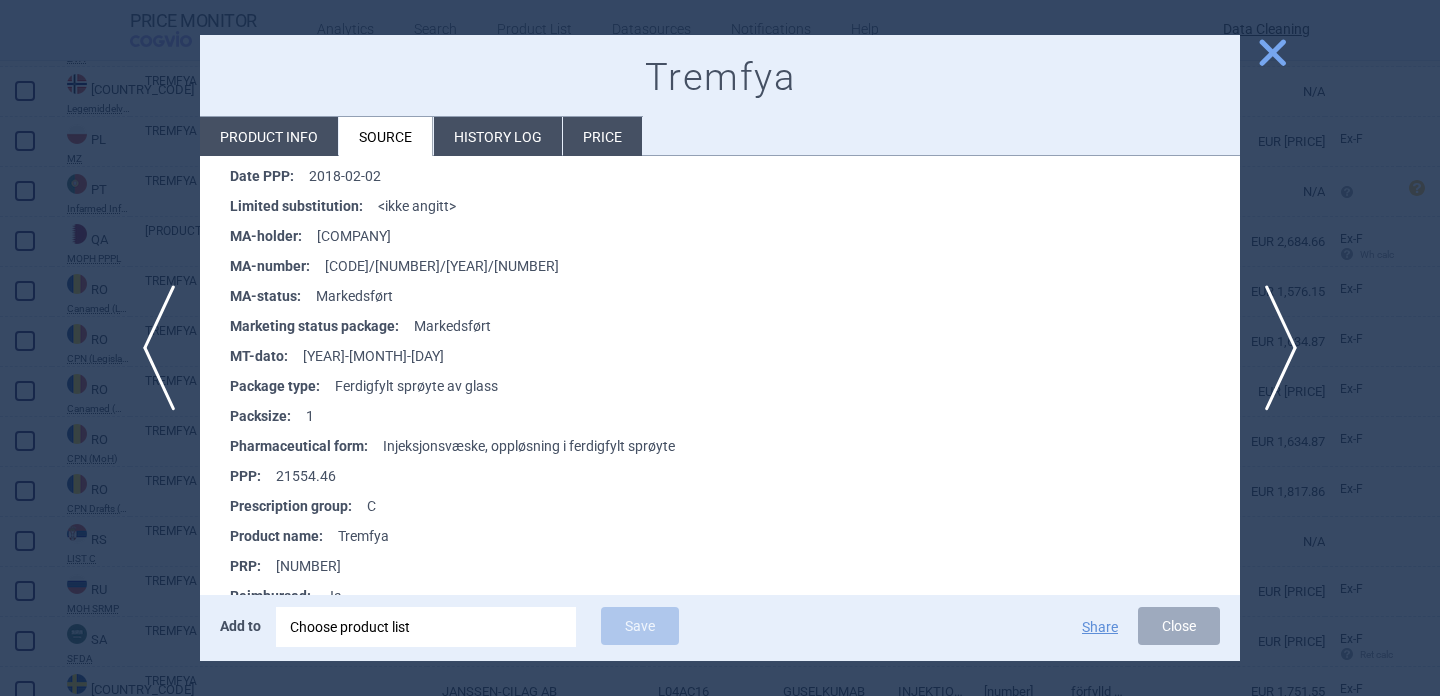 click at bounding box center (720, 348) 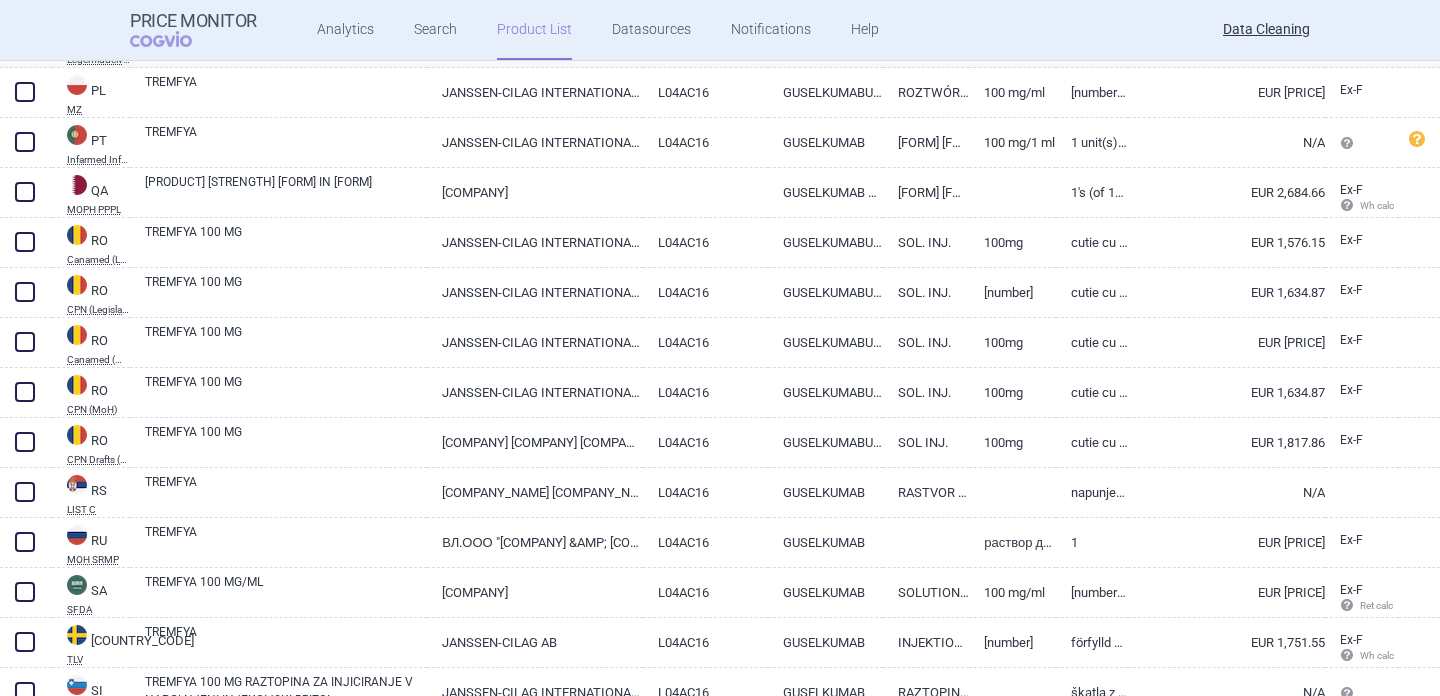 scroll, scrollTop: 4798, scrollLeft: 0, axis: vertical 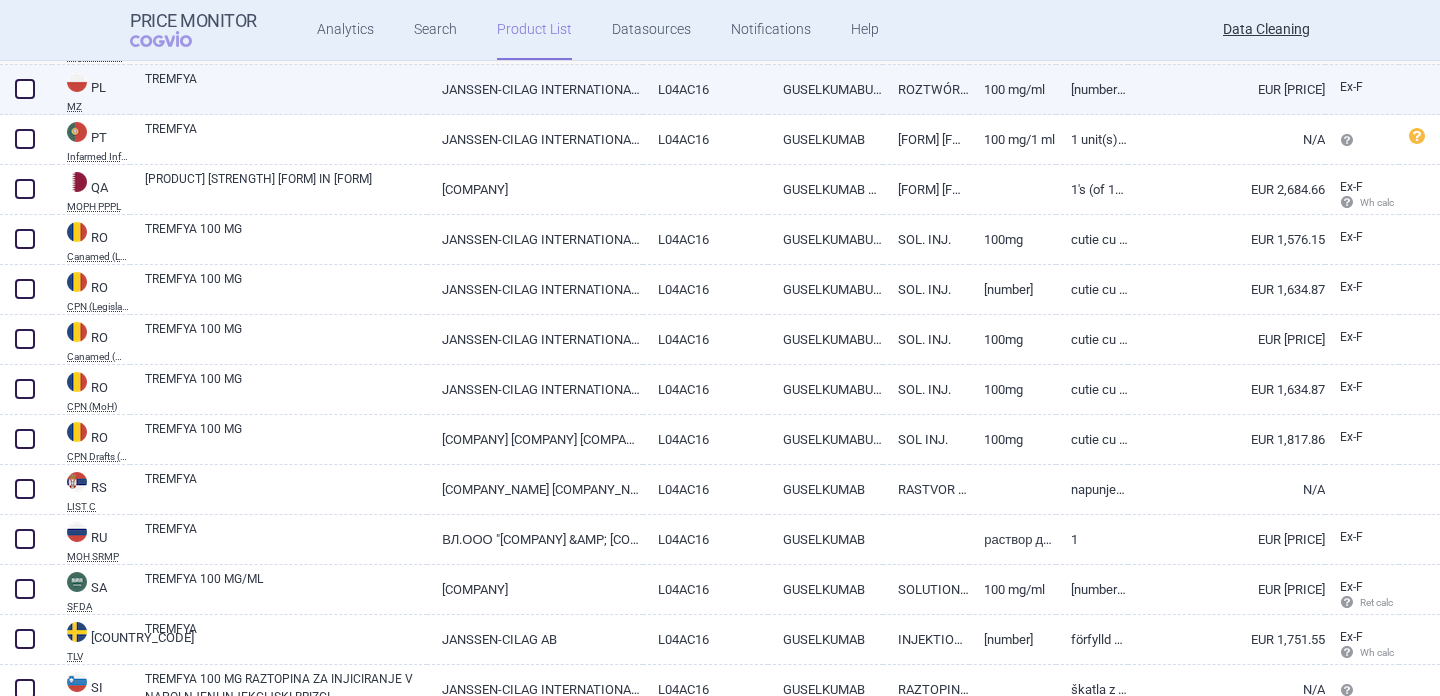 click on "TREMFYA" at bounding box center [286, 88] 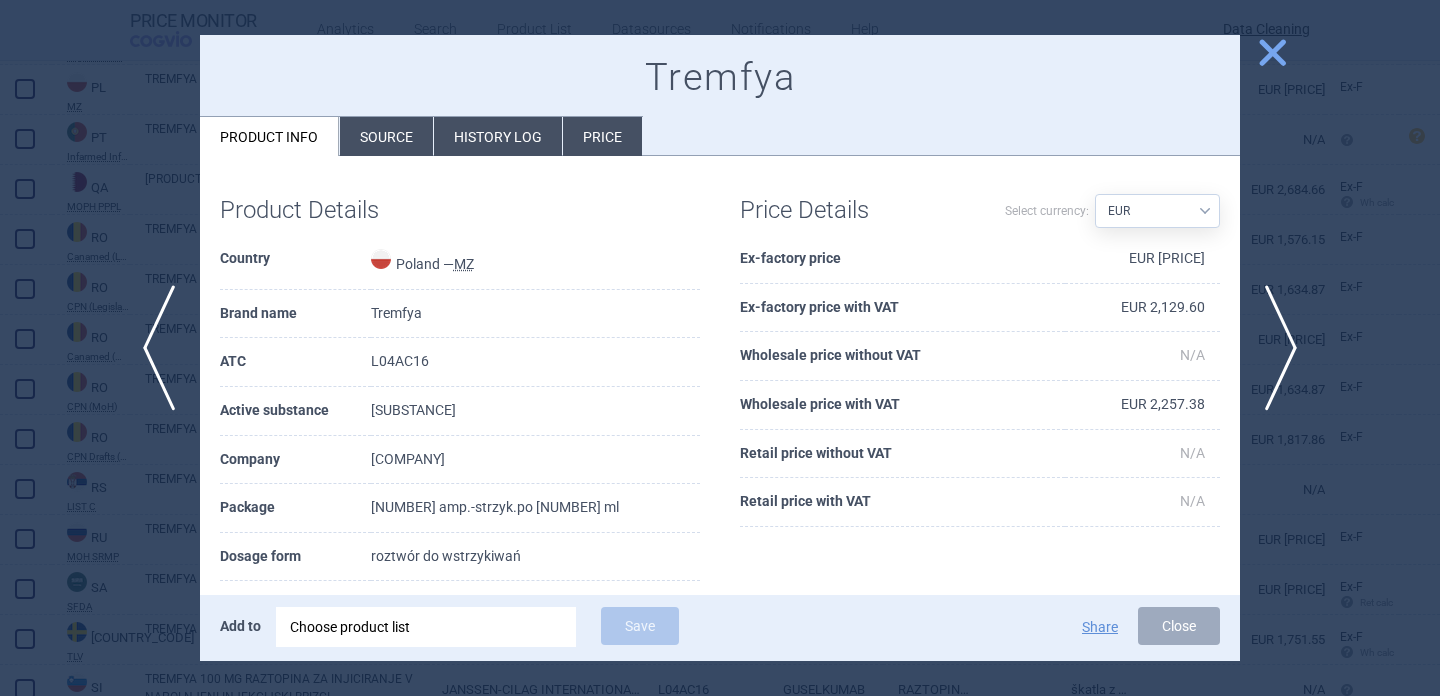click on "Source" at bounding box center (386, 136) 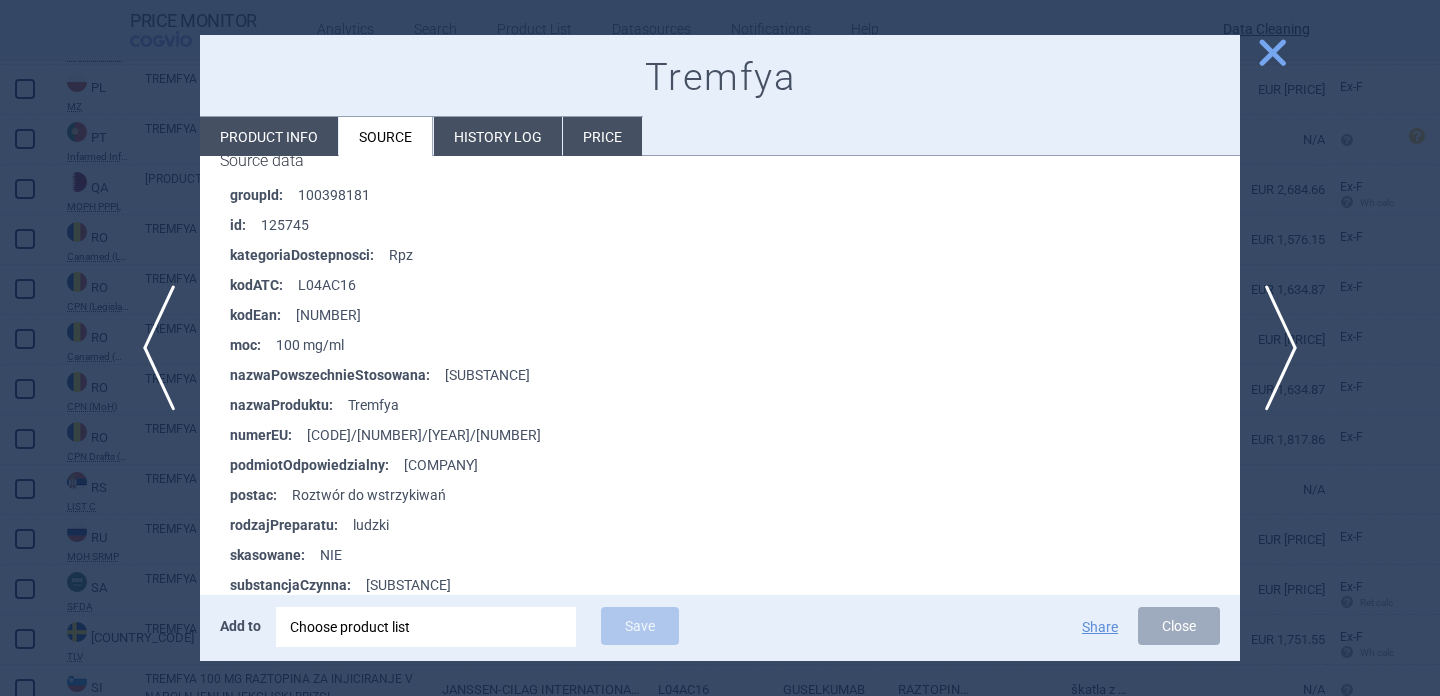 scroll, scrollTop: 2663, scrollLeft: 0, axis: vertical 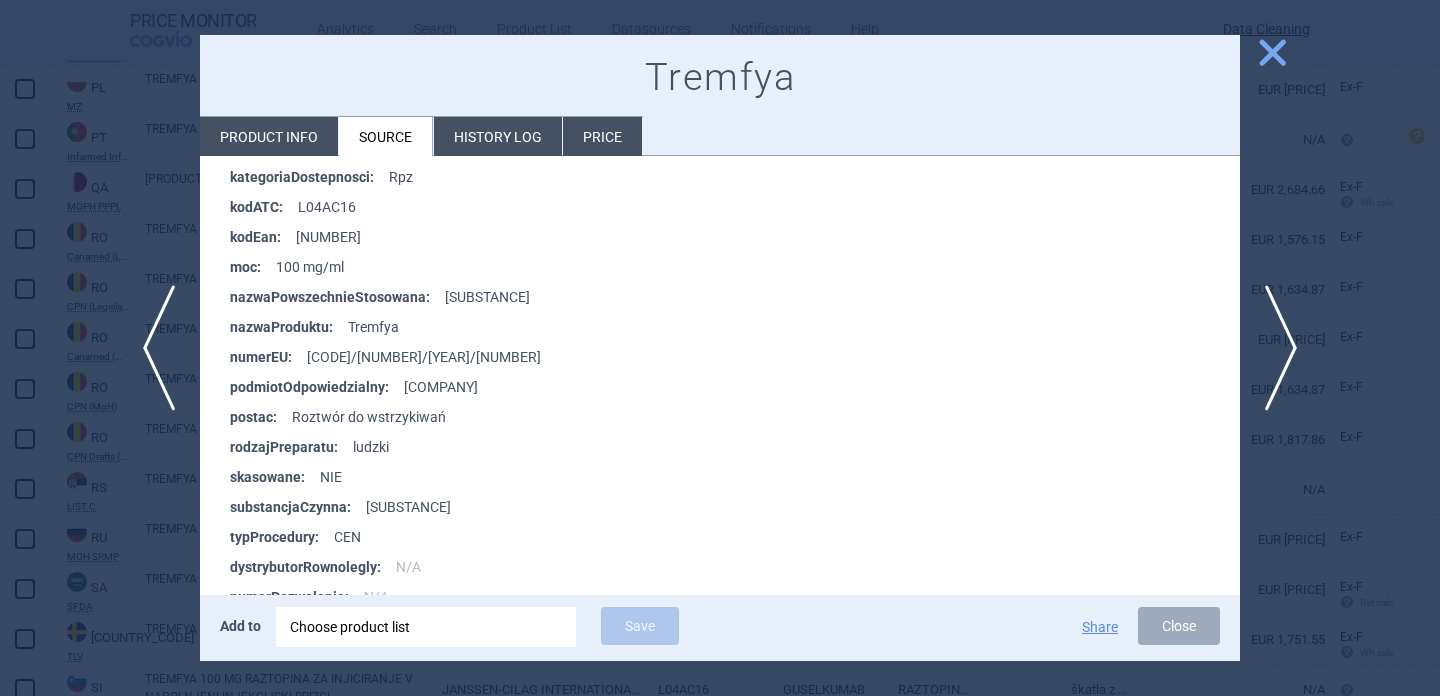 click at bounding box center [720, 348] 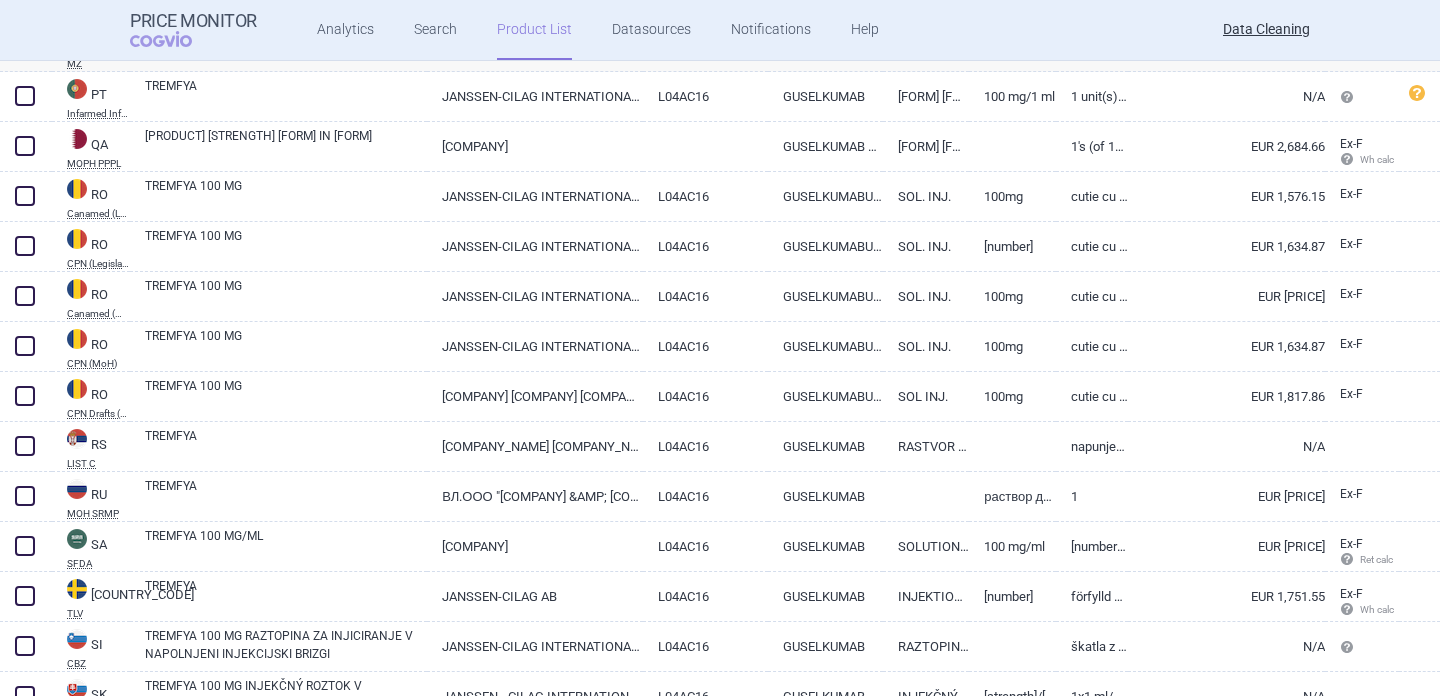 scroll, scrollTop: 4842, scrollLeft: 0, axis: vertical 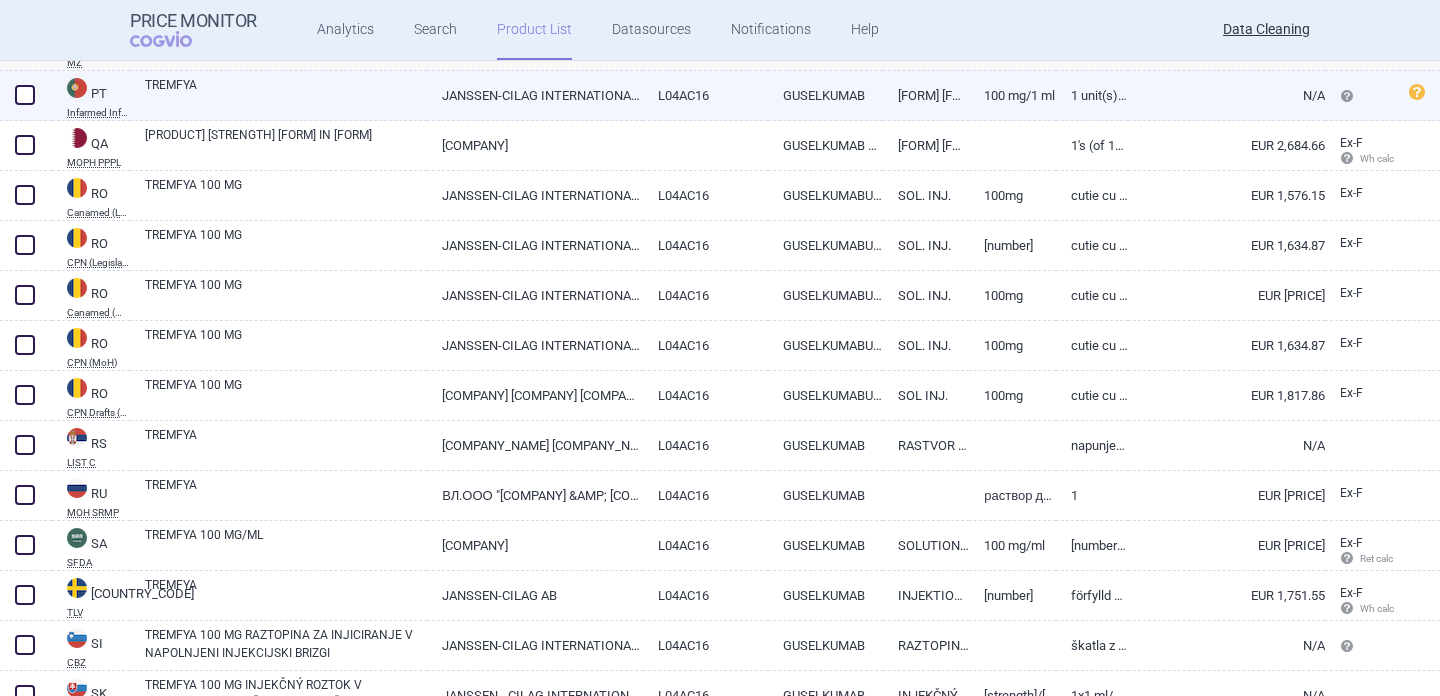 click on "TREMFYA" at bounding box center (286, 94) 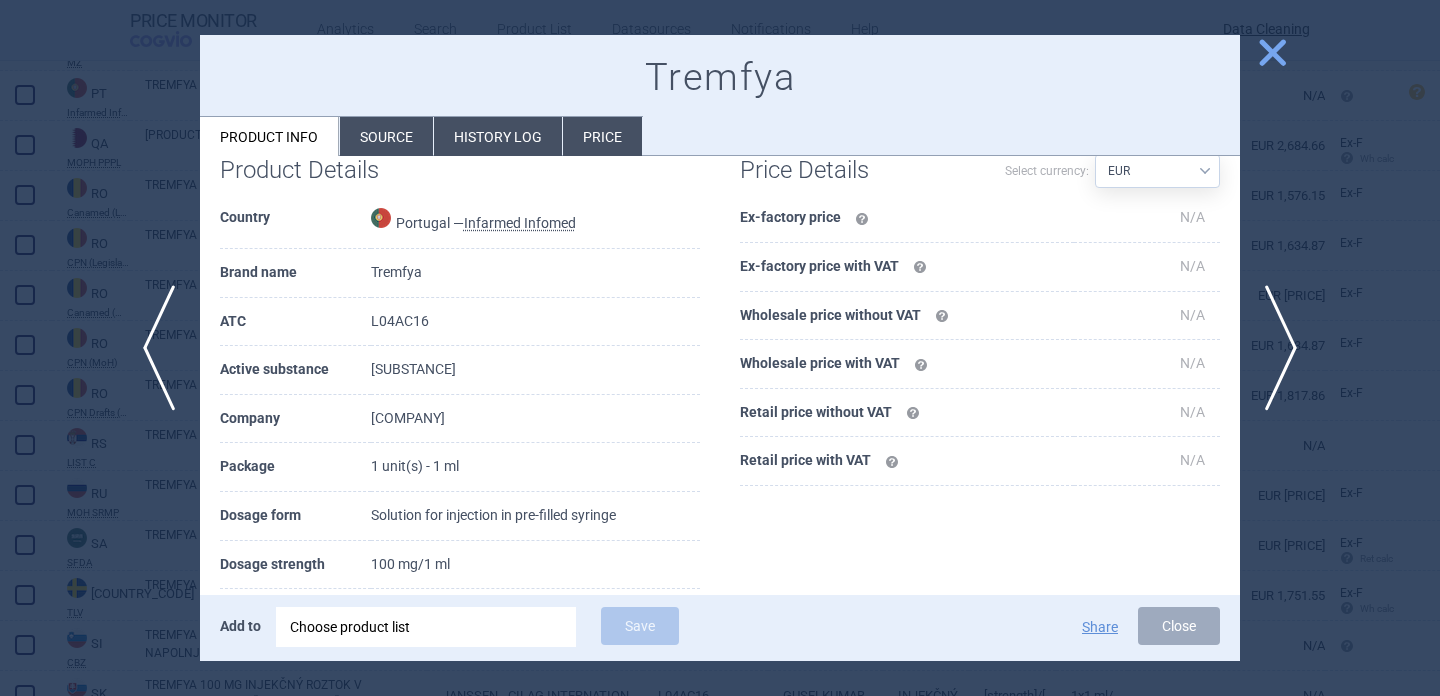 scroll, scrollTop: 151, scrollLeft: 0, axis: vertical 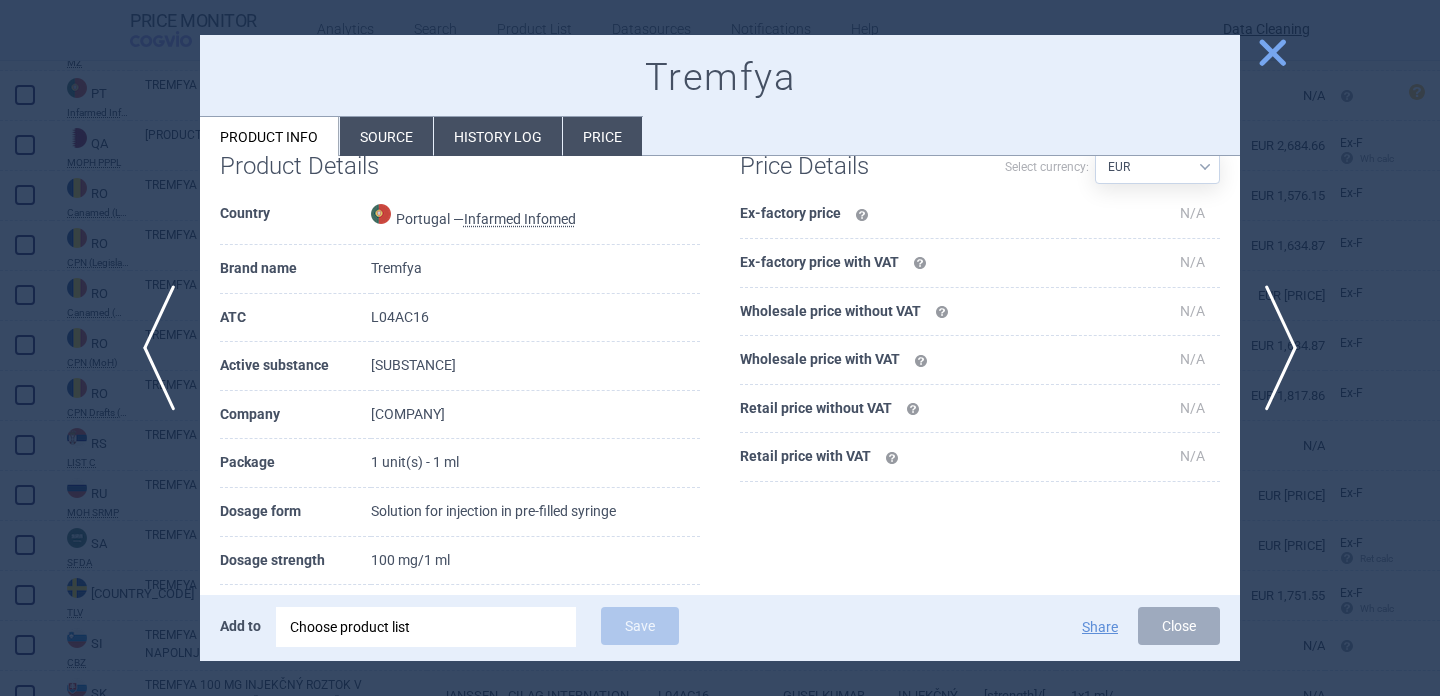 click at bounding box center (720, 348) 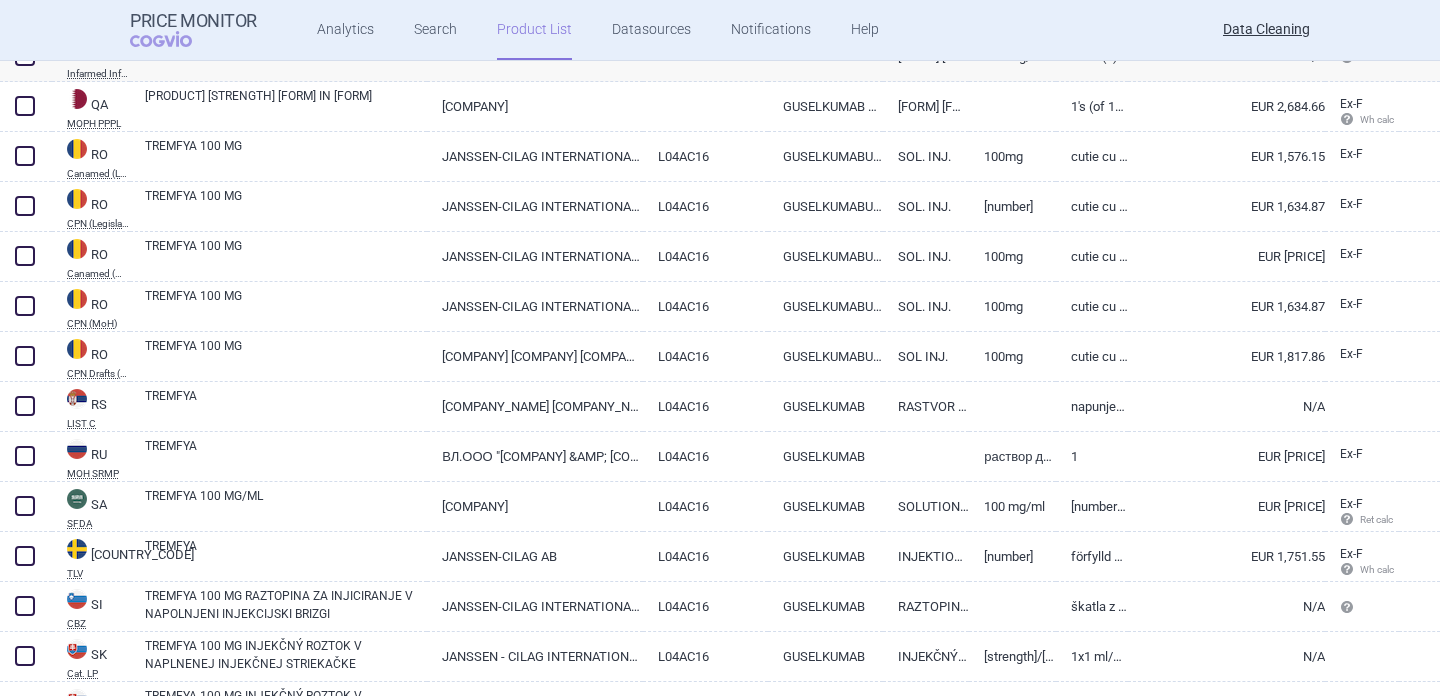 scroll, scrollTop: 4892, scrollLeft: 0, axis: vertical 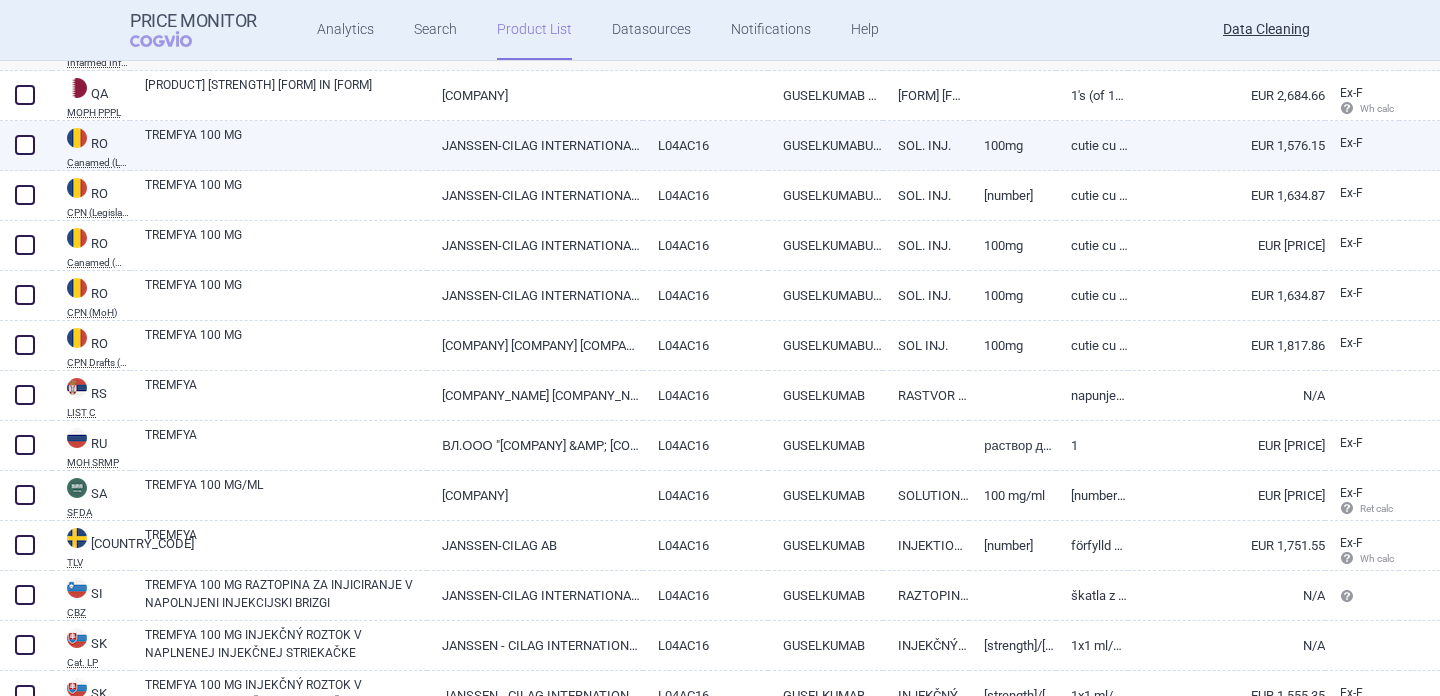 click on "TREMFYA 100 MG" at bounding box center [286, 144] 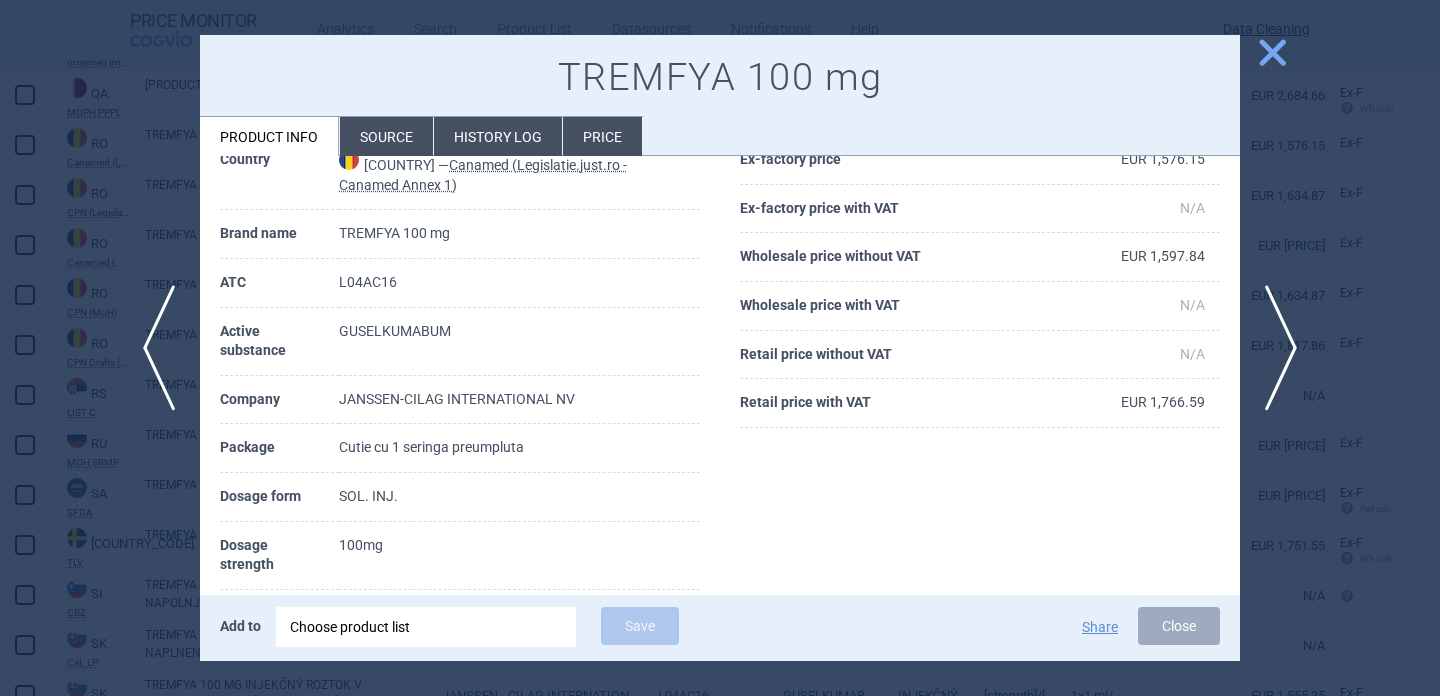 scroll, scrollTop: 120, scrollLeft: 0, axis: vertical 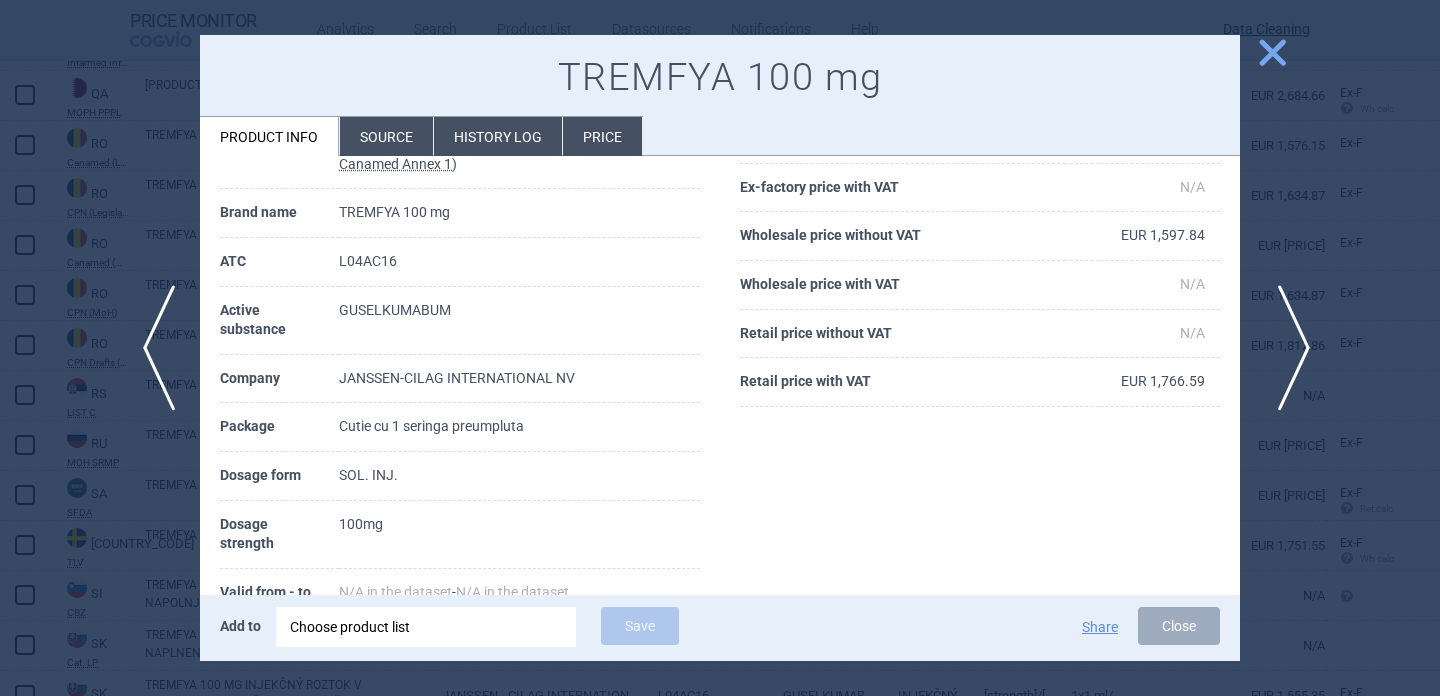 click on "next" at bounding box center [1287, 348] 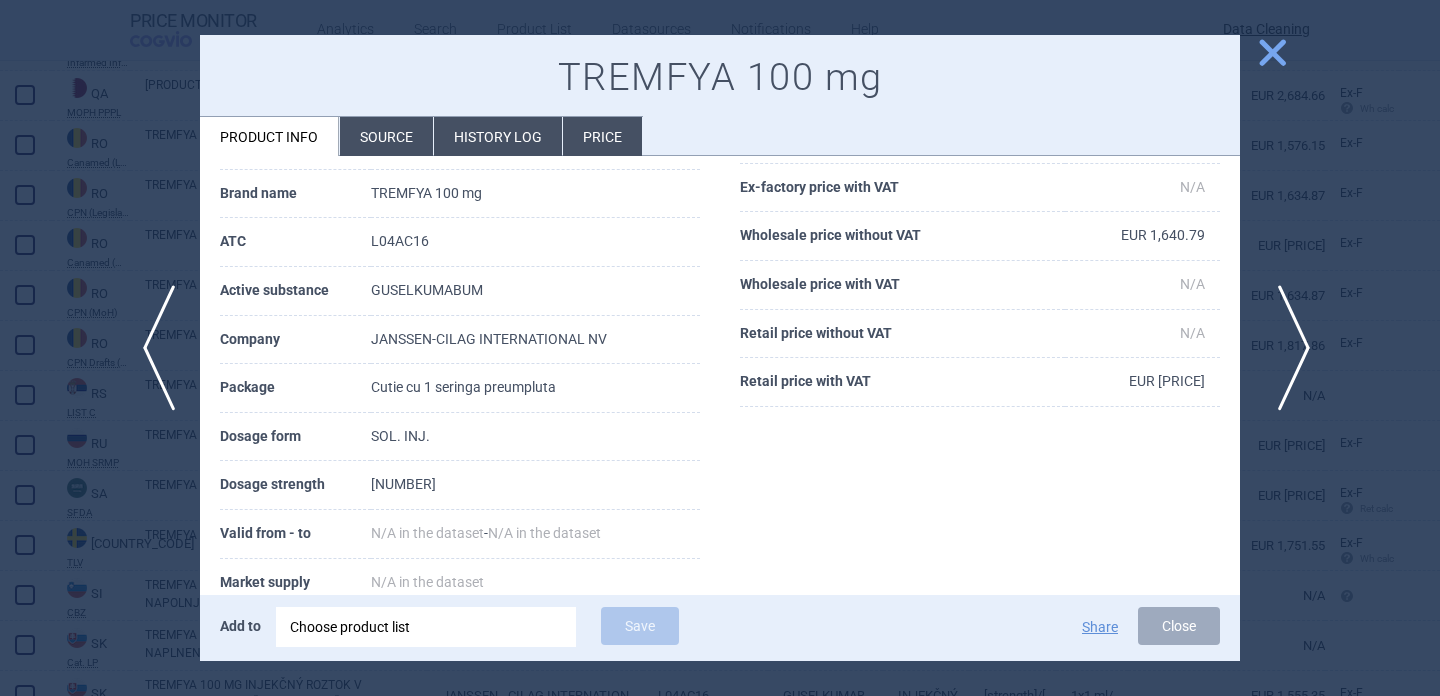 click on "next" at bounding box center (1287, 348) 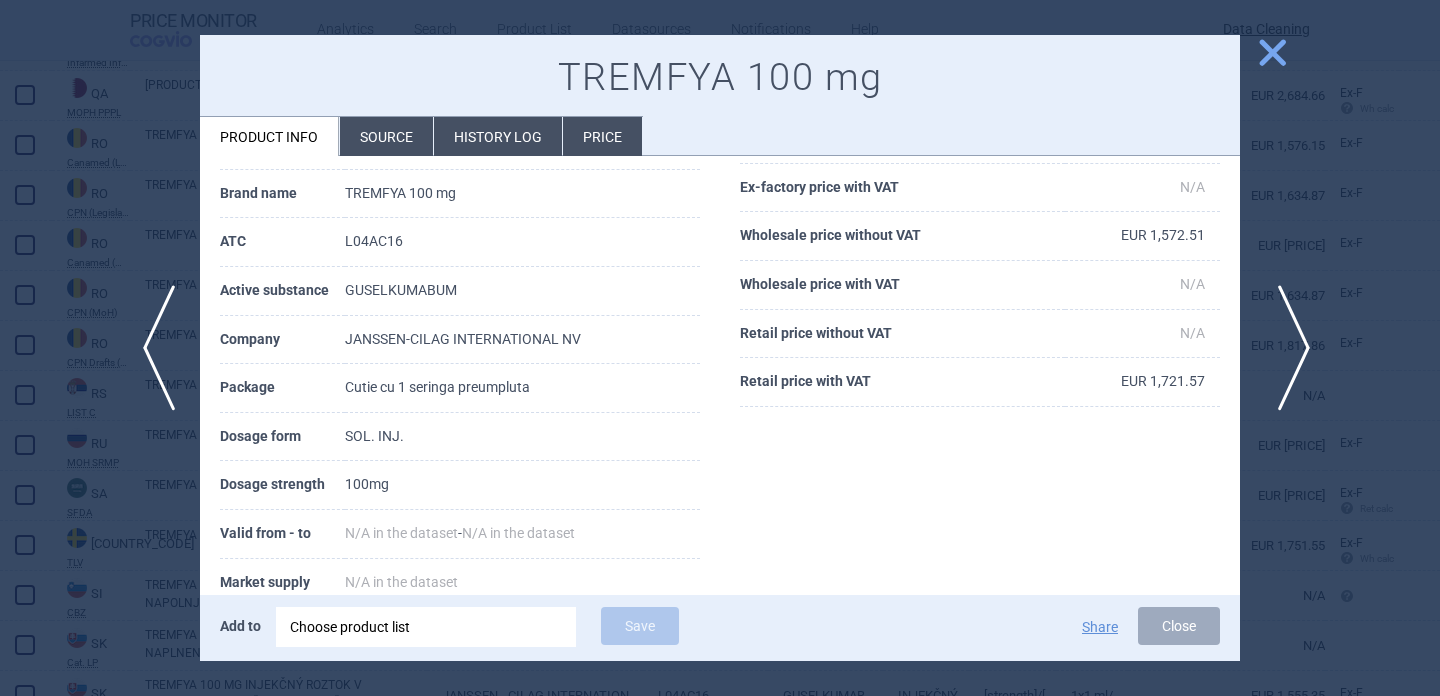 click on "next" at bounding box center [1287, 348] 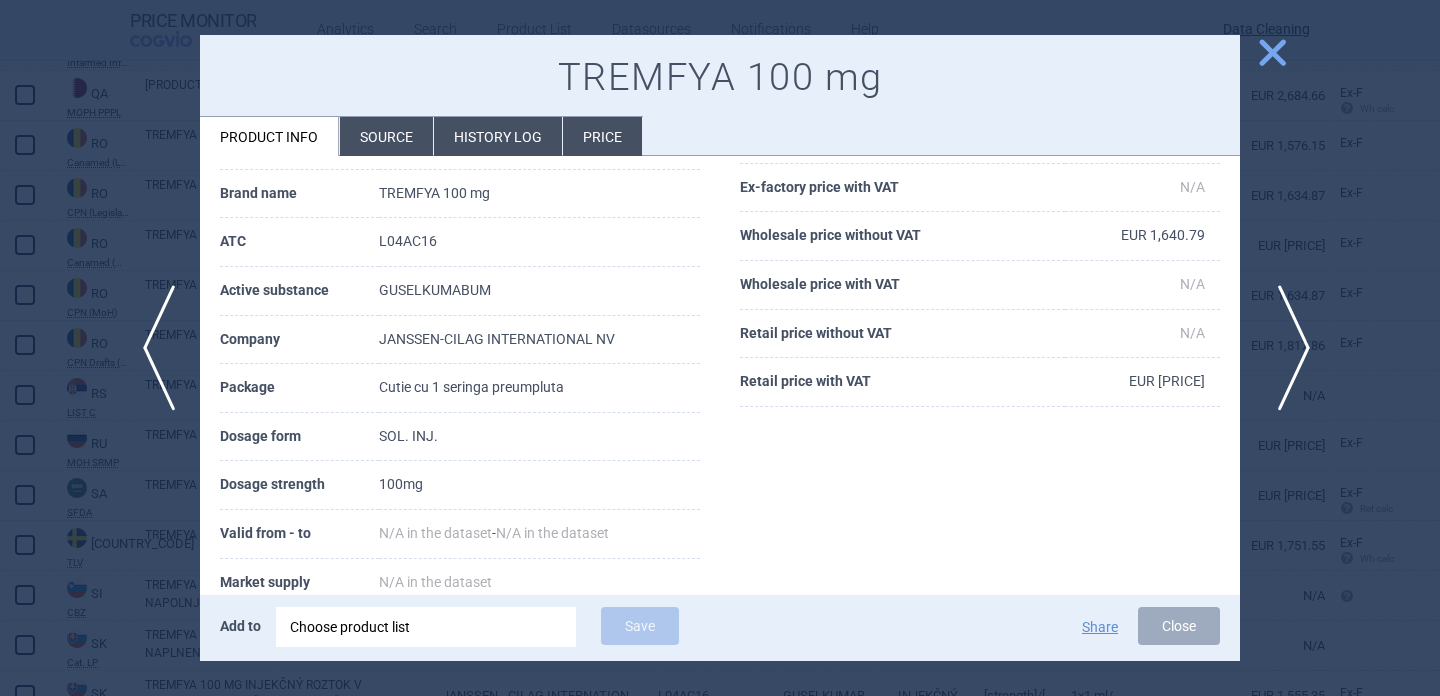 click on "next" at bounding box center [1287, 348] 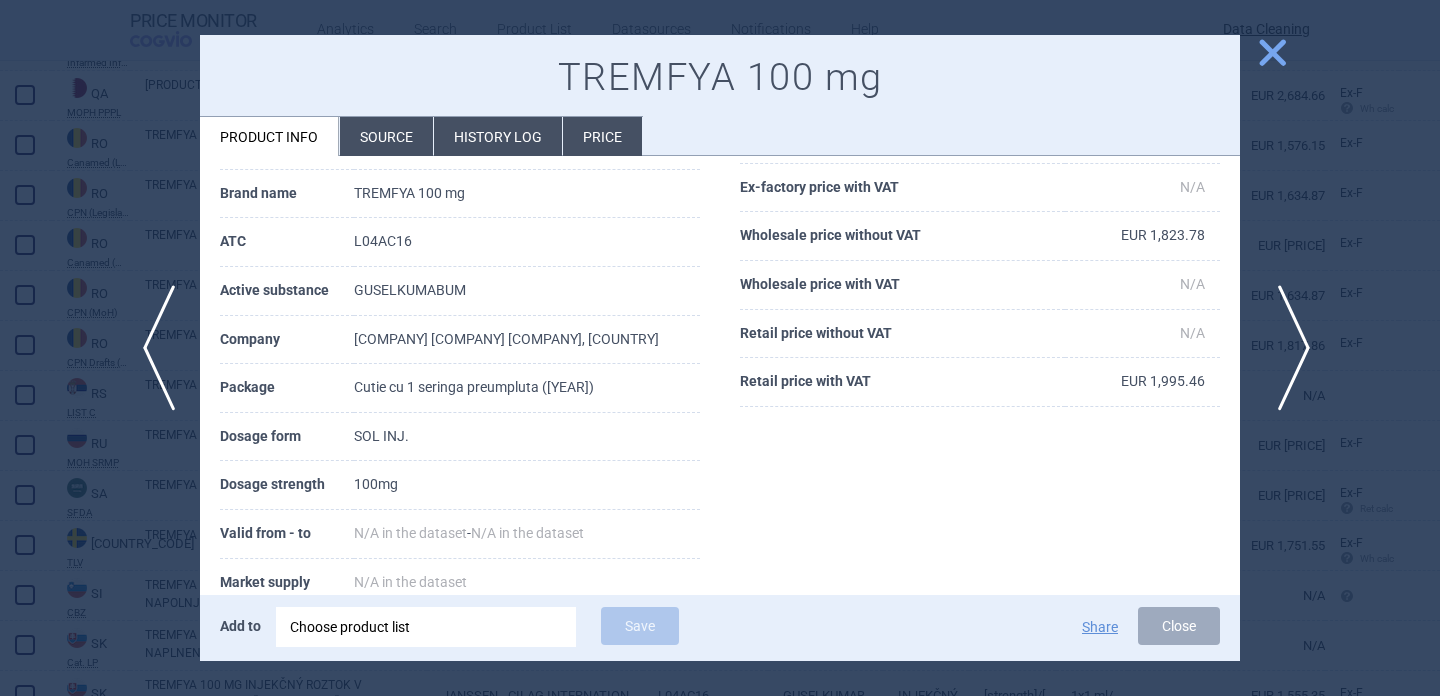 click on "next" at bounding box center (1287, 348) 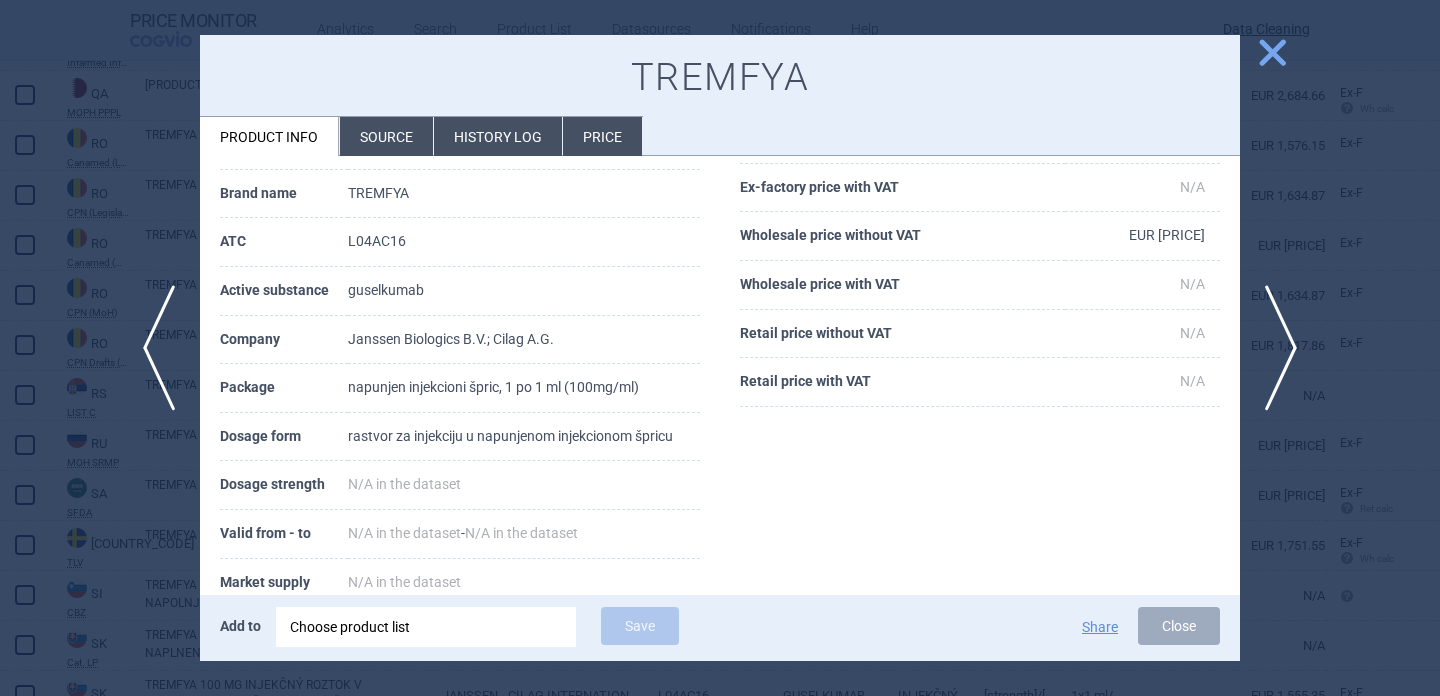 click at bounding box center [720, 348] 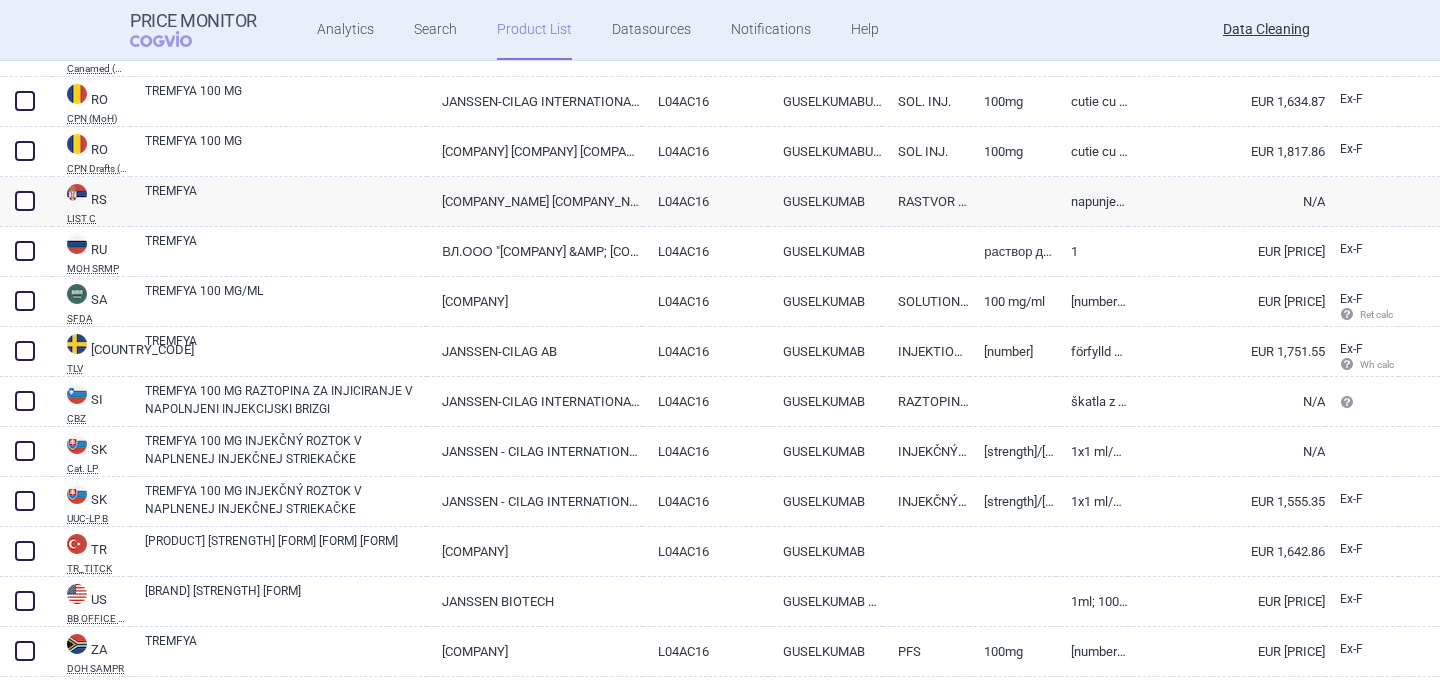 scroll, scrollTop: 5117, scrollLeft: 0, axis: vertical 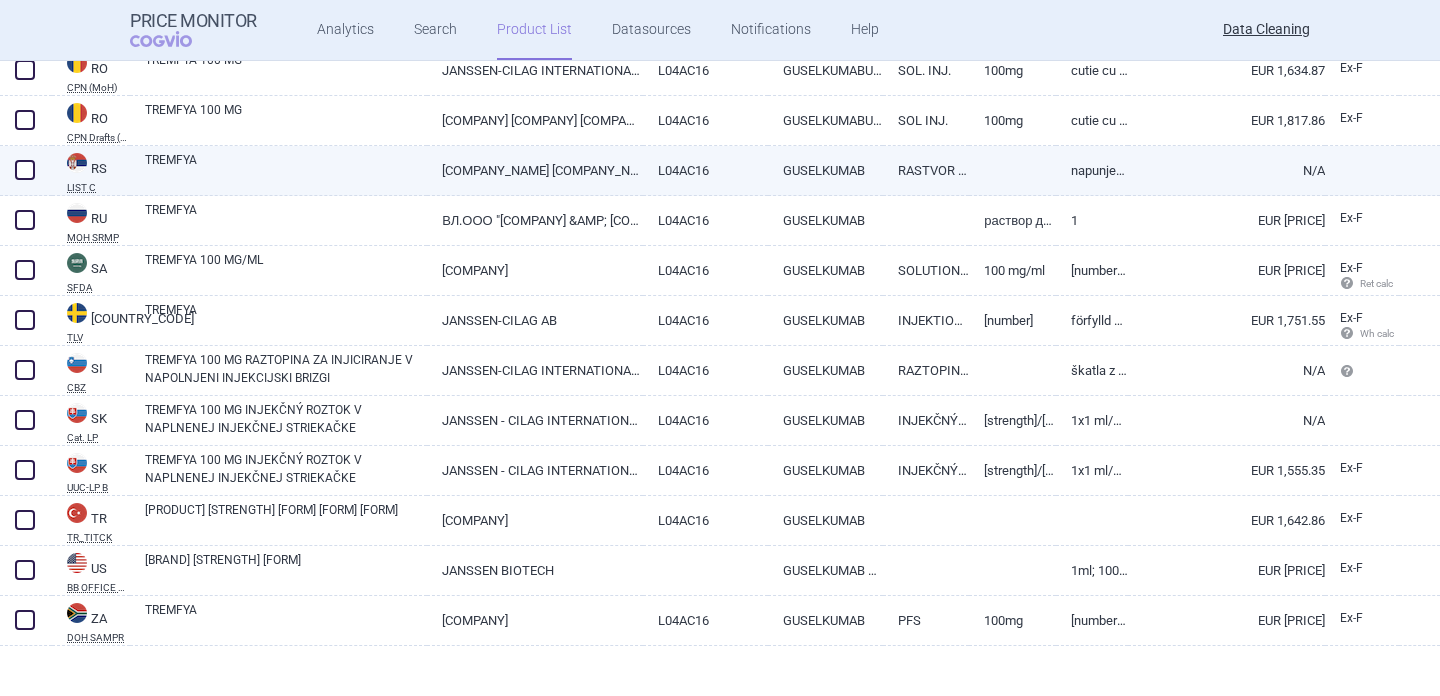 click on "TREMFYA" at bounding box center (286, 169) 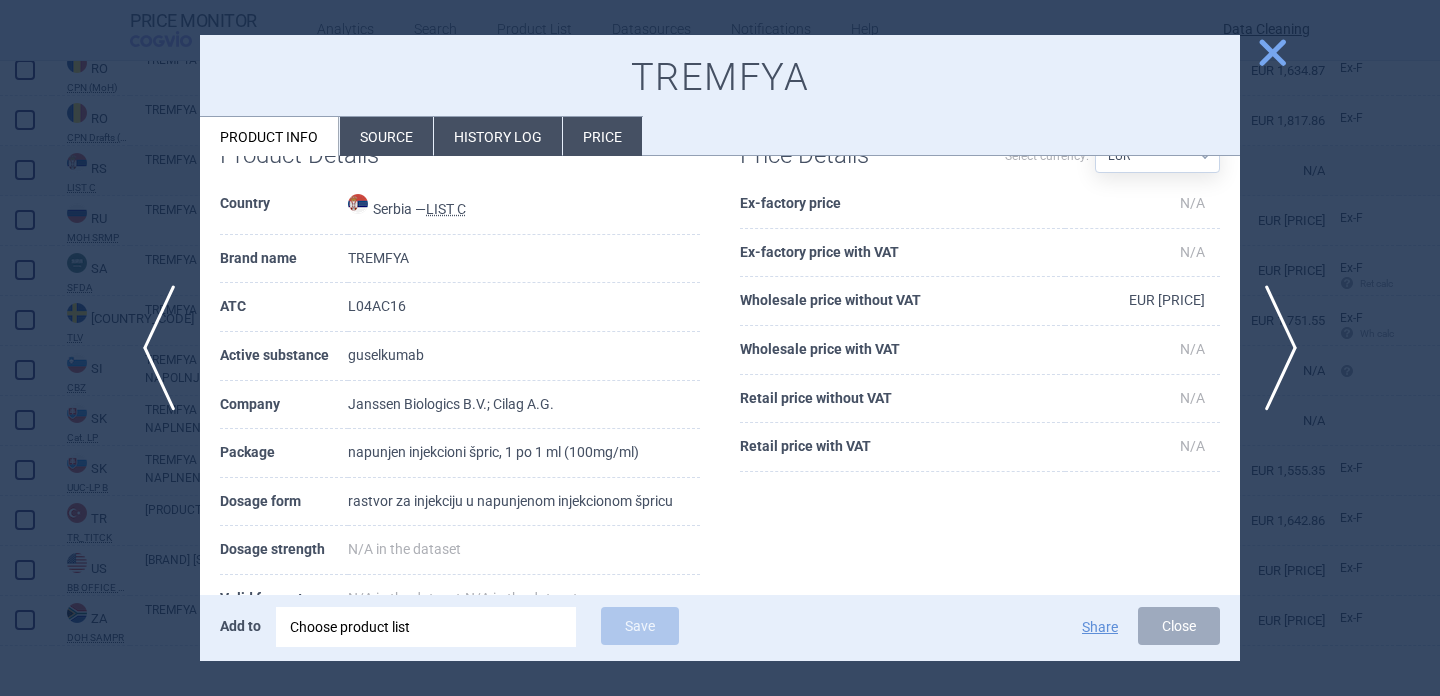 scroll, scrollTop: 73, scrollLeft: 0, axis: vertical 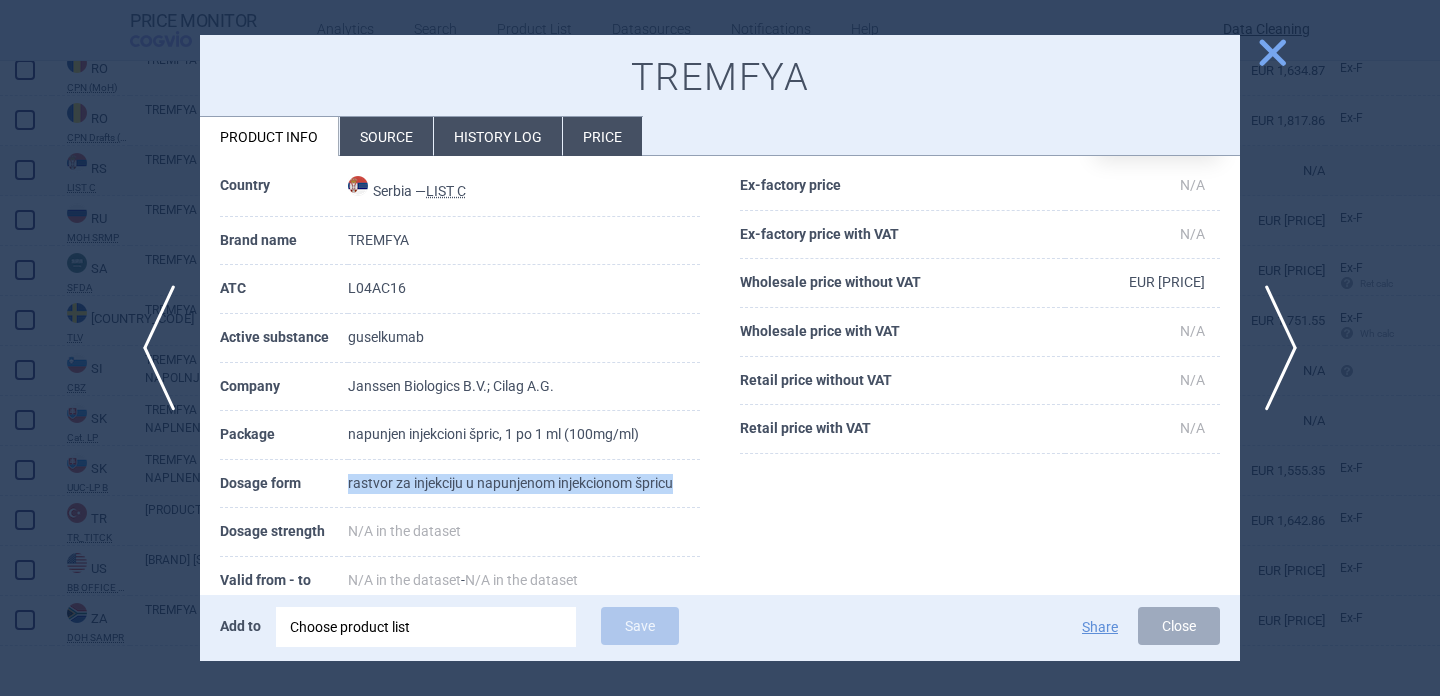 drag, startPoint x: 679, startPoint y: 485, endPoint x: 345, endPoint y: 483, distance: 334.00598 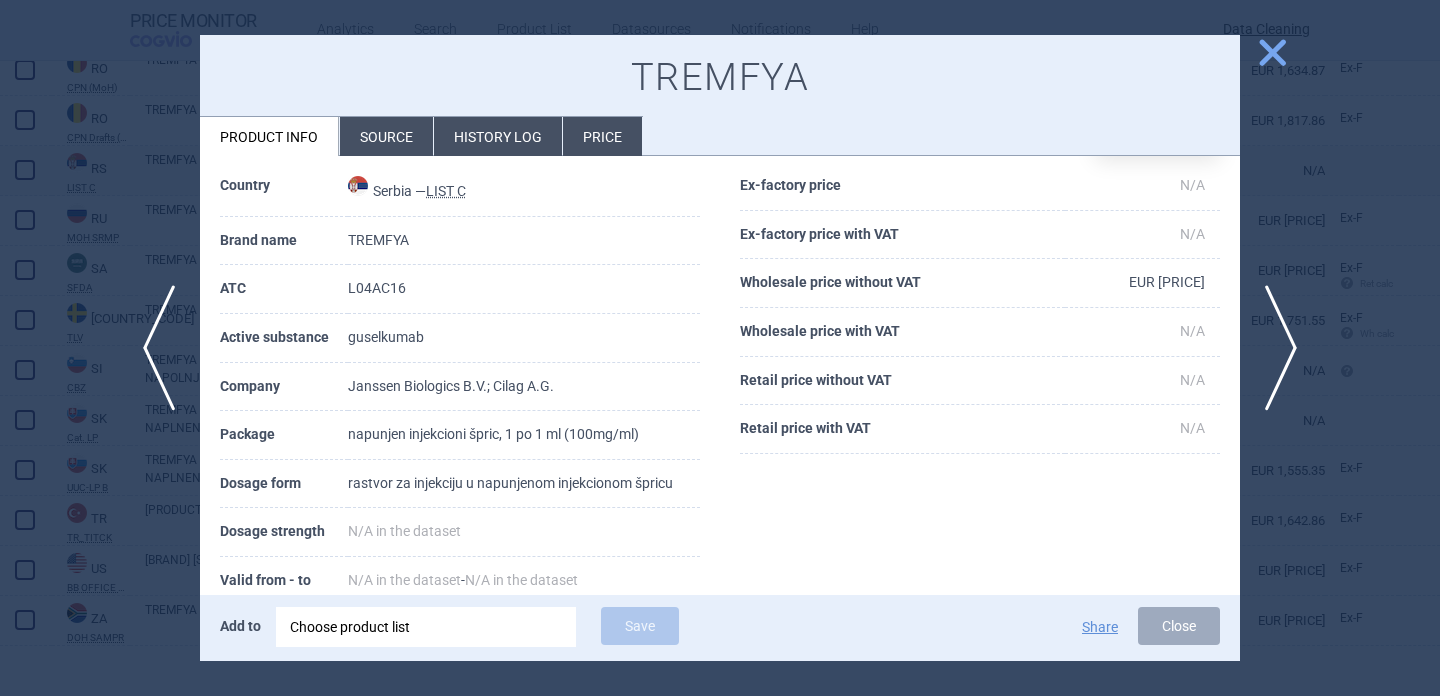 click at bounding box center [720, 348] 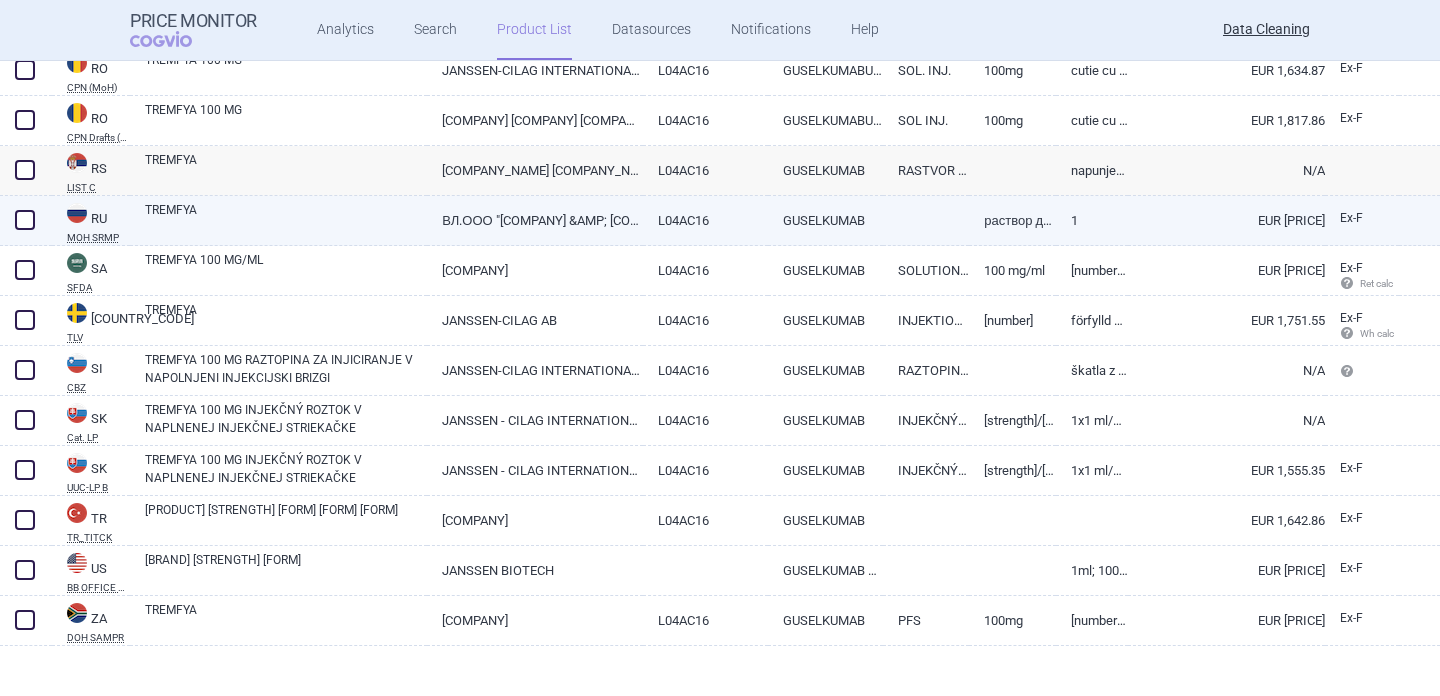 click on "TREMFYA" at bounding box center (286, 219) 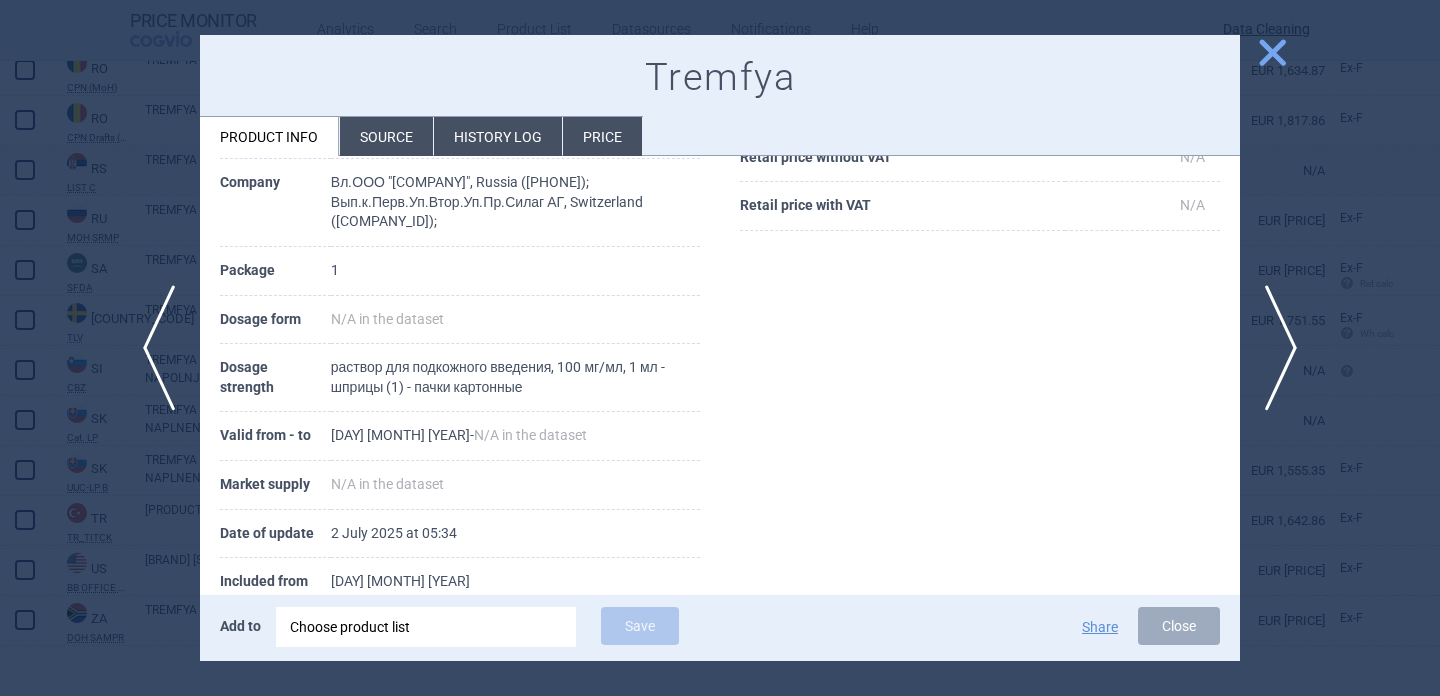 scroll, scrollTop: 303, scrollLeft: 0, axis: vertical 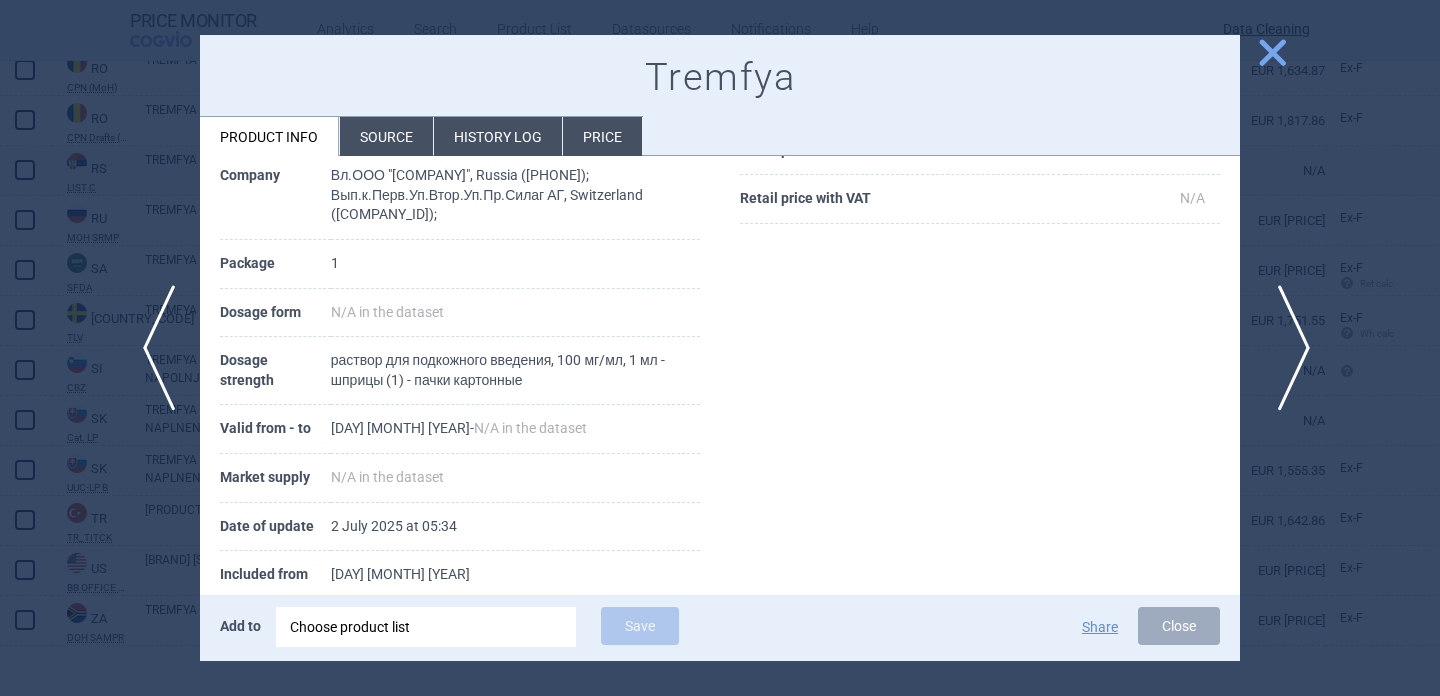 click on "next" at bounding box center (1287, 348) 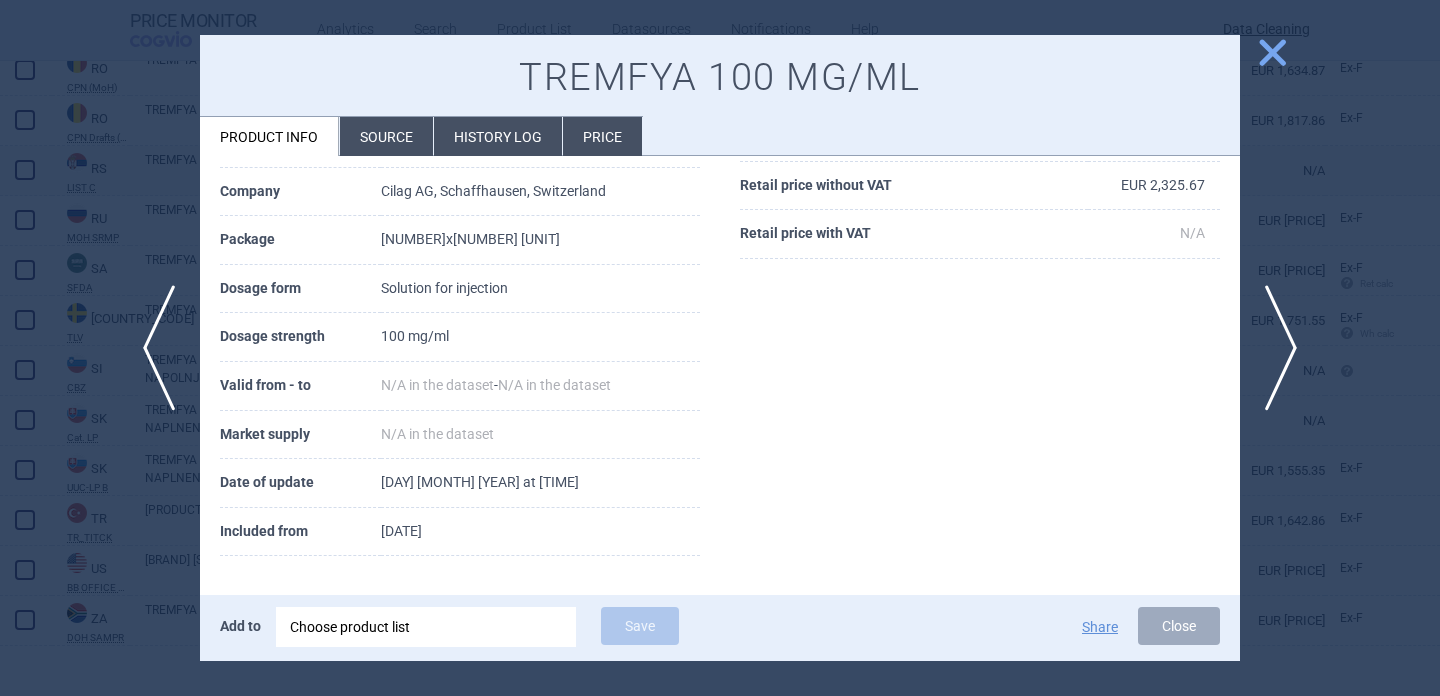 click at bounding box center [720, 348] 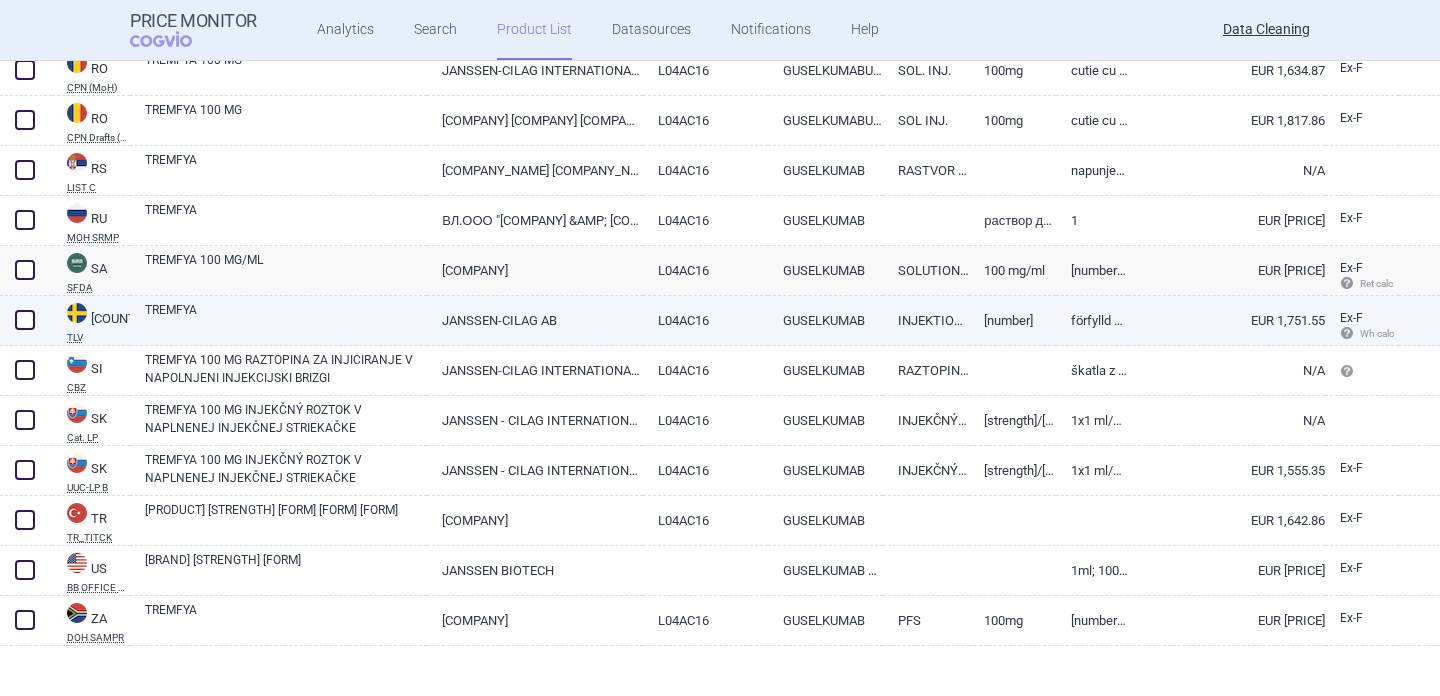 click on "TREMFYA" at bounding box center (286, 319) 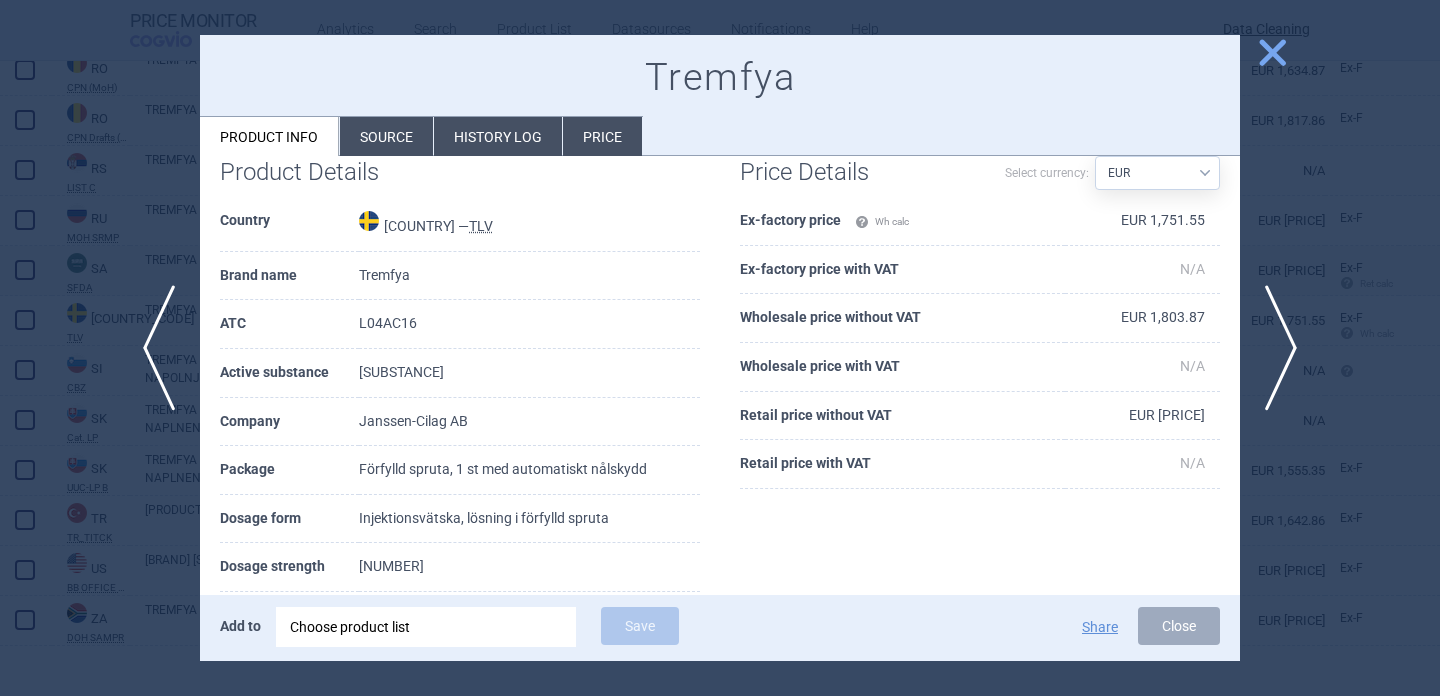 scroll, scrollTop: 54, scrollLeft: 0, axis: vertical 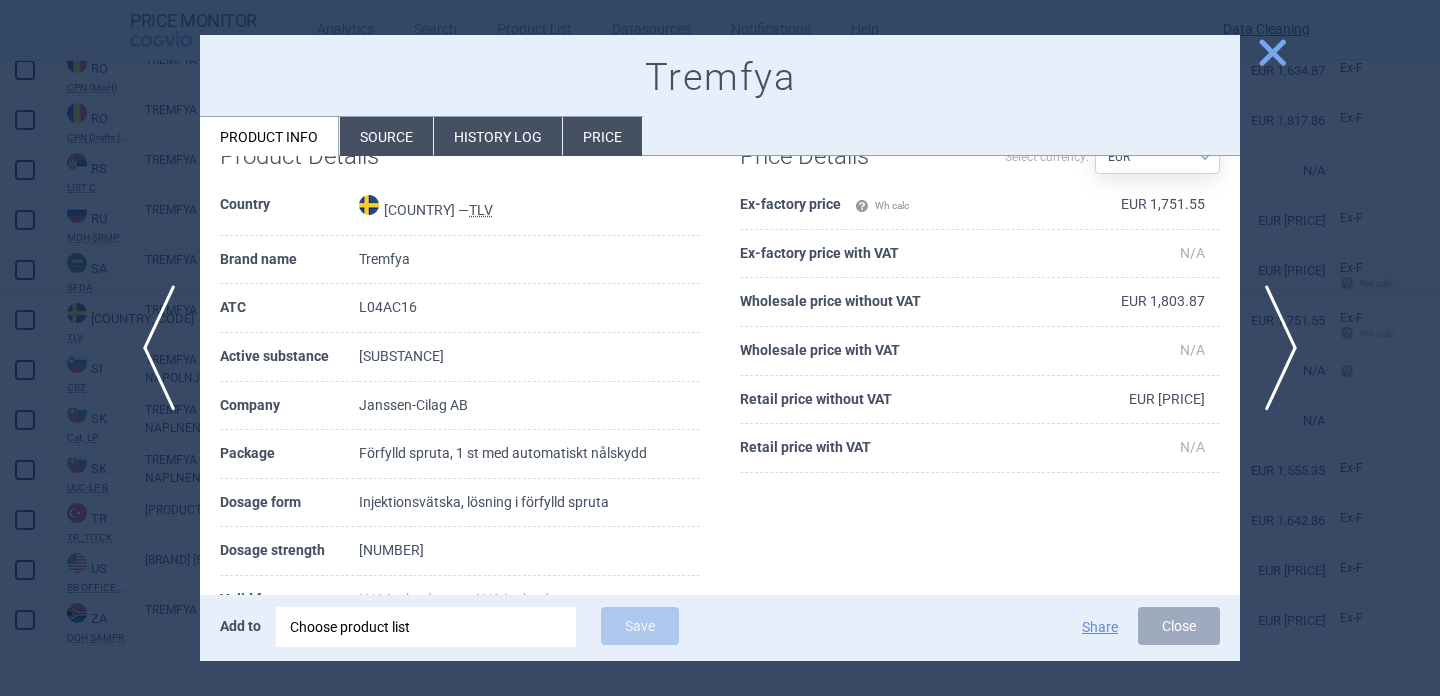 click at bounding box center (720, 348) 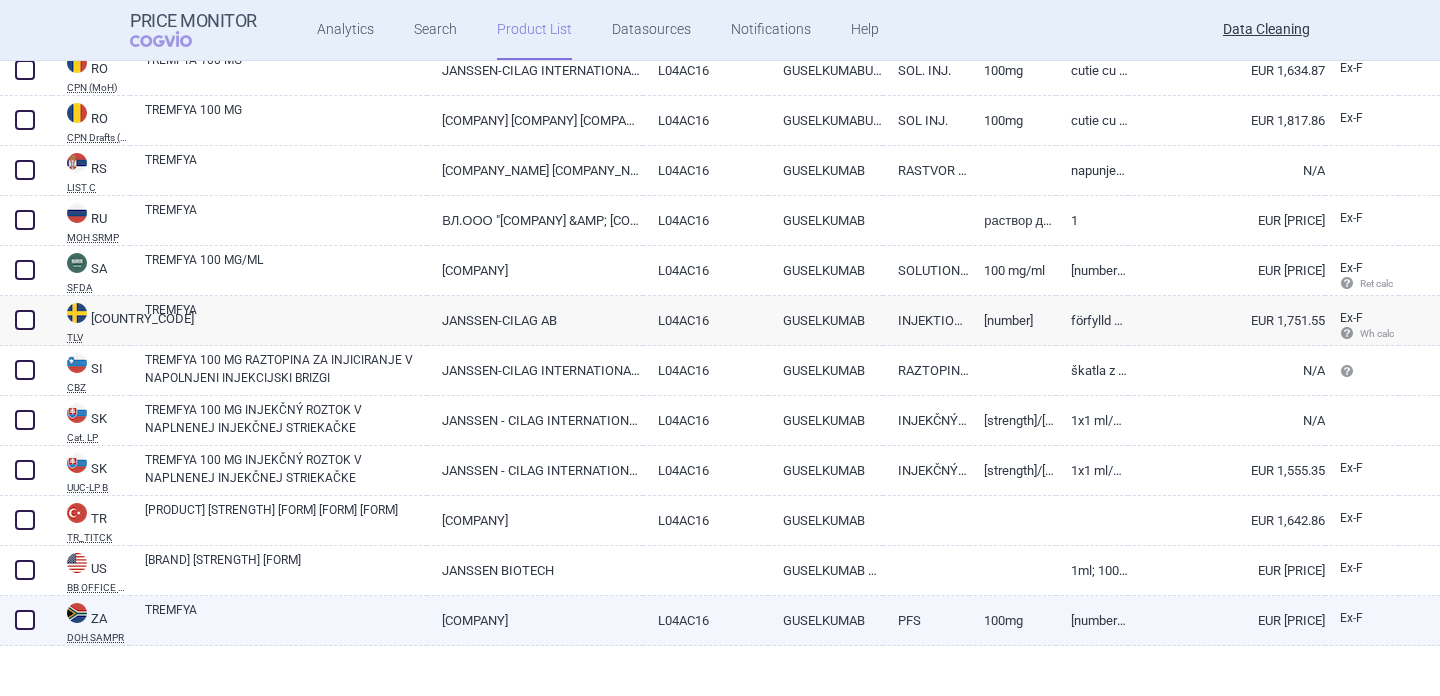 click on "TREMFYA" at bounding box center (286, 619) 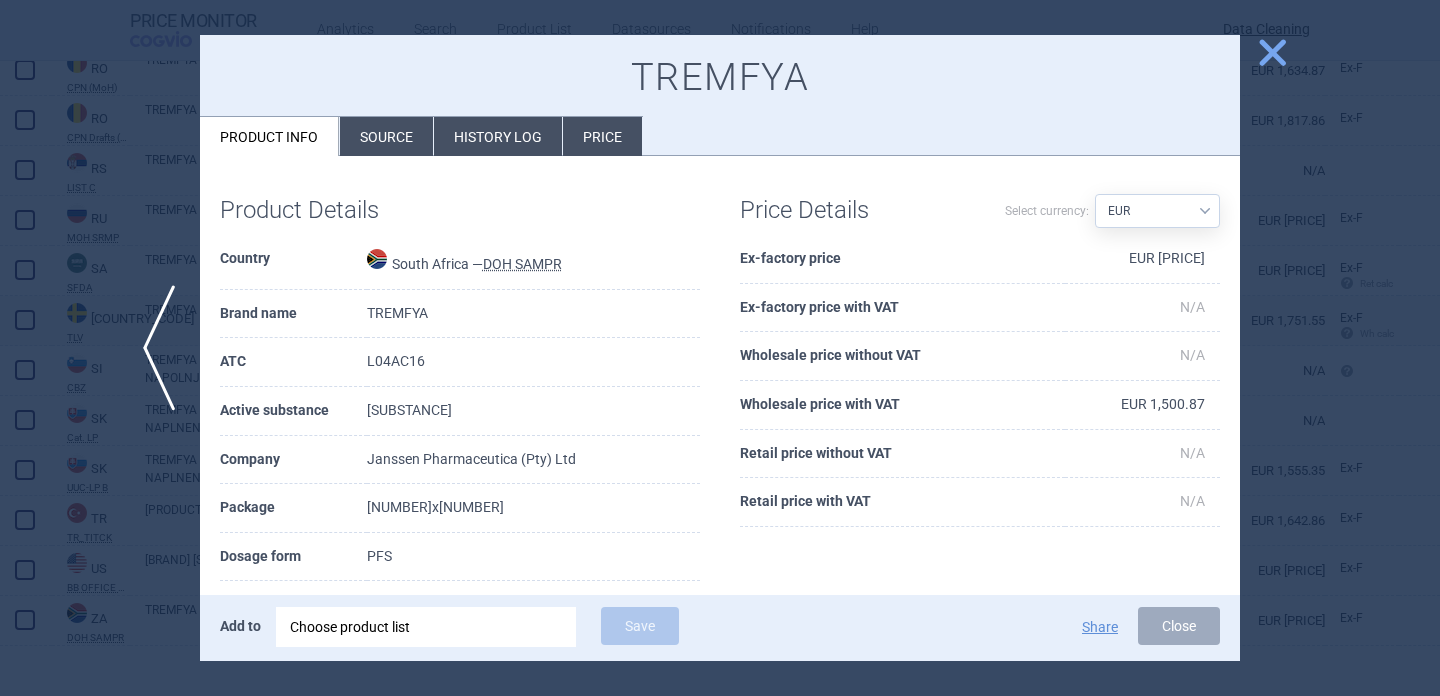 click at bounding box center (720, 348) 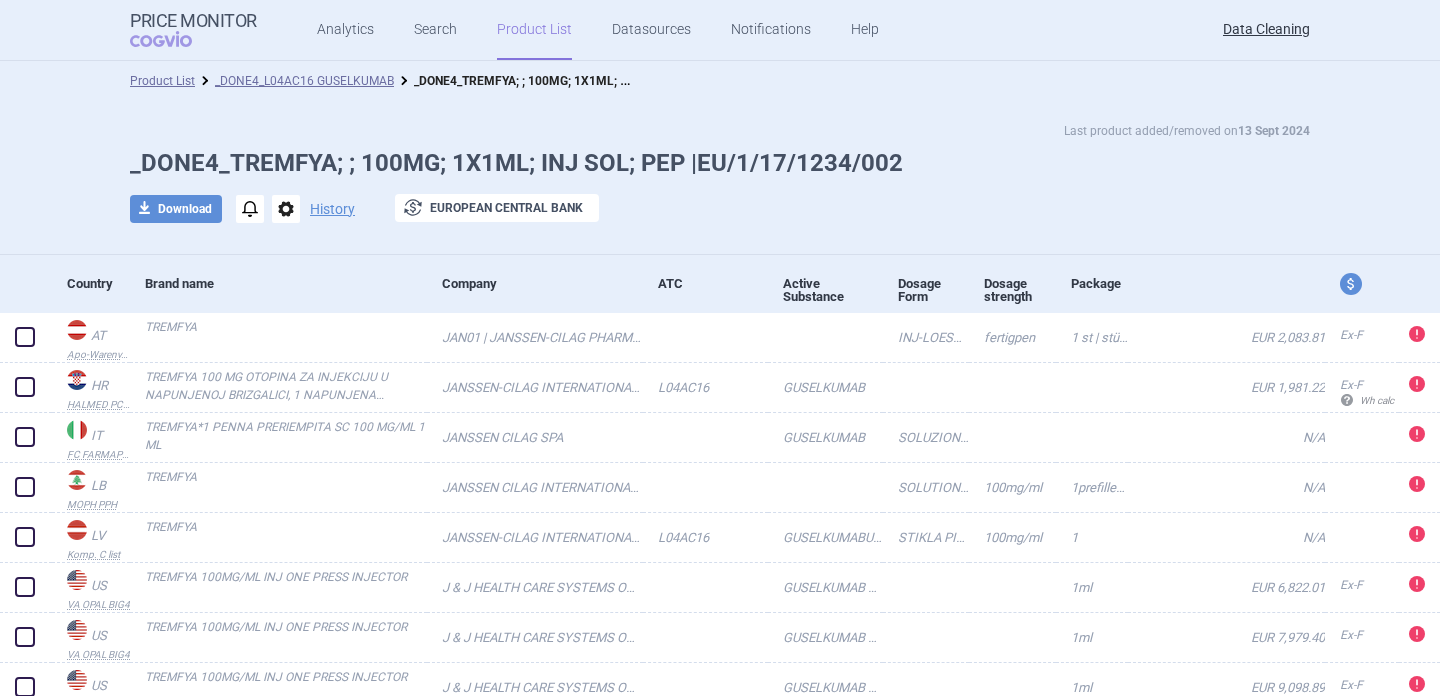 scroll, scrollTop: 0, scrollLeft: 0, axis: both 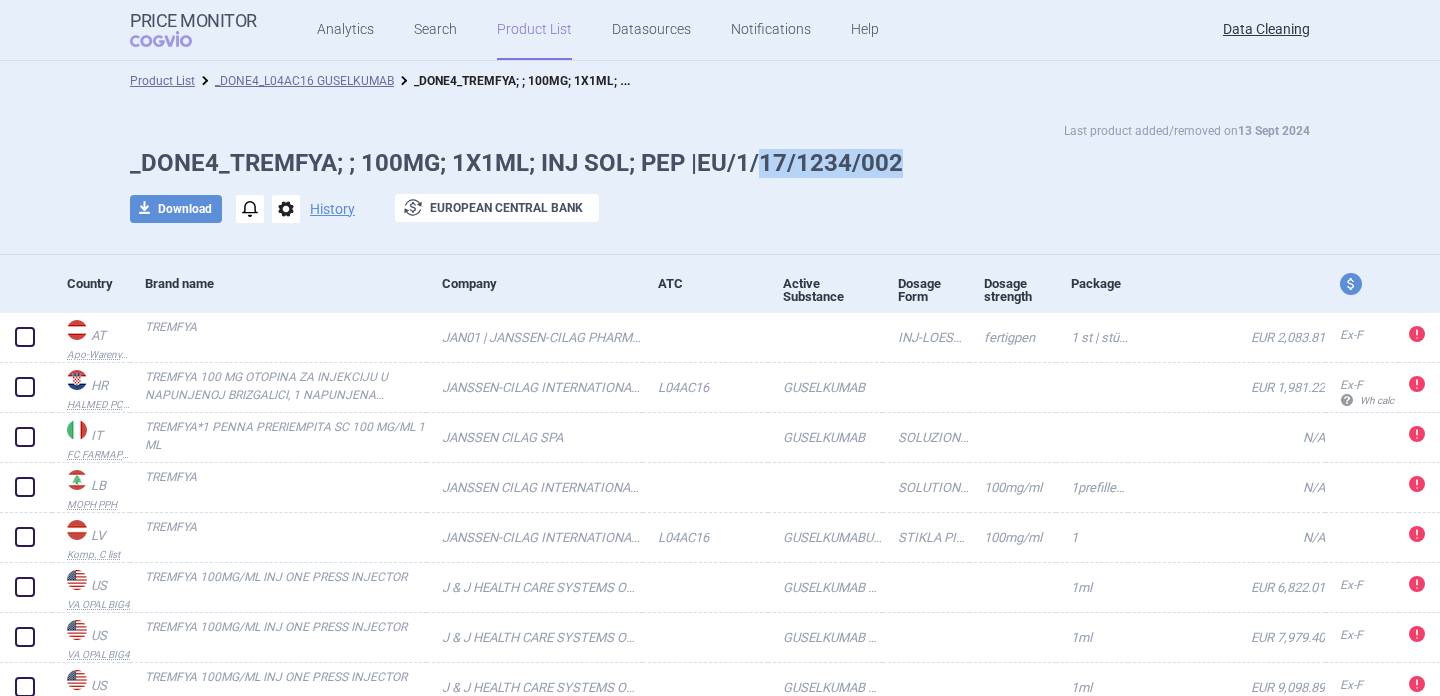 drag, startPoint x: 919, startPoint y: 158, endPoint x: 753, endPoint y: 156, distance: 166.01205 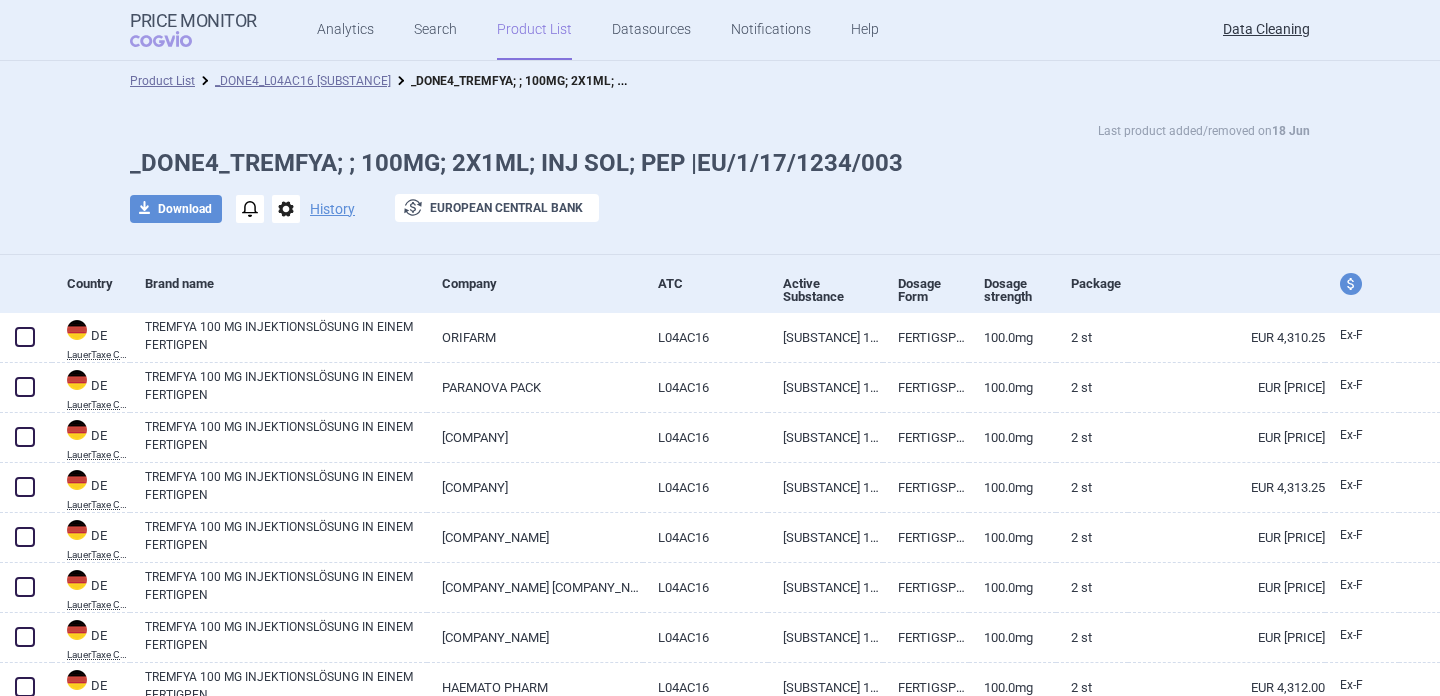 scroll, scrollTop: 0, scrollLeft: 0, axis: both 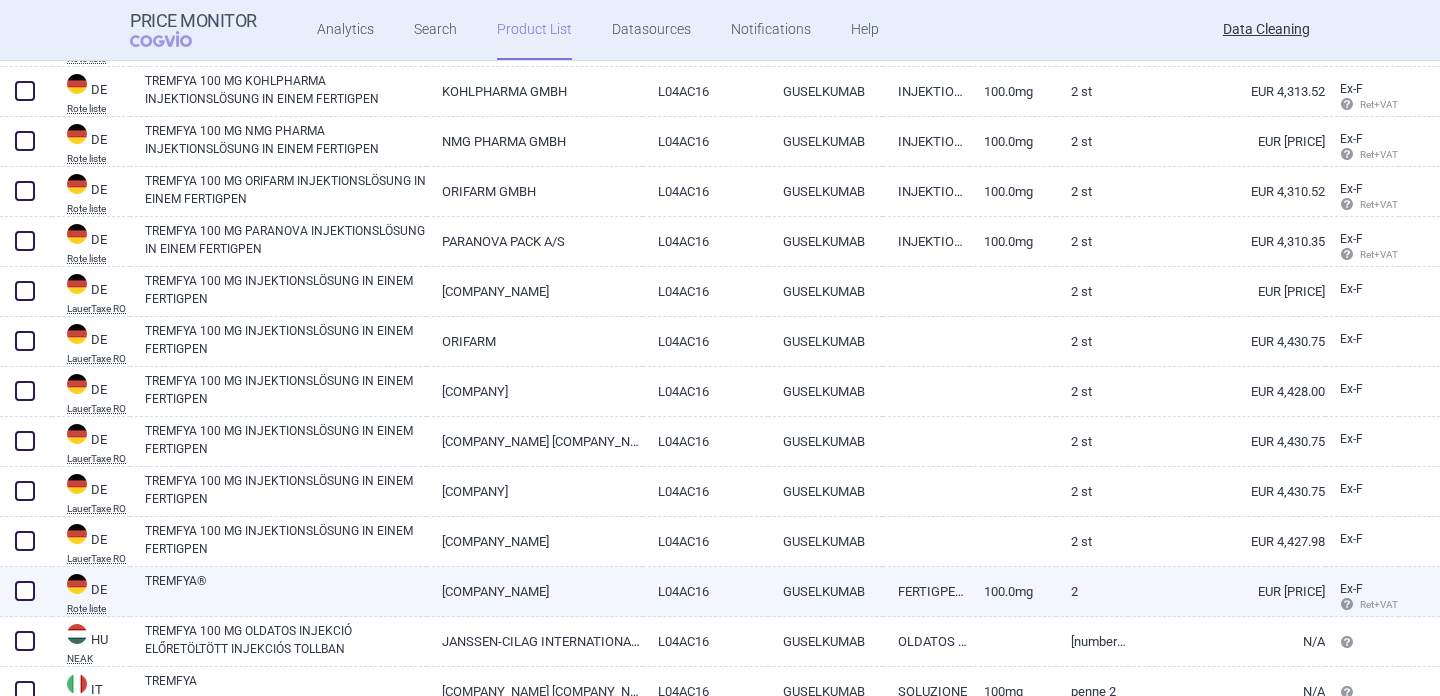 click on "[COMPANY]" at bounding box center [535, 591] 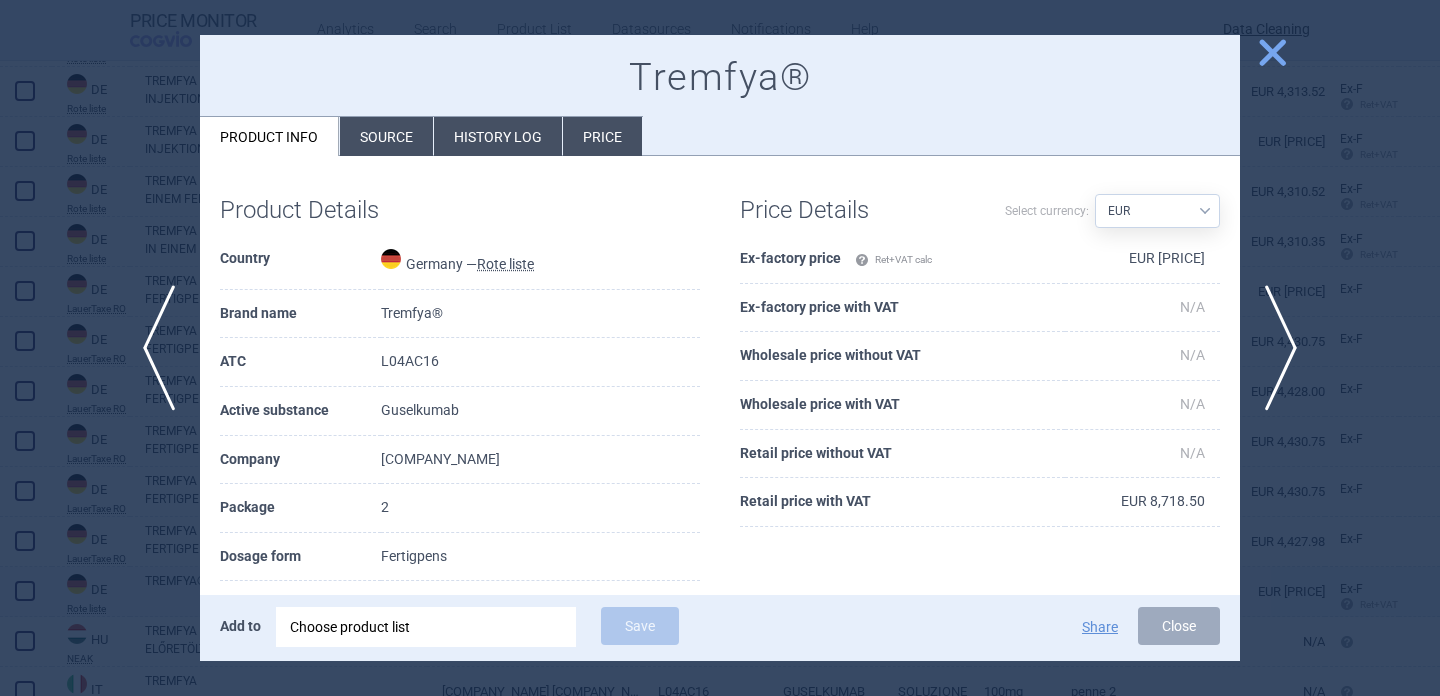 scroll, scrollTop: 57, scrollLeft: 0, axis: vertical 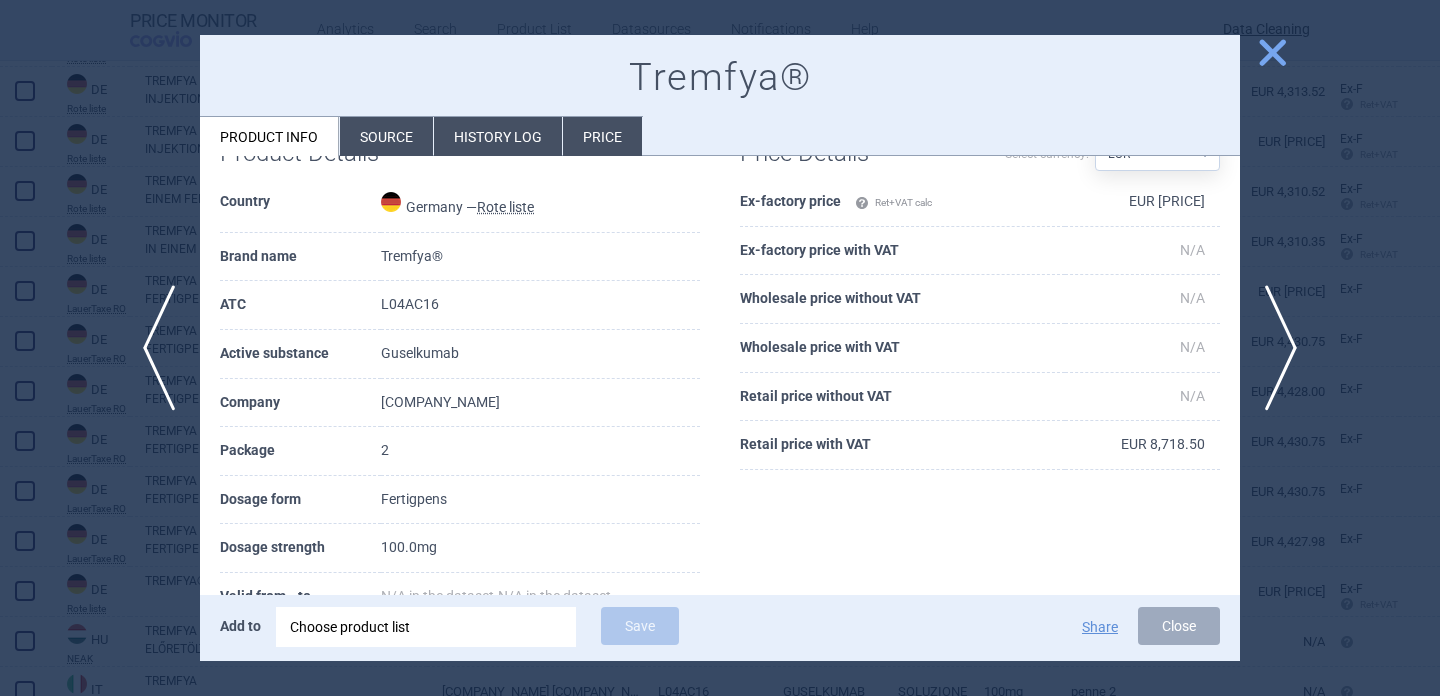 click at bounding box center (720, 348) 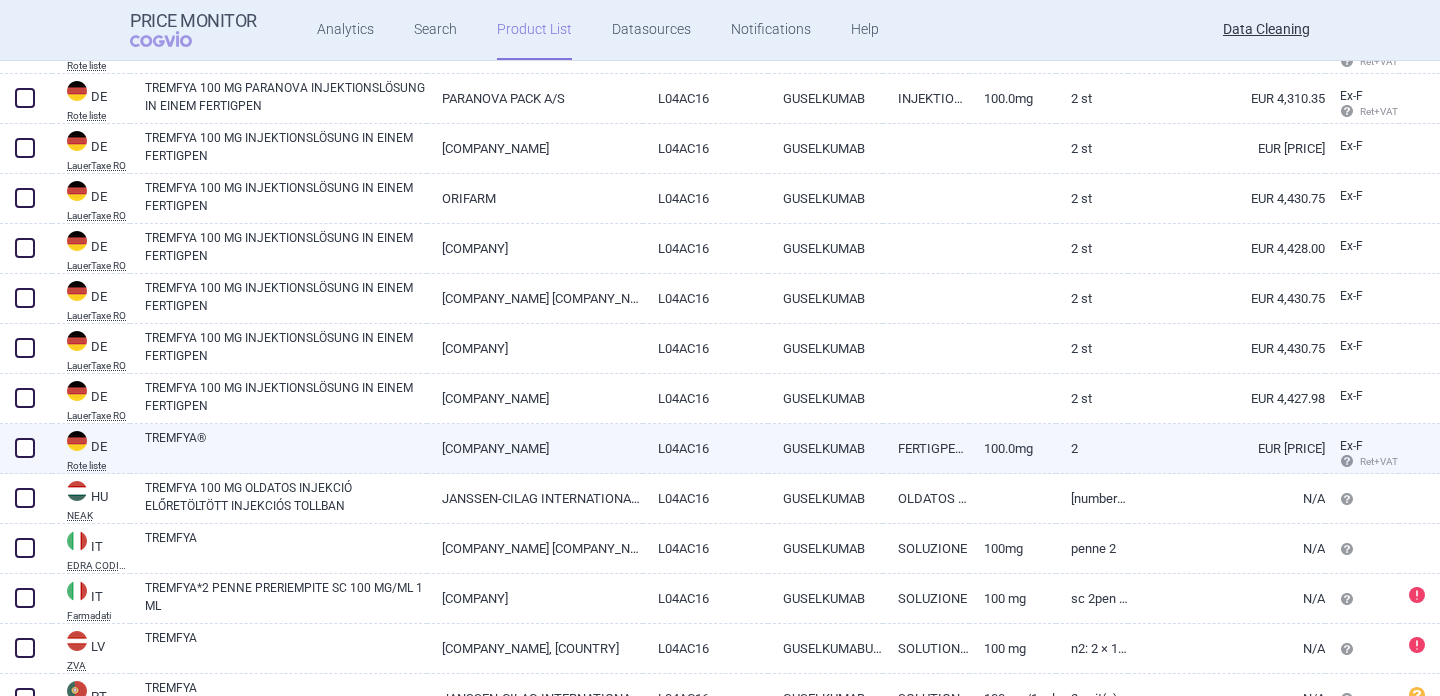 scroll, scrollTop: 1282, scrollLeft: 0, axis: vertical 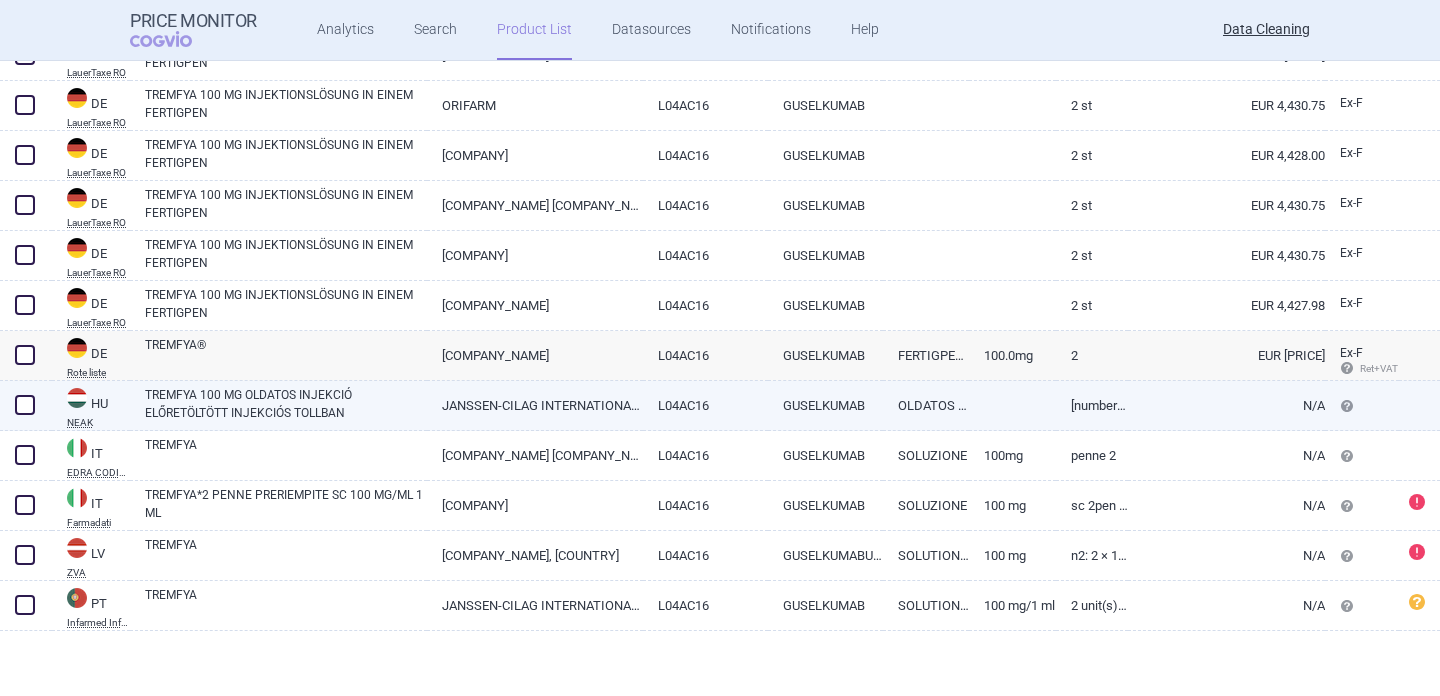 click on "TREMFYA 100 MG OLDATOS INJEKCIÓ ELŐRETÖLTÖTT INJEKCIÓS TOLLBAN" at bounding box center [286, 404] 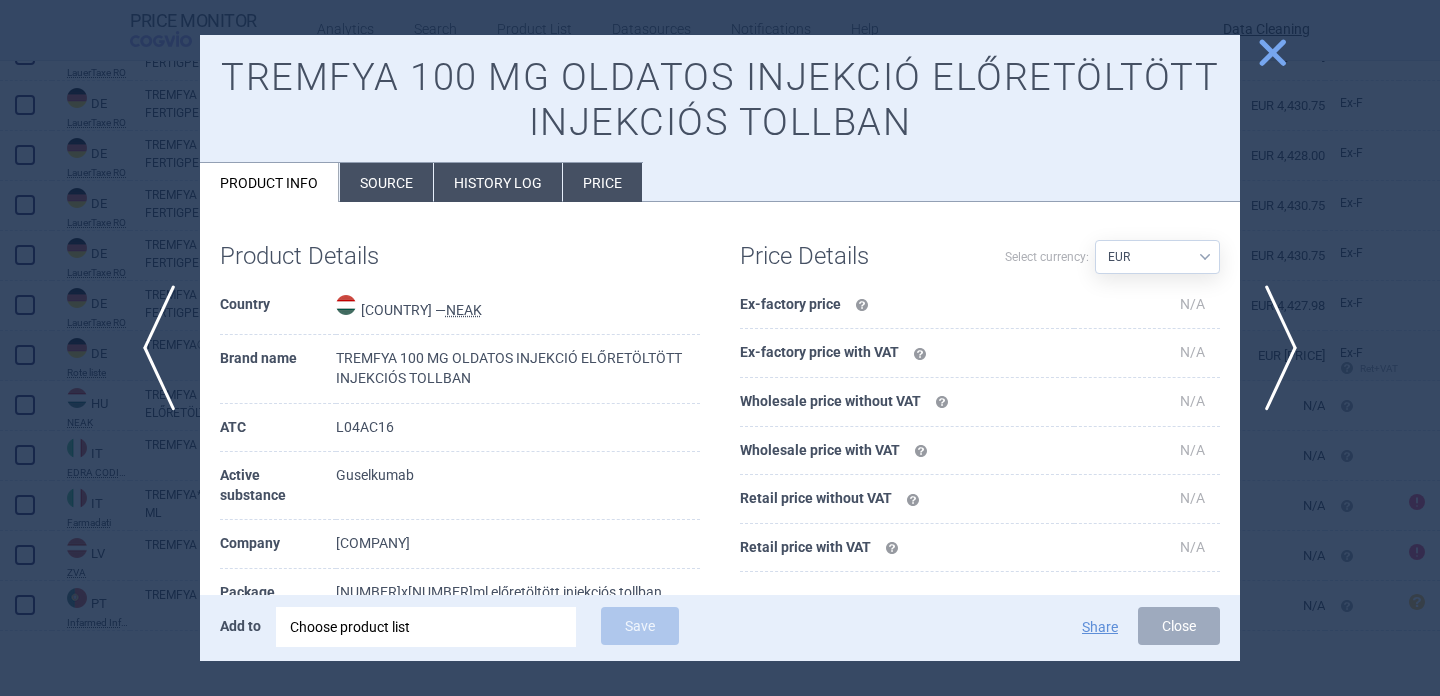 click on "Source" at bounding box center [386, 182] 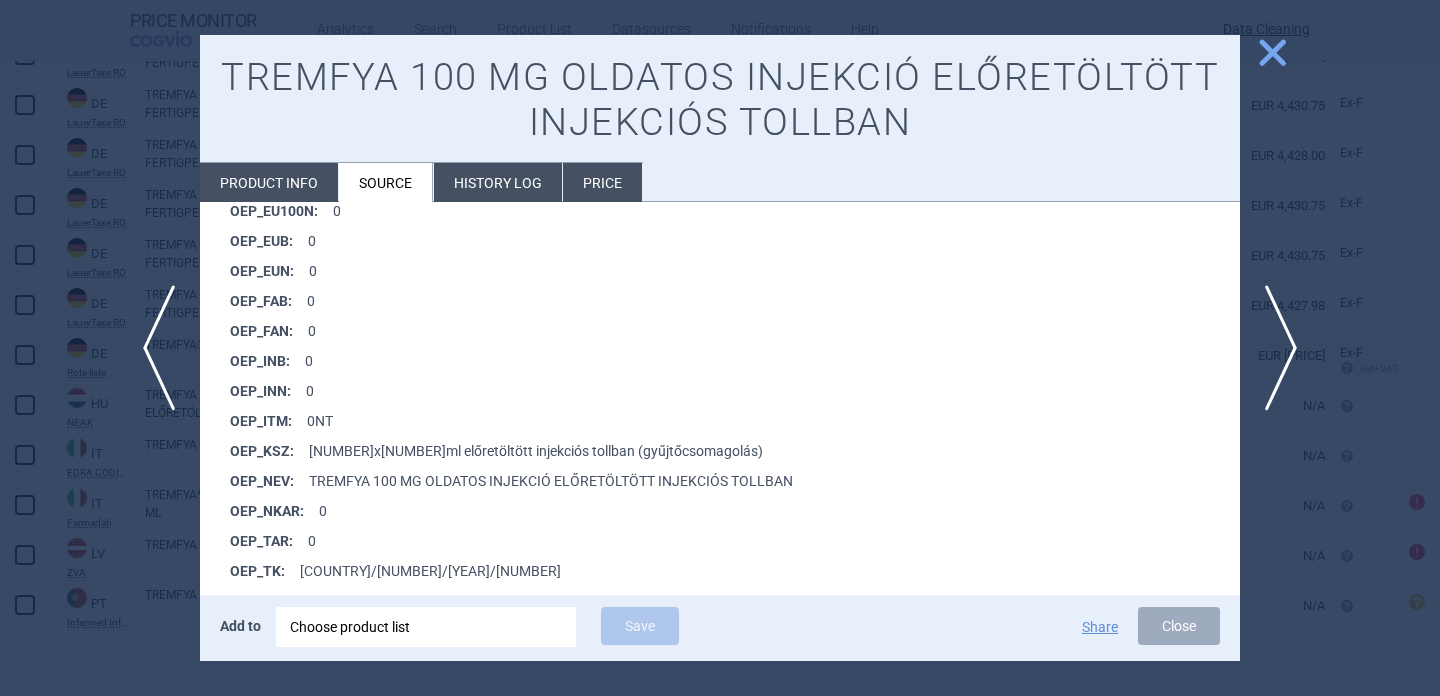 scroll, scrollTop: 1519, scrollLeft: 0, axis: vertical 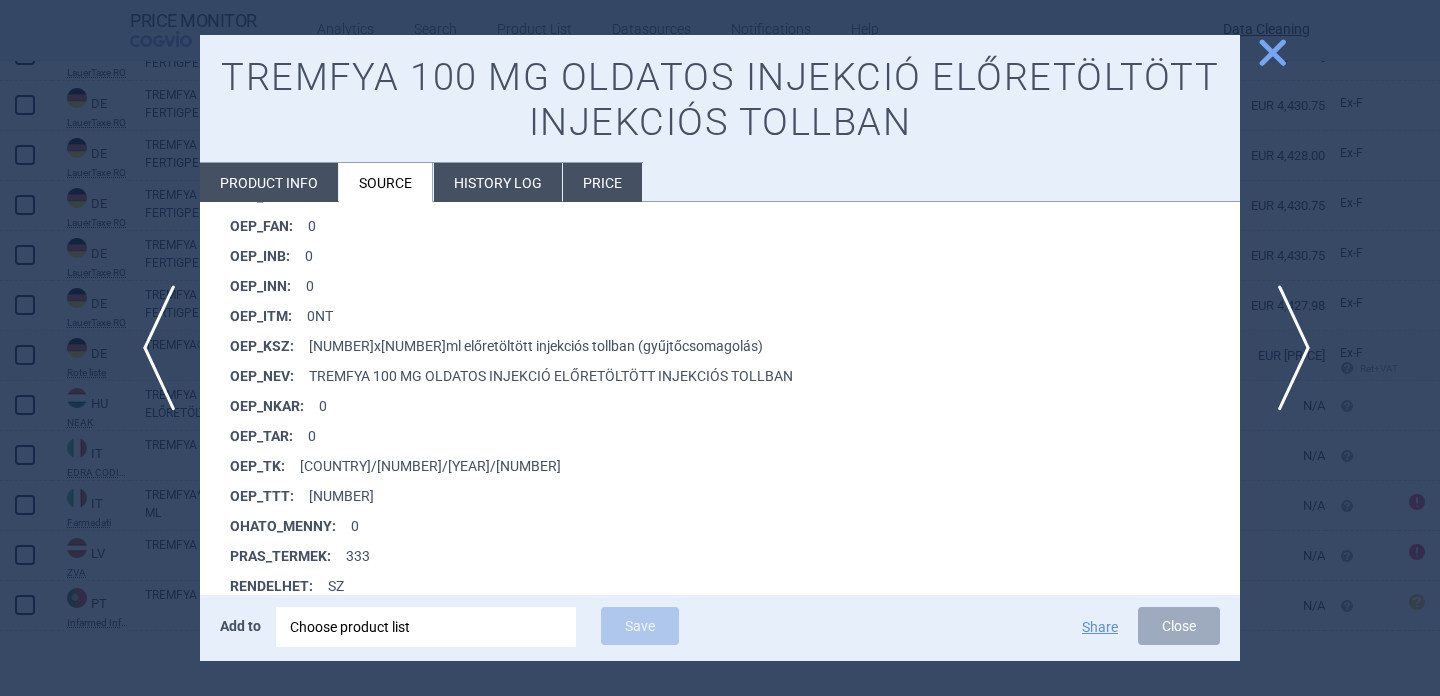 click on "next" at bounding box center [1287, 348] 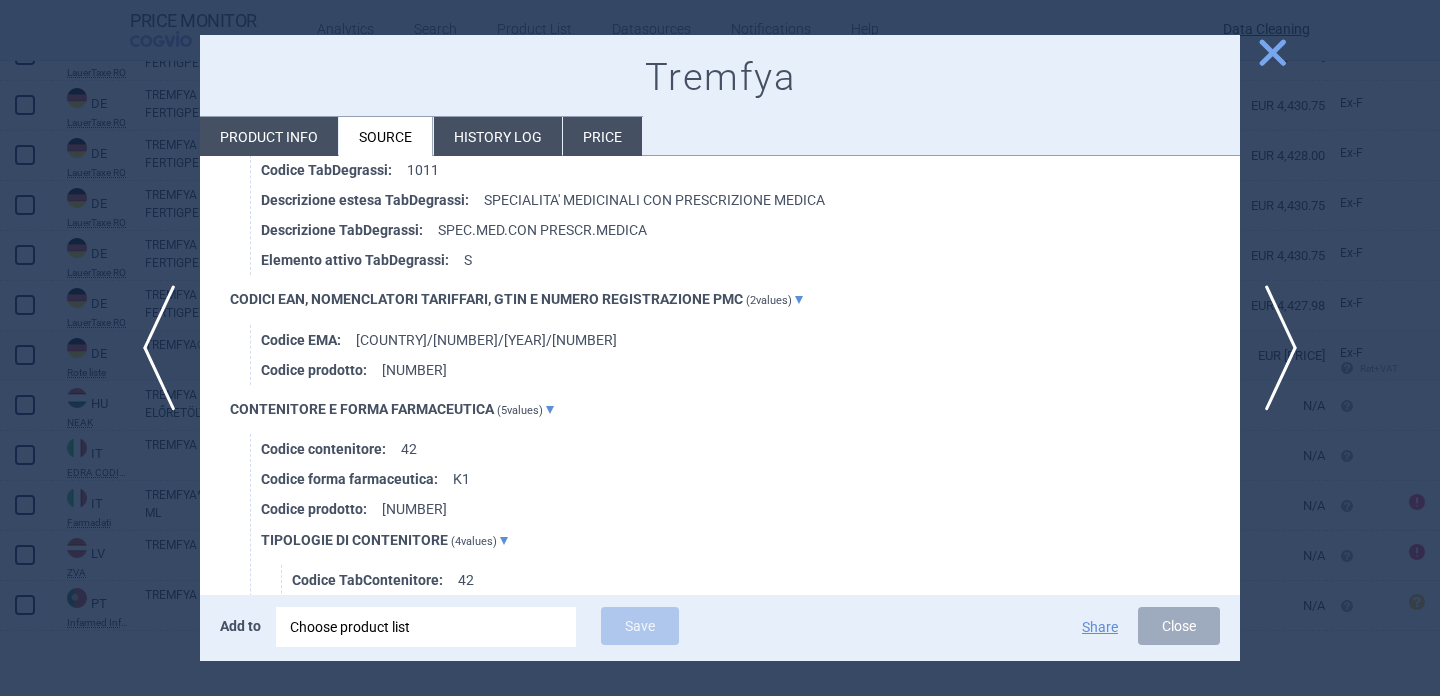 scroll, scrollTop: 4254, scrollLeft: 0, axis: vertical 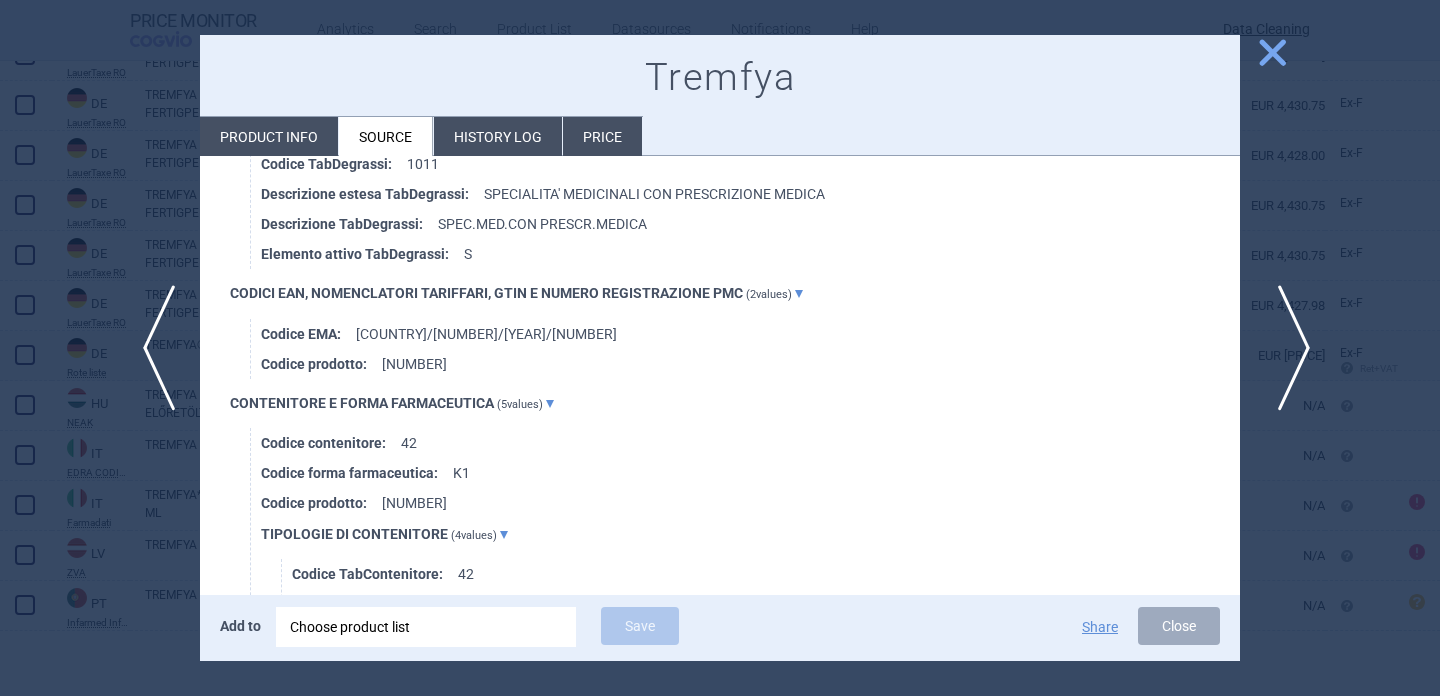 click on "next" at bounding box center [1287, 348] 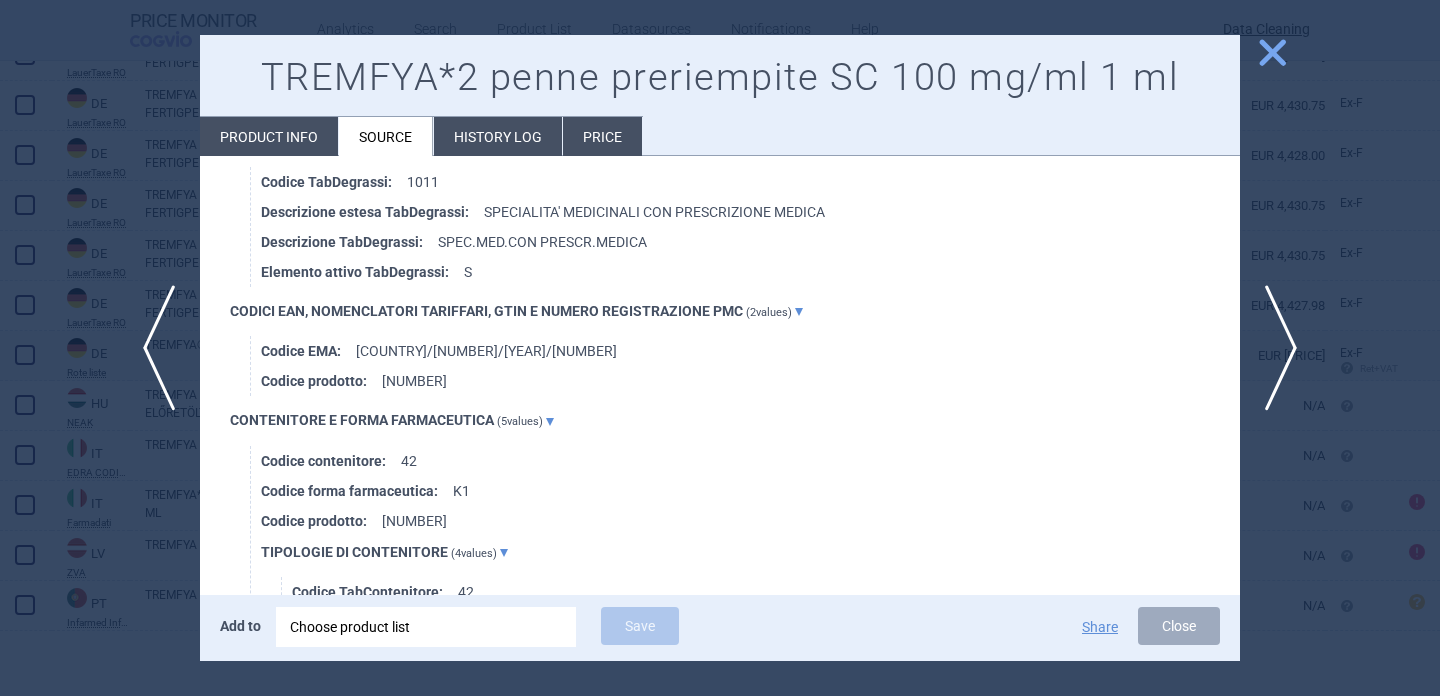 scroll, scrollTop: 1534, scrollLeft: 0, axis: vertical 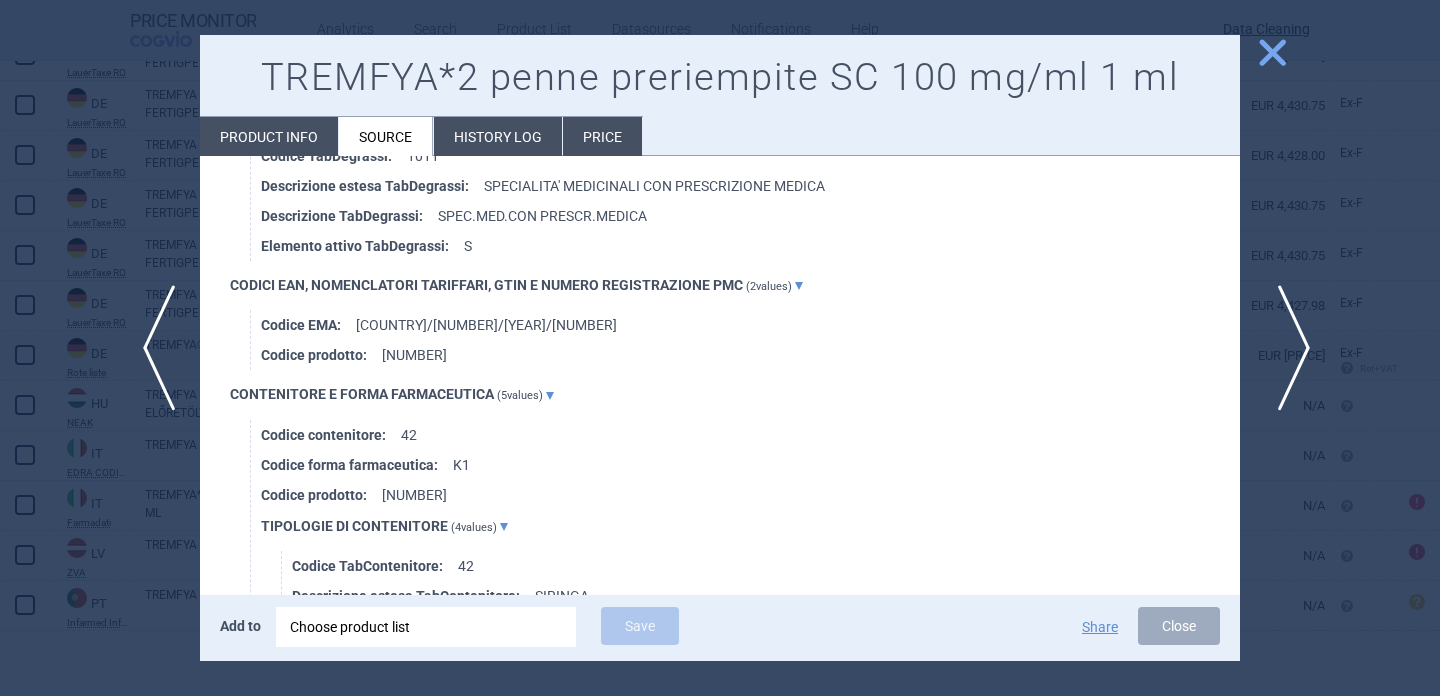 click on "next" at bounding box center (1287, 348) 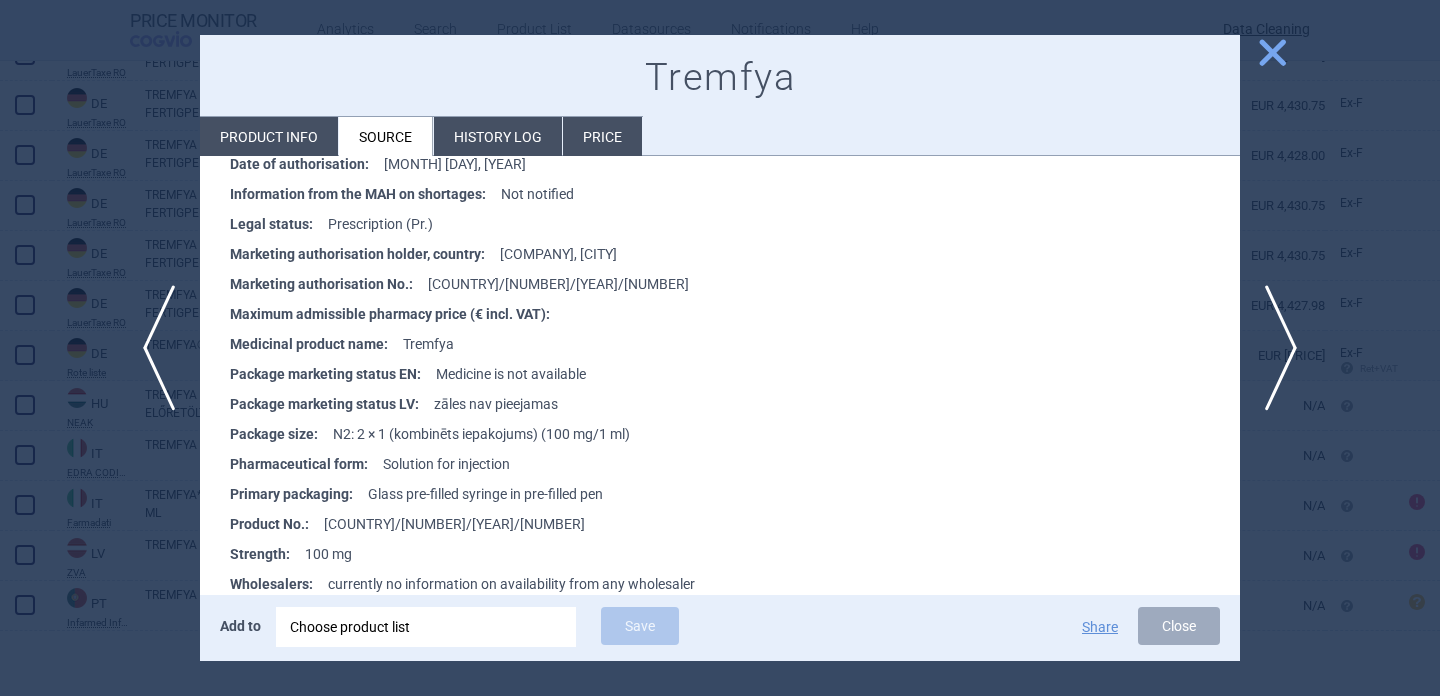 scroll, scrollTop: 429, scrollLeft: 0, axis: vertical 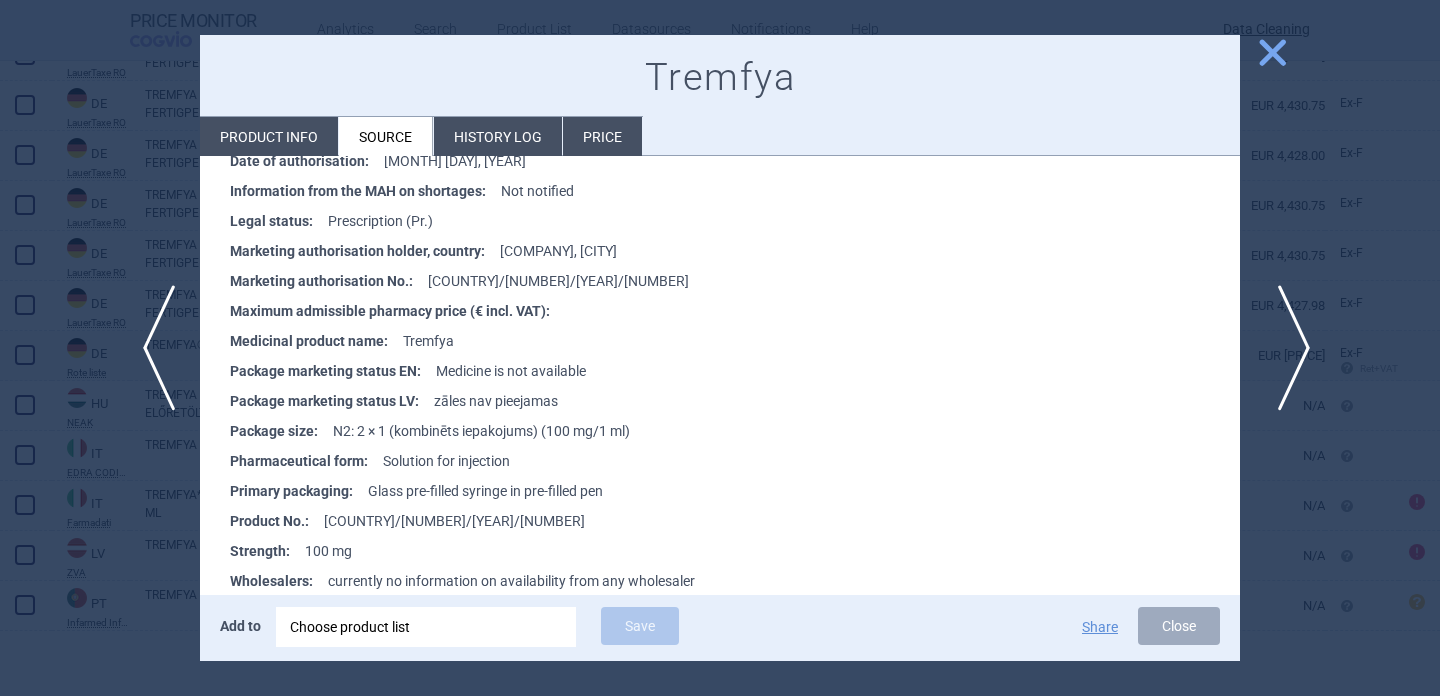 click on "next" at bounding box center (1287, 348) 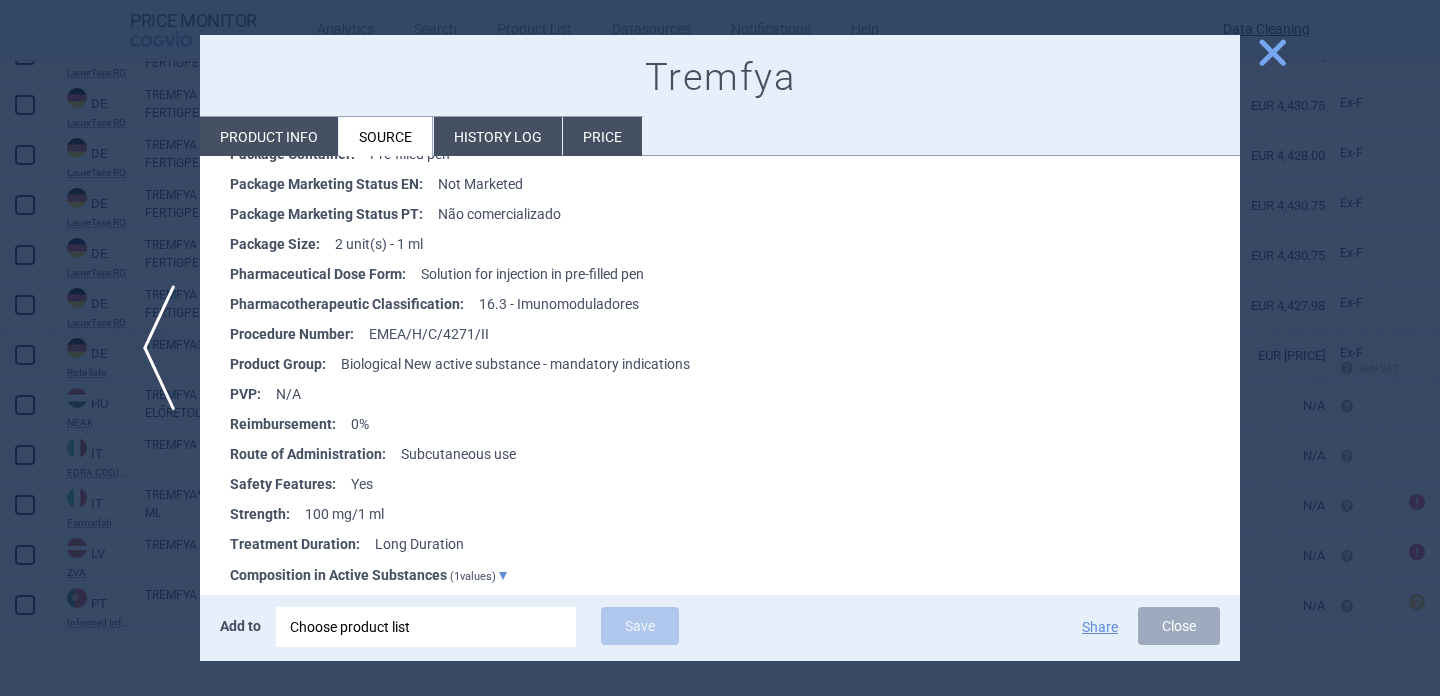 scroll, scrollTop: 959, scrollLeft: 0, axis: vertical 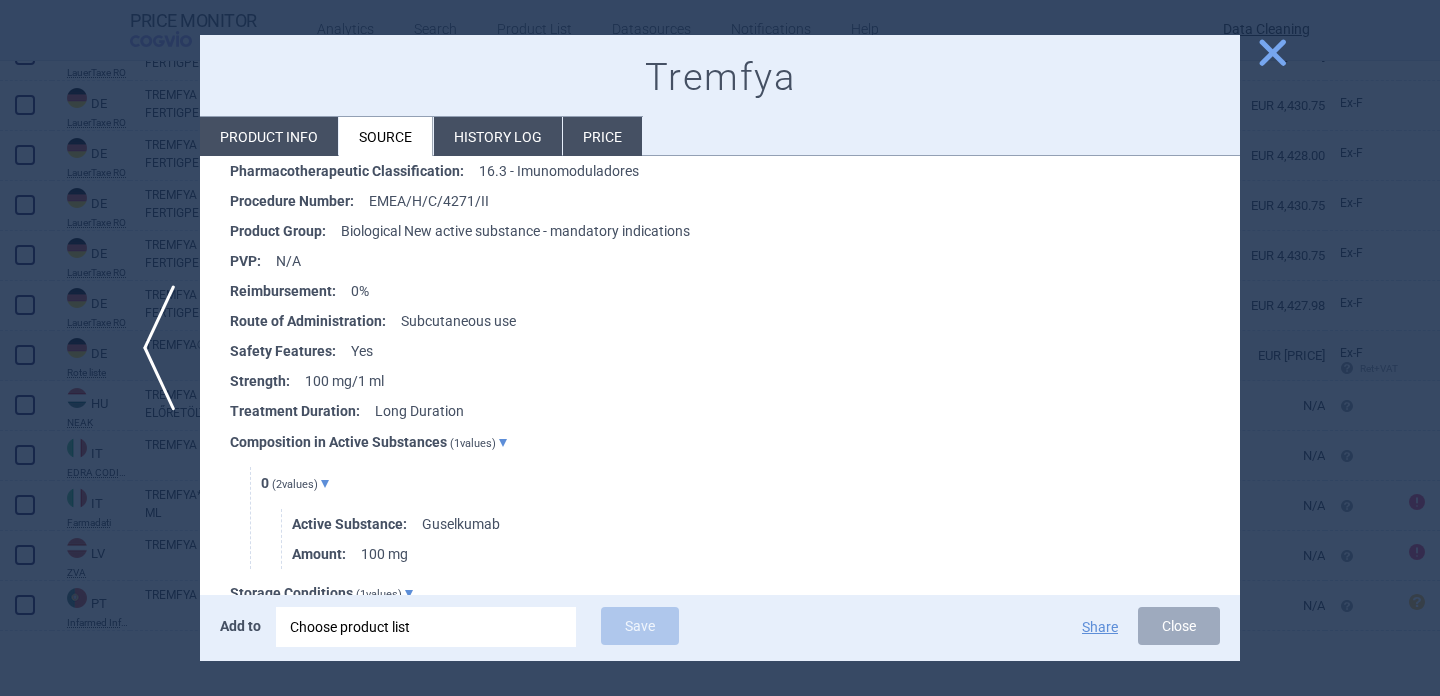 click on "Product info" at bounding box center (269, 136) 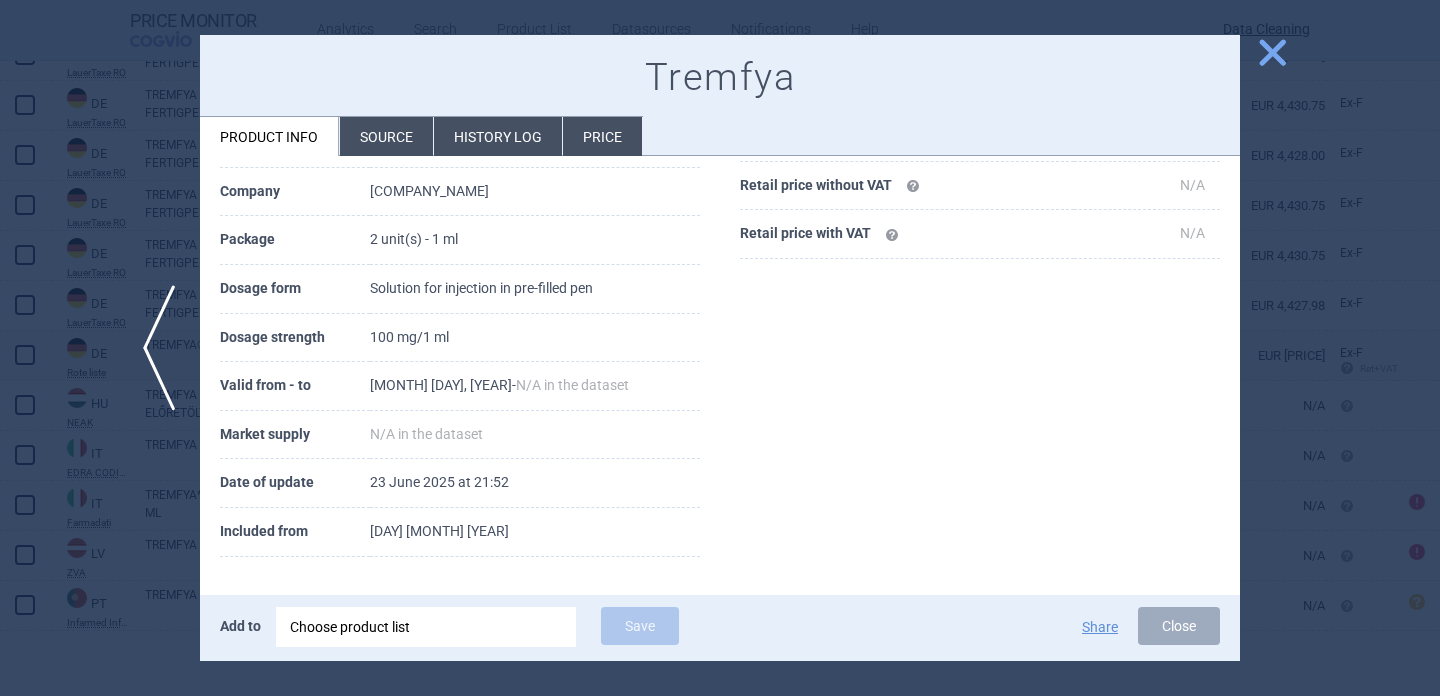 click at bounding box center (720, 348) 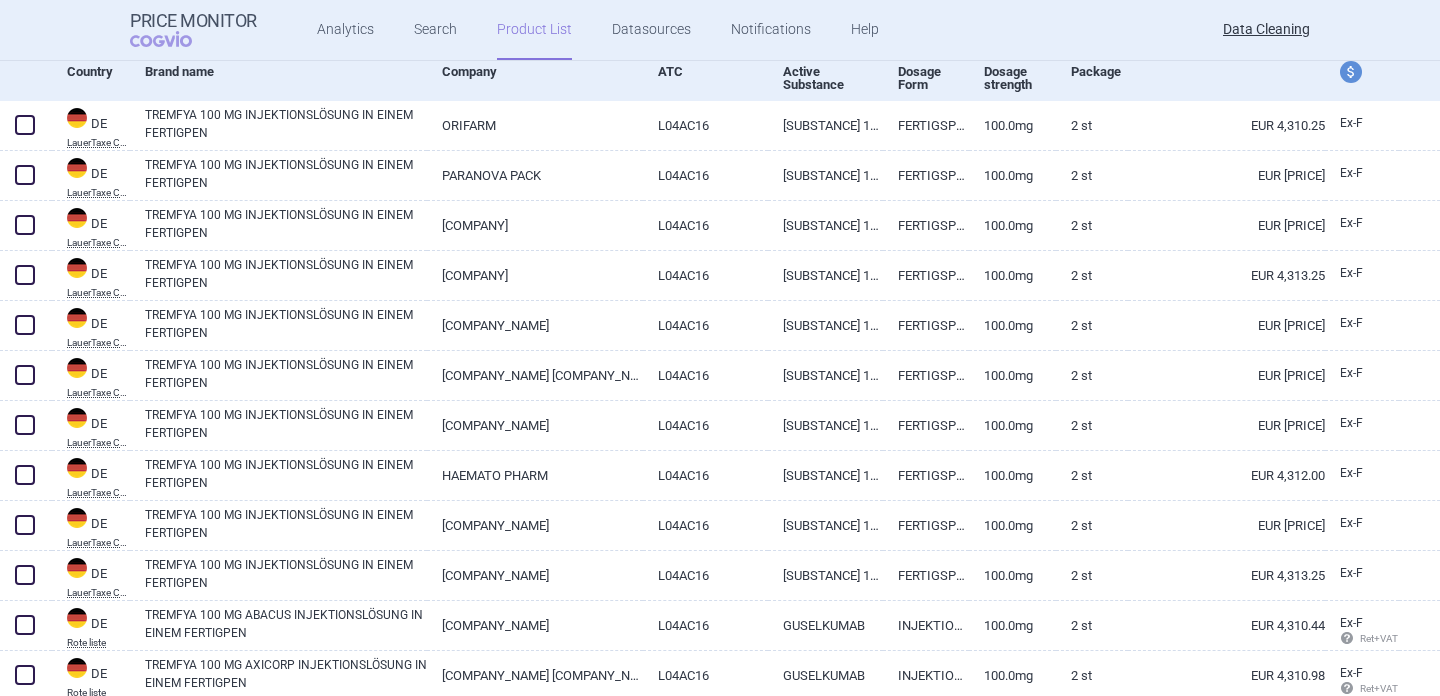 scroll, scrollTop: 147, scrollLeft: 0, axis: vertical 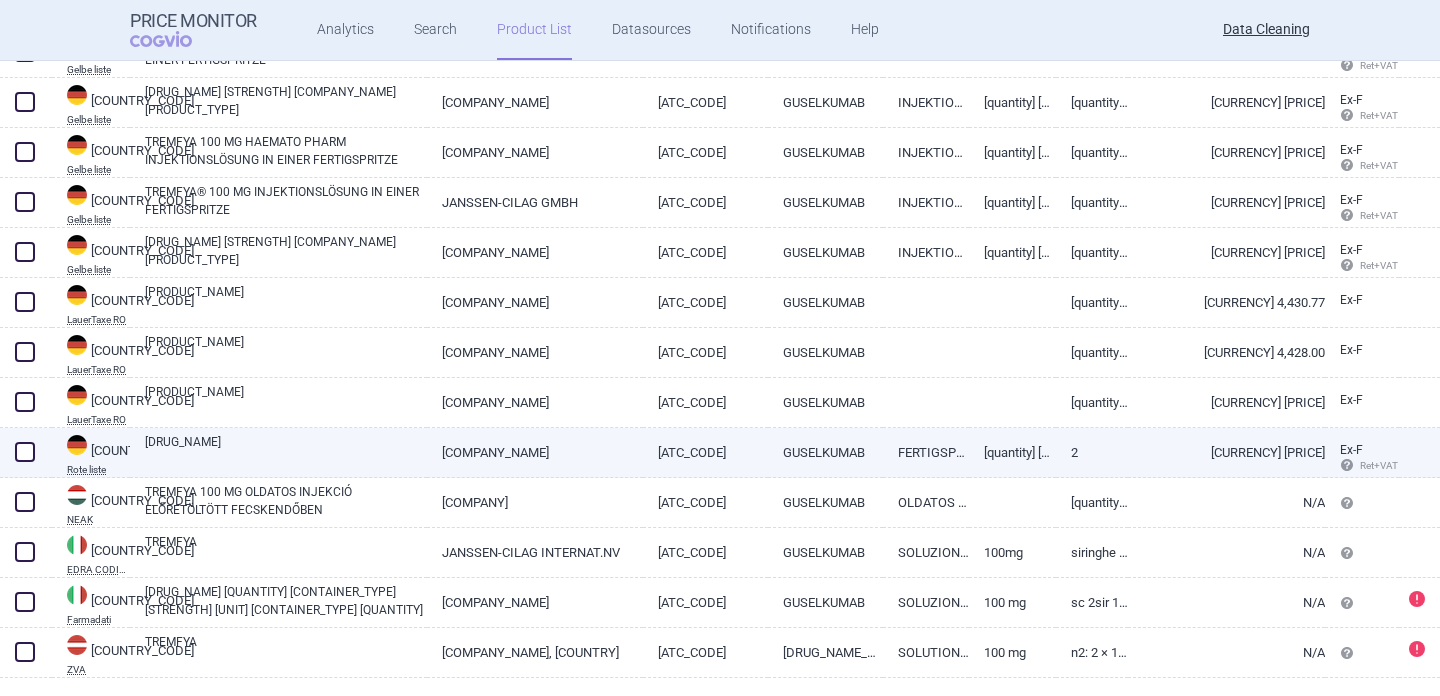 click on "TREMFYA®" at bounding box center (286, 451) 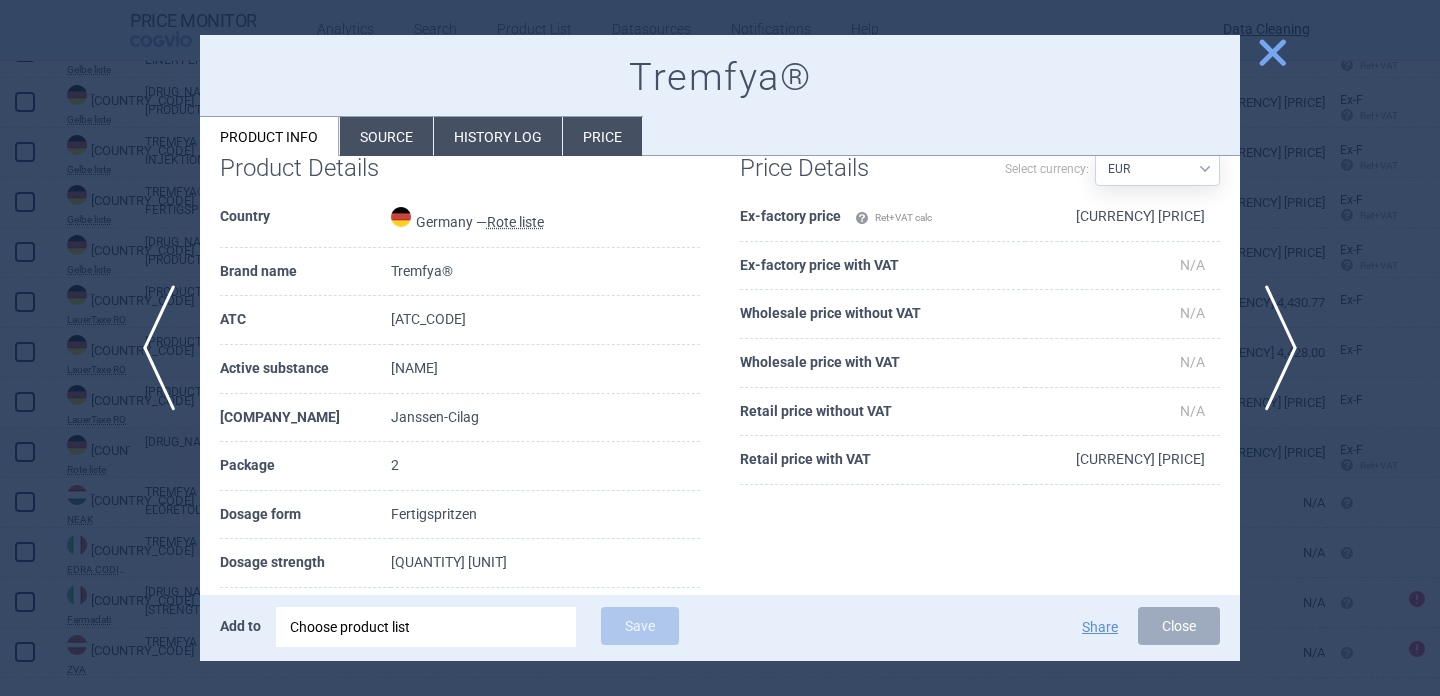 scroll, scrollTop: 84, scrollLeft: 0, axis: vertical 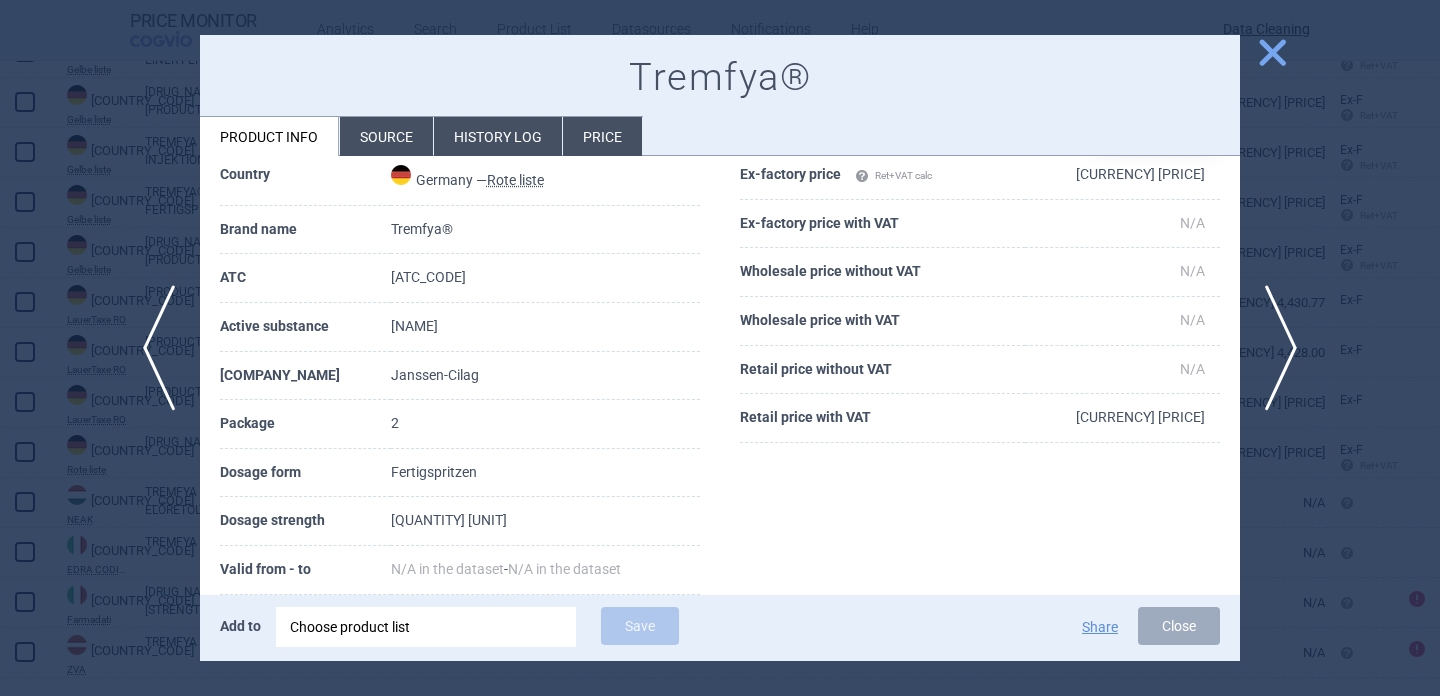click at bounding box center (720, 348) 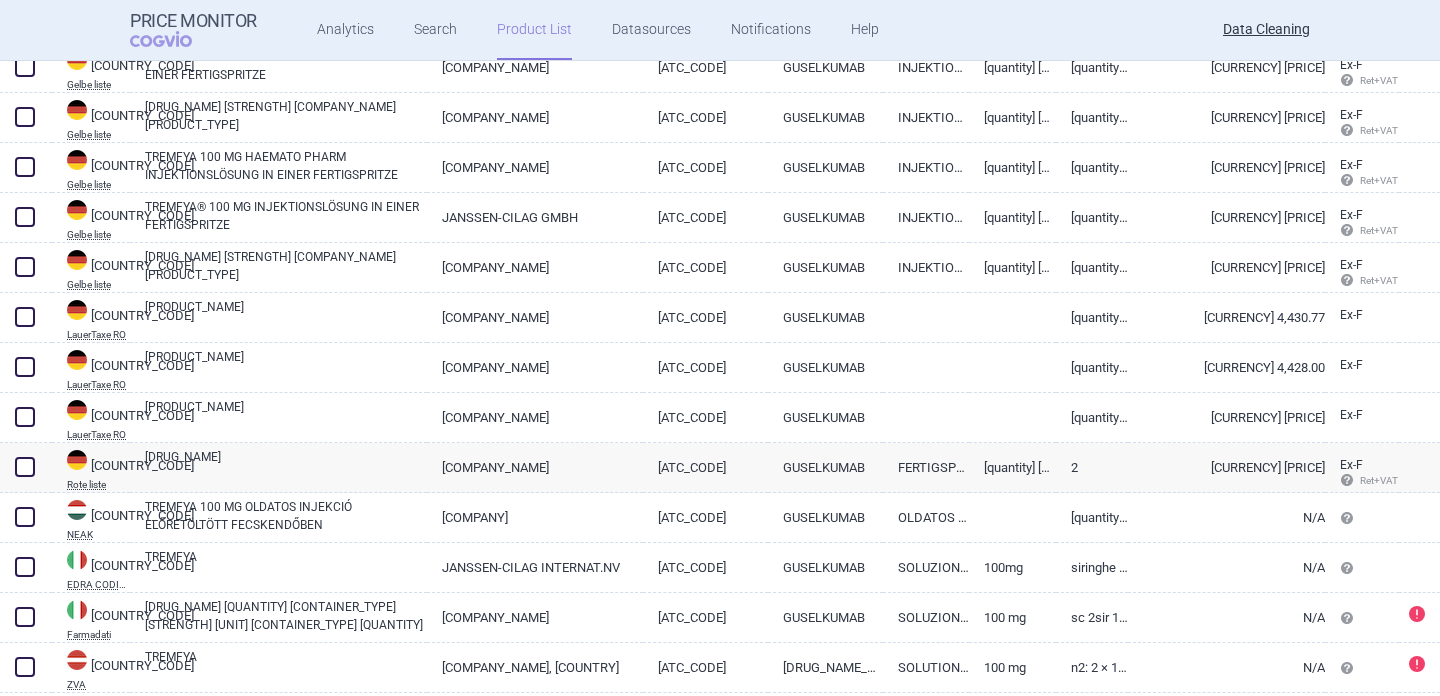 scroll, scrollTop: 682, scrollLeft: 0, axis: vertical 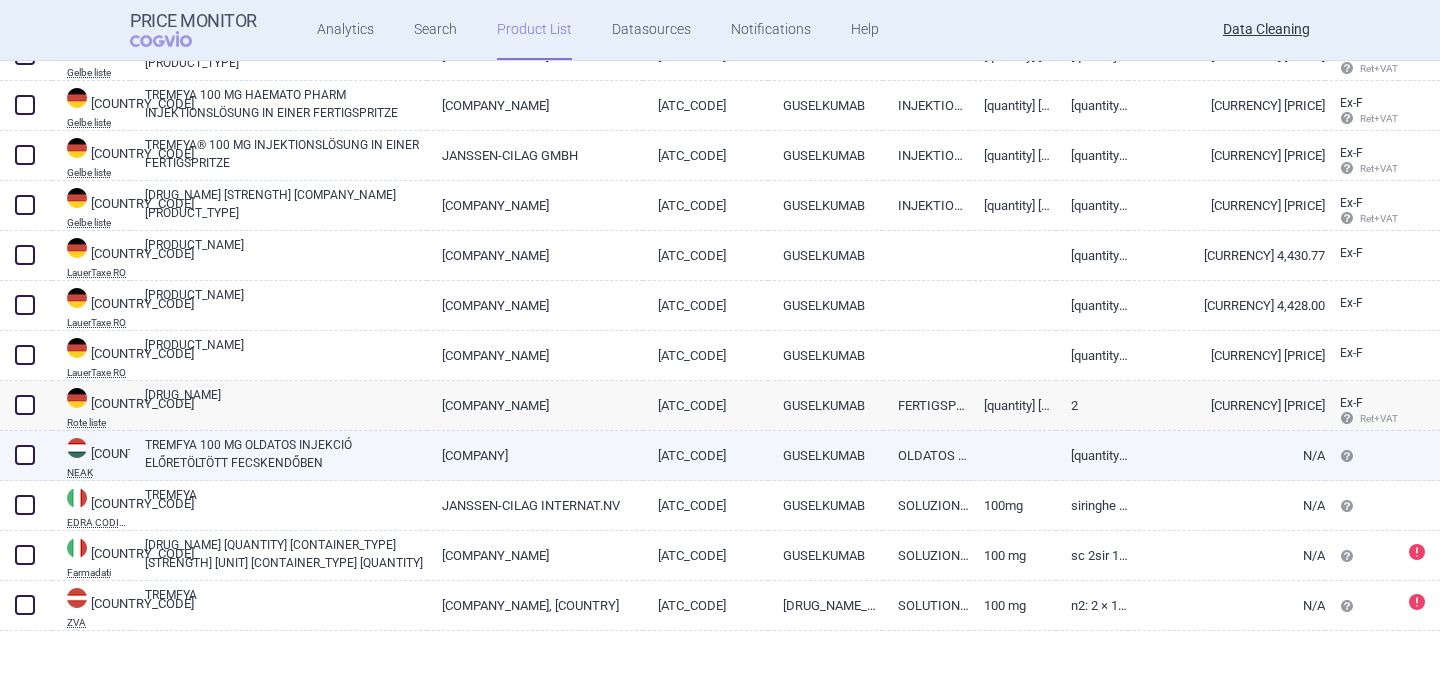 click on "TREMFYA 100 MG OLDATOS INJEKCIÓ ELŐRETÖLTÖTT FECSKENDŐBEN" at bounding box center (286, 454) 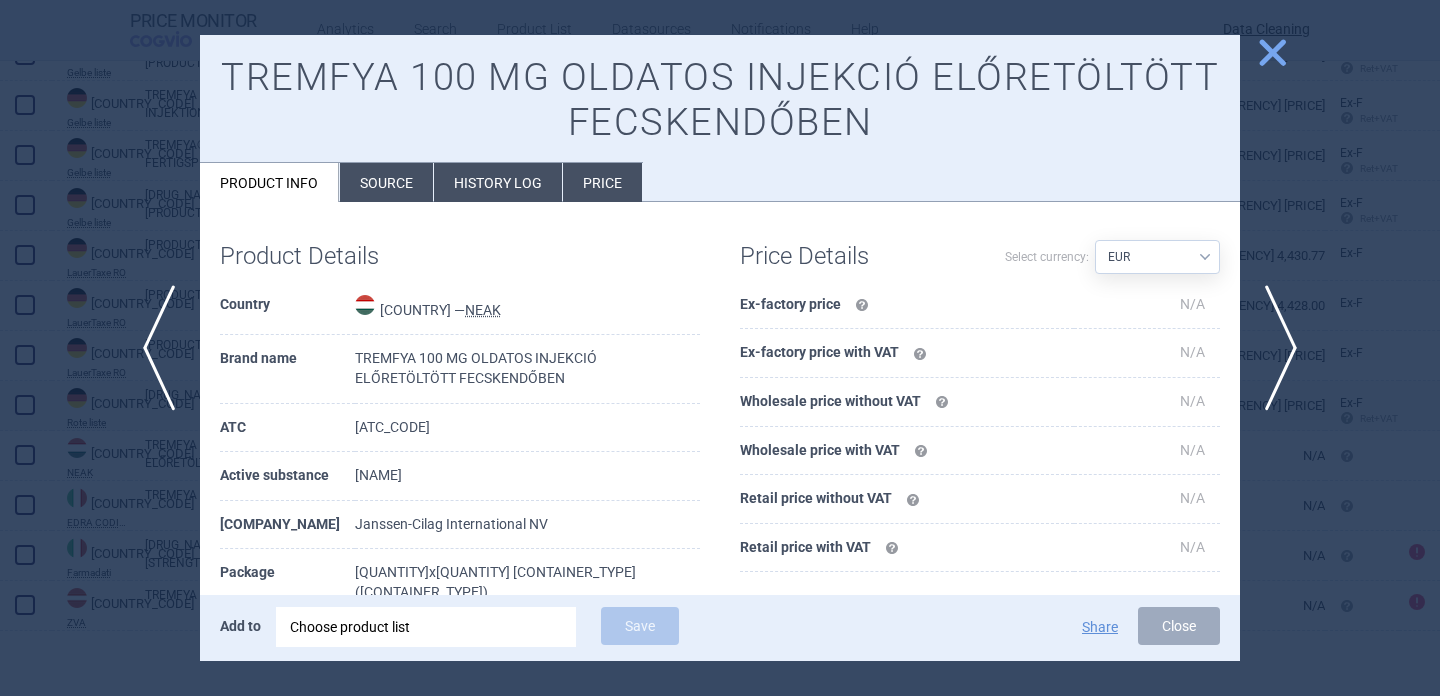 click on "Source" at bounding box center (386, 182) 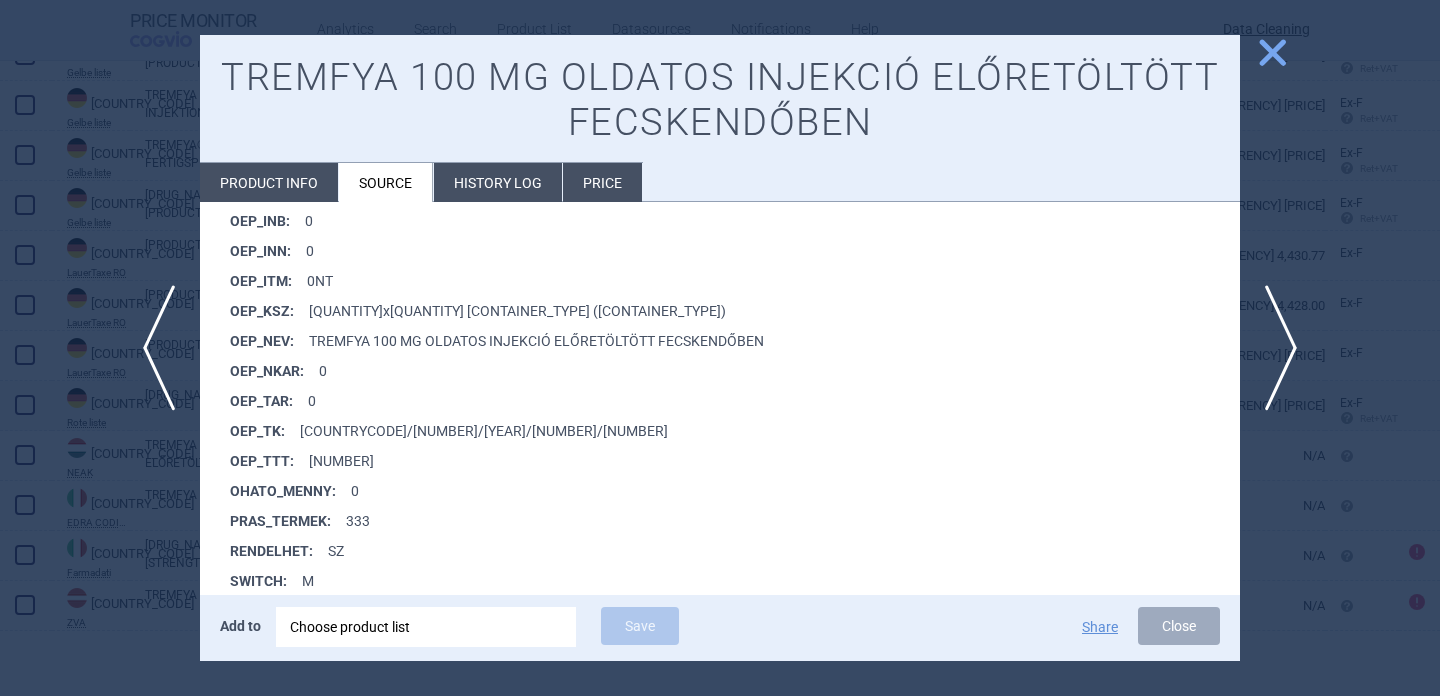 scroll, scrollTop: 1569, scrollLeft: 0, axis: vertical 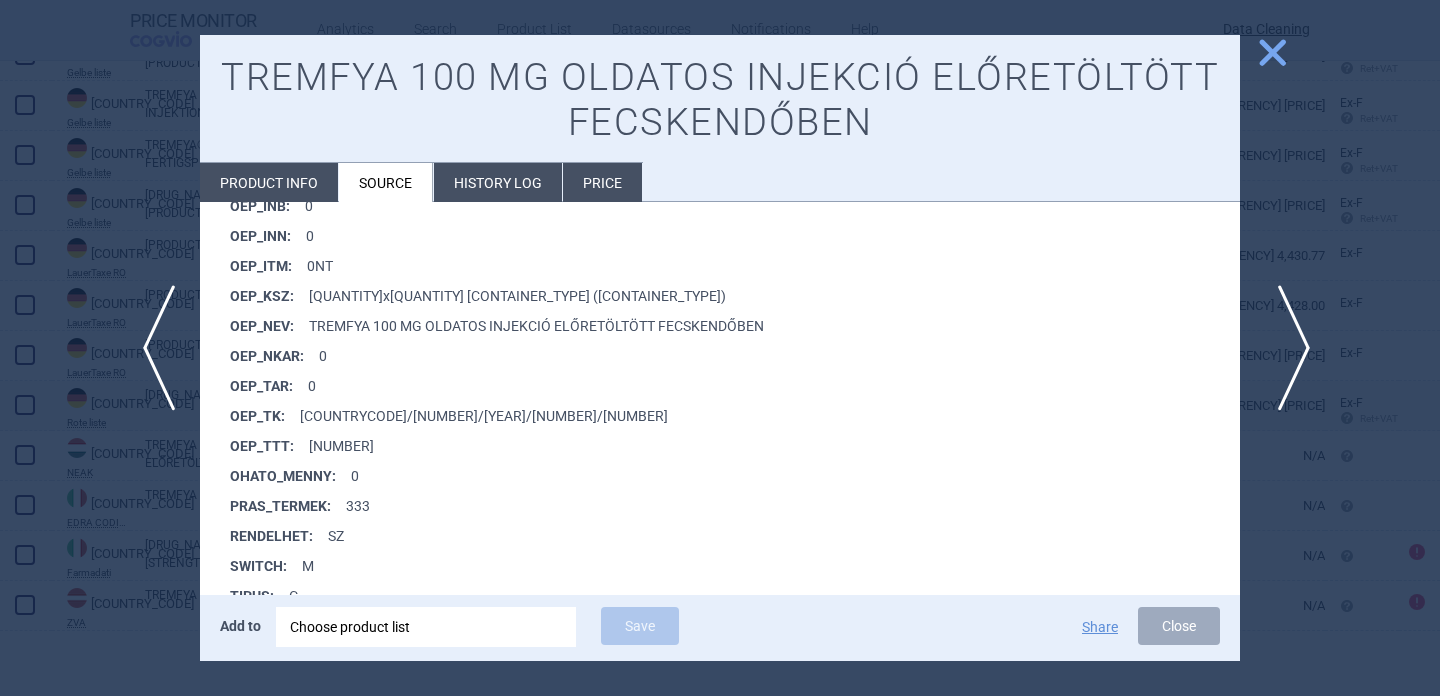 click on "next" at bounding box center (1287, 348) 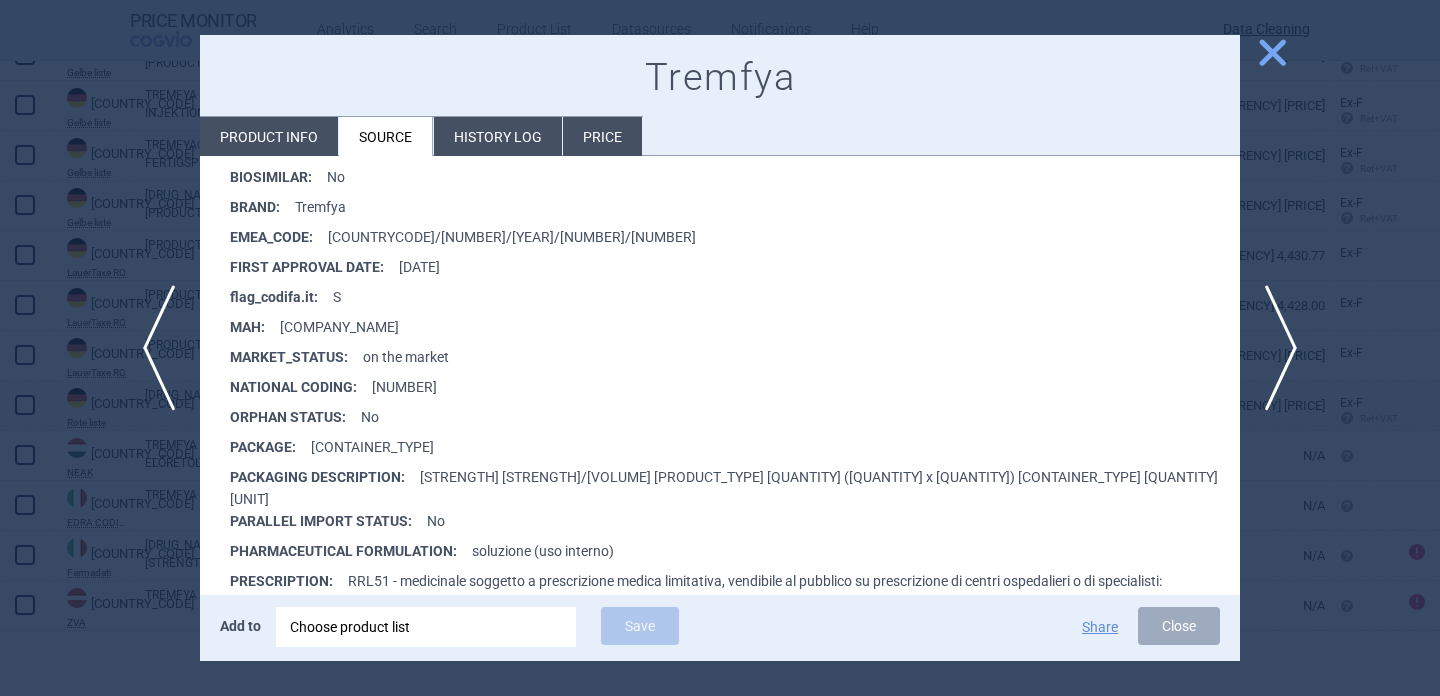 scroll, scrollTop: 412, scrollLeft: 0, axis: vertical 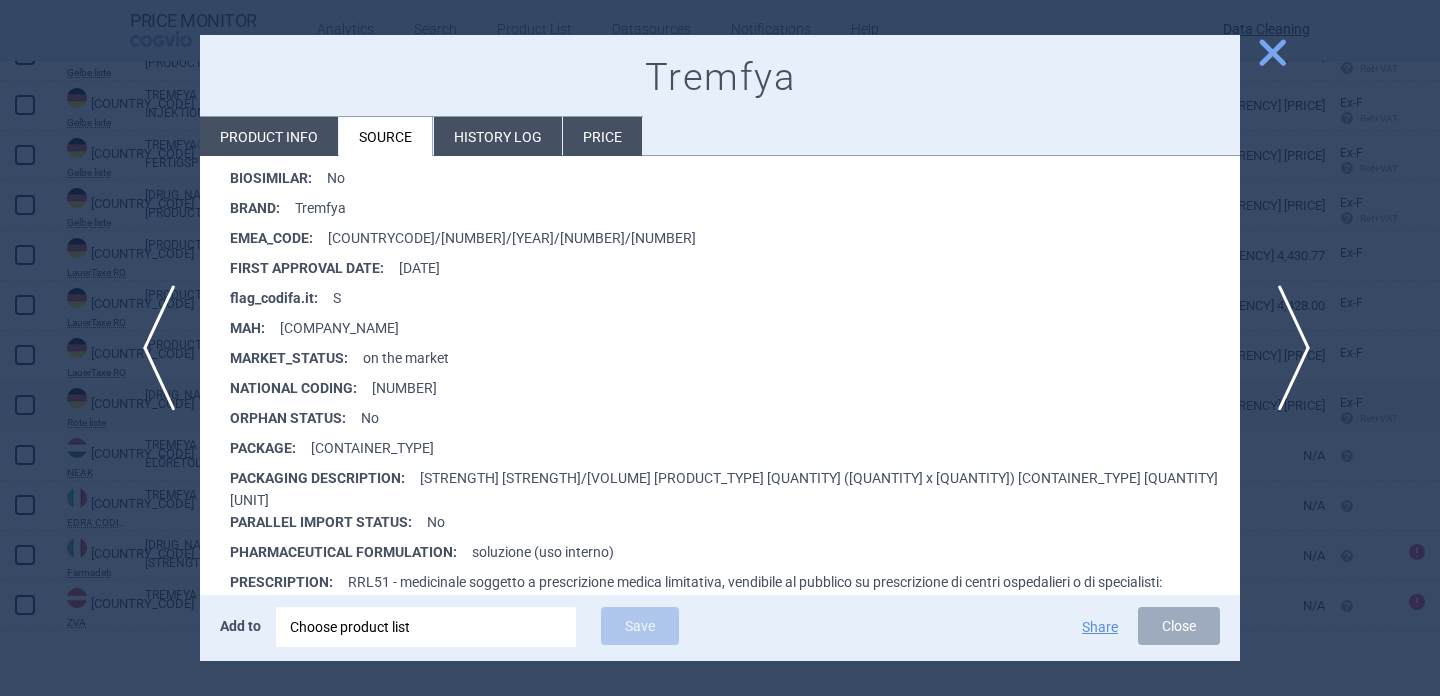 click on "next" at bounding box center (1287, 348) 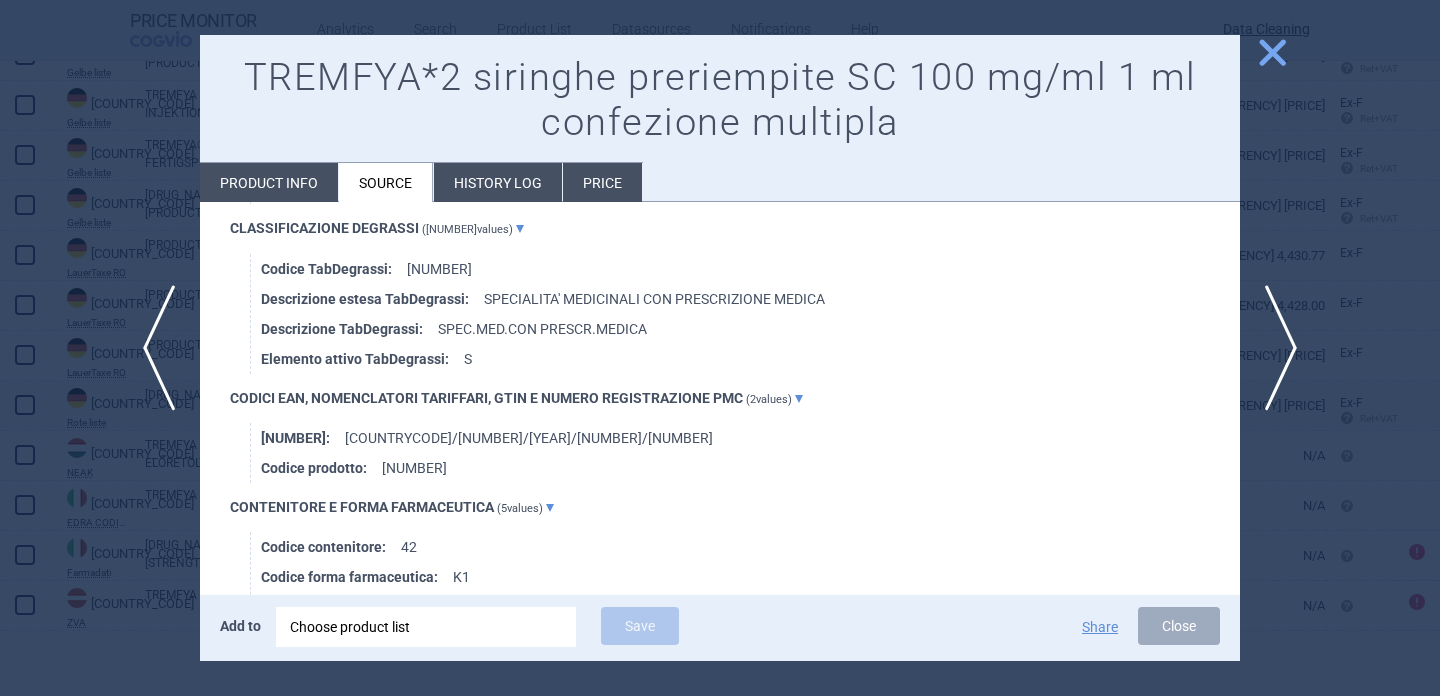 scroll, scrollTop: 1514, scrollLeft: 0, axis: vertical 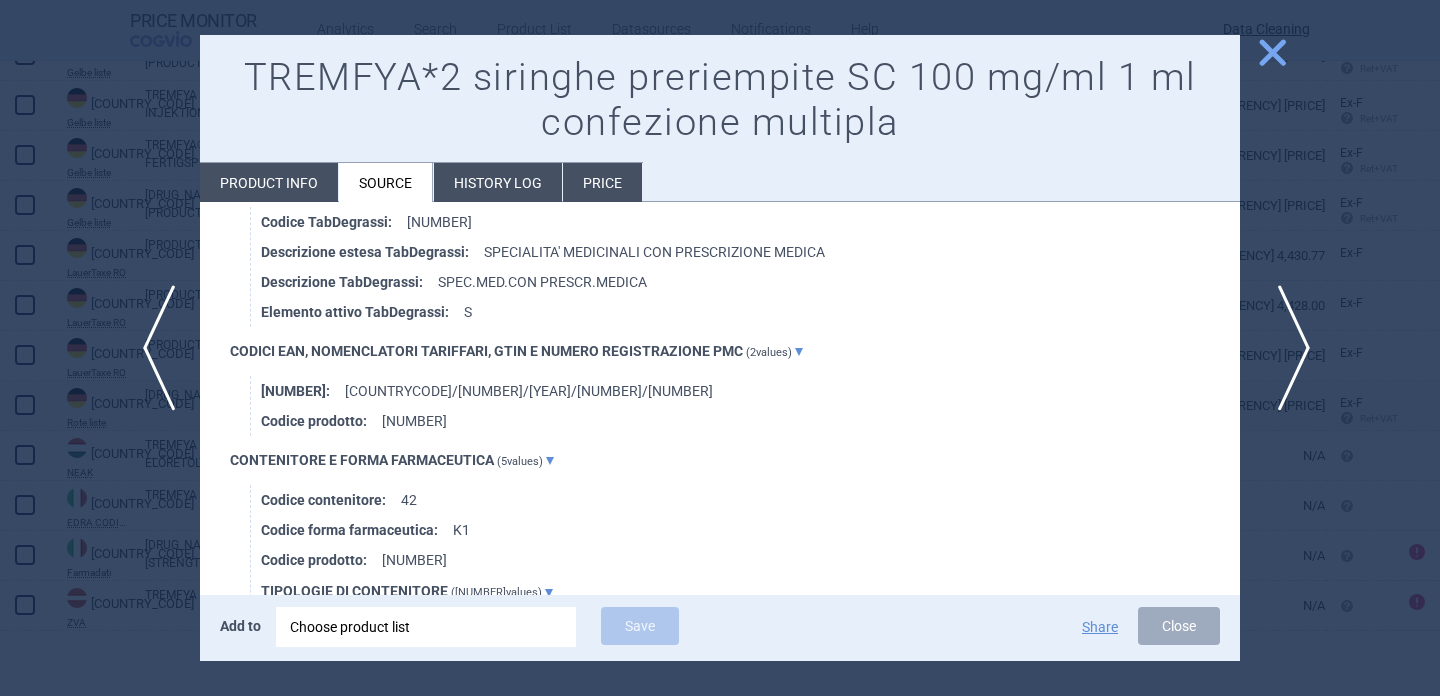 click on "next" at bounding box center (1287, 348) 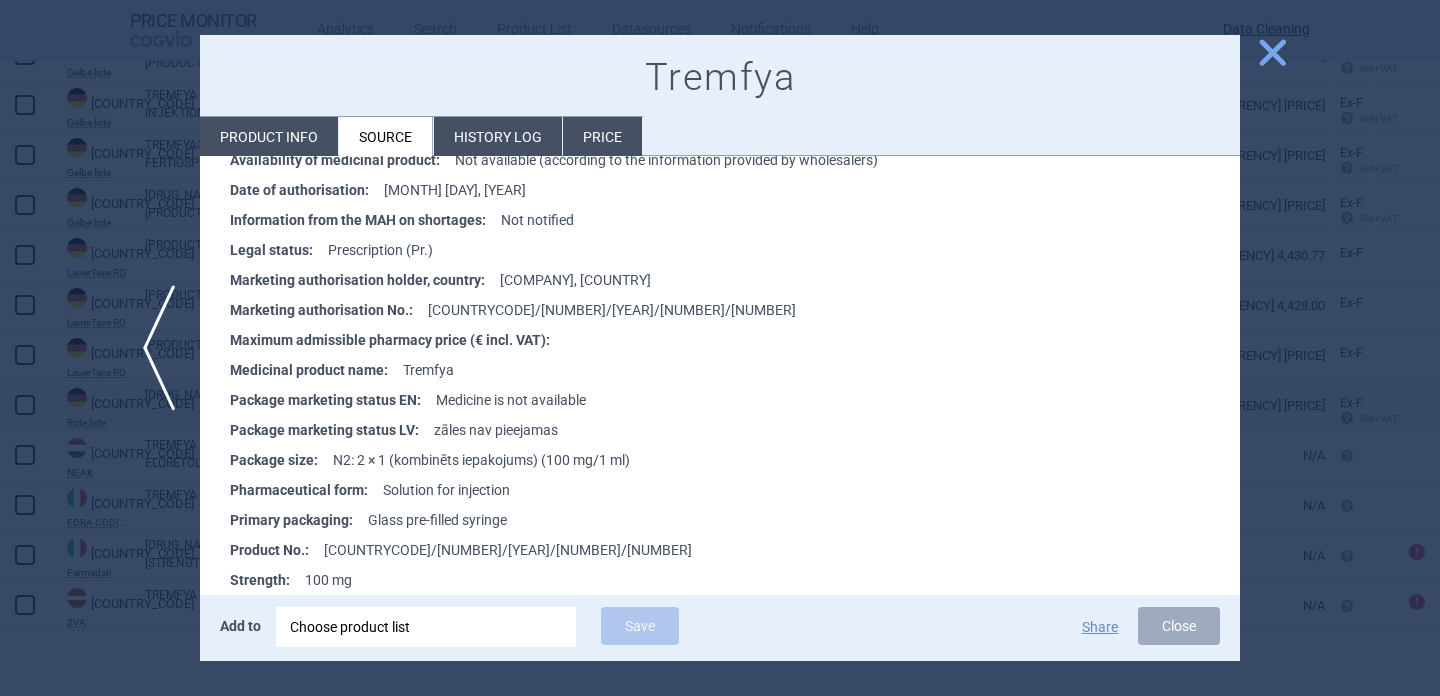 scroll, scrollTop: 405, scrollLeft: 0, axis: vertical 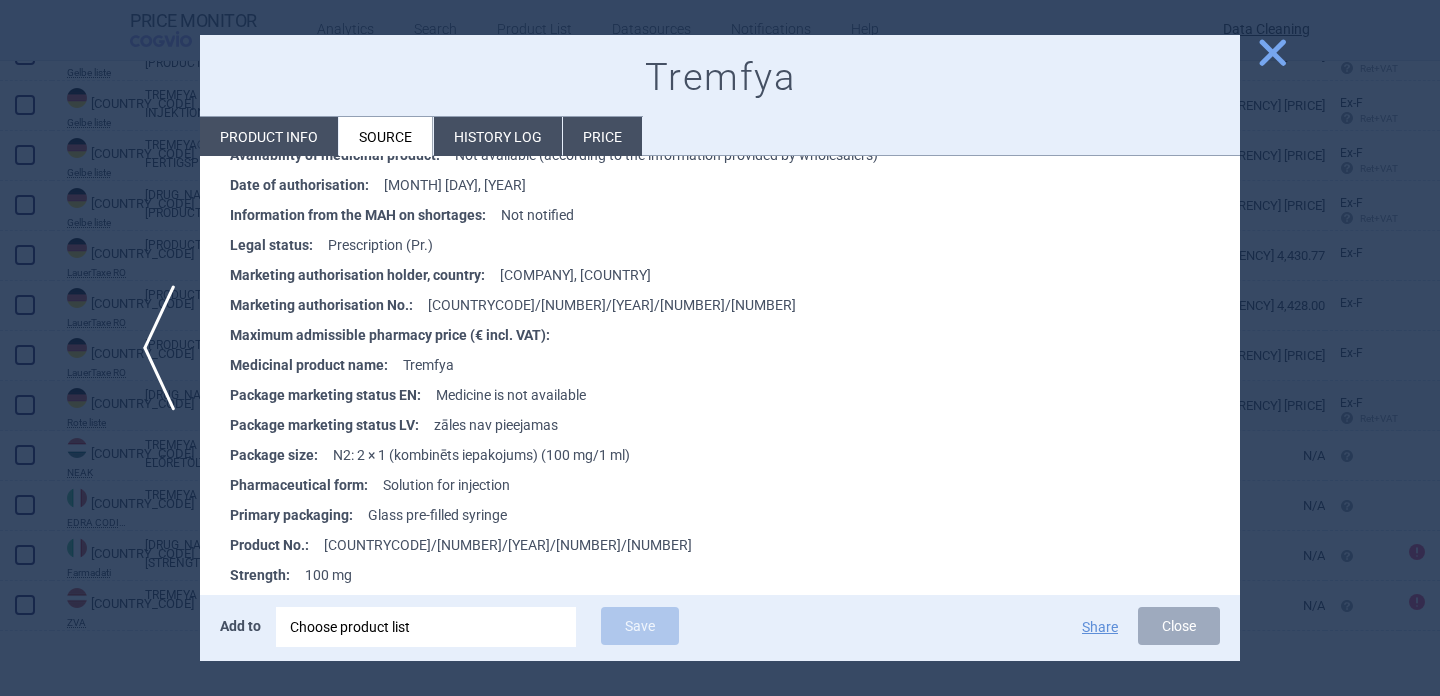 click at bounding box center [720, 348] 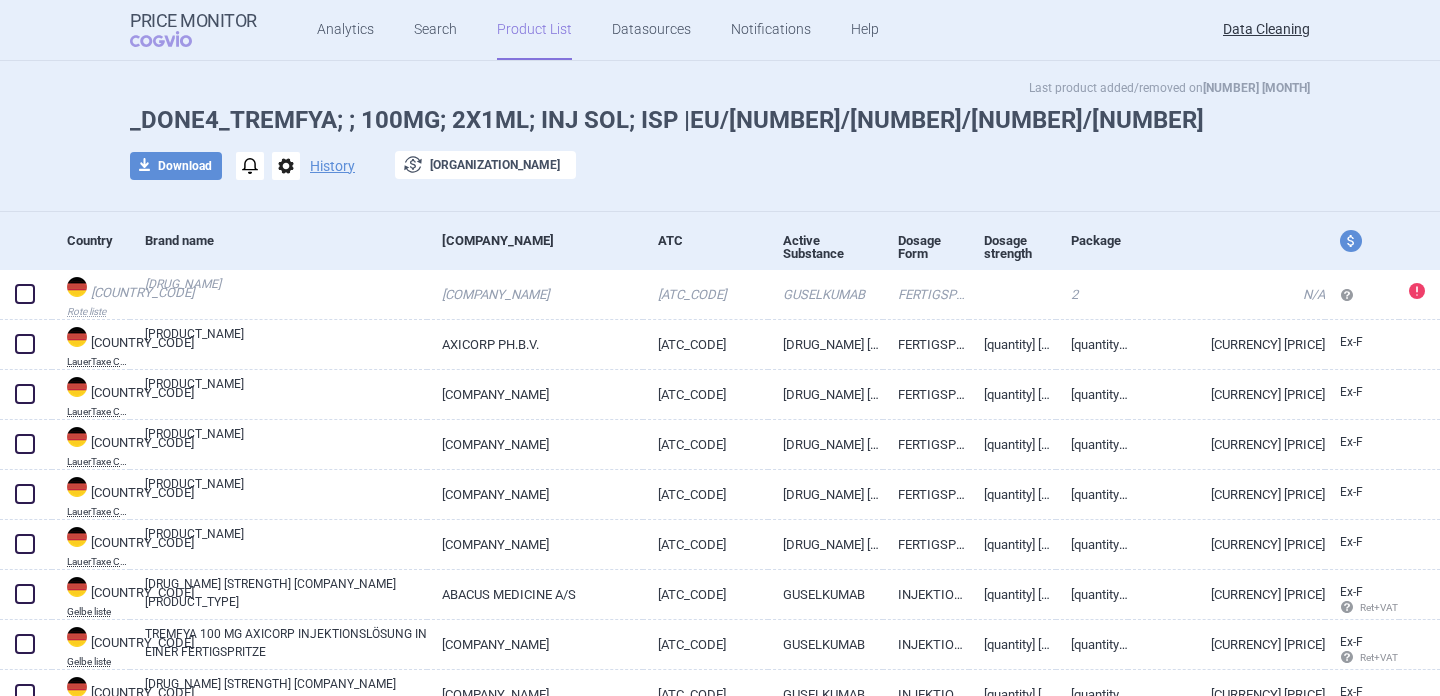 scroll, scrollTop: 0, scrollLeft: 0, axis: both 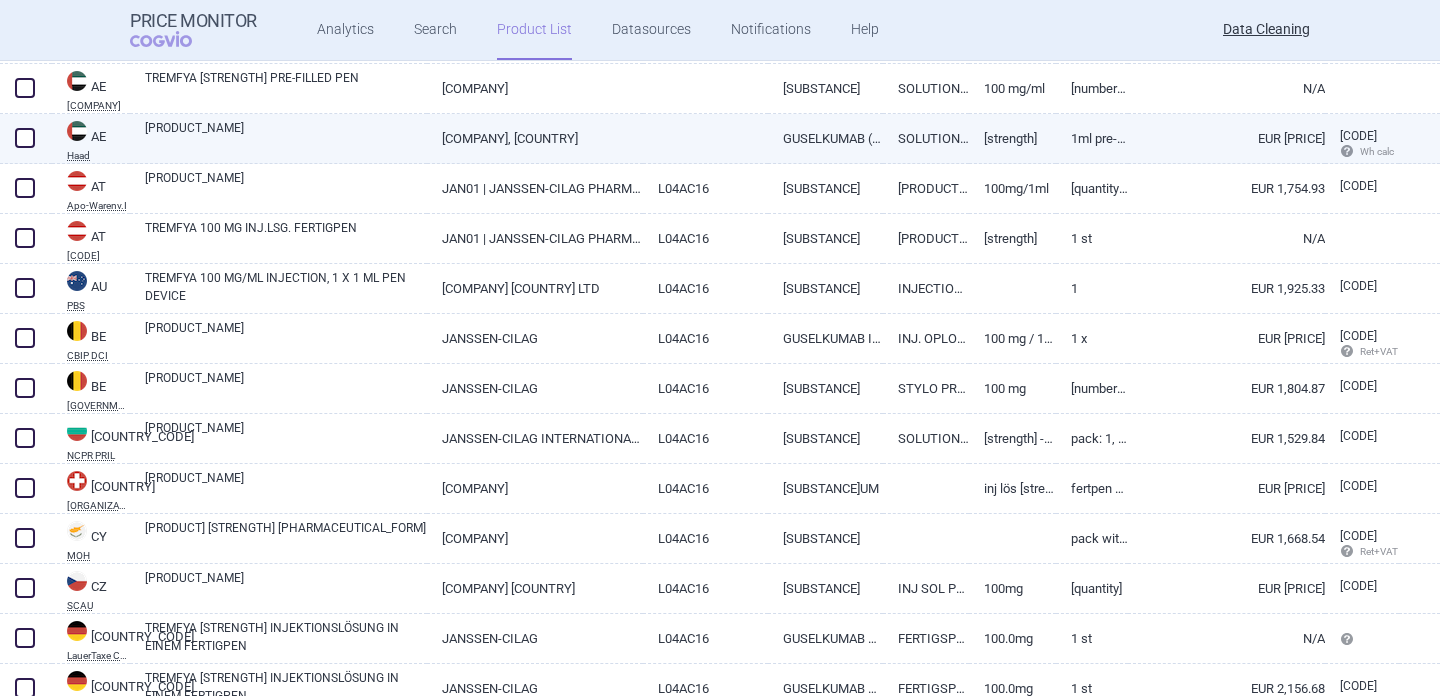 click on "[PRODUCT_NAME]" at bounding box center [286, 137] 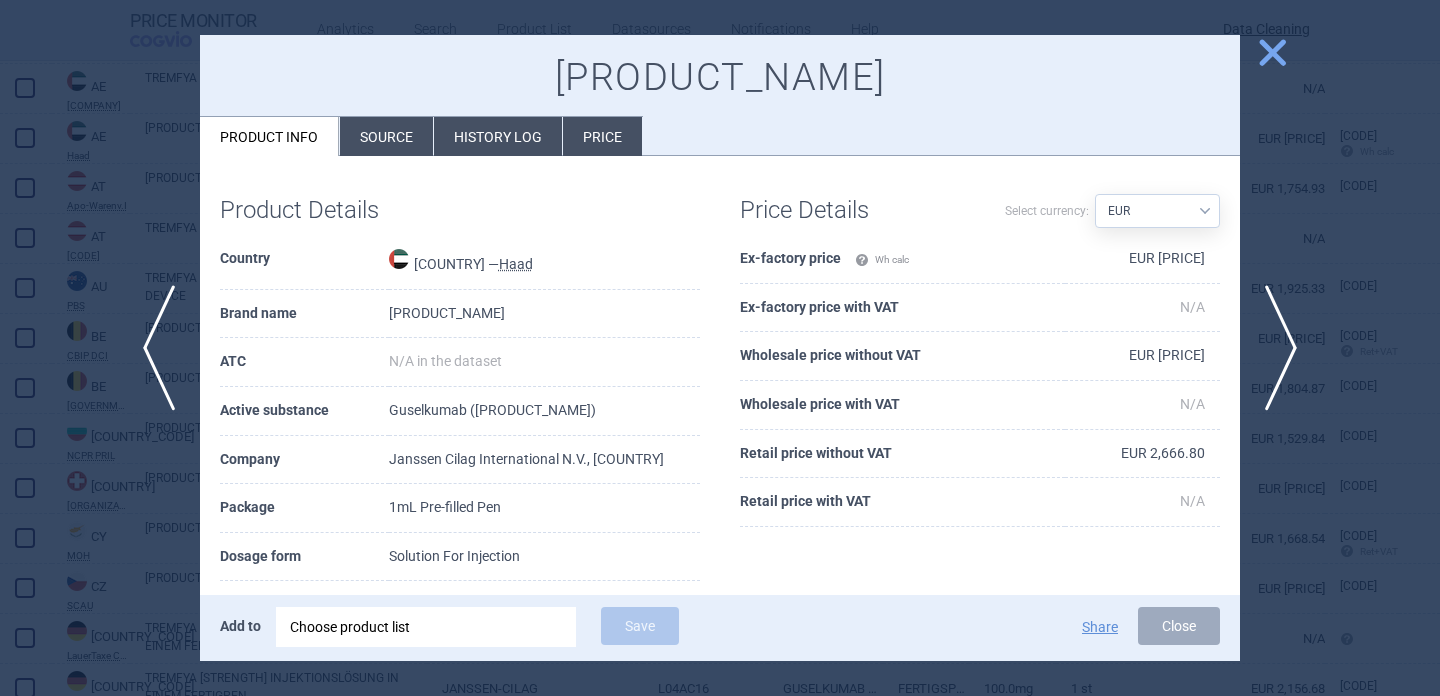 scroll, scrollTop: 30, scrollLeft: 0, axis: vertical 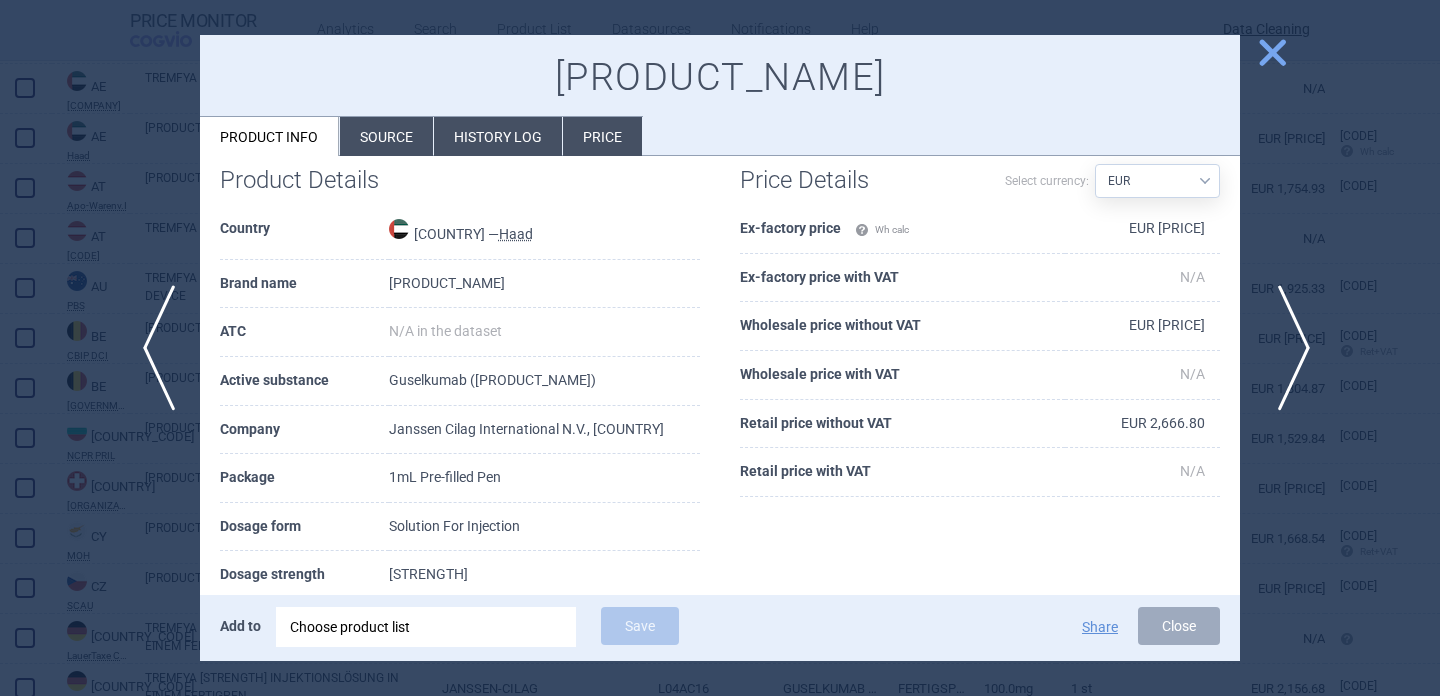 click on "next" at bounding box center (1287, 348) 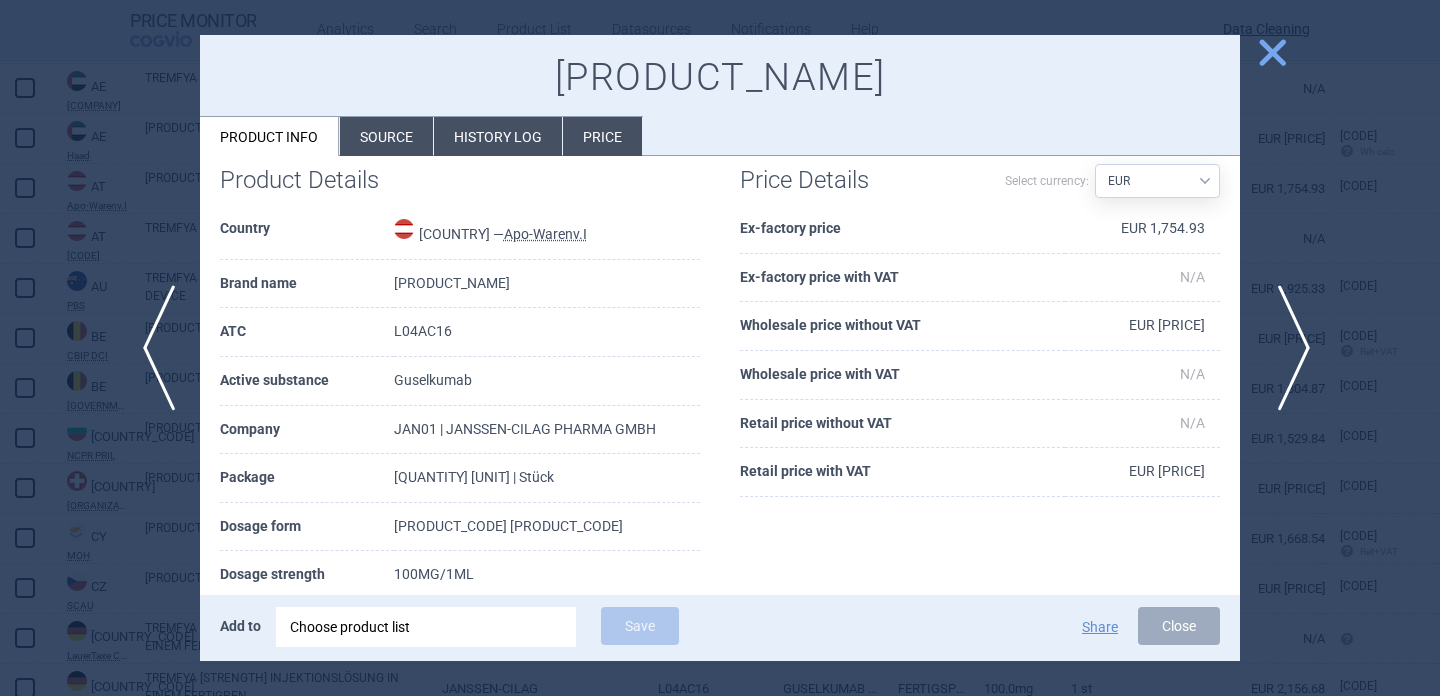 click on "next" at bounding box center (1287, 348) 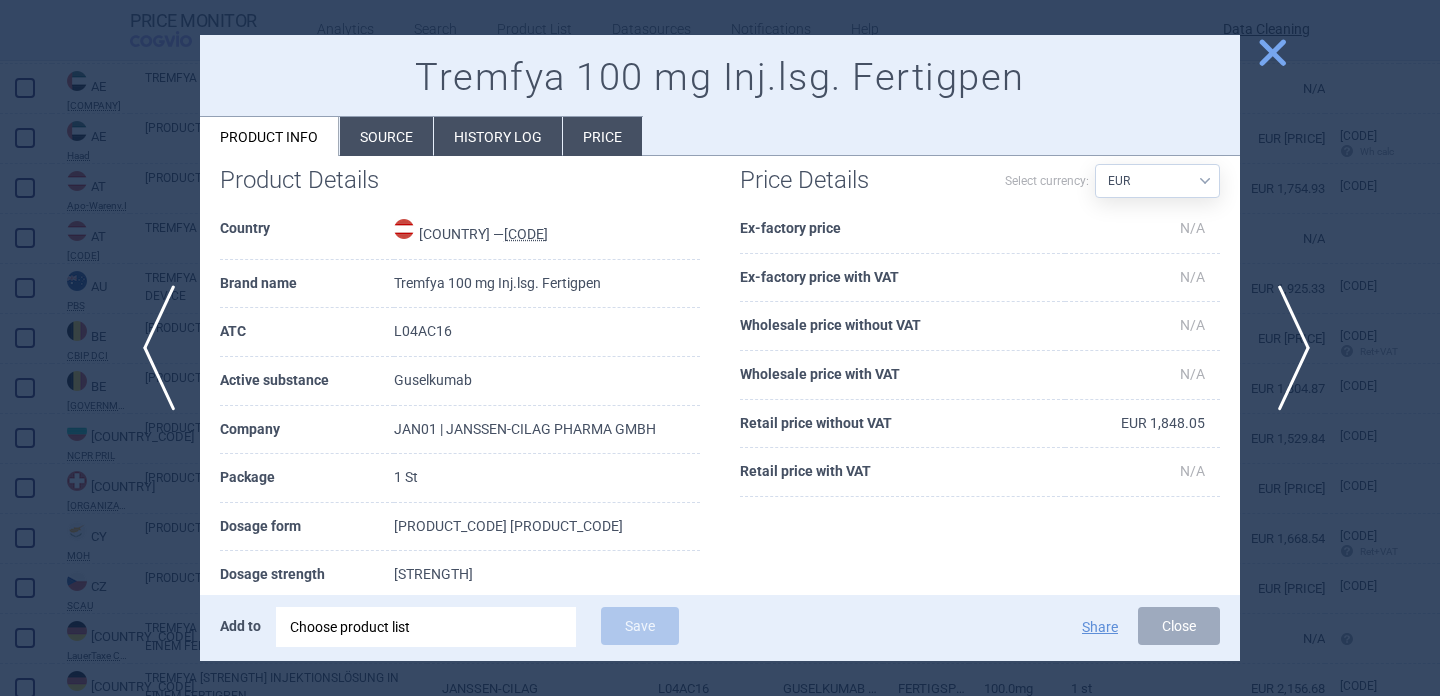 click on "next" at bounding box center [1287, 348] 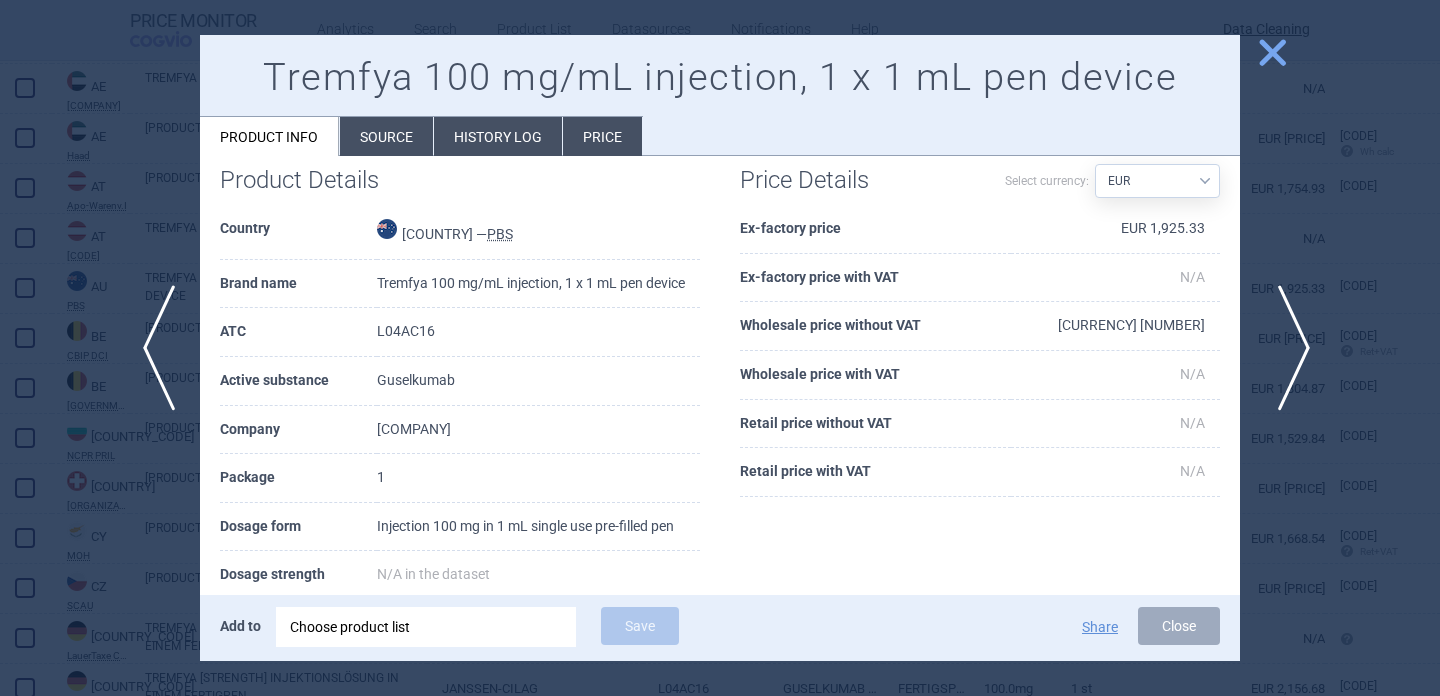 click on "next" at bounding box center [1287, 348] 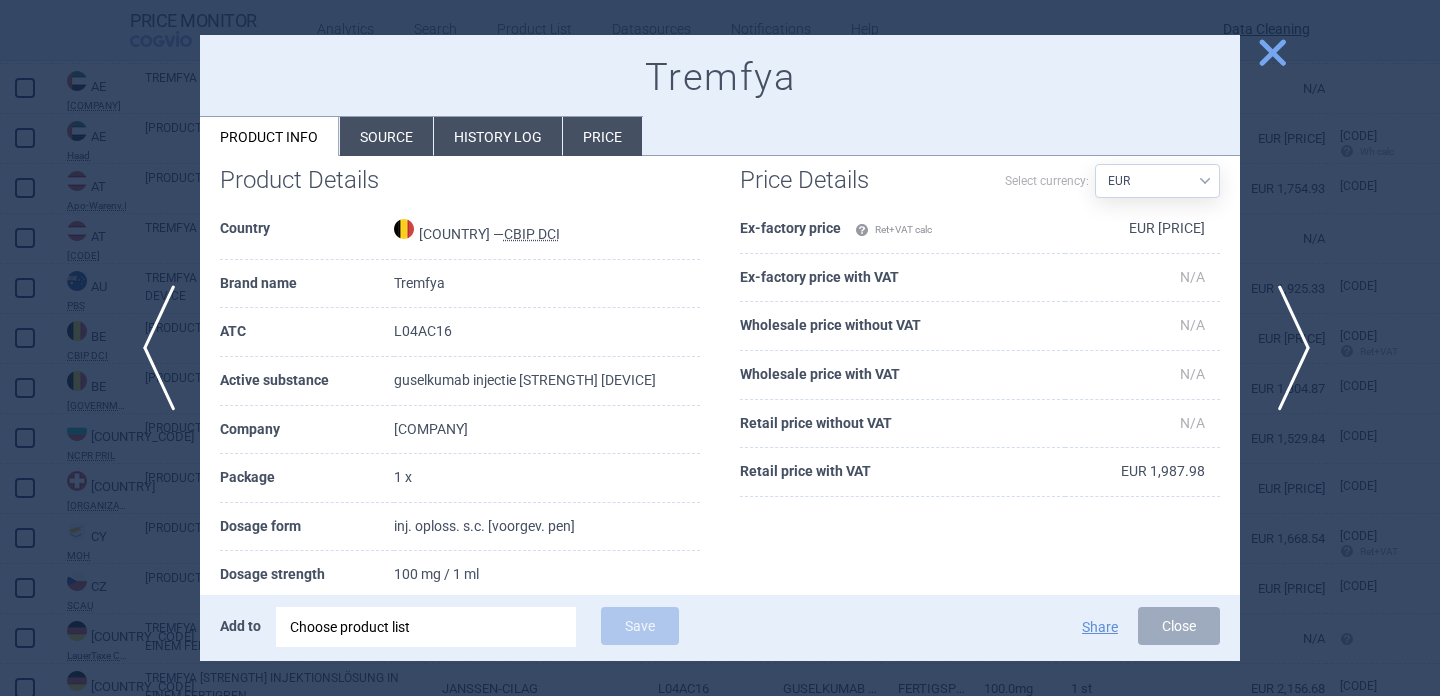 click on "next" at bounding box center [1287, 348] 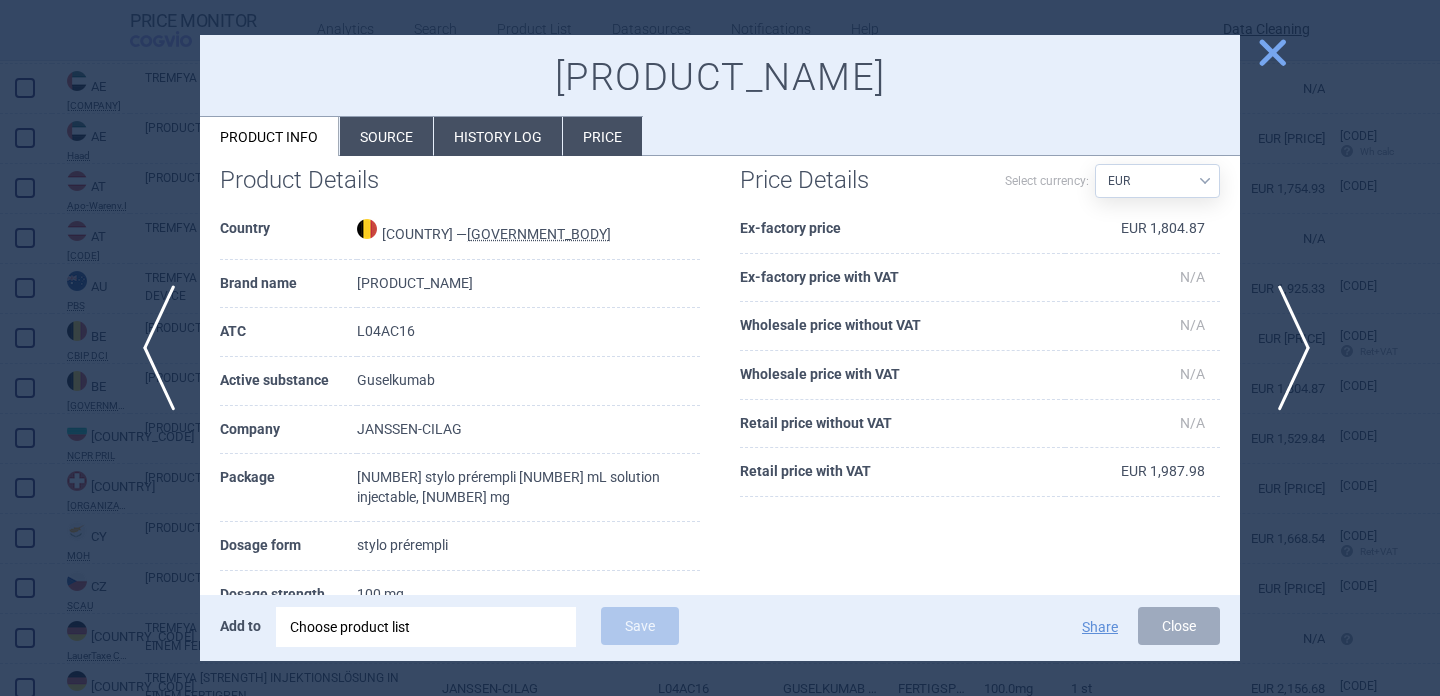 click on "next" at bounding box center (1287, 348) 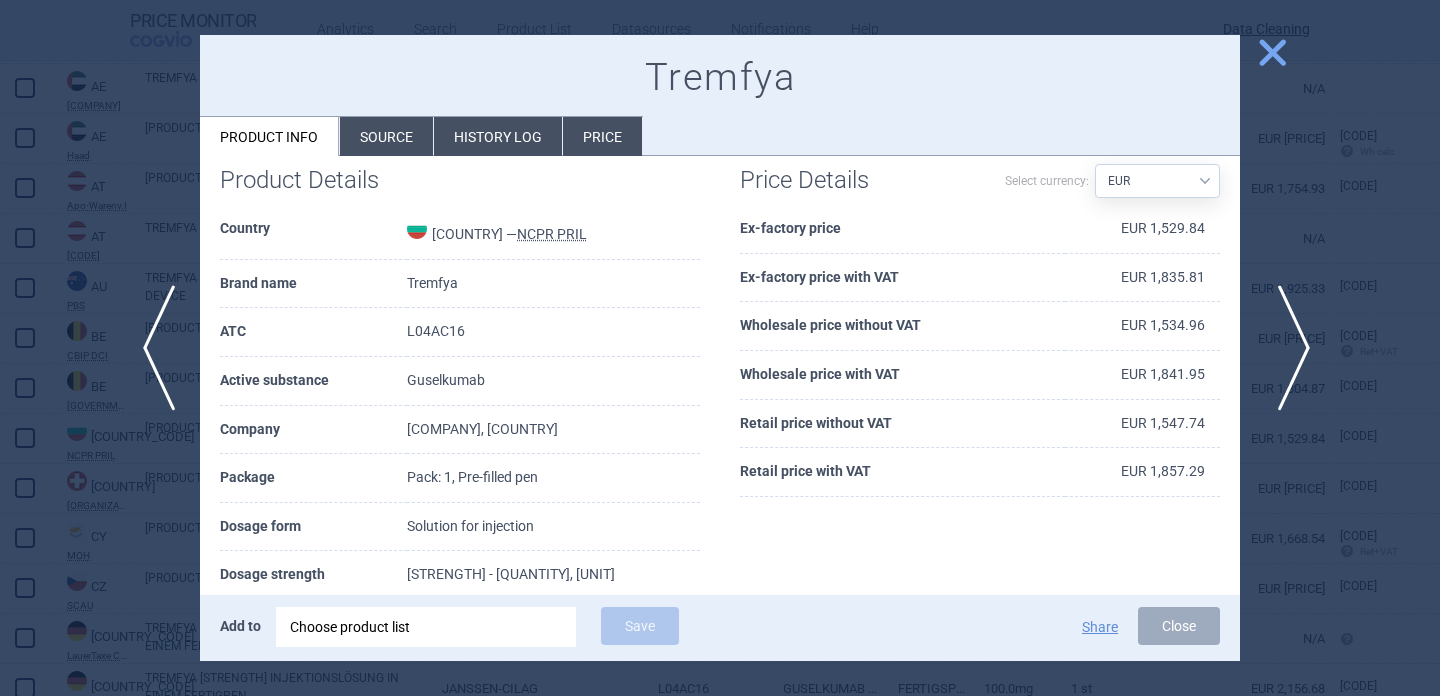 click on "next" at bounding box center [1287, 348] 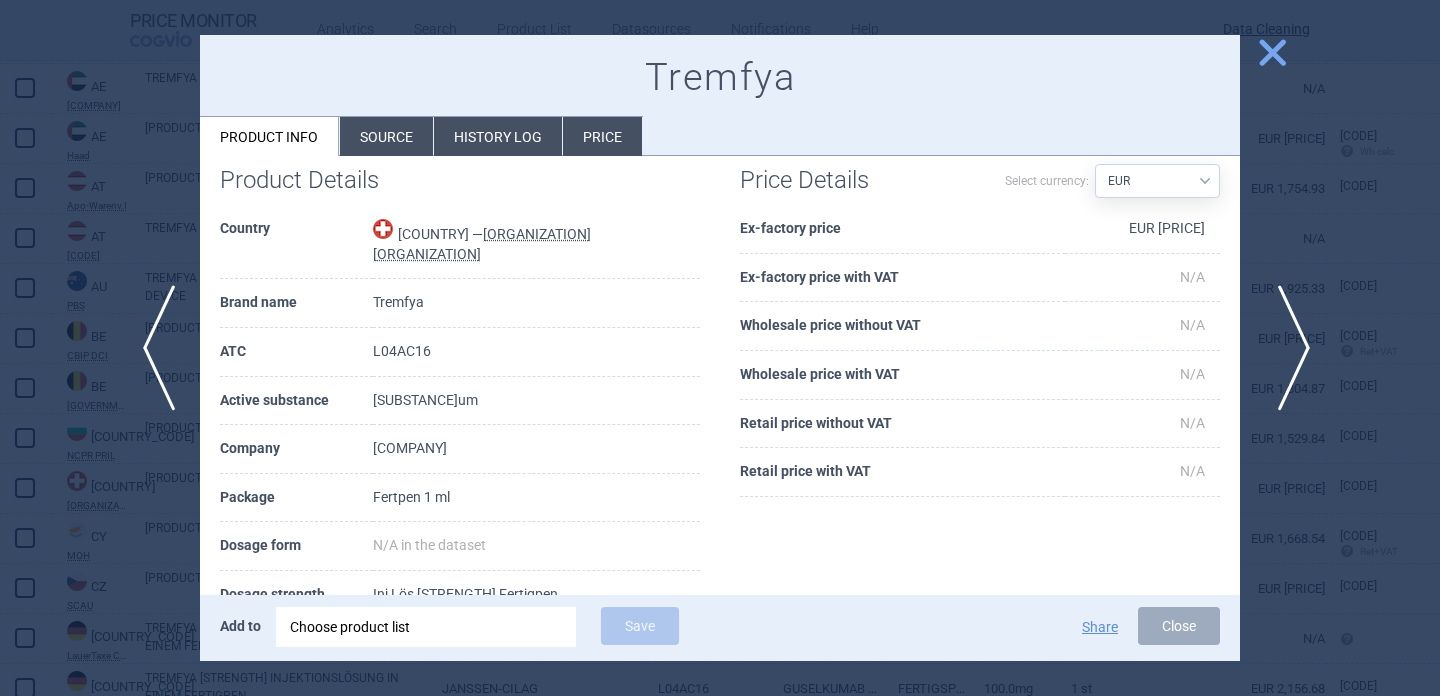 click on "next" at bounding box center (1287, 348) 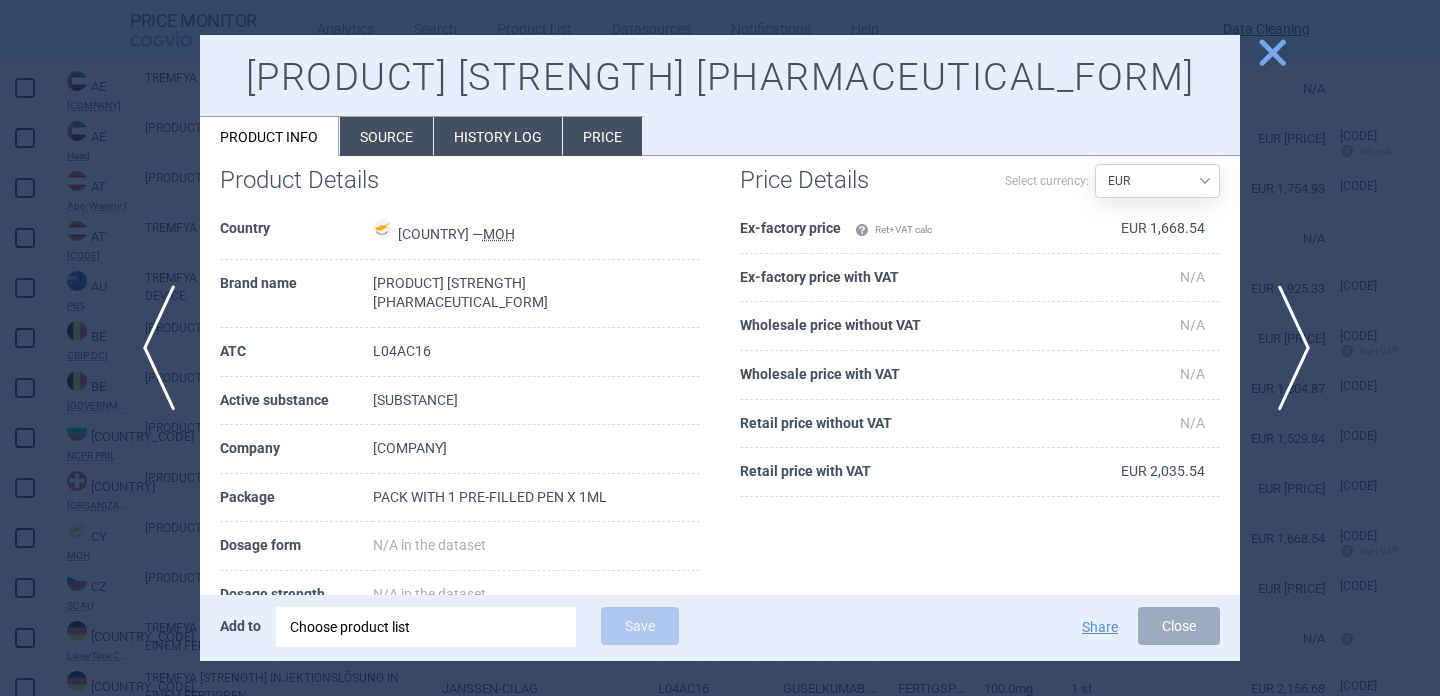 click on "next" at bounding box center (1287, 348) 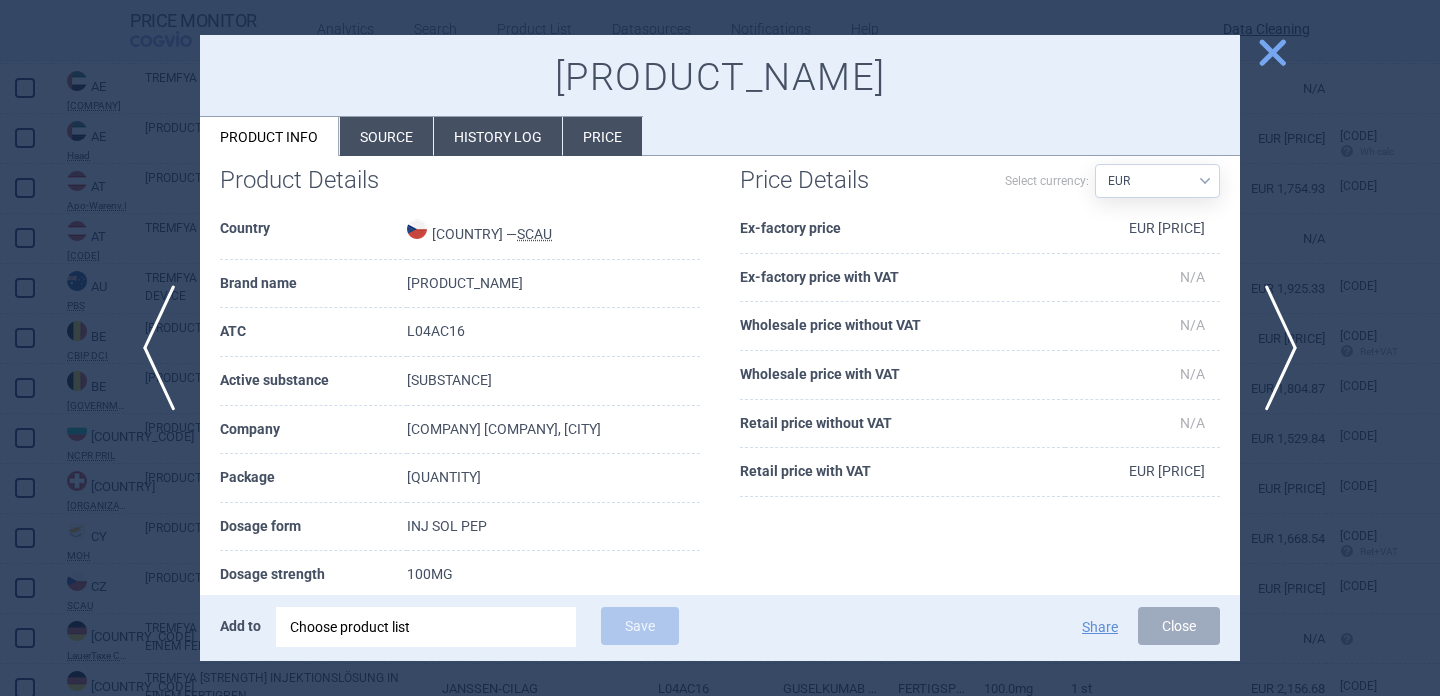 click at bounding box center [720, 348] 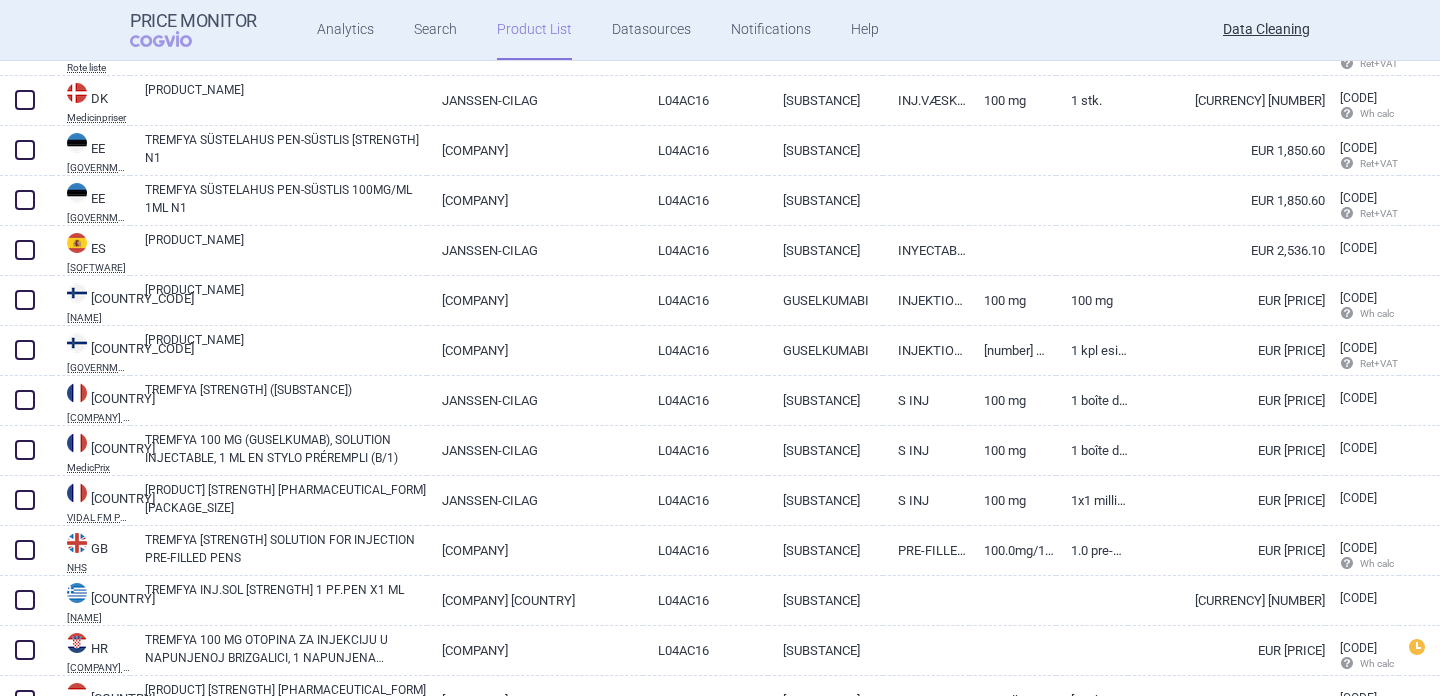 scroll, scrollTop: 2848, scrollLeft: 0, axis: vertical 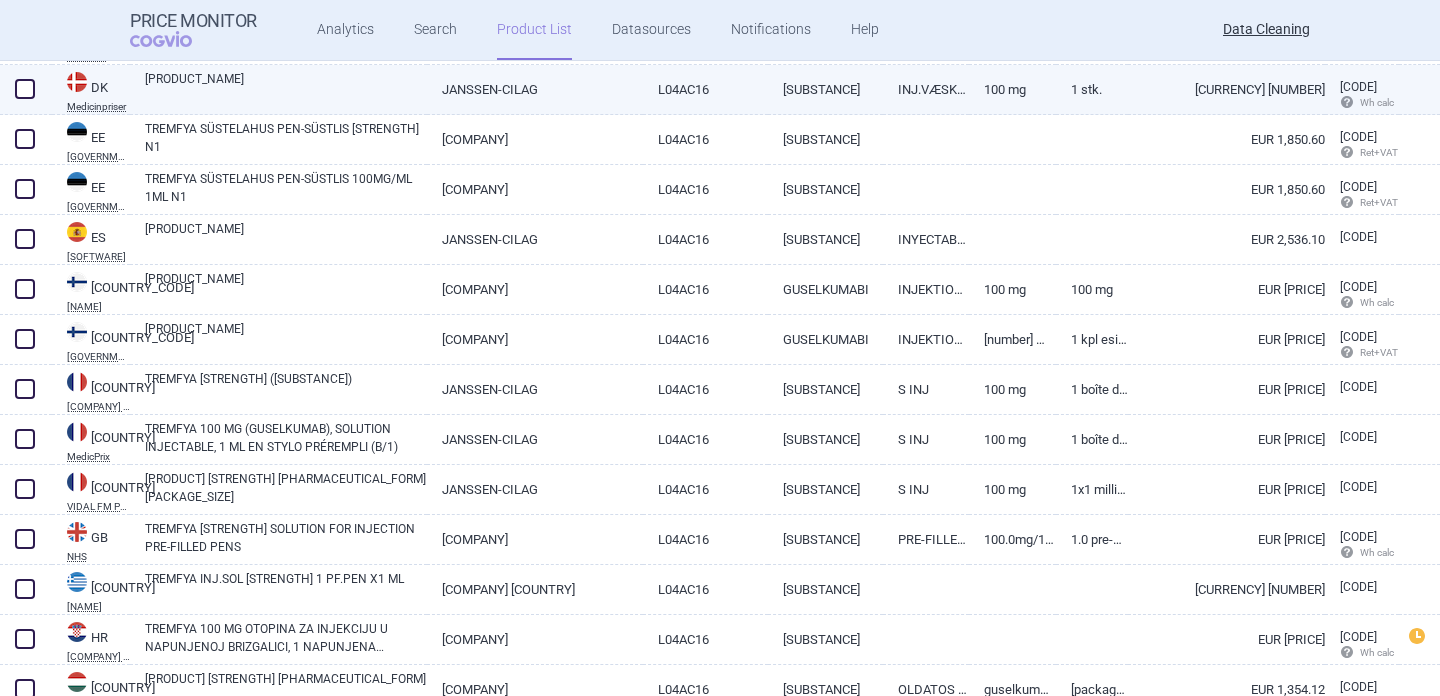 click on "TREMFYA" at bounding box center [286, 88] 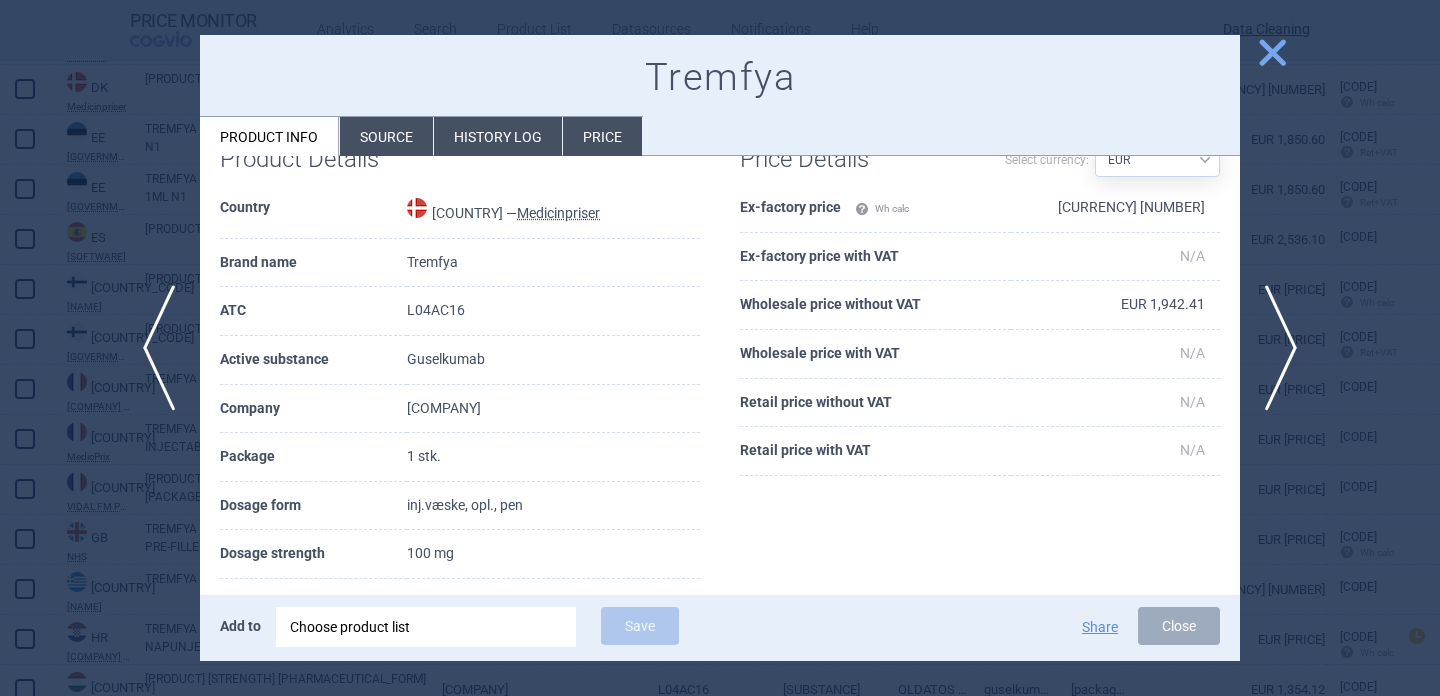 scroll, scrollTop: 0, scrollLeft: 0, axis: both 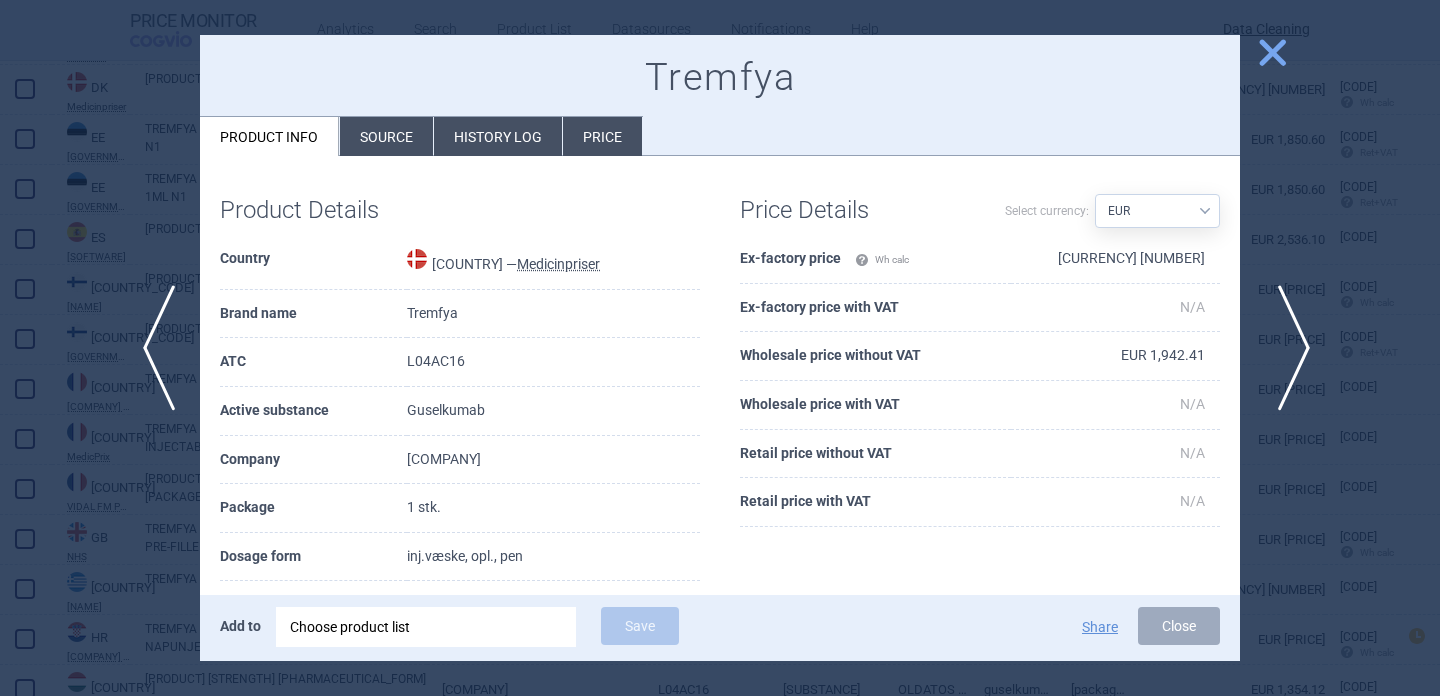 click on "next" at bounding box center [1287, 348] 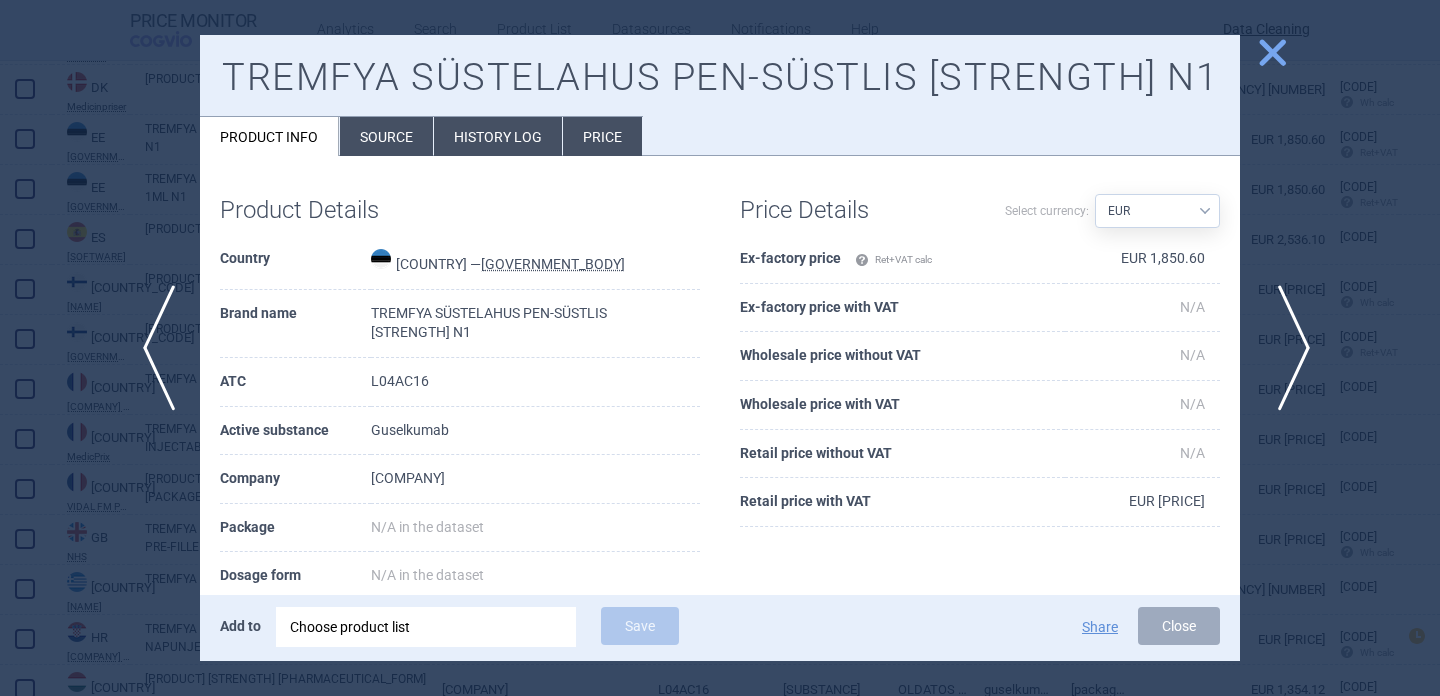 click on "next" at bounding box center [1287, 348] 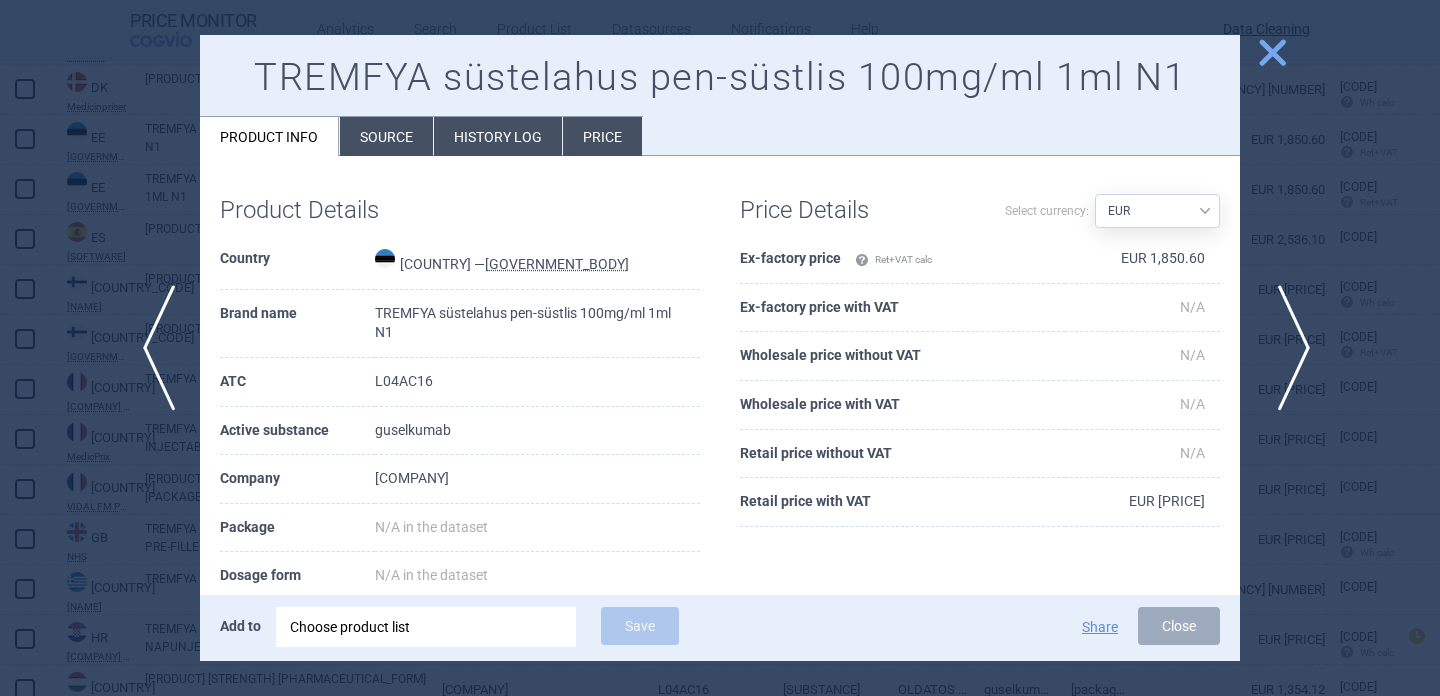 click on "next" at bounding box center (1287, 348) 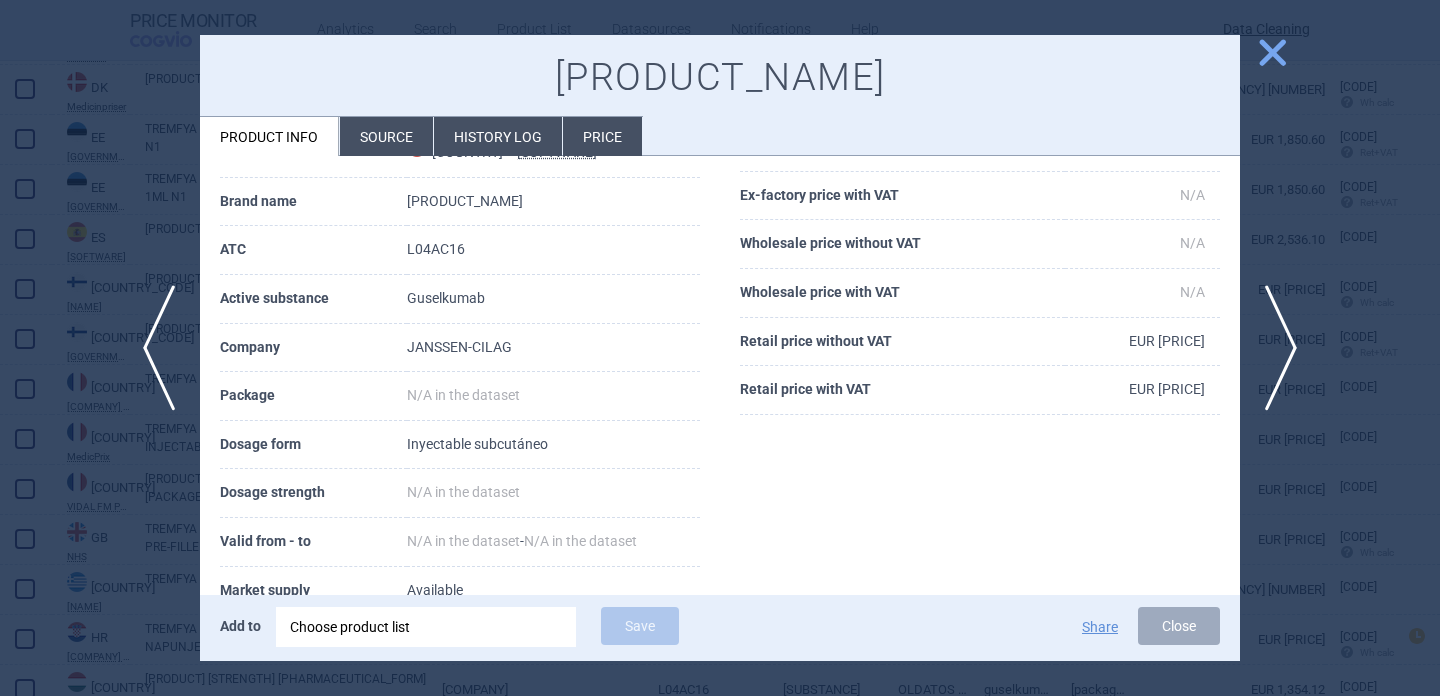 scroll, scrollTop: 173, scrollLeft: 0, axis: vertical 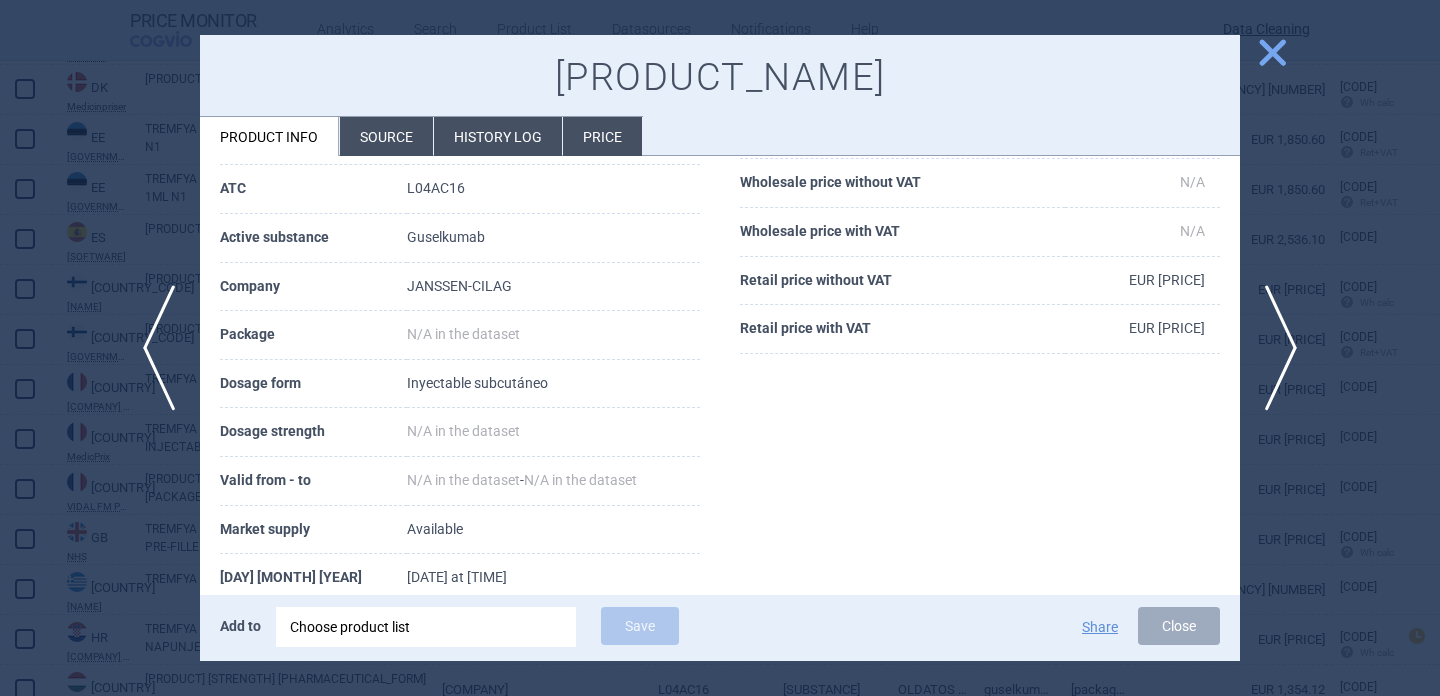 click on "Source" at bounding box center [386, 136] 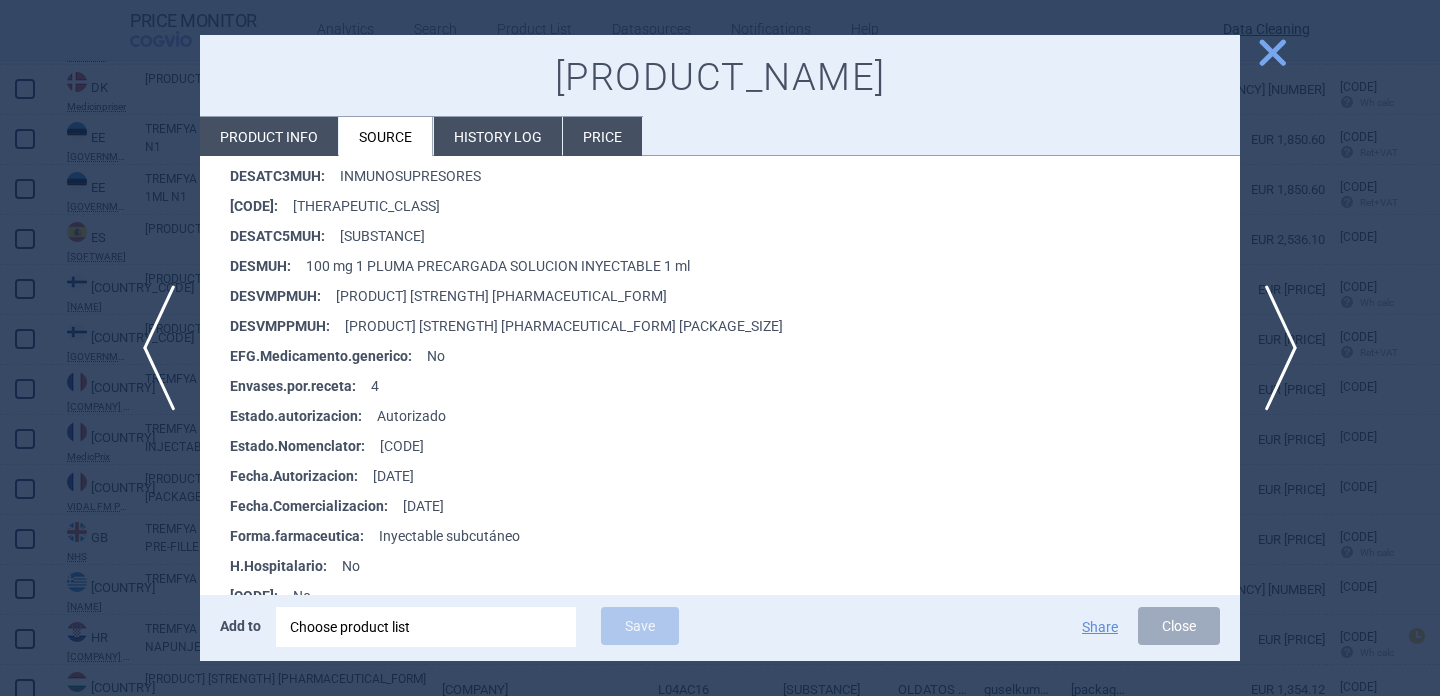 scroll, scrollTop: 572, scrollLeft: 0, axis: vertical 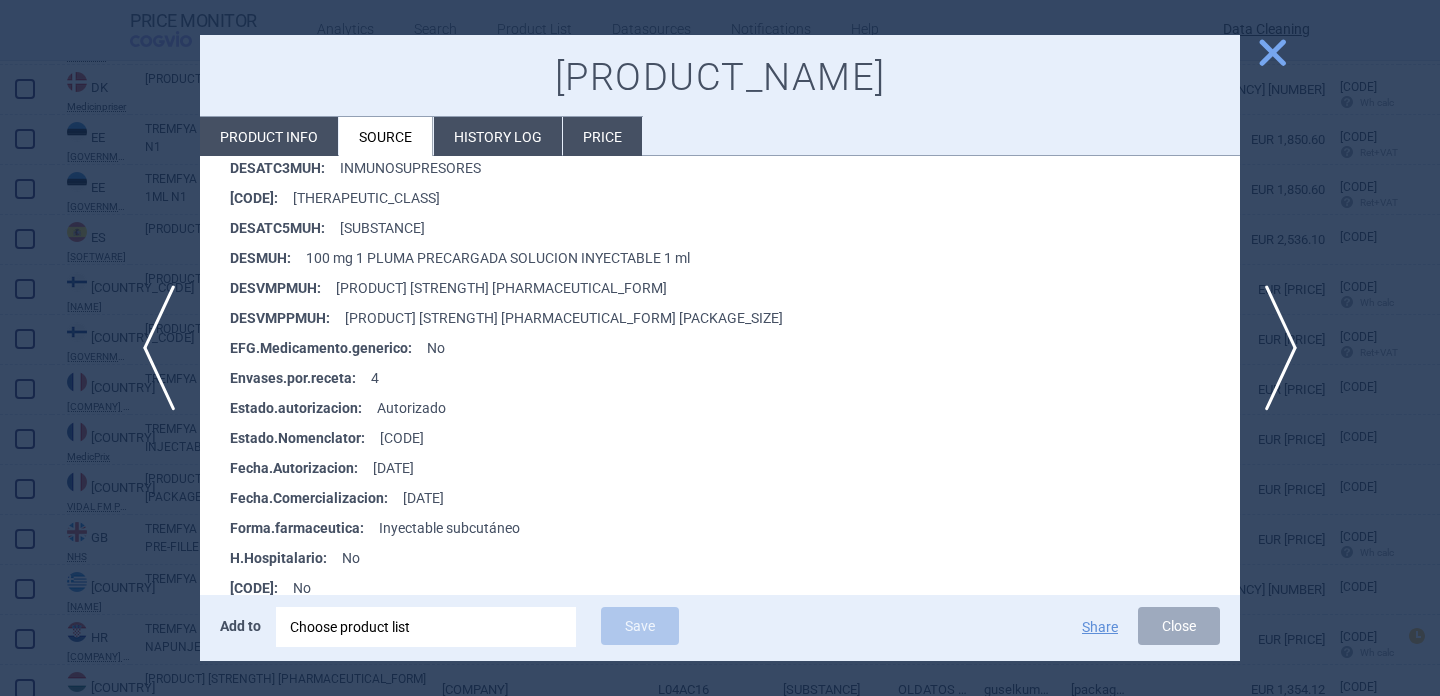 click at bounding box center (720, 348) 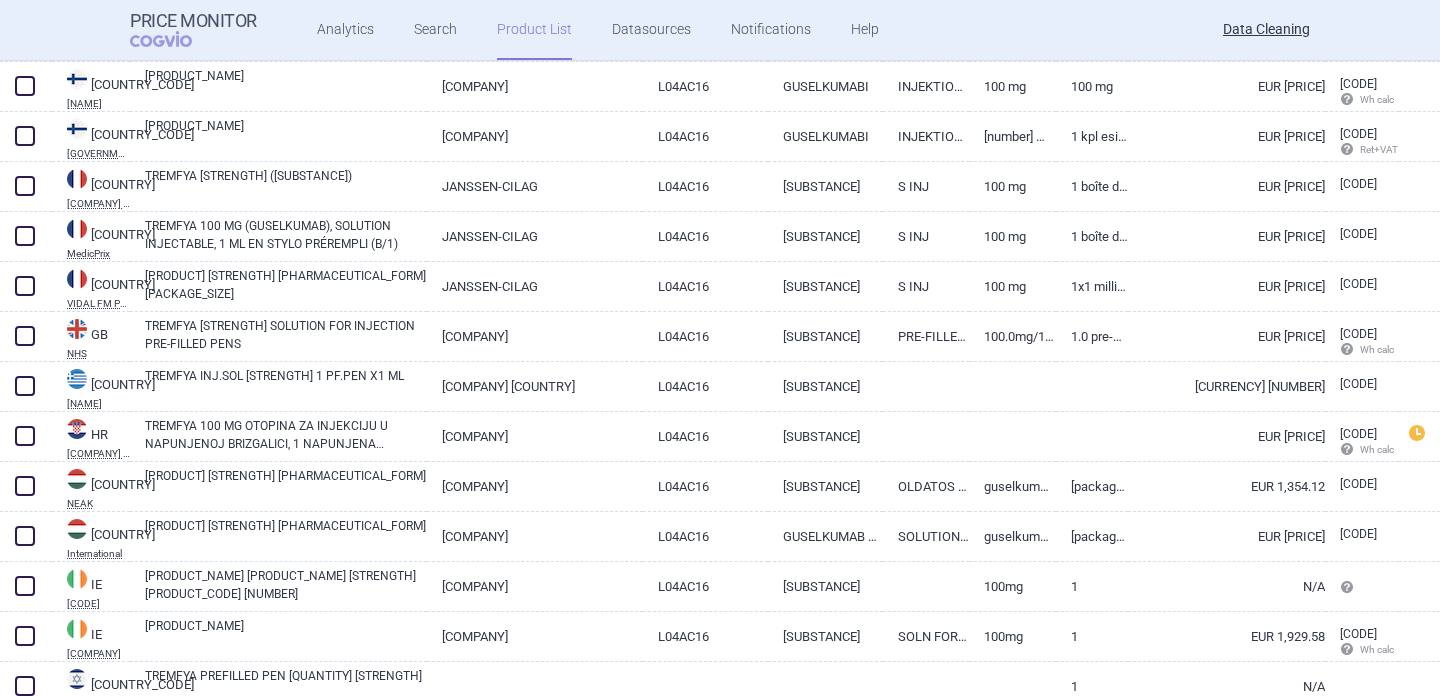 scroll, scrollTop: 3054, scrollLeft: 0, axis: vertical 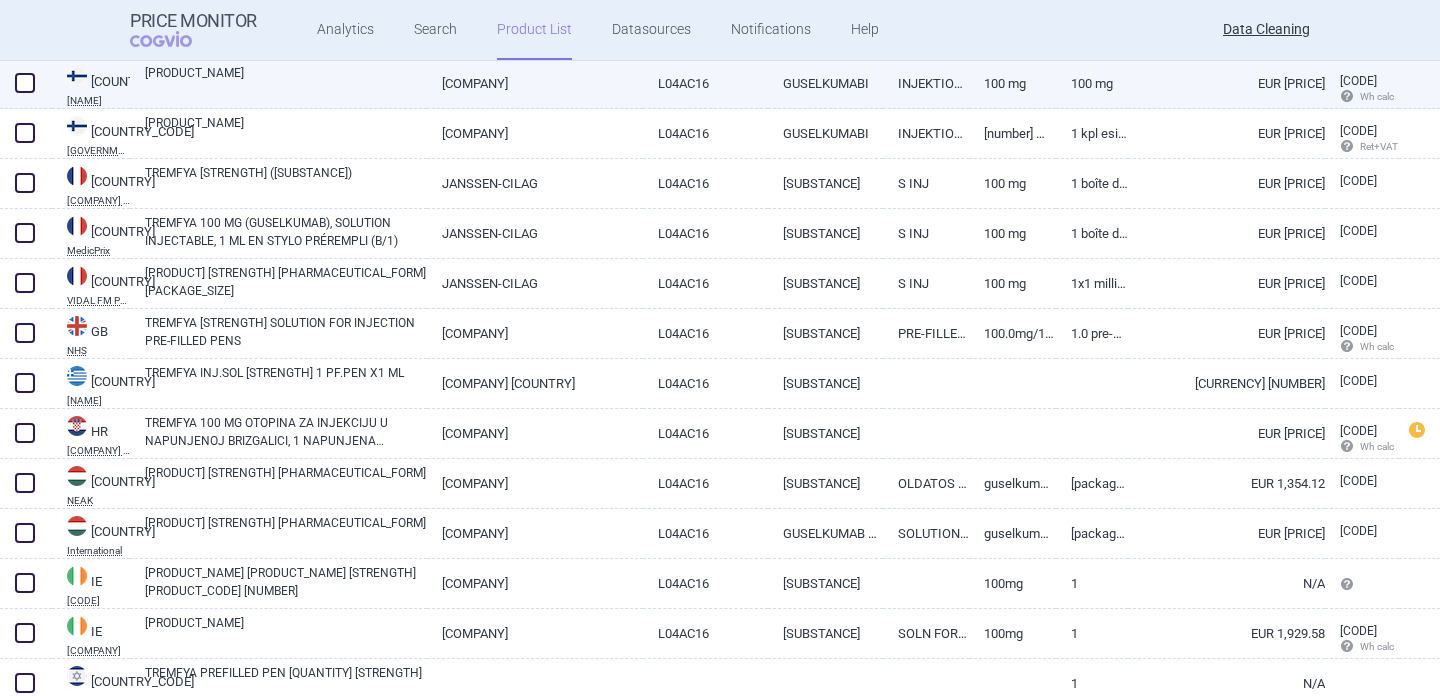 click on "TREMFYA" at bounding box center [286, 82] 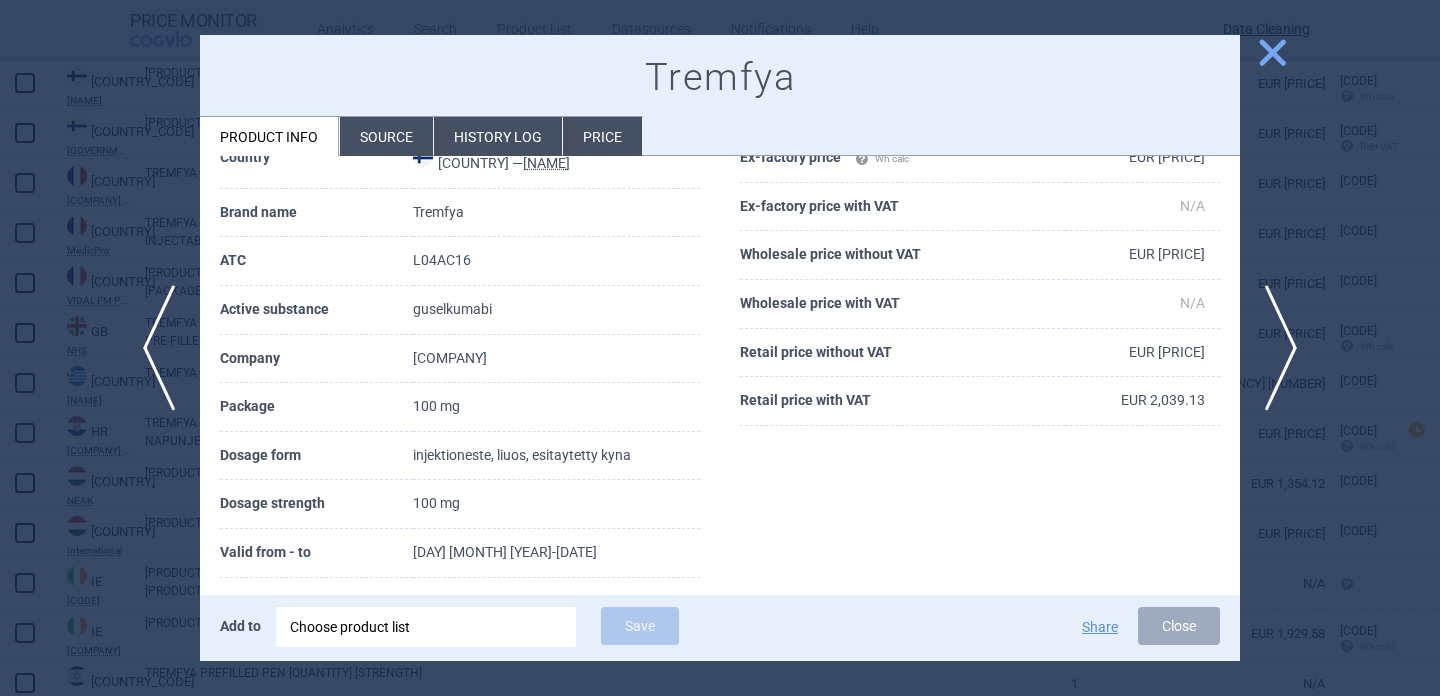 scroll, scrollTop: 102, scrollLeft: 0, axis: vertical 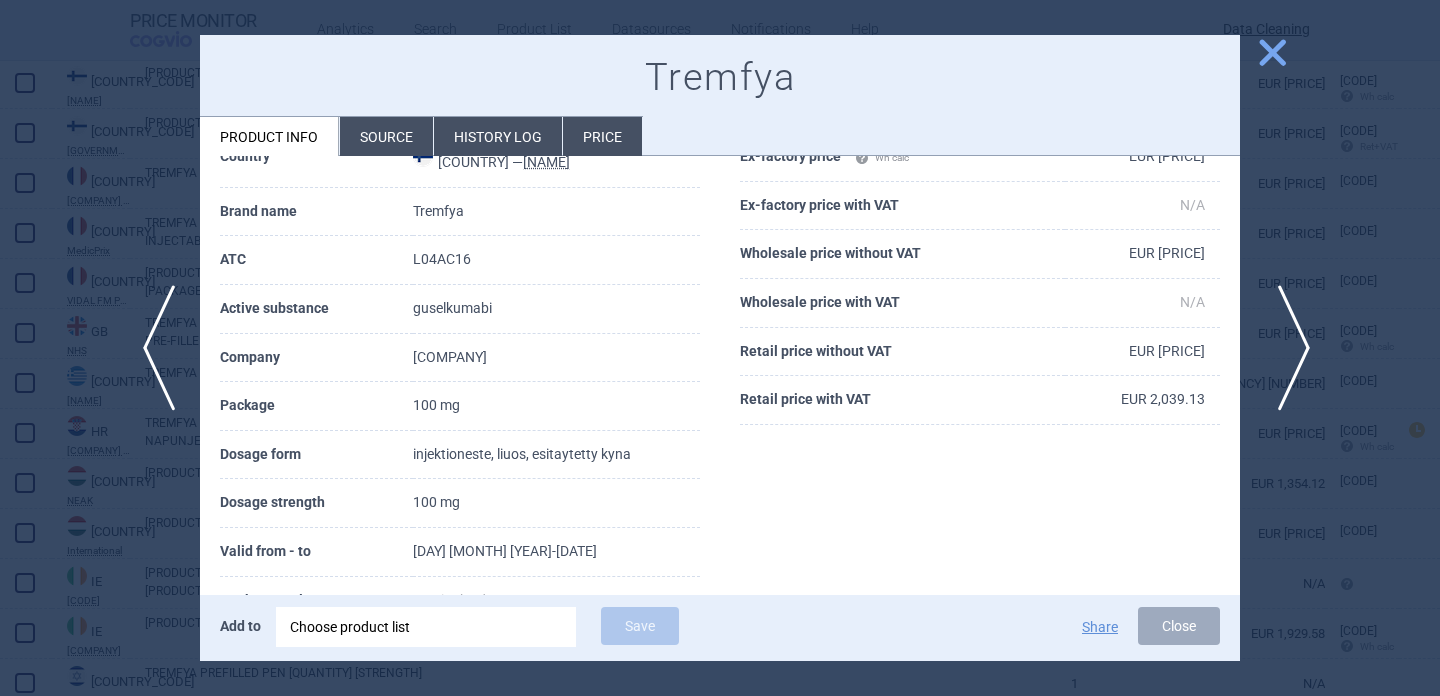 click on "next" at bounding box center (1287, 348) 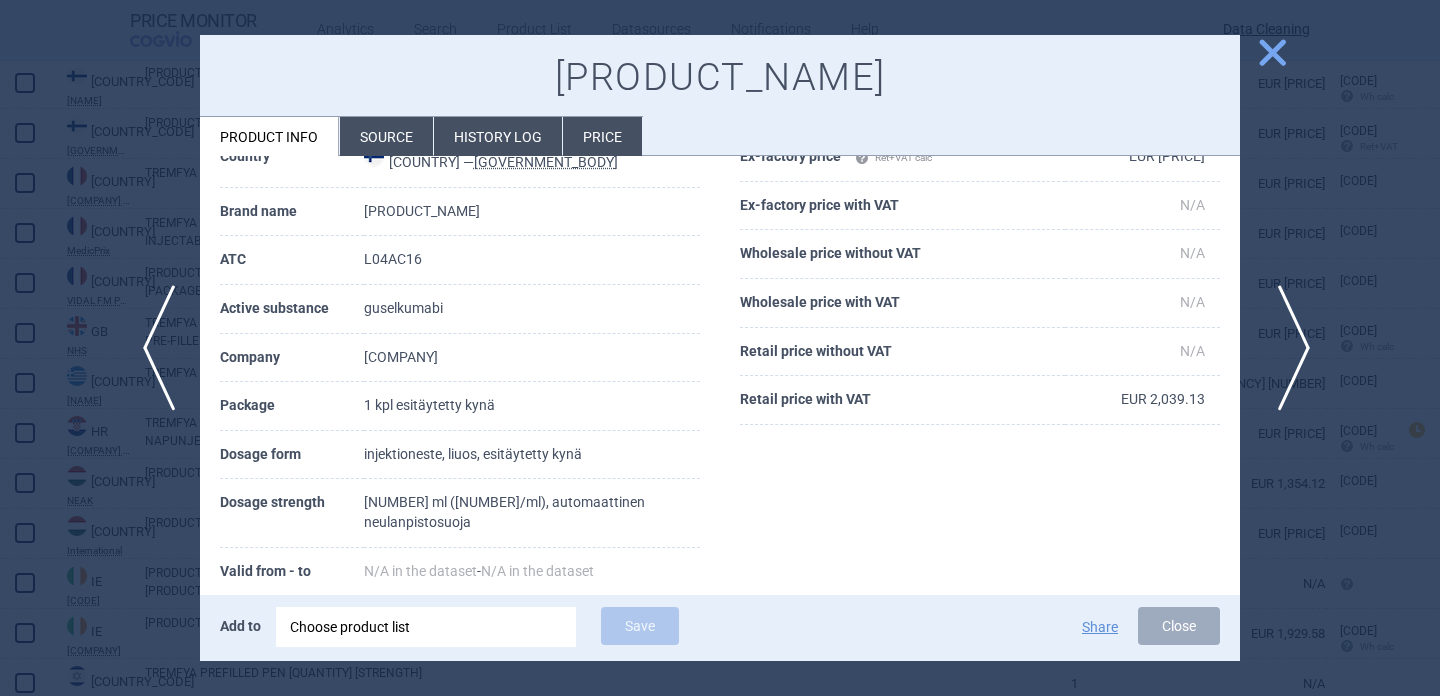 click on "next" at bounding box center (1287, 348) 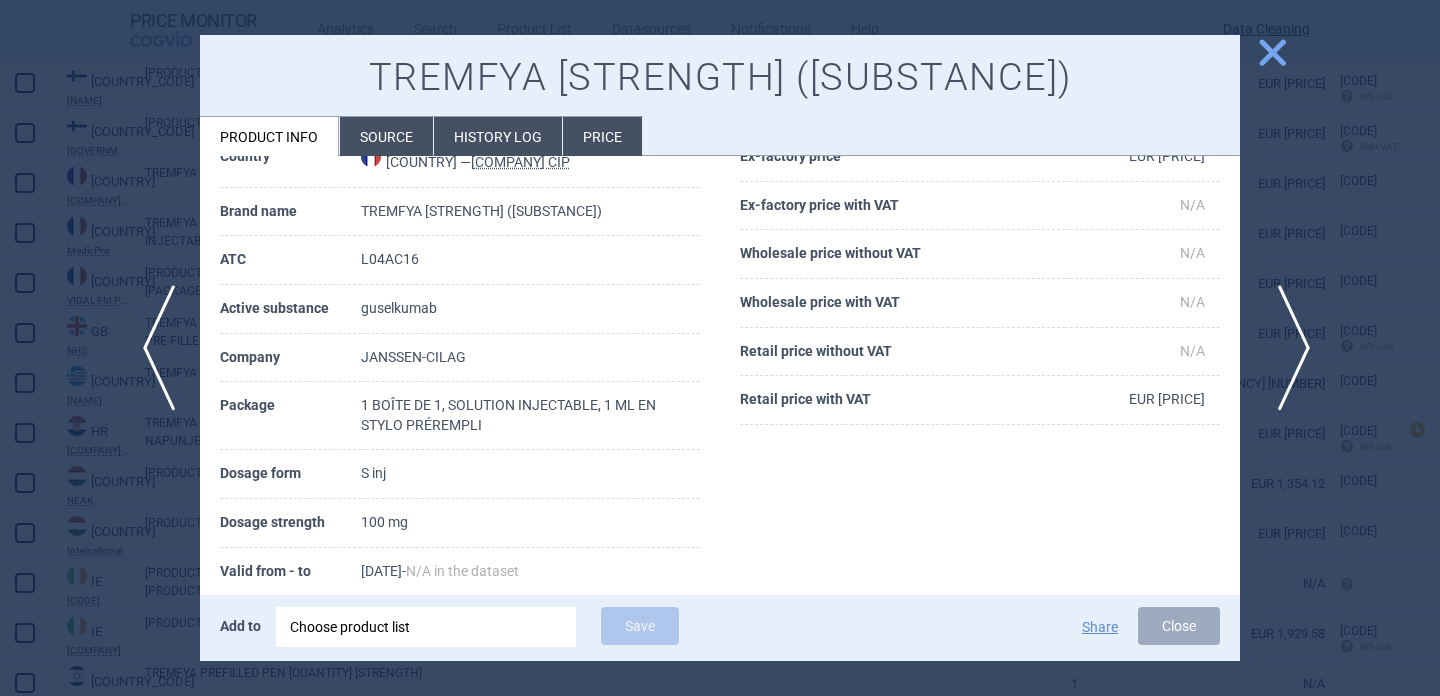 click on "next" at bounding box center (1287, 348) 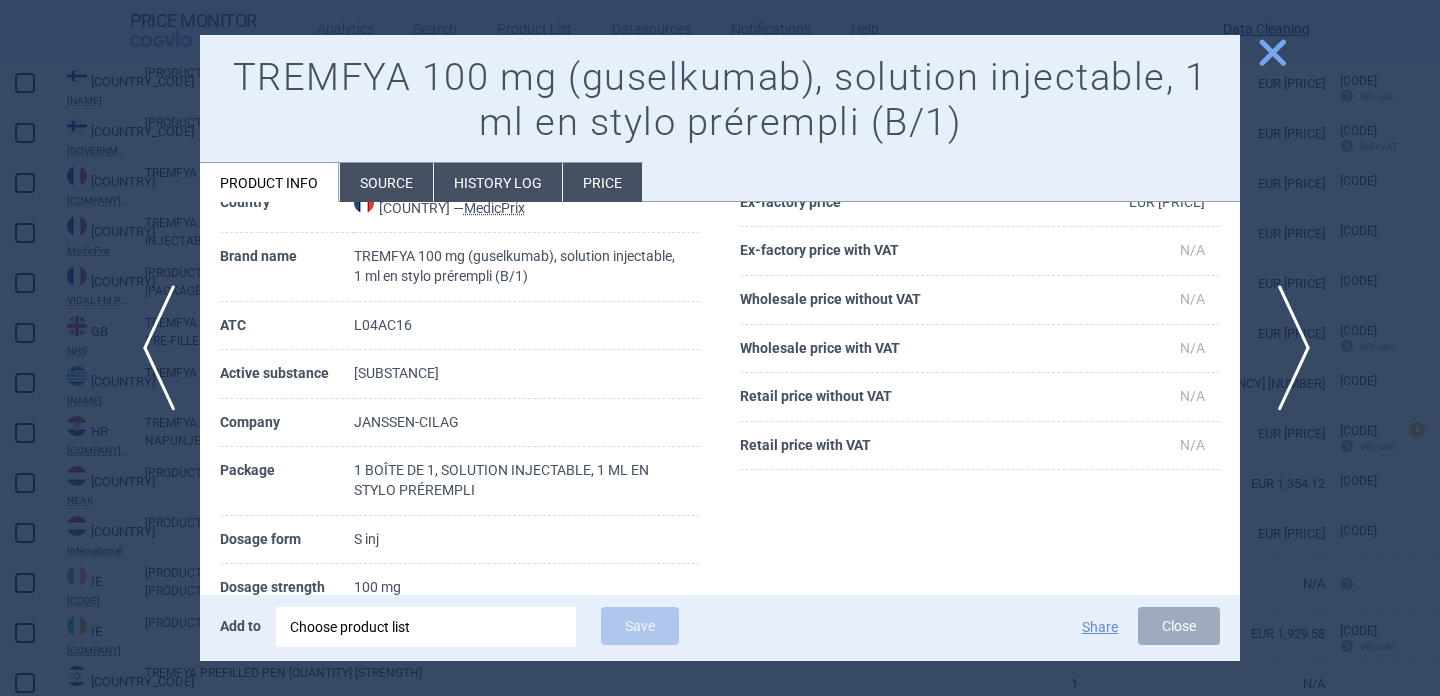 click on "next" at bounding box center [1287, 348] 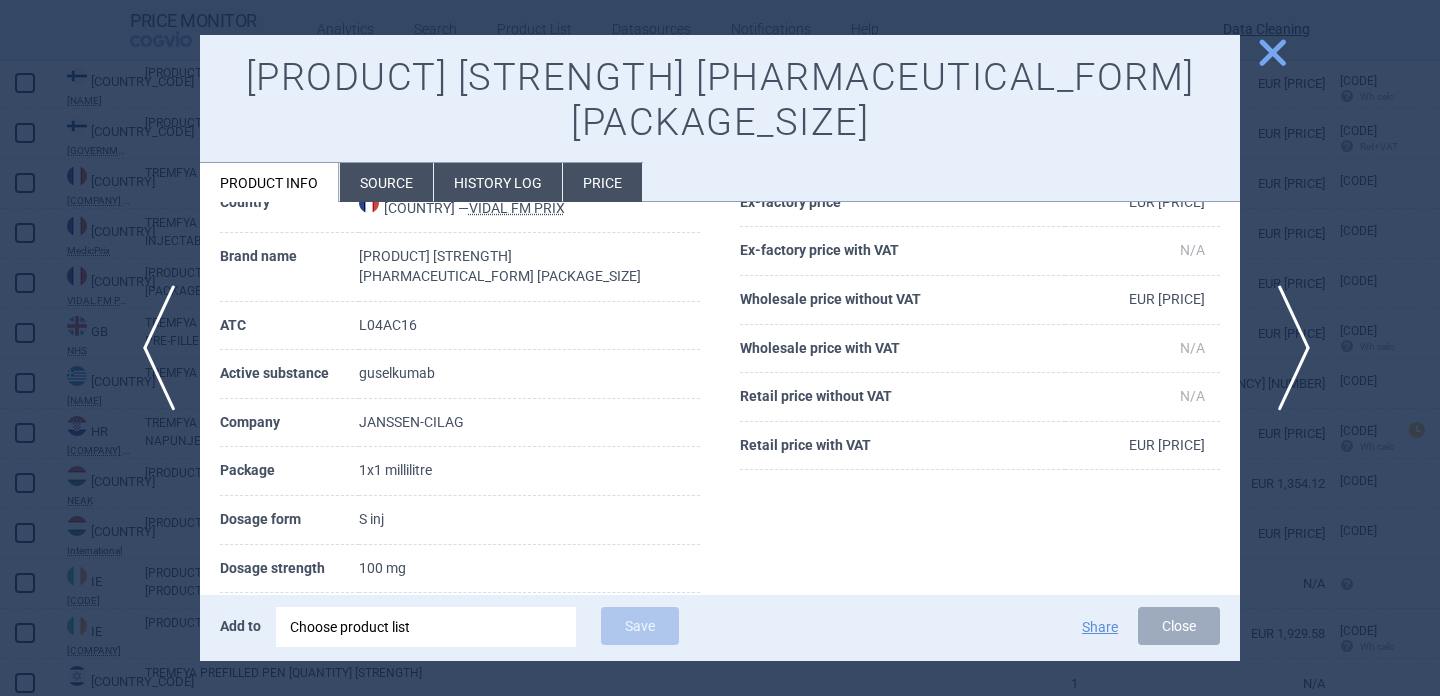 click on "next" at bounding box center [1287, 348] 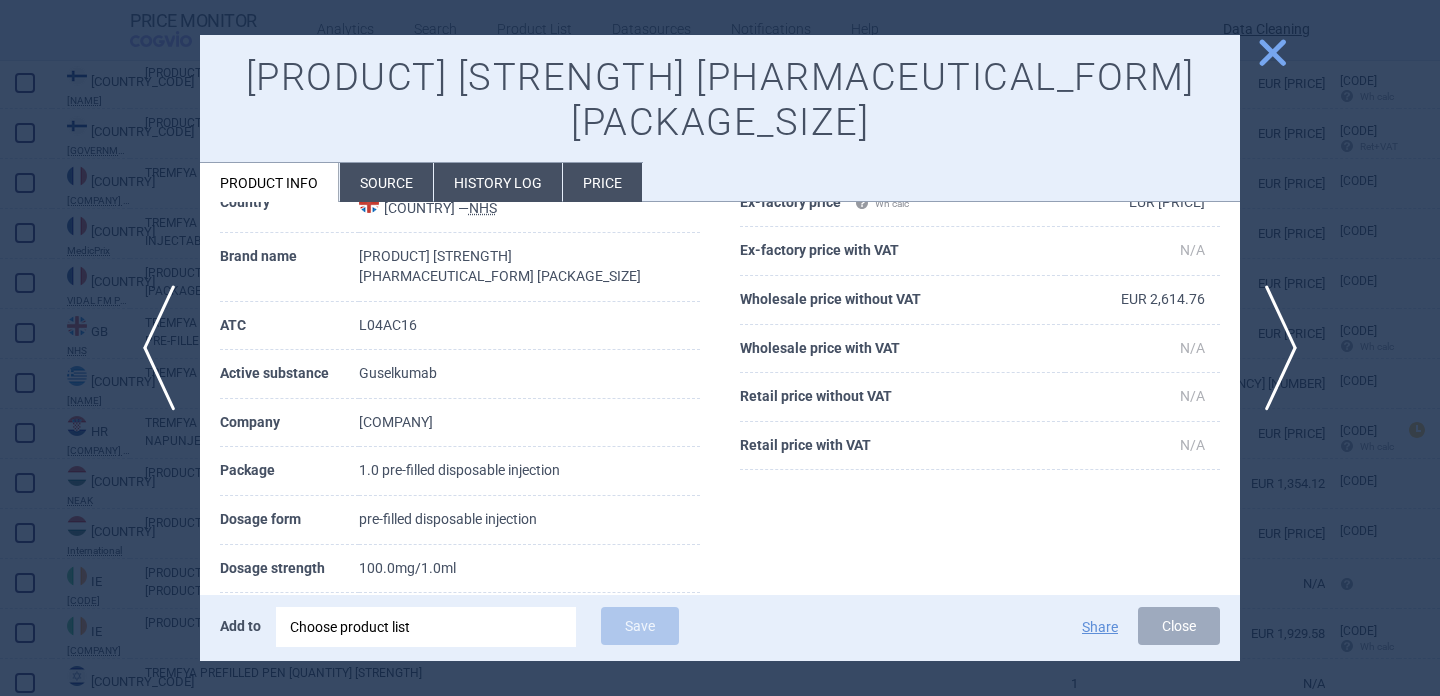 click at bounding box center (720, 348) 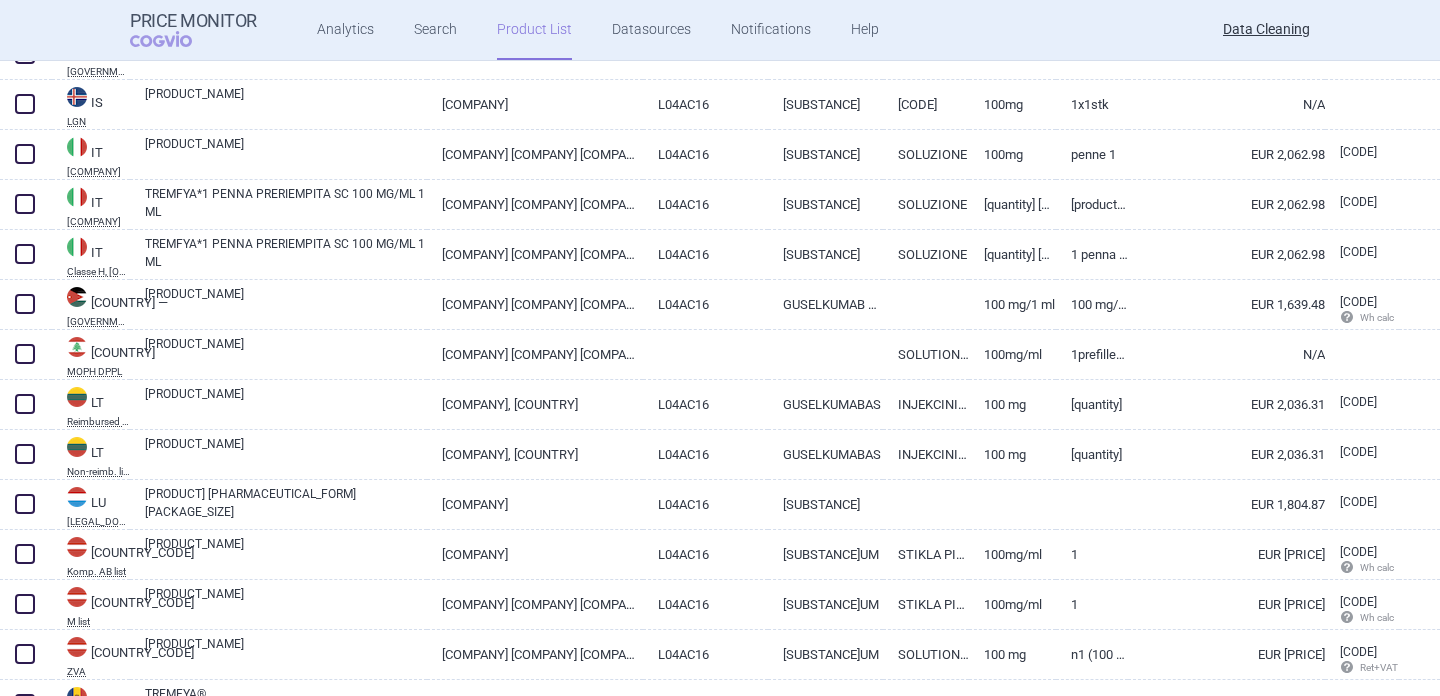 scroll, scrollTop: 3685, scrollLeft: 0, axis: vertical 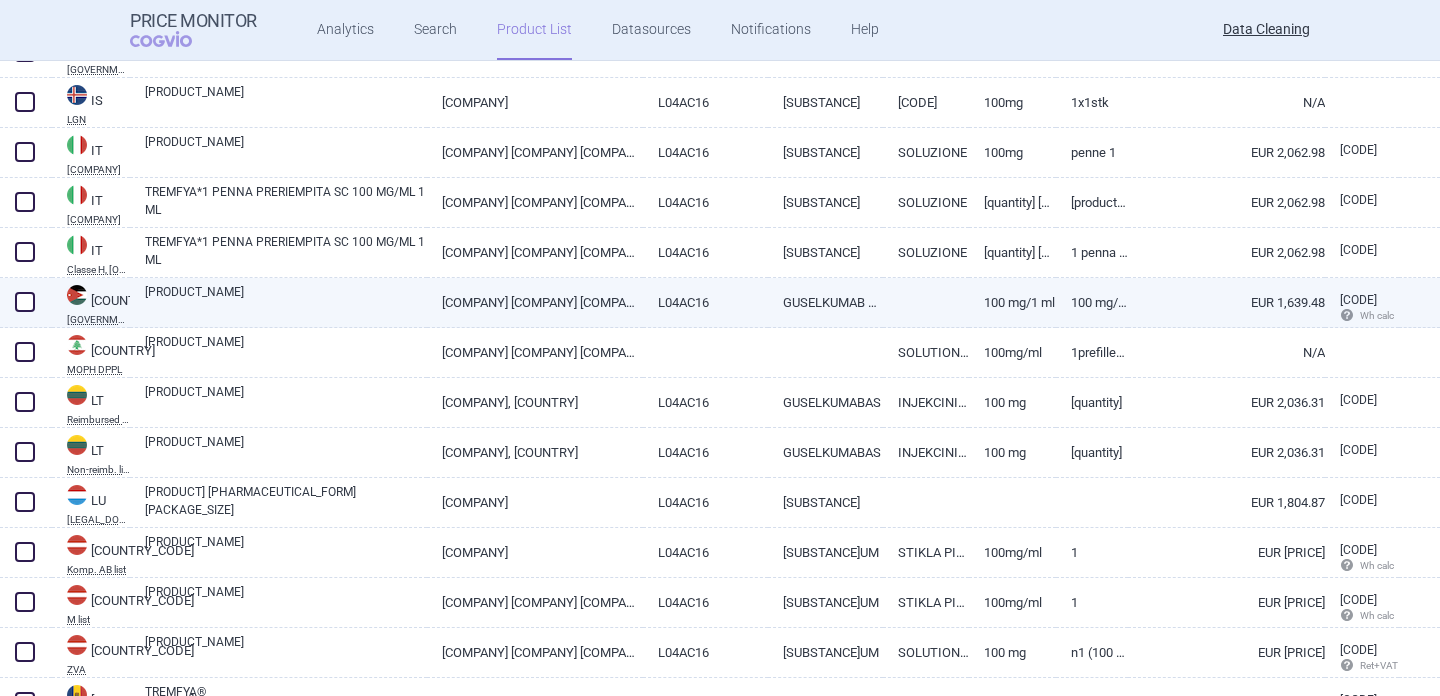 click on "TREMFYA" at bounding box center [286, 301] 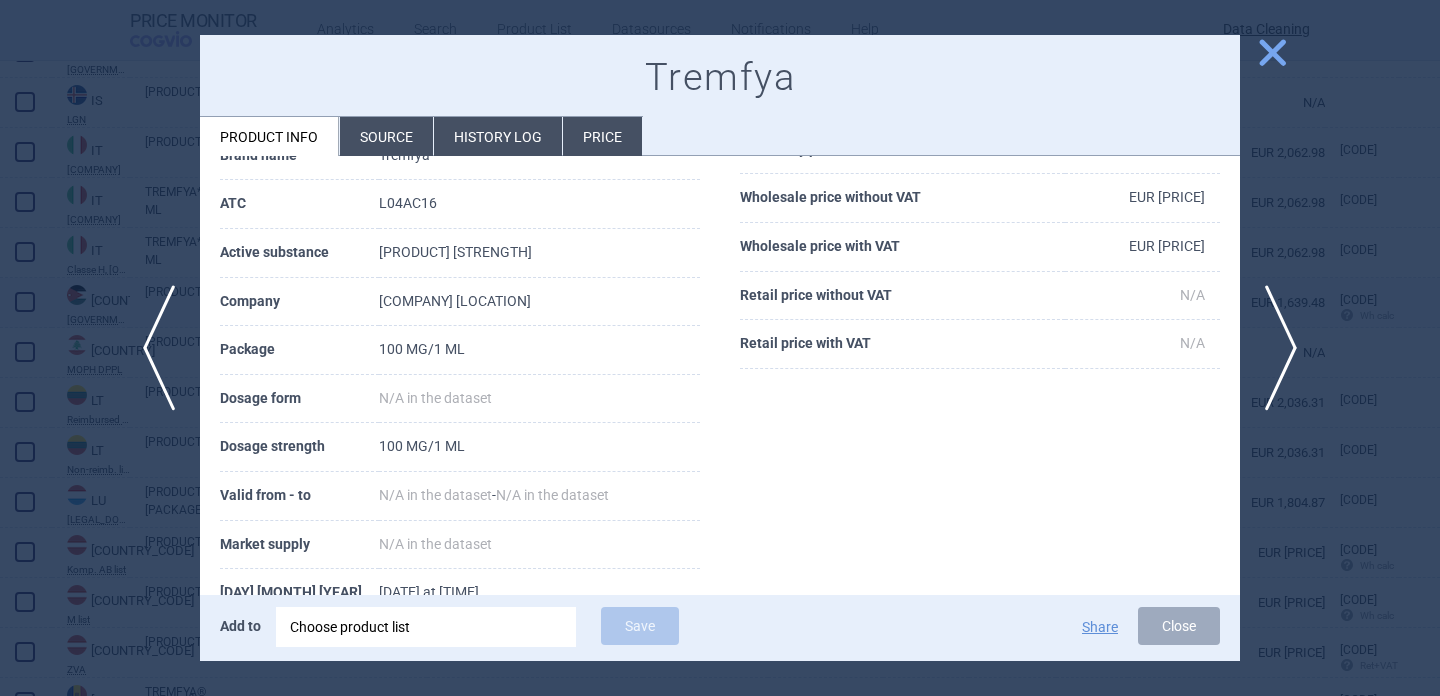 scroll, scrollTop: 161, scrollLeft: 0, axis: vertical 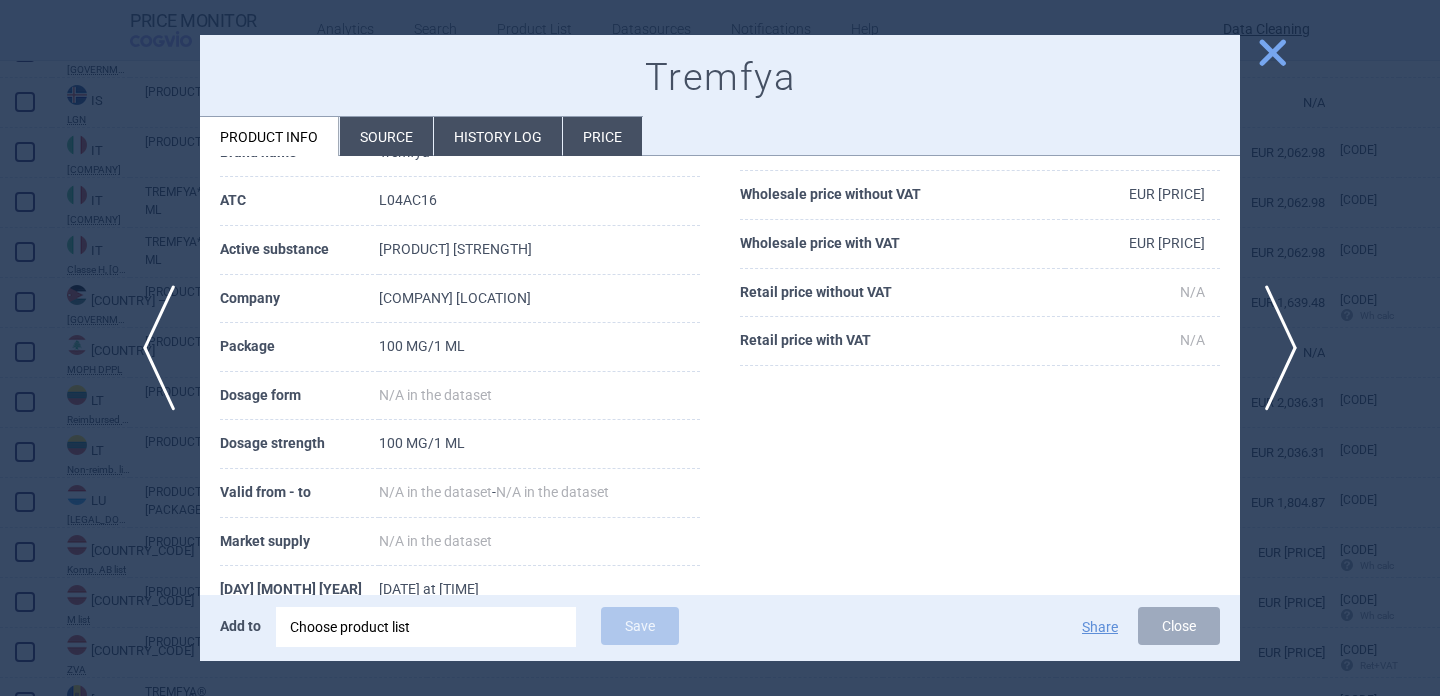 click at bounding box center (720, 348) 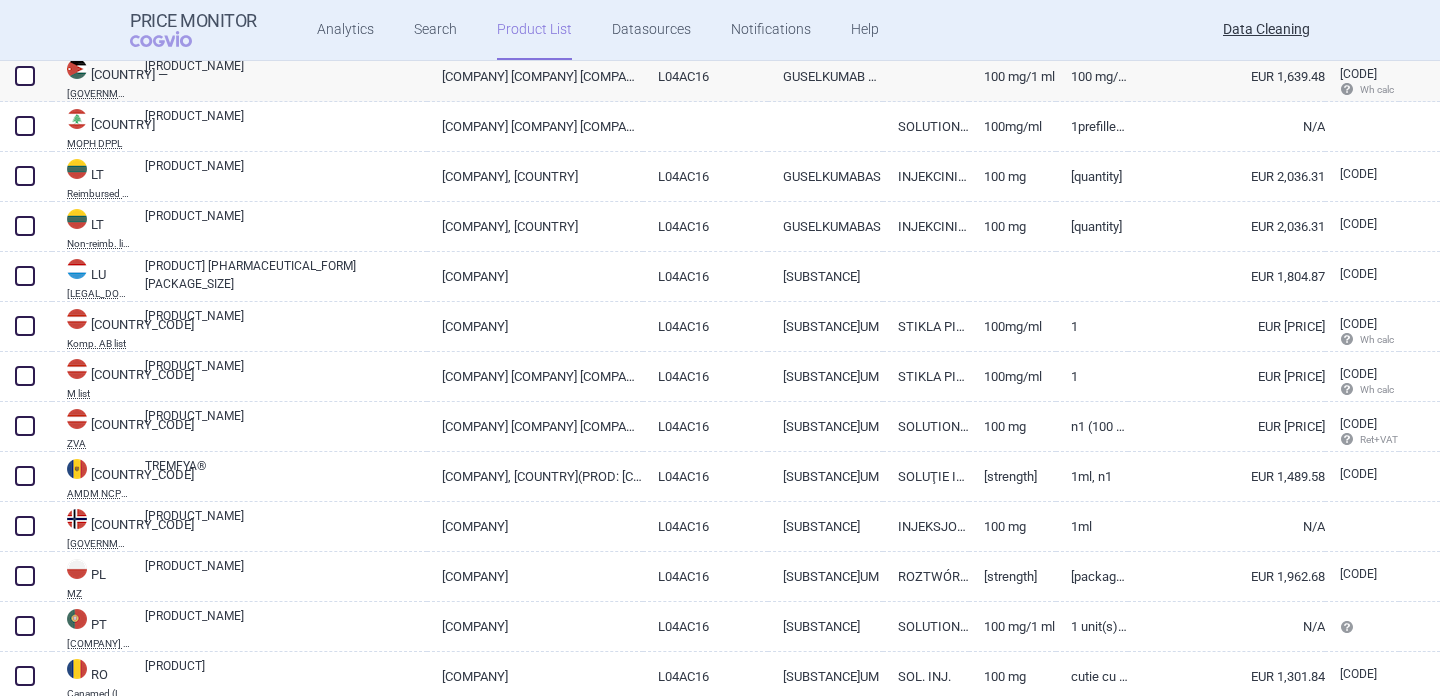 scroll, scrollTop: 3945, scrollLeft: 0, axis: vertical 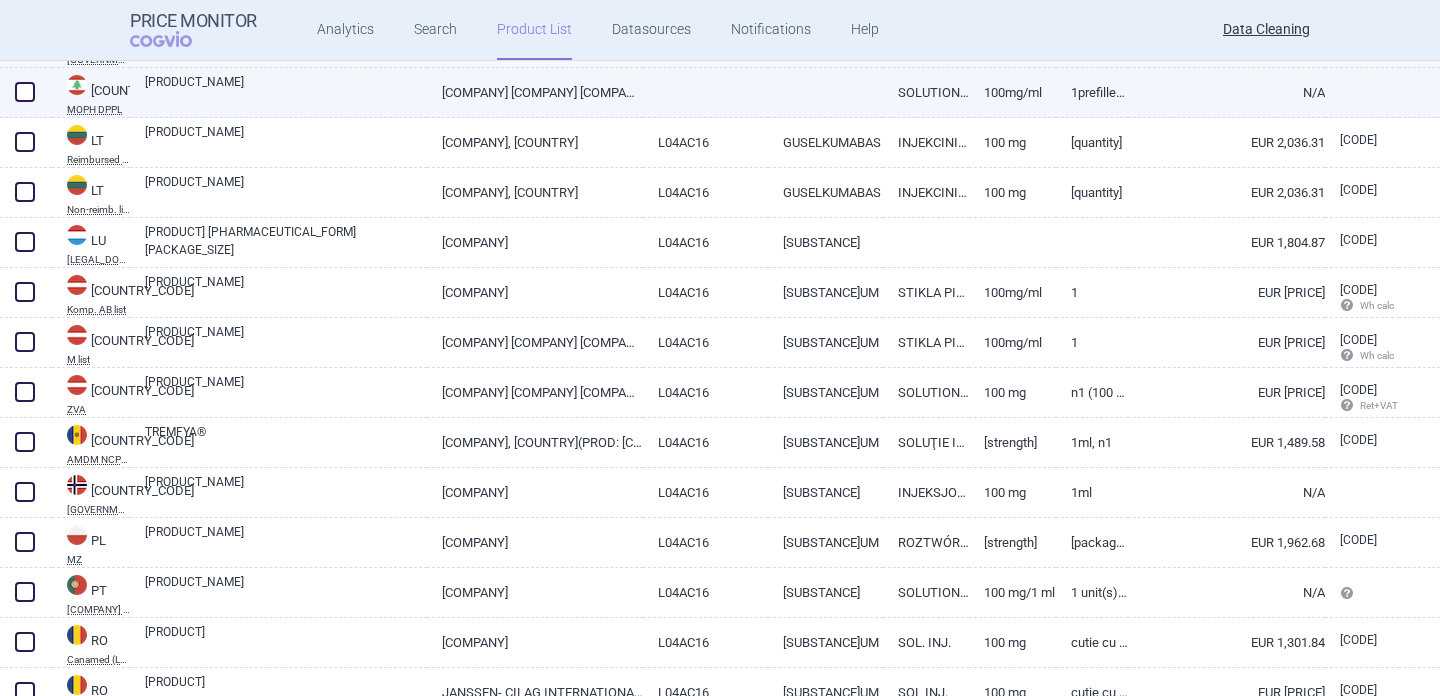 click on "TREMFYA" at bounding box center (286, 91) 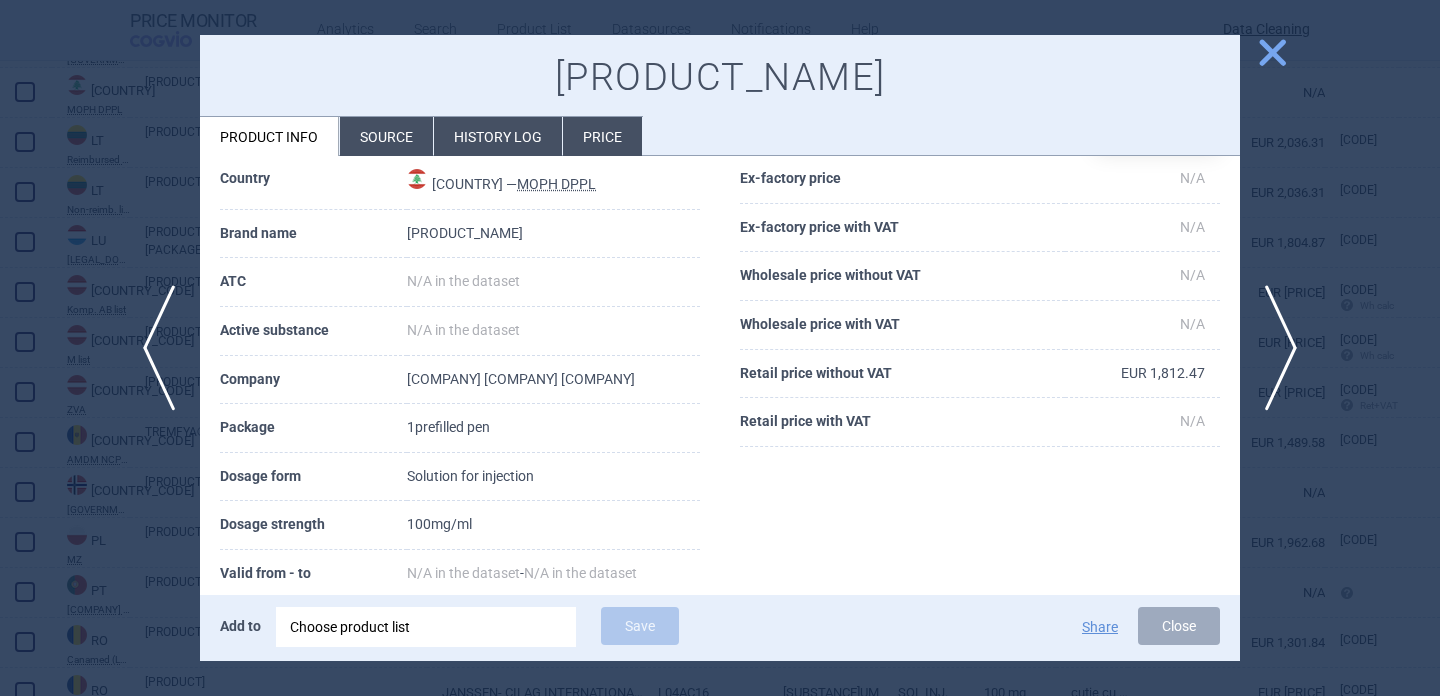 scroll, scrollTop: 84, scrollLeft: 0, axis: vertical 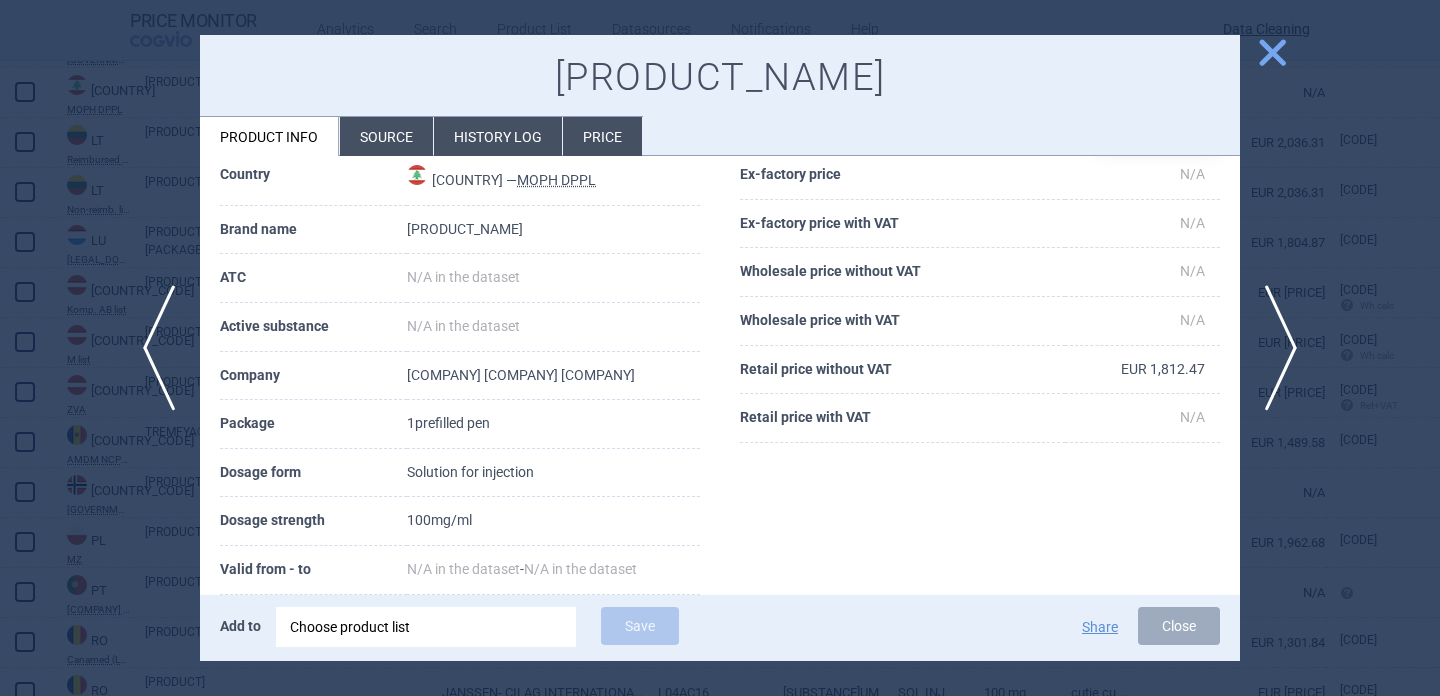 click at bounding box center [720, 348] 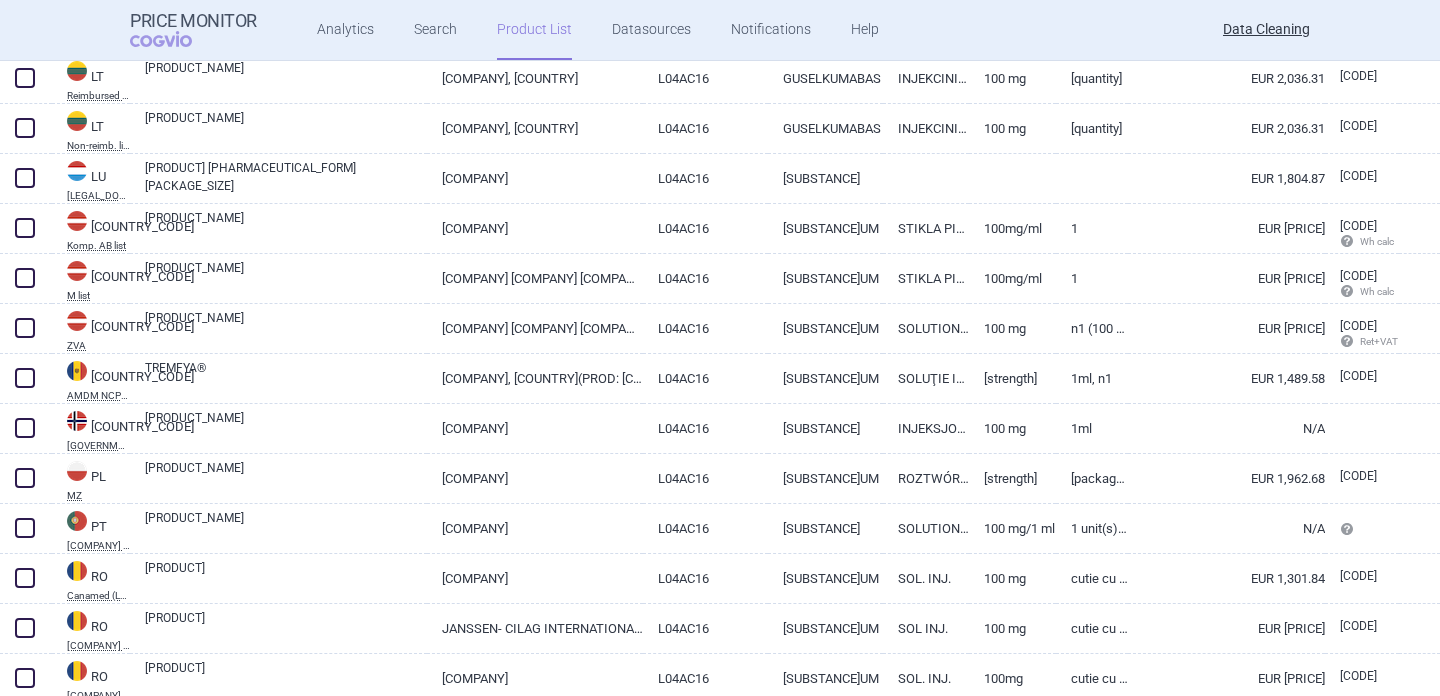 scroll, scrollTop: 3996, scrollLeft: 0, axis: vertical 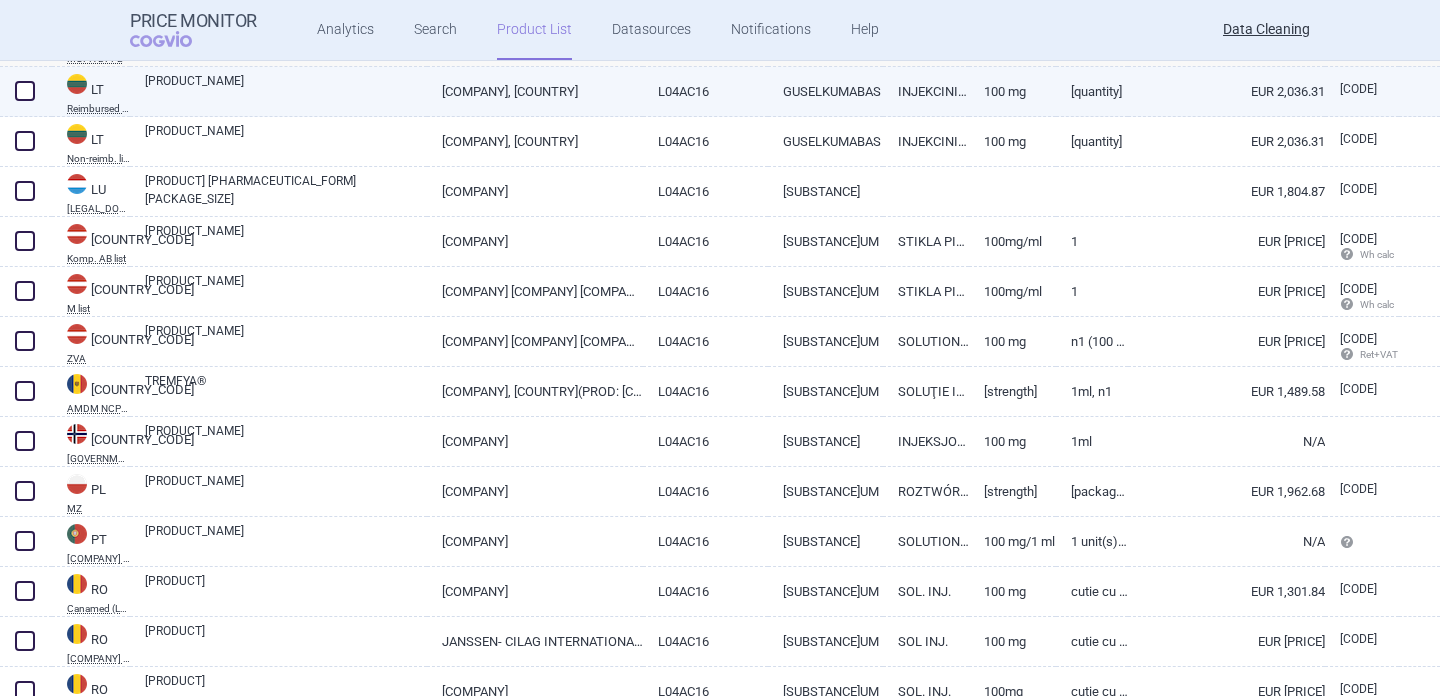 click on "TREMFYA" at bounding box center [286, 90] 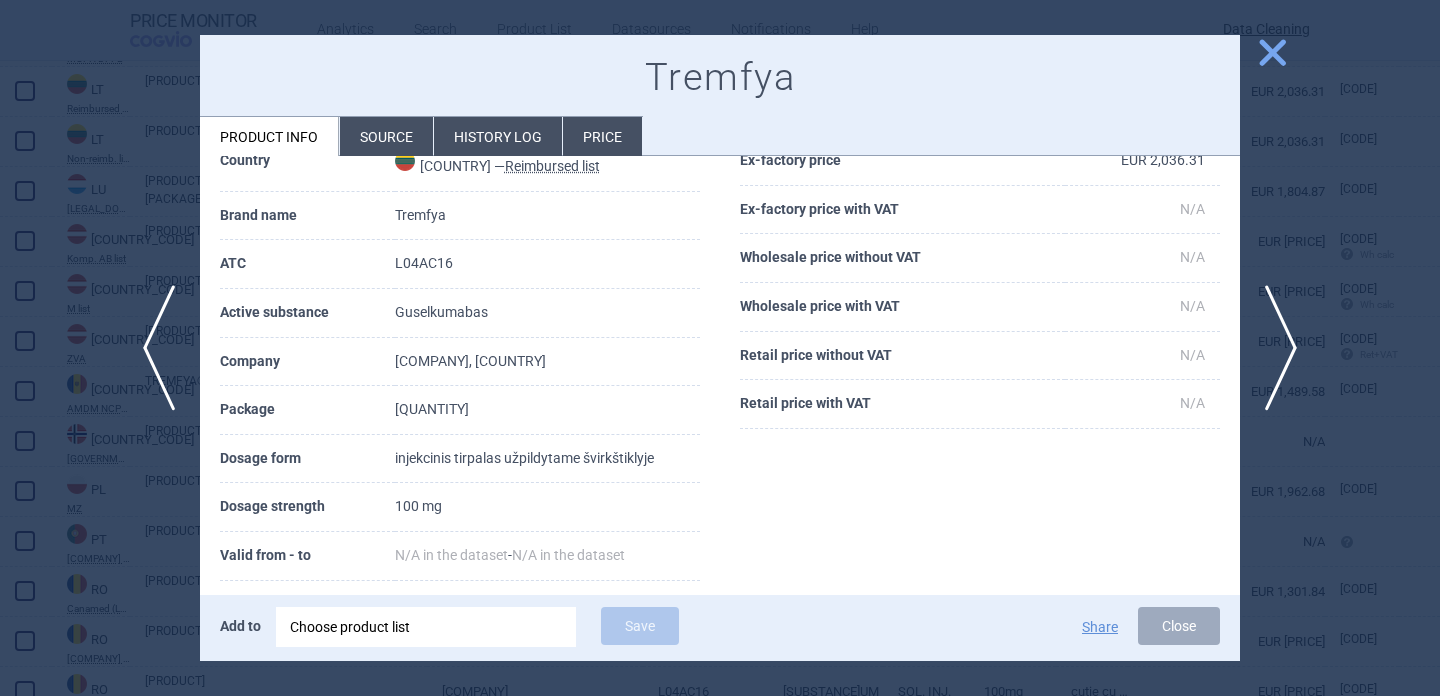 scroll, scrollTop: 100, scrollLeft: 0, axis: vertical 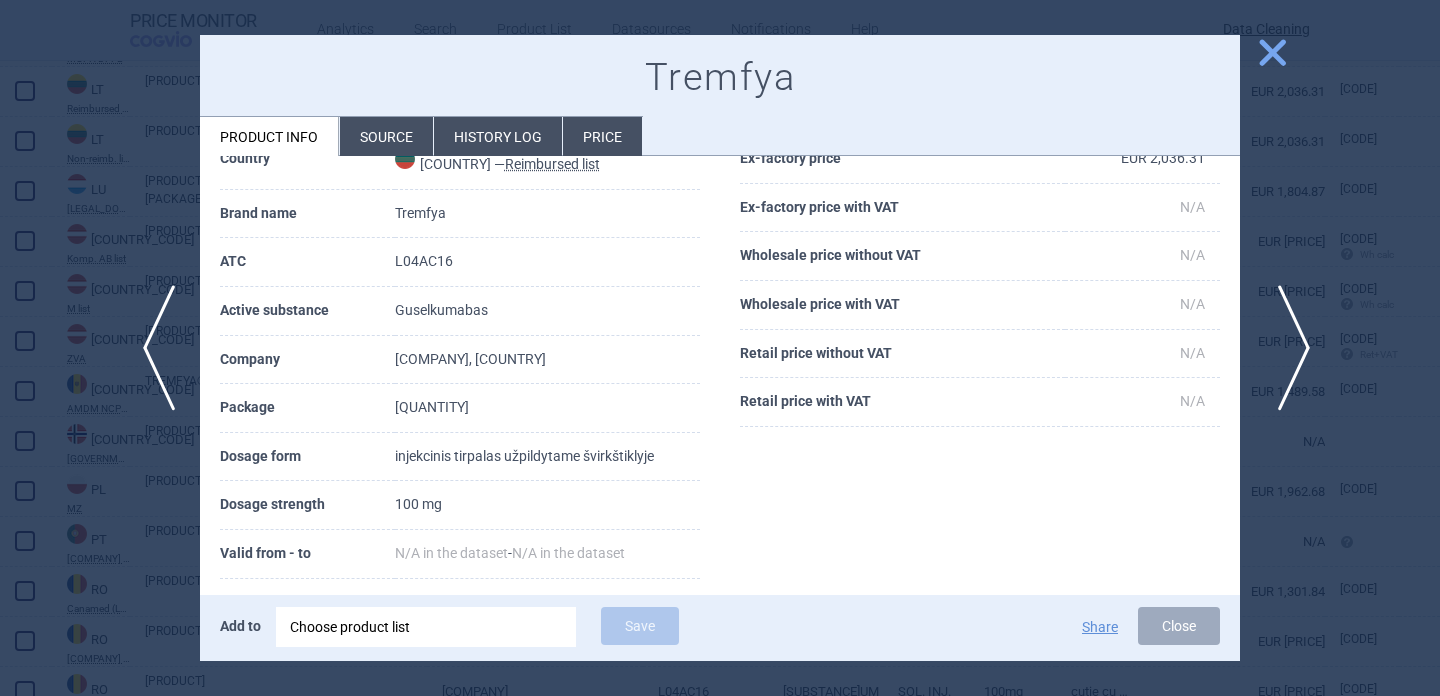 click on "next" at bounding box center (1287, 348) 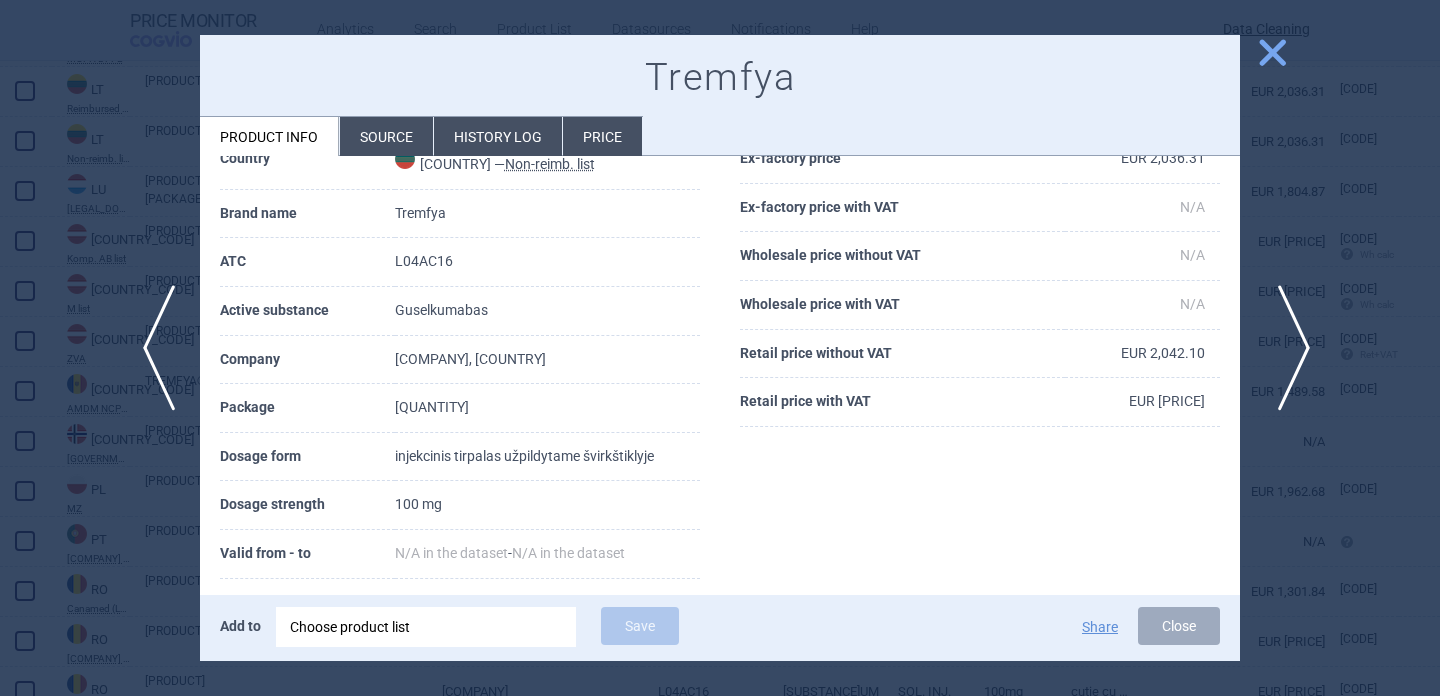 click on "next" at bounding box center [1287, 348] 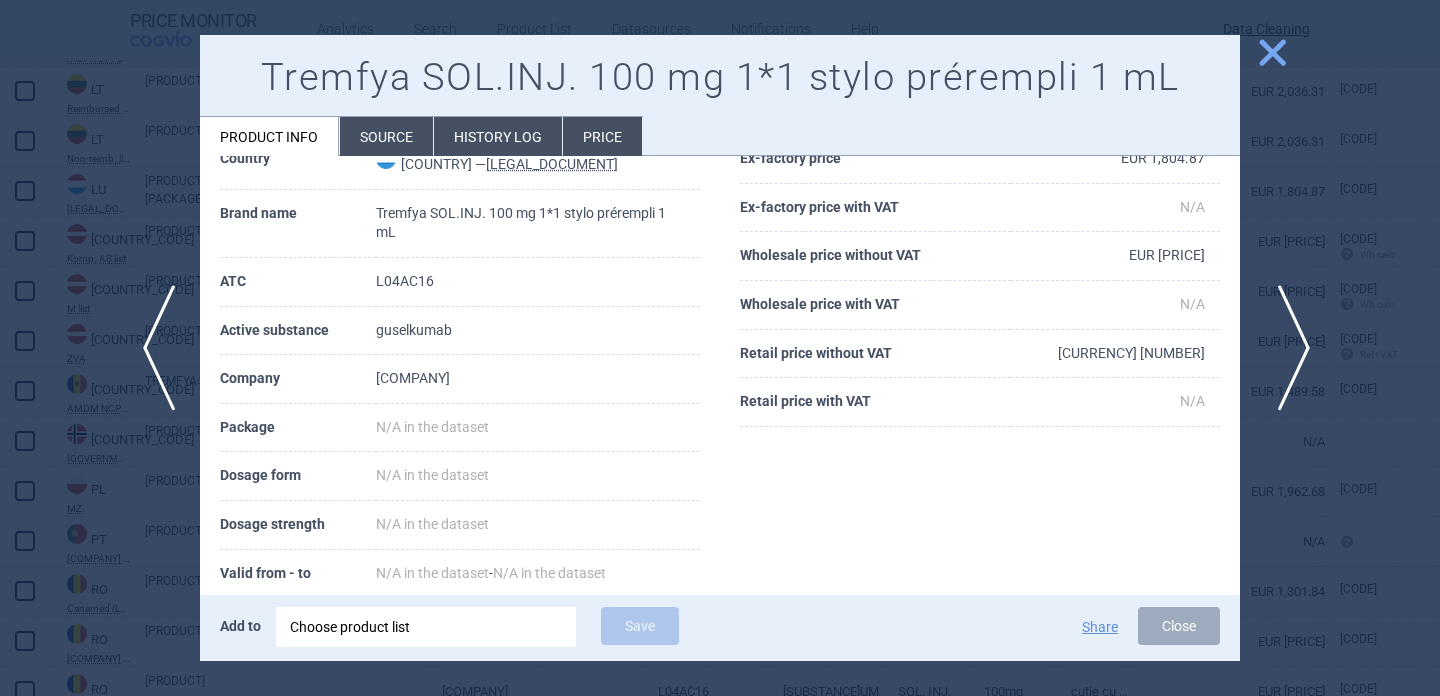 click on "next" at bounding box center (1287, 348) 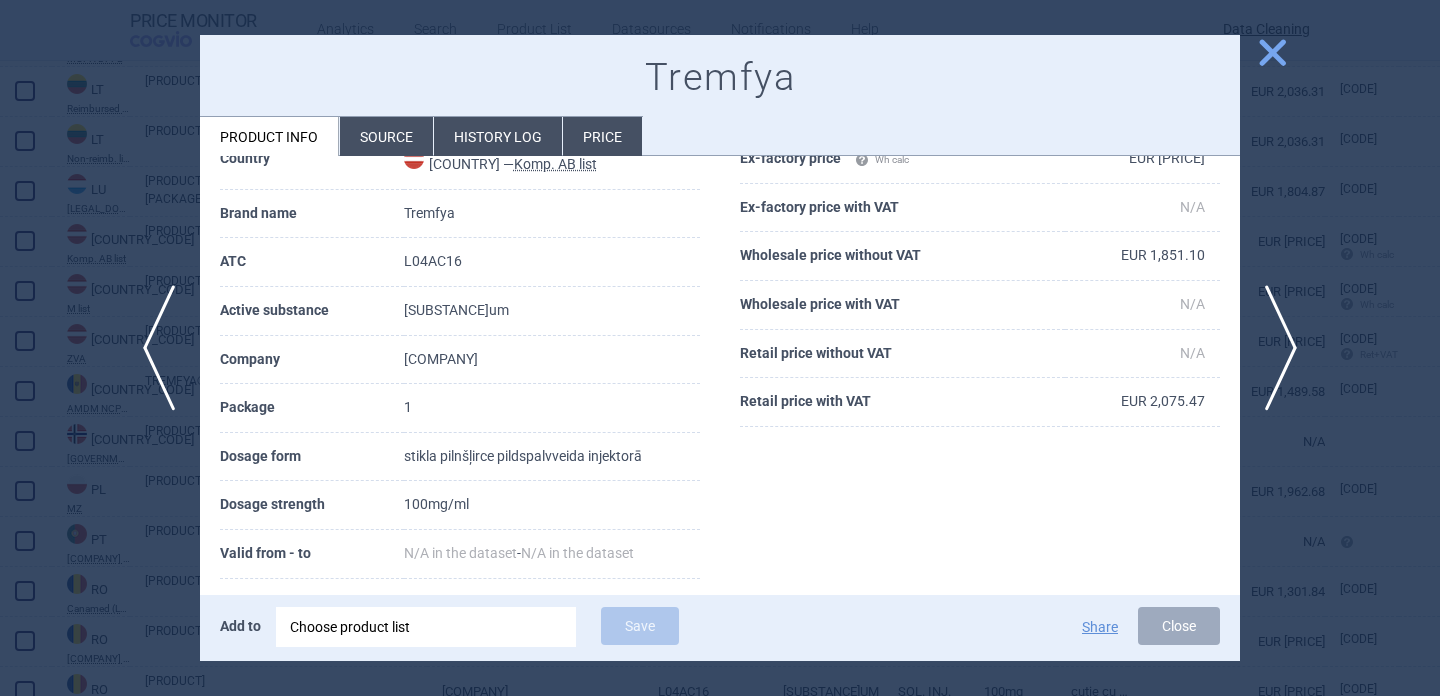 click at bounding box center (720, 348) 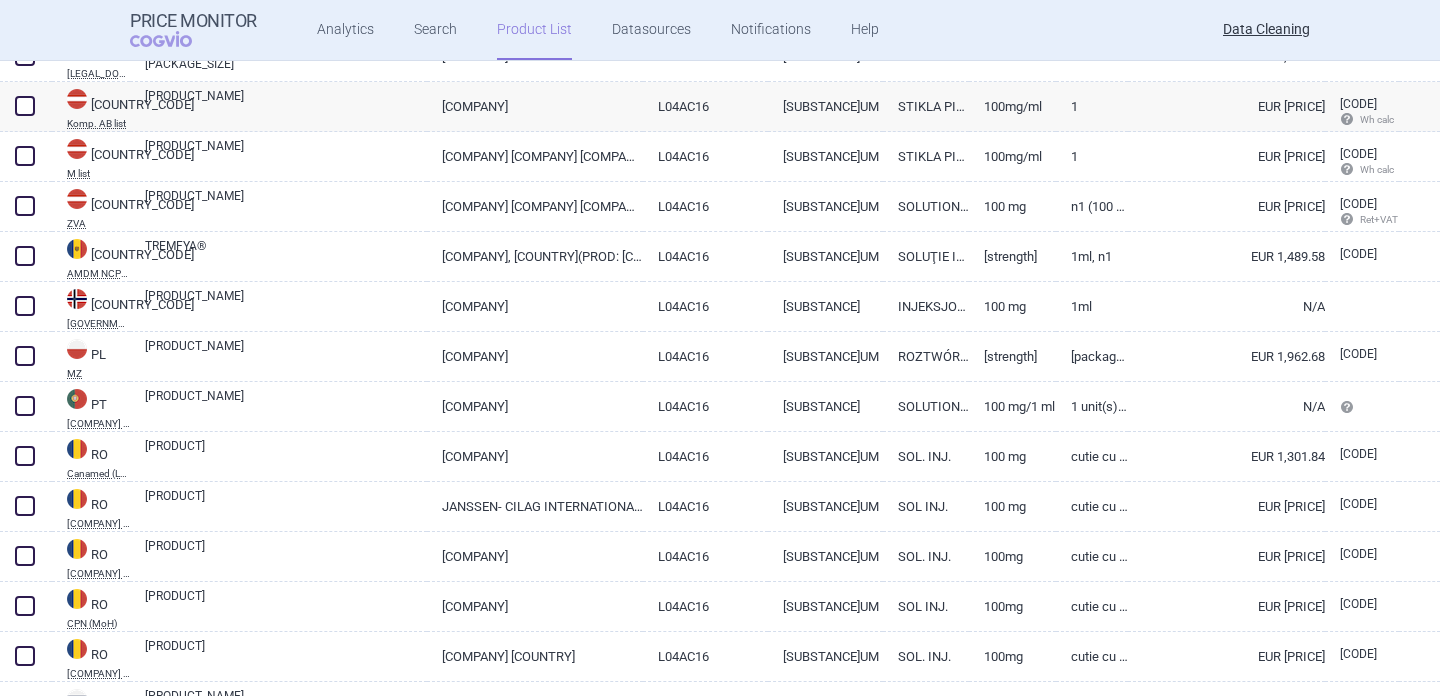 scroll, scrollTop: 4141, scrollLeft: 0, axis: vertical 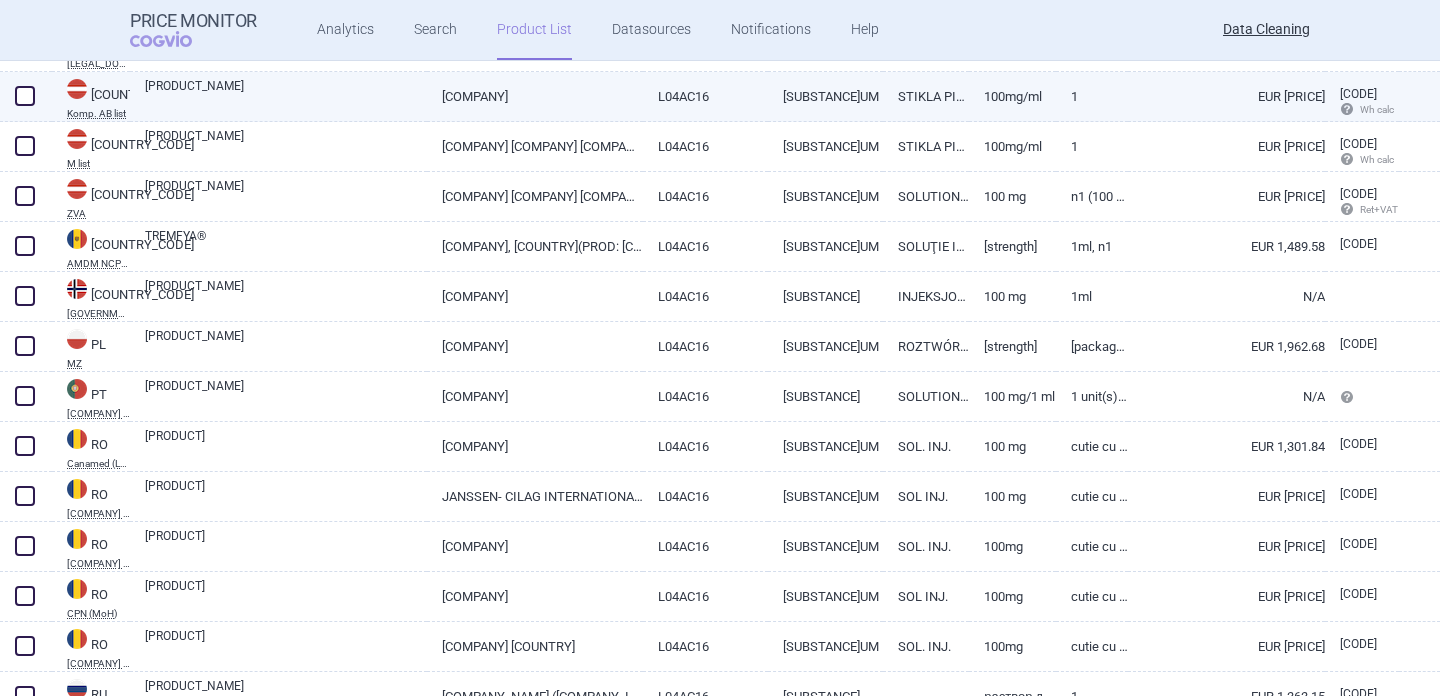 click on "TREMFYA" at bounding box center (286, 95) 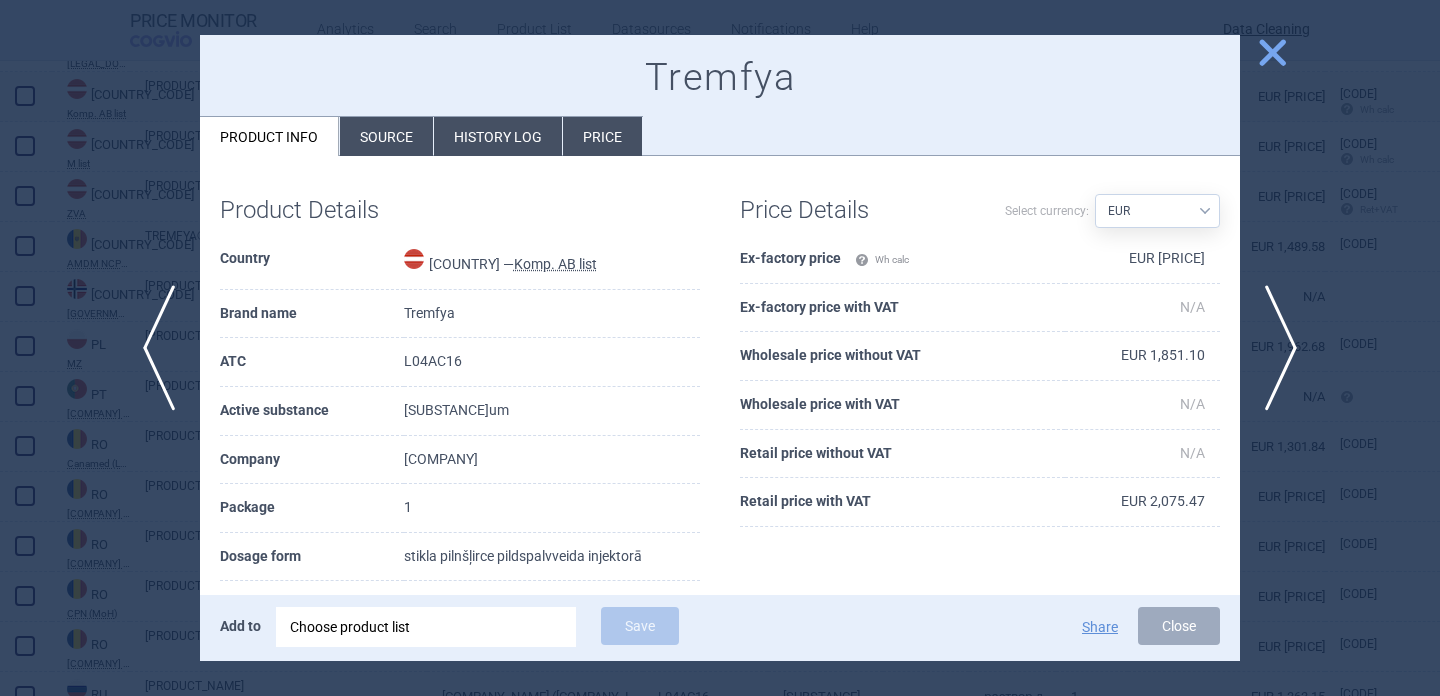 click on "Source" at bounding box center [386, 136] 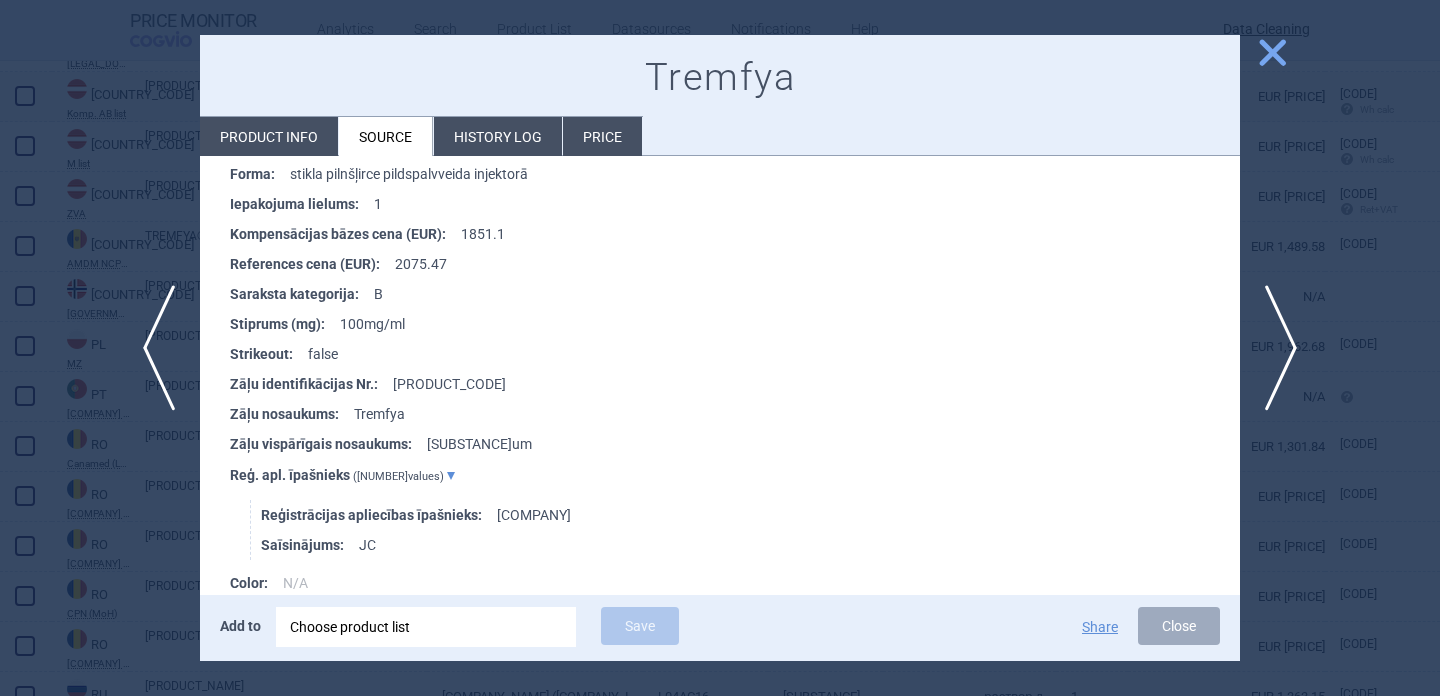 scroll, scrollTop: 458, scrollLeft: 0, axis: vertical 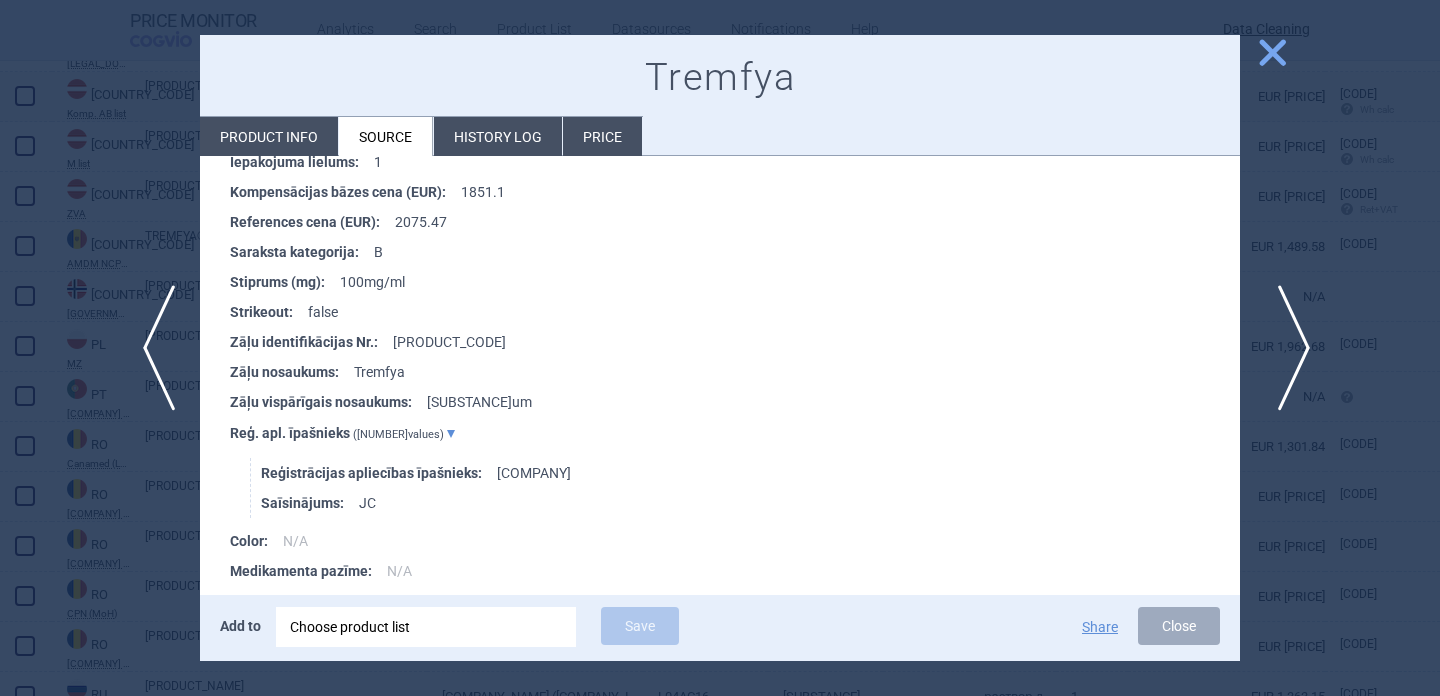 click on "next" at bounding box center (1287, 348) 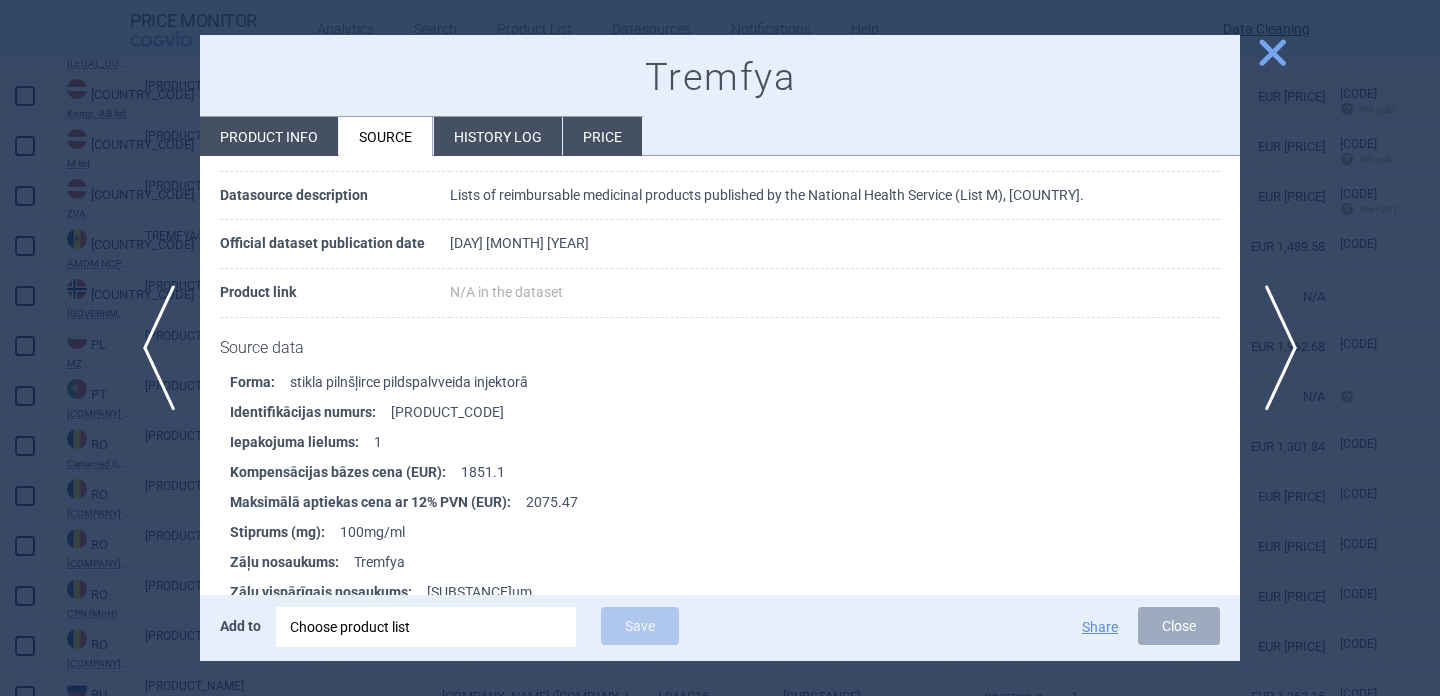 scroll, scrollTop: 140, scrollLeft: 0, axis: vertical 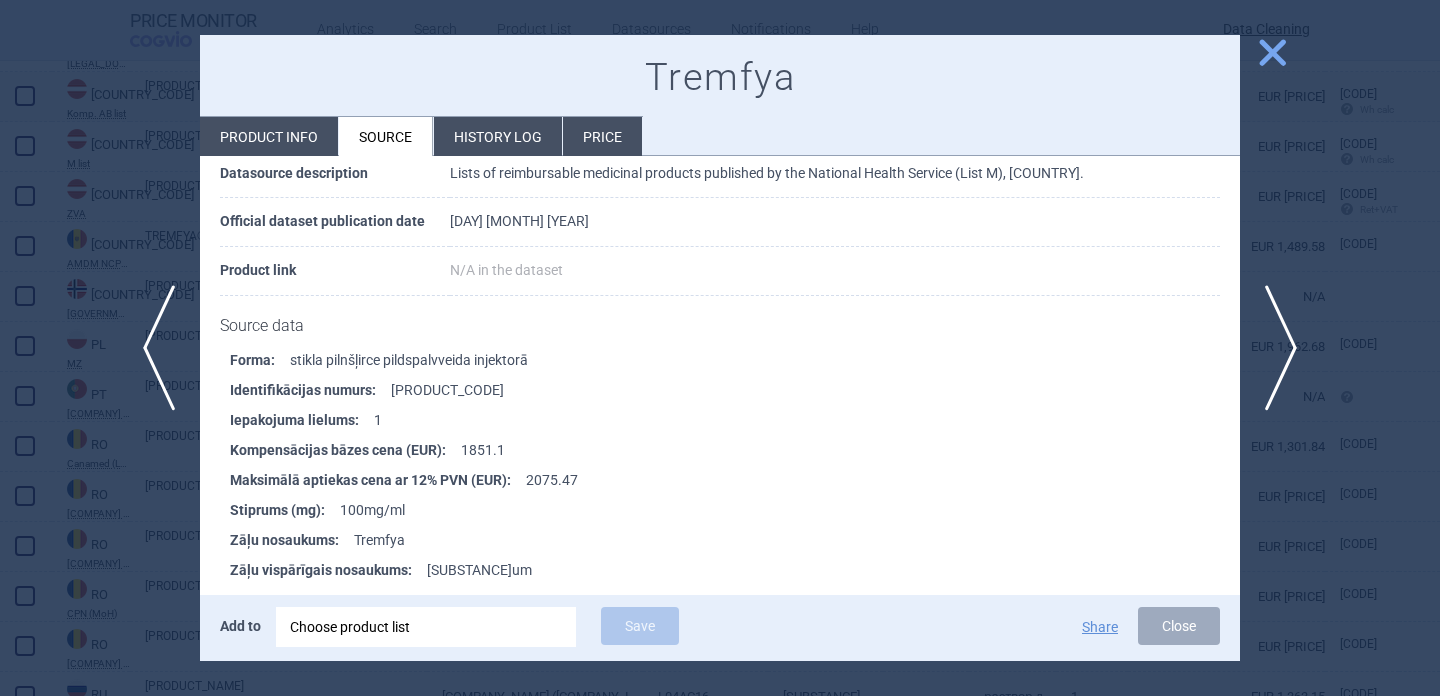 click at bounding box center (720, 348) 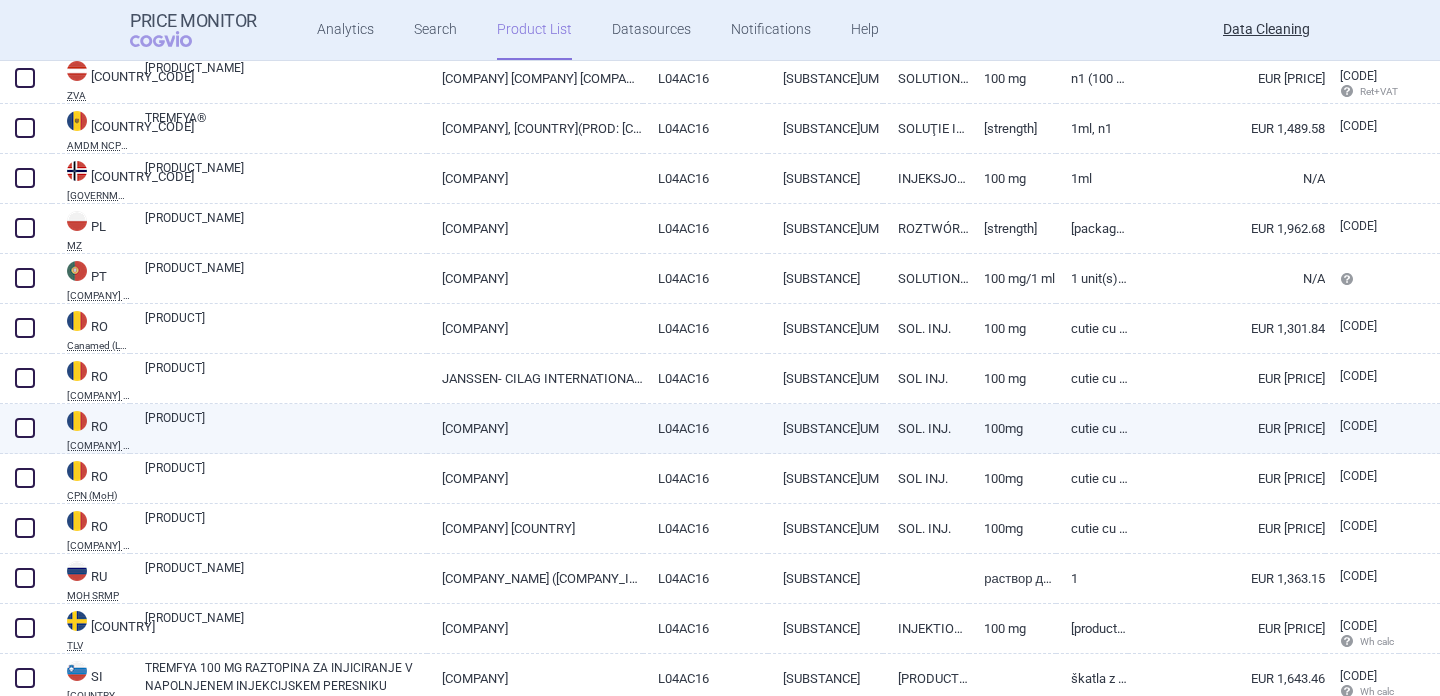 scroll, scrollTop: 4279, scrollLeft: 0, axis: vertical 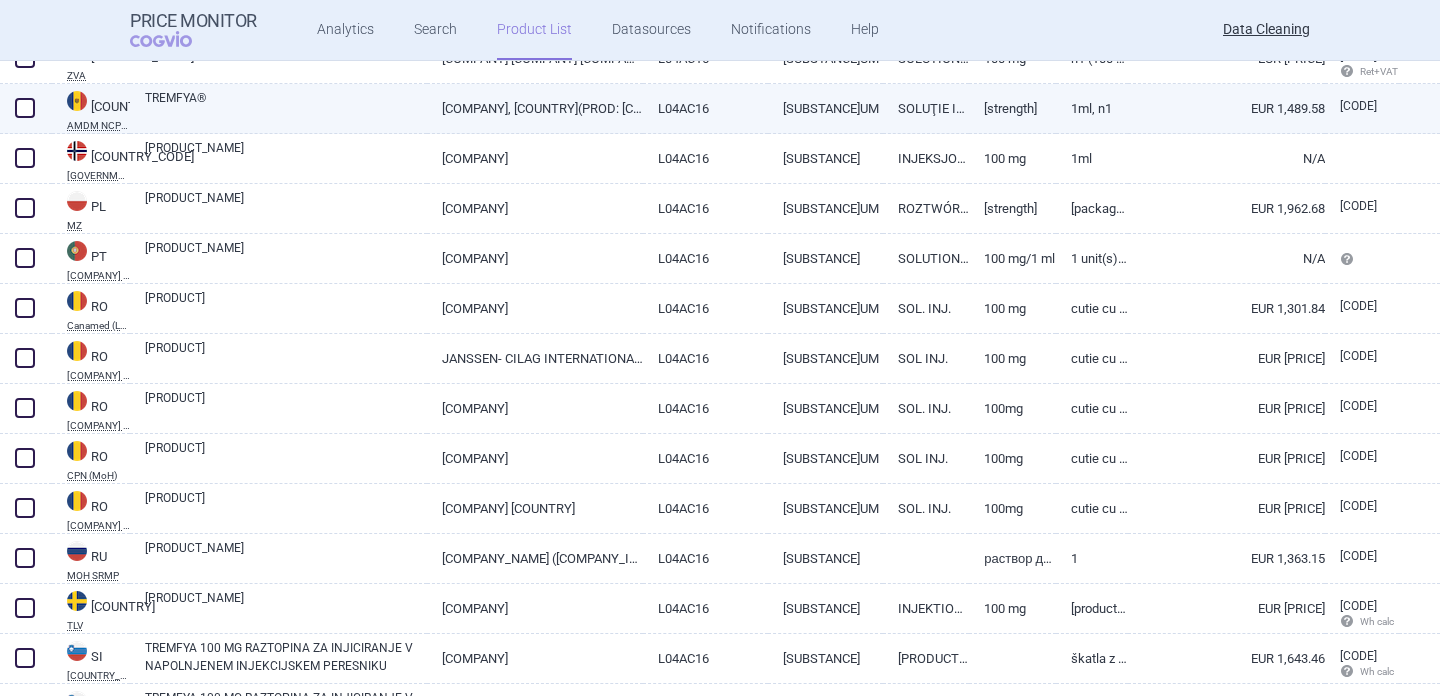 click on "TREMFYA®" at bounding box center (286, 107) 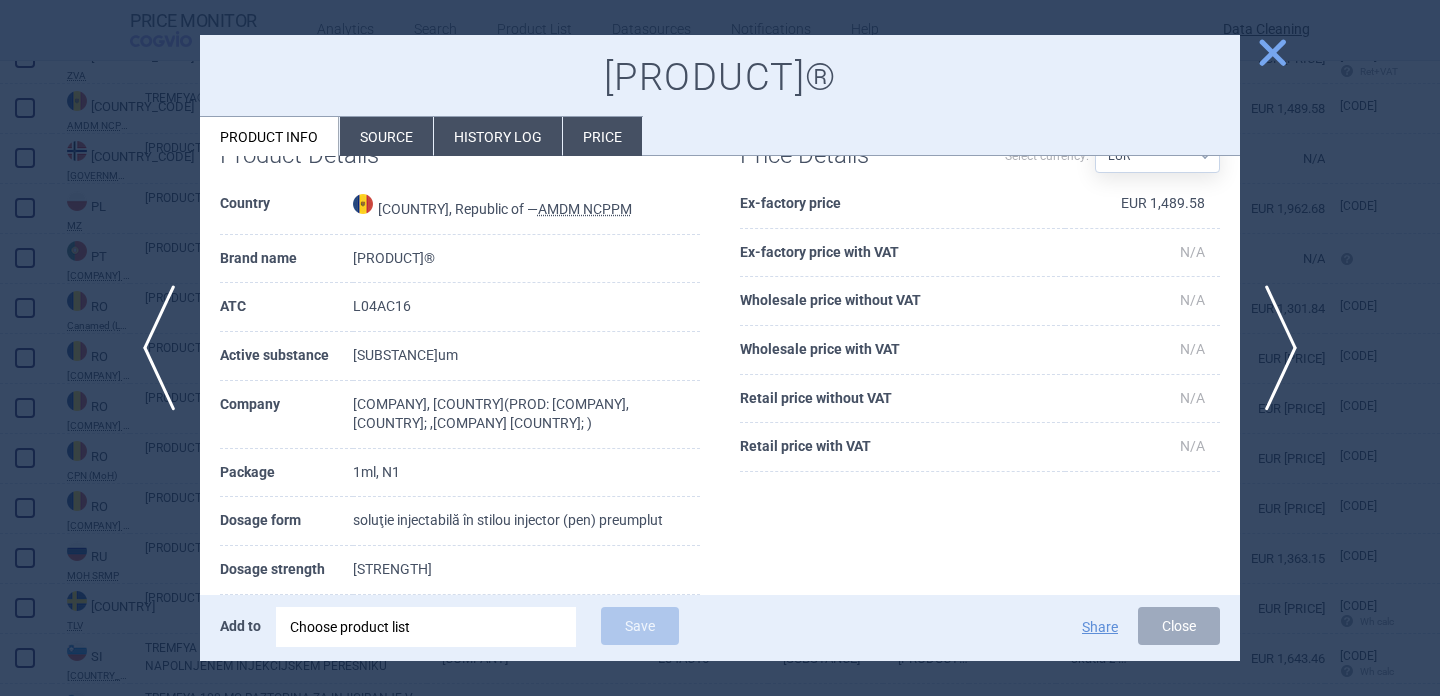 scroll, scrollTop: 64, scrollLeft: 0, axis: vertical 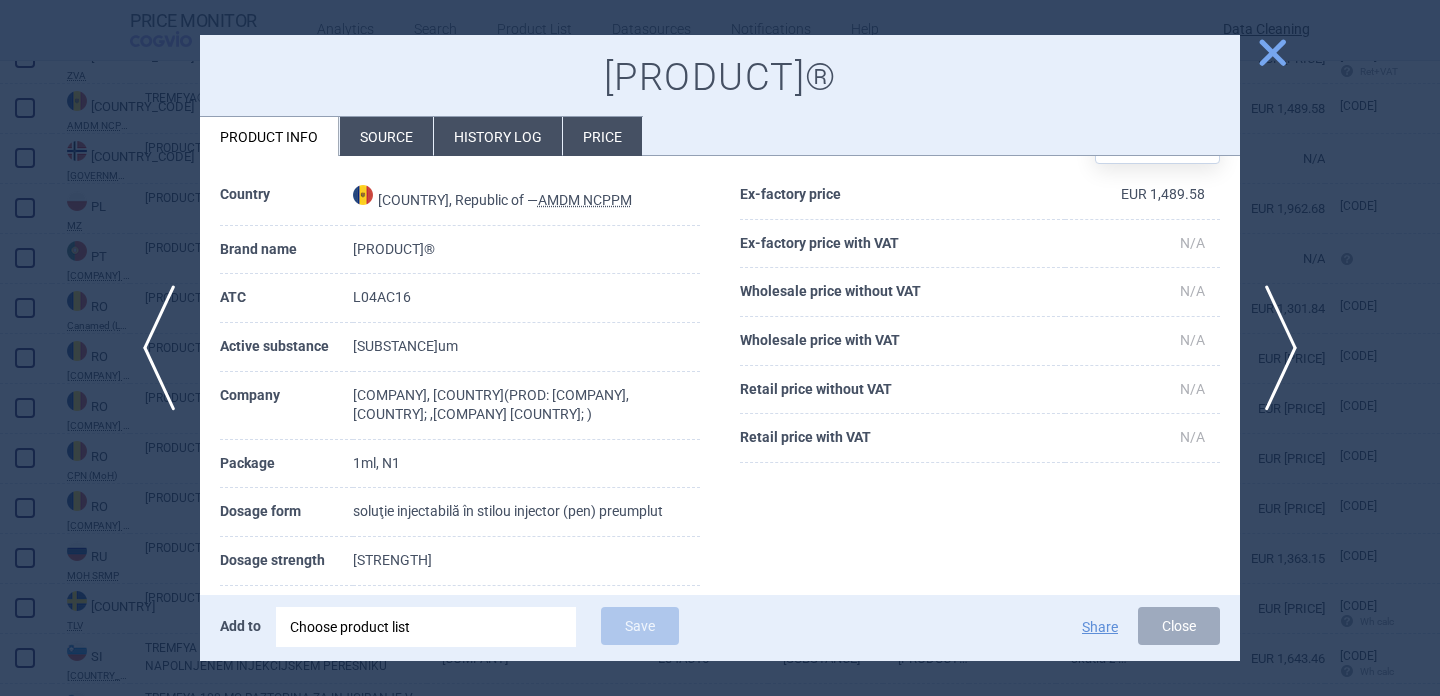 click at bounding box center (720, 348) 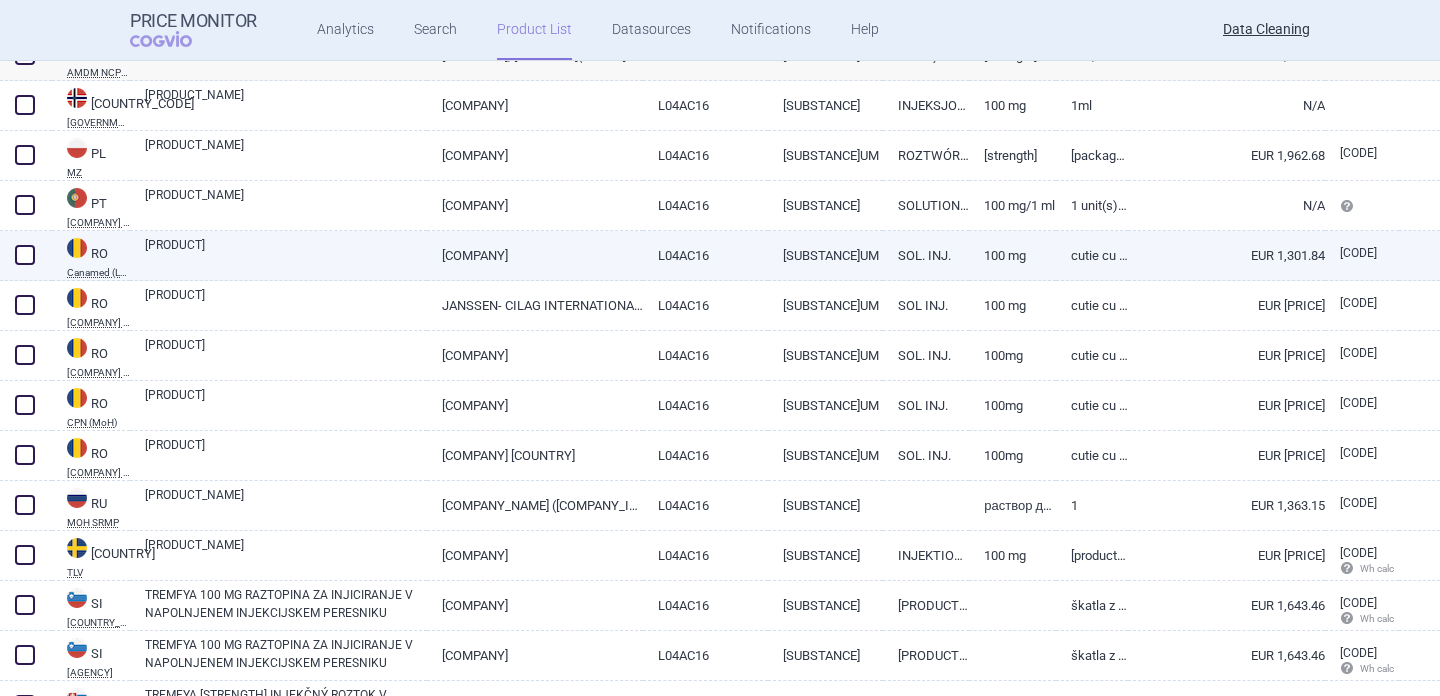 scroll, scrollTop: 4333, scrollLeft: 0, axis: vertical 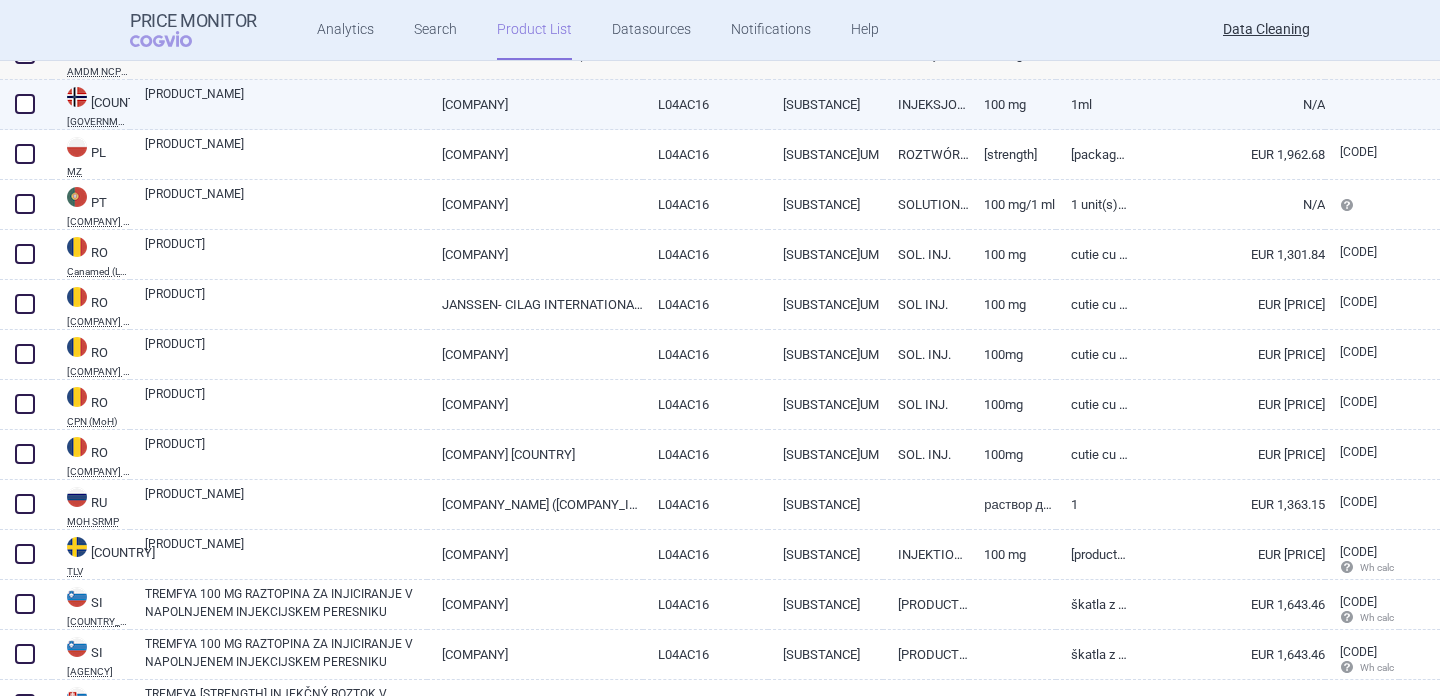 click on "TREMFYA" at bounding box center (286, 103) 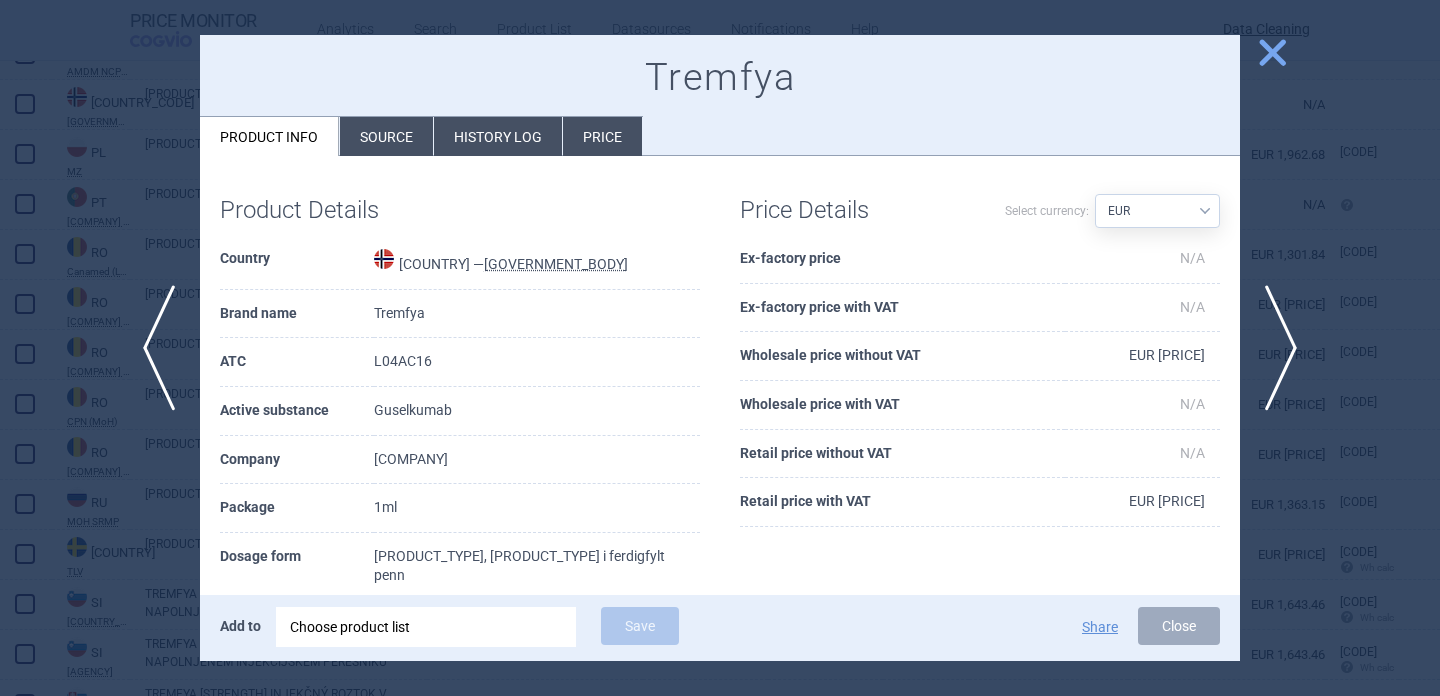 click on "Source" at bounding box center (386, 136) 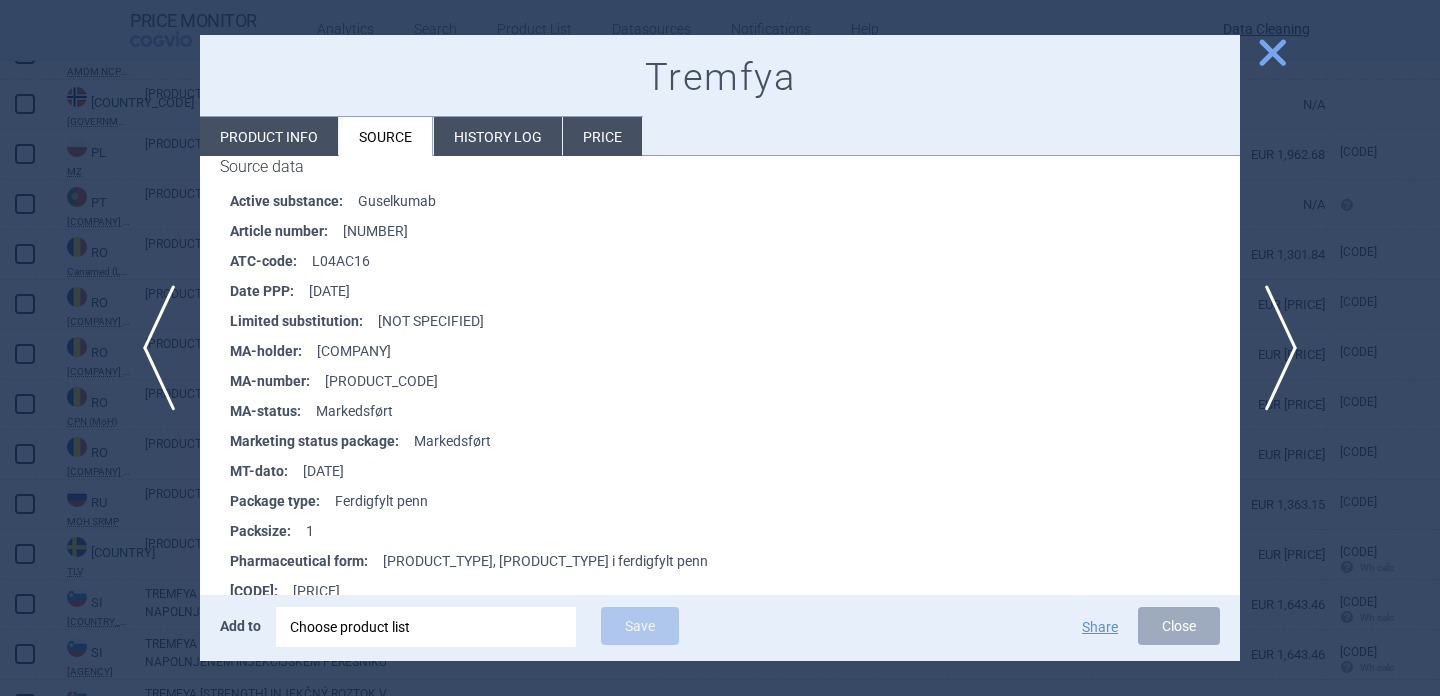 scroll, scrollTop: 311, scrollLeft: 0, axis: vertical 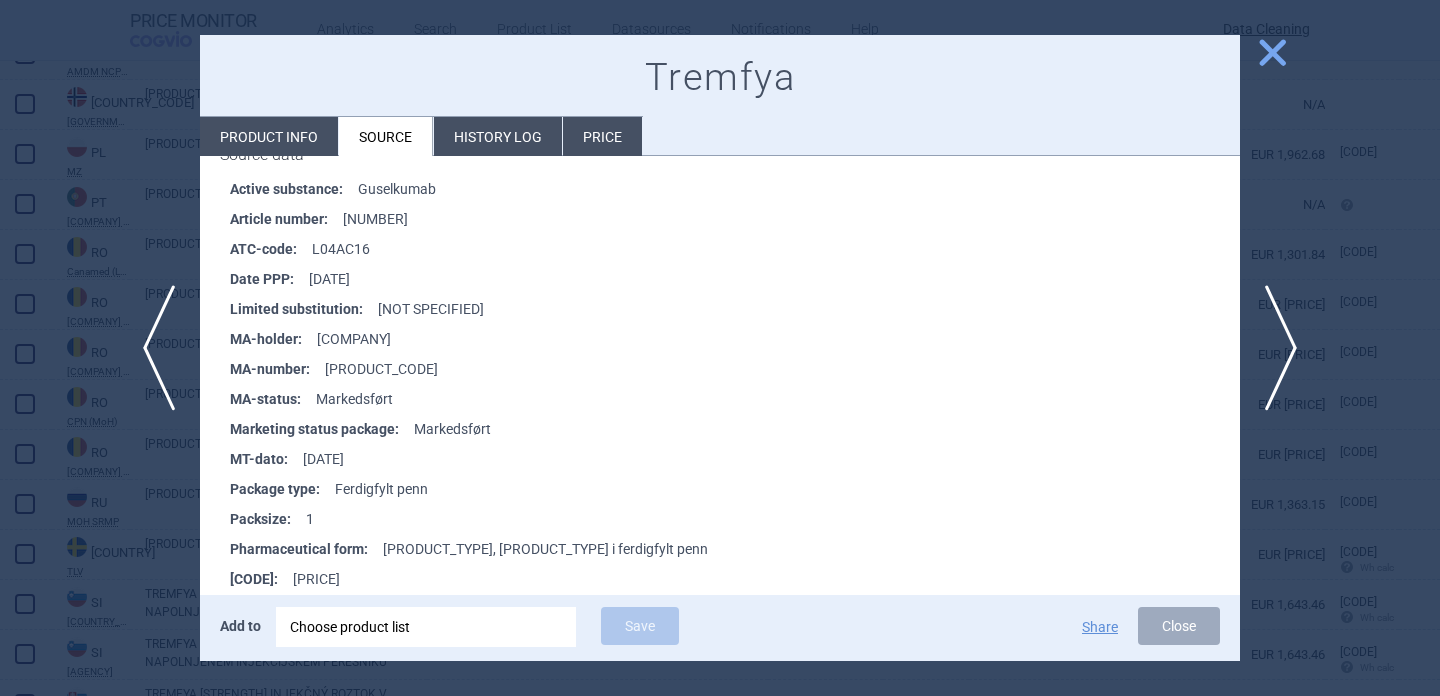 click at bounding box center (720, 348) 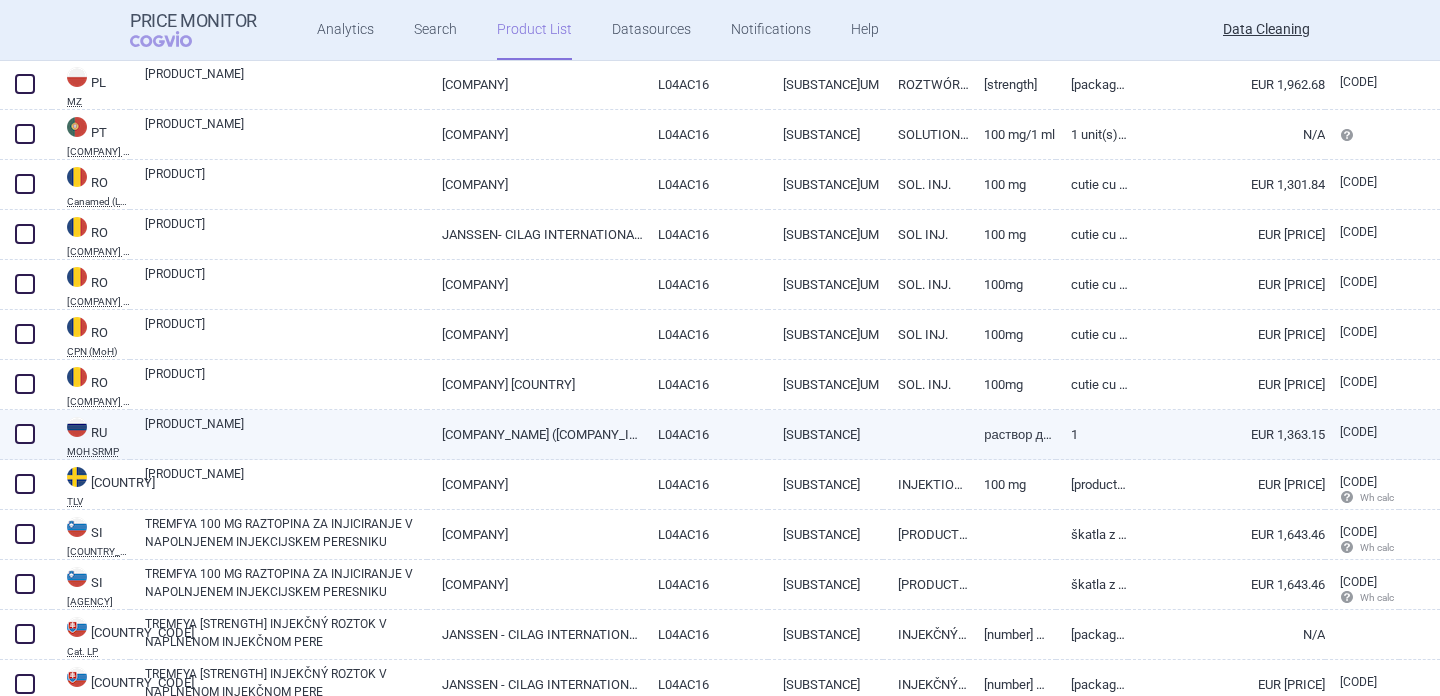 scroll, scrollTop: 4406, scrollLeft: 0, axis: vertical 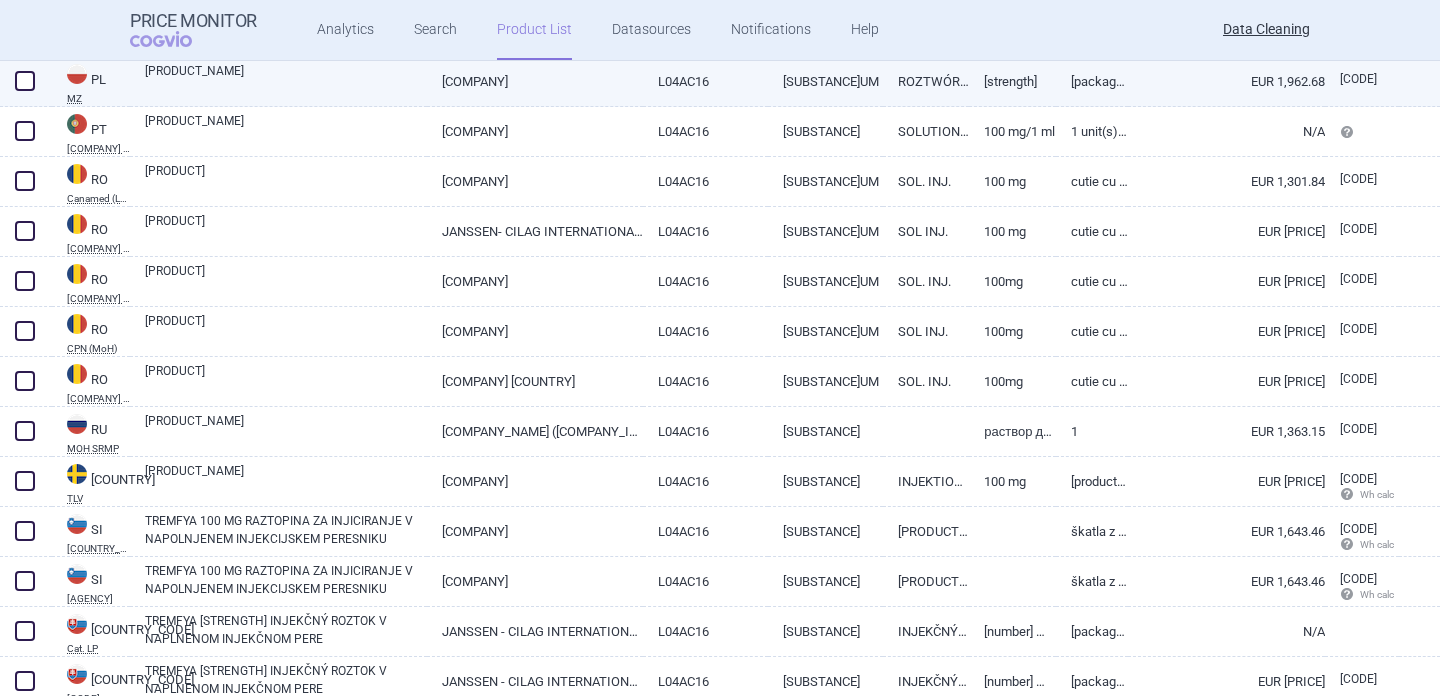 click on "TREMFYA" at bounding box center [286, 80] 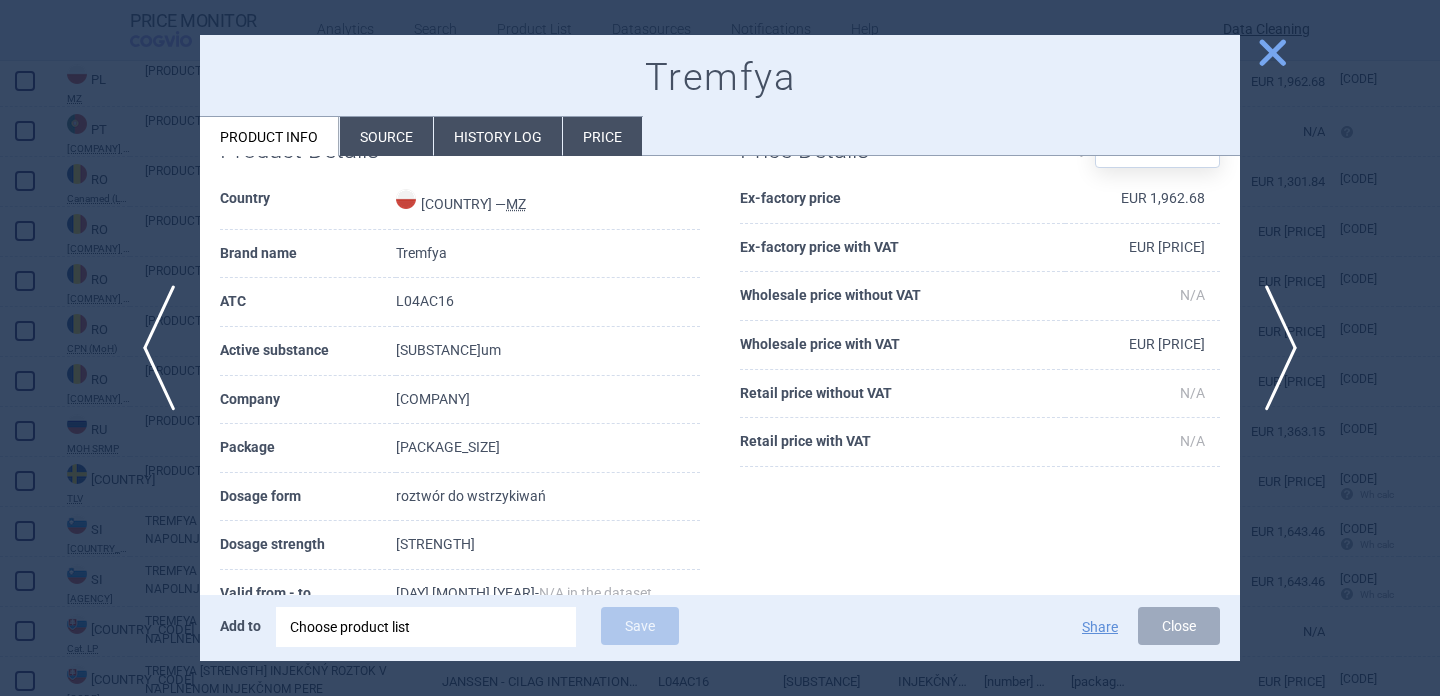 scroll, scrollTop: 105, scrollLeft: 0, axis: vertical 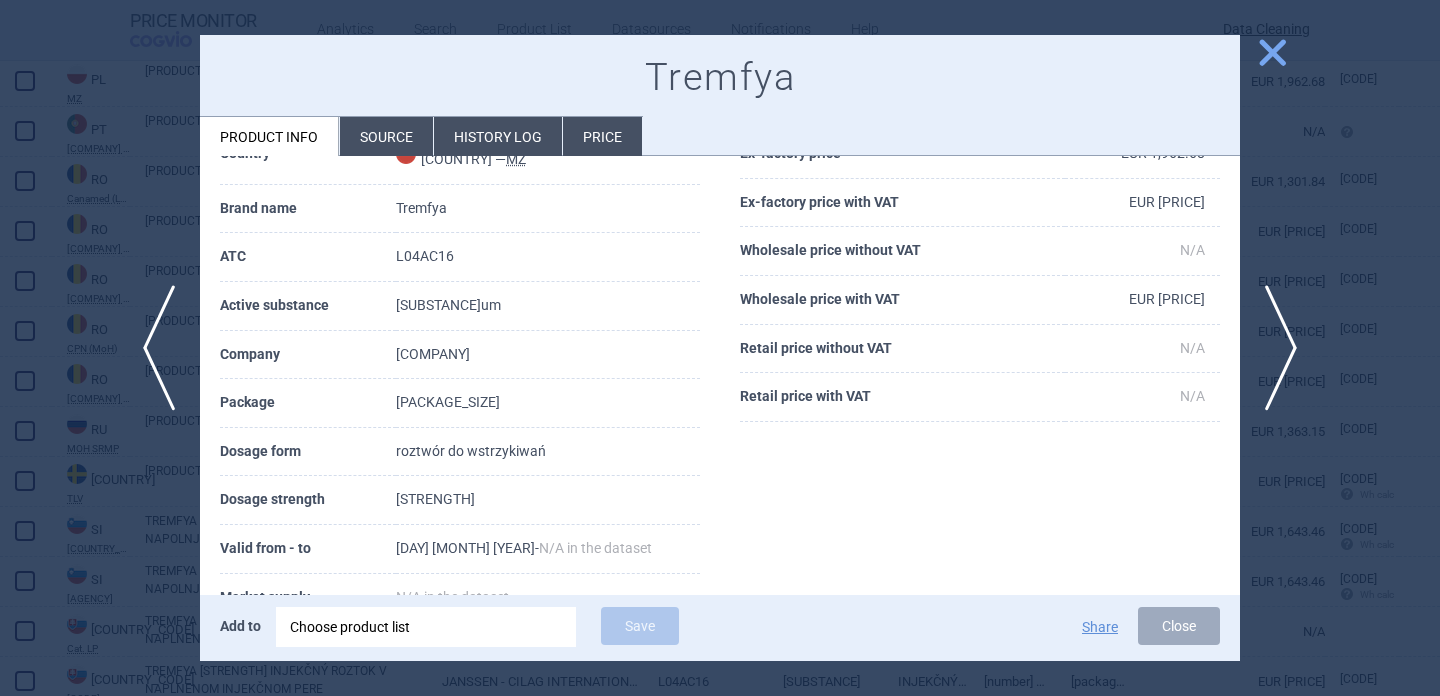 click on "Tremfya Product info Source History log Price" at bounding box center [720, 96] 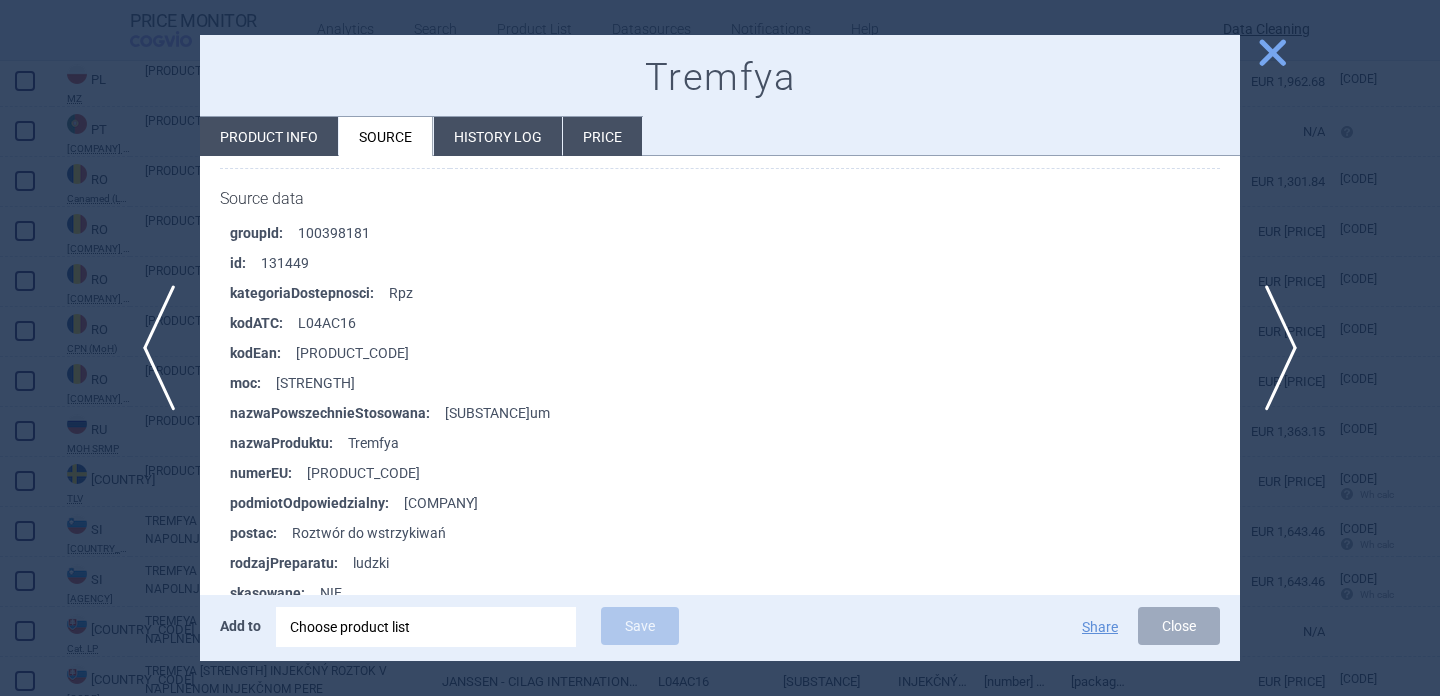 scroll, scrollTop: 1207, scrollLeft: 0, axis: vertical 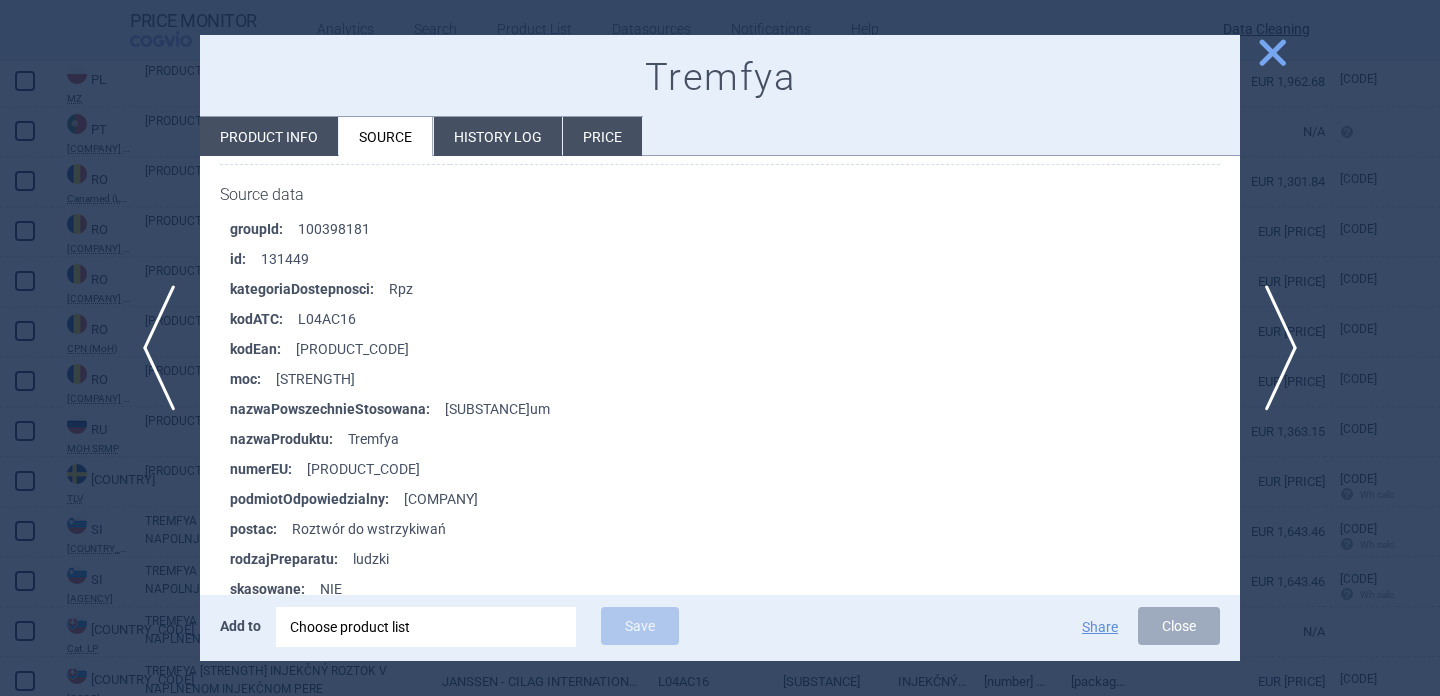 click at bounding box center [720, 348] 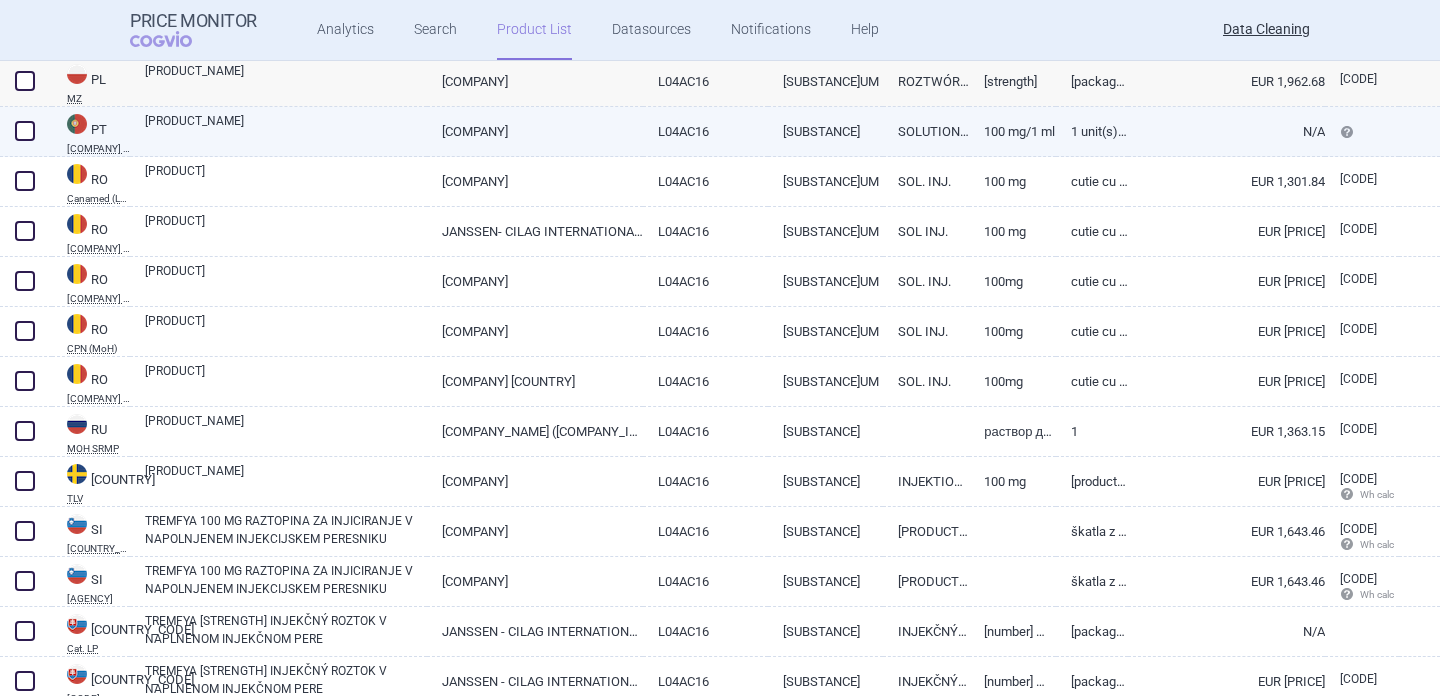 click on "TREMFYA" at bounding box center (286, 130) 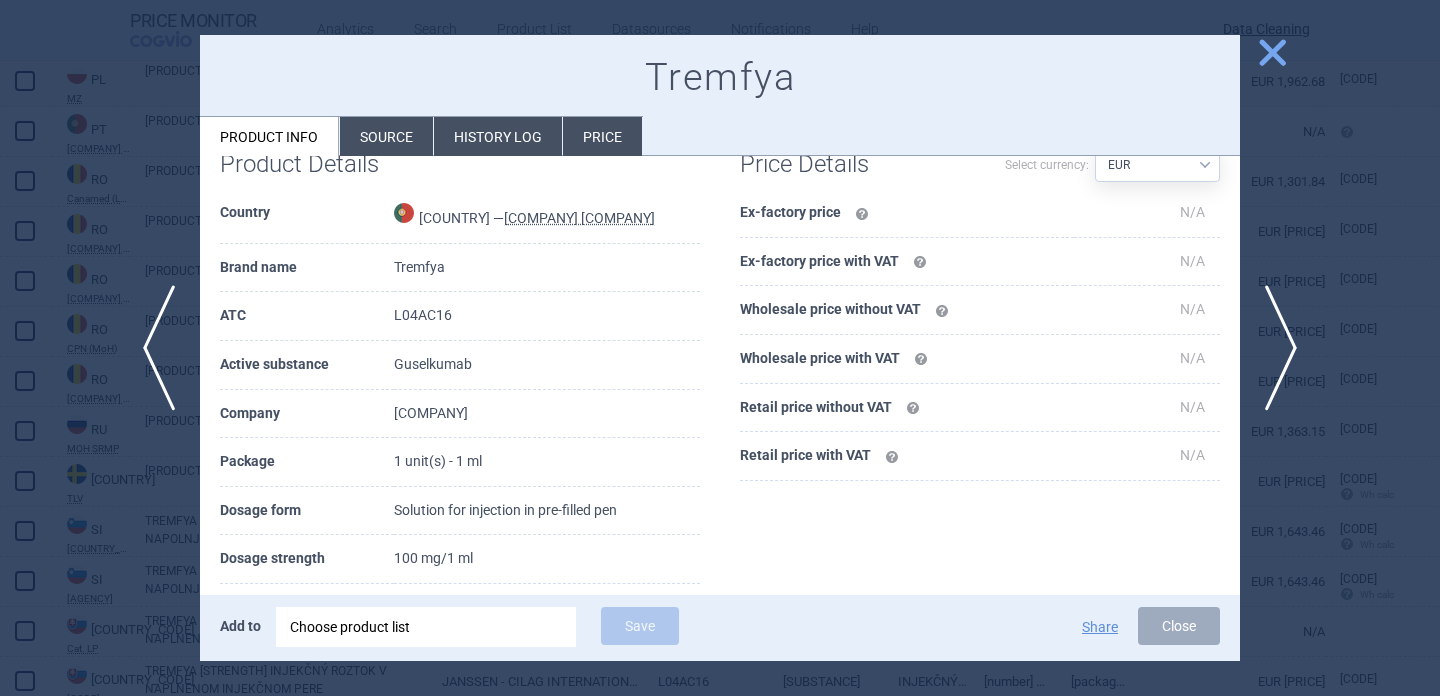 scroll, scrollTop: 64, scrollLeft: 0, axis: vertical 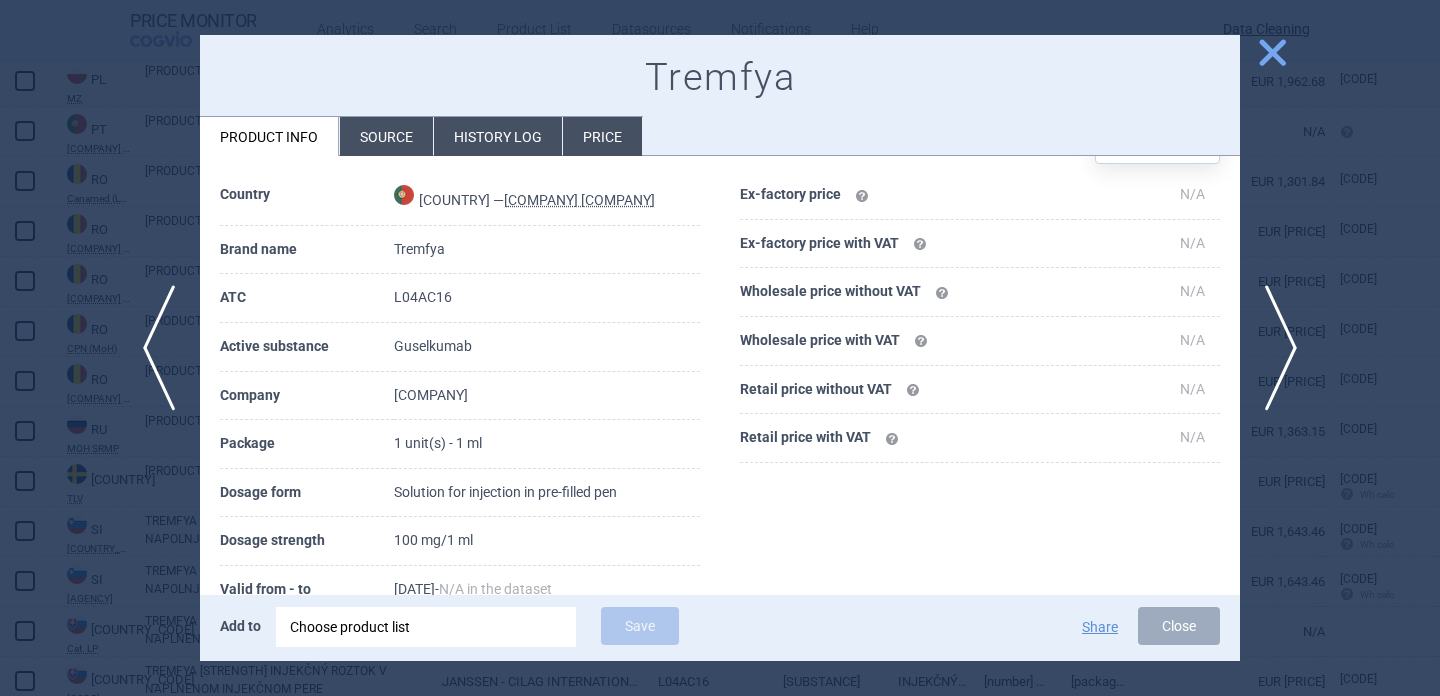 click at bounding box center (720, 348) 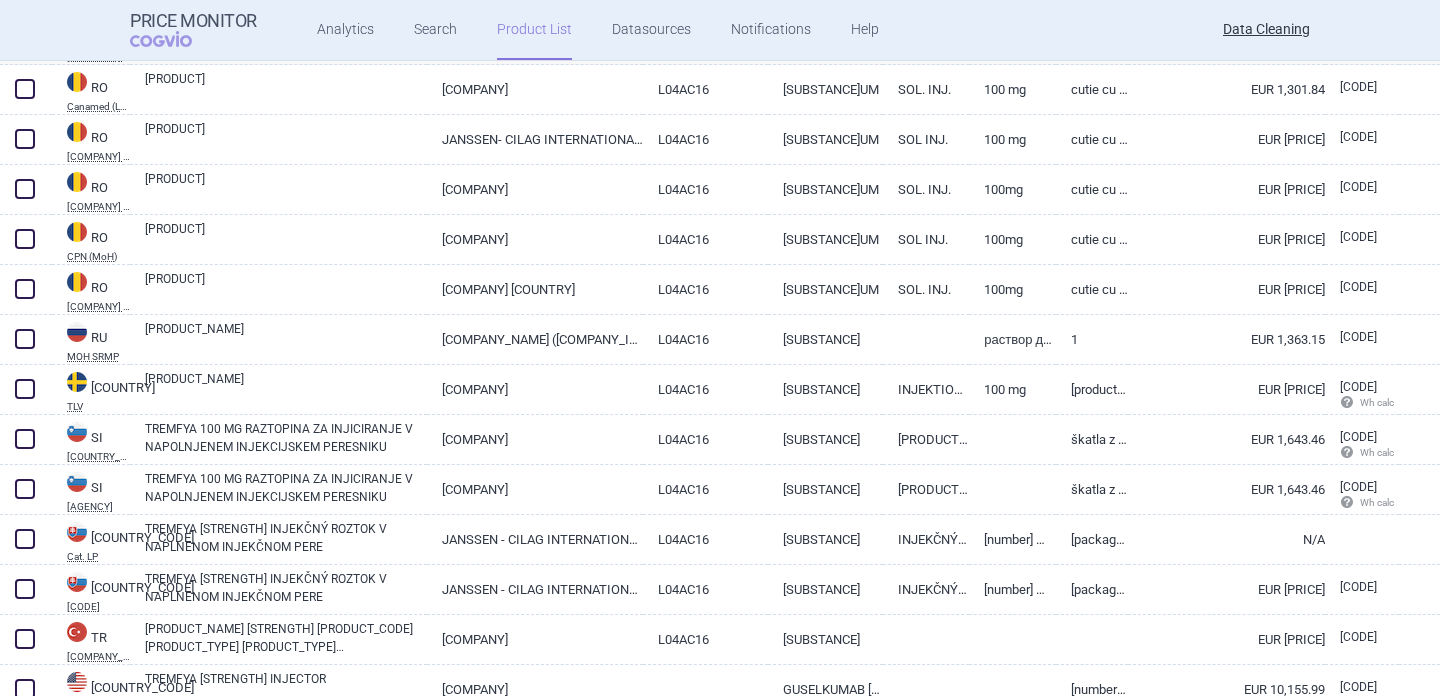 scroll, scrollTop: 4499, scrollLeft: 0, axis: vertical 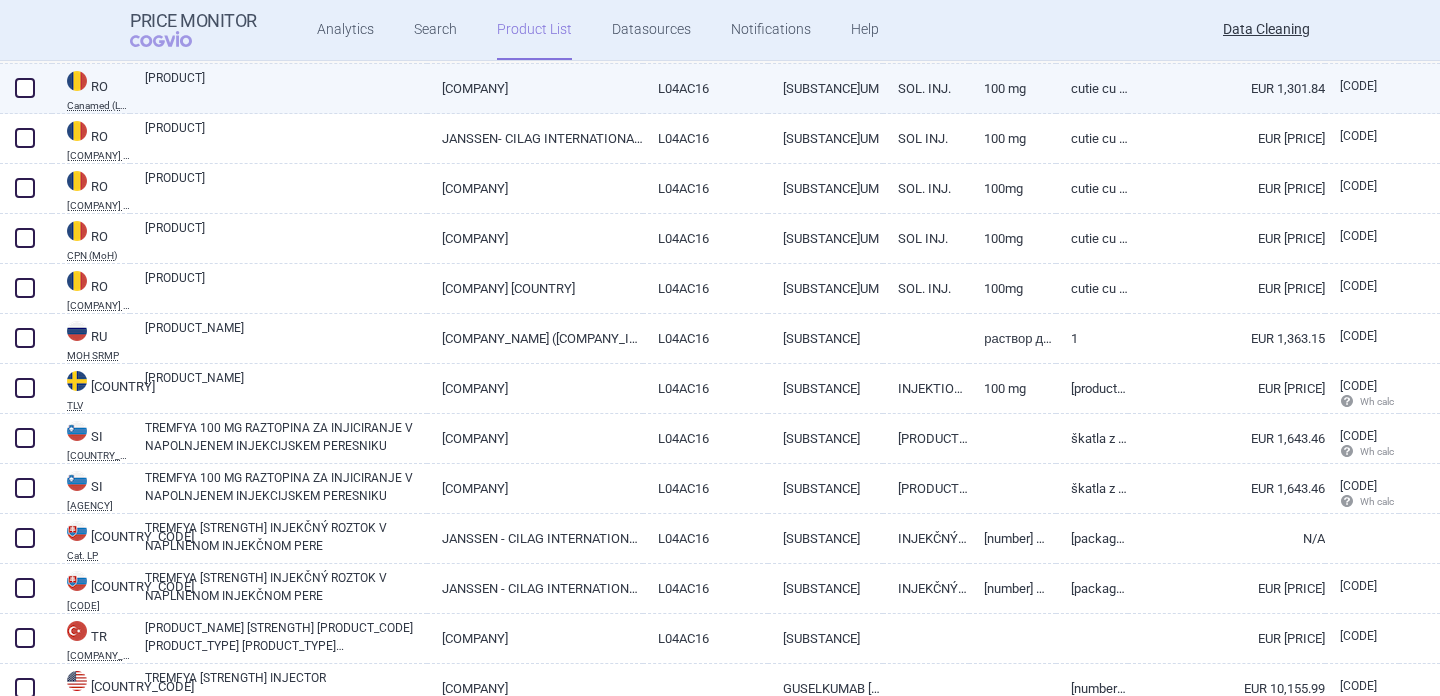 click on "TREMFYA 100 MG" at bounding box center (286, 87) 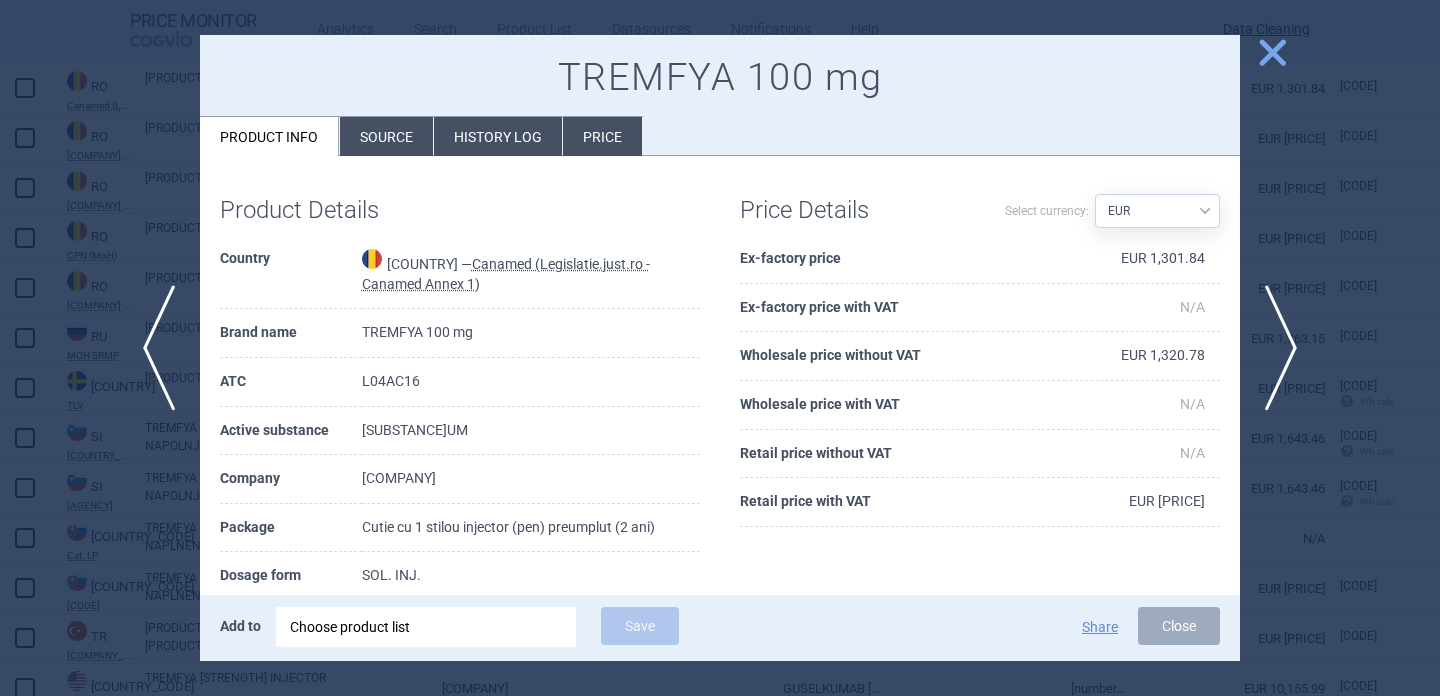 scroll, scrollTop: 129, scrollLeft: 0, axis: vertical 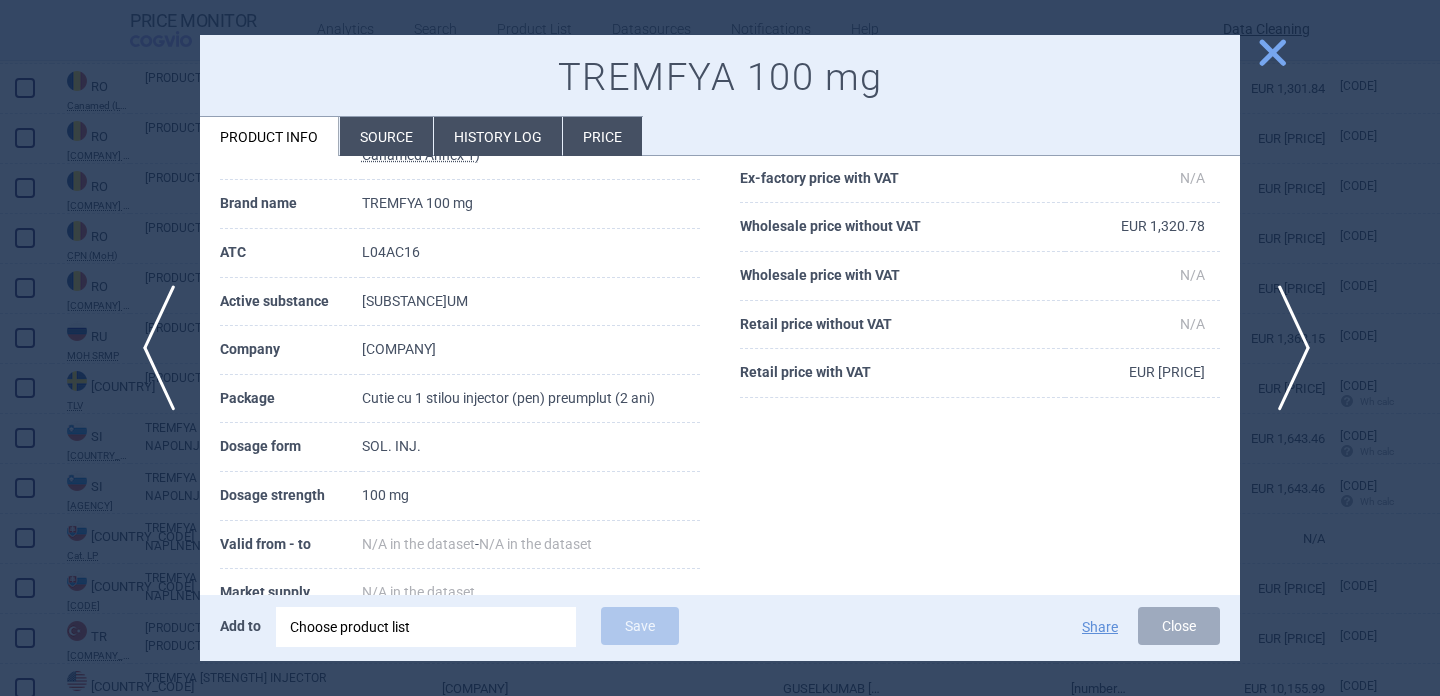 click on "next" at bounding box center (1287, 348) 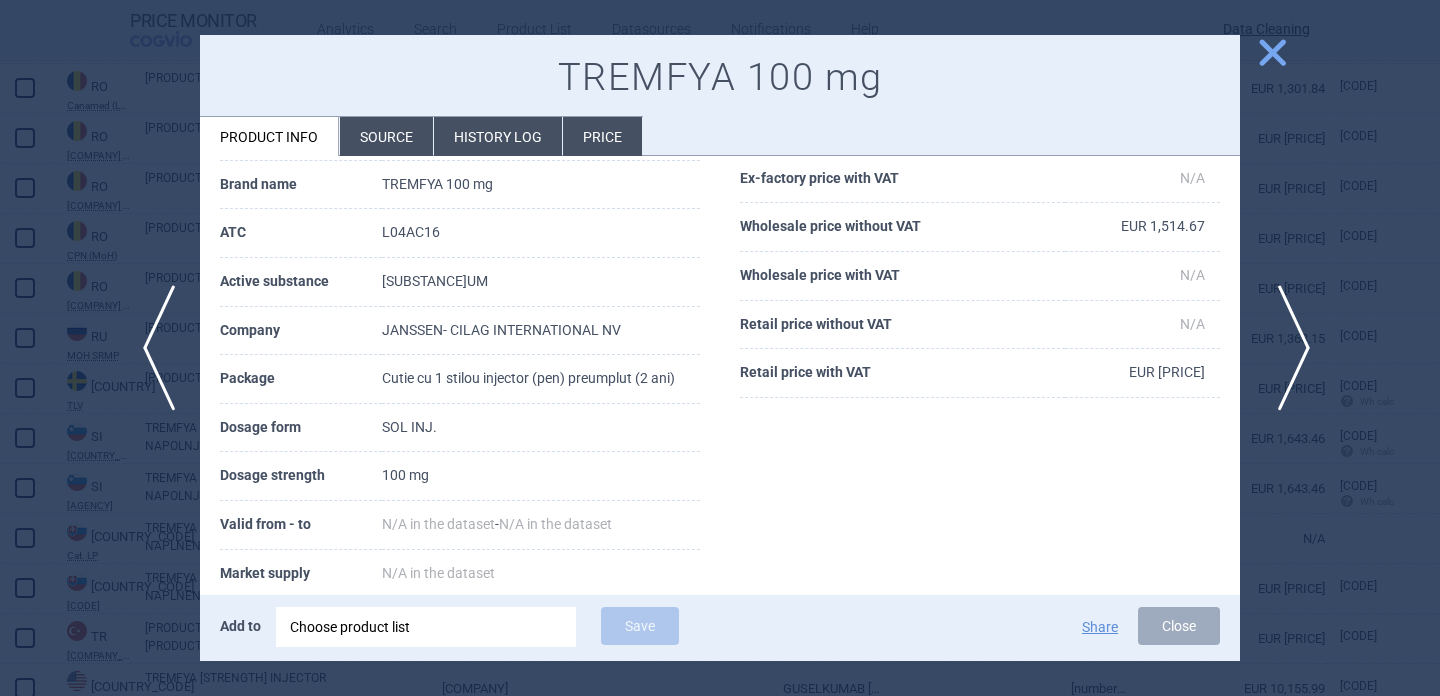 click on "next" at bounding box center [1287, 348] 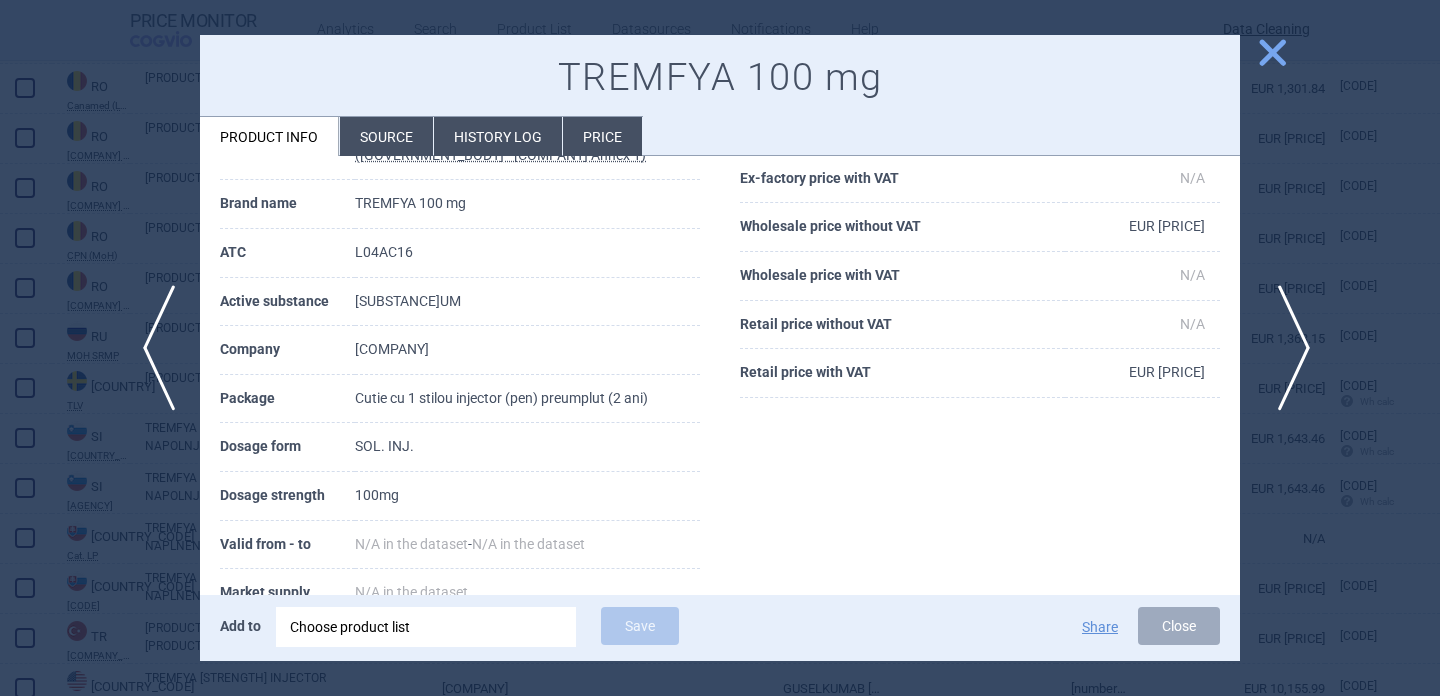 click on "next" at bounding box center [1287, 348] 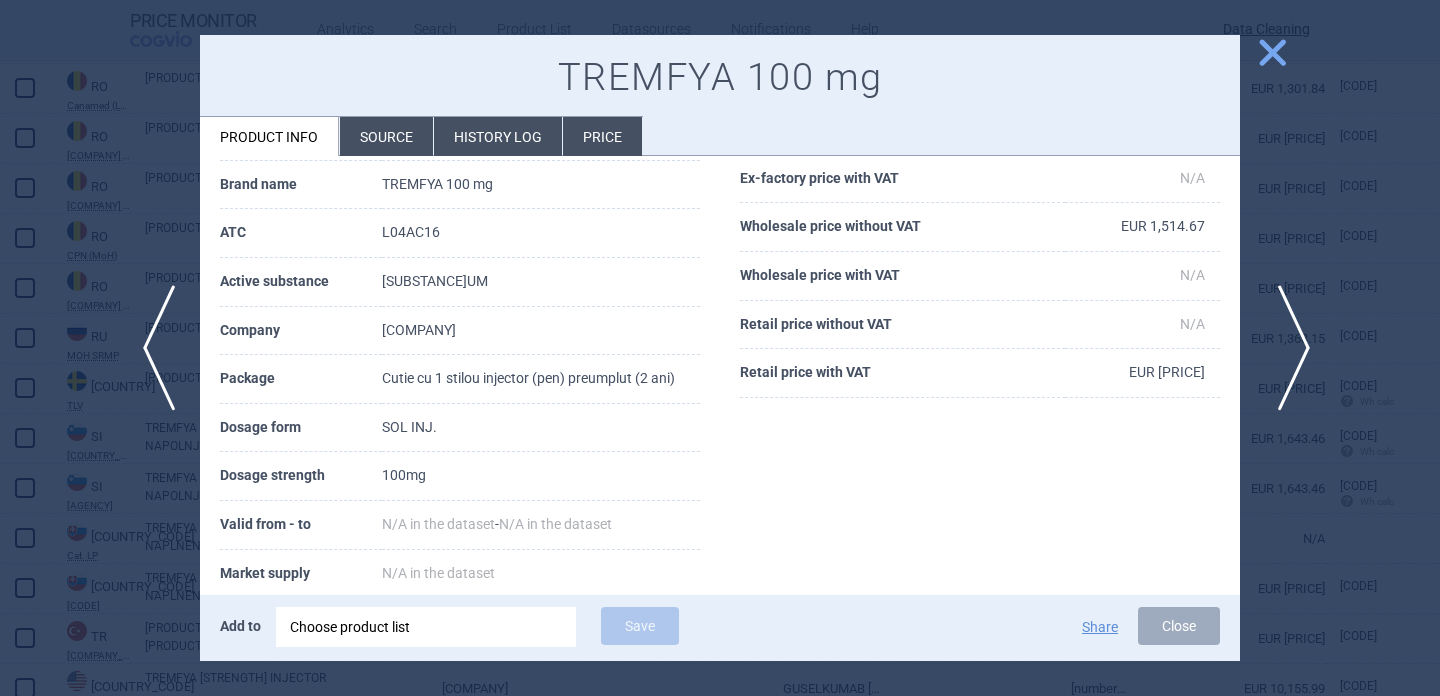 click on "next" at bounding box center (1287, 348) 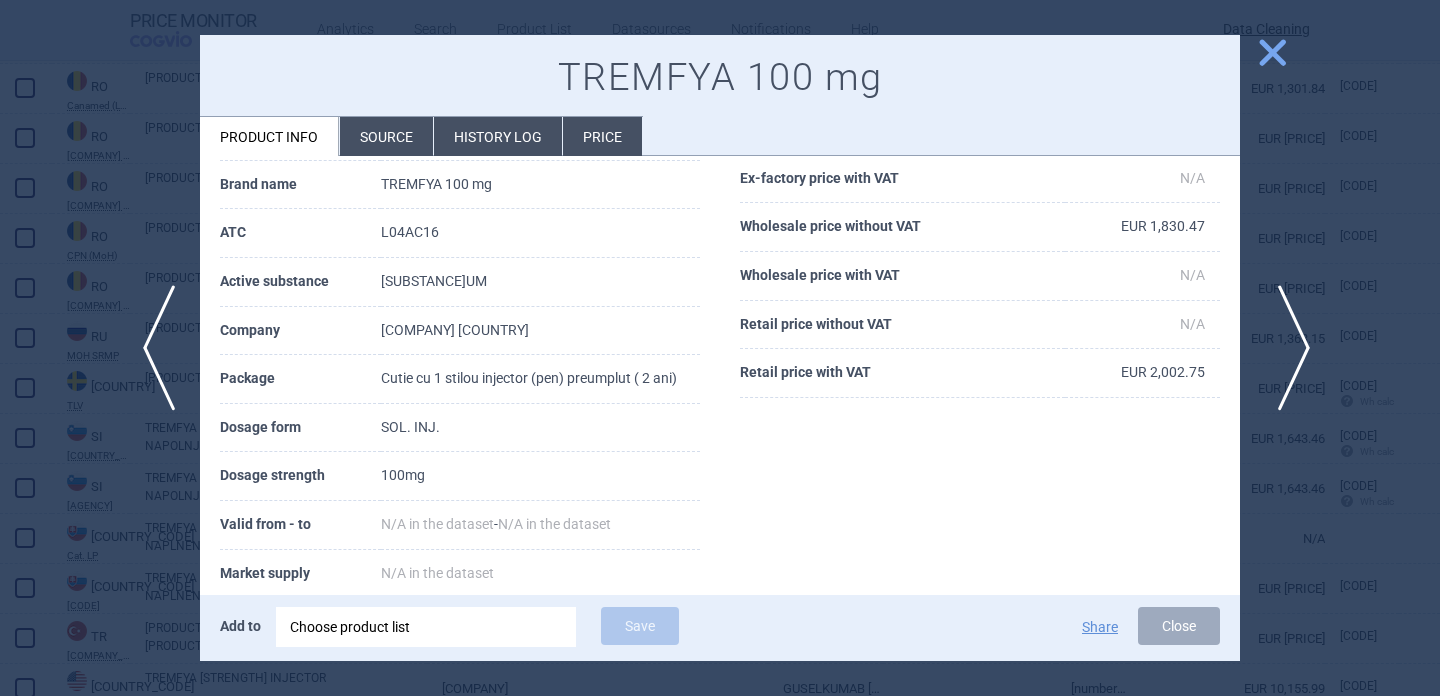 click on "next" at bounding box center [1287, 348] 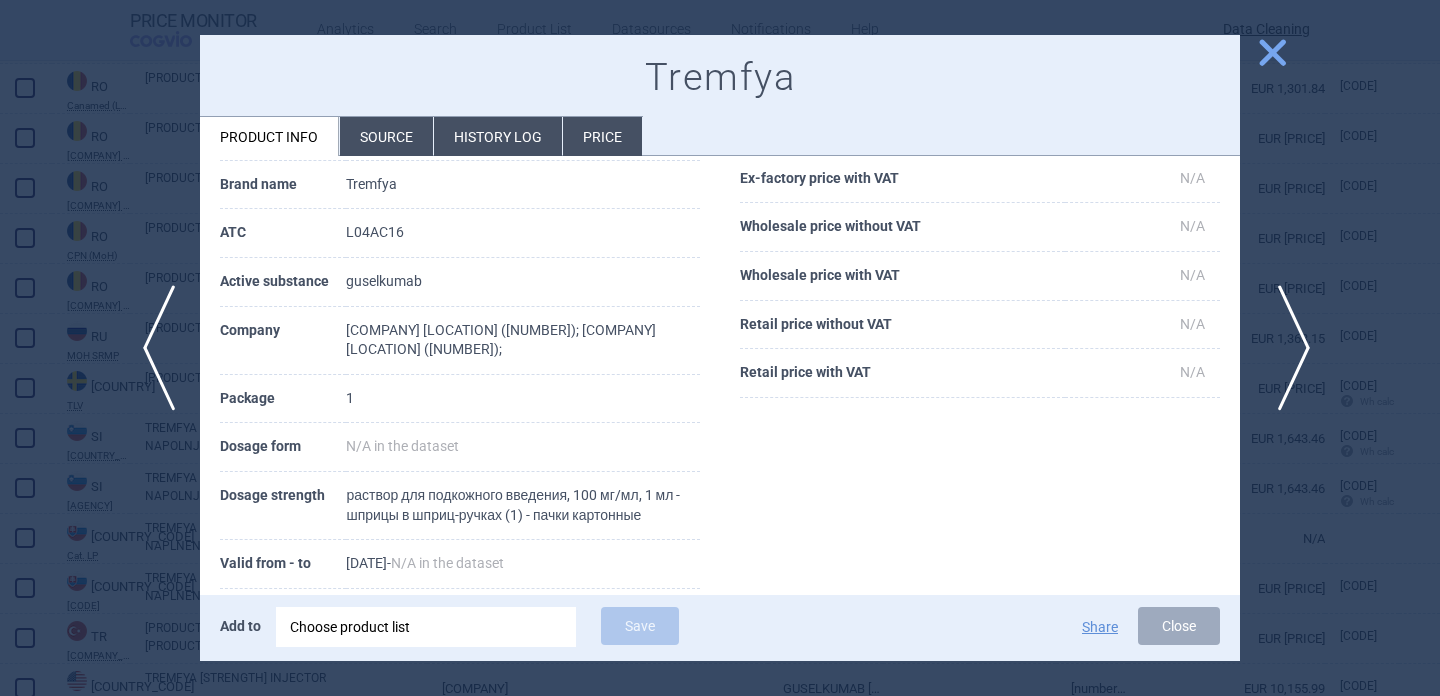 click on "next" at bounding box center [1287, 348] 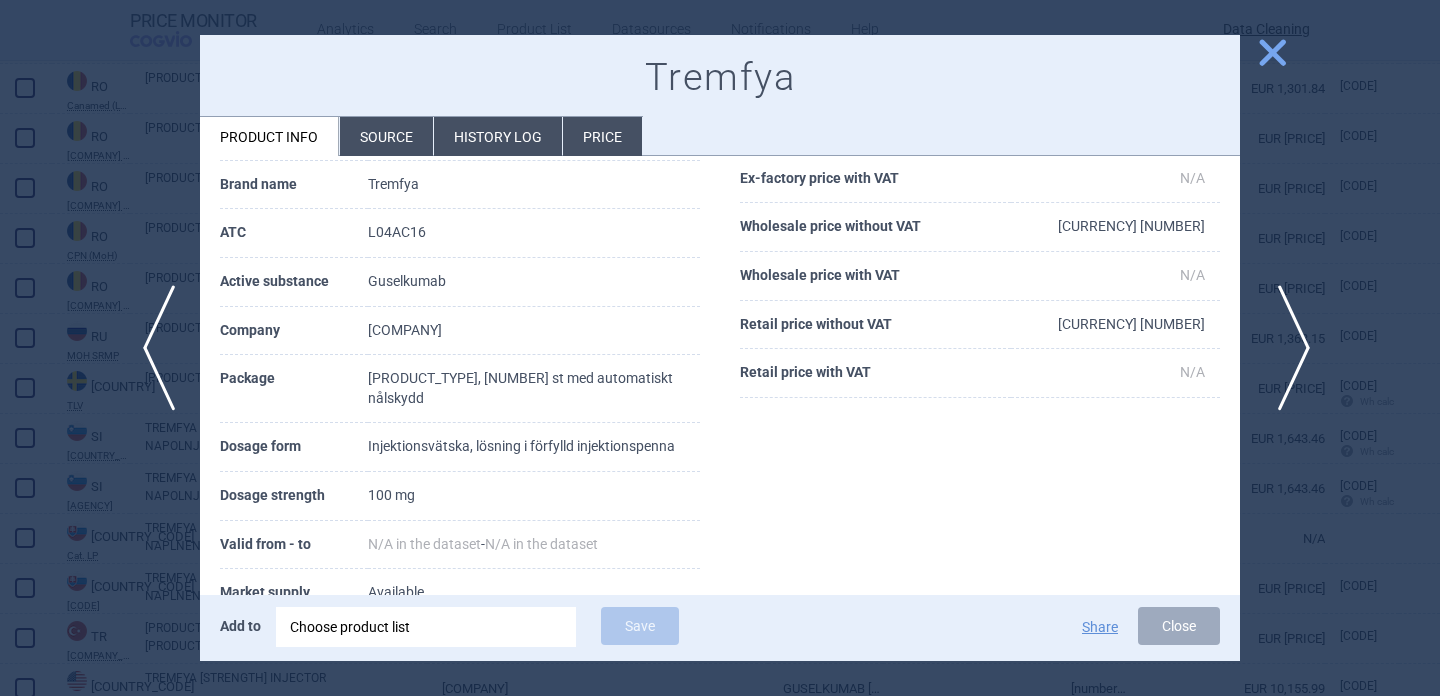 click on "next" at bounding box center [1287, 348] 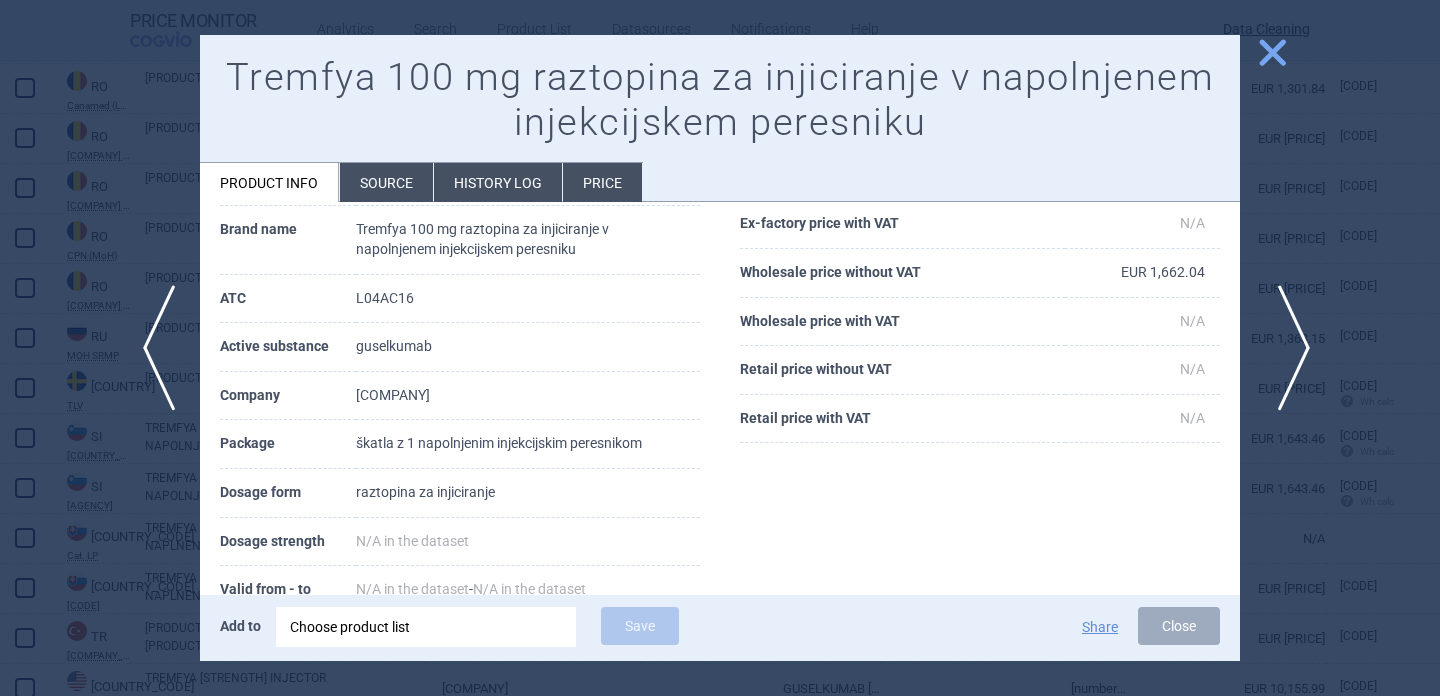 click on "next" at bounding box center [1287, 348] 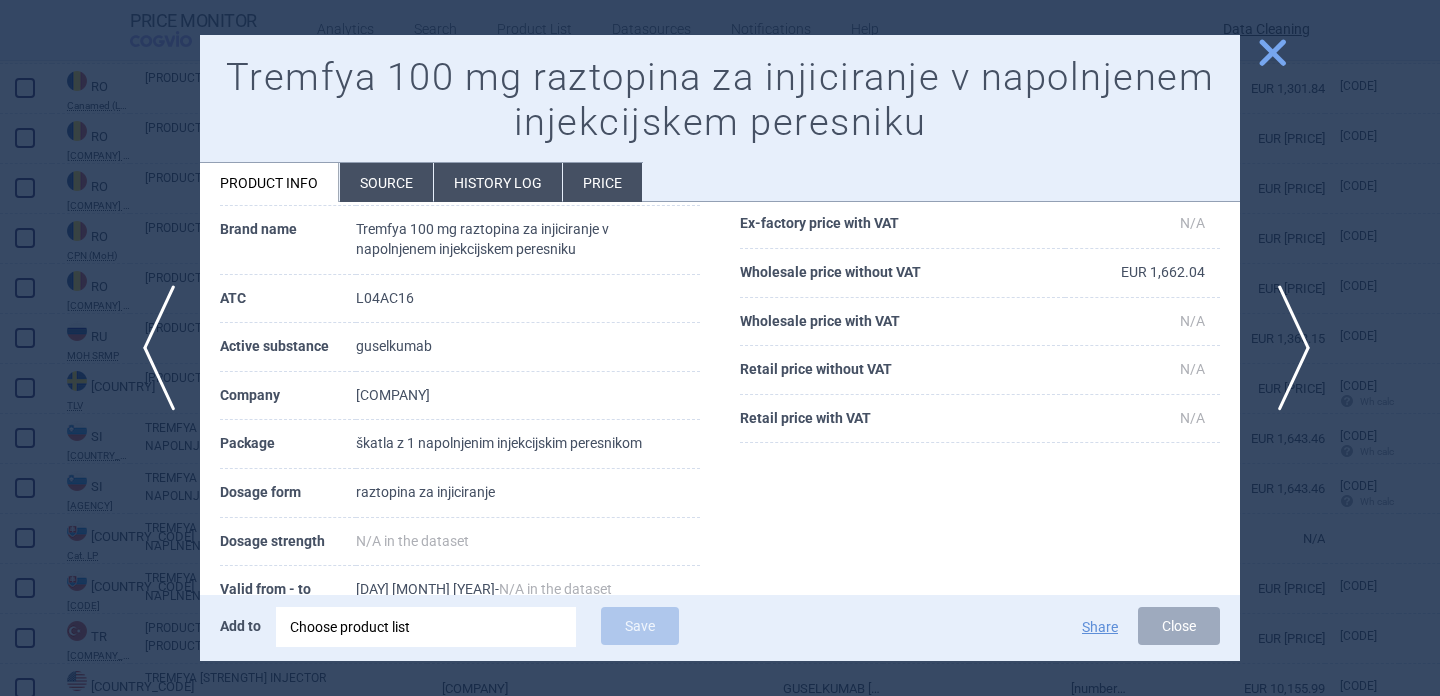 click on "next" at bounding box center (1287, 348) 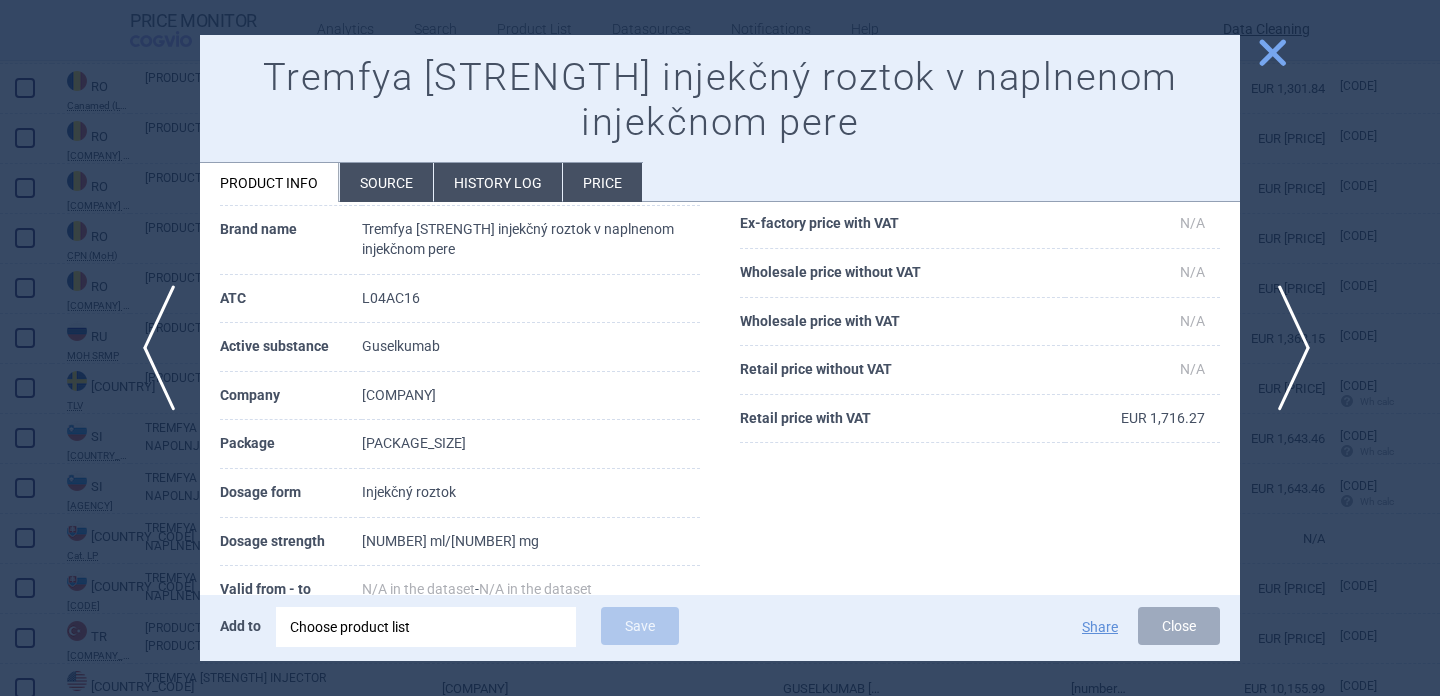 click on "next" at bounding box center (1287, 348) 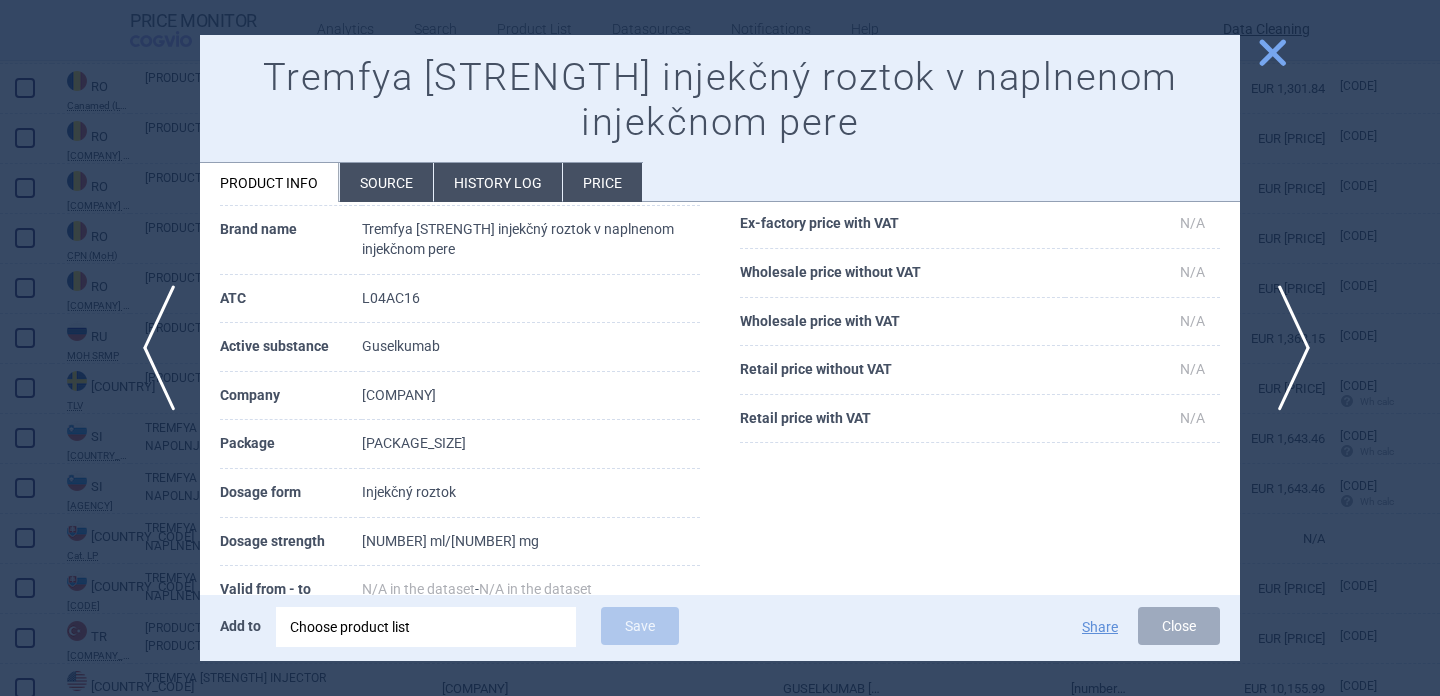 click on "next" at bounding box center (1287, 348) 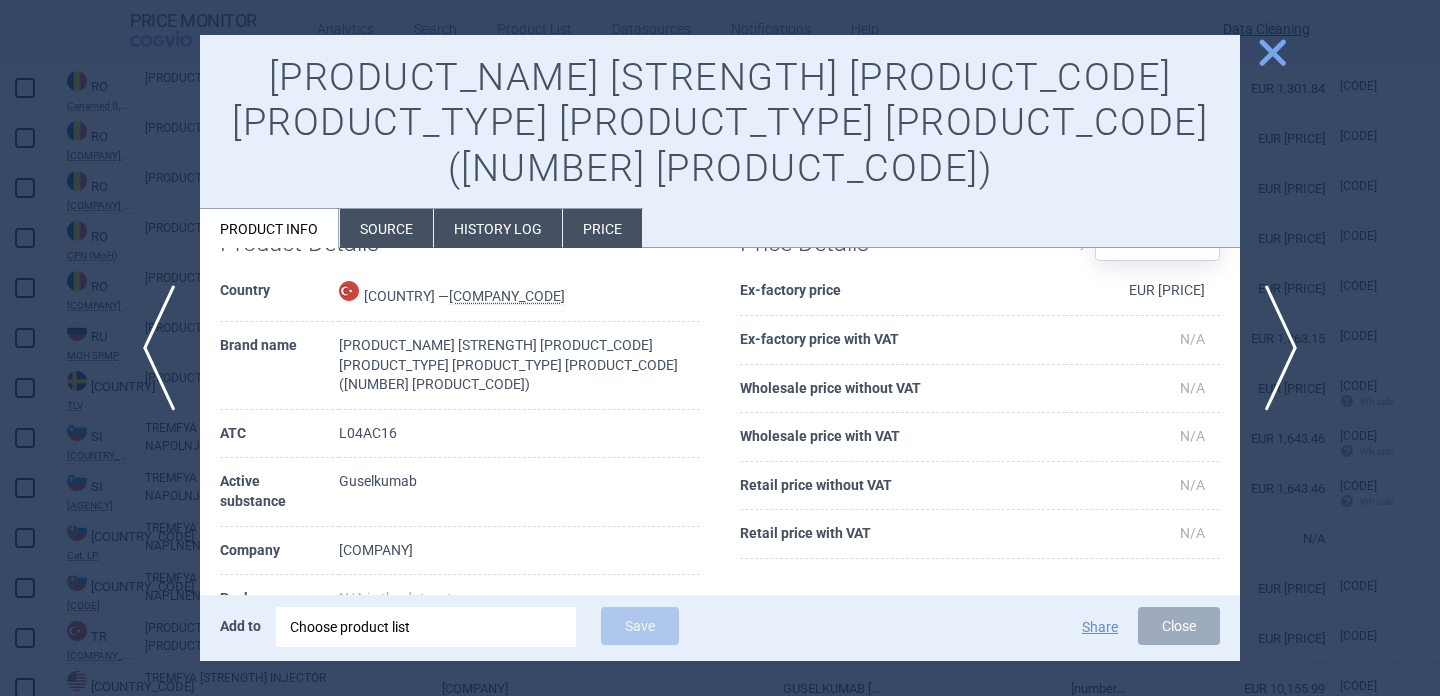 scroll, scrollTop: 0, scrollLeft: 0, axis: both 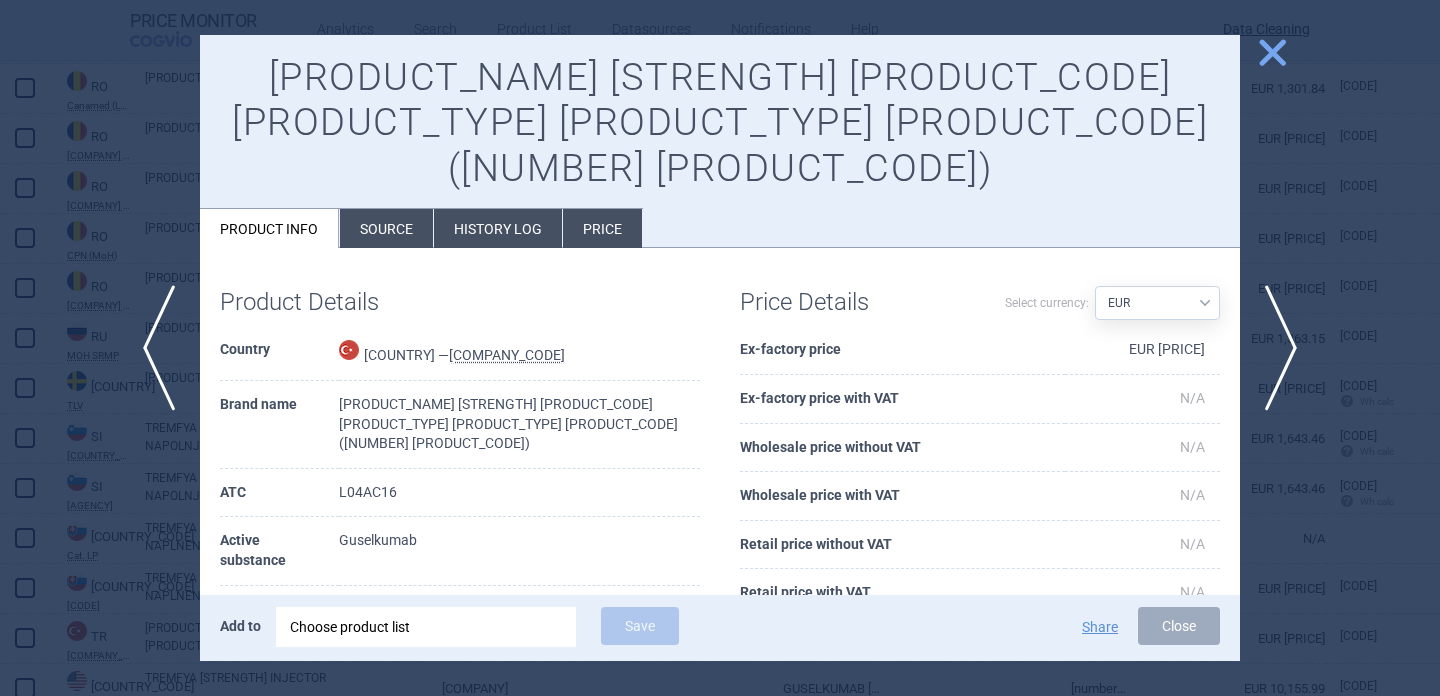 click on "Source" at bounding box center (386, 228) 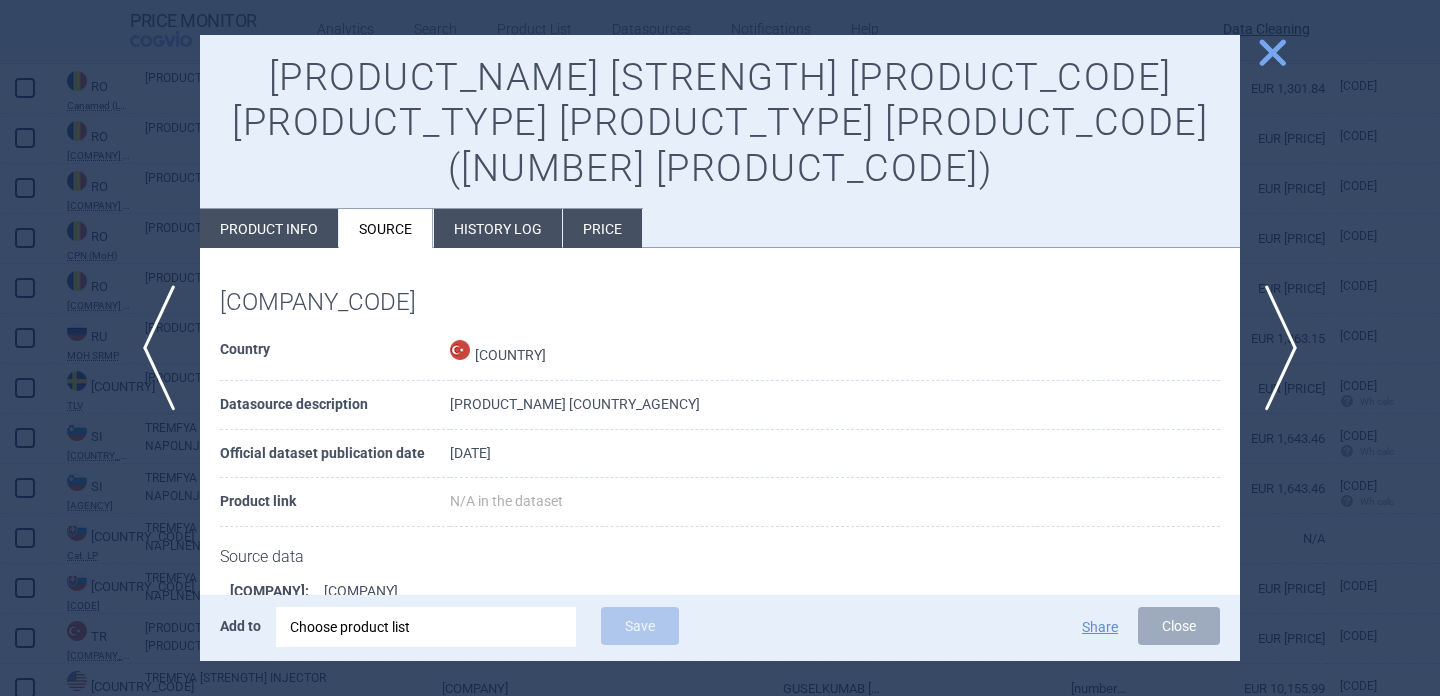 click at bounding box center (720, 348) 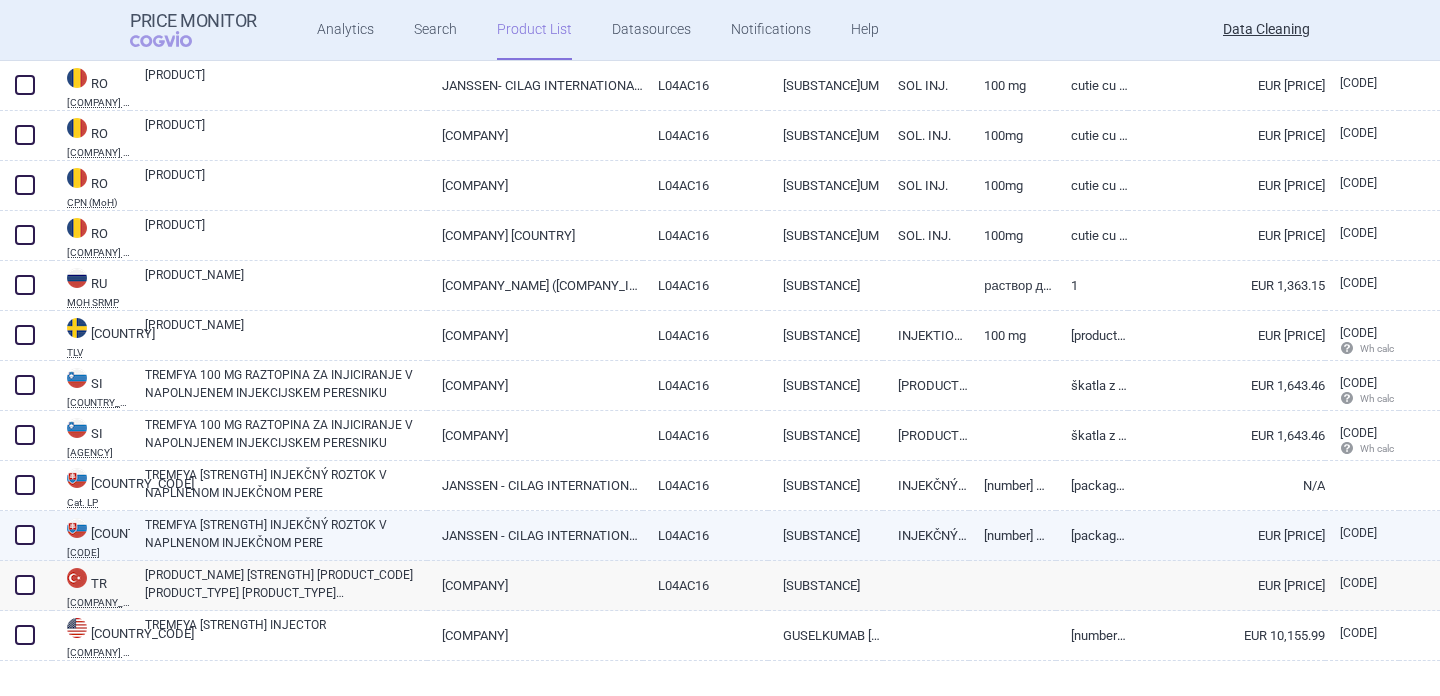 scroll, scrollTop: 4582, scrollLeft: 0, axis: vertical 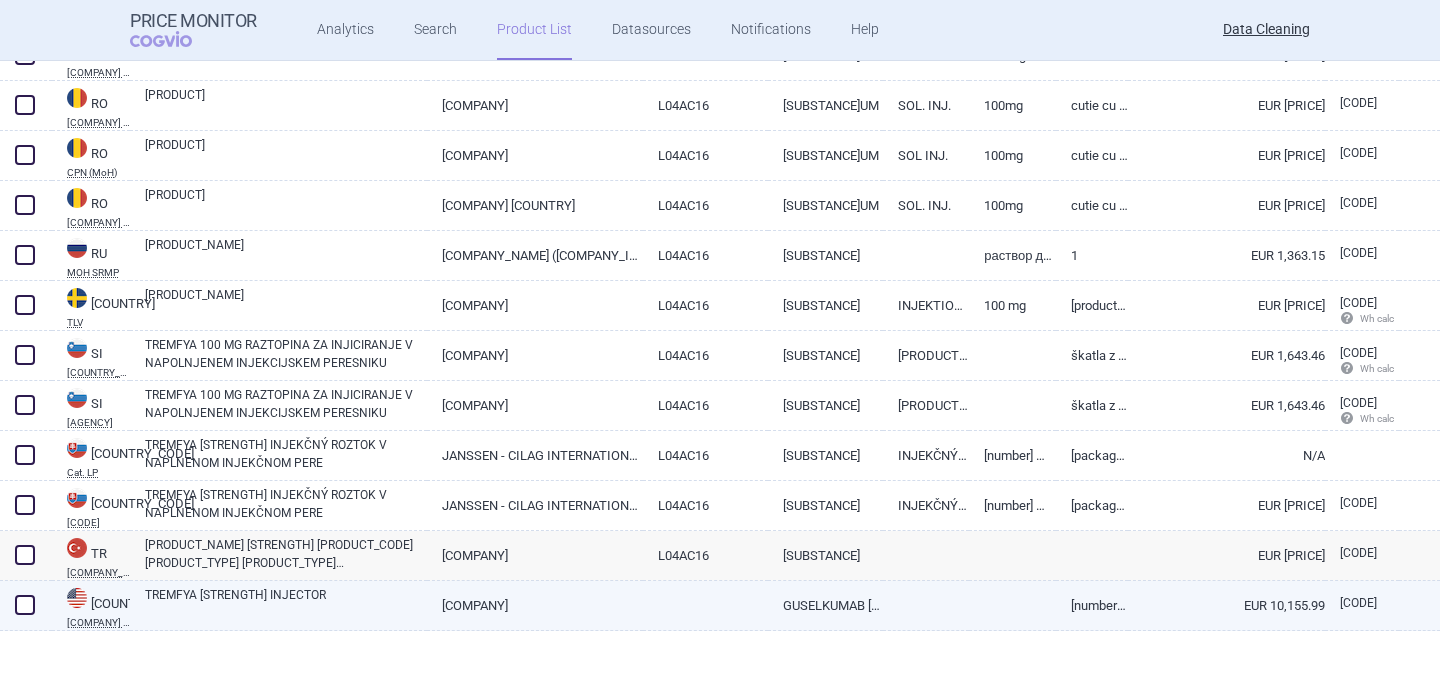 click on "TREMFYA 100 MG/ML INJECTOR" at bounding box center (286, 604) 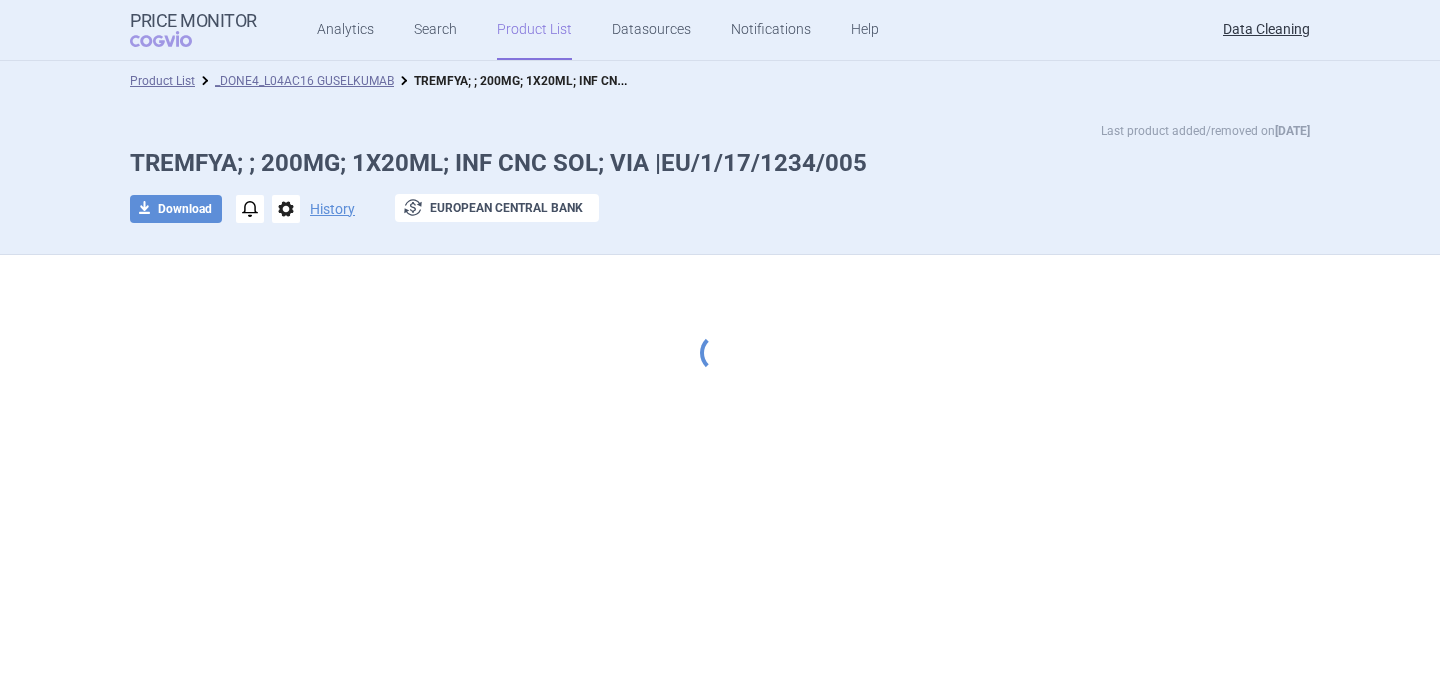 scroll, scrollTop: 0, scrollLeft: 0, axis: both 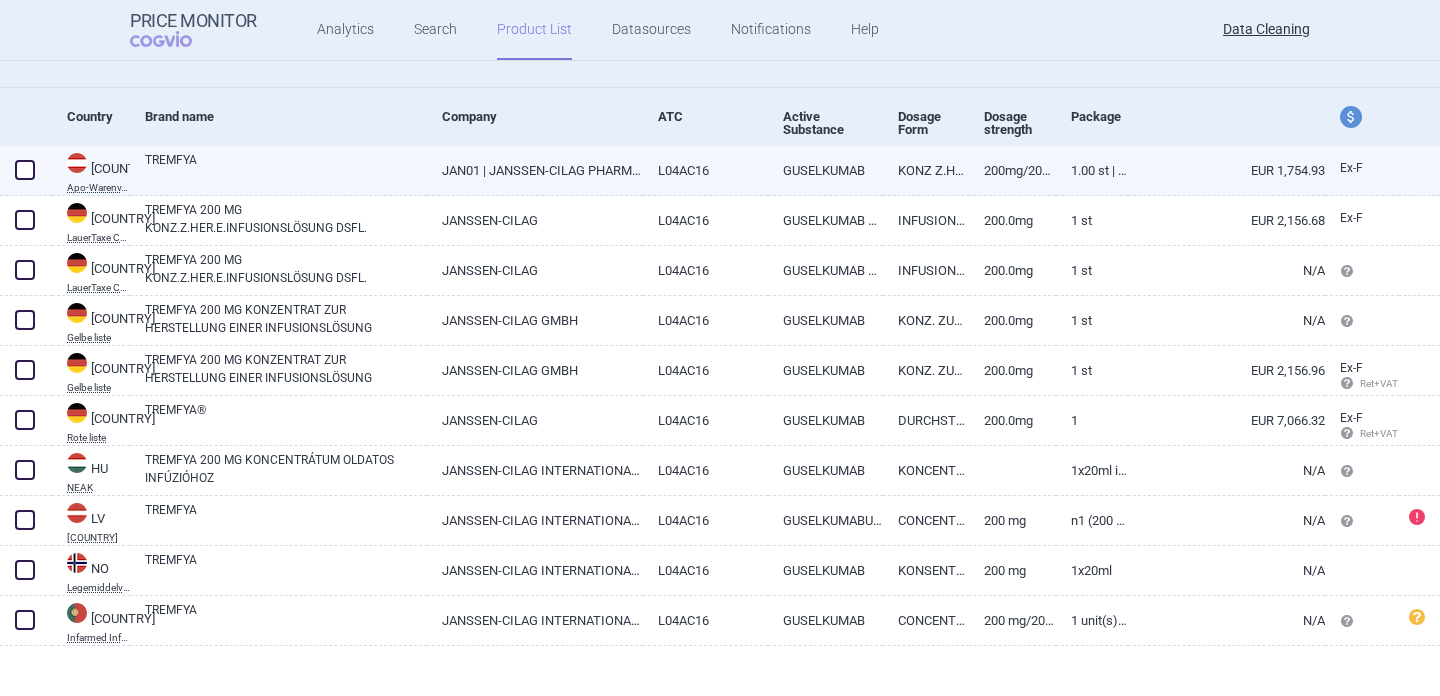 click on "TREMFYA" at bounding box center (286, 169) 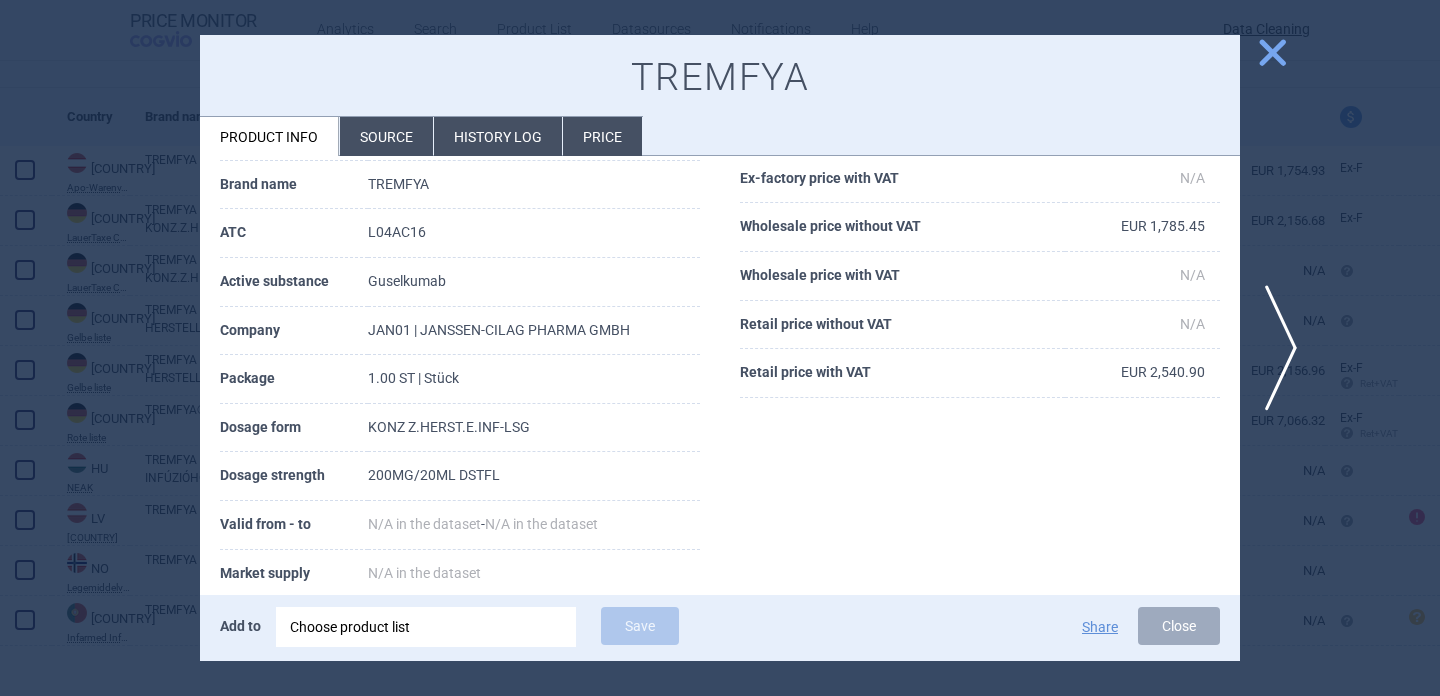 scroll, scrollTop: 130, scrollLeft: 0, axis: vertical 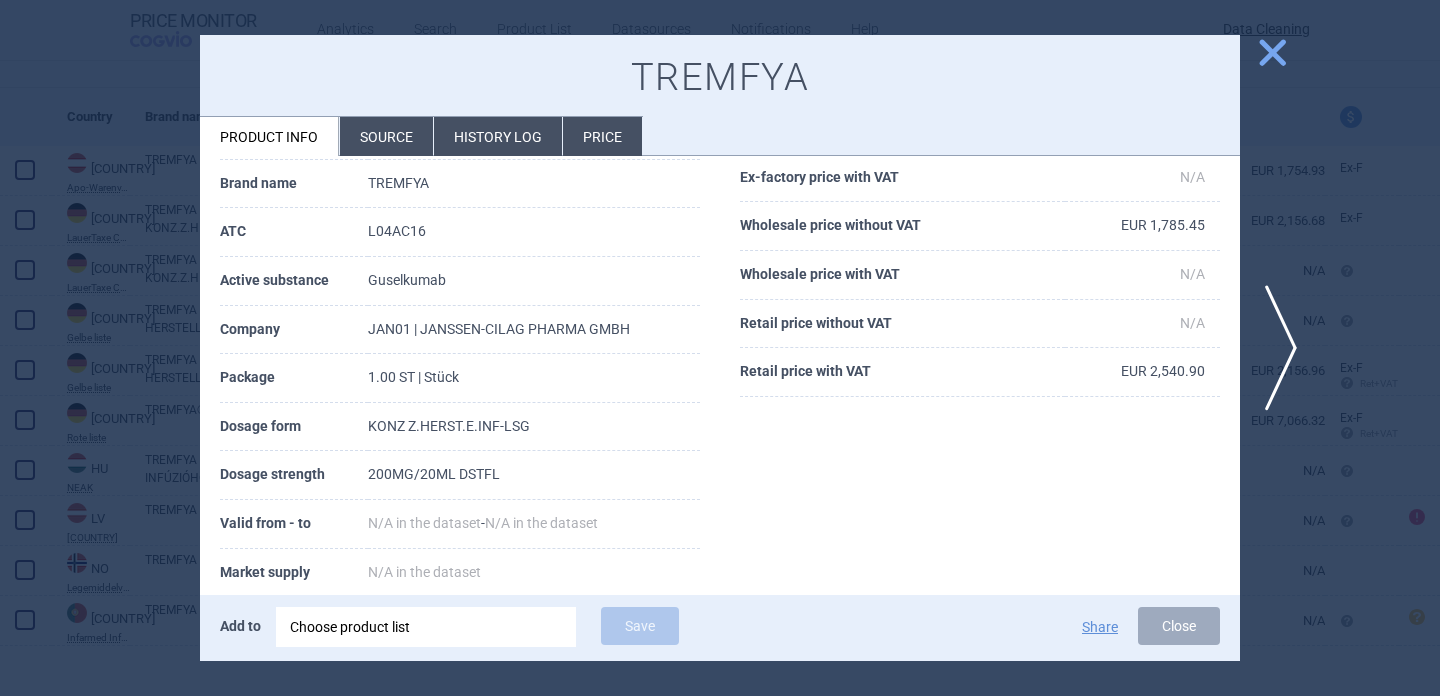 click at bounding box center (720, 348) 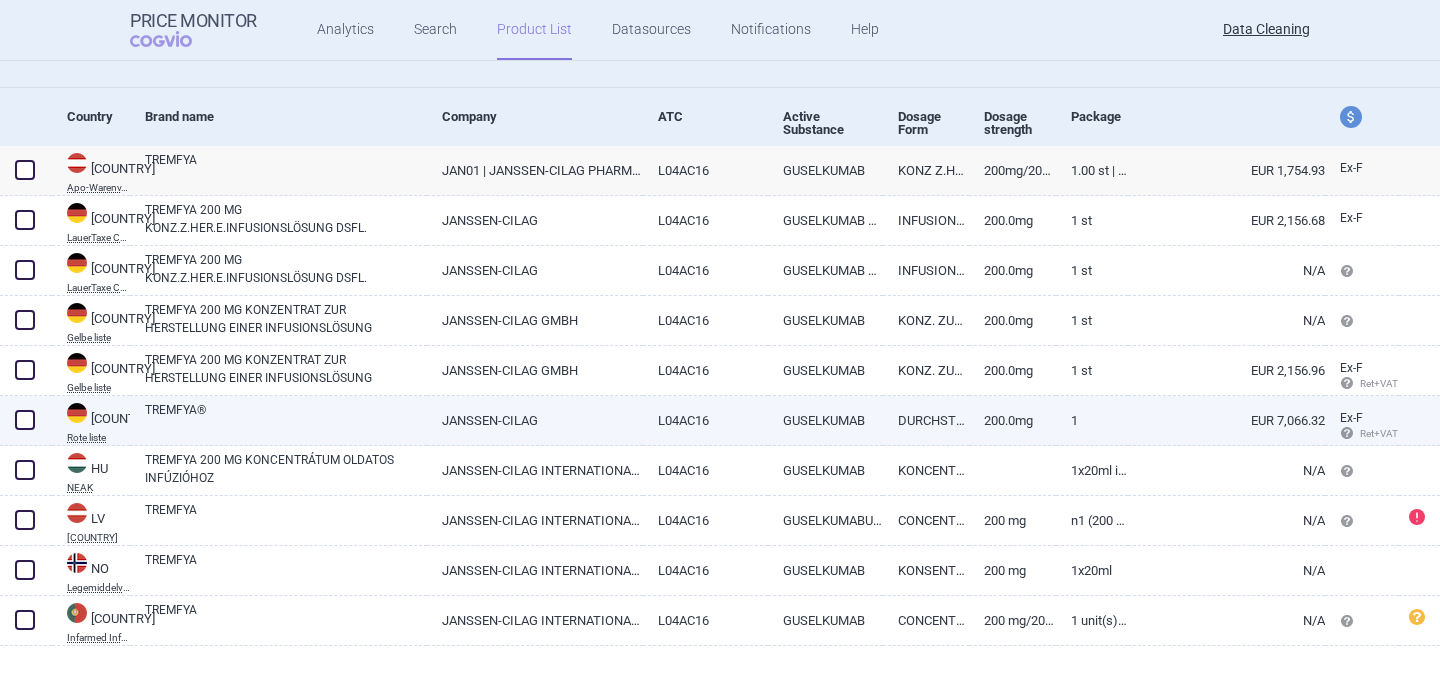 click on "TREMFYA®" at bounding box center (286, 419) 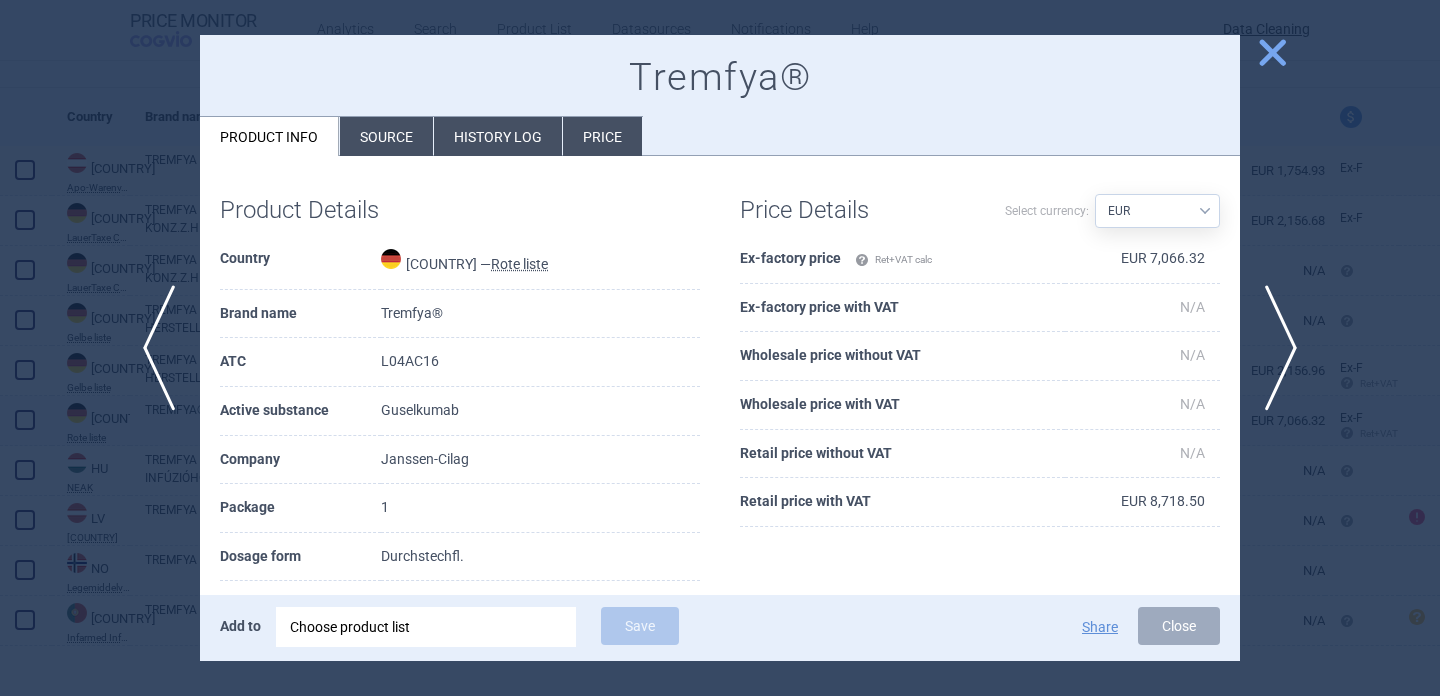 scroll, scrollTop: 18, scrollLeft: 0, axis: vertical 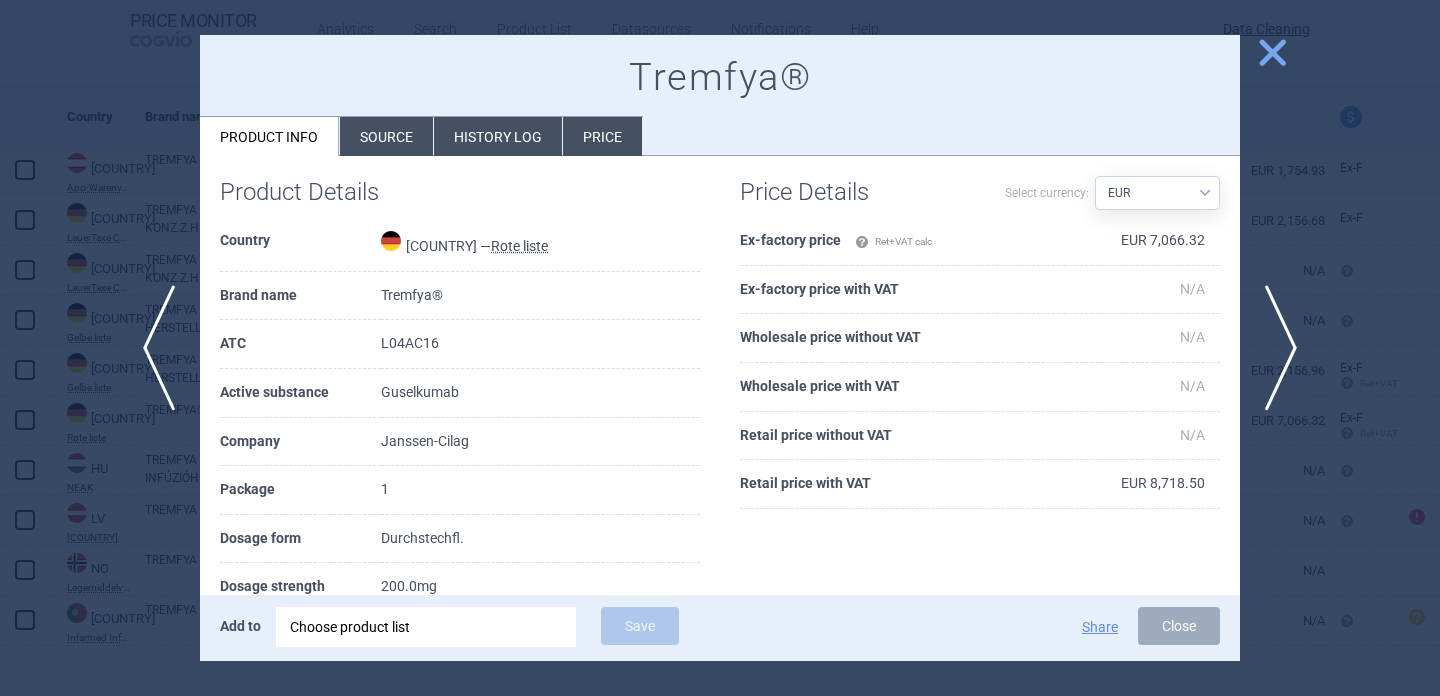 click at bounding box center (720, 348) 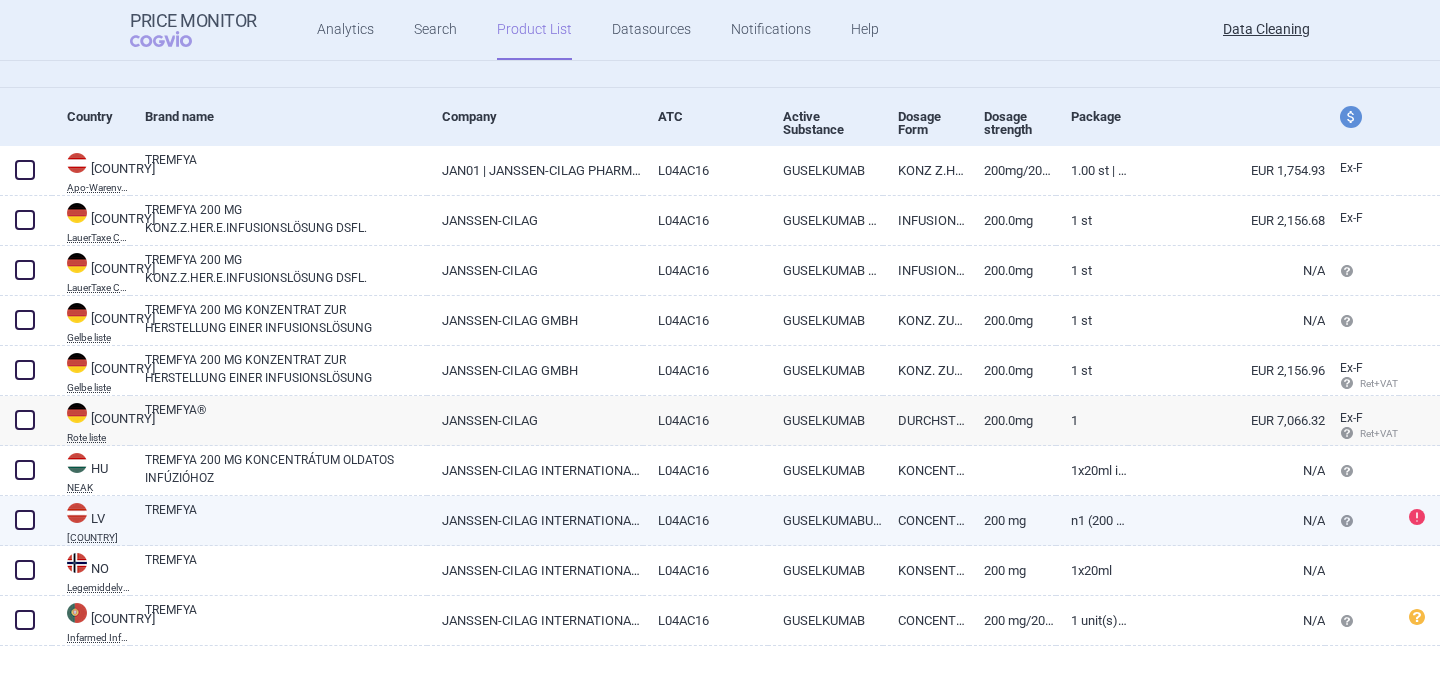 click on "TREMFYA" at bounding box center [286, 519] 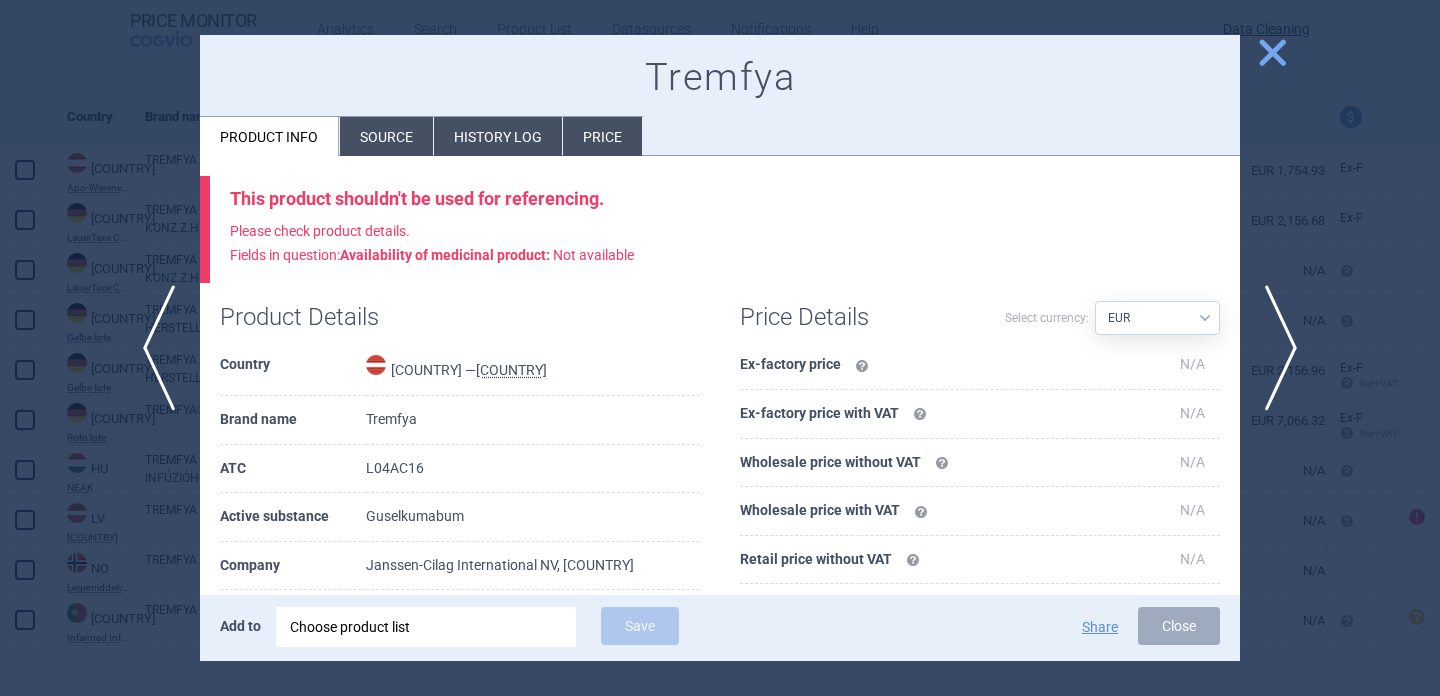 scroll, scrollTop: 174, scrollLeft: 0, axis: vertical 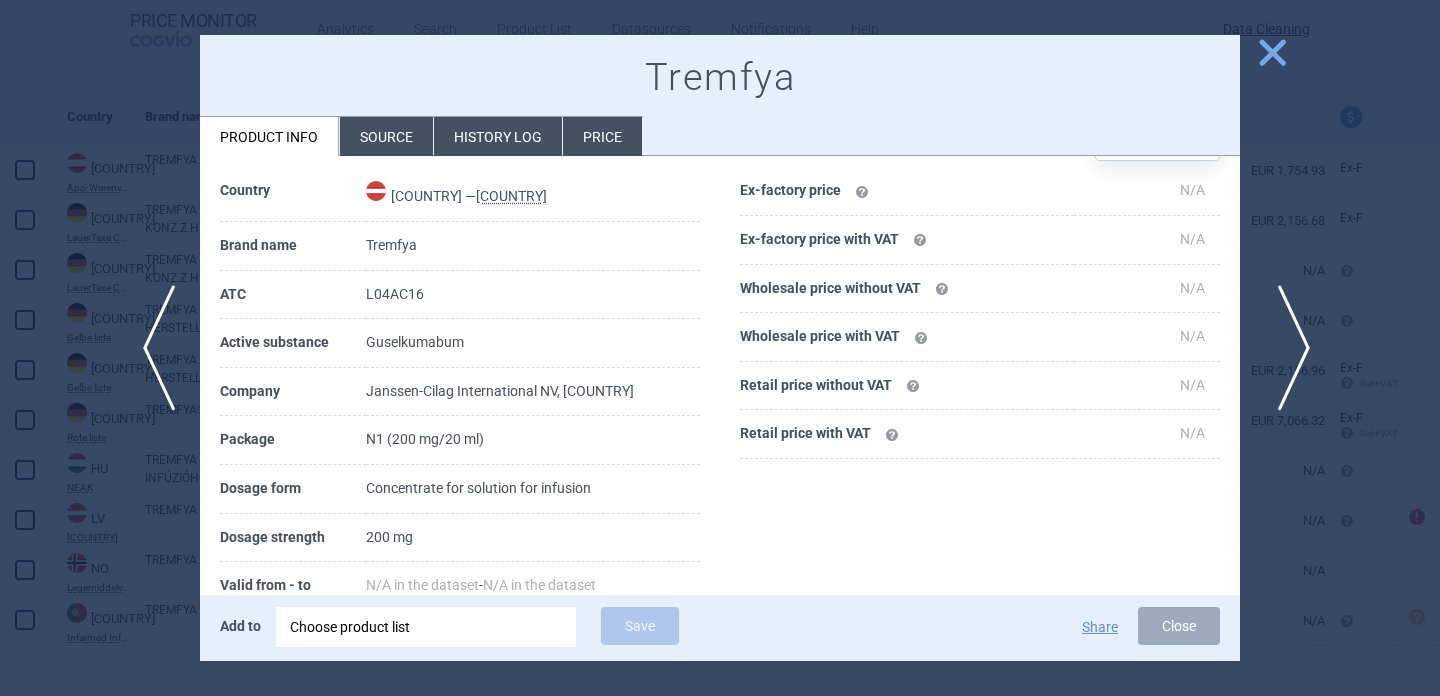 click on "next" at bounding box center (1287, 348) 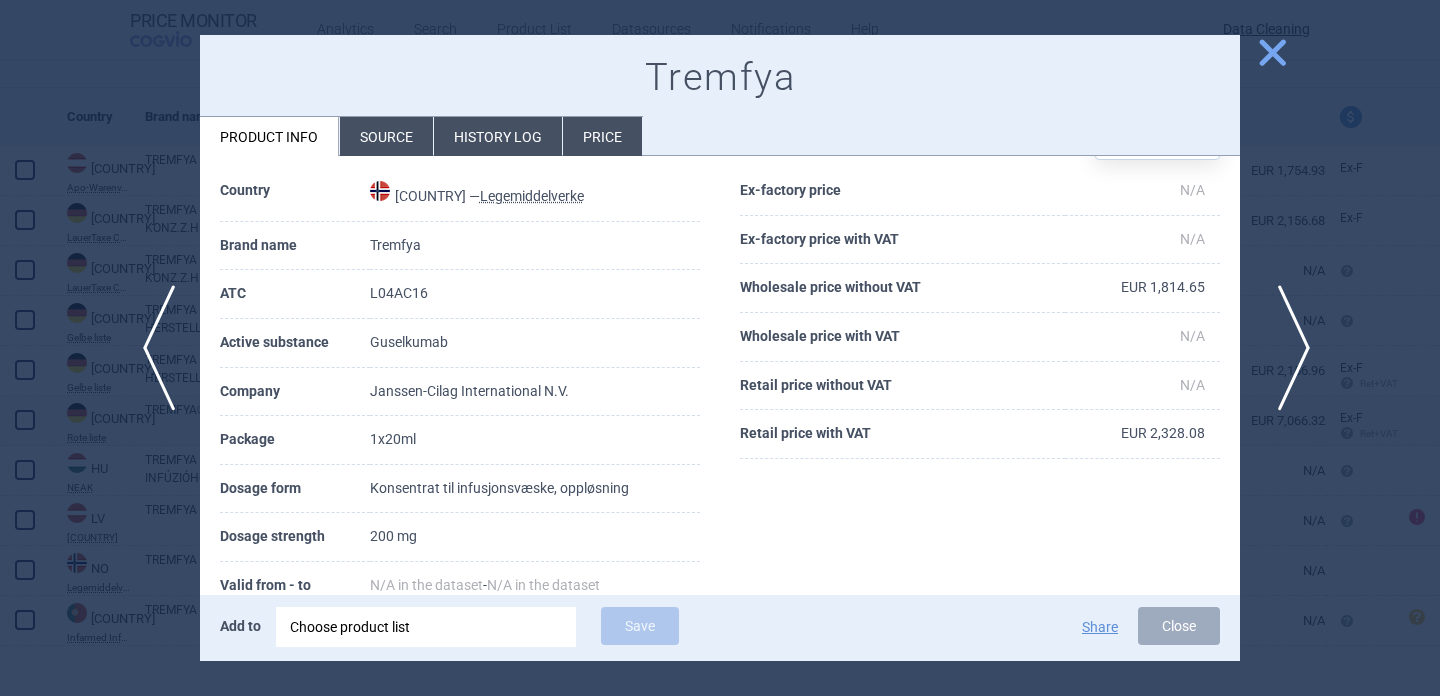 click on "next" at bounding box center (1287, 348) 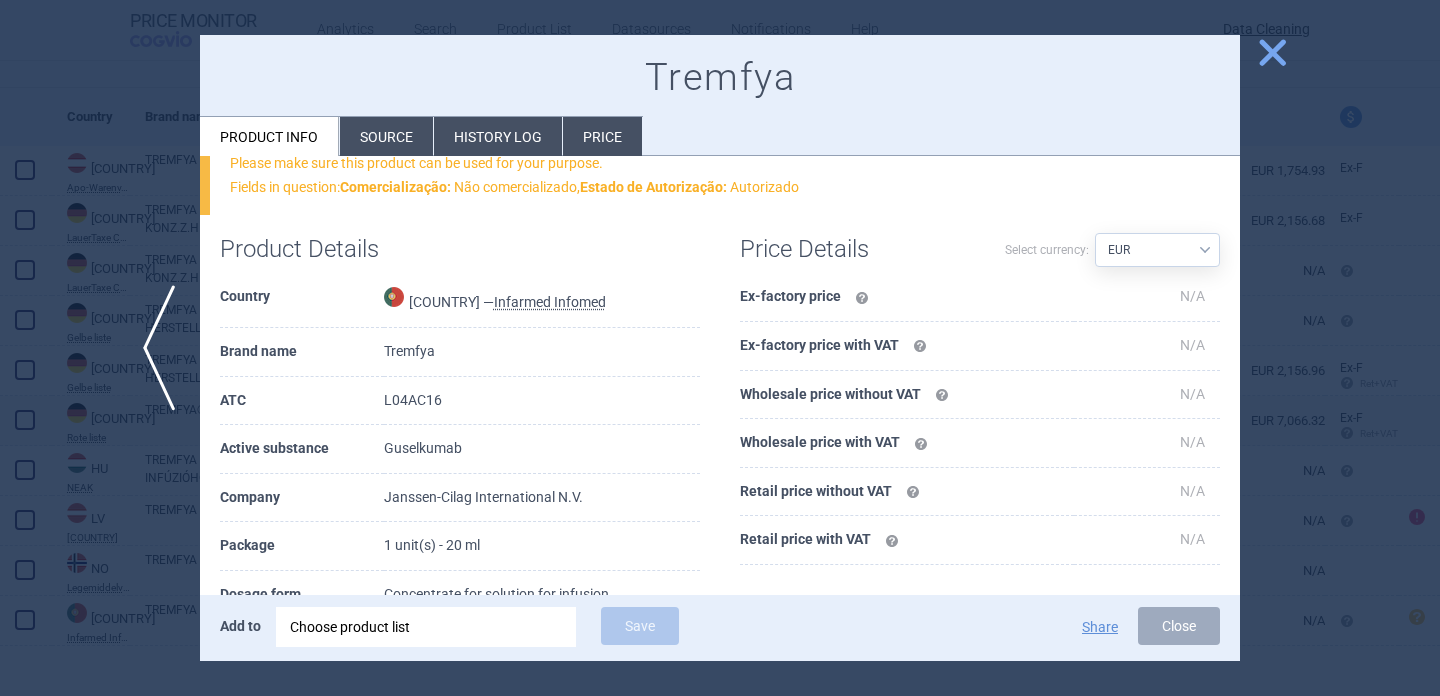 scroll, scrollTop: 174, scrollLeft: 0, axis: vertical 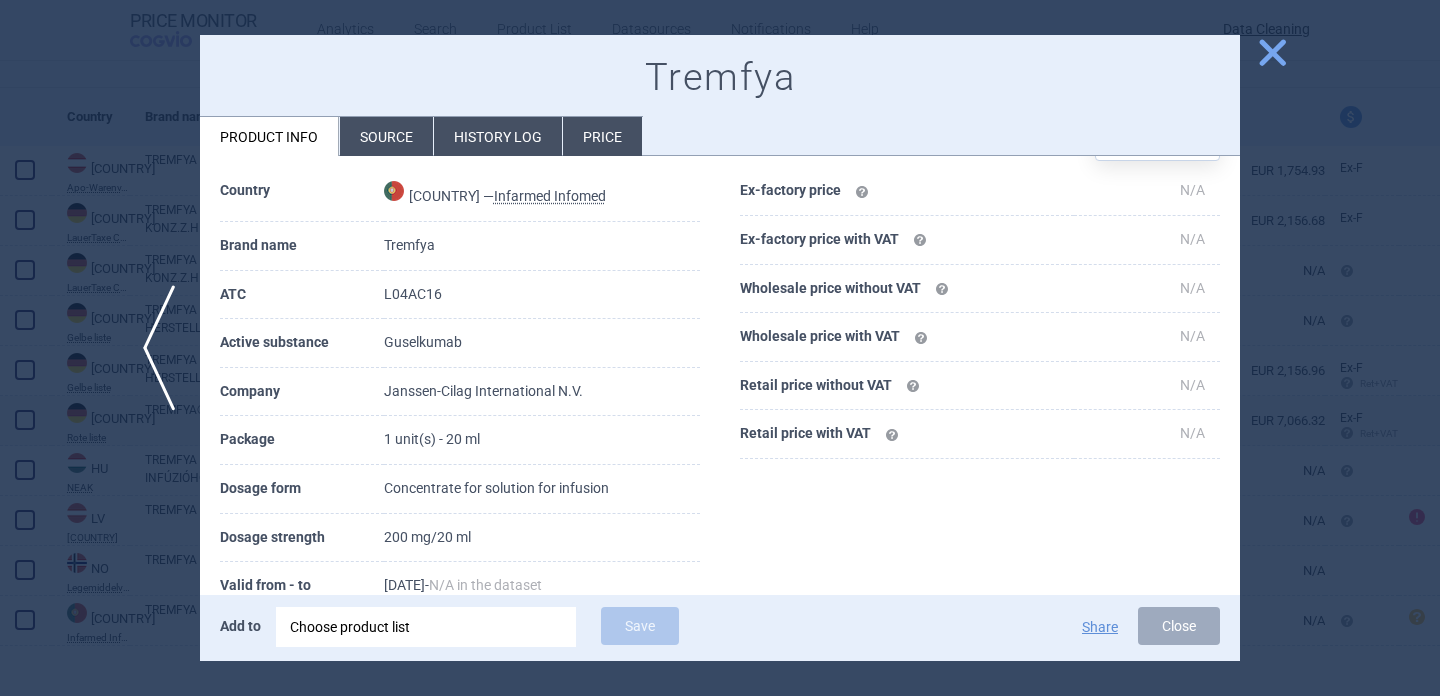 click at bounding box center [720, 348] 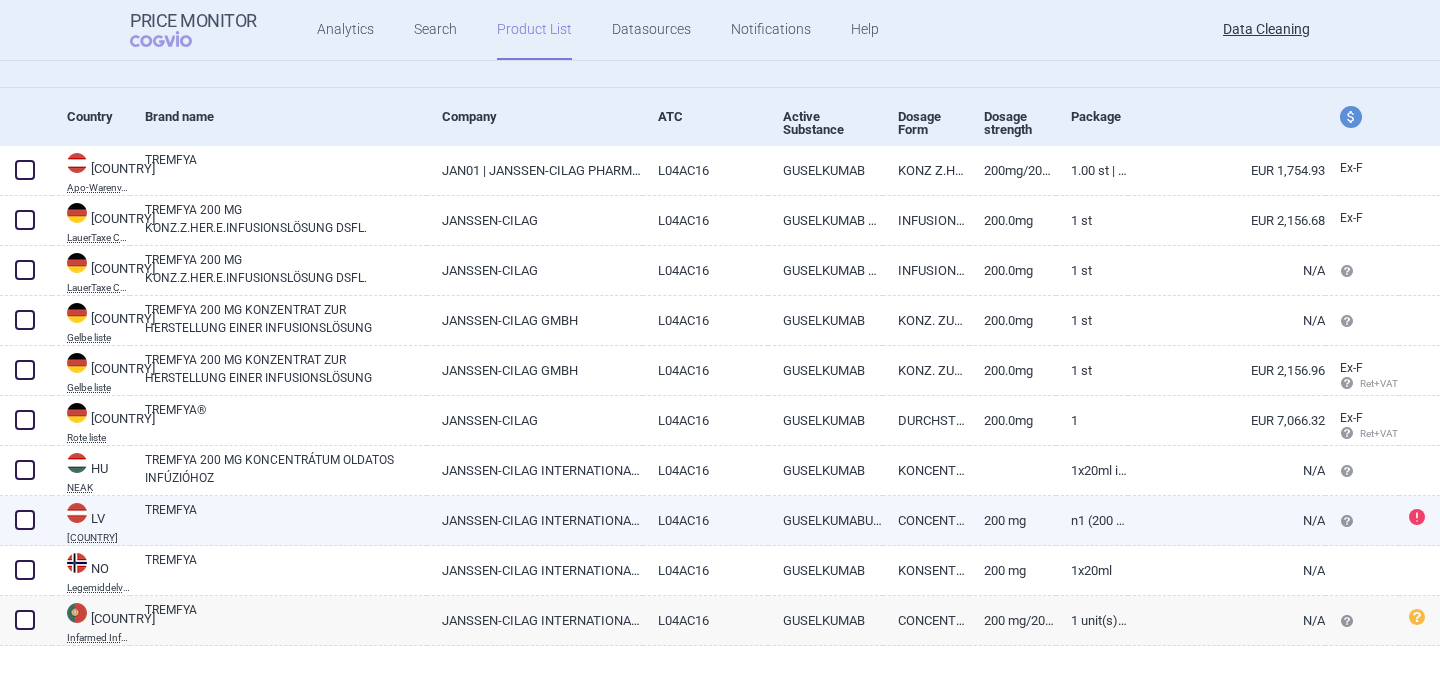 scroll, scrollTop: 182, scrollLeft: 0, axis: vertical 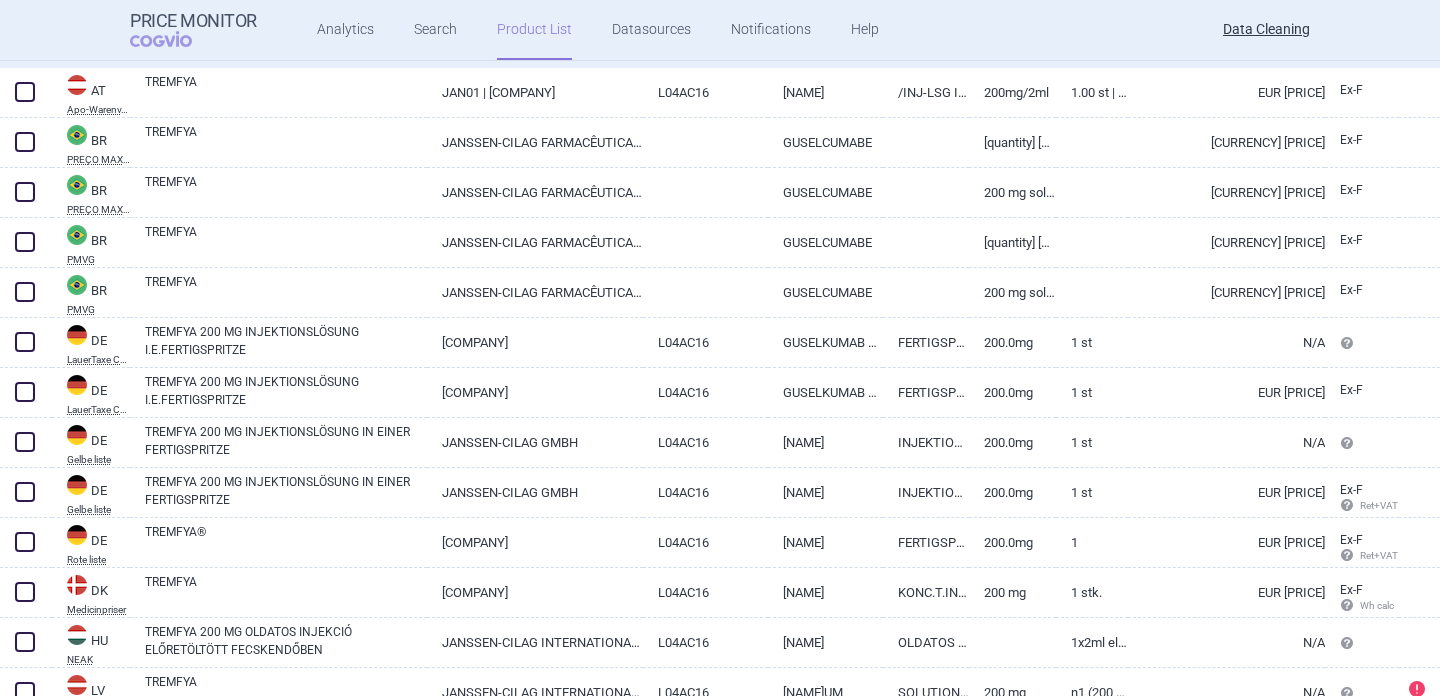 click on "Brand name" at bounding box center [278, 39] 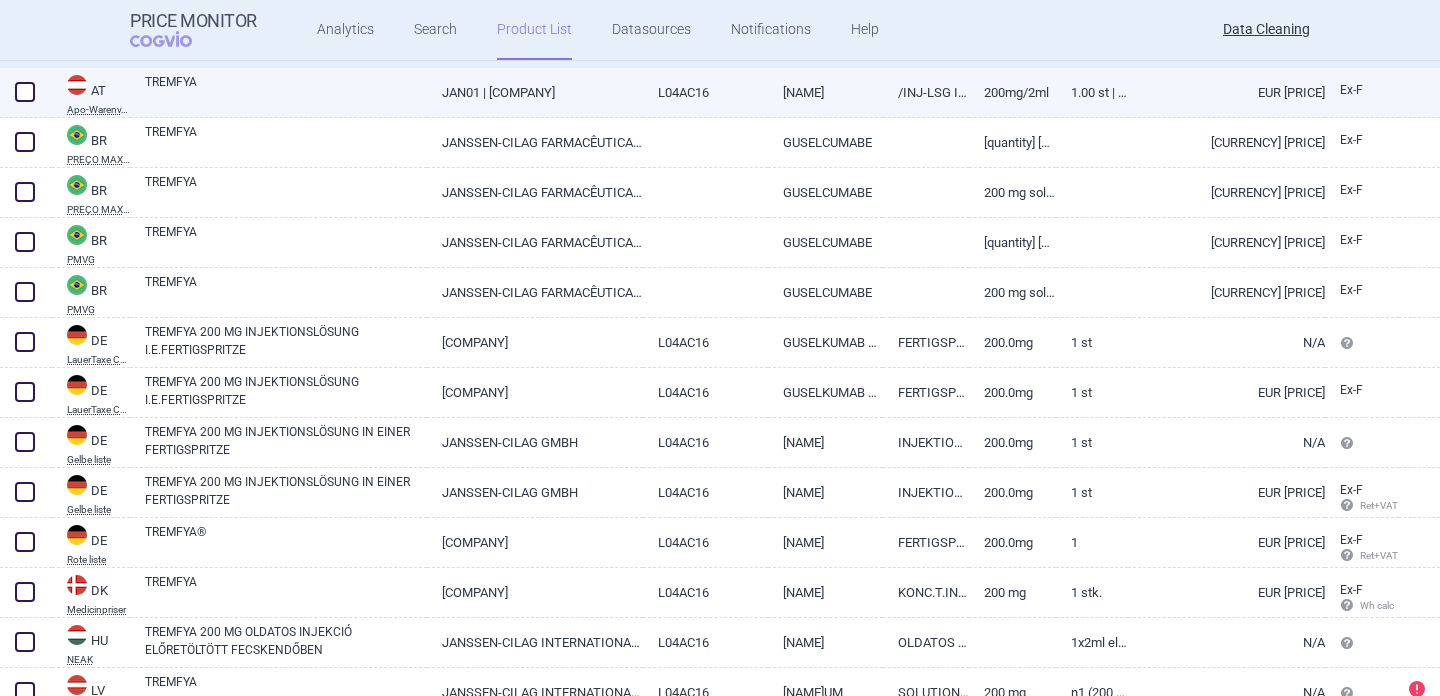 click on "TREMFYA" at bounding box center (286, 91) 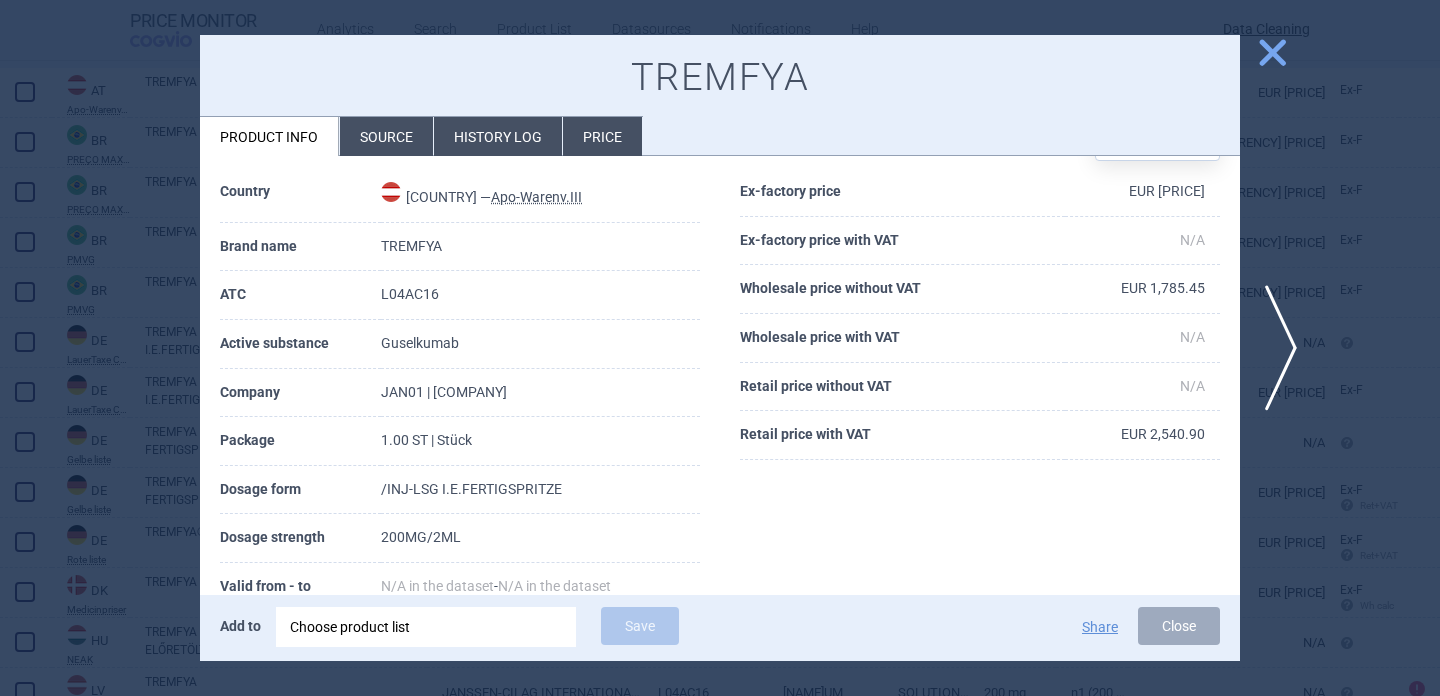 scroll, scrollTop: 103, scrollLeft: 0, axis: vertical 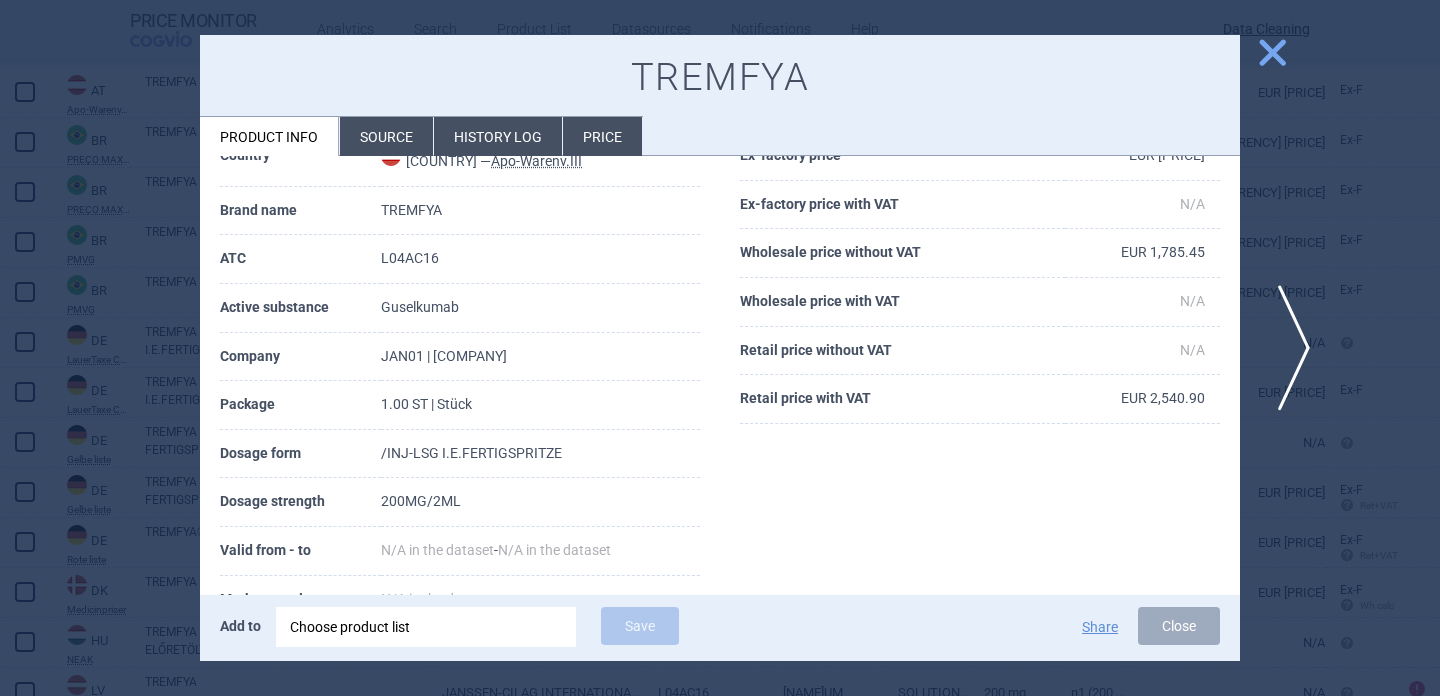 click on "next" at bounding box center (1287, 348) 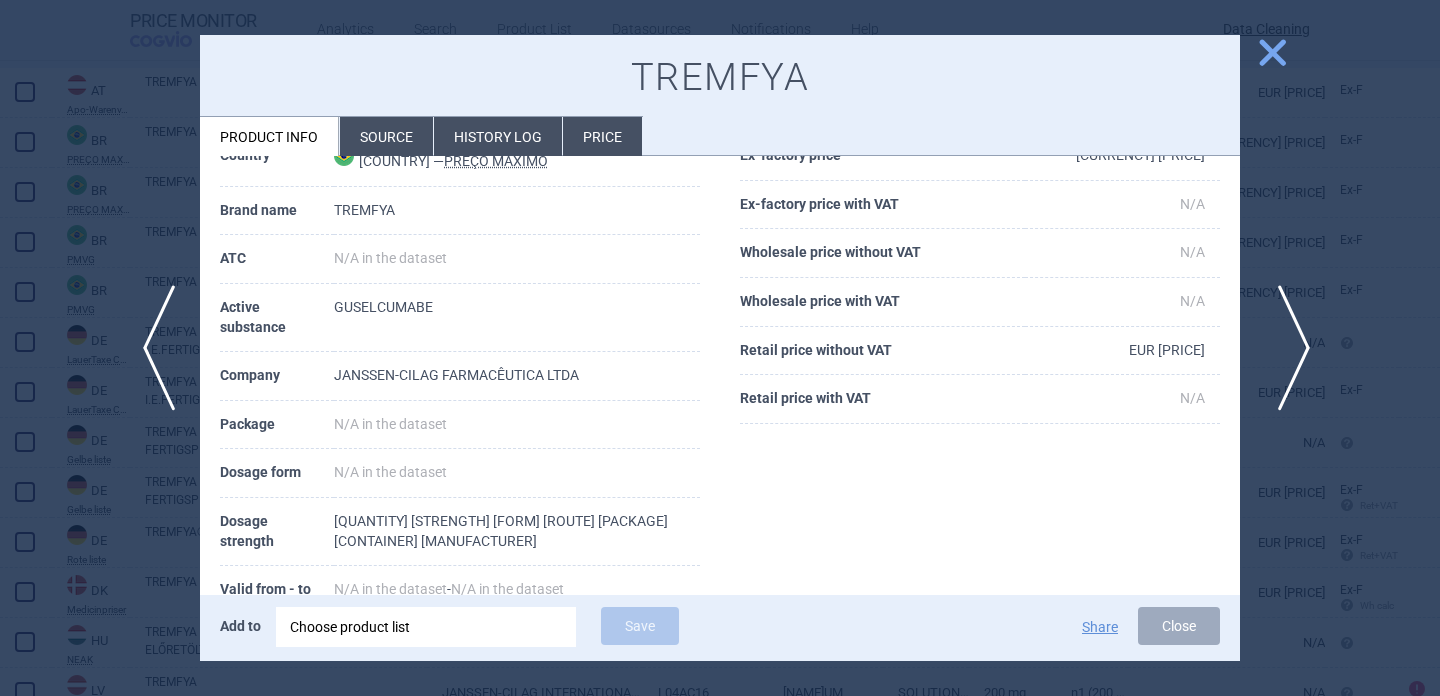 click on "next" at bounding box center [1287, 348] 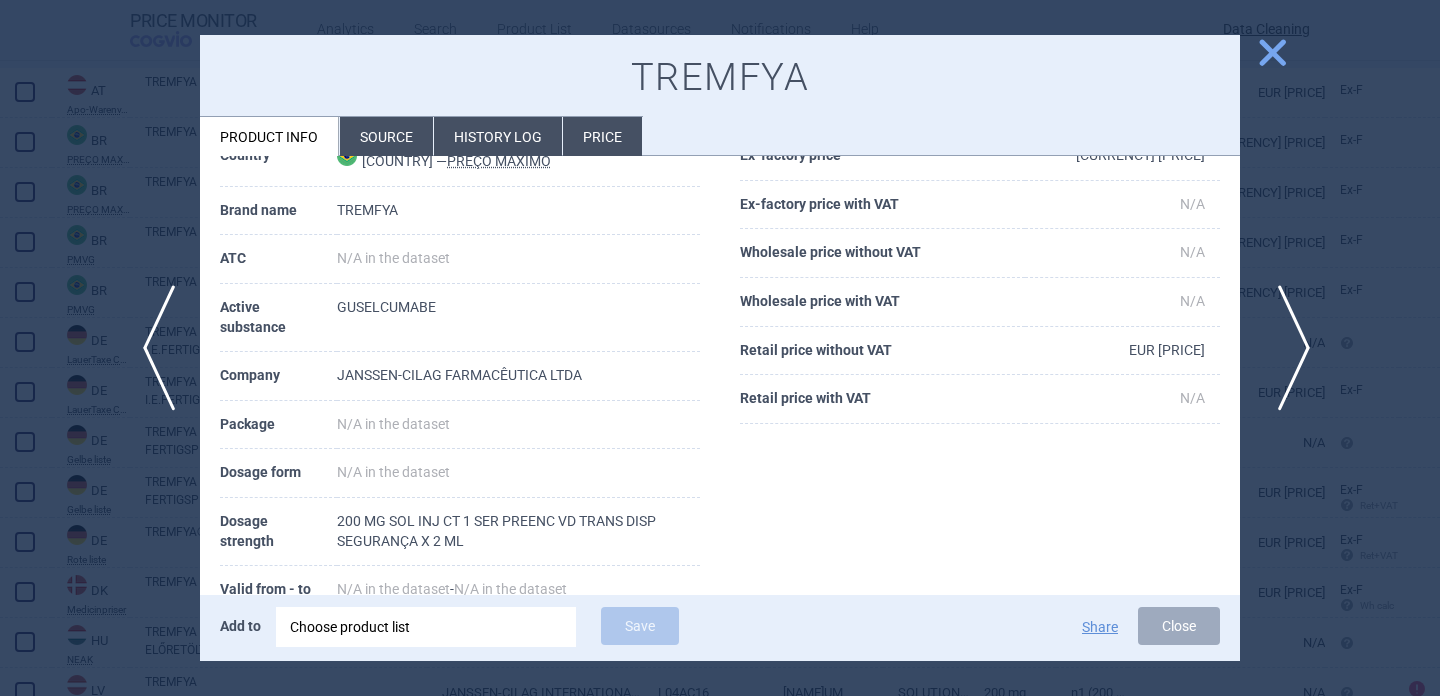 click on "next" at bounding box center [1287, 348] 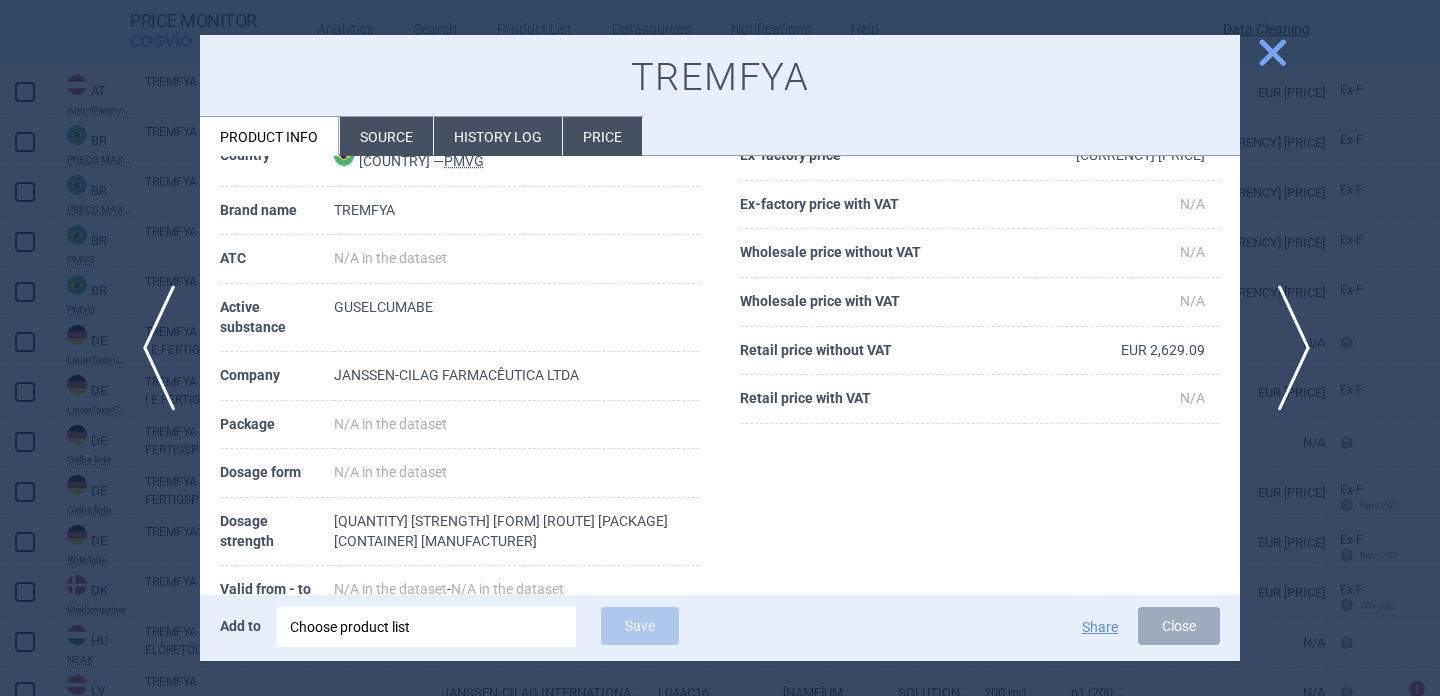 click on "next" at bounding box center [1287, 348] 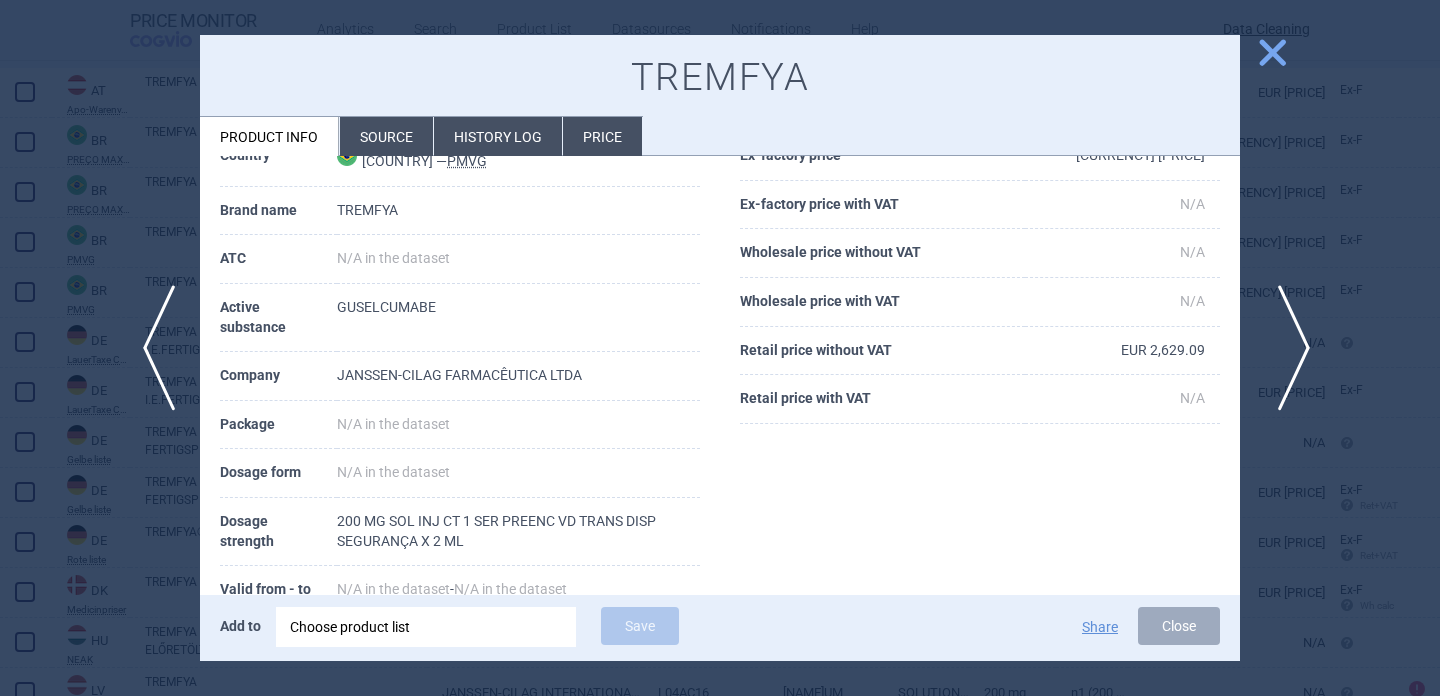 click on "next" at bounding box center [1287, 348] 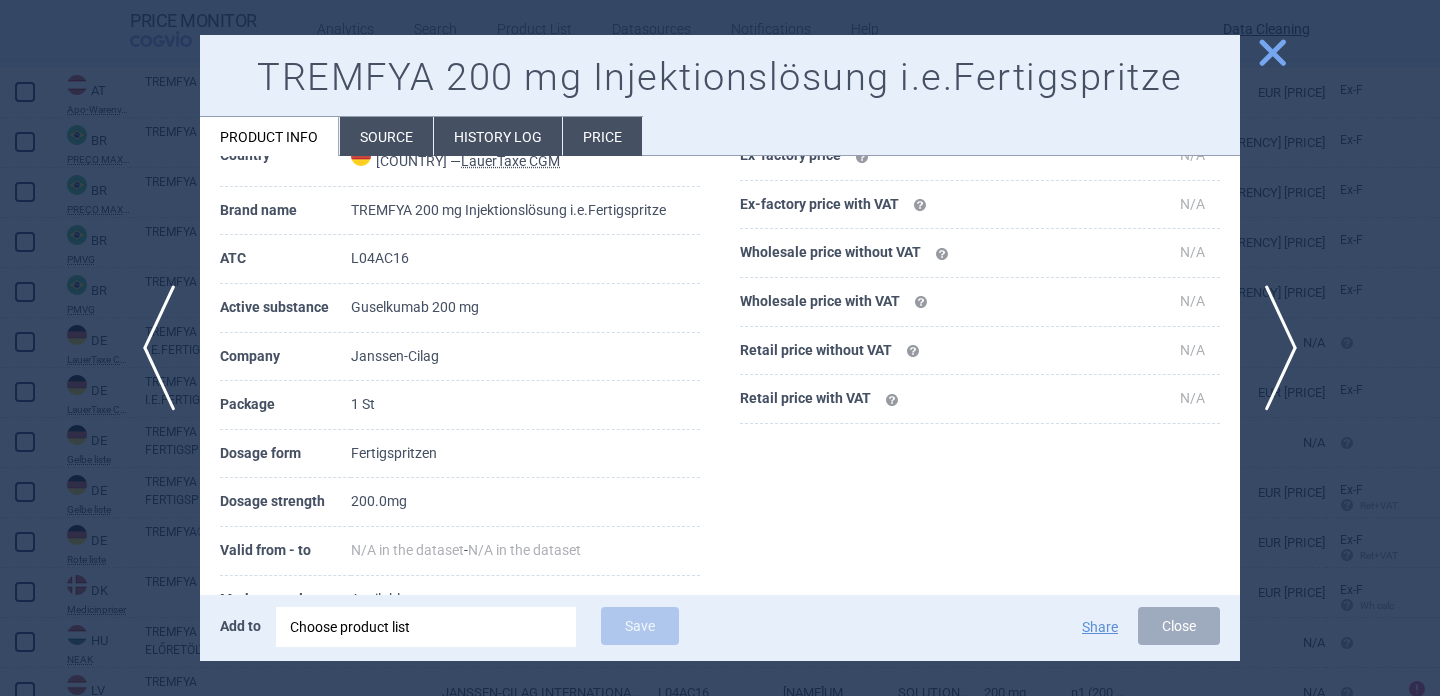 click at bounding box center (720, 348) 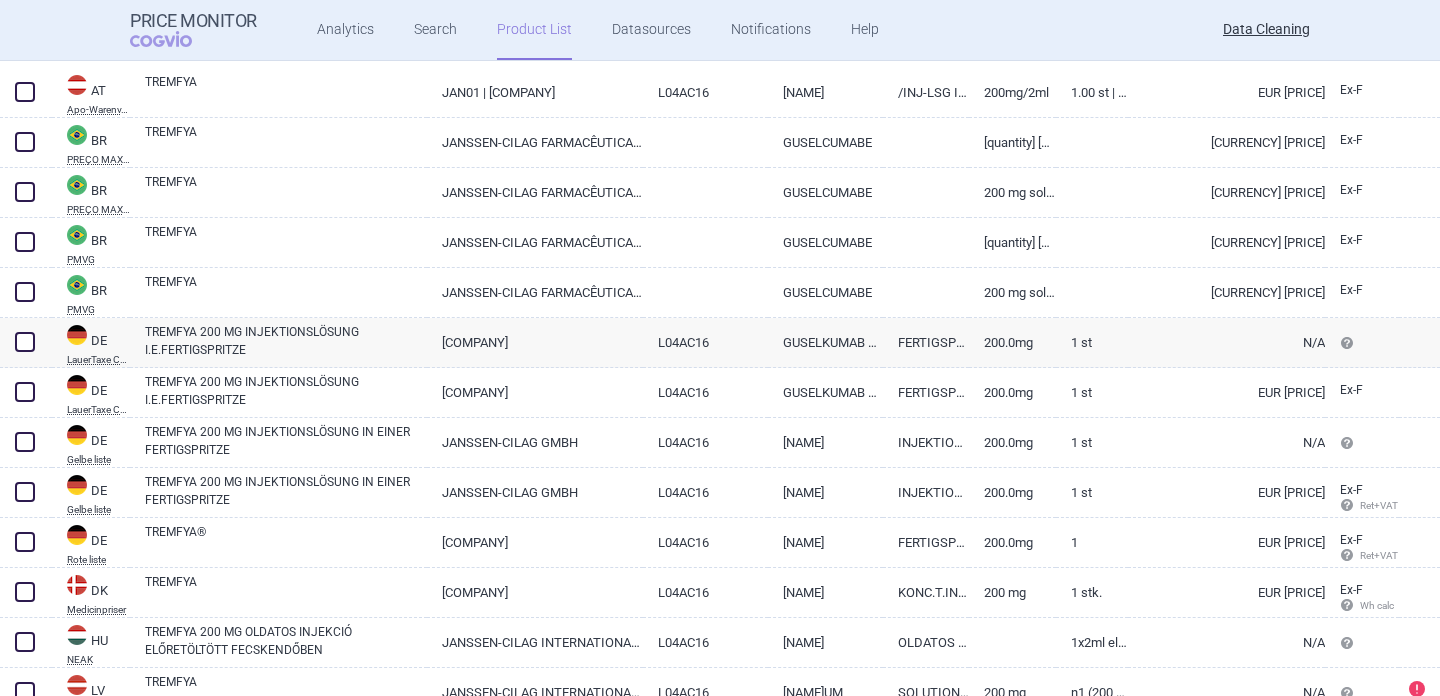 scroll, scrollTop: 332, scrollLeft: 0, axis: vertical 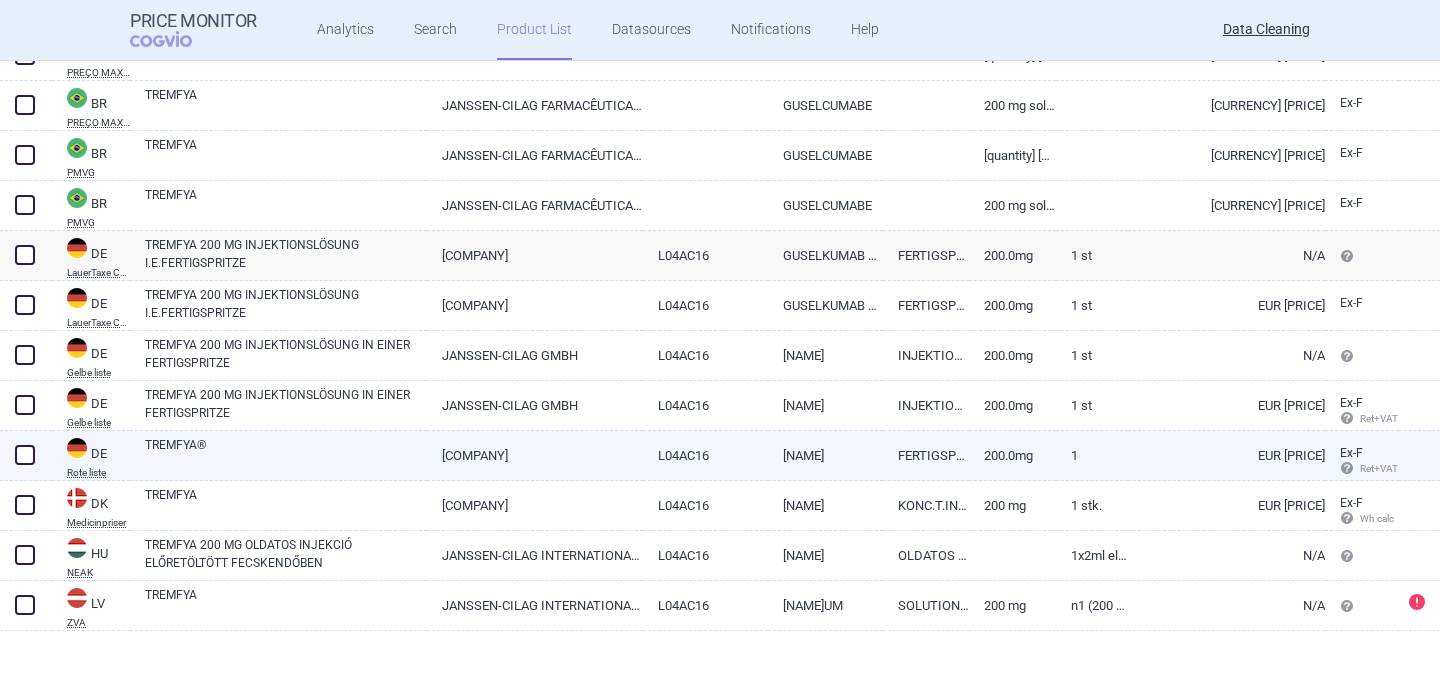 click on "TREMFYA®" at bounding box center [286, 454] 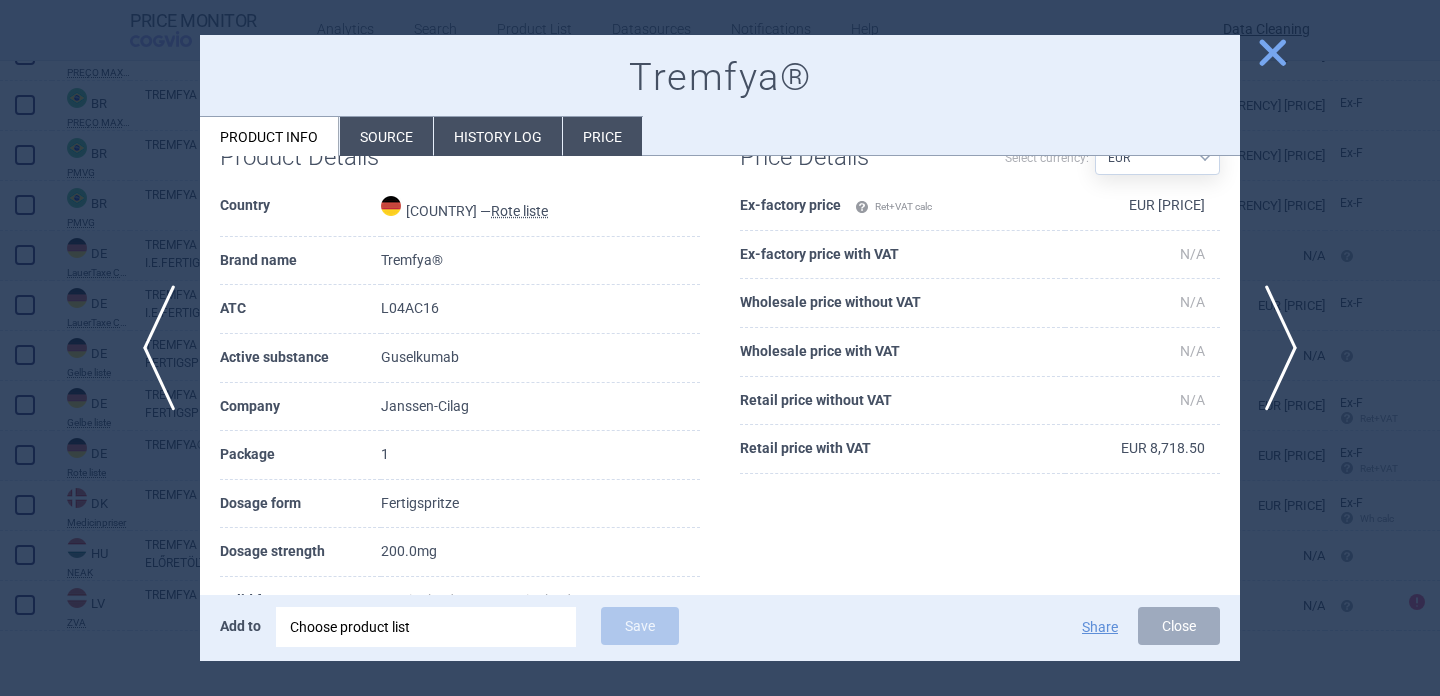 scroll, scrollTop: 87, scrollLeft: 0, axis: vertical 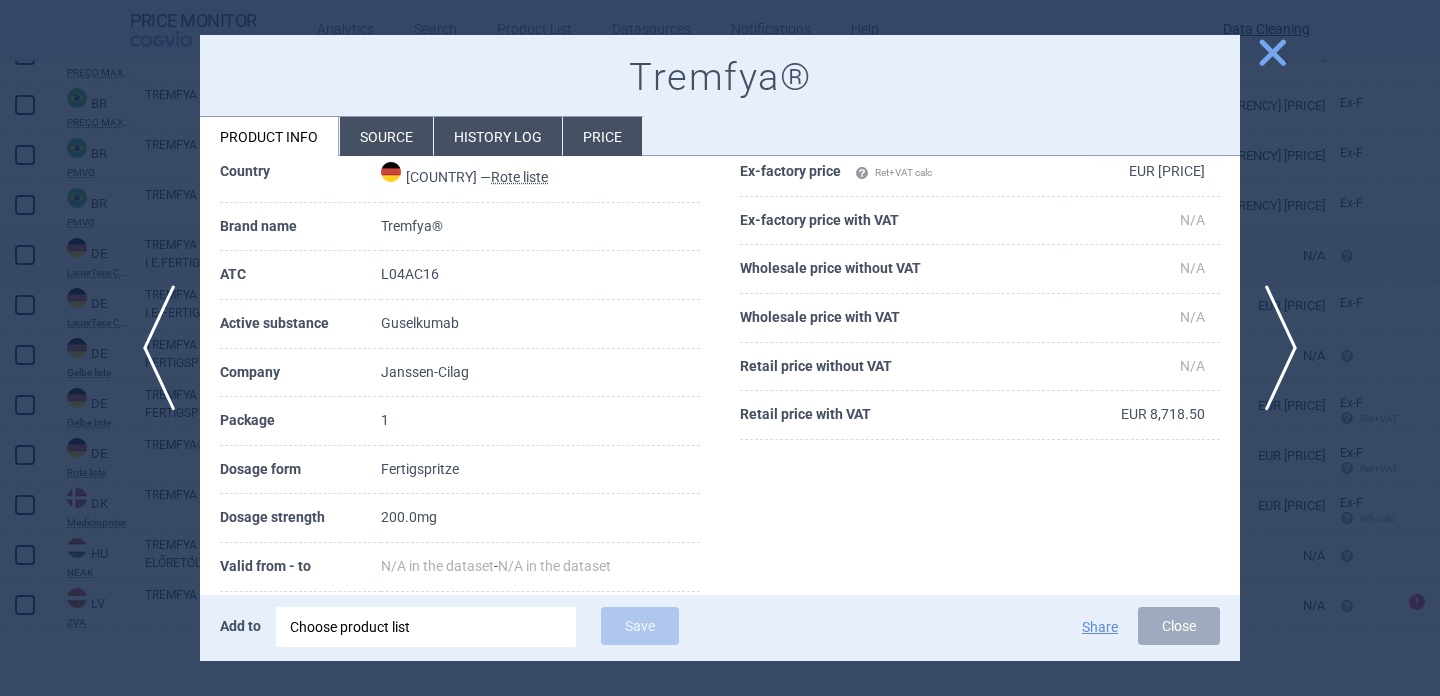 click at bounding box center [720, 348] 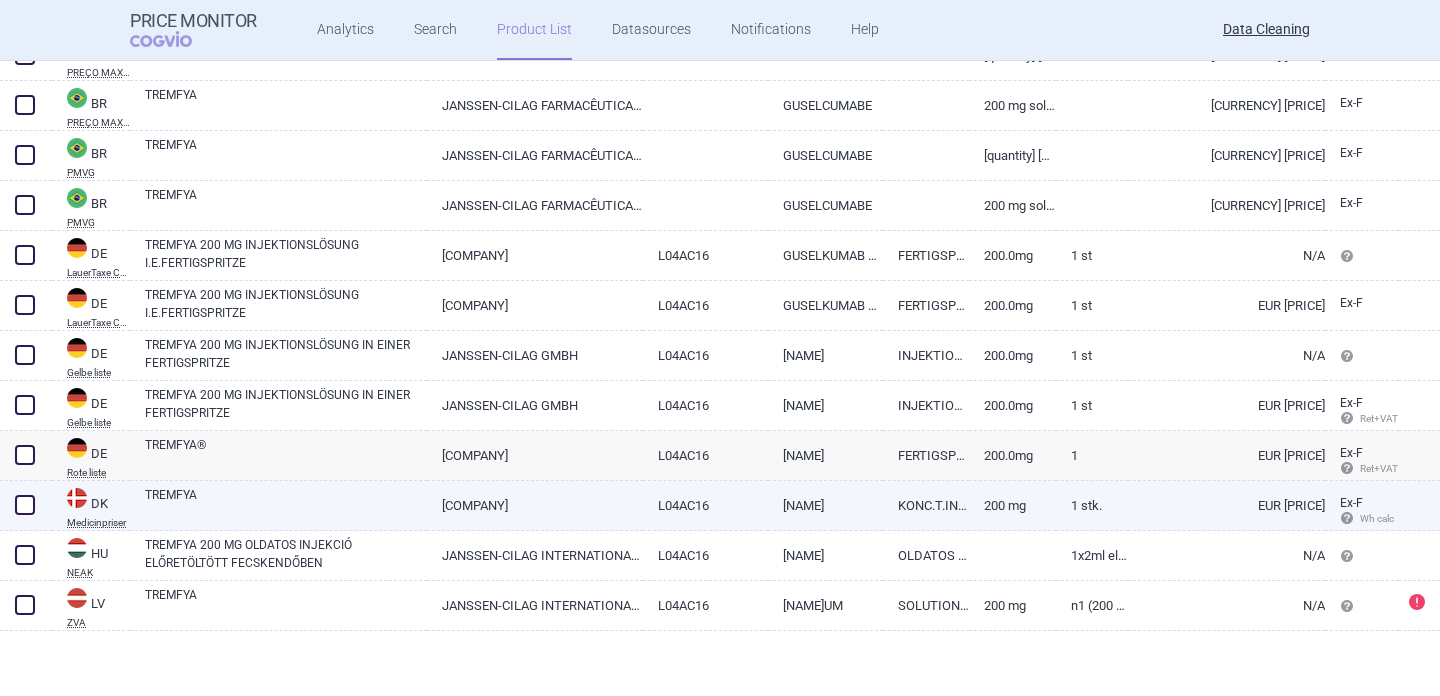 click on "[PRODUCT_NAME]" at bounding box center [286, 504] 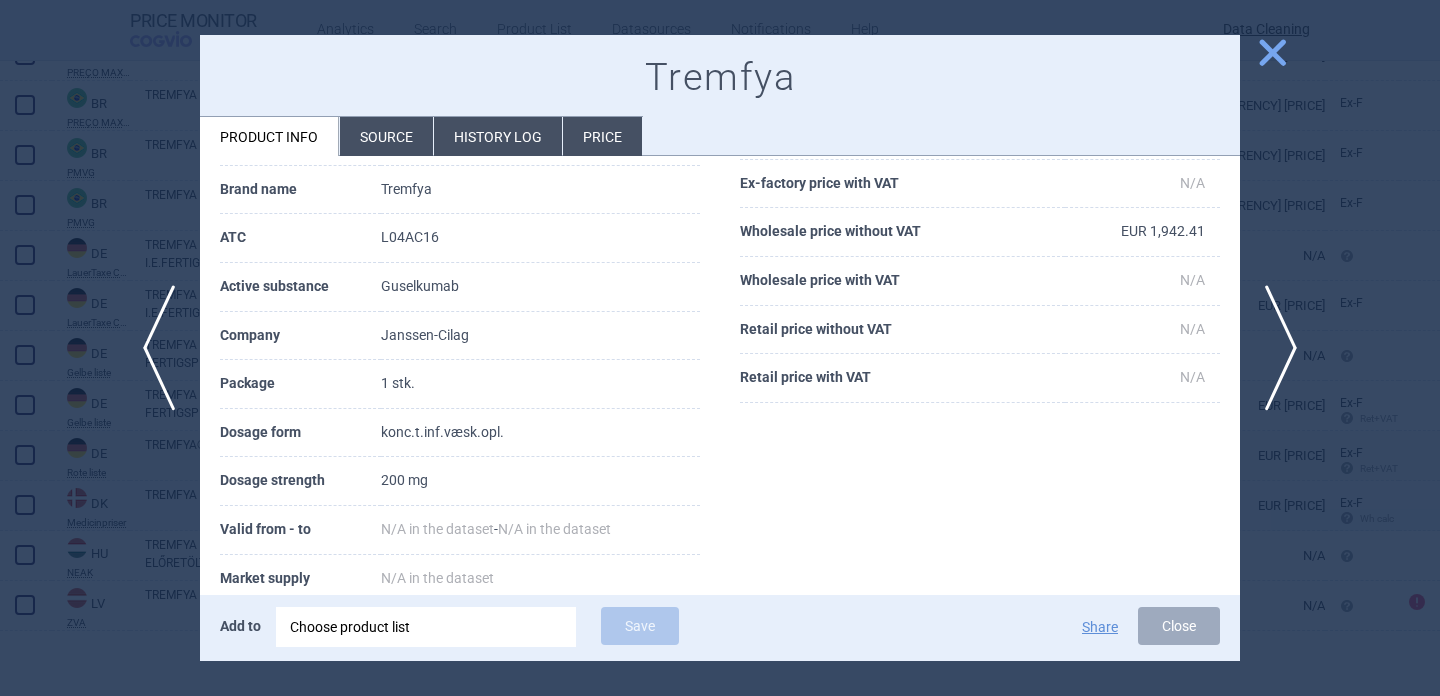 scroll, scrollTop: 155, scrollLeft: 0, axis: vertical 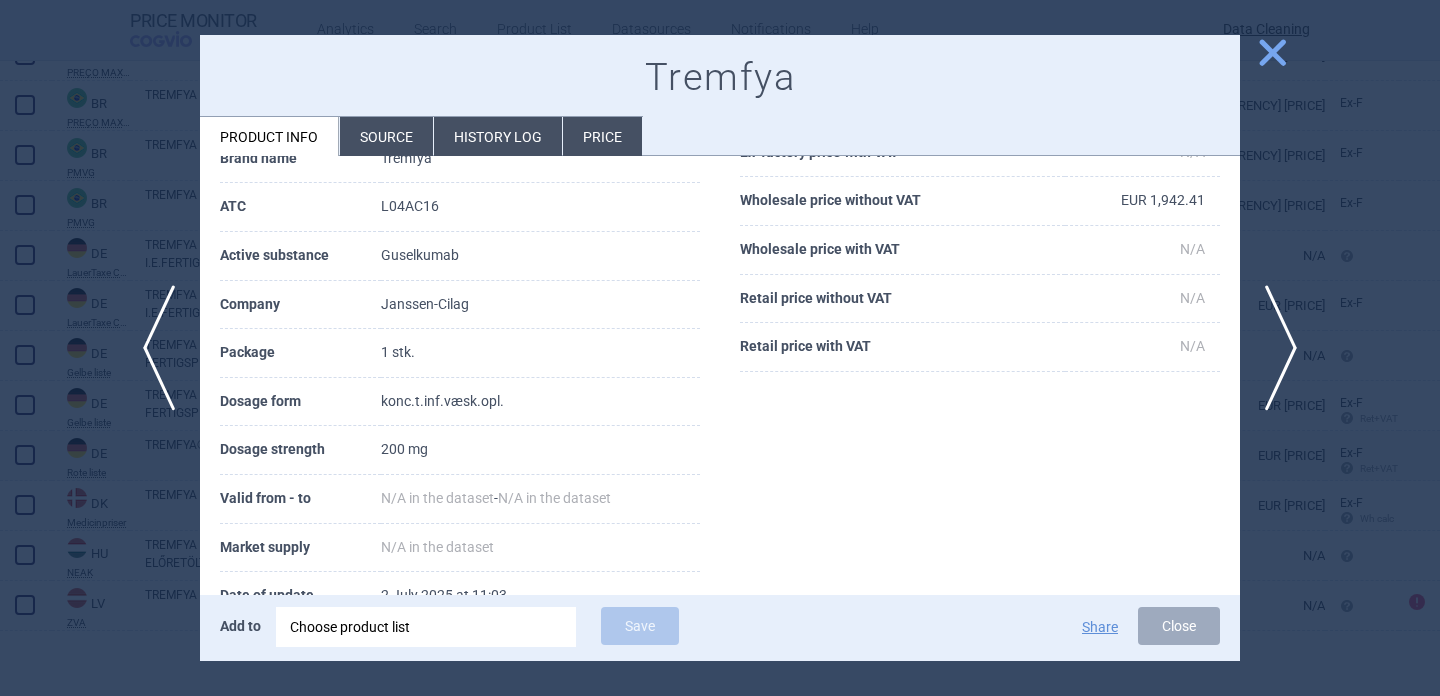 click at bounding box center (720, 348) 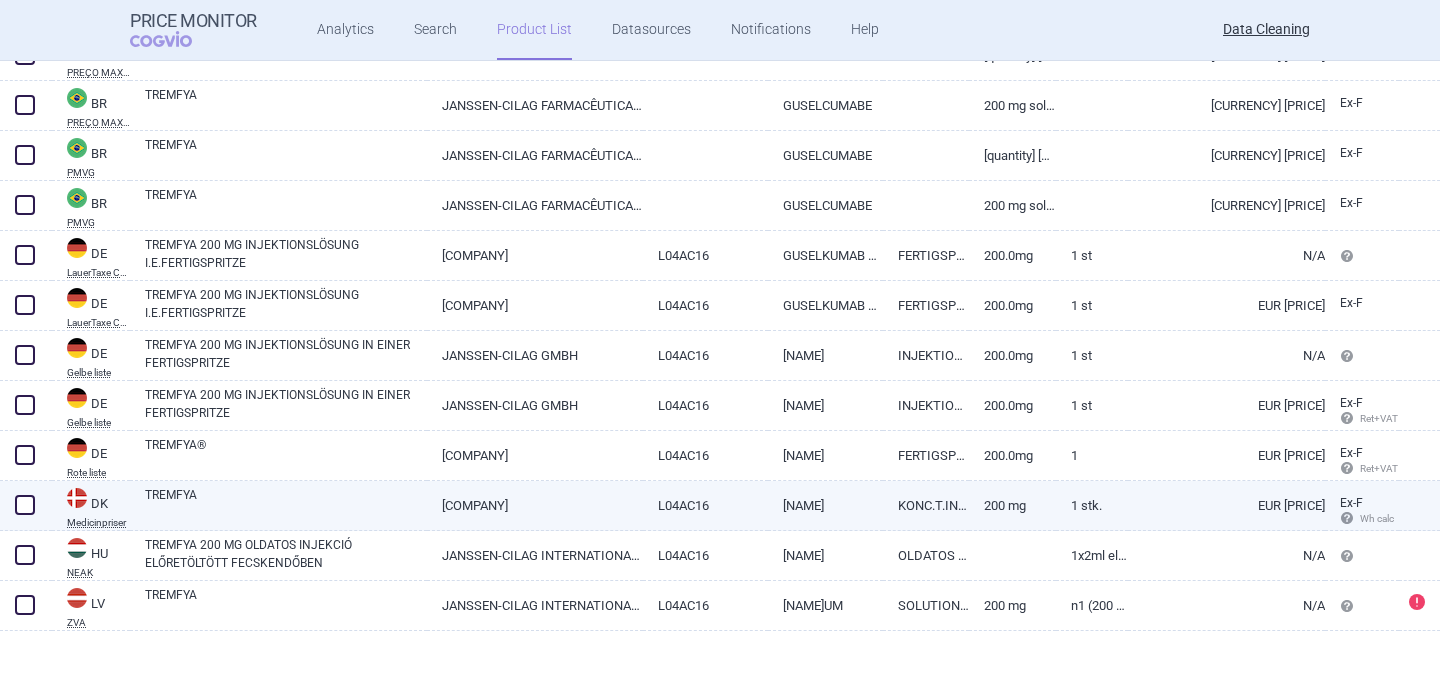 click at bounding box center (25, 505) 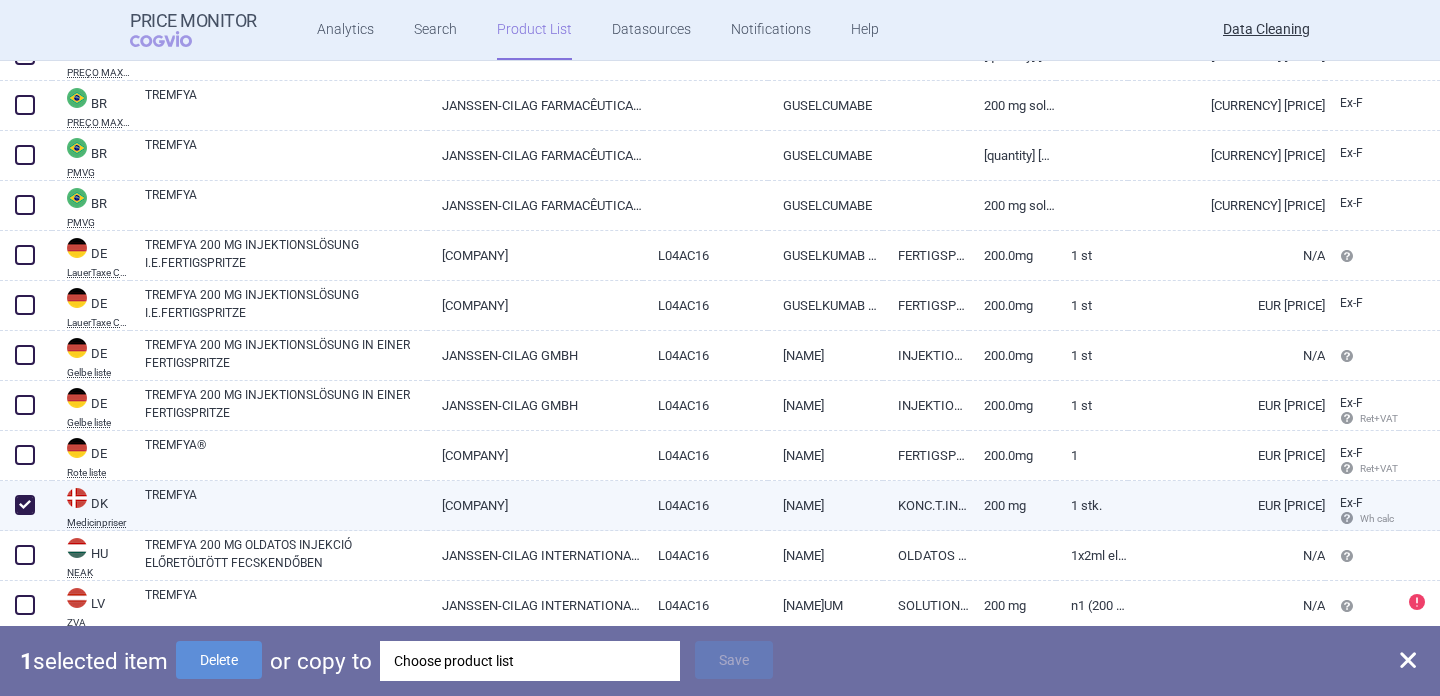 click on "[PRODUCT_NAME]" at bounding box center (286, 504) 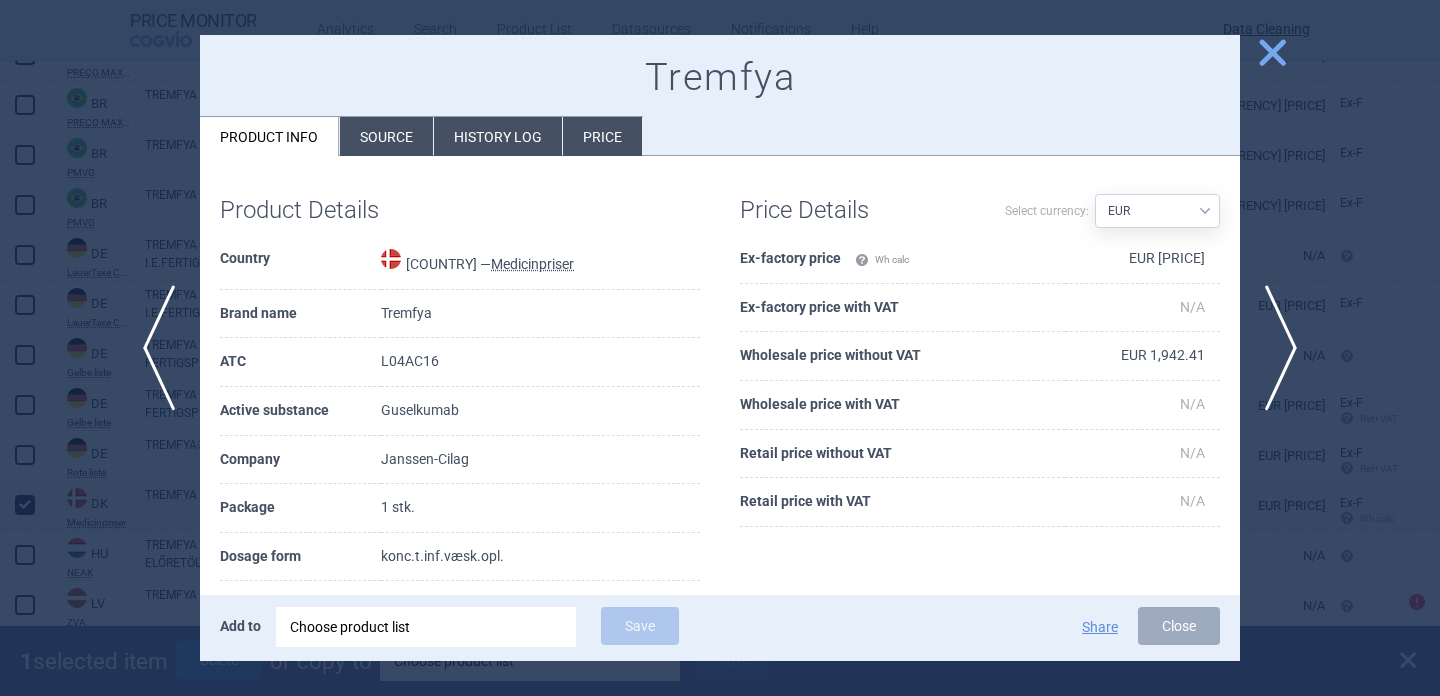 click on "Source" at bounding box center (386, 136) 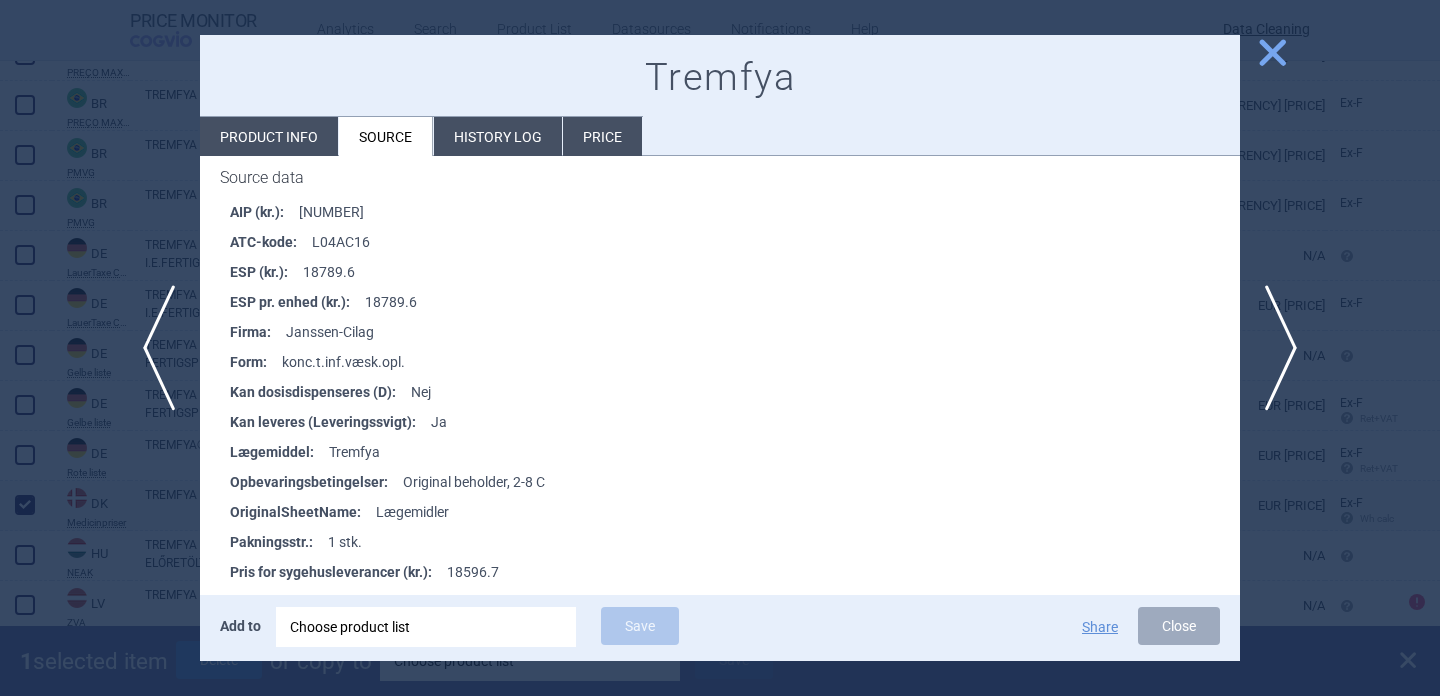 scroll, scrollTop: 294, scrollLeft: 0, axis: vertical 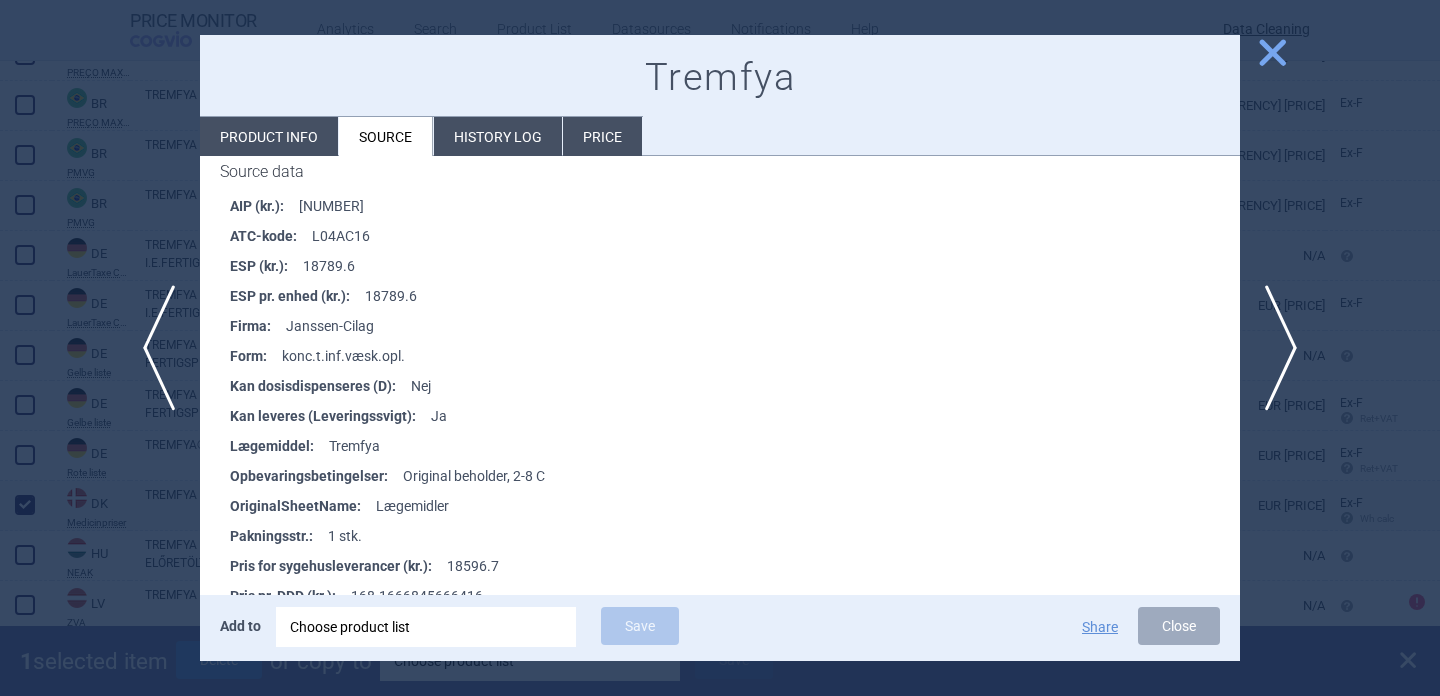 click at bounding box center (720, 348) 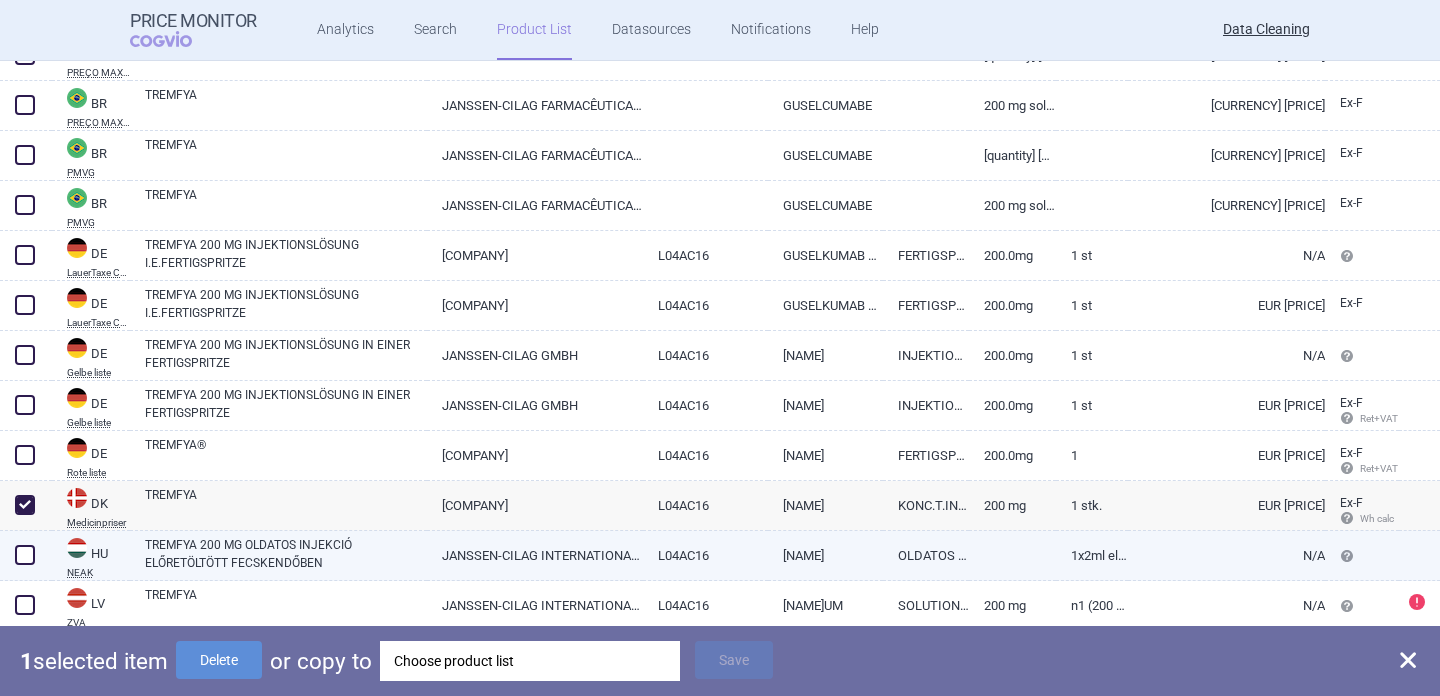 click on "TREMFYA 200 MG OLDATOS INJEKCIÓ ELŐRETÖLTÖTT FECSKENDŐBEN" at bounding box center [286, 554] 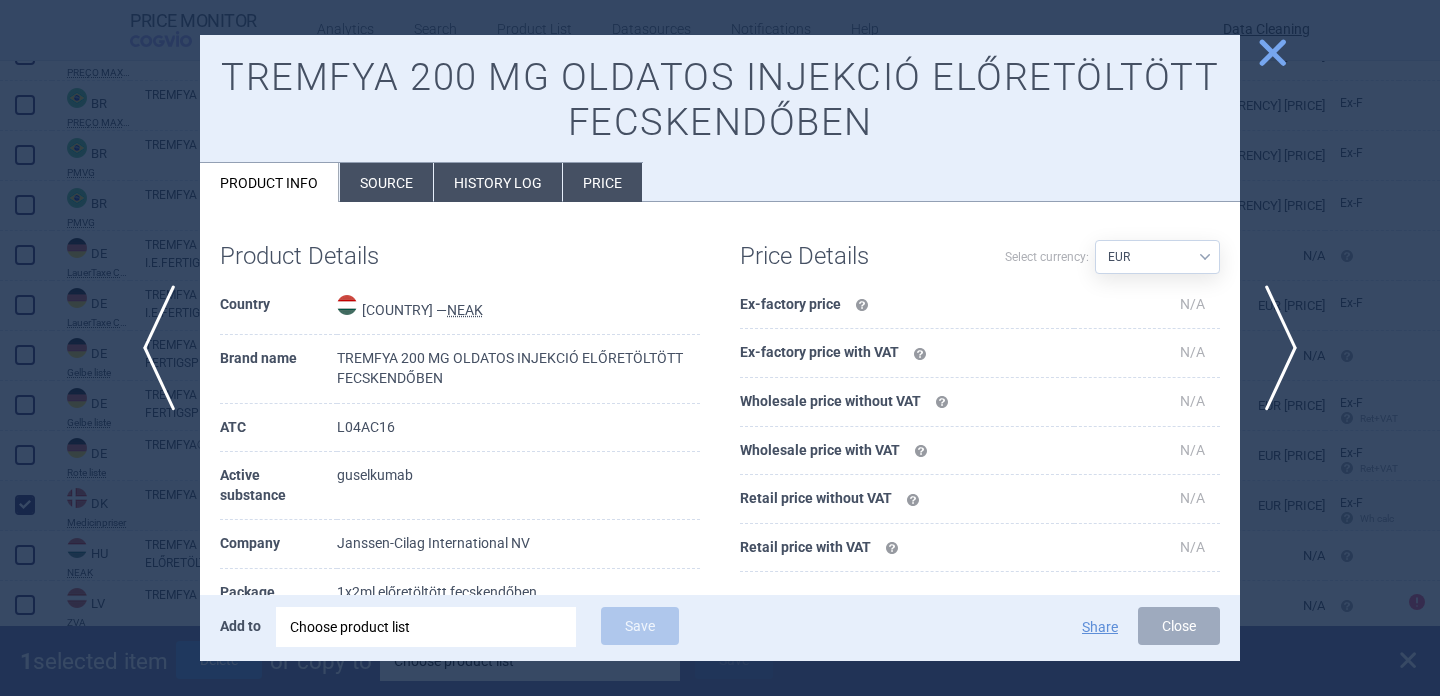 click on "Source" at bounding box center (386, 182) 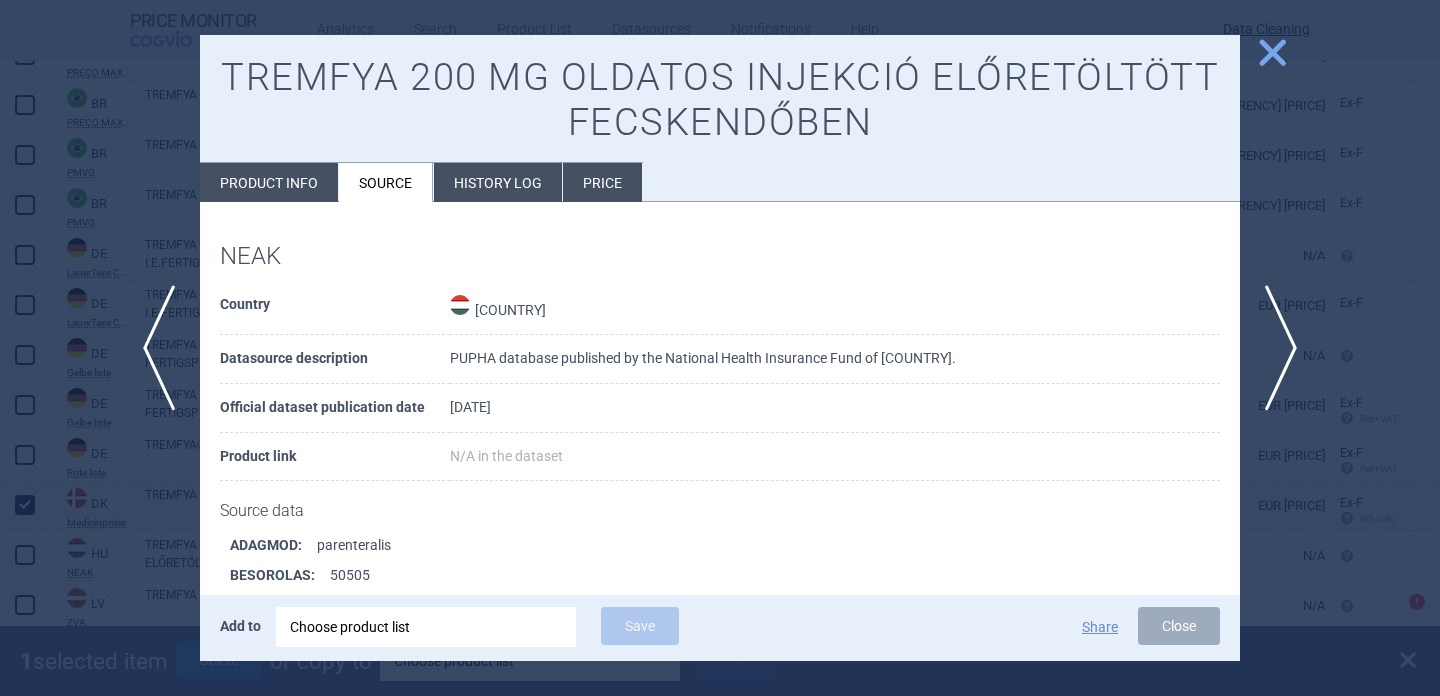 click at bounding box center (720, 348) 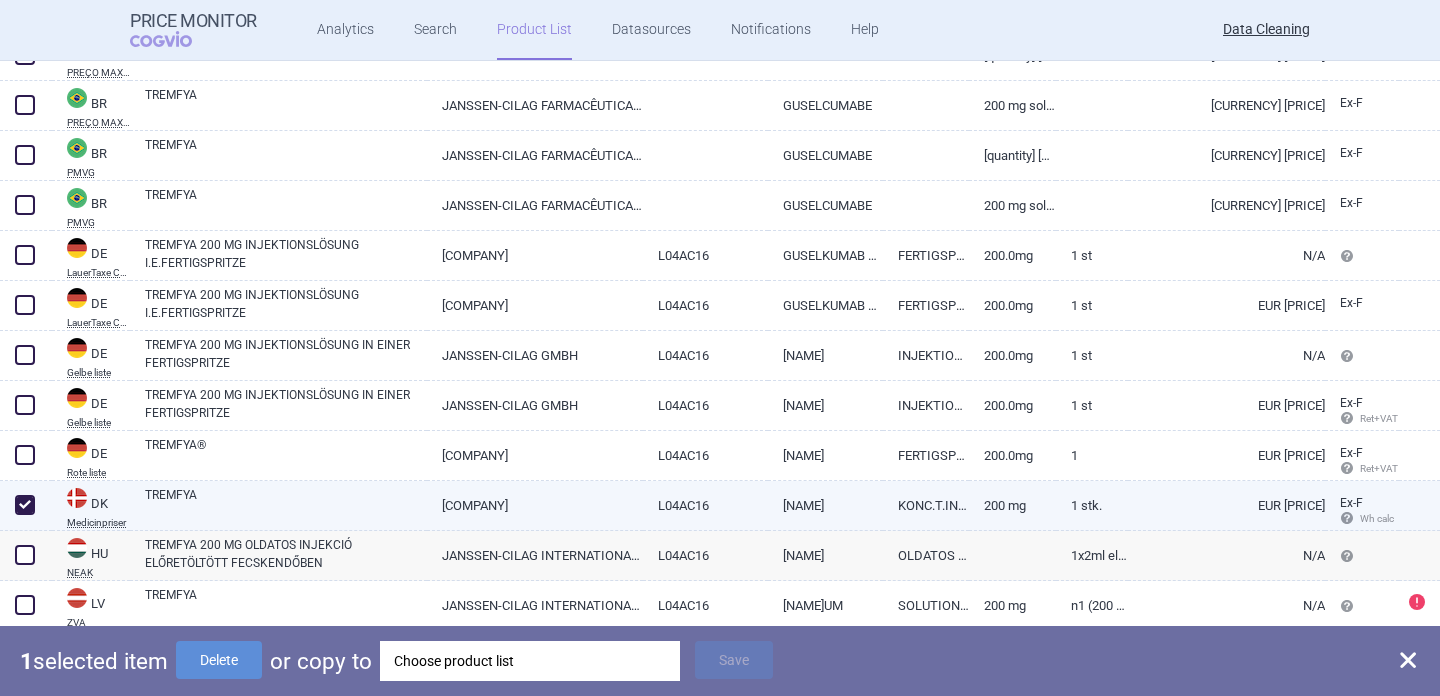 click on "TREMFYA" at bounding box center [286, 504] 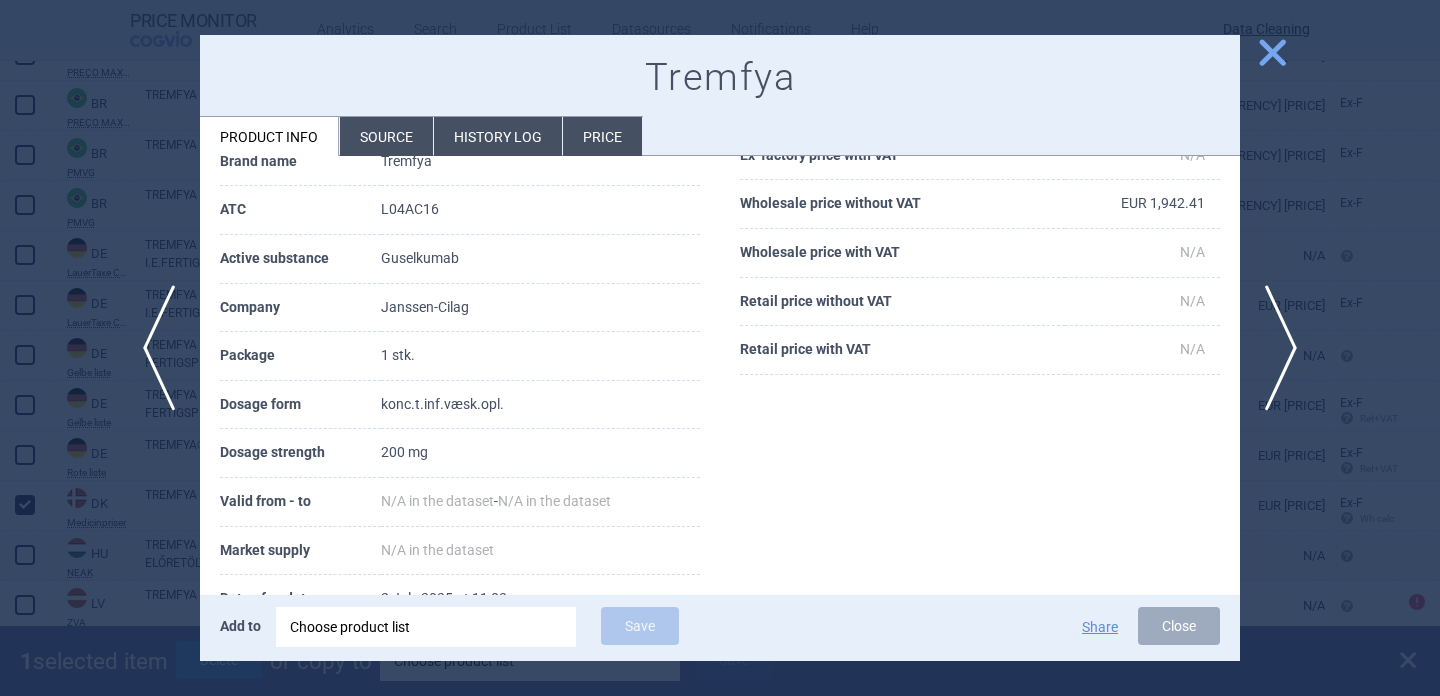 scroll, scrollTop: 150, scrollLeft: 0, axis: vertical 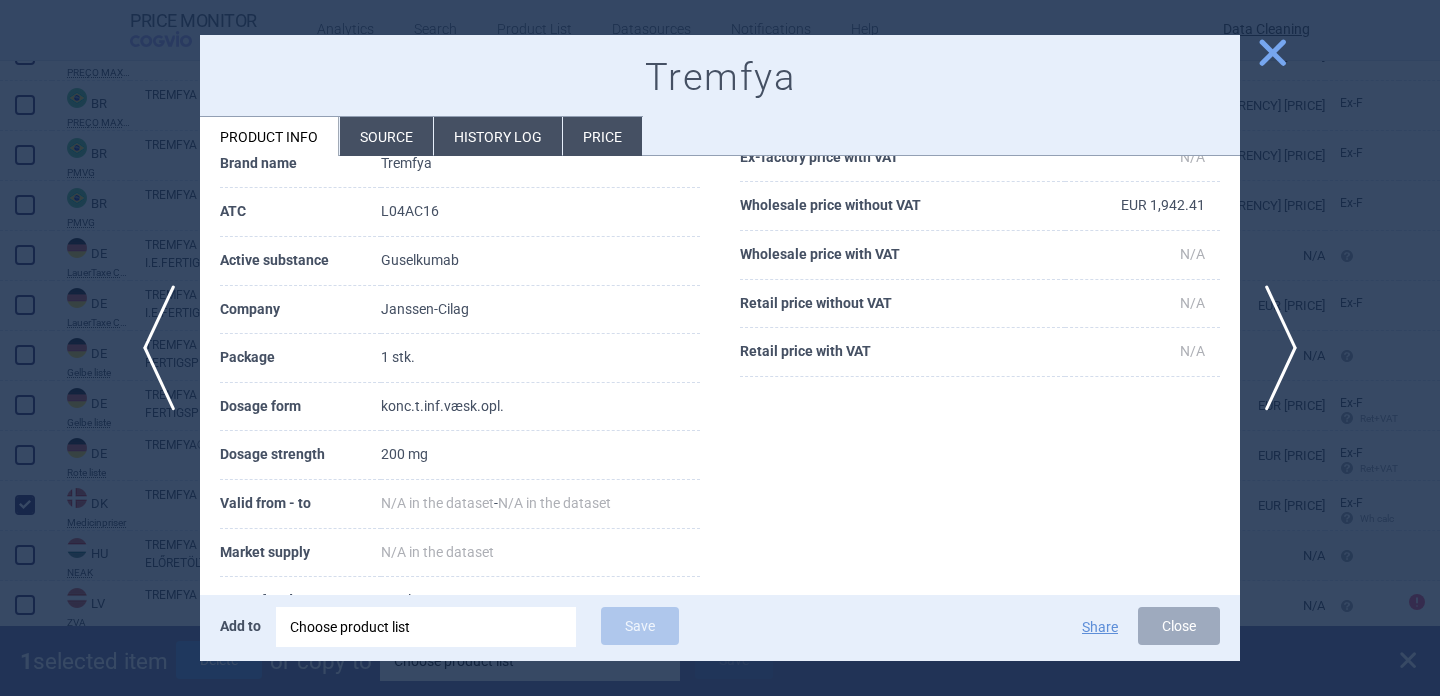 click on "Choose product list" at bounding box center [426, 627] 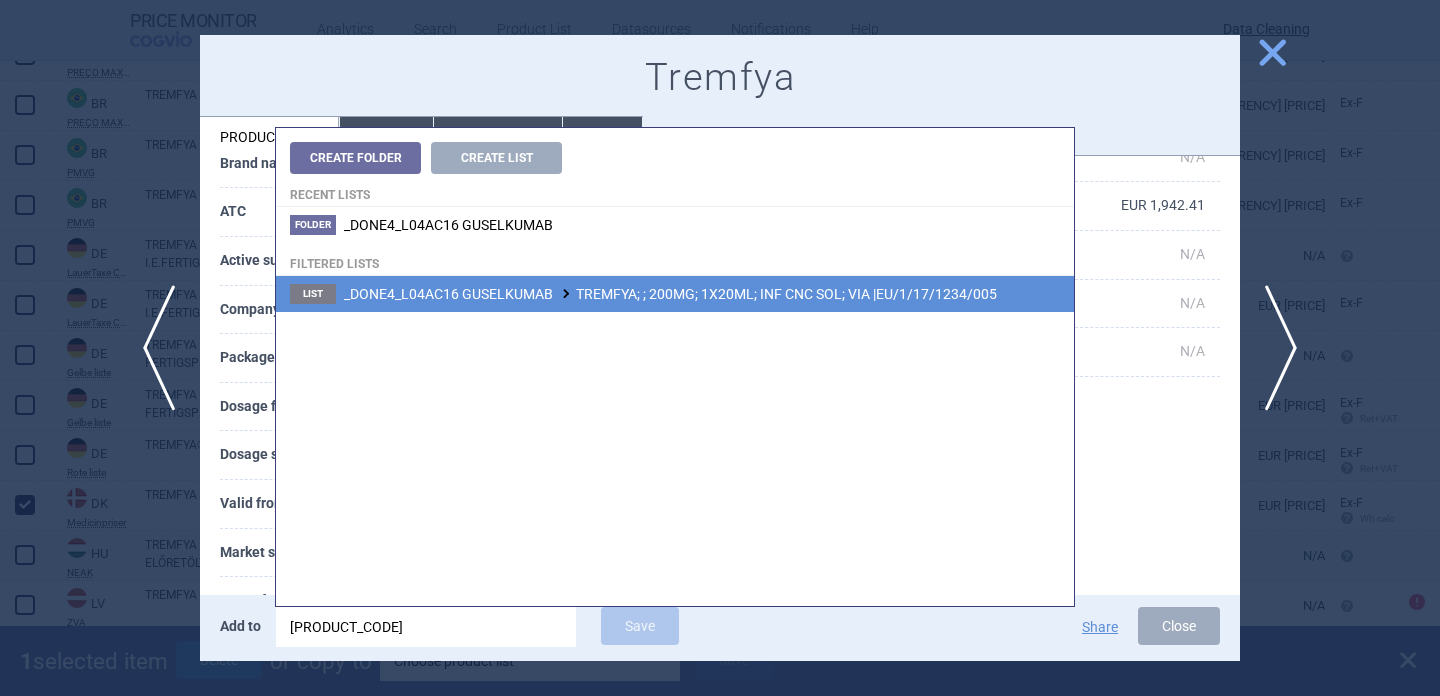 type on "U/1/[ID]/[ID]" 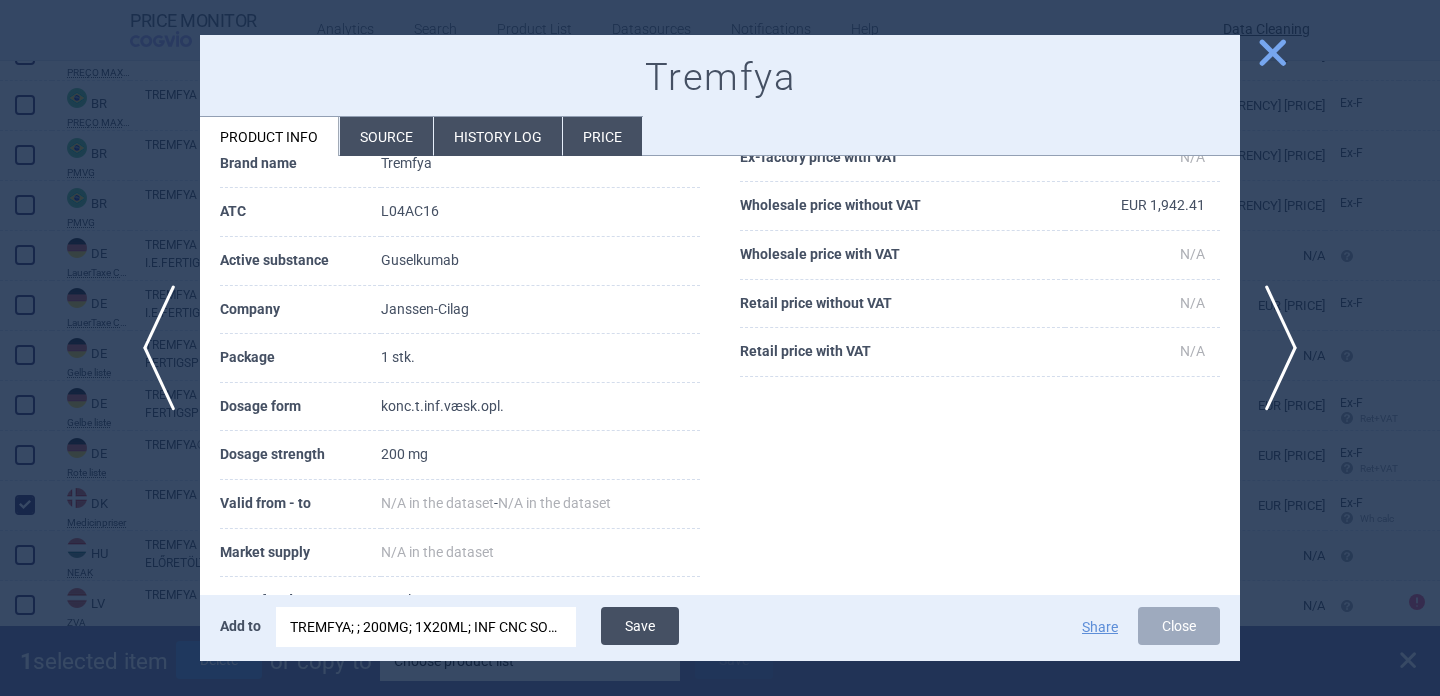 click on "Save" at bounding box center [640, 626] 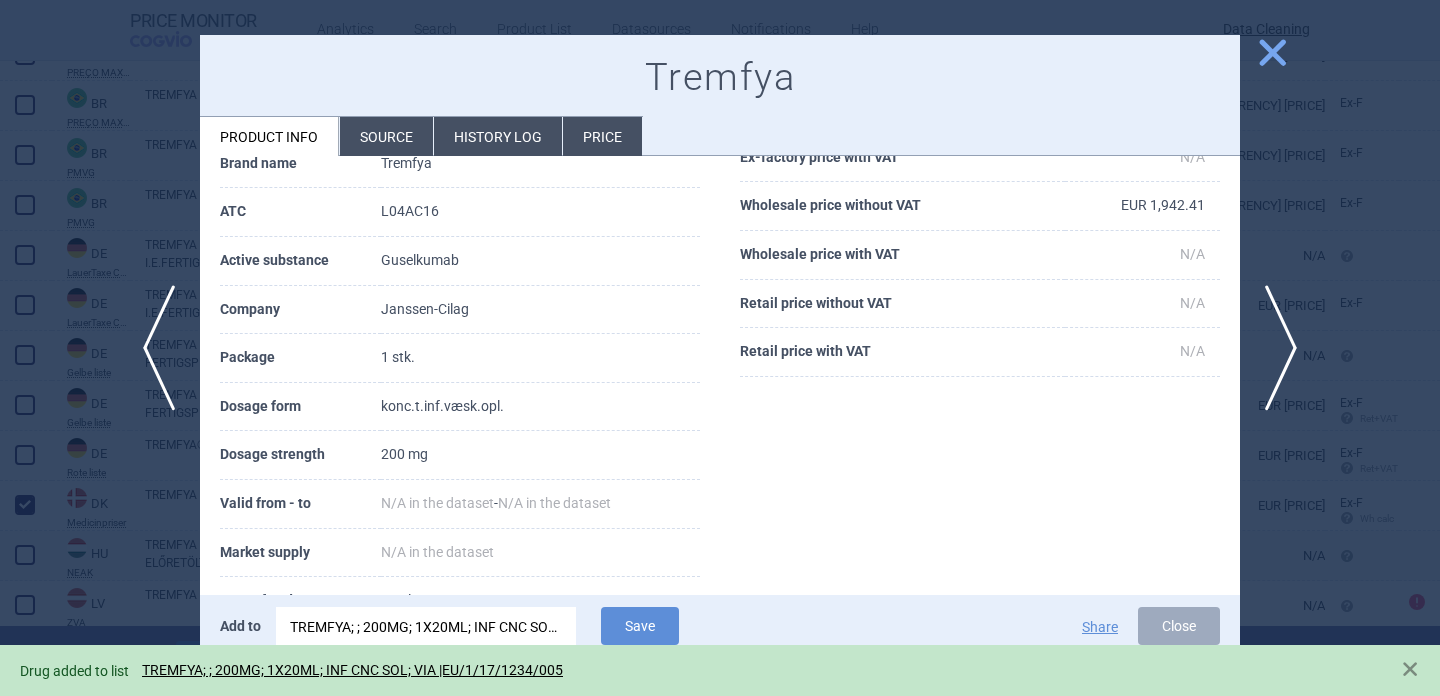 scroll, scrollTop: 173, scrollLeft: 0, axis: vertical 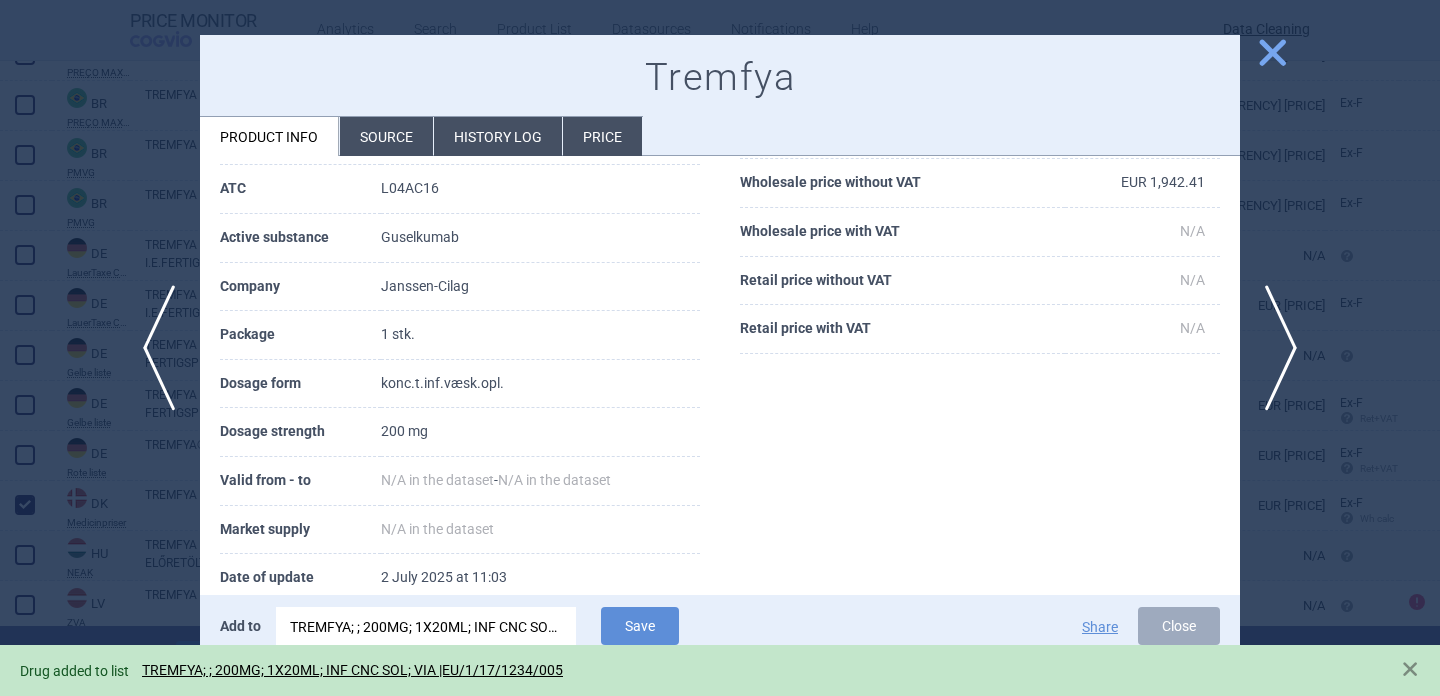 click on "Source" at bounding box center [386, 136] 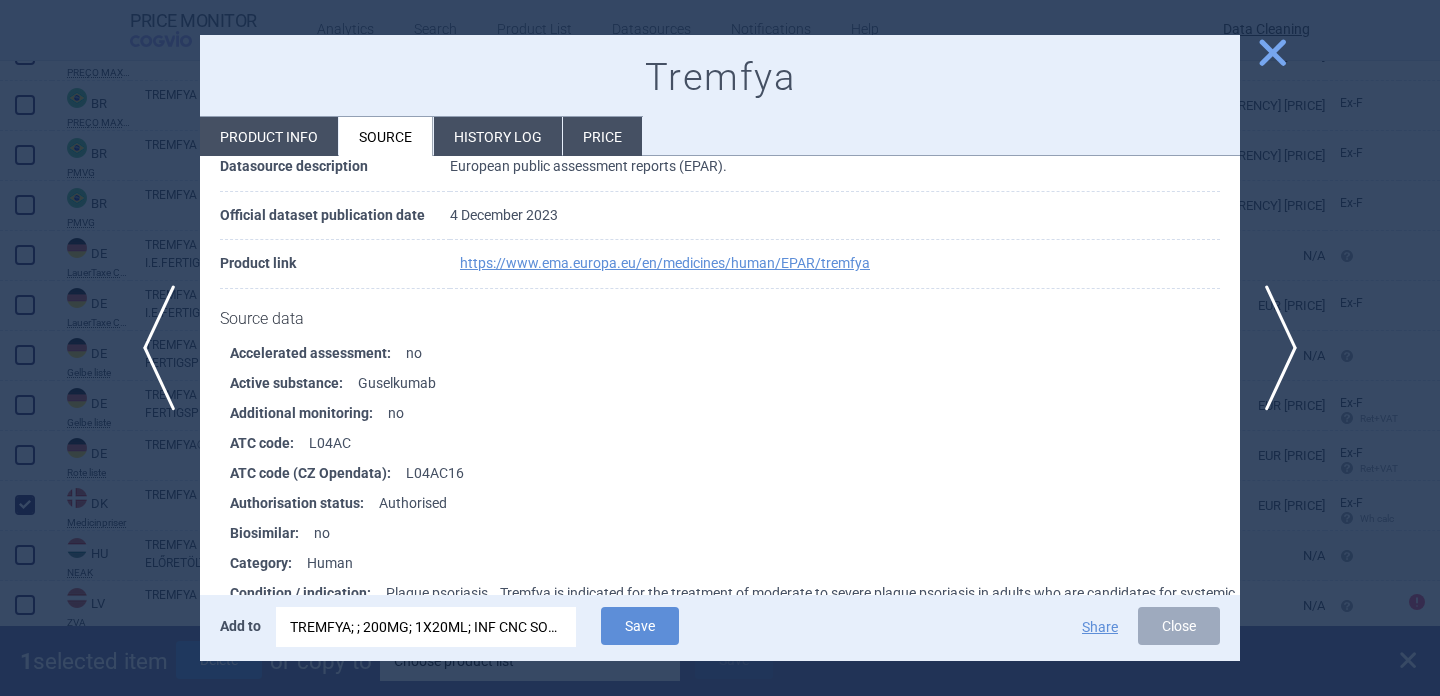 scroll, scrollTop: 1286, scrollLeft: 0, axis: vertical 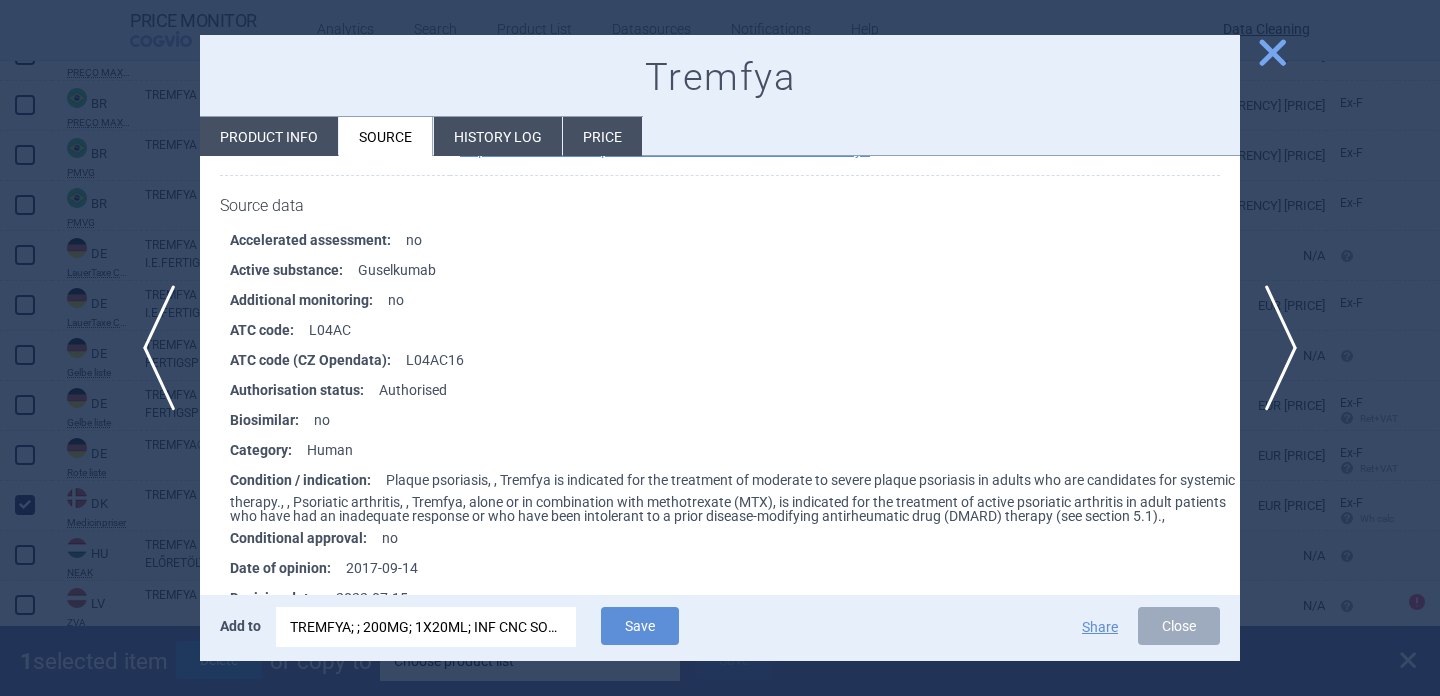 click at bounding box center [720, 348] 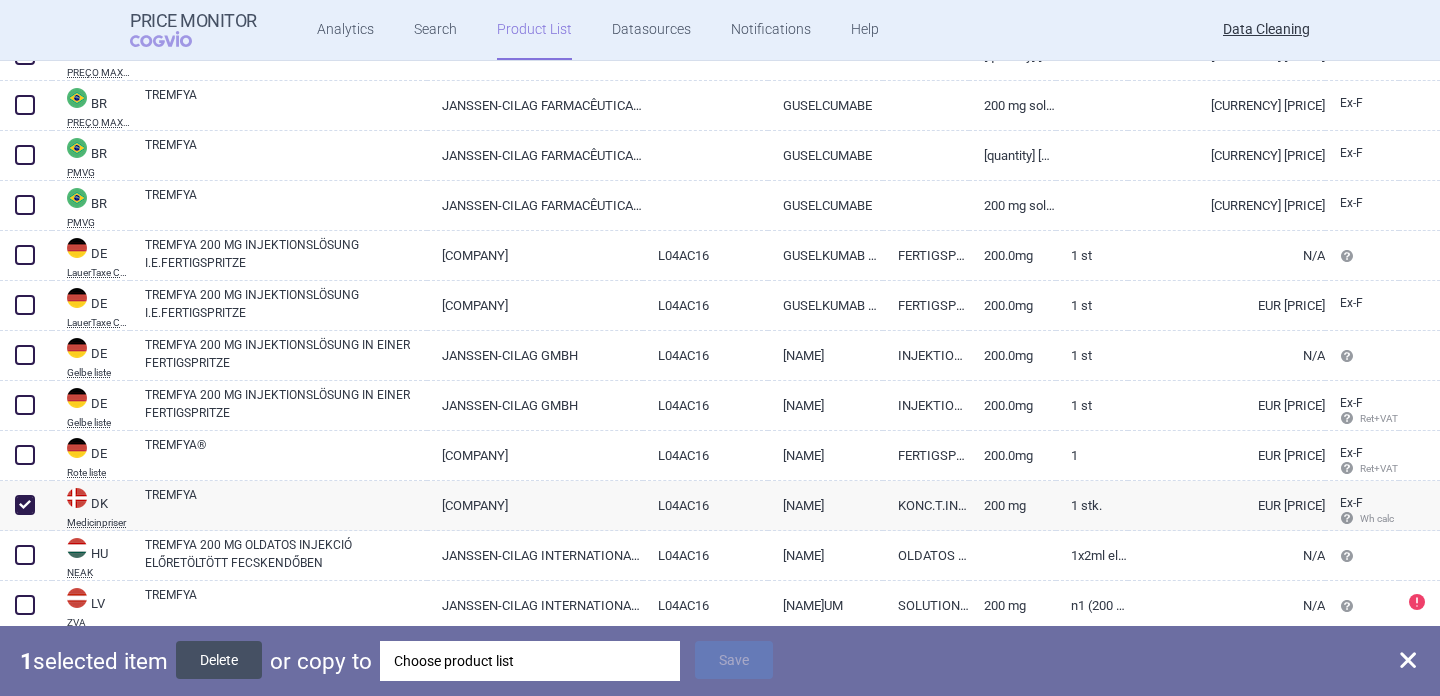 click on "Delete" at bounding box center (219, 660) 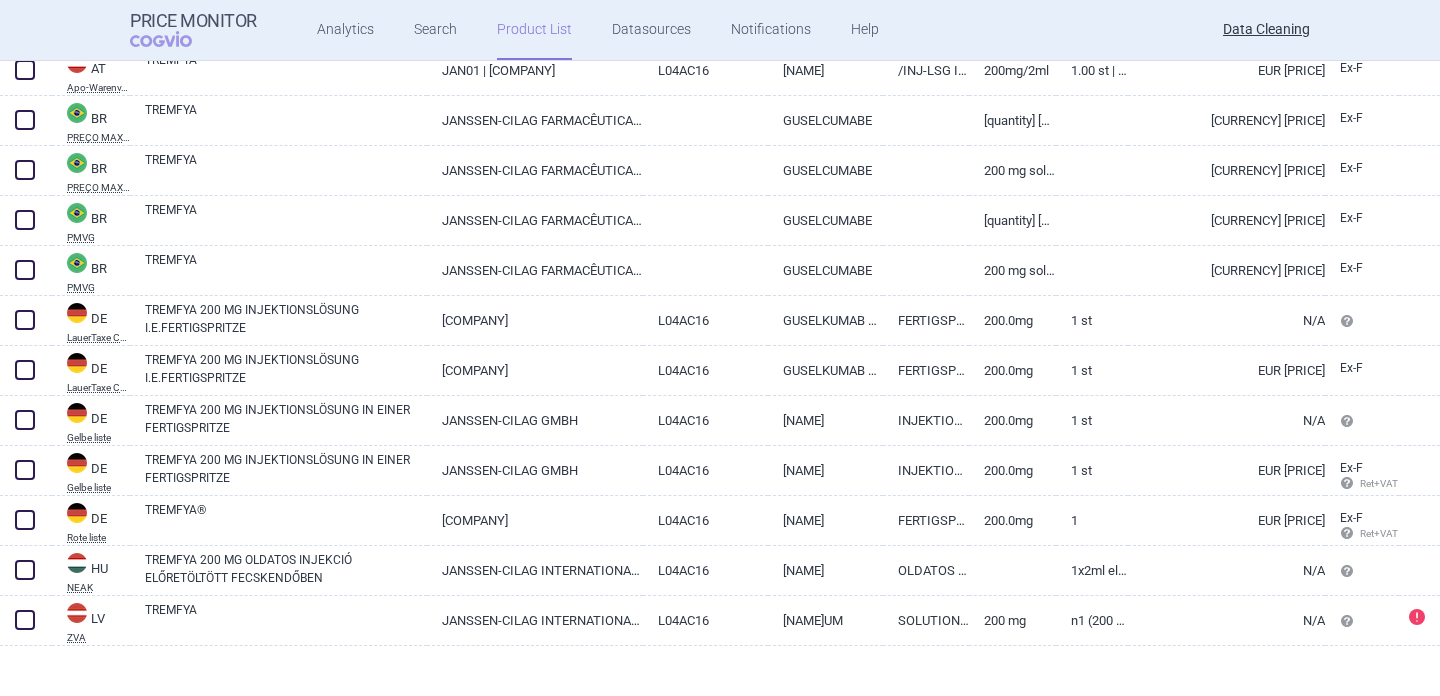 scroll, scrollTop: 267, scrollLeft: 0, axis: vertical 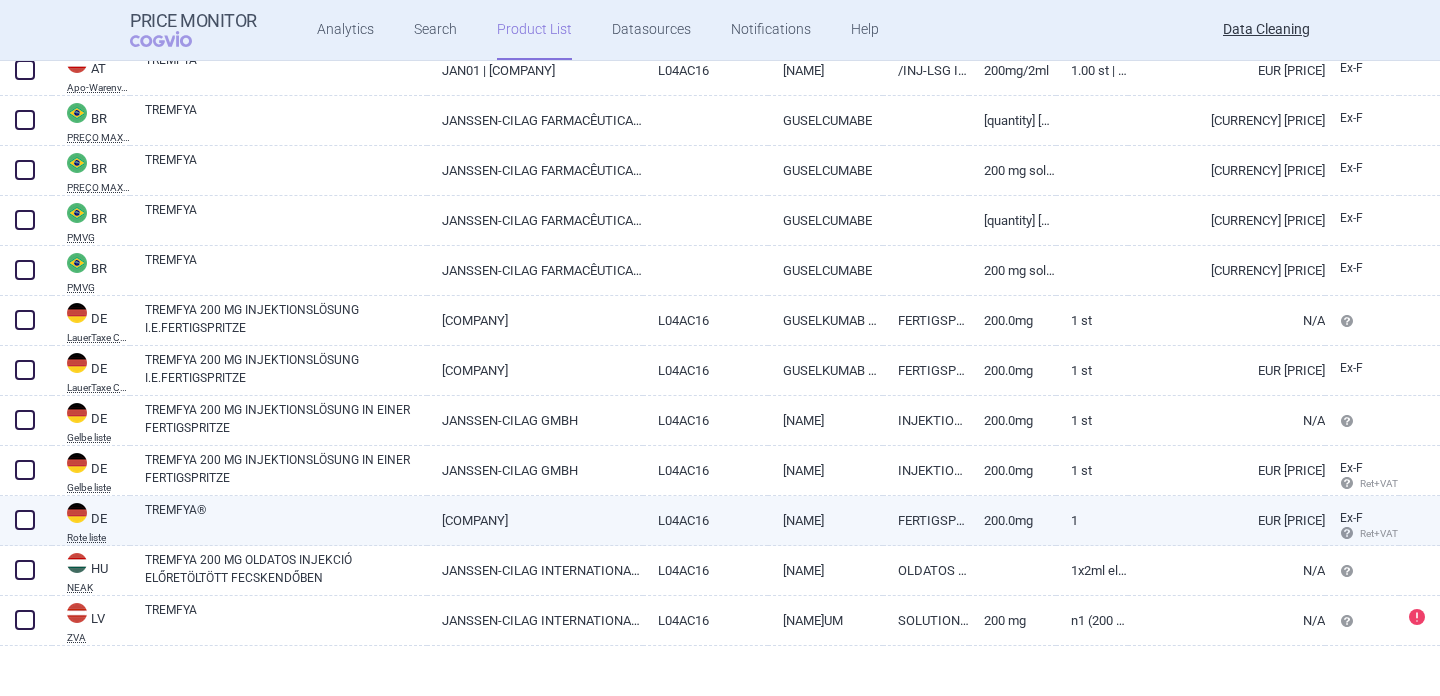 click on "JANSSEN-CILAG" at bounding box center [535, 520] 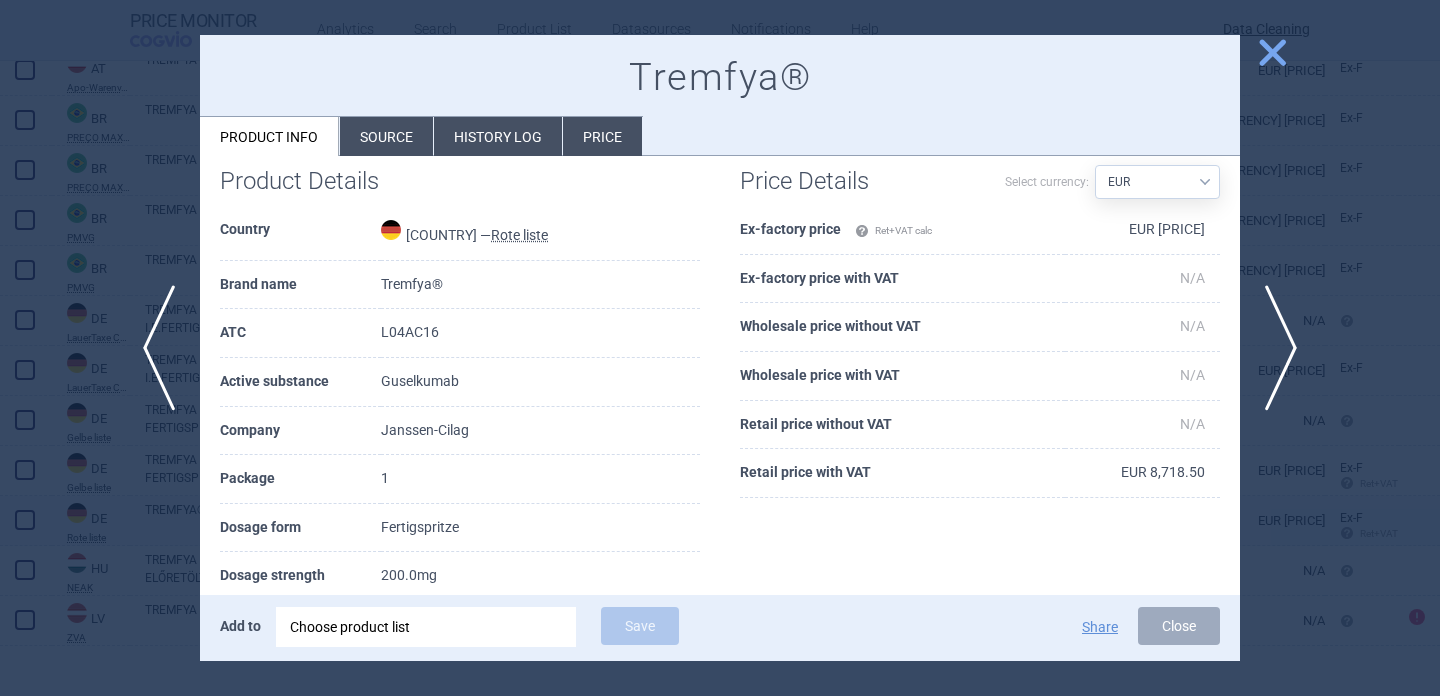 scroll, scrollTop: 33, scrollLeft: 0, axis: vertical 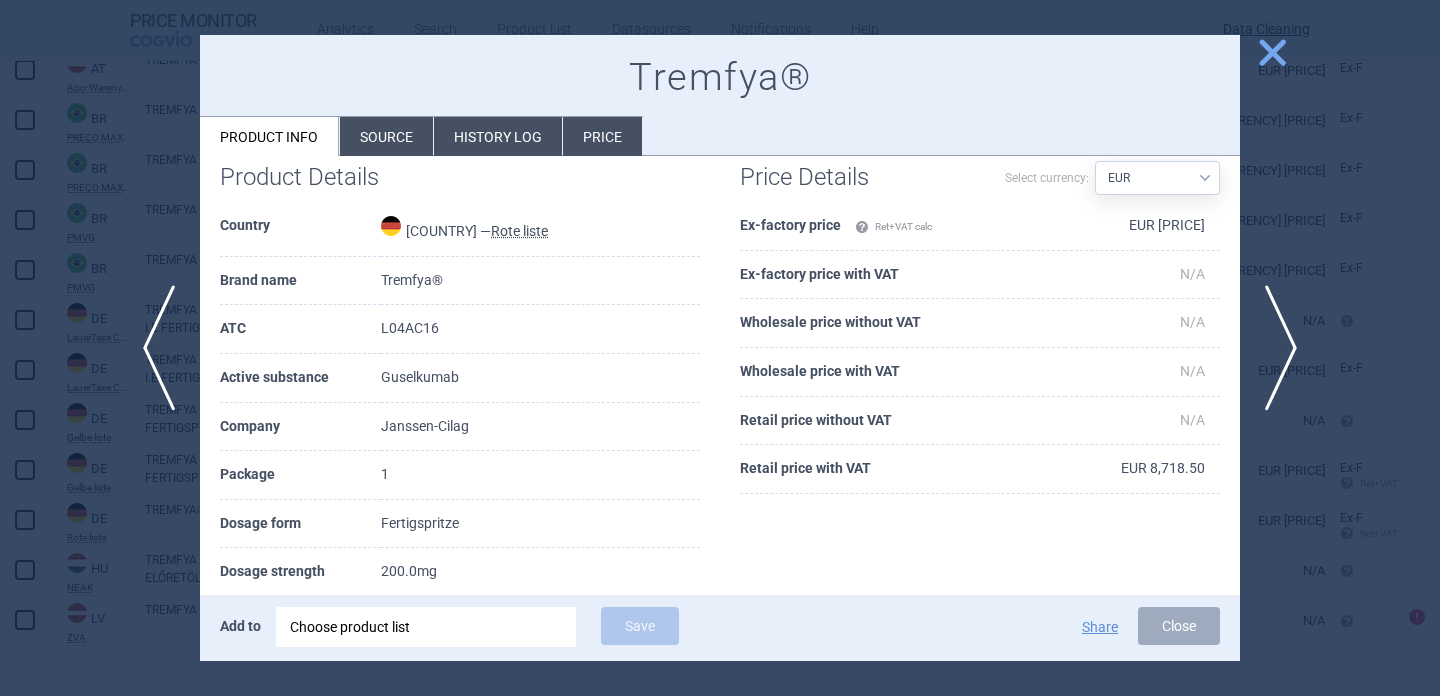 click at bounding box center (720, 348) 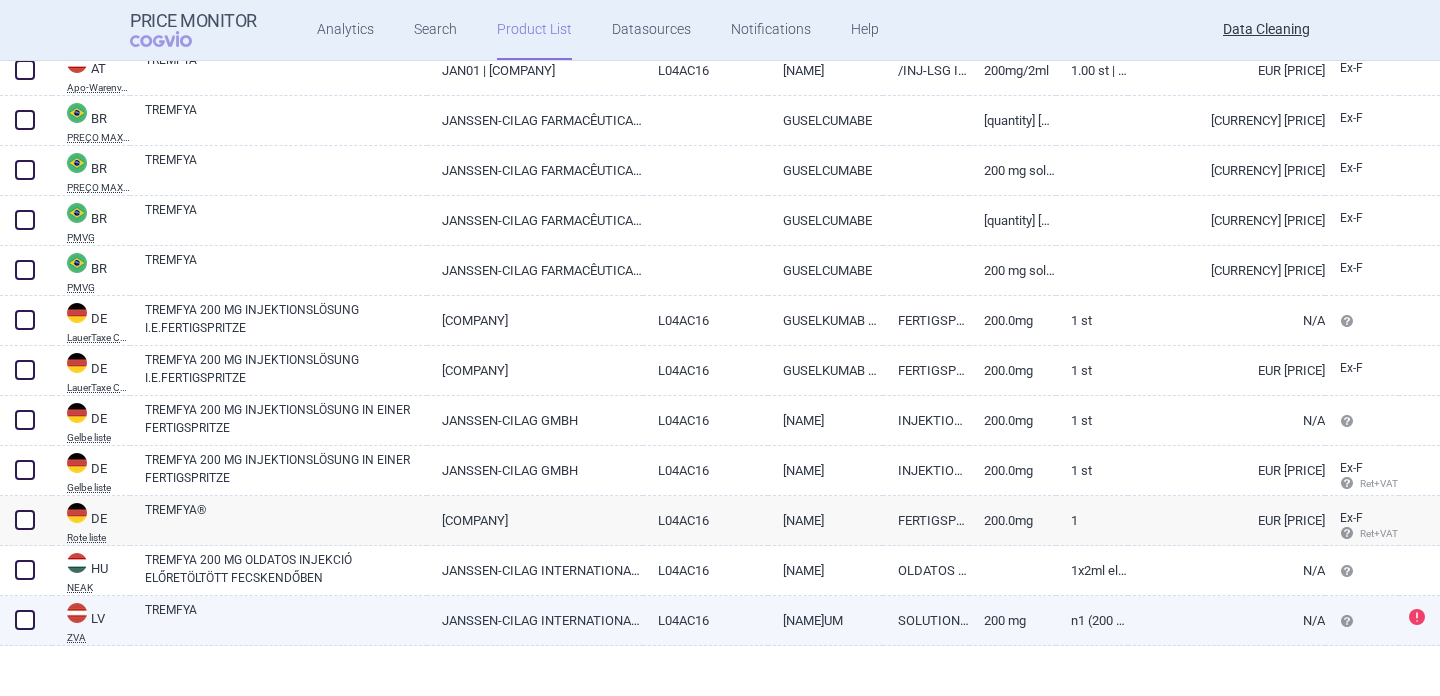 click on "TREMFYA" at bounding box center (286, 619) 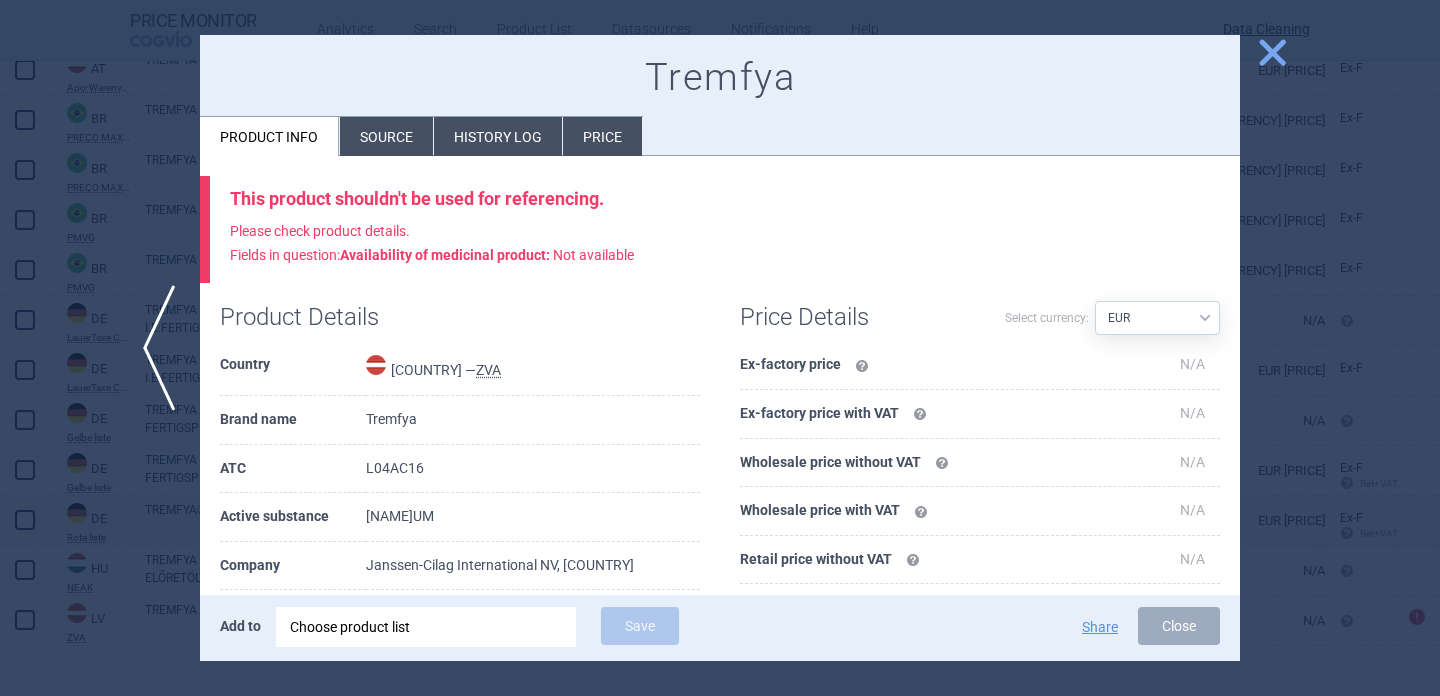 click on "Source" at bounding box center [386, 136] 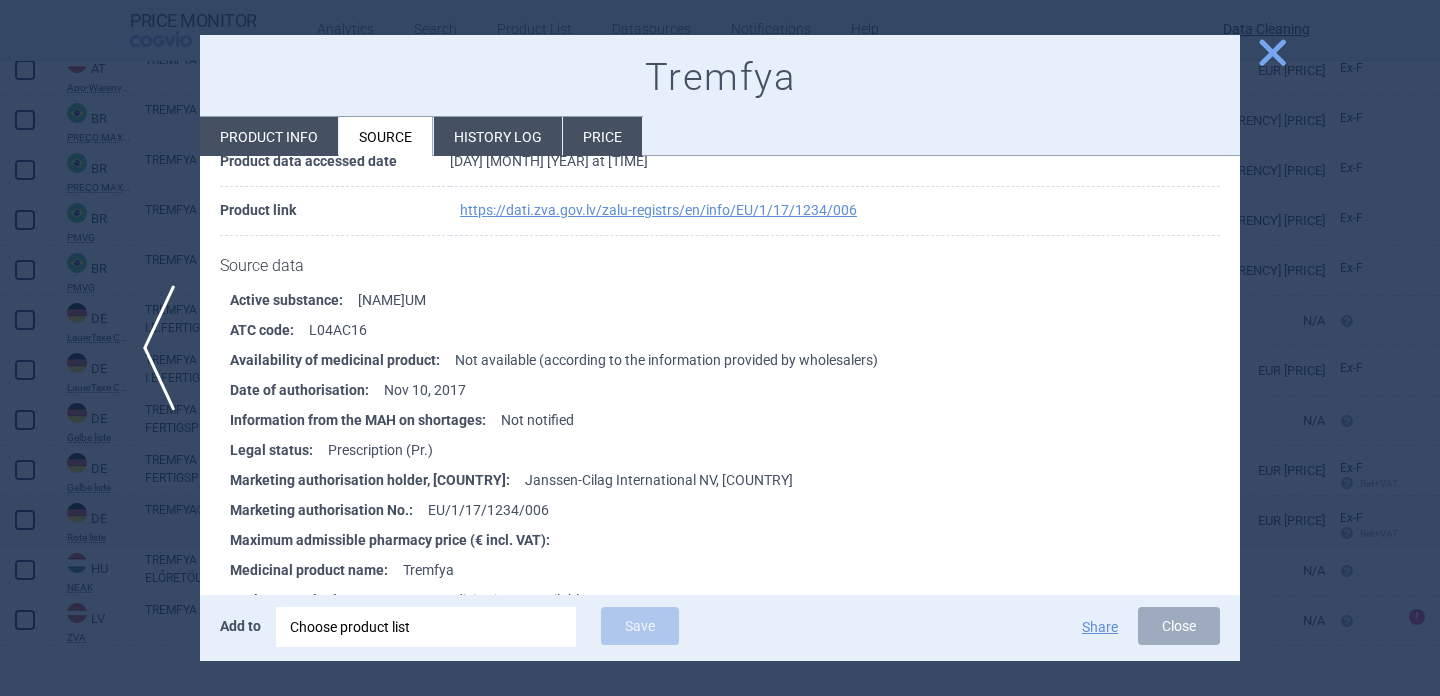 scroll, scrollTop: 371, scrollLeft: 0, axis: vertical 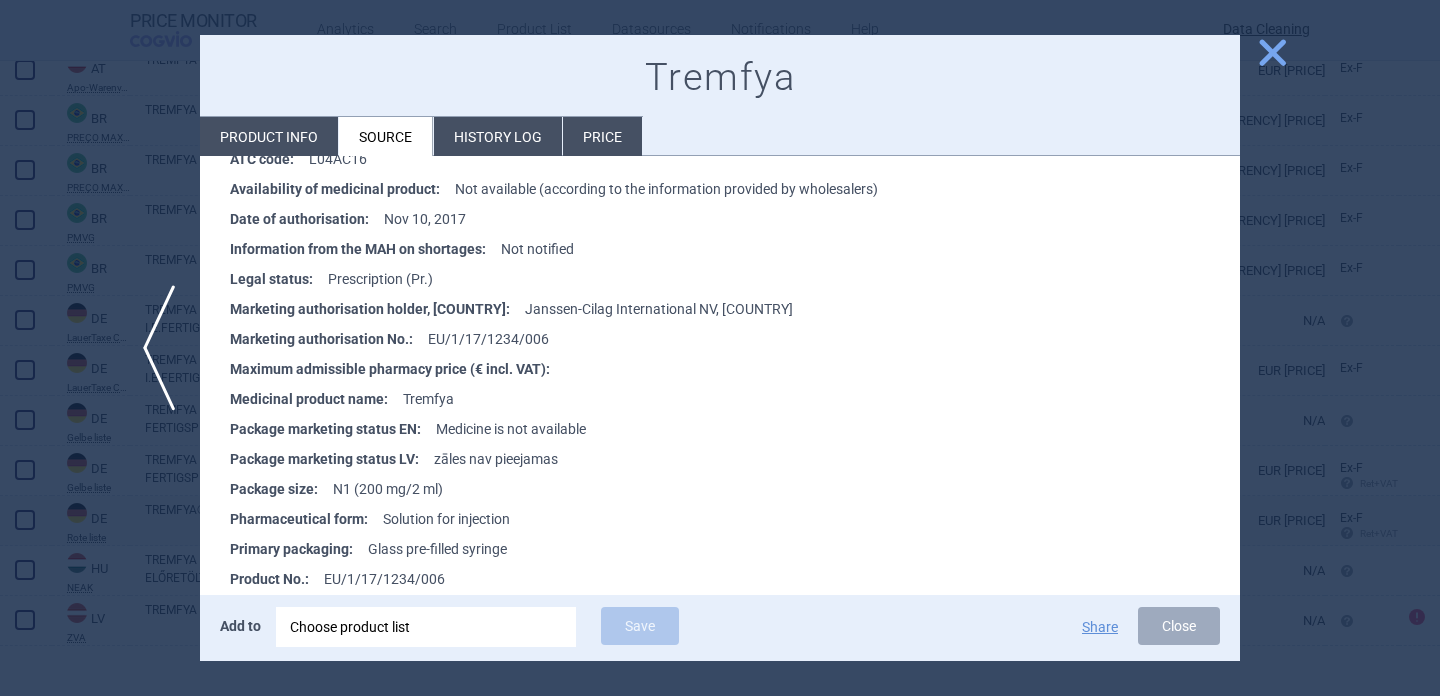 click at bounding box center (720, 348) 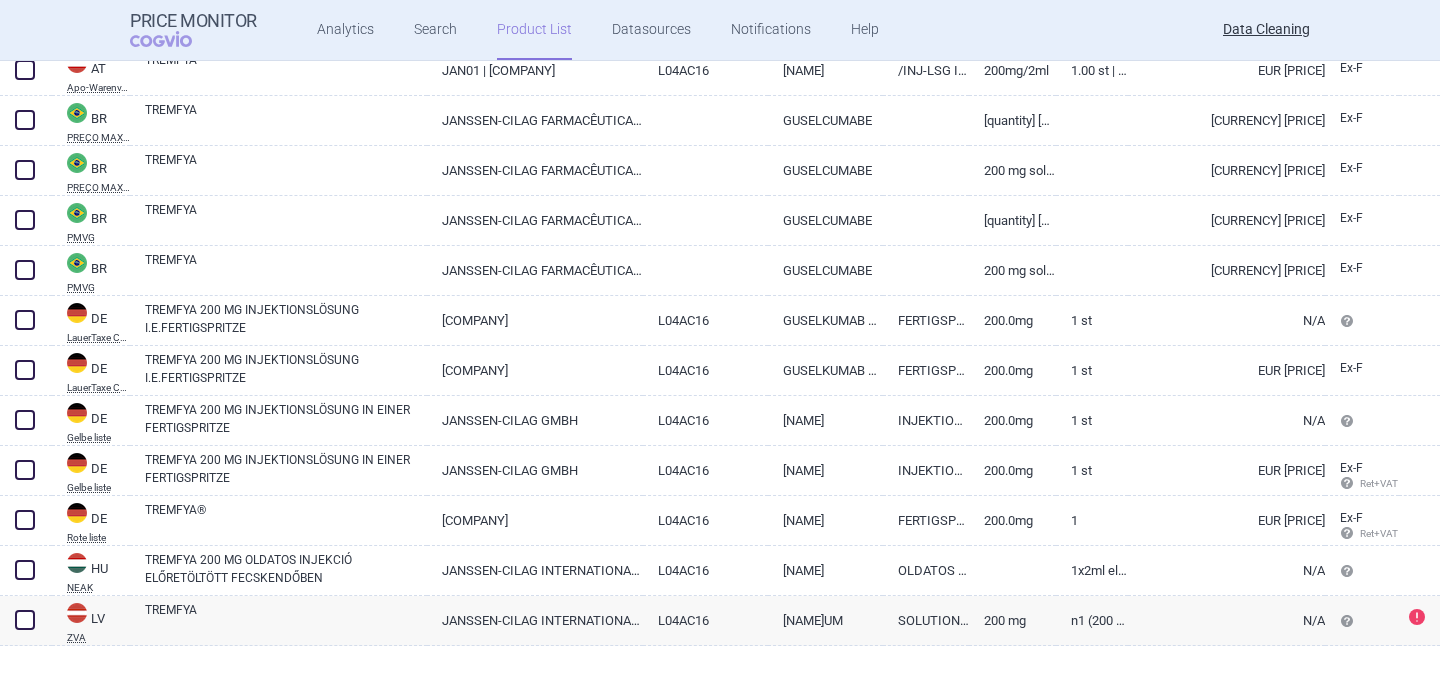 scroll, scrollTop: 0, scrollLeft: 0, axis: both 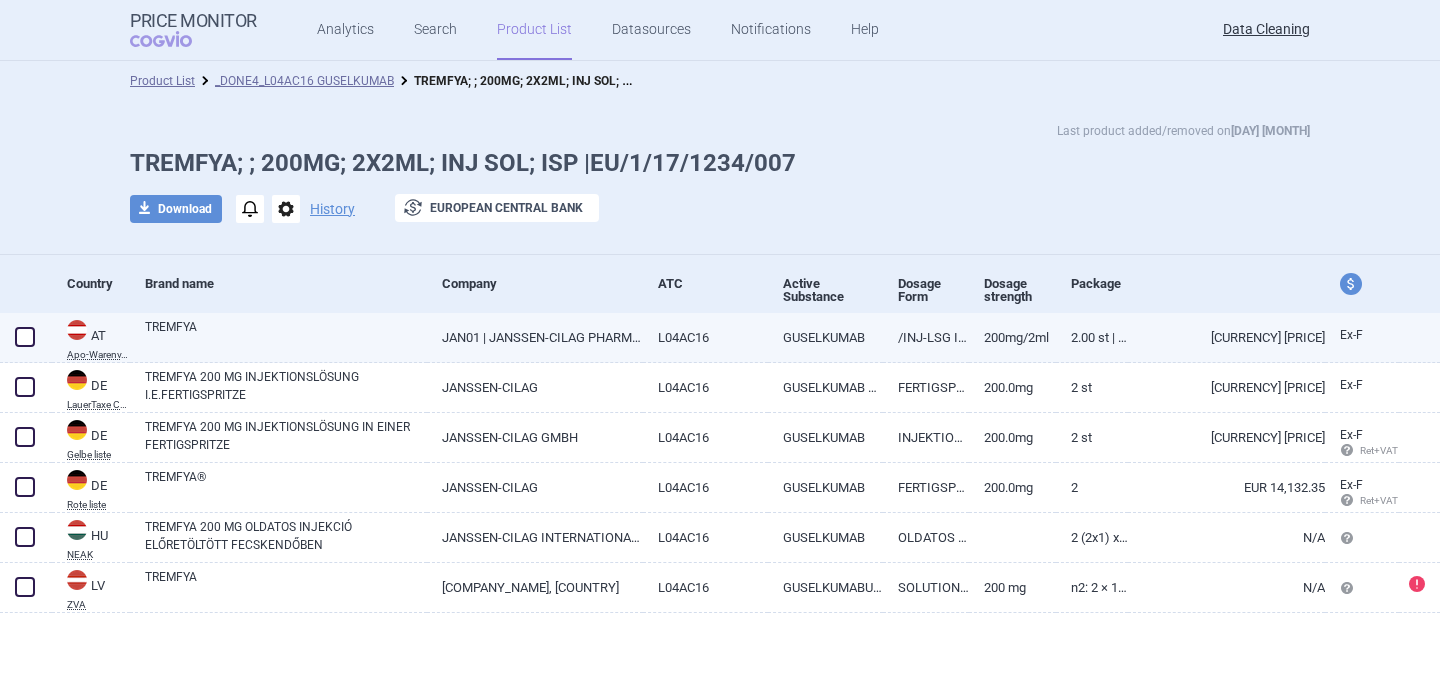 click on "TREMFYA" at bounding box center (286, 336) 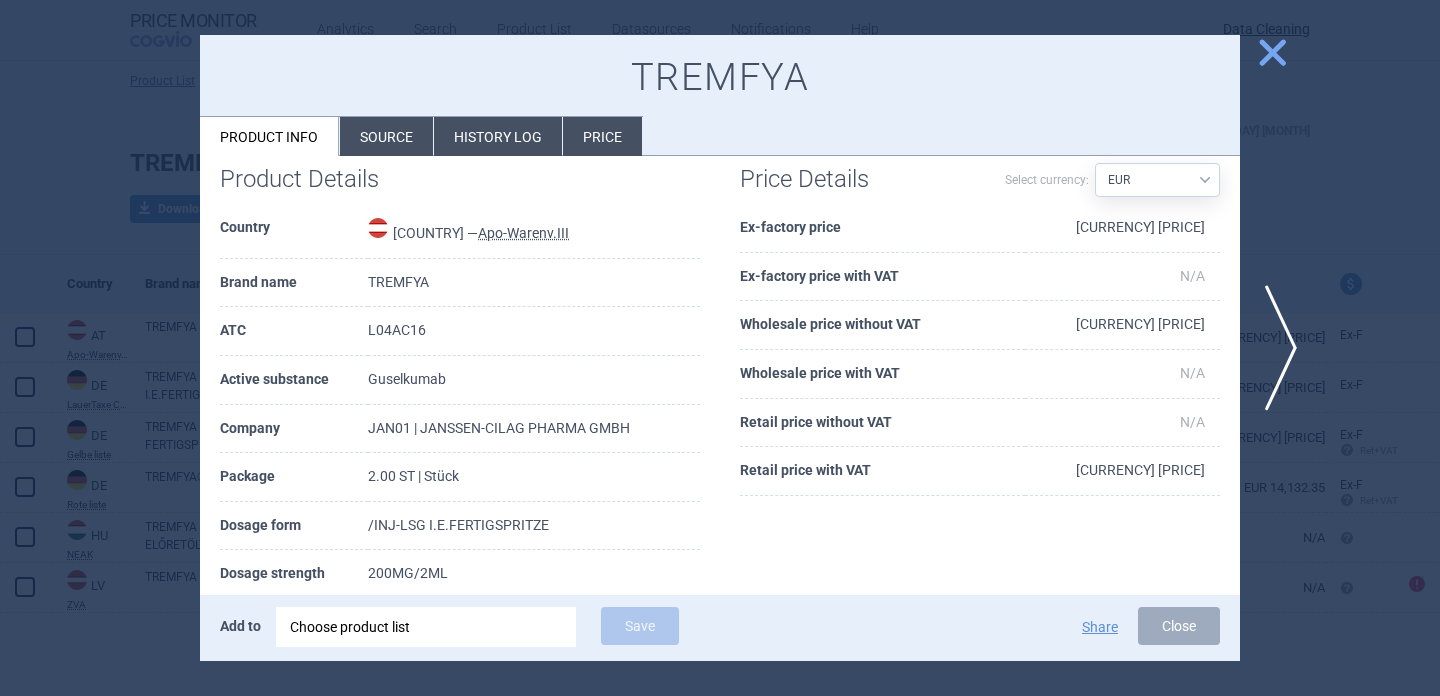 scroll, scrollTop: 44, scrollLeft: 0, axis: vertical 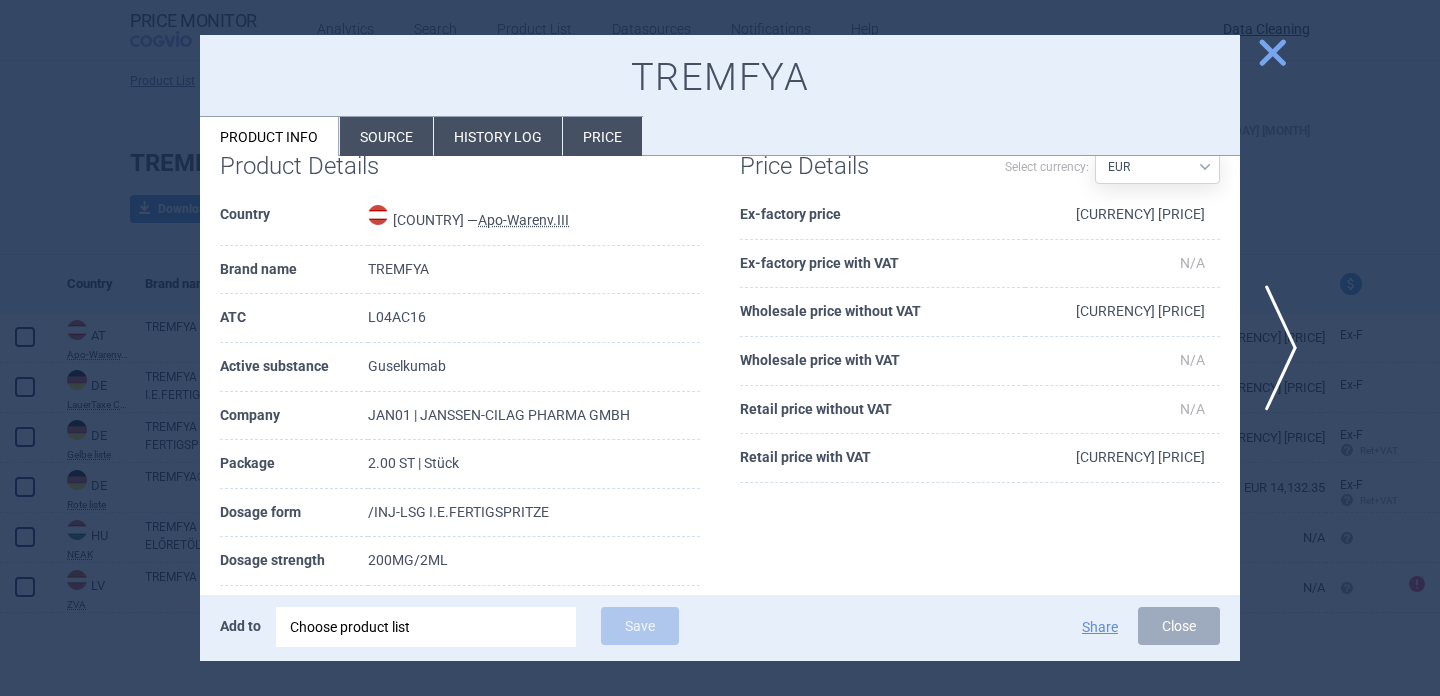 click at bounding box center [720, 348] 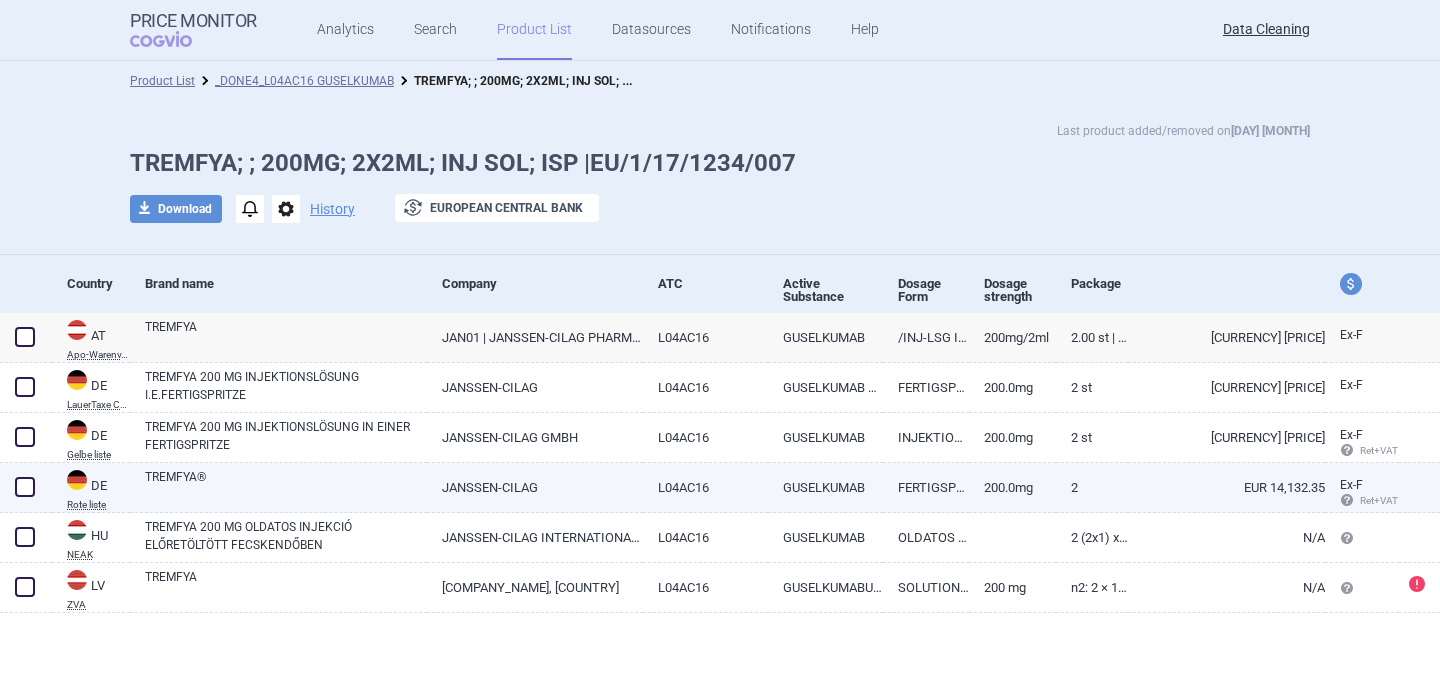 click on "TREMFYA®" at bounding box center (286, 486) 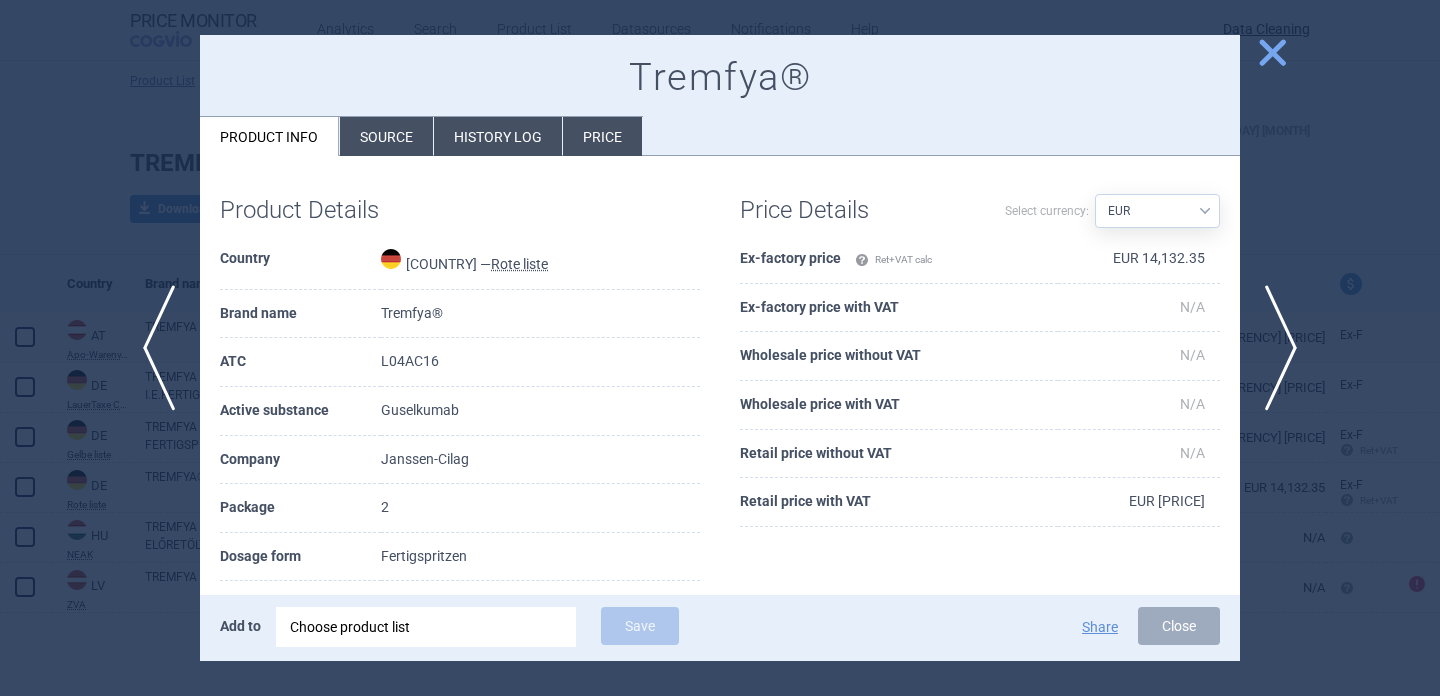 click at bounding box center (720, 348) 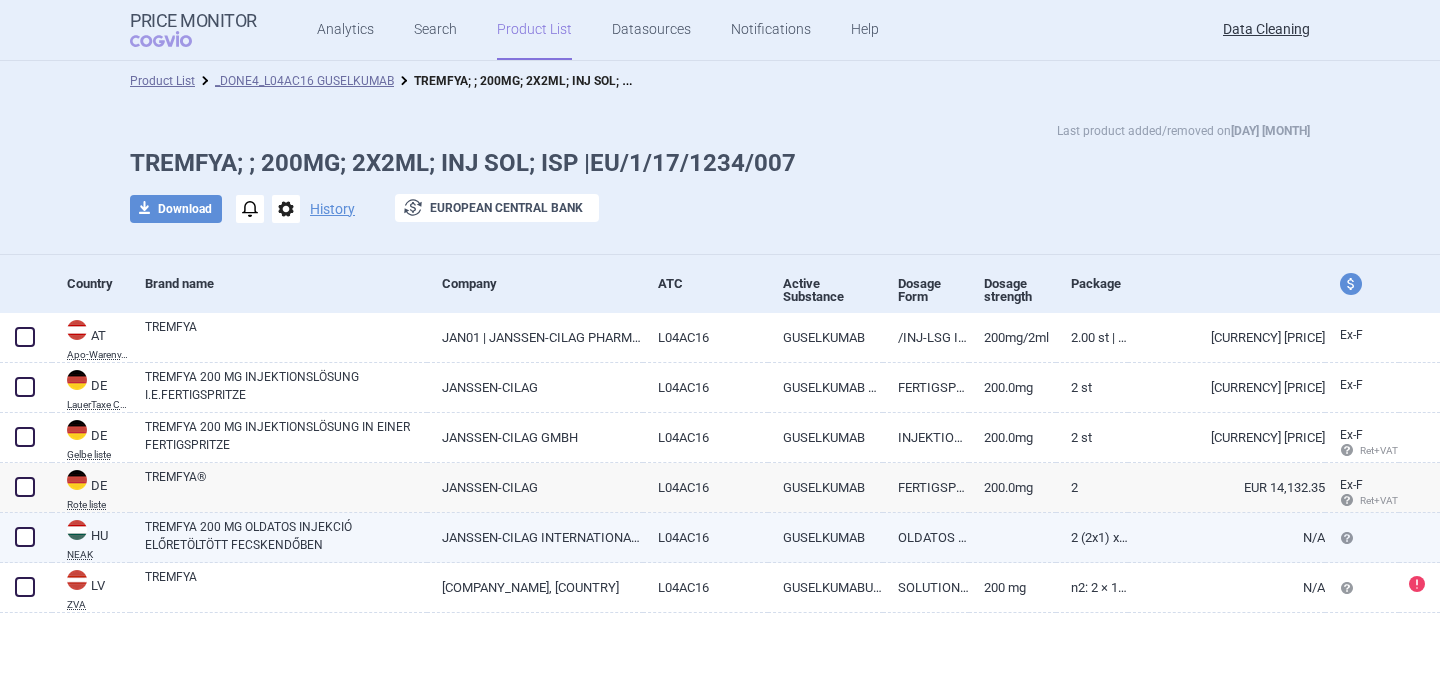 click on "TREMFYA 200 MG OLDATOS INJEKCIÓ ELŐRETÖLTÖTT FECSKENDŐBEN" at bounding box center [286, 536] 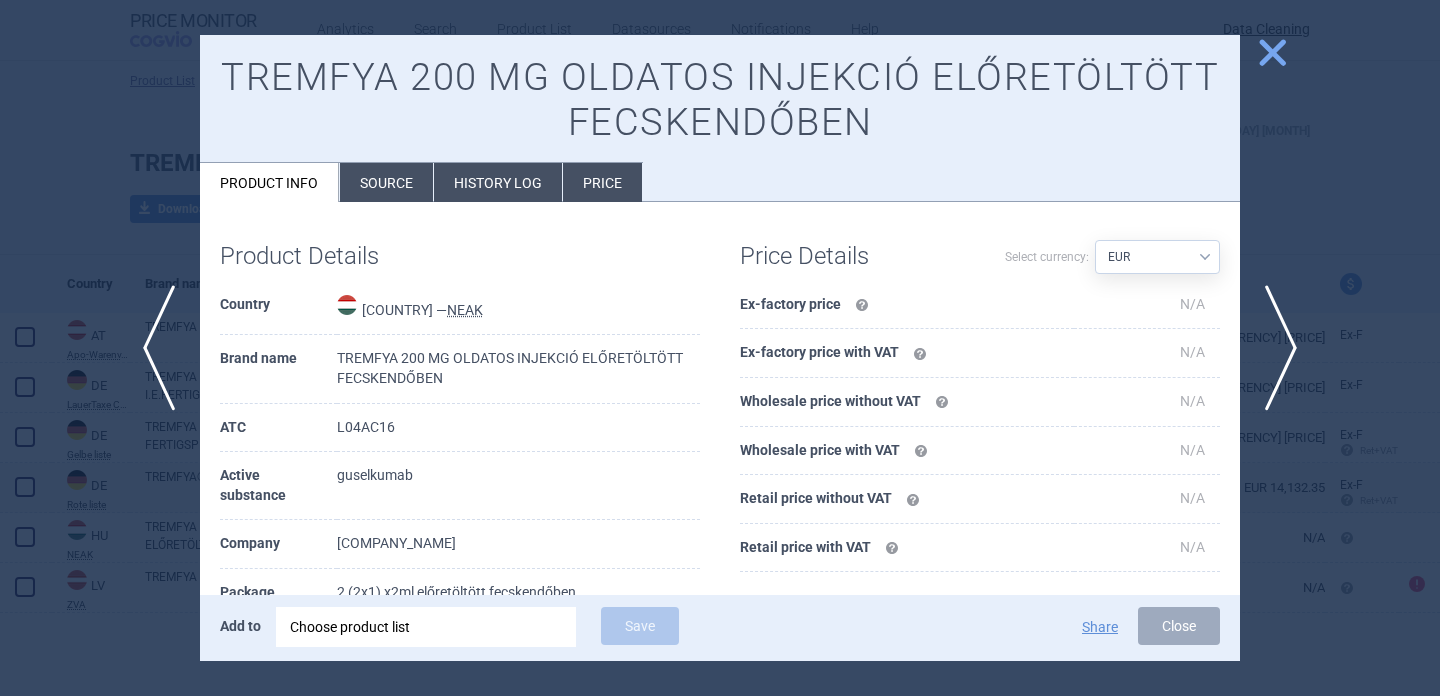click on "Source" at bounding box center (386, 182) 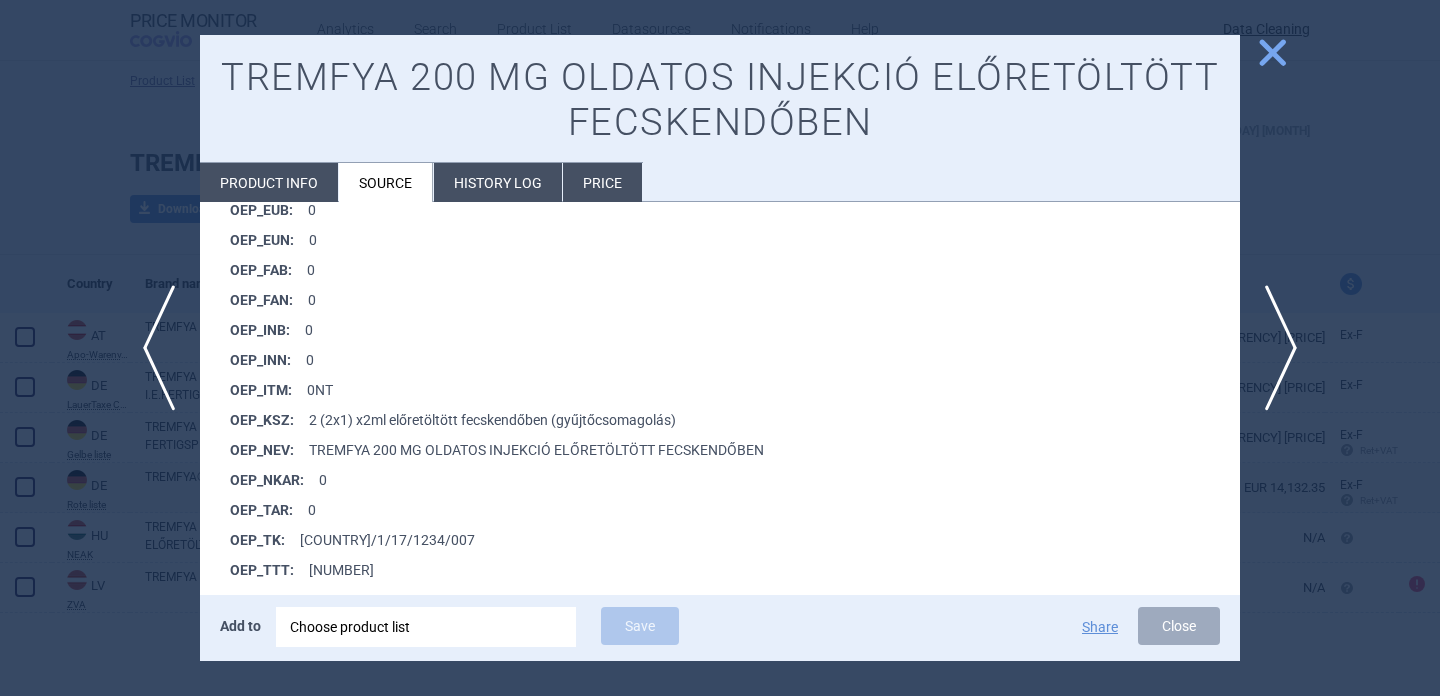 scroll, scrollTop: 1485, scrollLeft: 0, axis: vertical 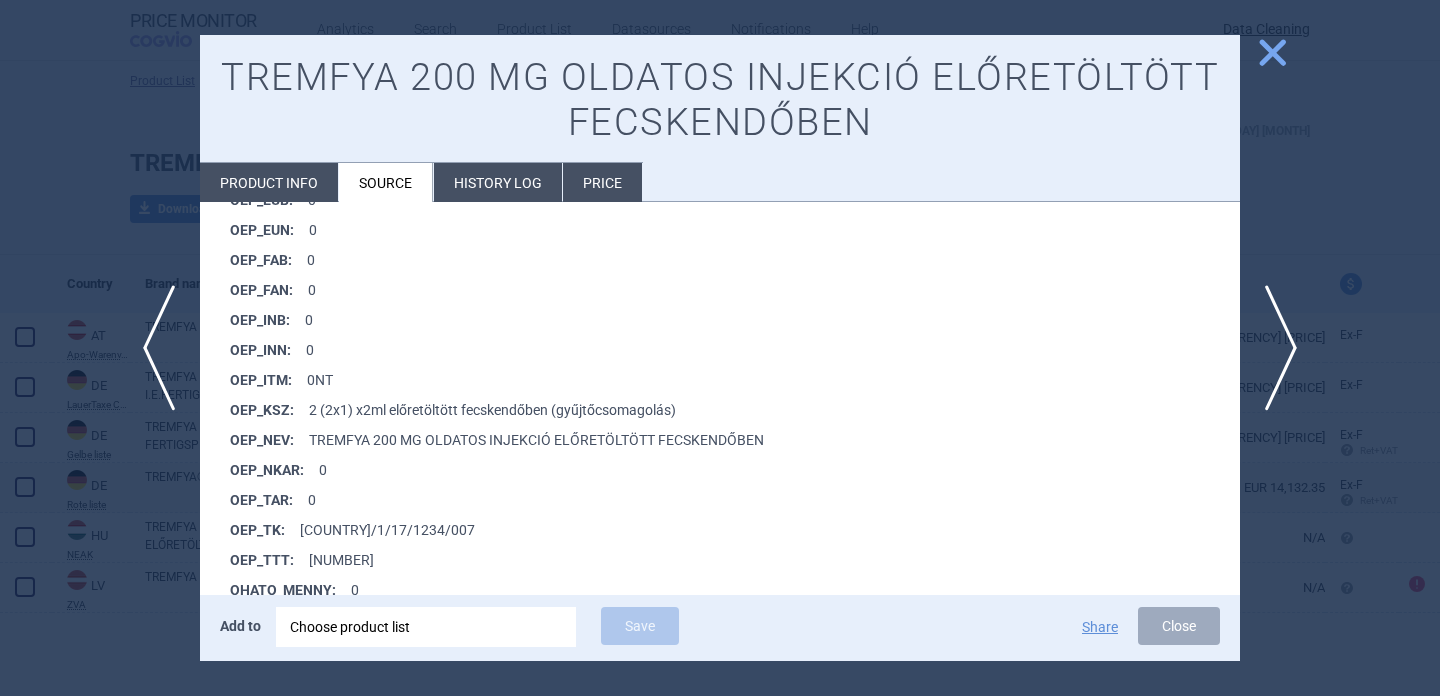 click at bounding box center (720, 348) 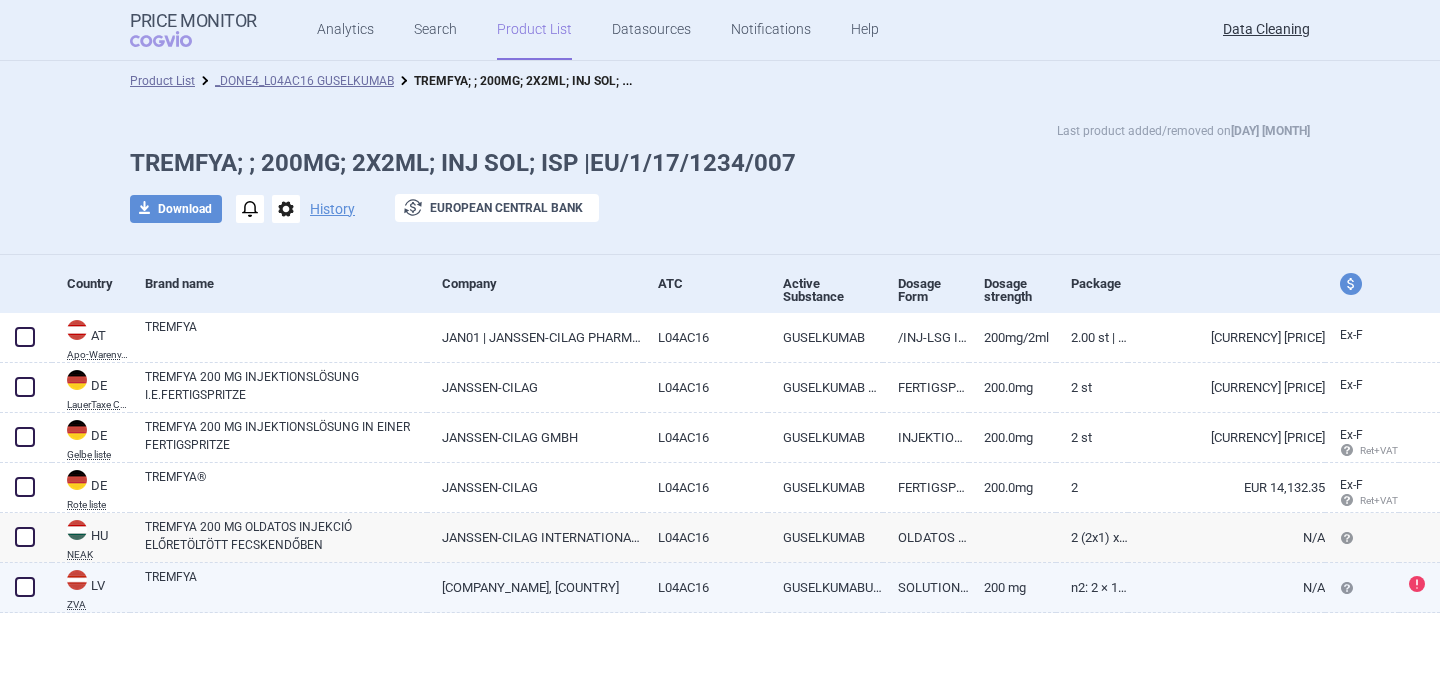 click on "[PRODUCT_NAME]" at bounding box center (286, 586) 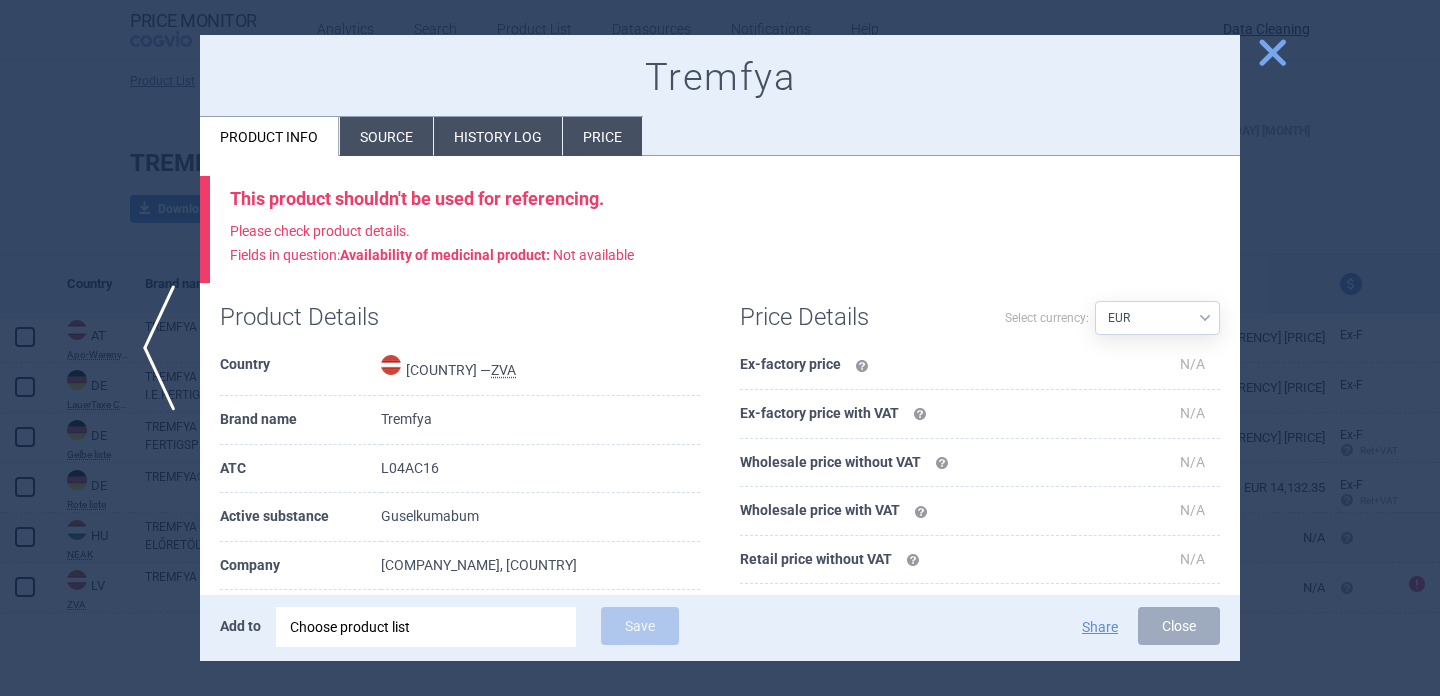 click on "Source" at bounding box center (386, 136) 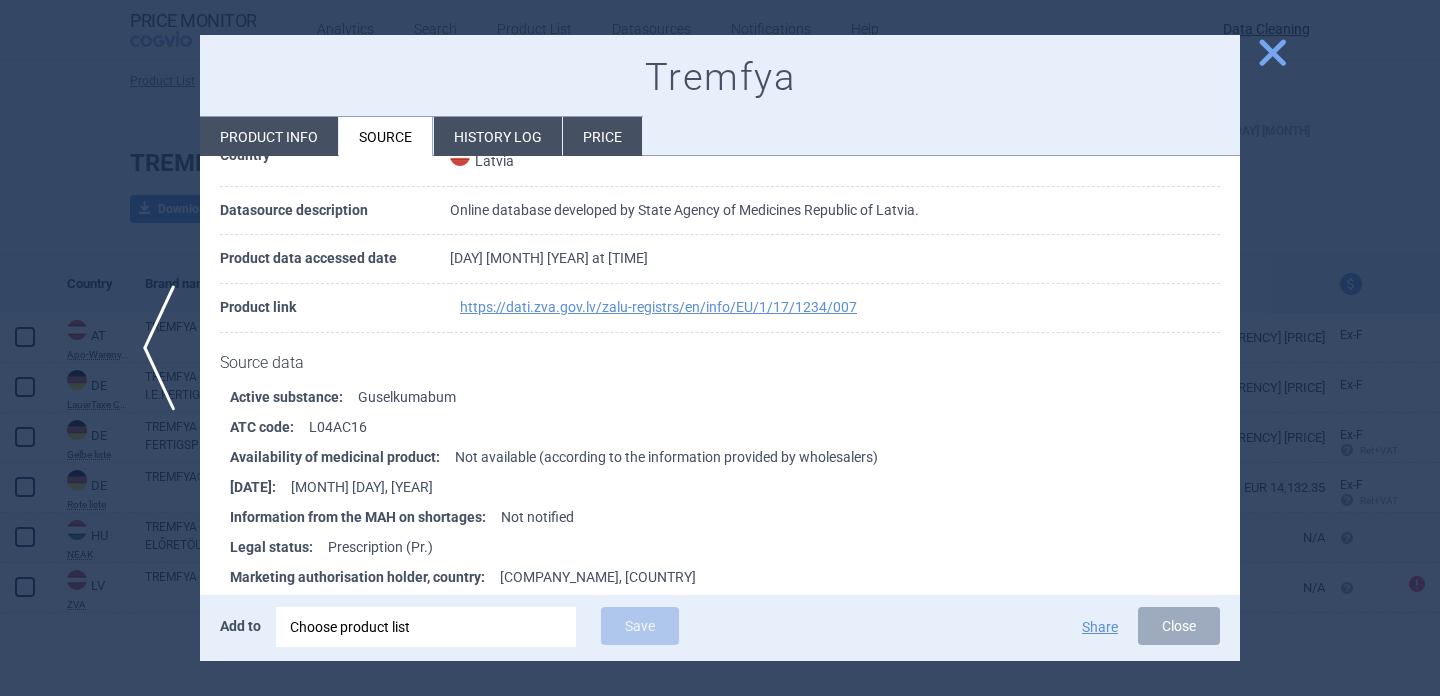 scroll, scrollTop: 270, scrollLeft: 0, axis: vertical 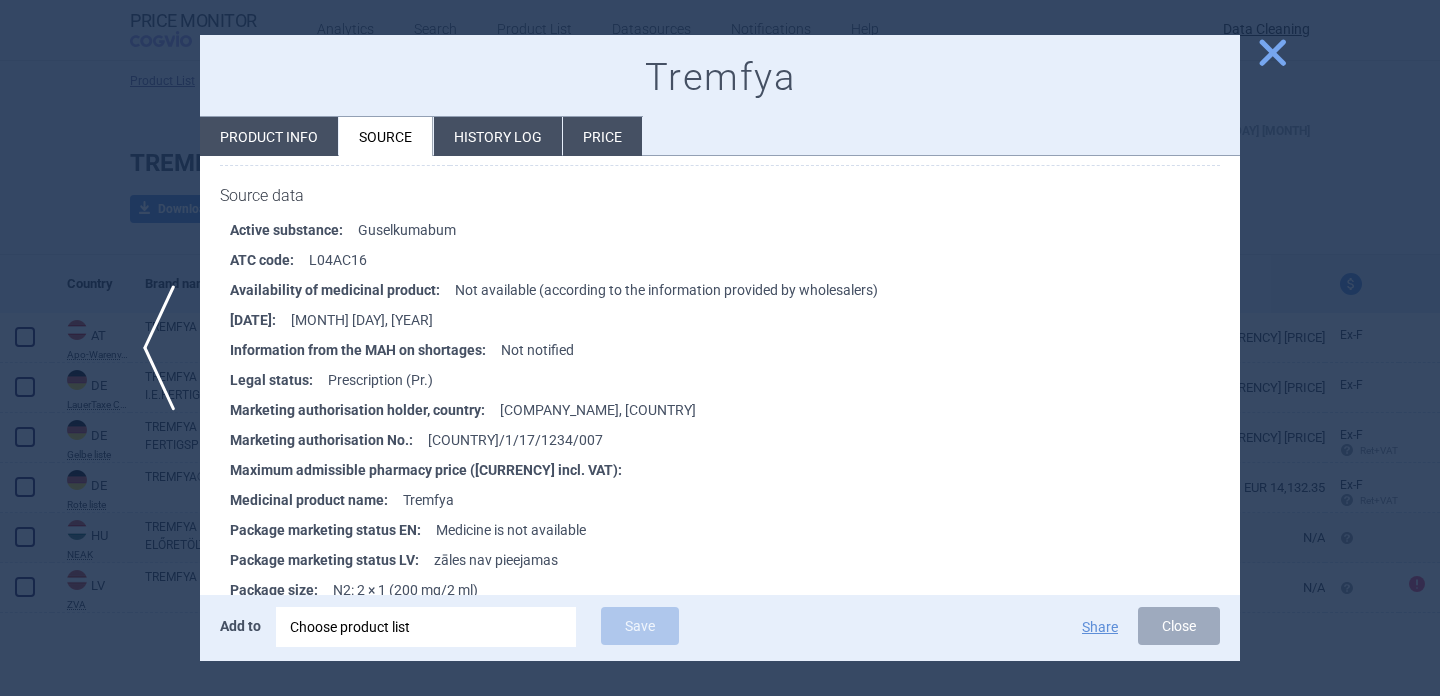 click at bounding box center [720, 348] 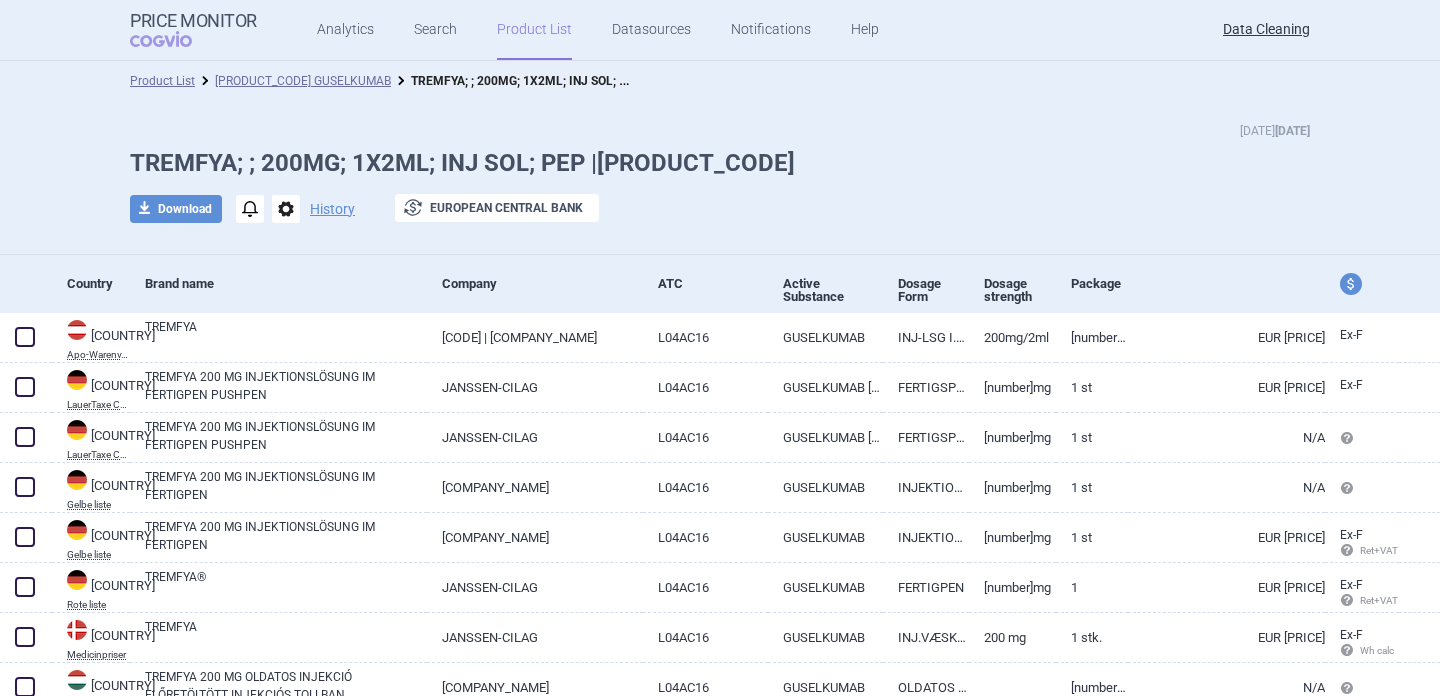 scroll, scrollTop: 0, scrollLeft: 0, axis: both 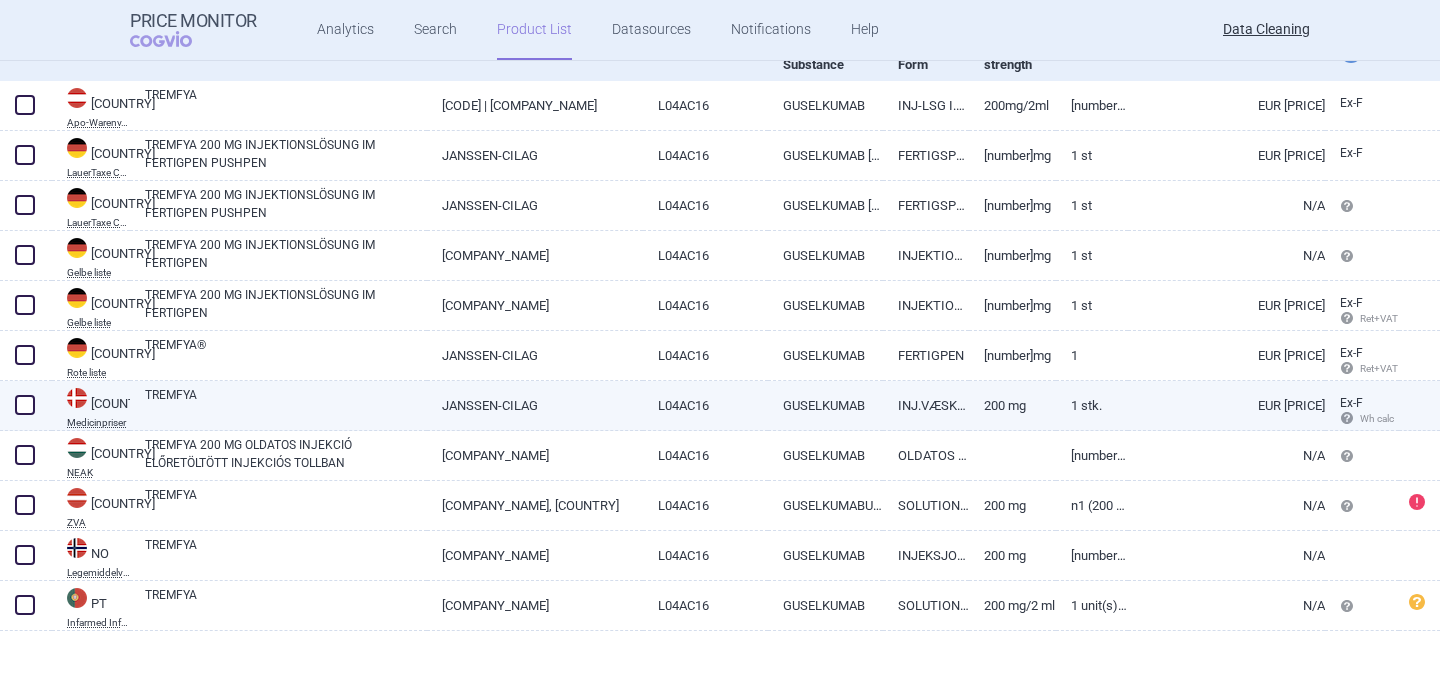 click on "TREMFYA" at bounding box center (286, 404) 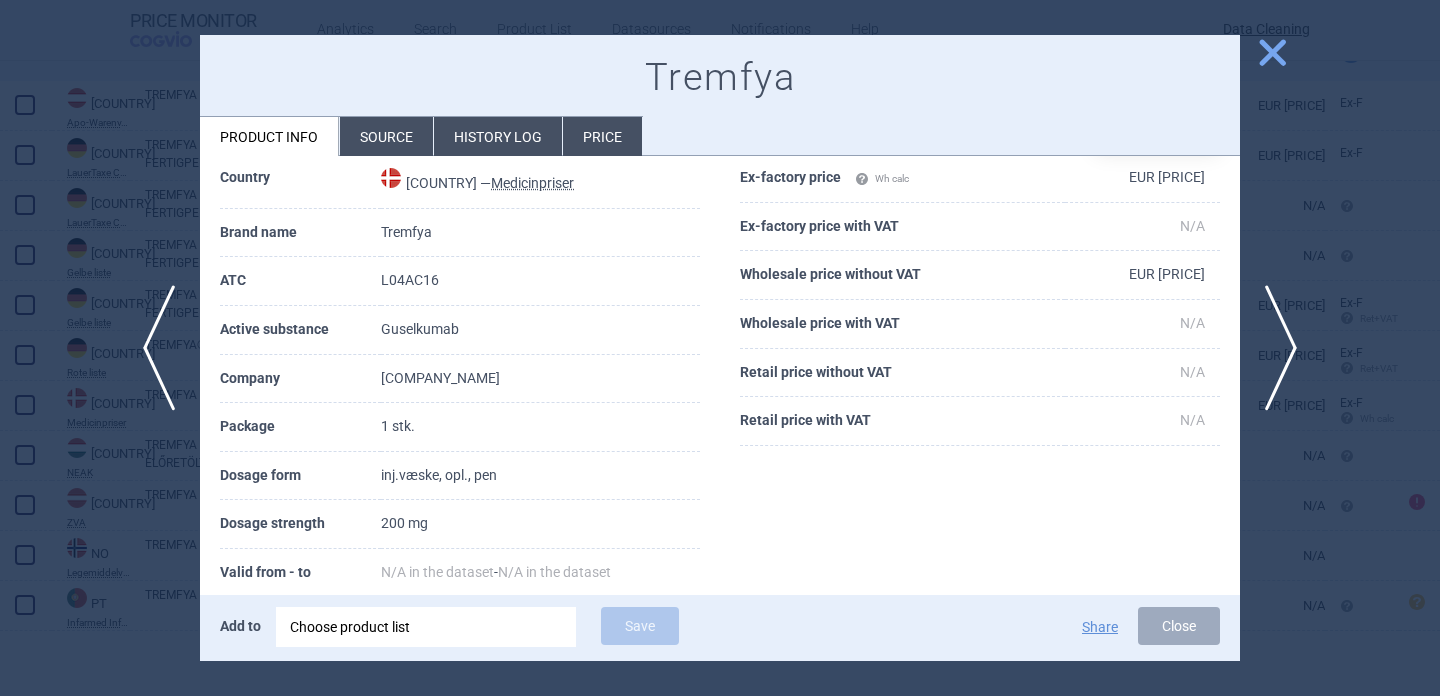 scroll, scrollTop: 77, scrollLeft: 0, axis: vertical 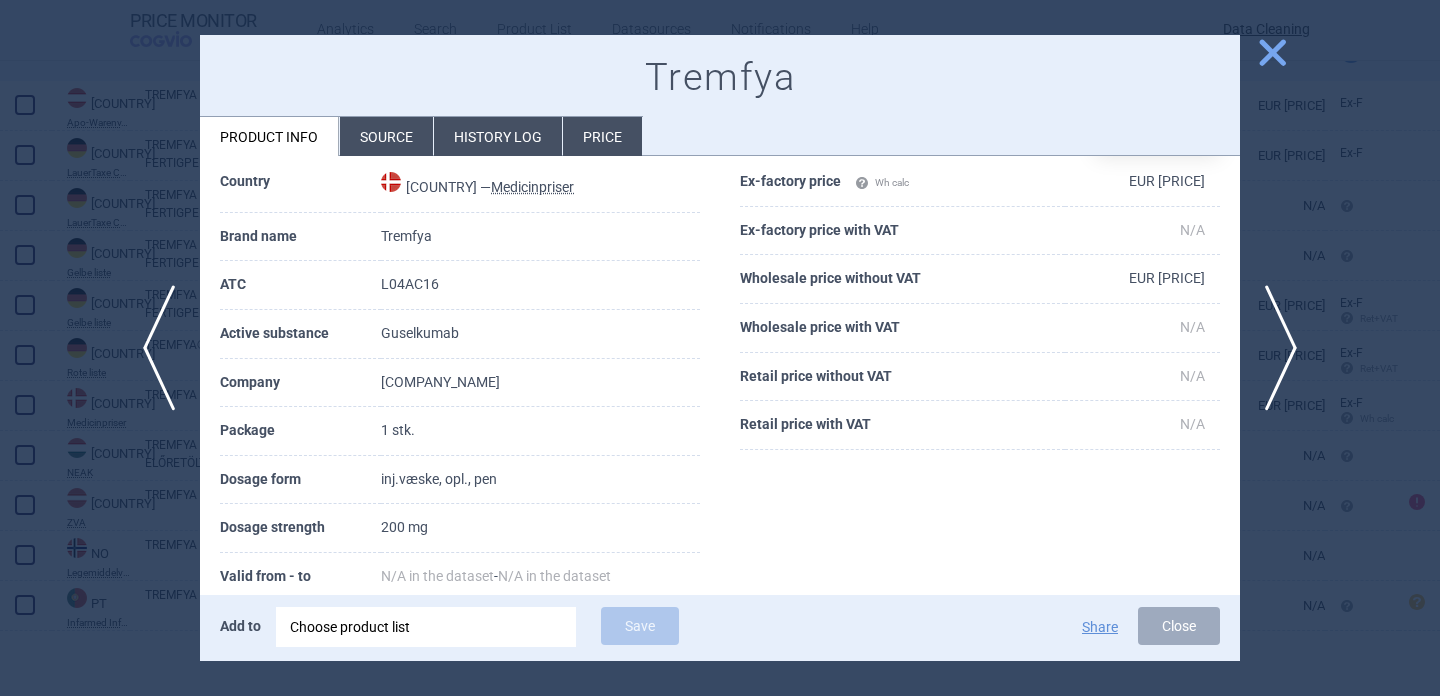 click at bounding box center [720, 348] 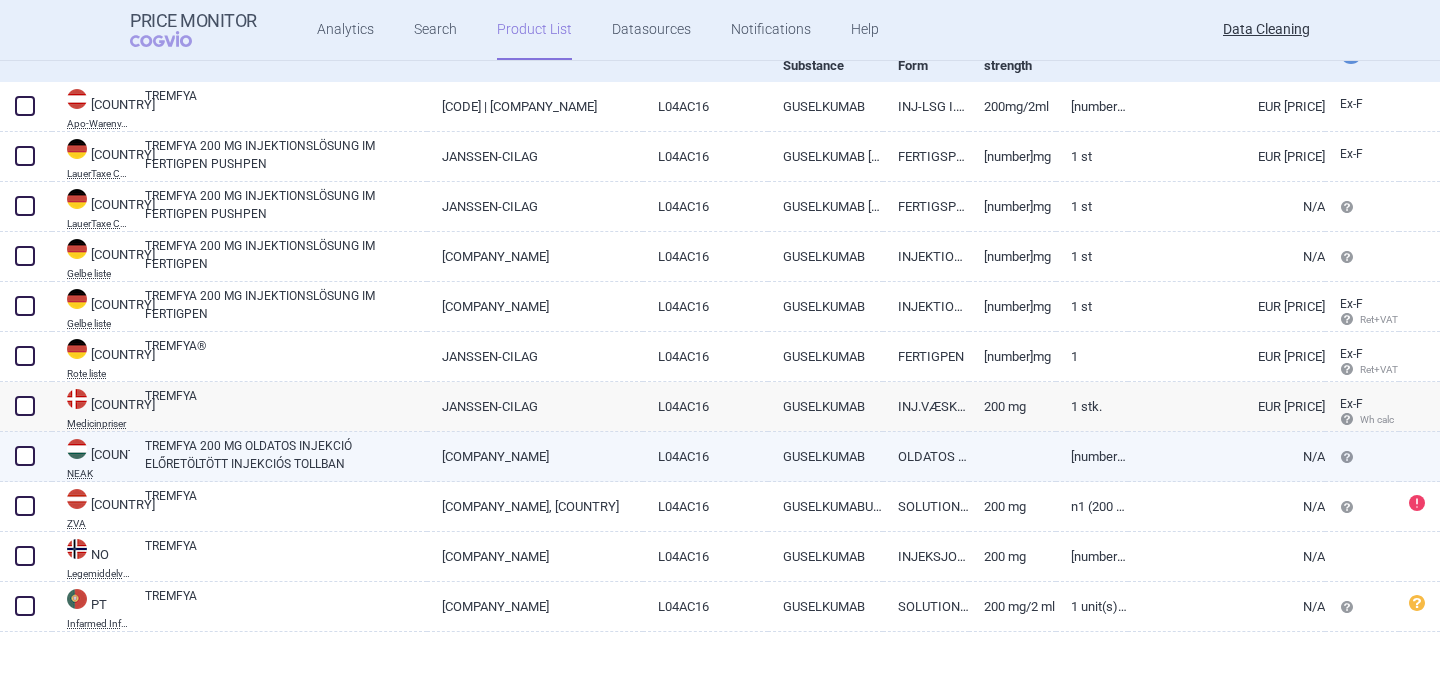 scroll, scrollTop: 232, scrollLeft: 0, axis: vertical 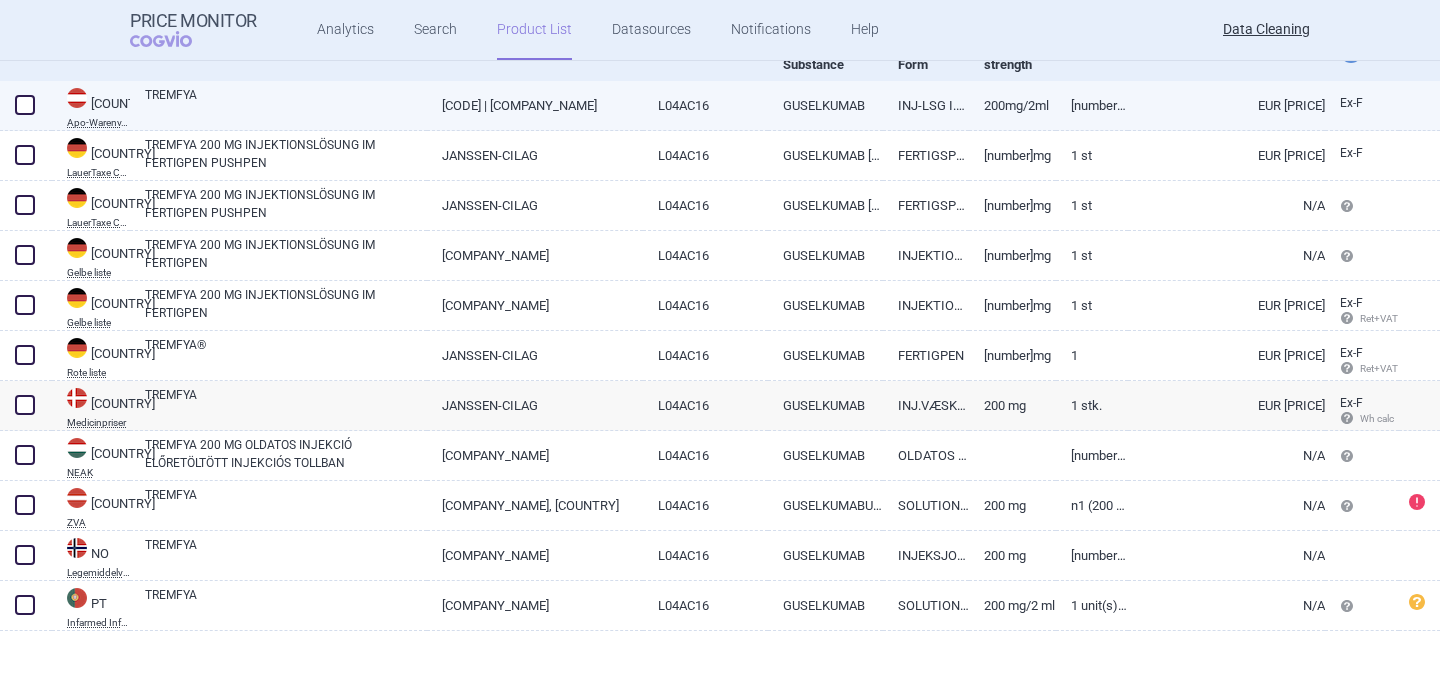 click on "[PRODUCT_NAME]" at bounding box center [286, 104] 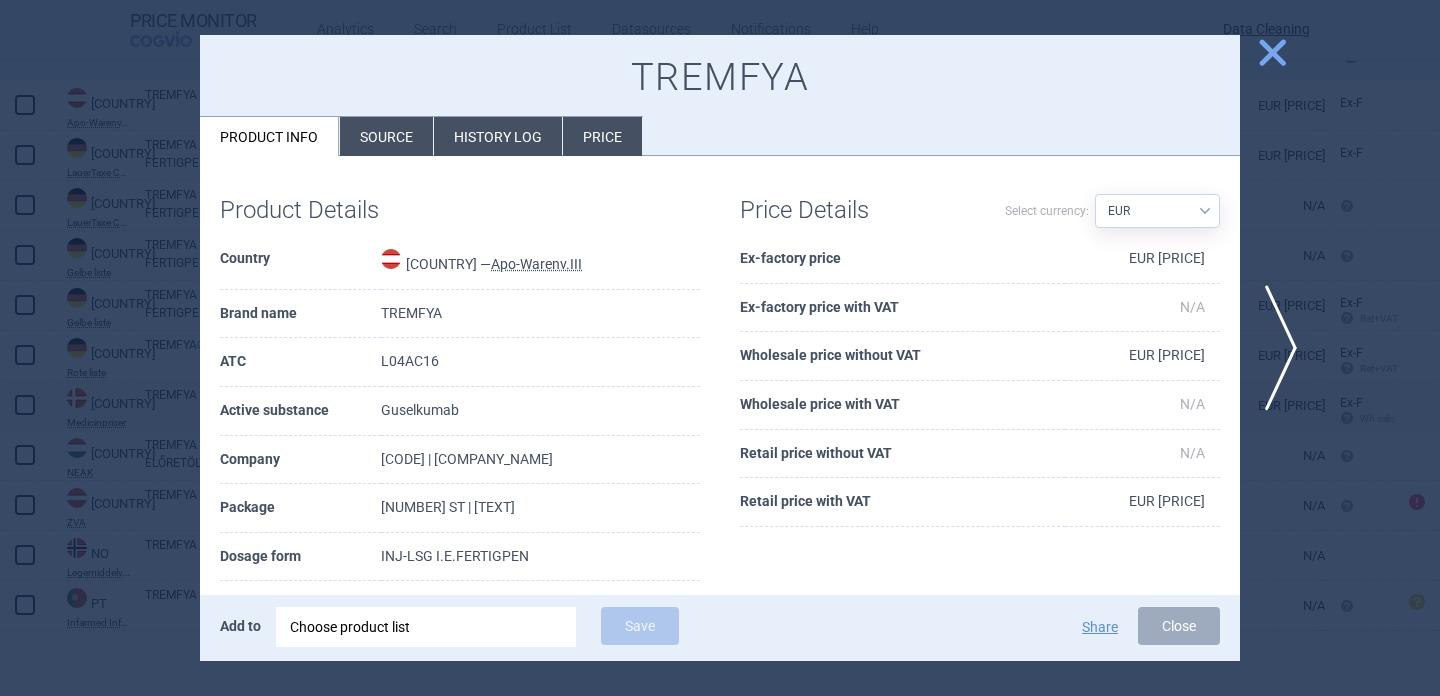 click at bounding box center [720, 348] 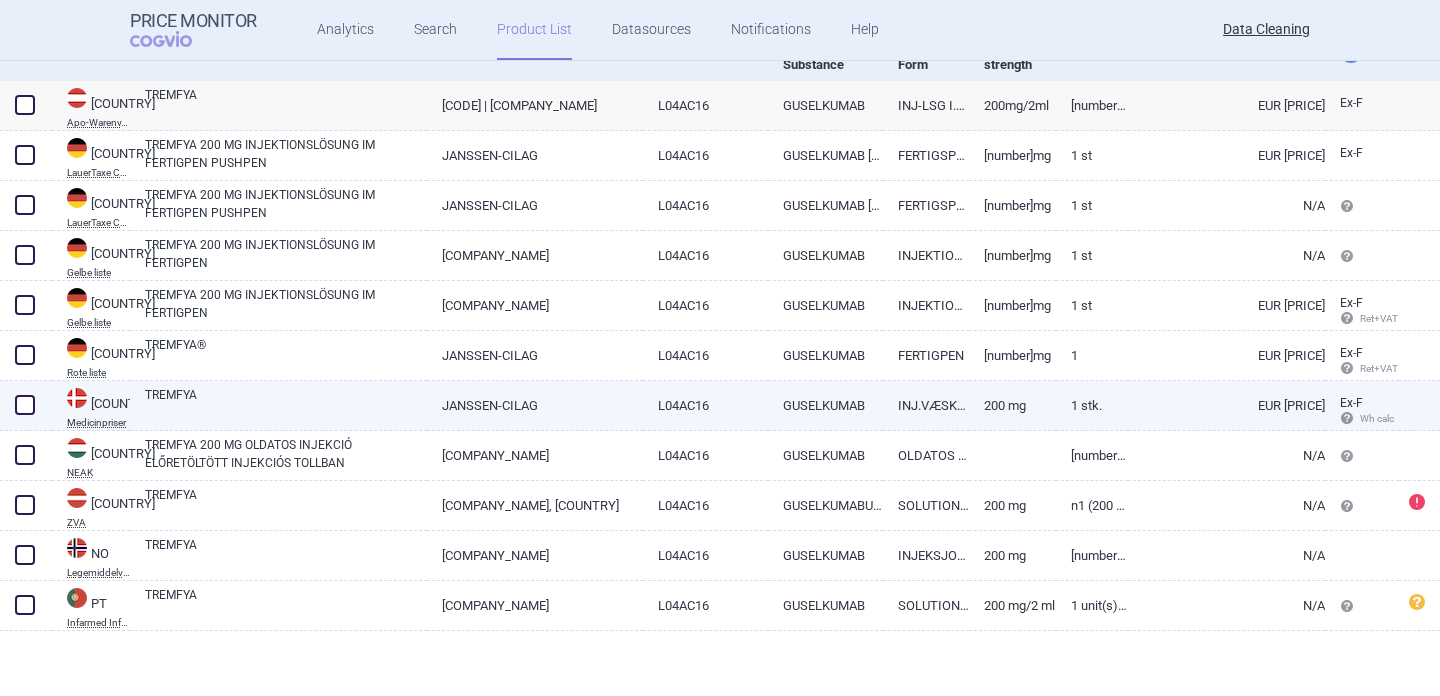 click on "[PRODUCT_NAME]" at bounding box center (286, 404) 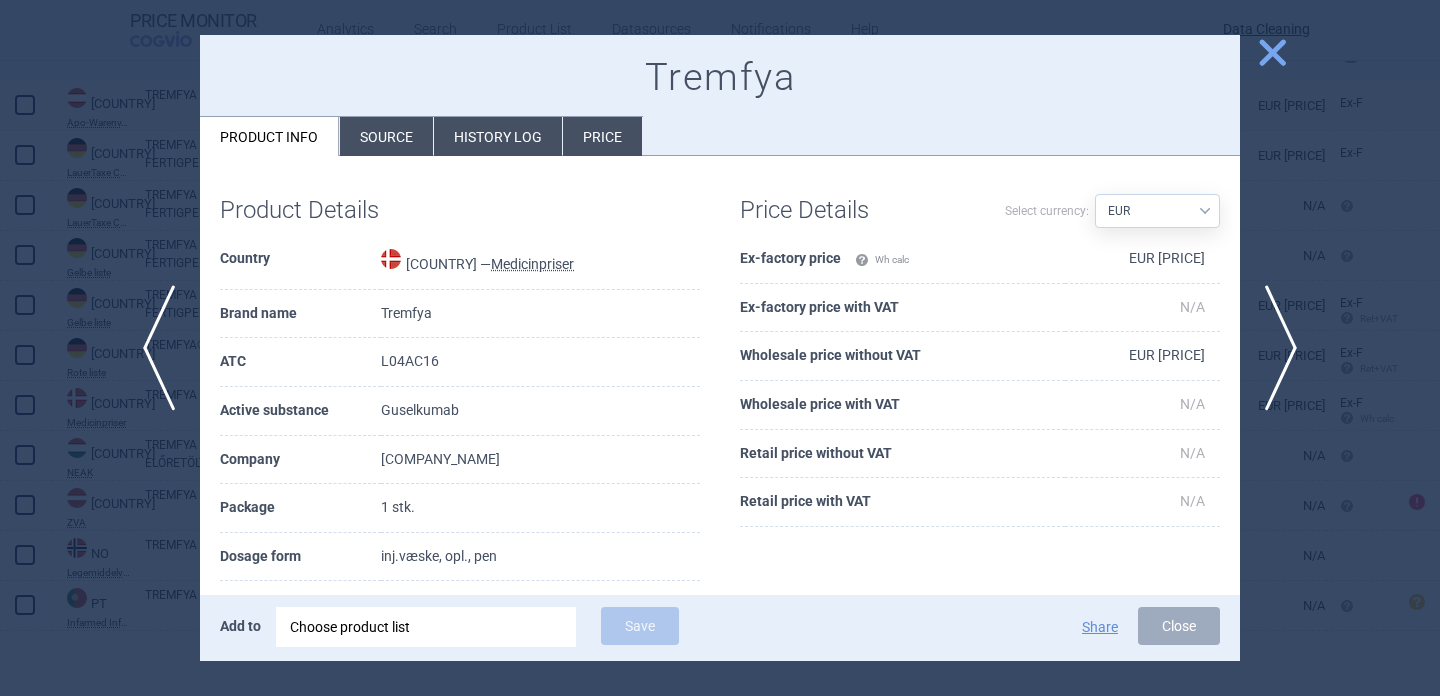 click at bounding box center [720, 348] 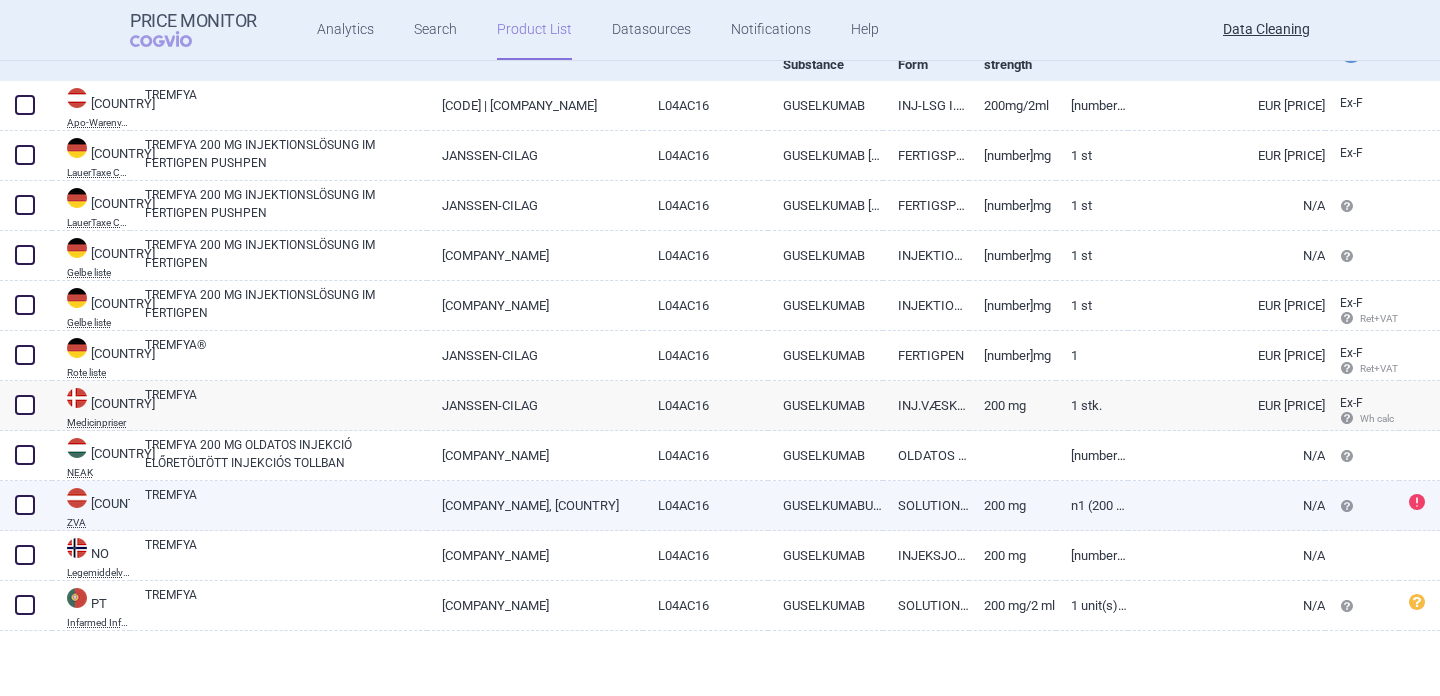 click on "[PRODUCT_NAME]" at bounding box center (286, 504) 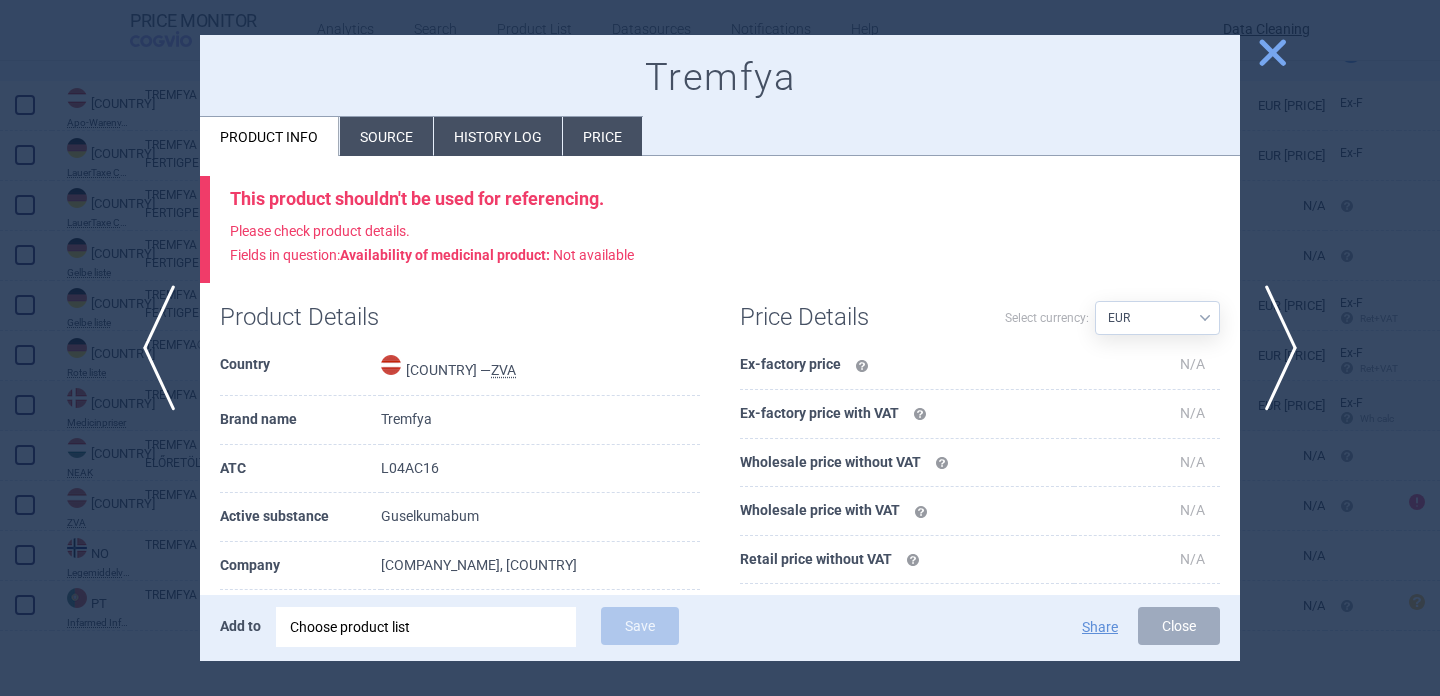 click on "Source" at bounding box center [386, 136] 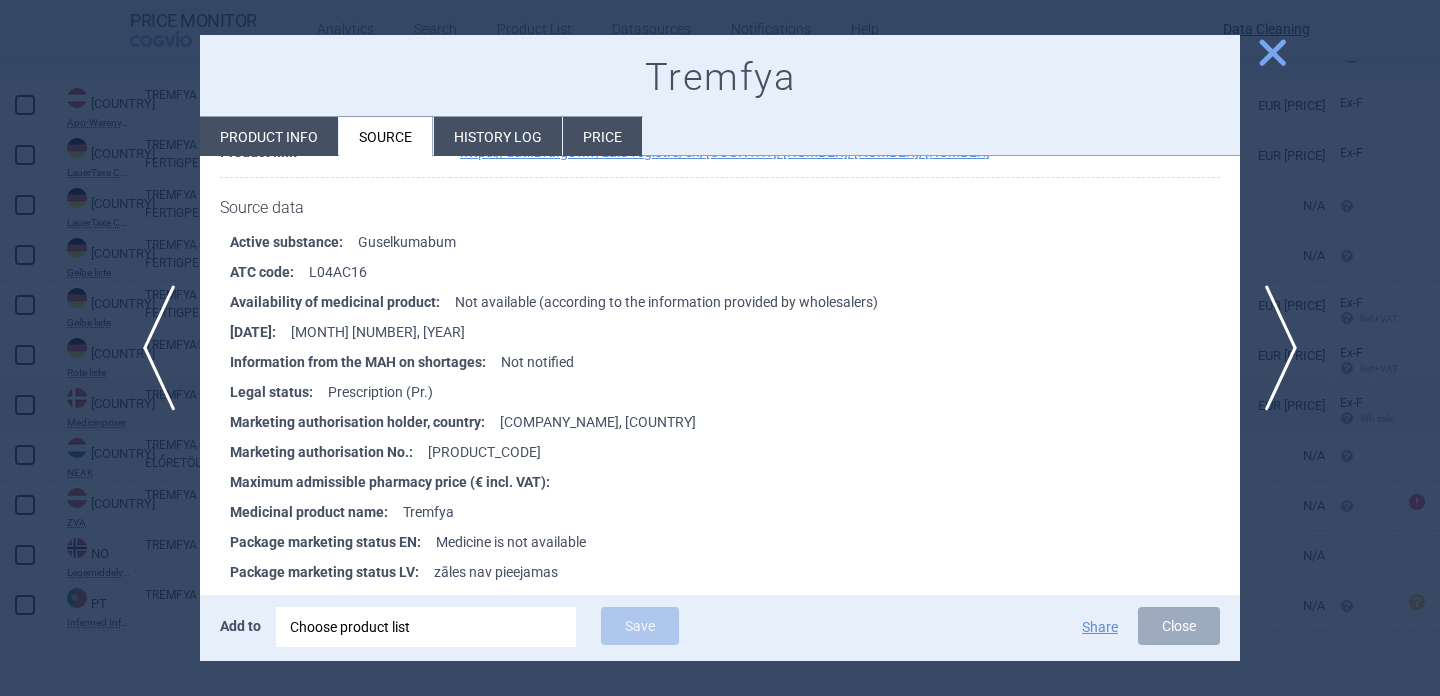 scroll, scrollTop: 265, scrollLeft: 0, axis: vertical 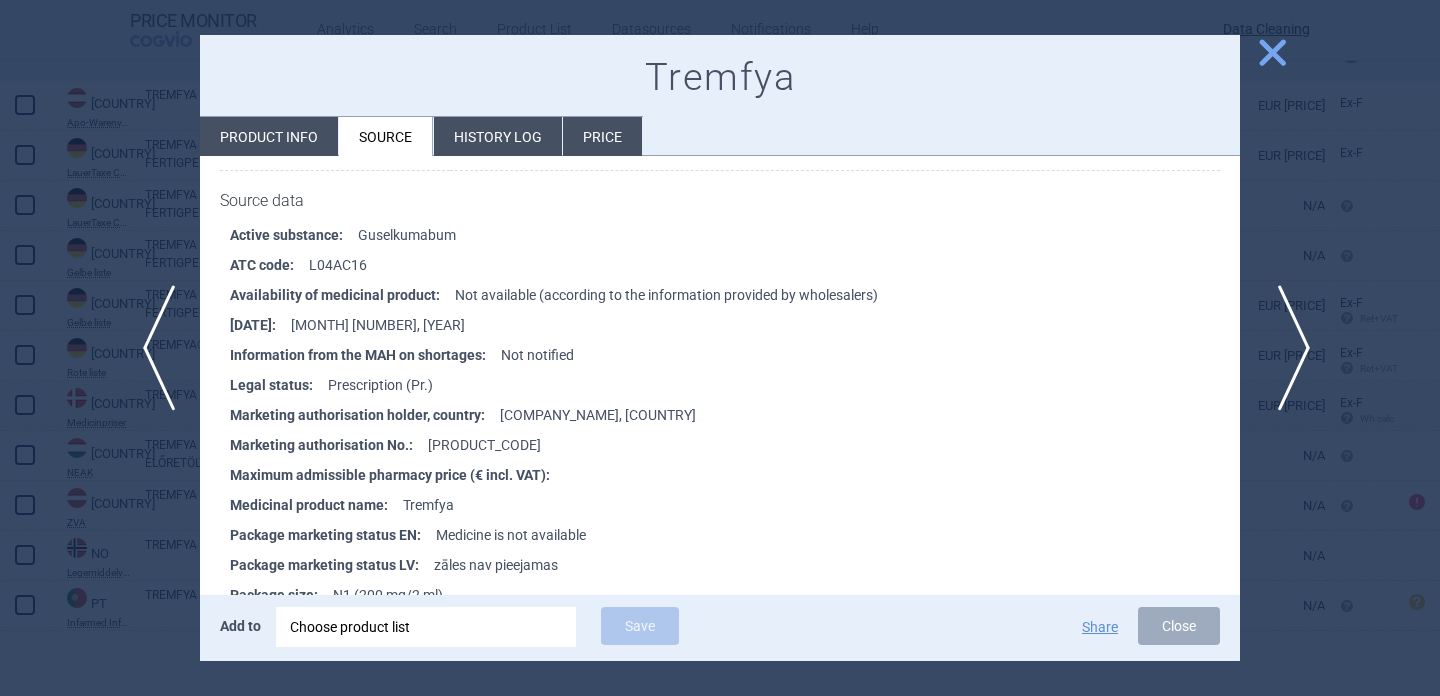click on "next" at bounding box center [1287, 348] 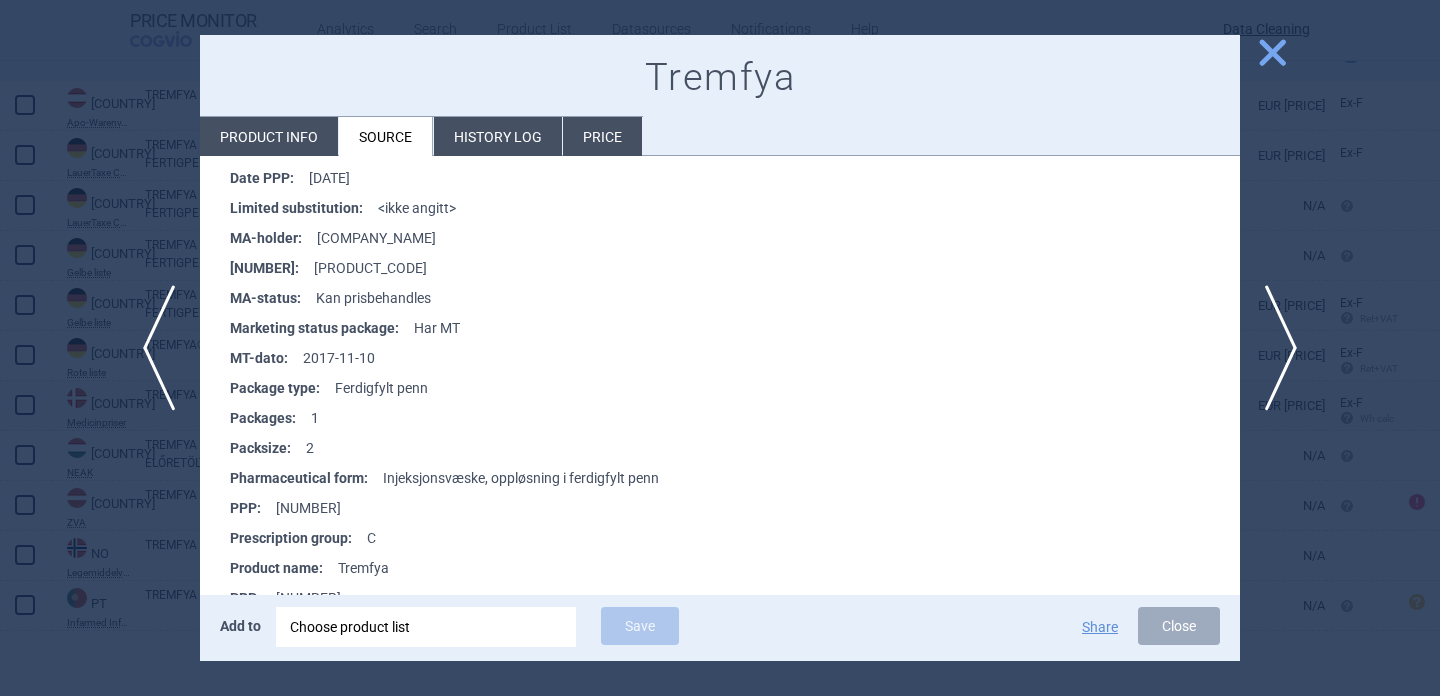 scroll, scrollTop: 444, scrollLeft: 0, axis: vertical 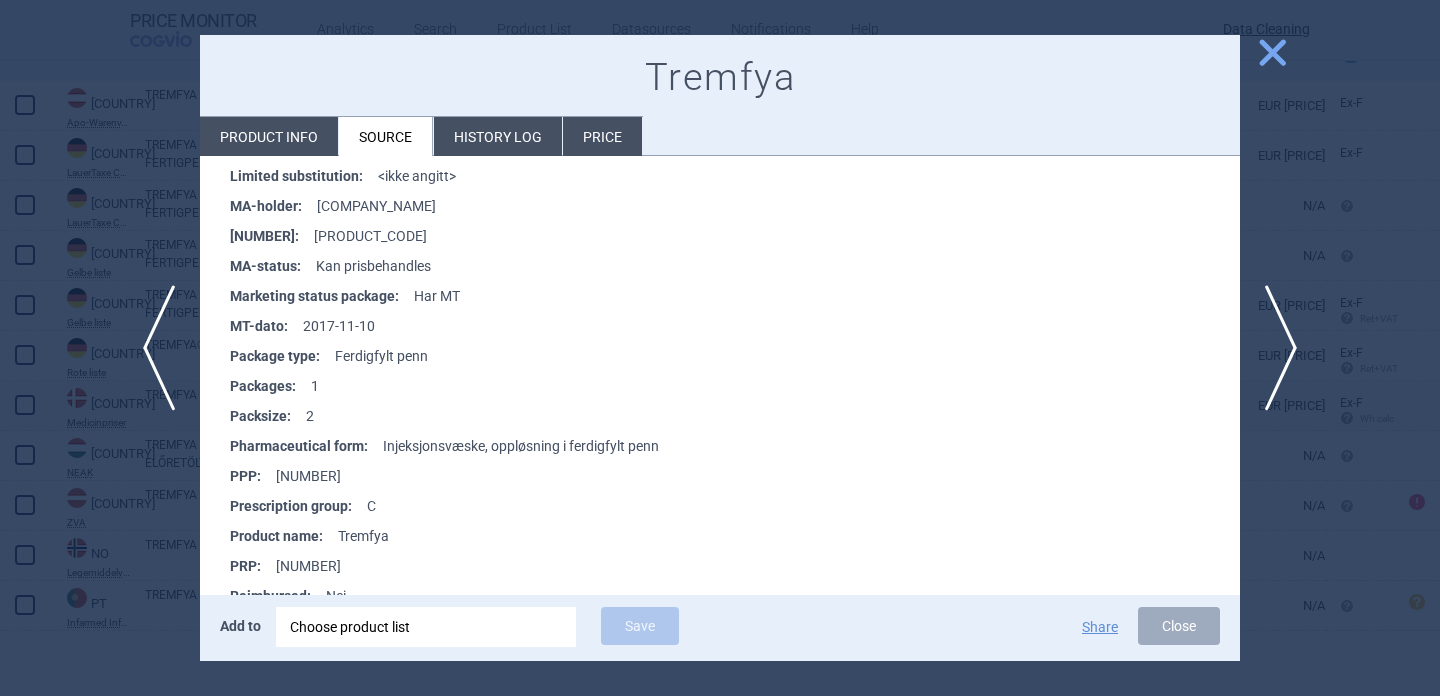 click at bounding box center [720, 348] 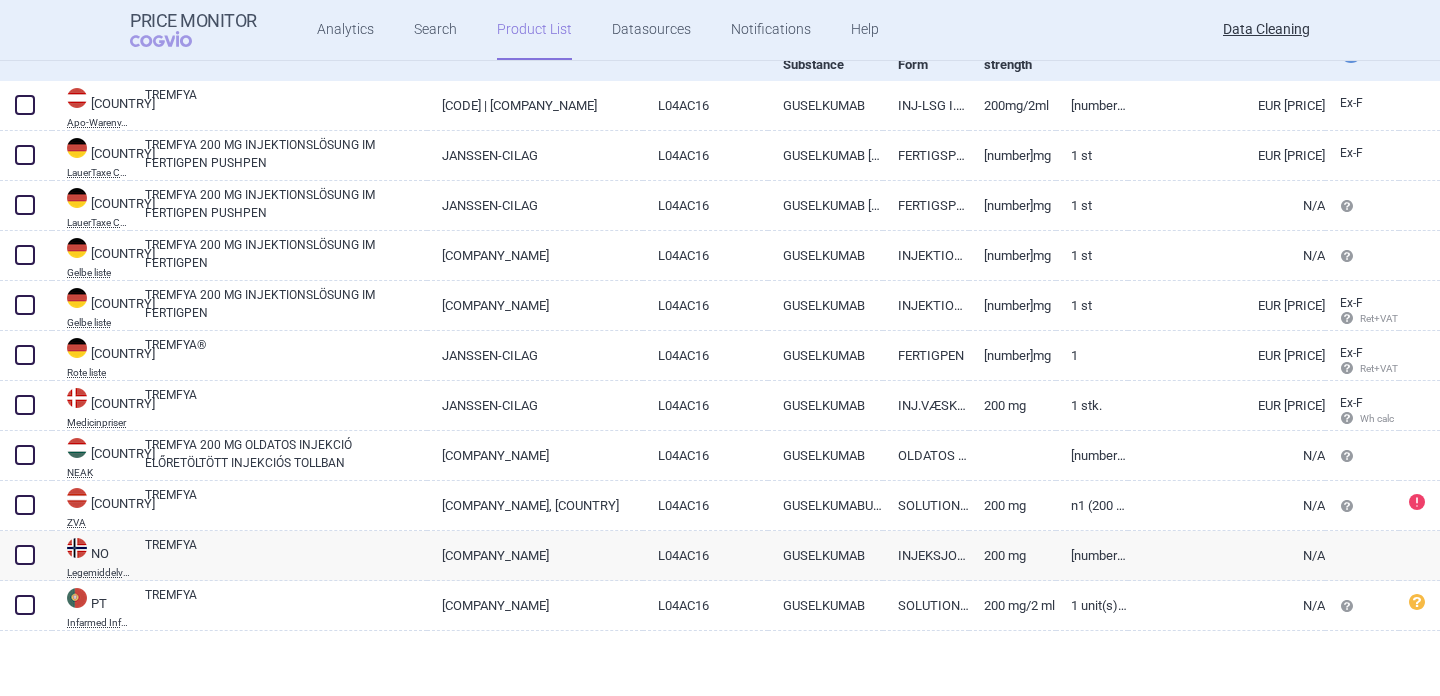 scroll, scrollTop: 0, scrollLeft: 0, axis: both 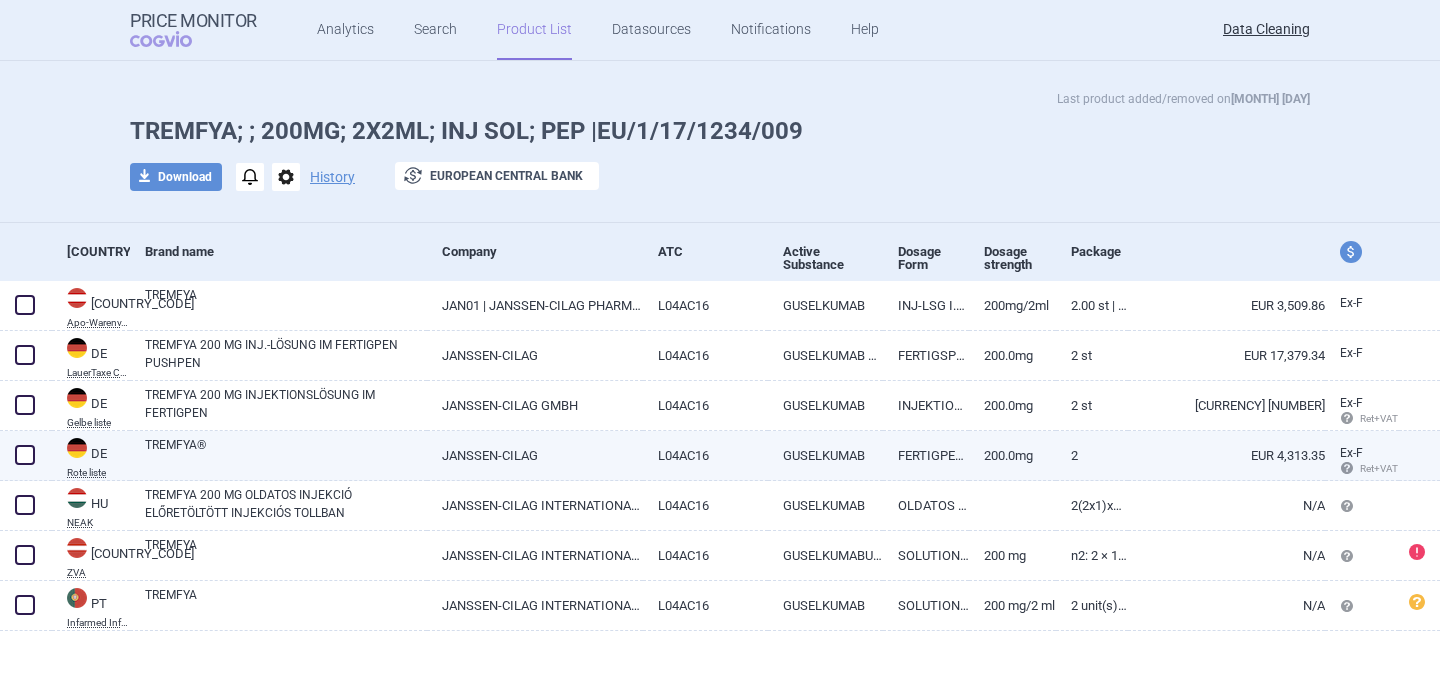 click on "TREMFYA®" at bounding box center [286, 454] 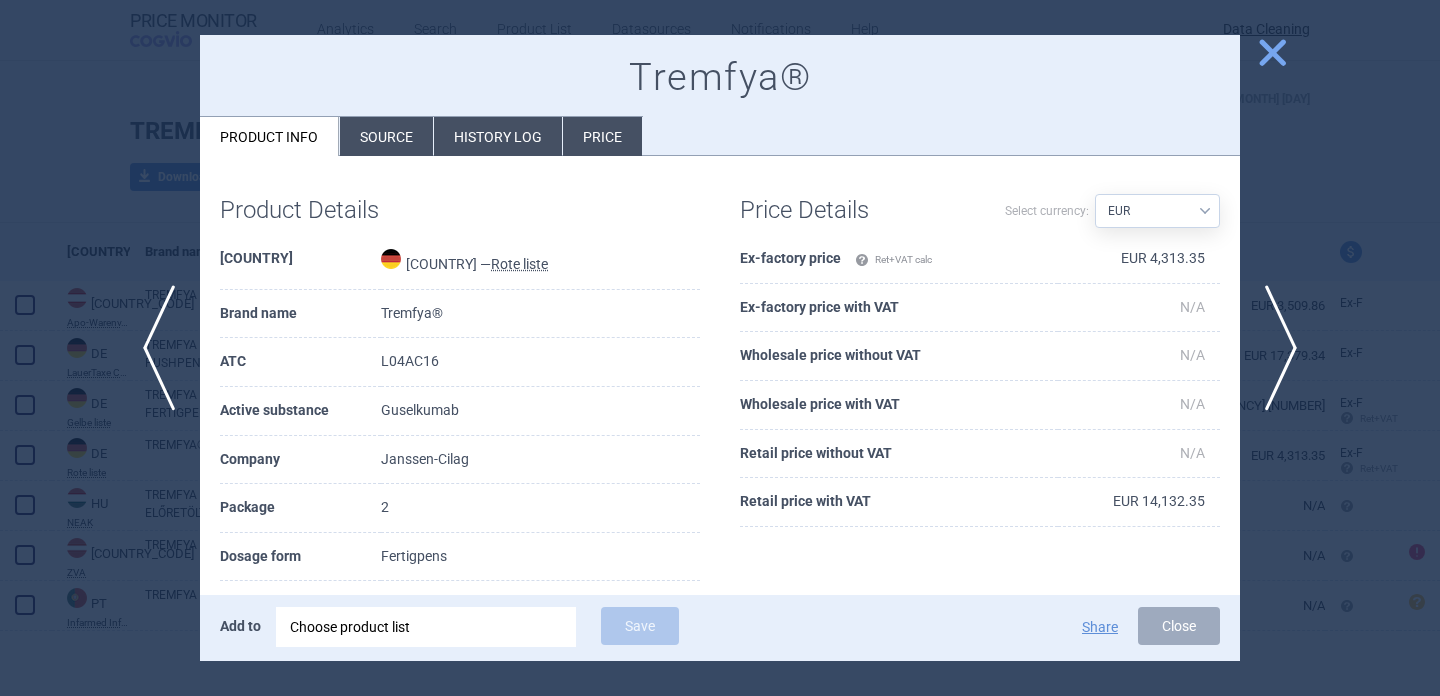 click at bounding box center (720, 348) 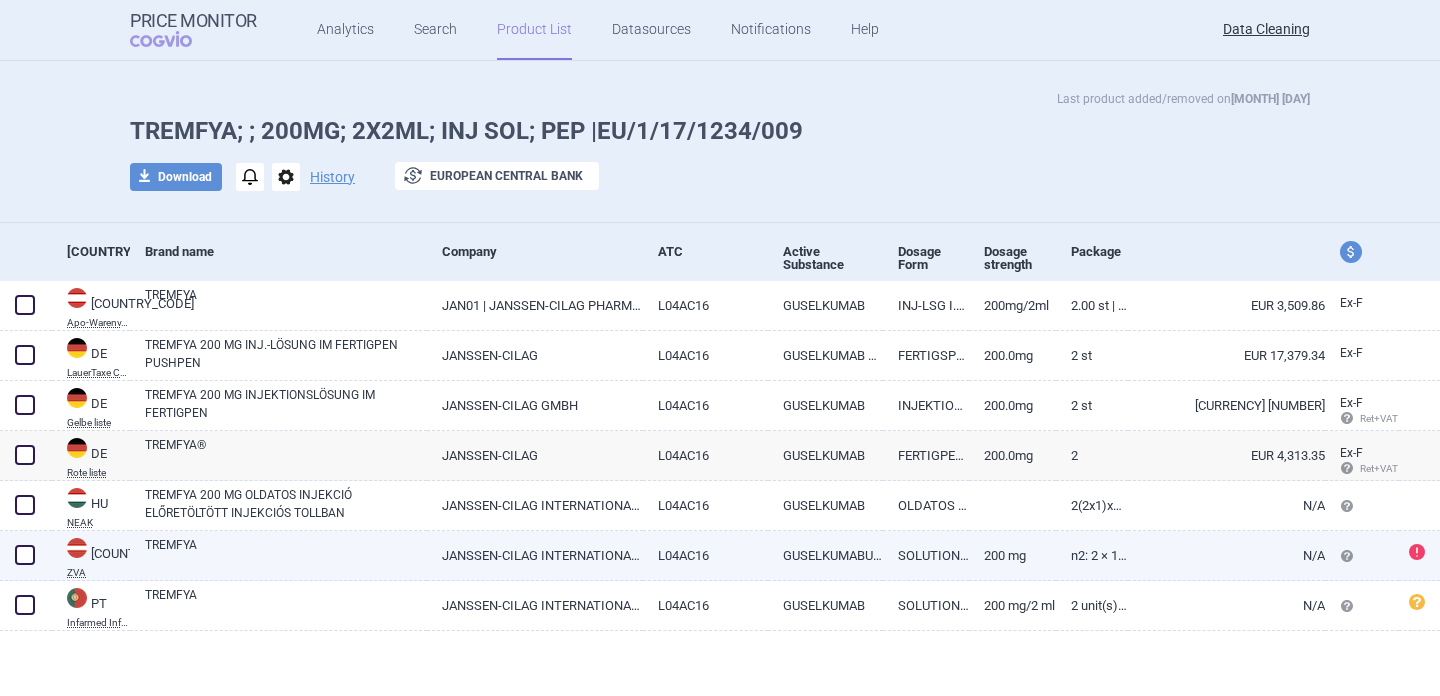 click on "TREMFYA" at bounding box center [286, 554] 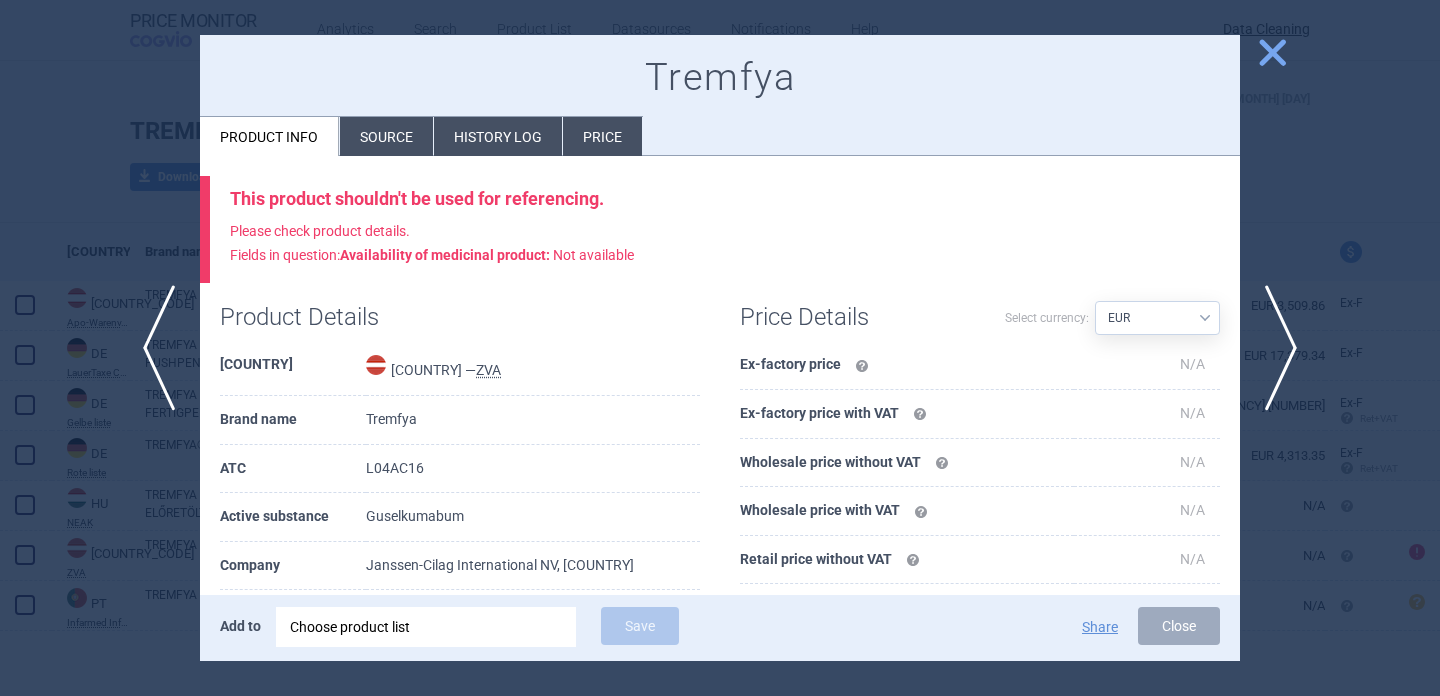 click on "Source" at bounding box center (386, 136) 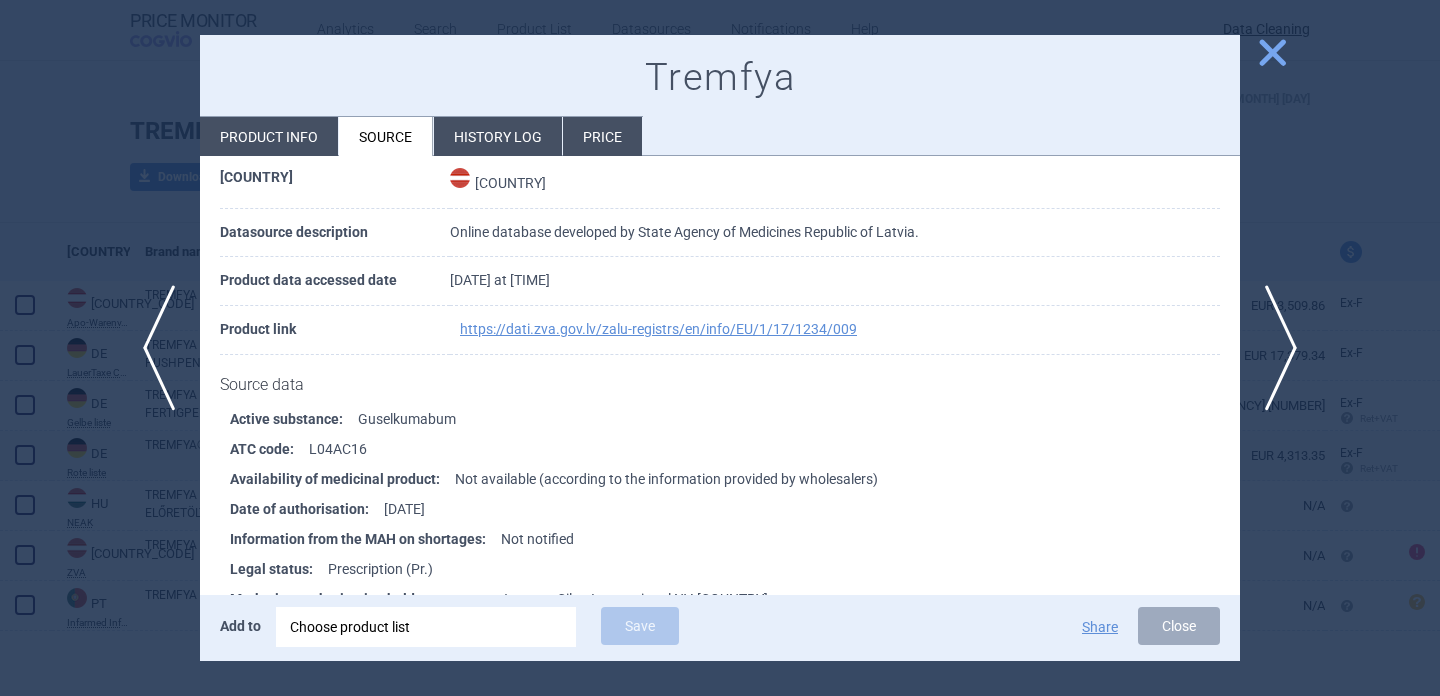 scroll, scrollTop: 195, scrollLeft: 0, axis: vertical 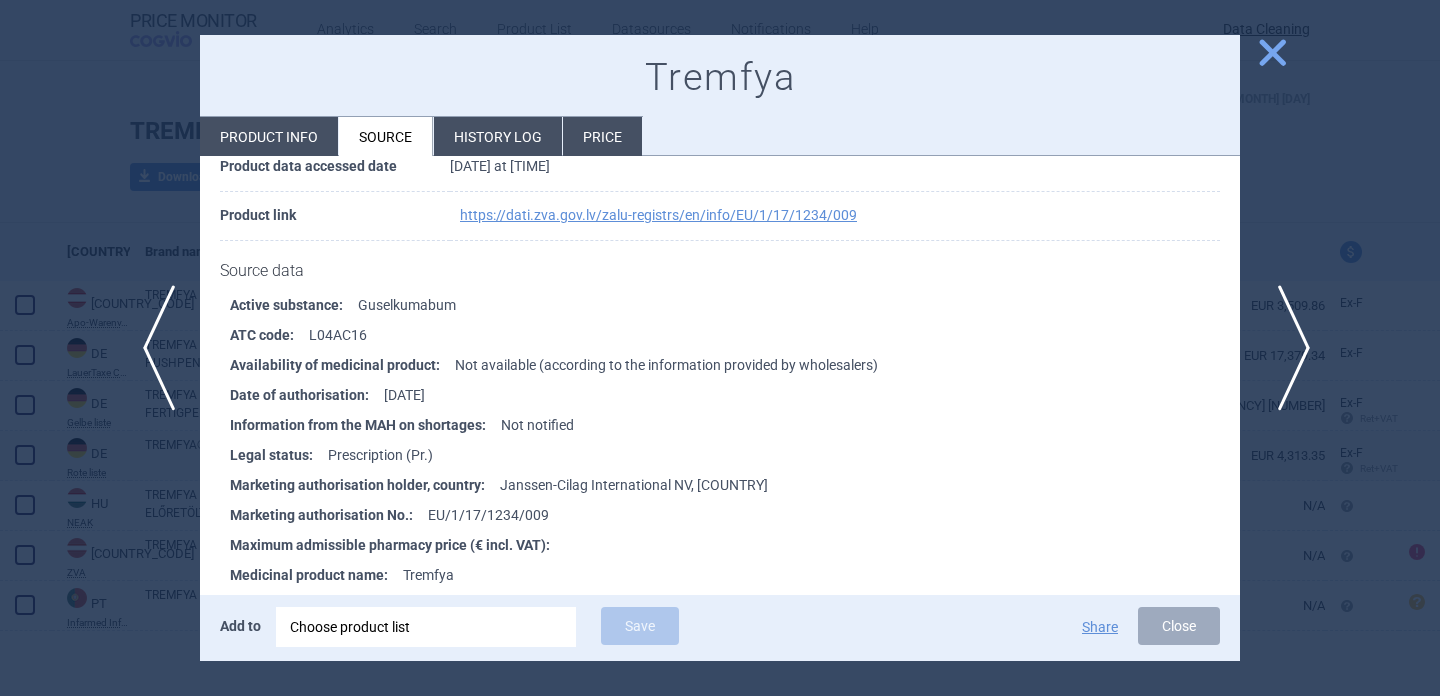 click on "next" at bounding box center (1287, 348) 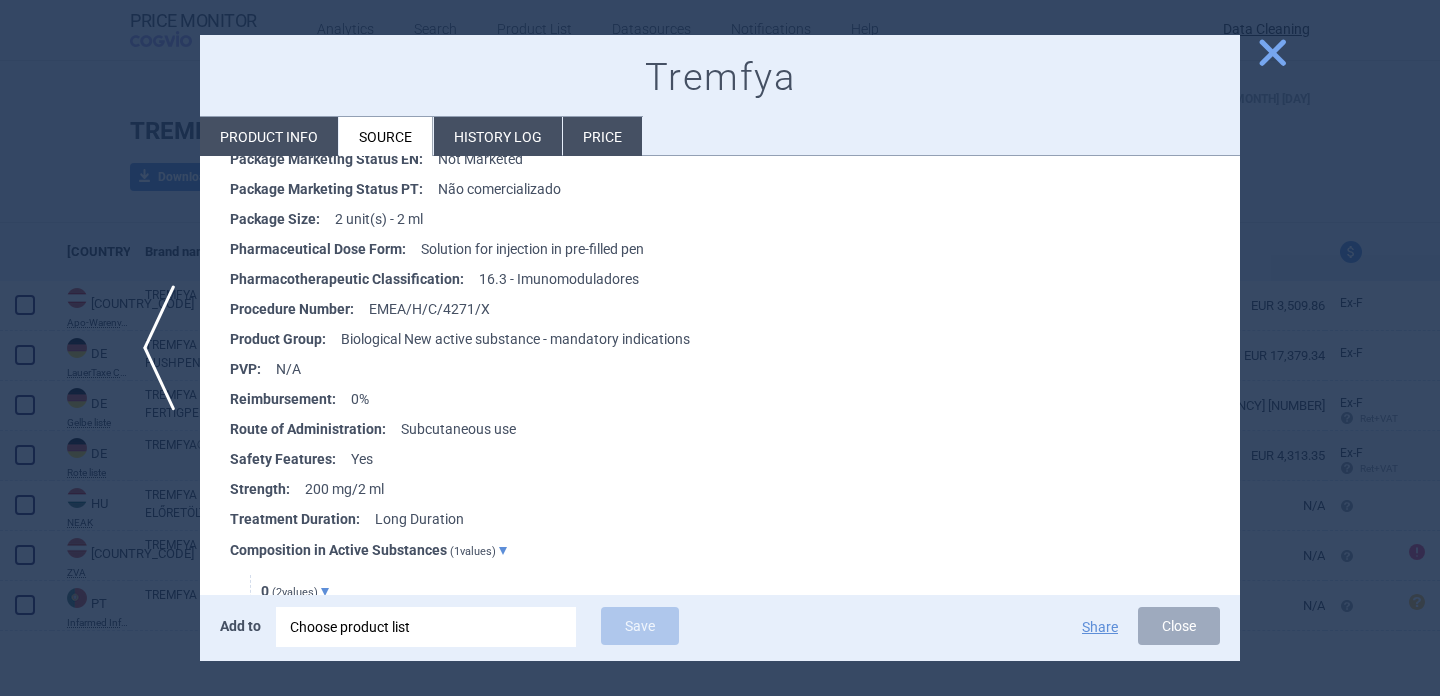 scroll, scrollTop: 649, scrollLeft: 0, axis: vertical 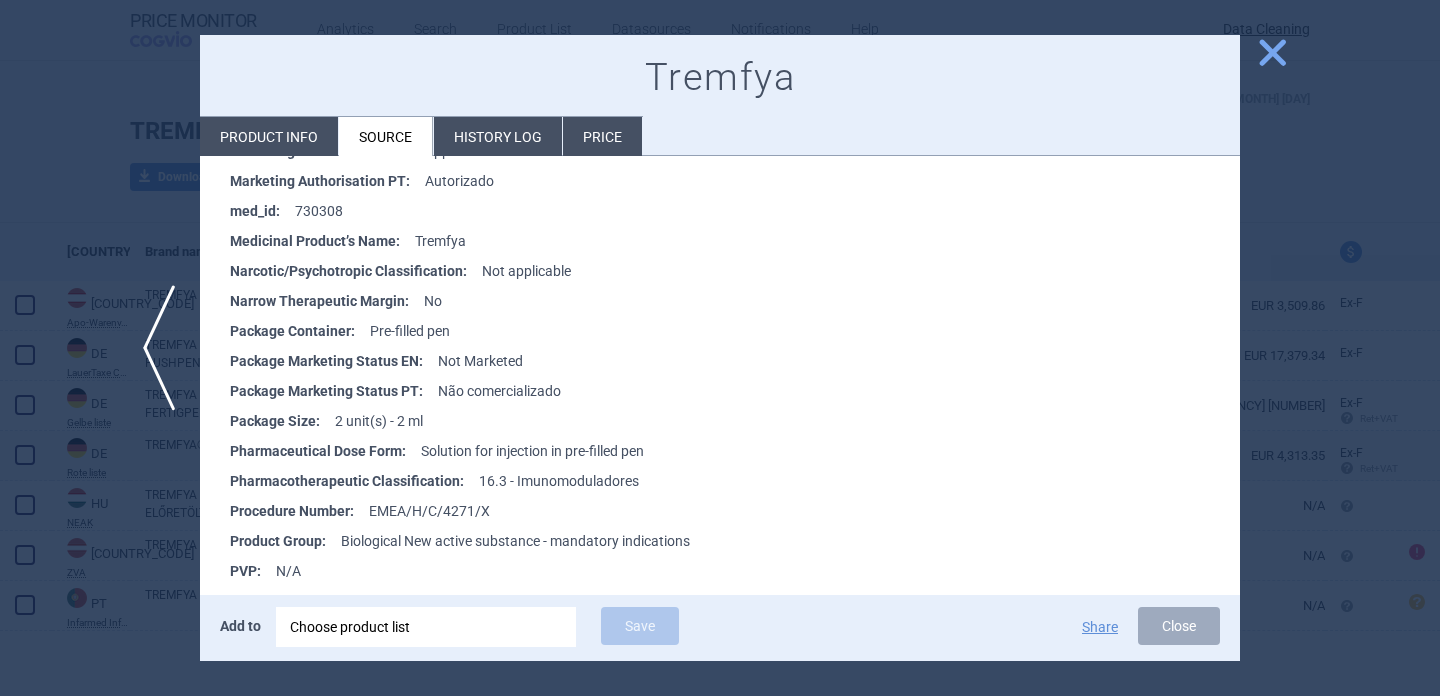 click on "Product info" at bounding box center (269, 136) 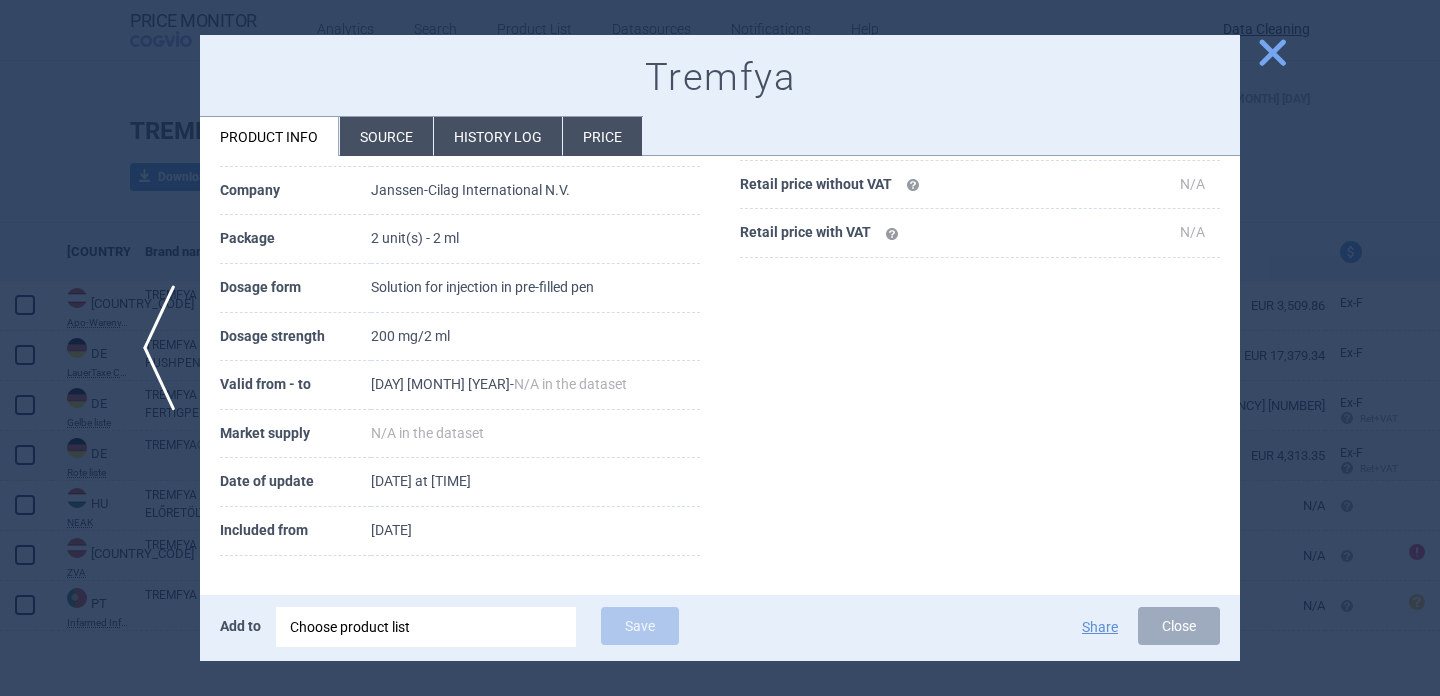 scroll, scrollTop: 374, scrollLeft: 0, axis: vertical 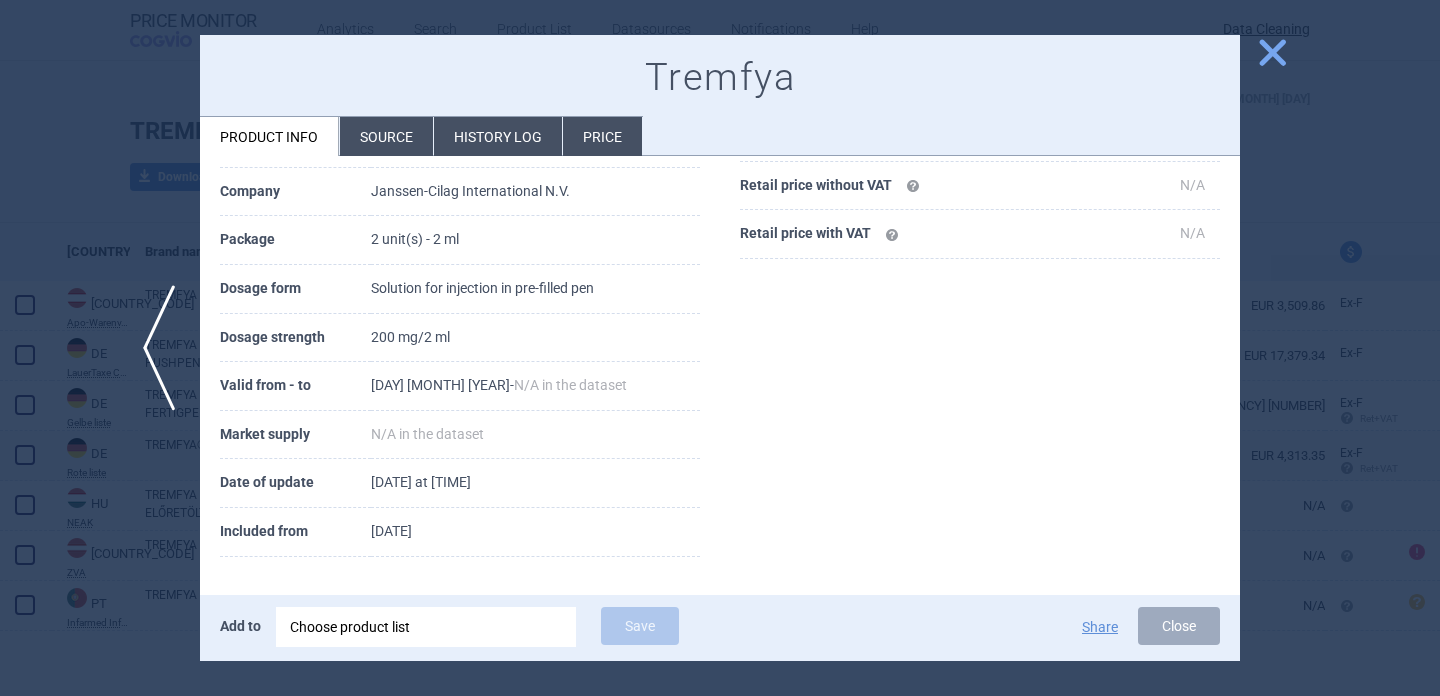 click at bounding box center [720, 348] 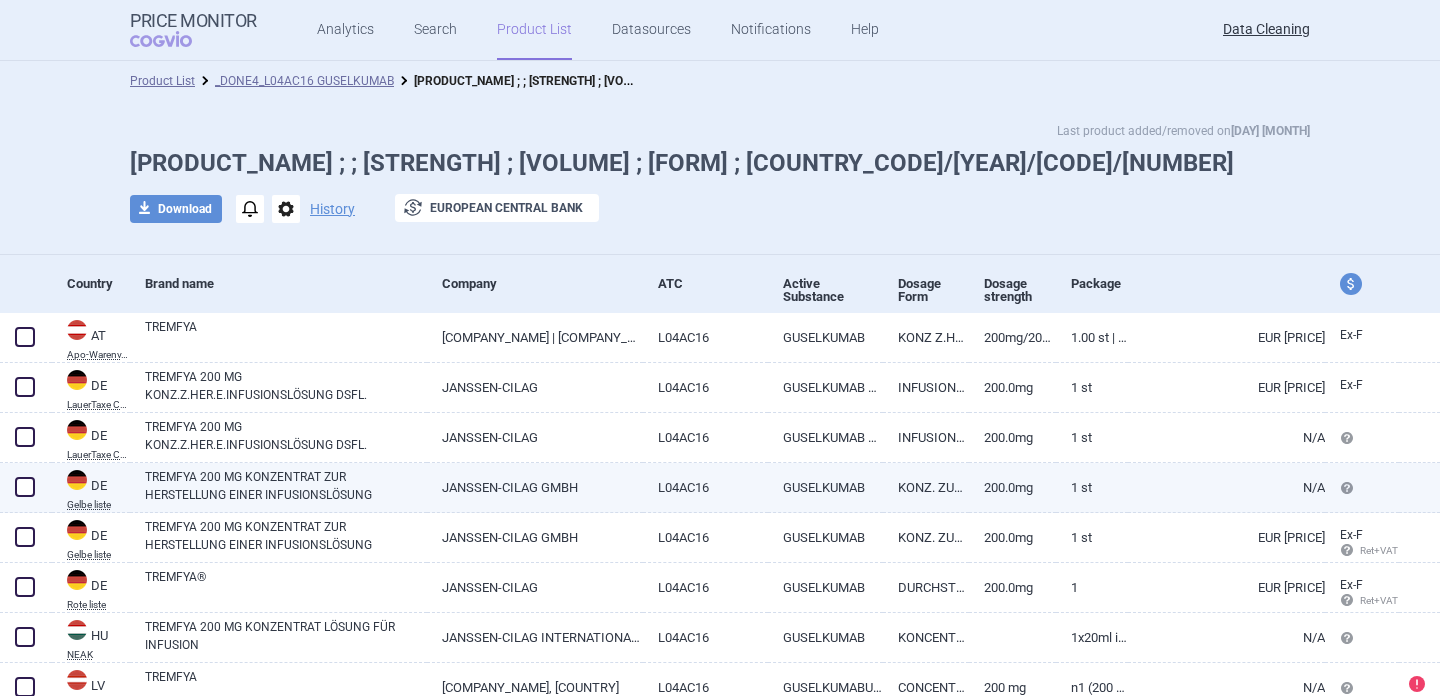 scroll, scrollTop: 0, scrollLeft: 0, axis: both 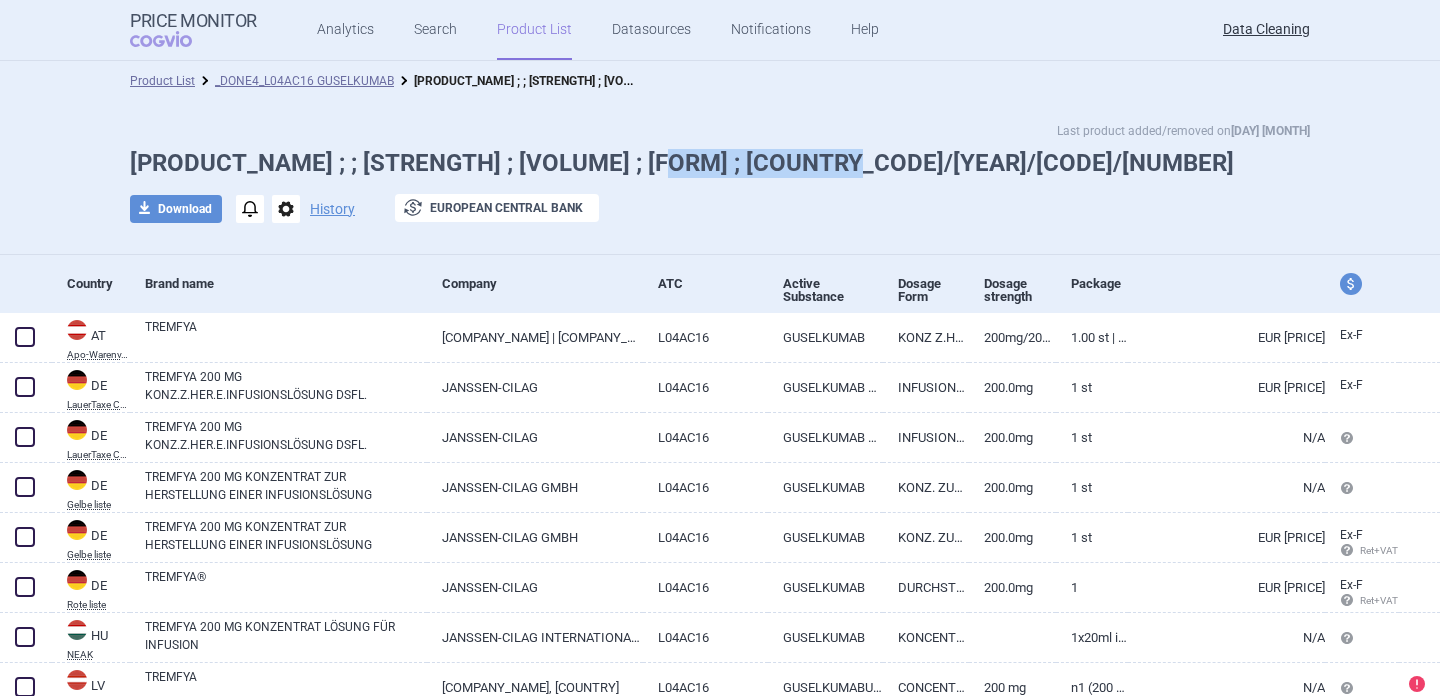 drag, startPoint x: 873, startPoint y: 159, endPoint x: 673, endPoint y: 156, distance: 200.02249 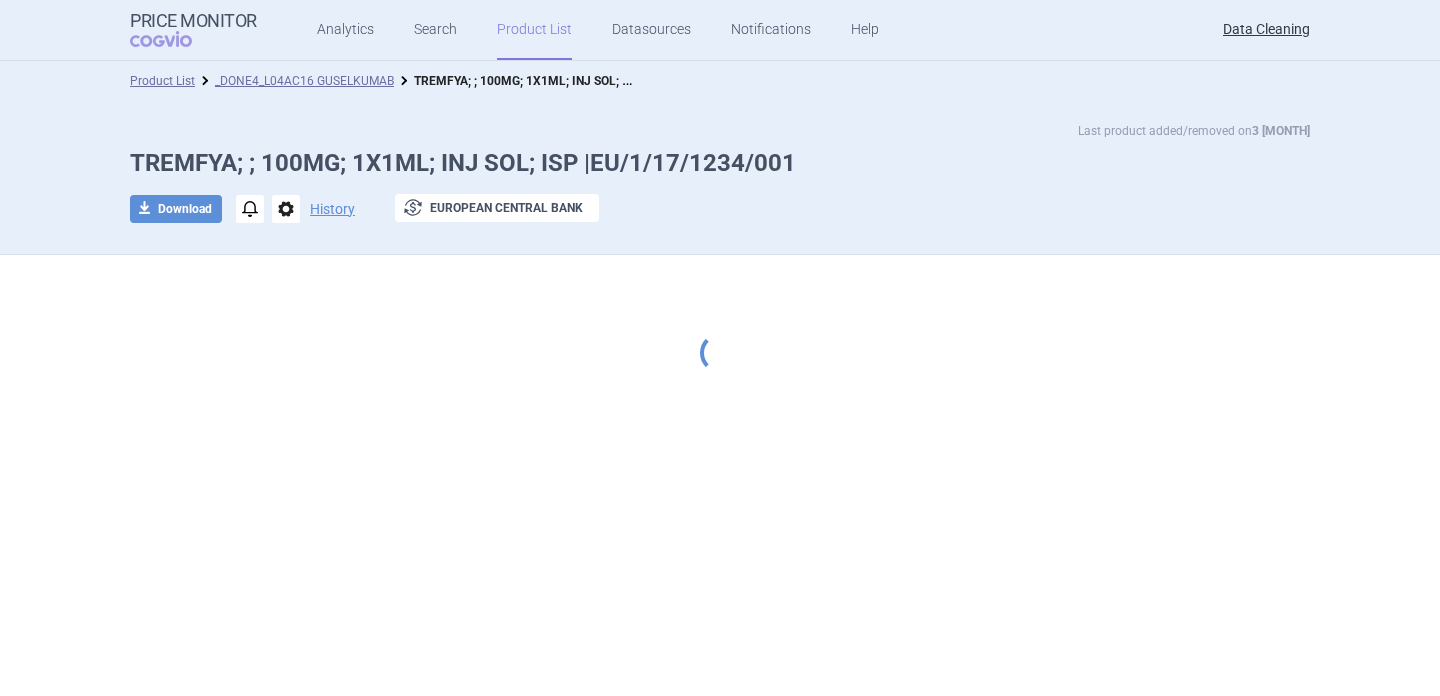scroll, scrollTop: 0, scrollLeft: 0, axis: both 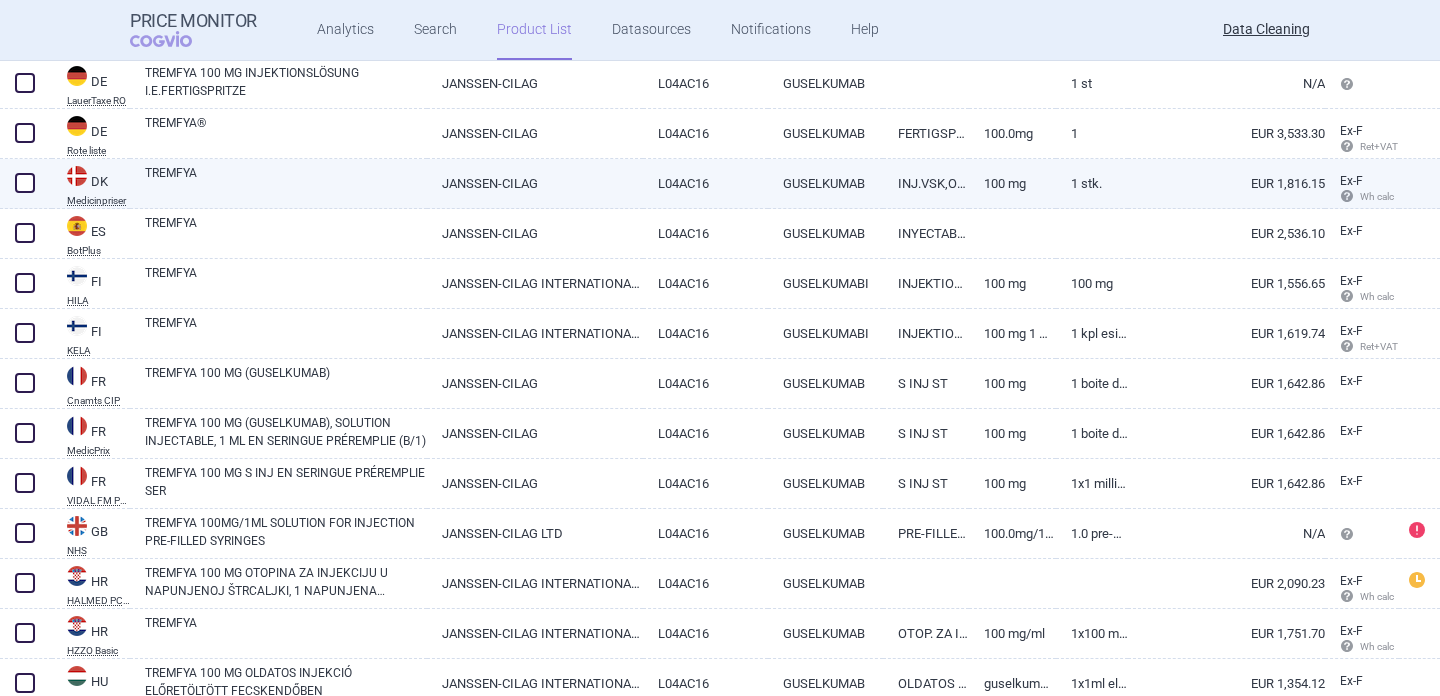 click on "TREMFYA" at bounding box center (286, 182) 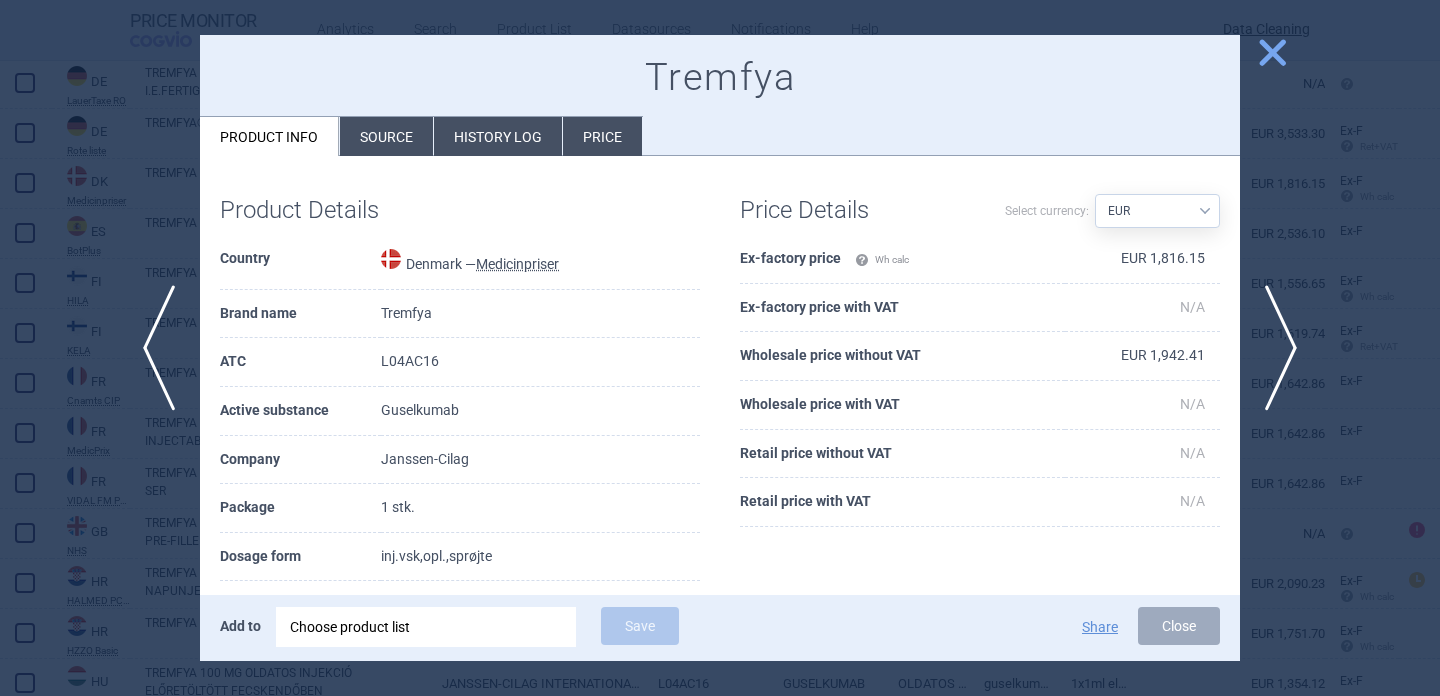 scroll, scrollTop: 53, scrollLeft: 0, axis: vertical 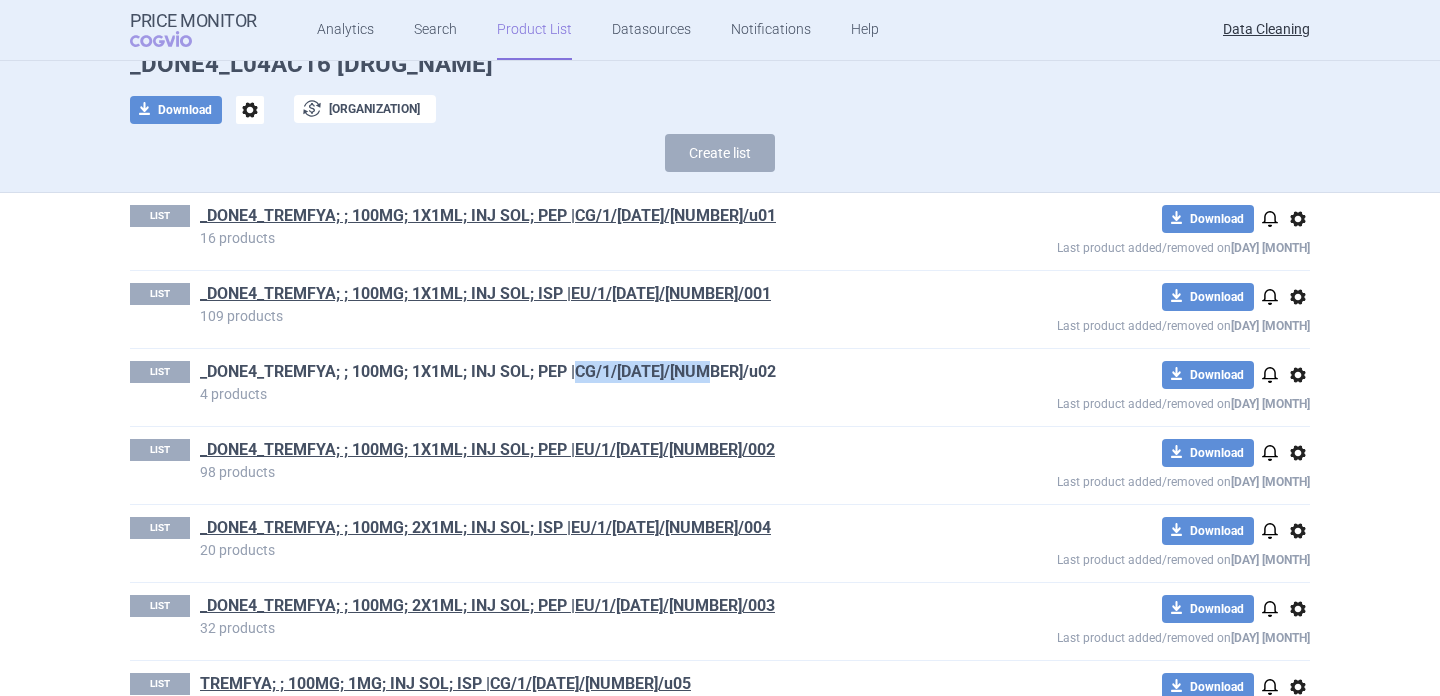 drag, startPoint x: 749, startPoint y: 365, endPoint x: 582, endPoint y: 374, distance: 167.24234 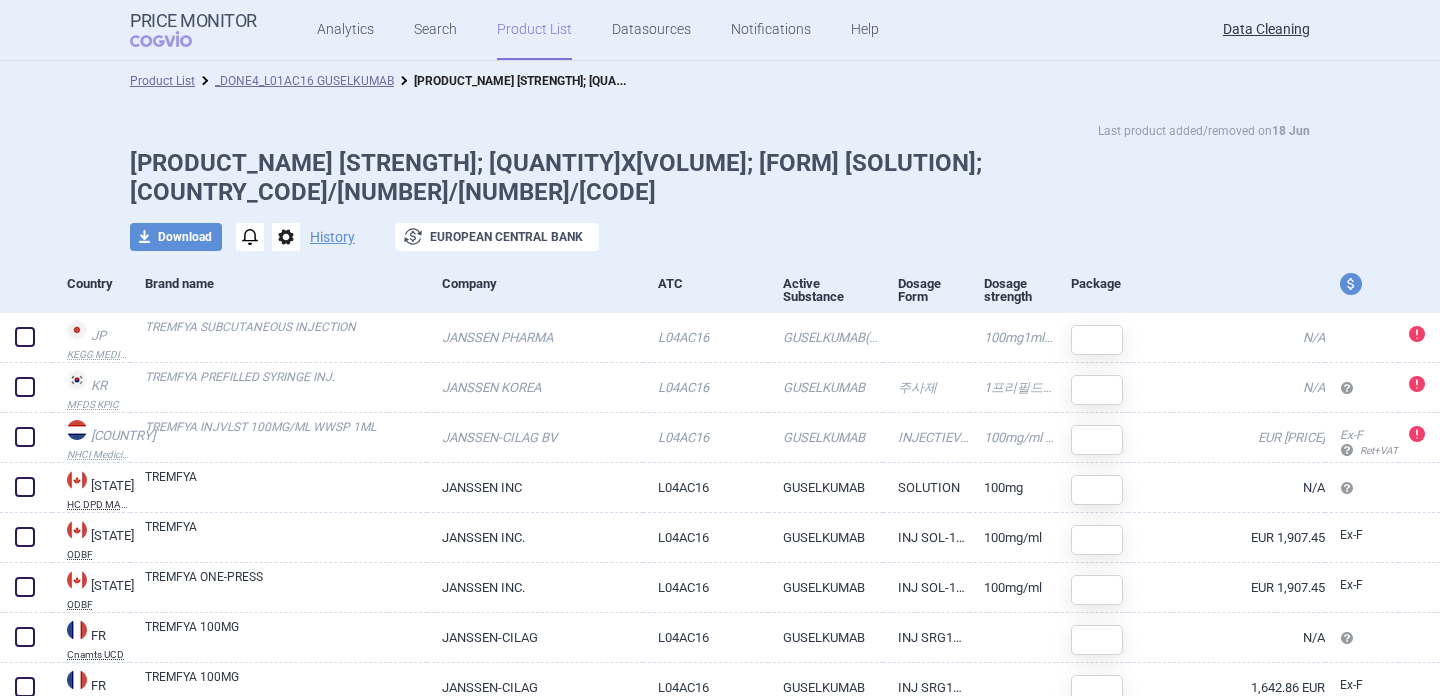 scroll, scrollTop: 0, scrollLeft: 0, axis: both 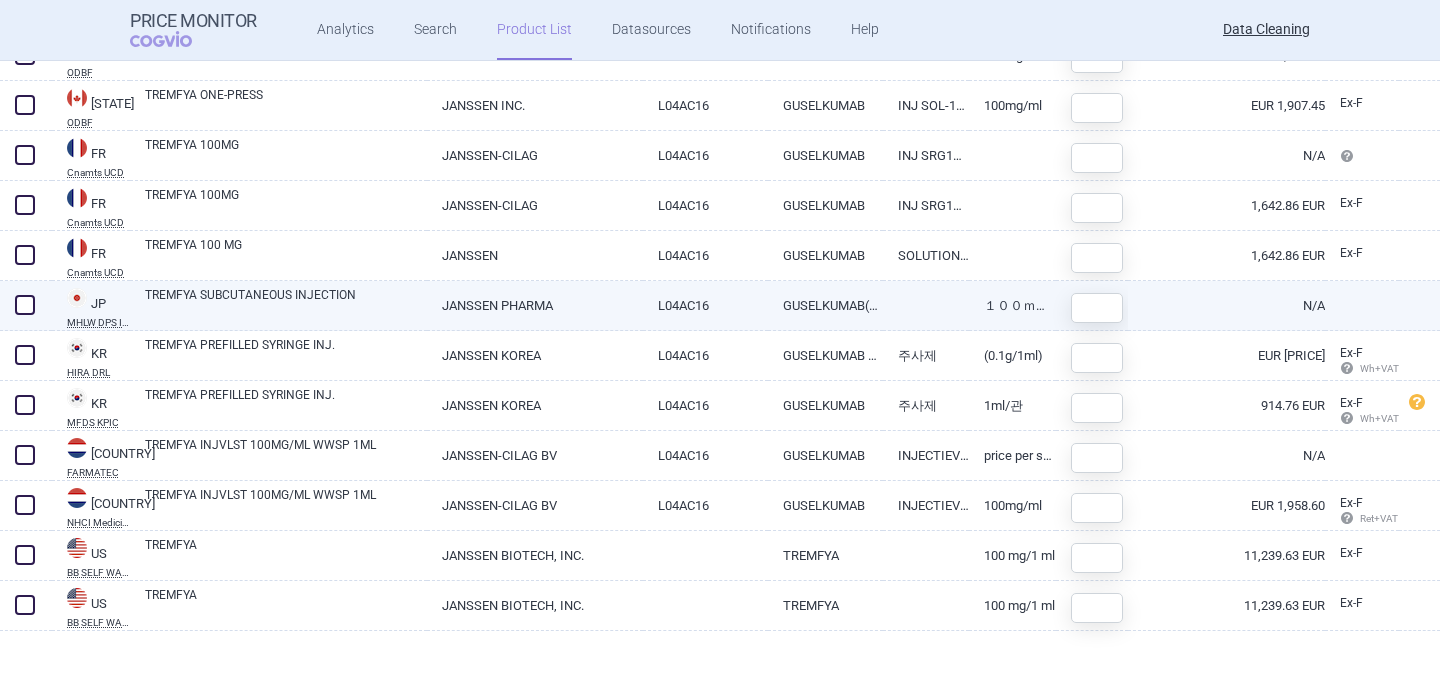 click on "TREMFYA SUBCUTANEOUS INJECTION" at bounding box center [286, 304] 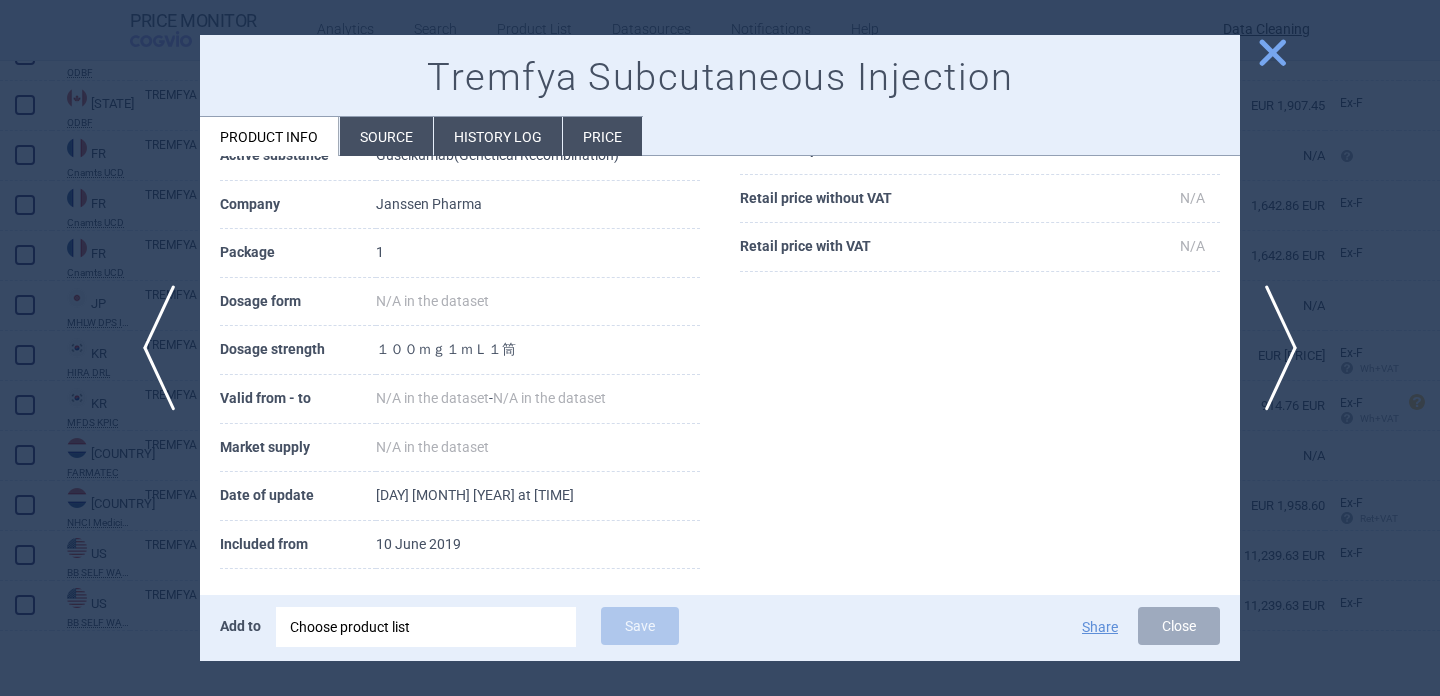 scroll, scrollTop: 268, scrollLeft: 0, axis: vertical 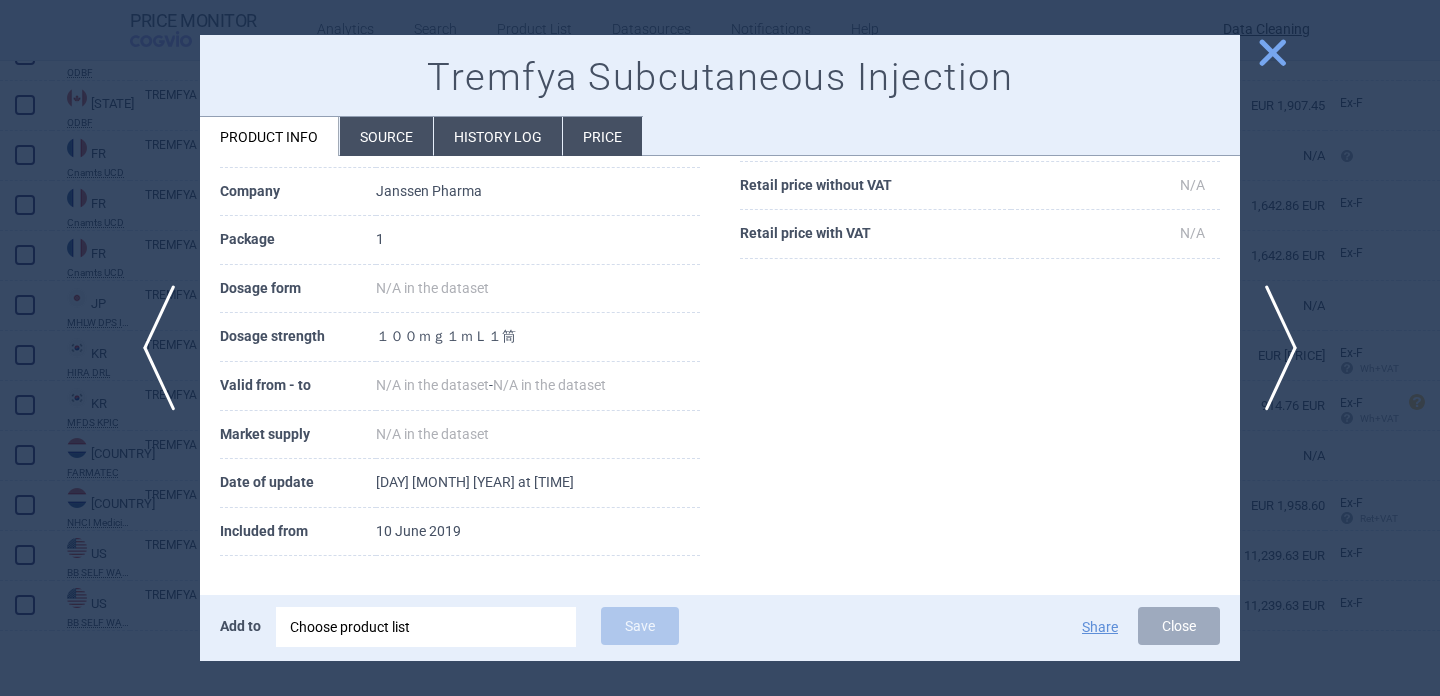 click on "Source" at bounding box center [386, 136] 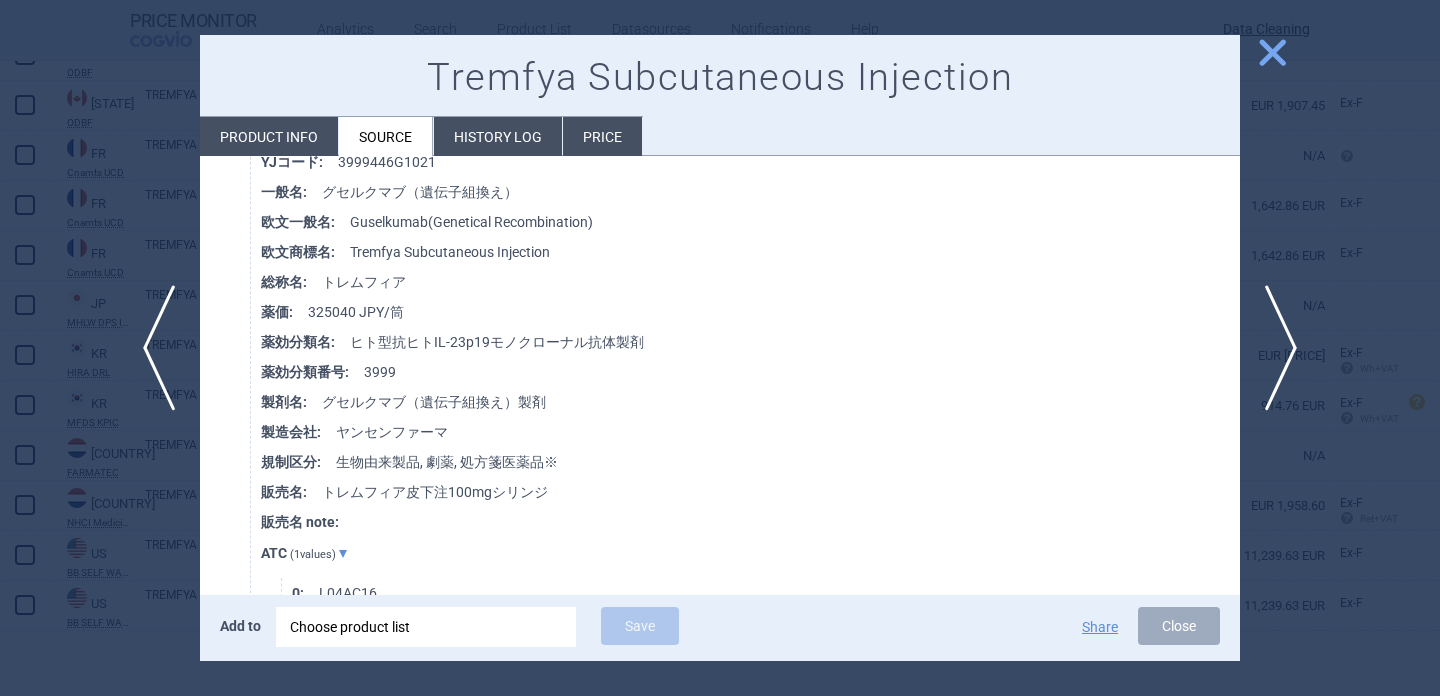 scroll, scrollTop: 3582, scrollLeft: 0, axis: vertical 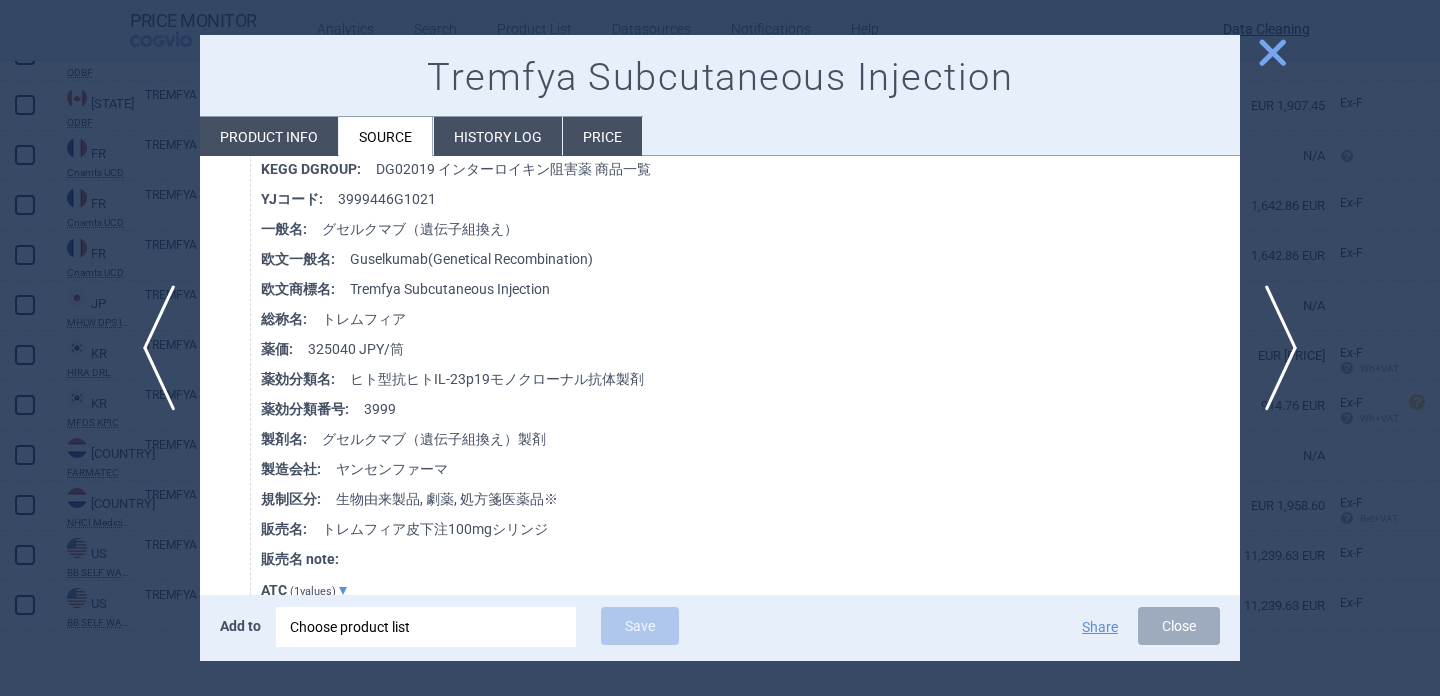click at bounding box center [720, 348] 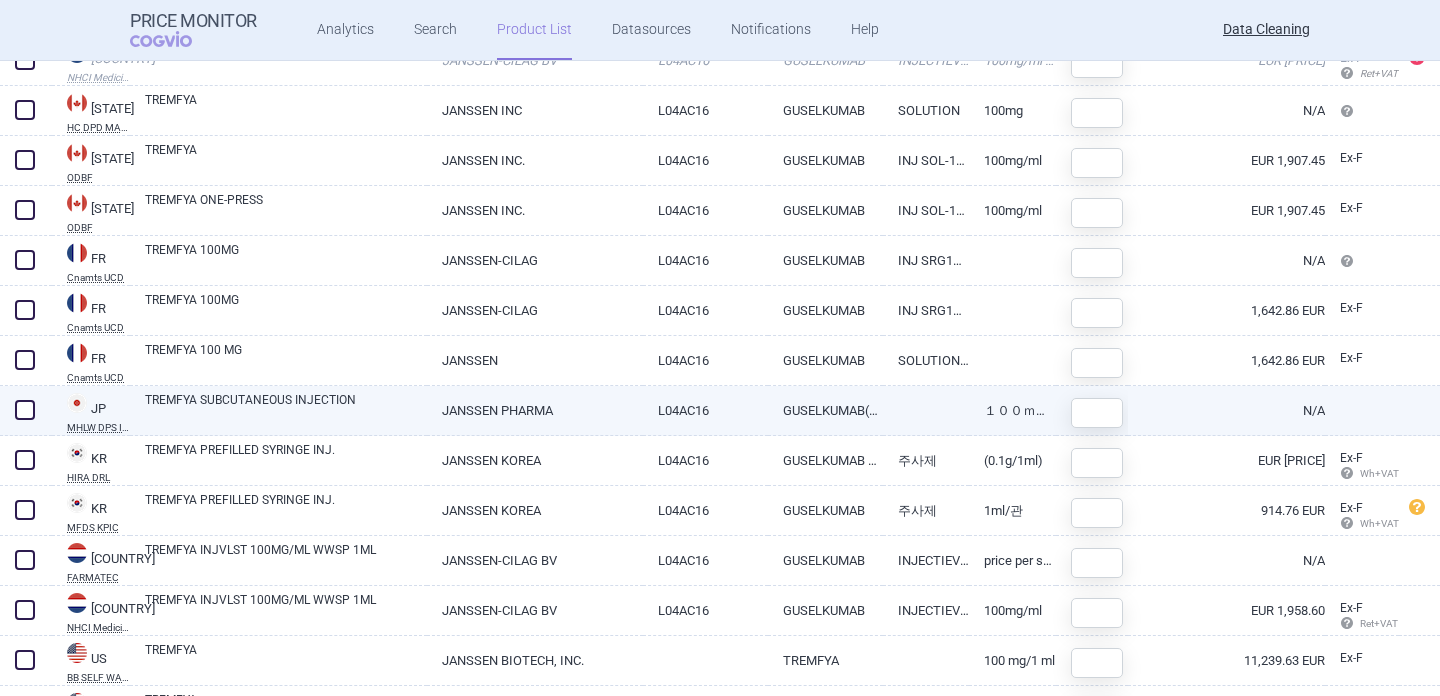 scroll, scrollTop: 334, scrollLeft: 0, axis: vertical 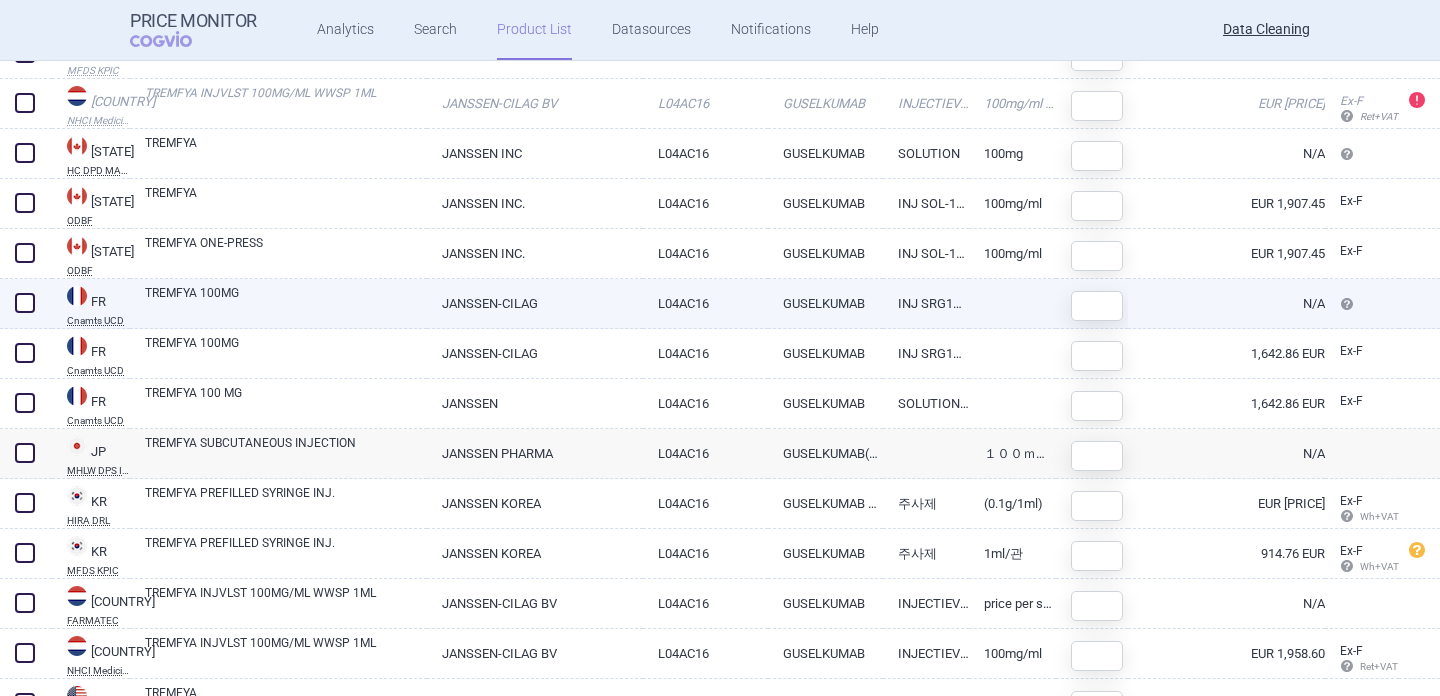 click on "TREMFYA 100MG" at bounding box center [286, 302] 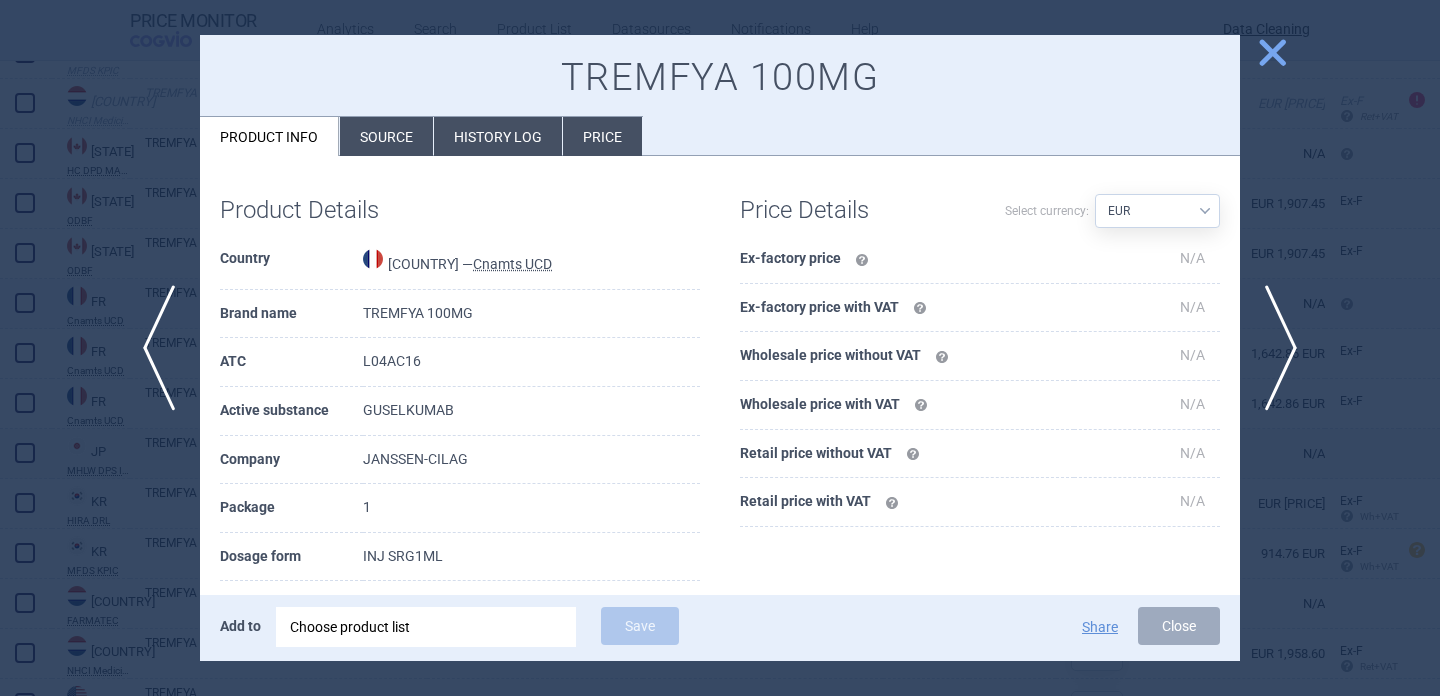 scroll, scrollTop: 145, scrollLeft: 0, axis: vertical 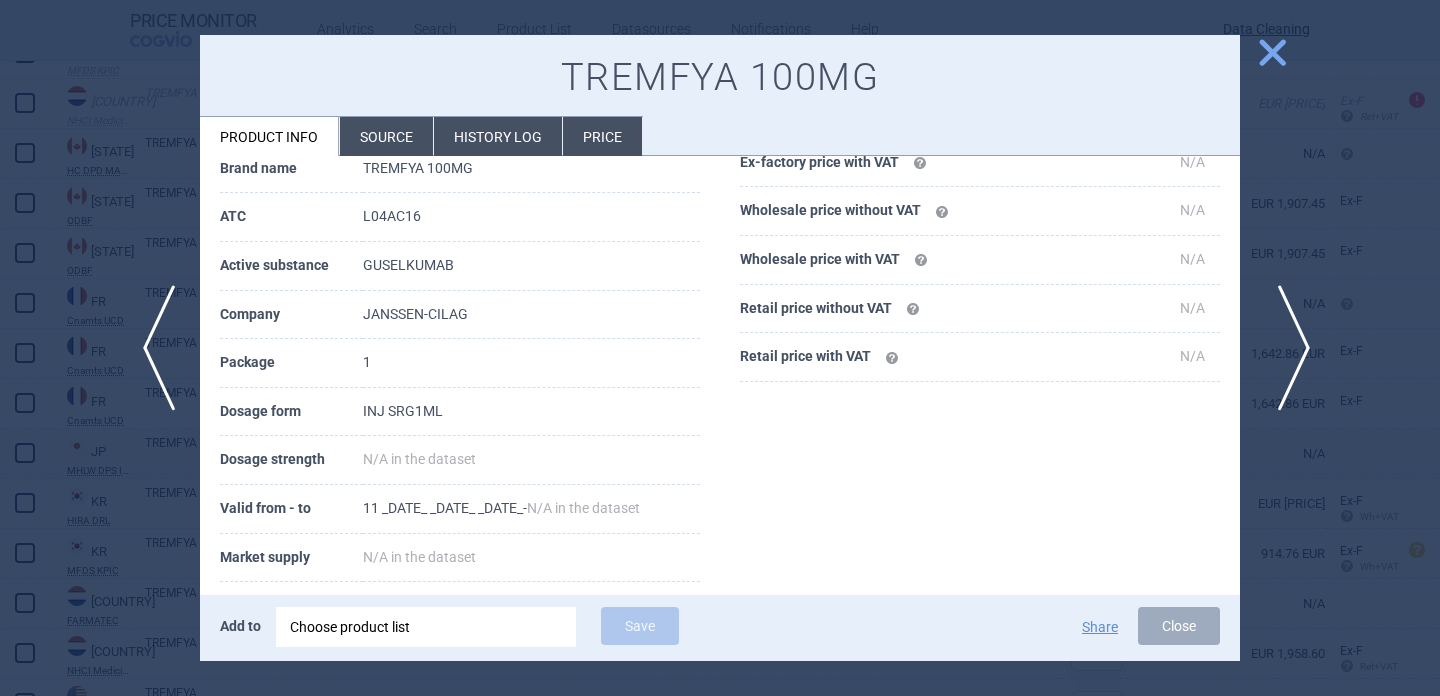 click on "next" at bounding box center [1287, 348] 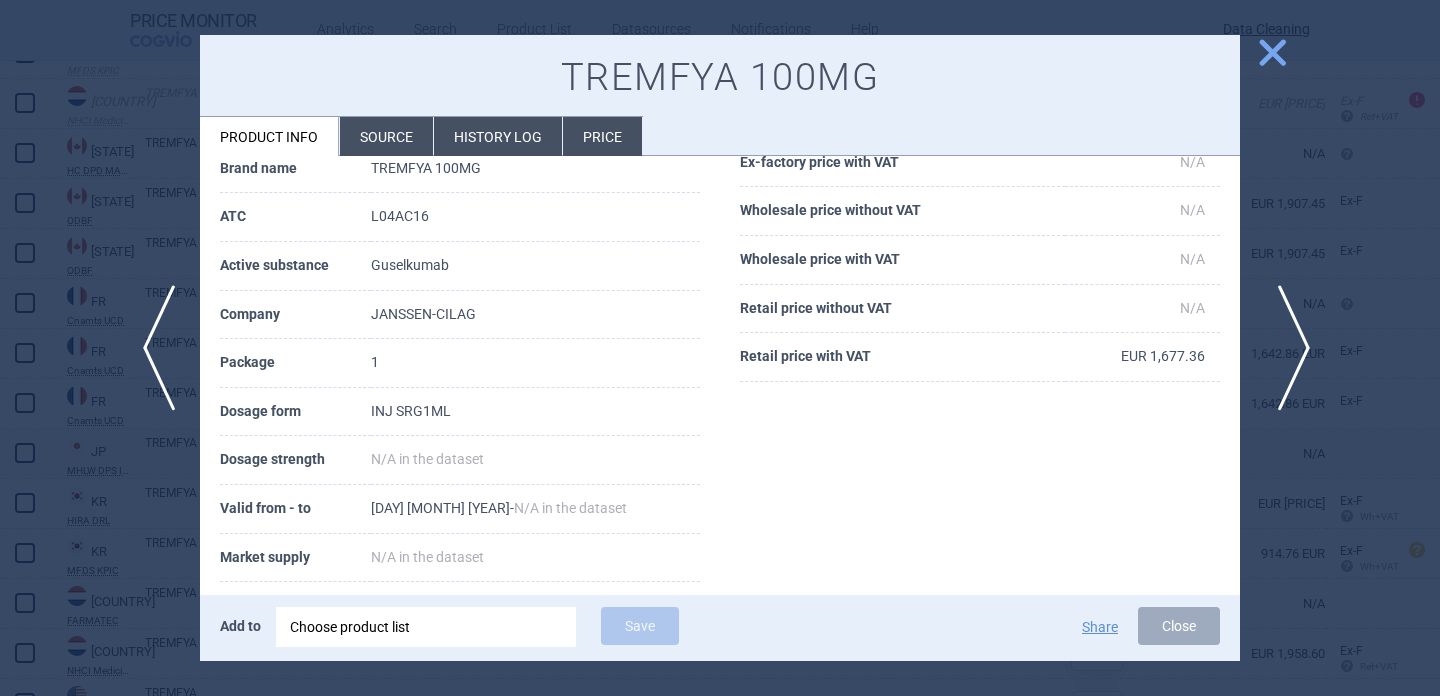 click on "next" at bounding box center [1287, 348] 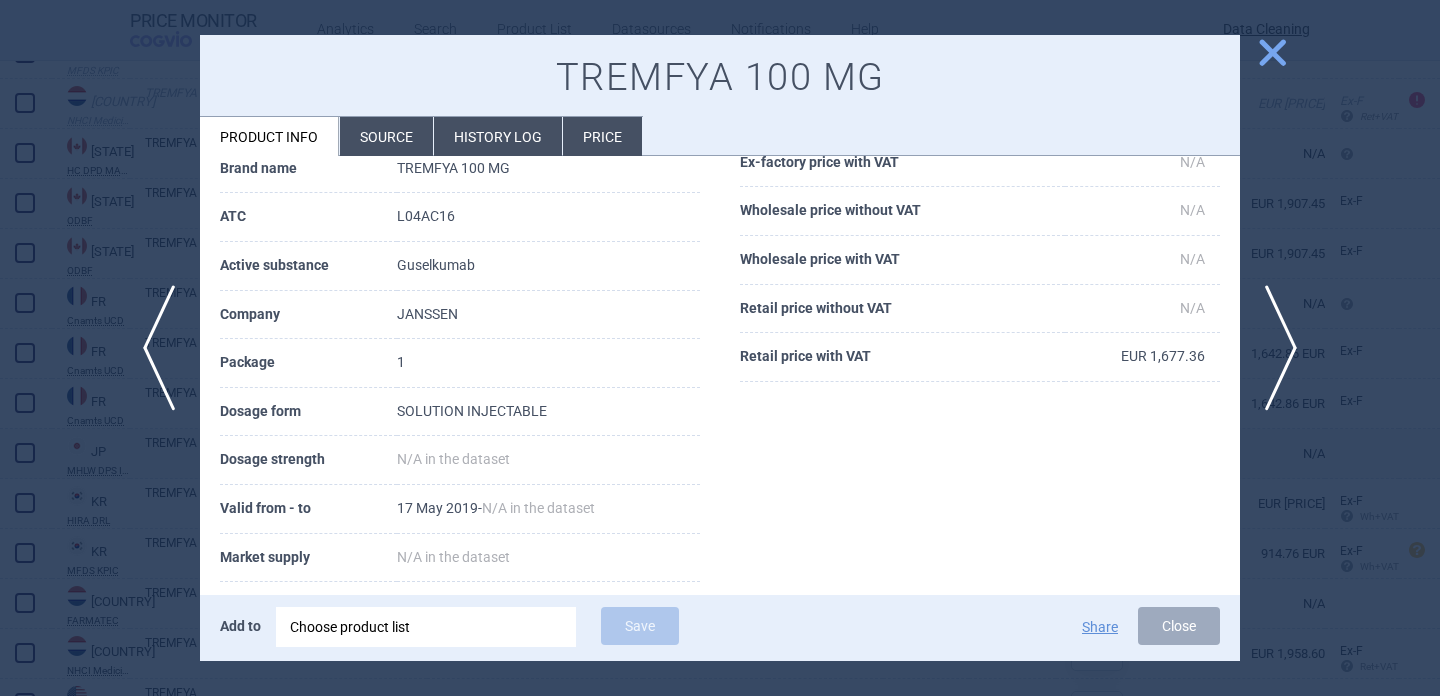 click on "Source" at bounding box center (386, 136) 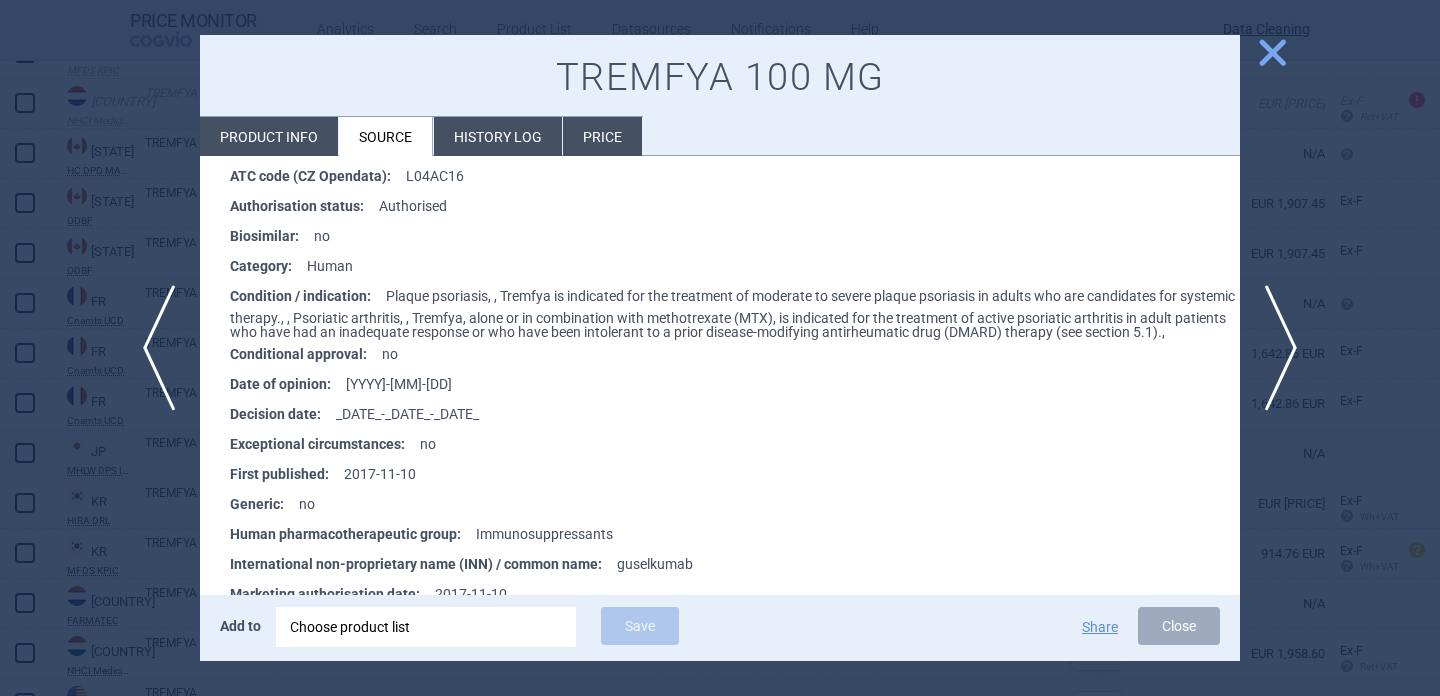 scroll, scrollTop: 2870, scrollLeft: 0, axis: vertical 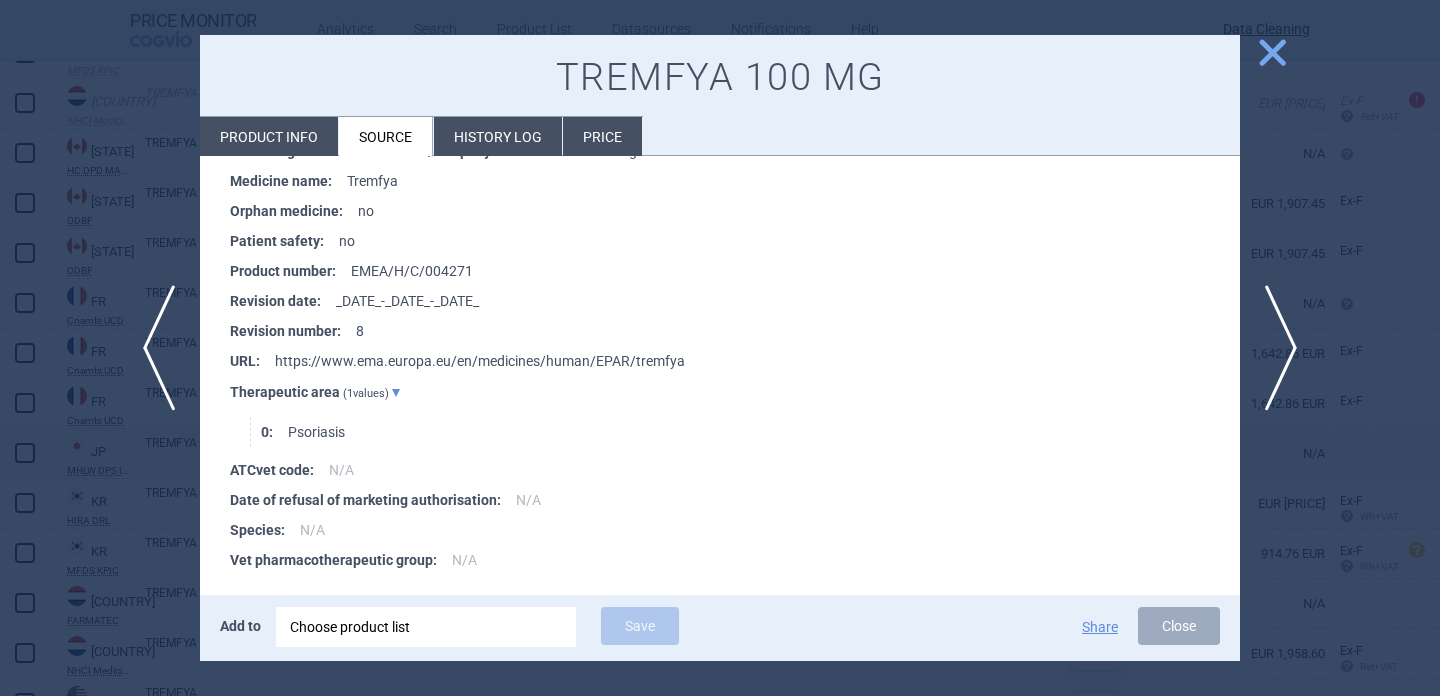 click at bounding box center (720, 348) 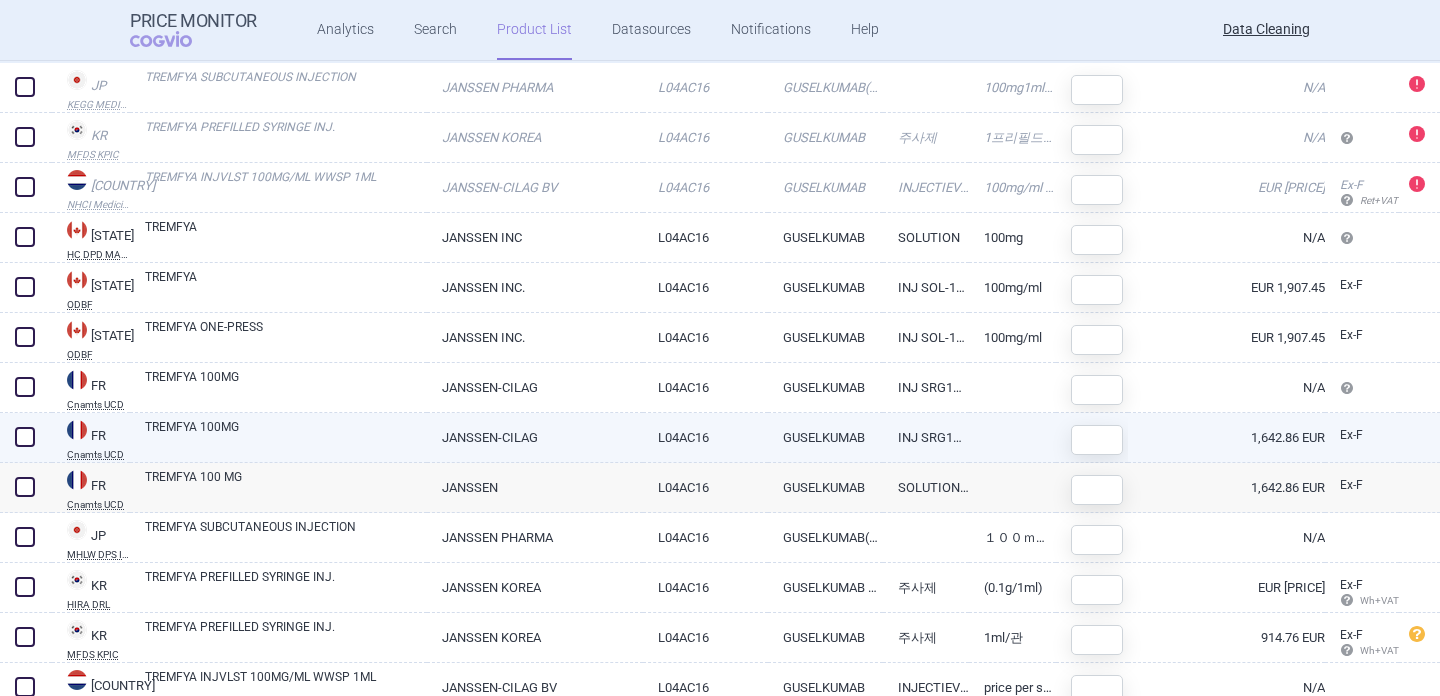scroll, scrollTop: 241, scrollLeft: 0, axis: vertical 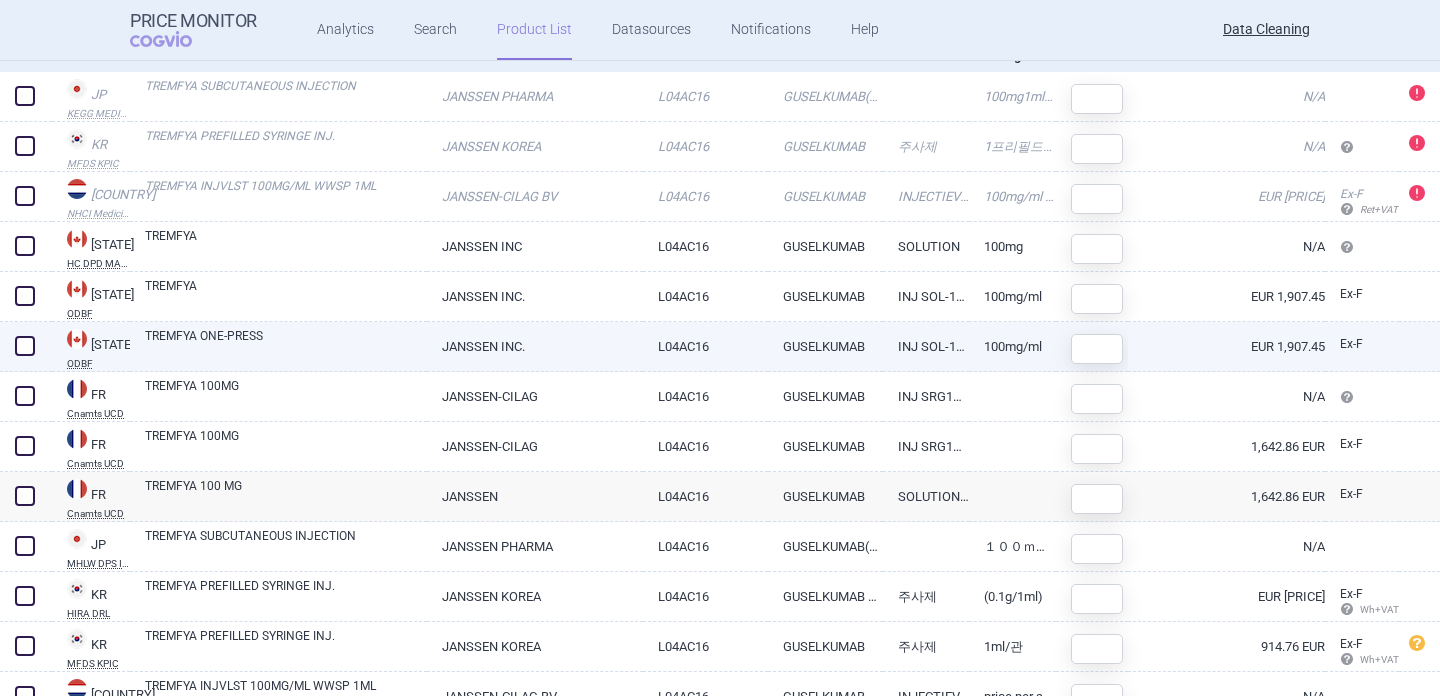 click on "TREMFYA ONE-PRESS" at bounding box center (286, 345) 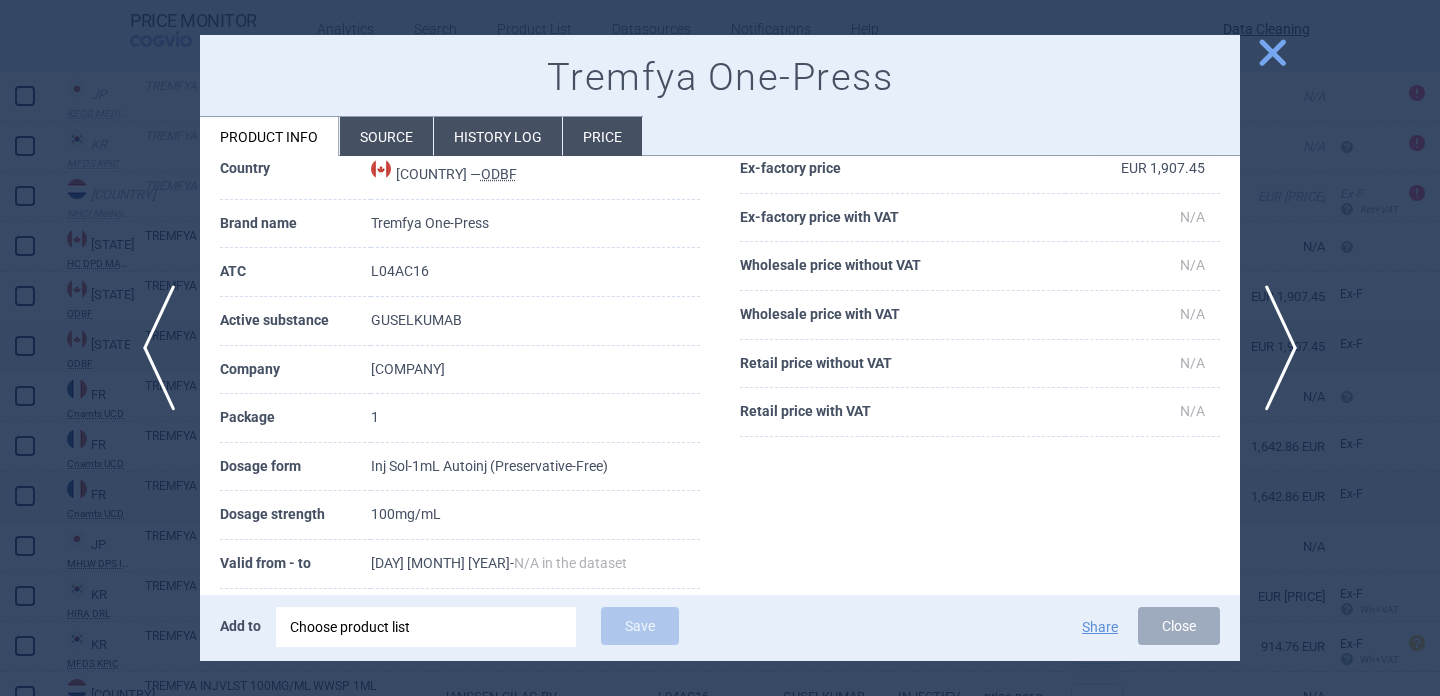 scroll, scrollTop: 92, scrollLeft: 0, axis: vertical 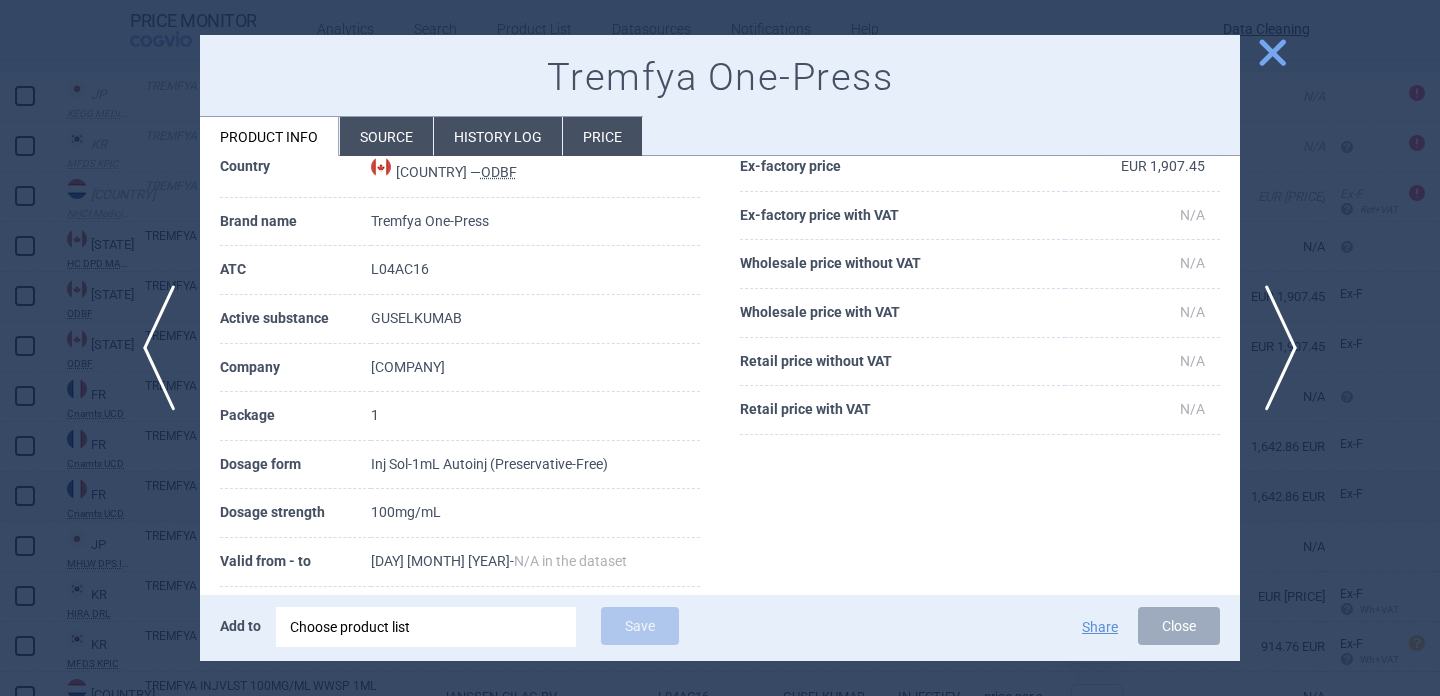 click at bounding box center [720, 348] 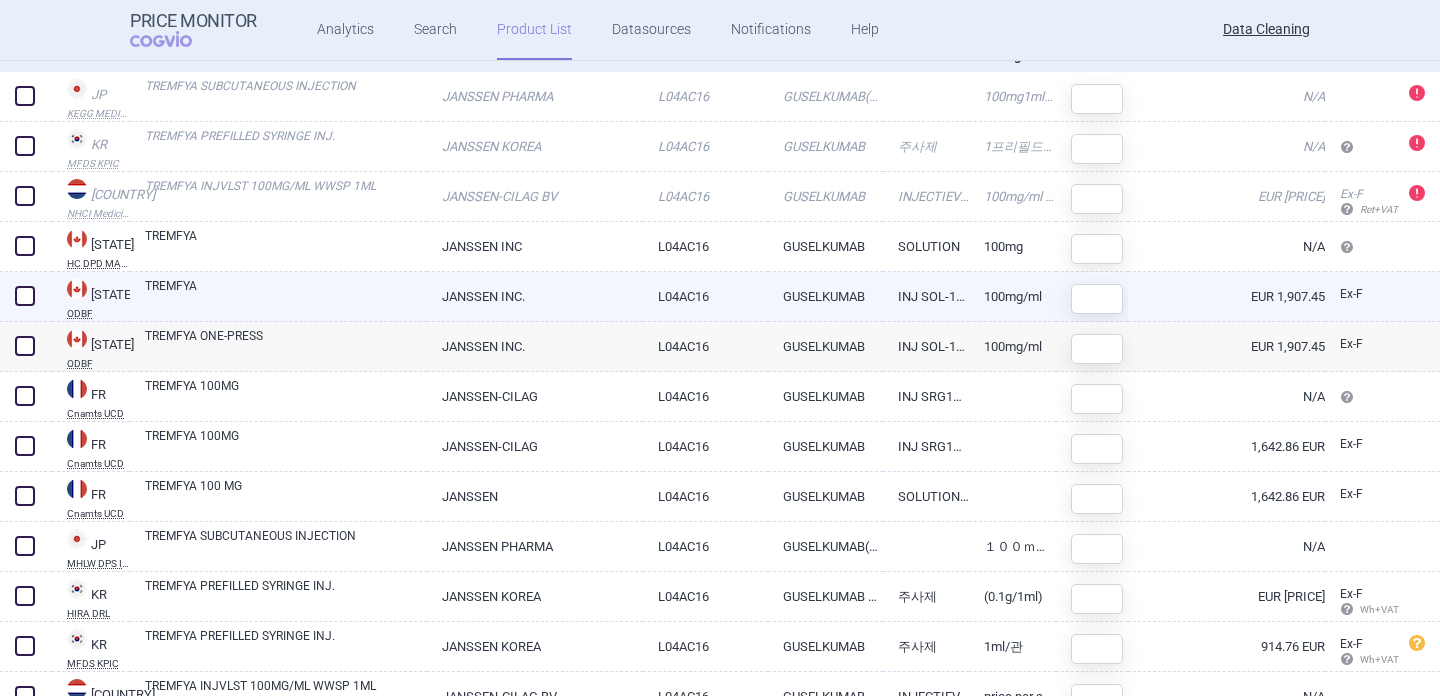 click on "TREMFYA" at bounding box center [286, 295] 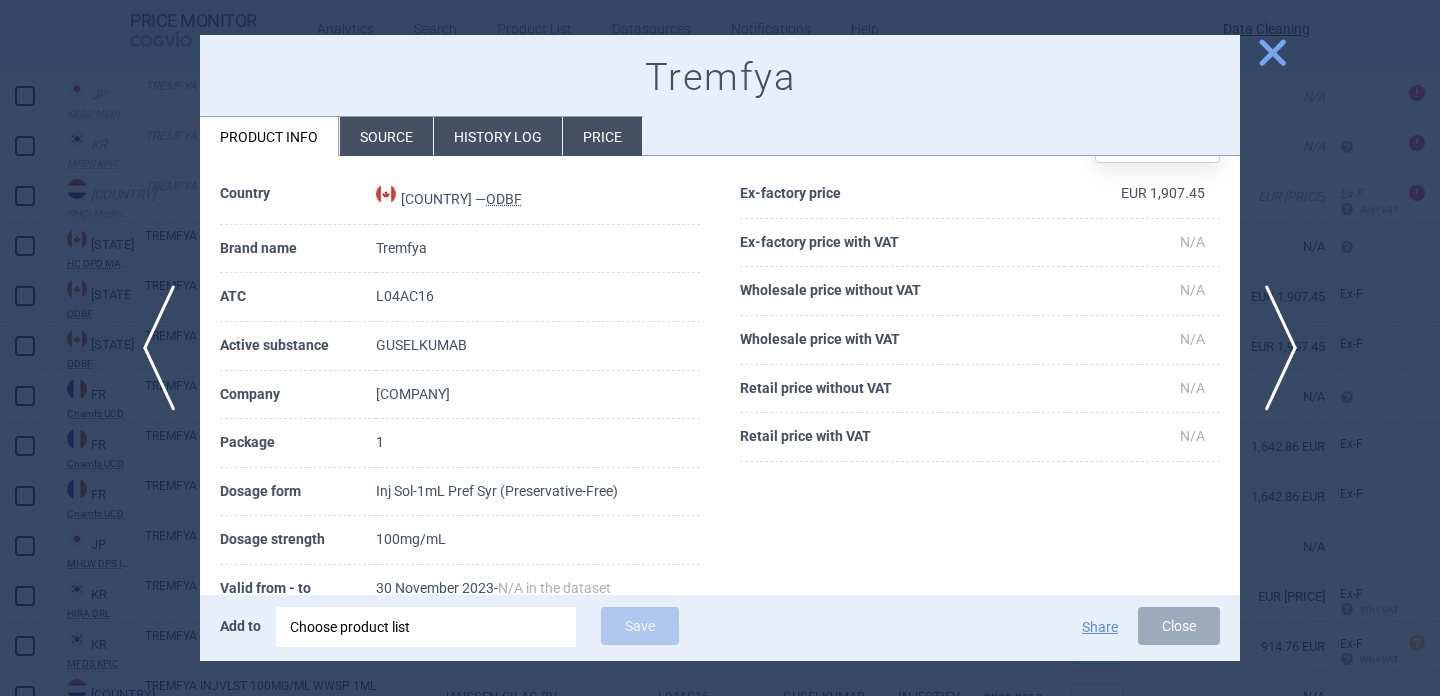 scroll, scrollTop: 108, scrollLeft: 0, axis: vertical 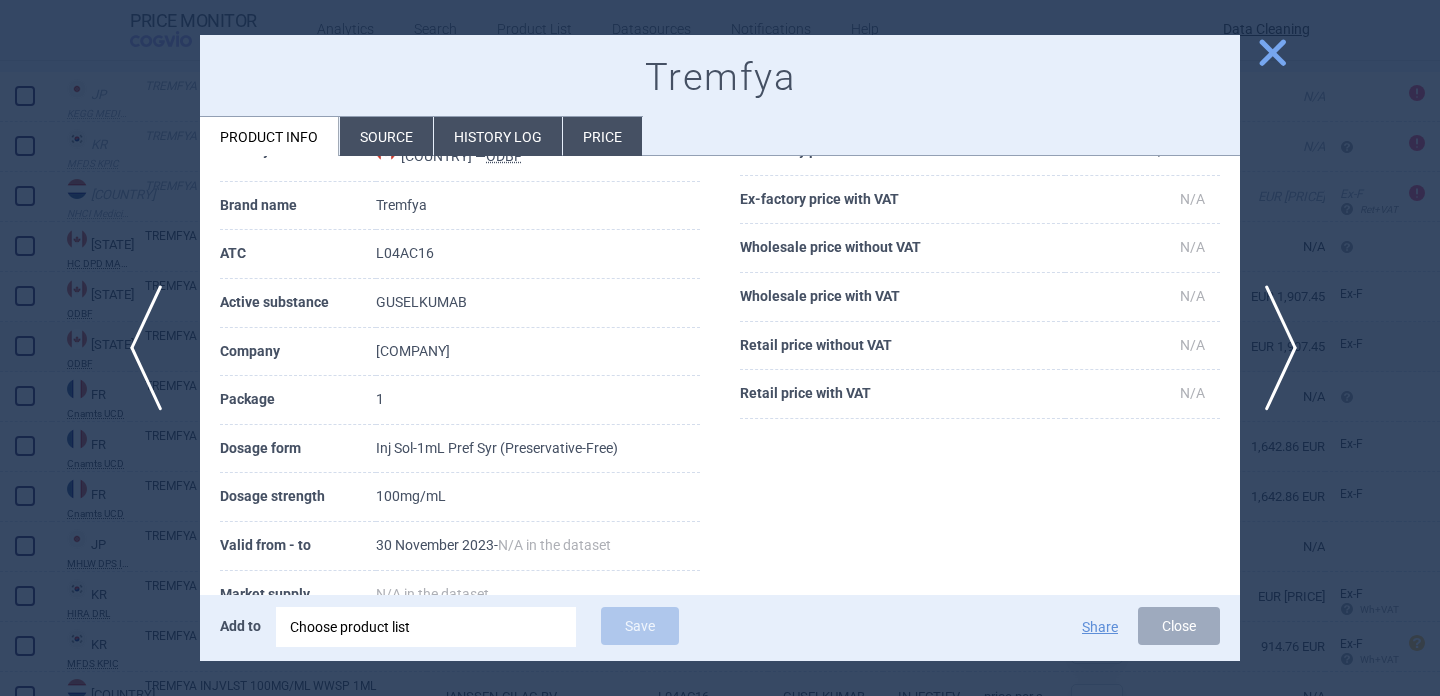 click on "previous" at bounding box center (152, 348) 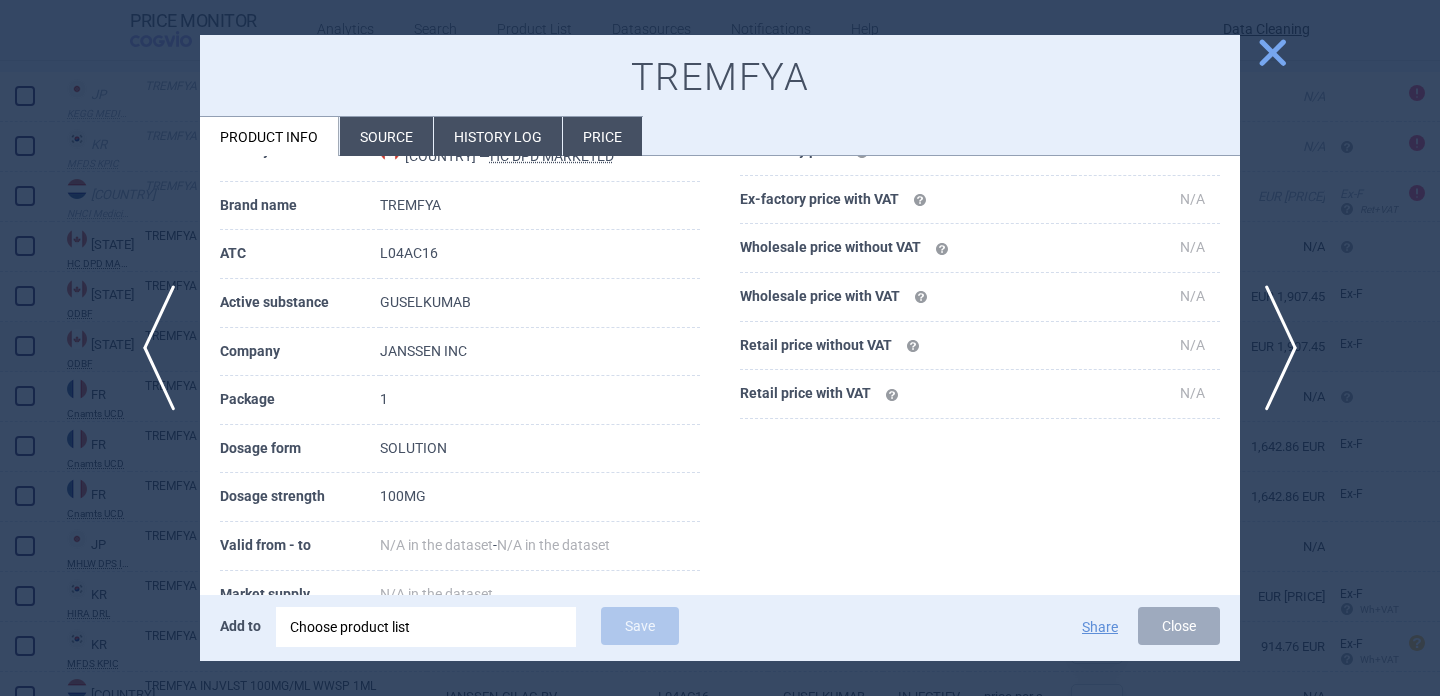 click on "Source" at bounding box center [386, 136] 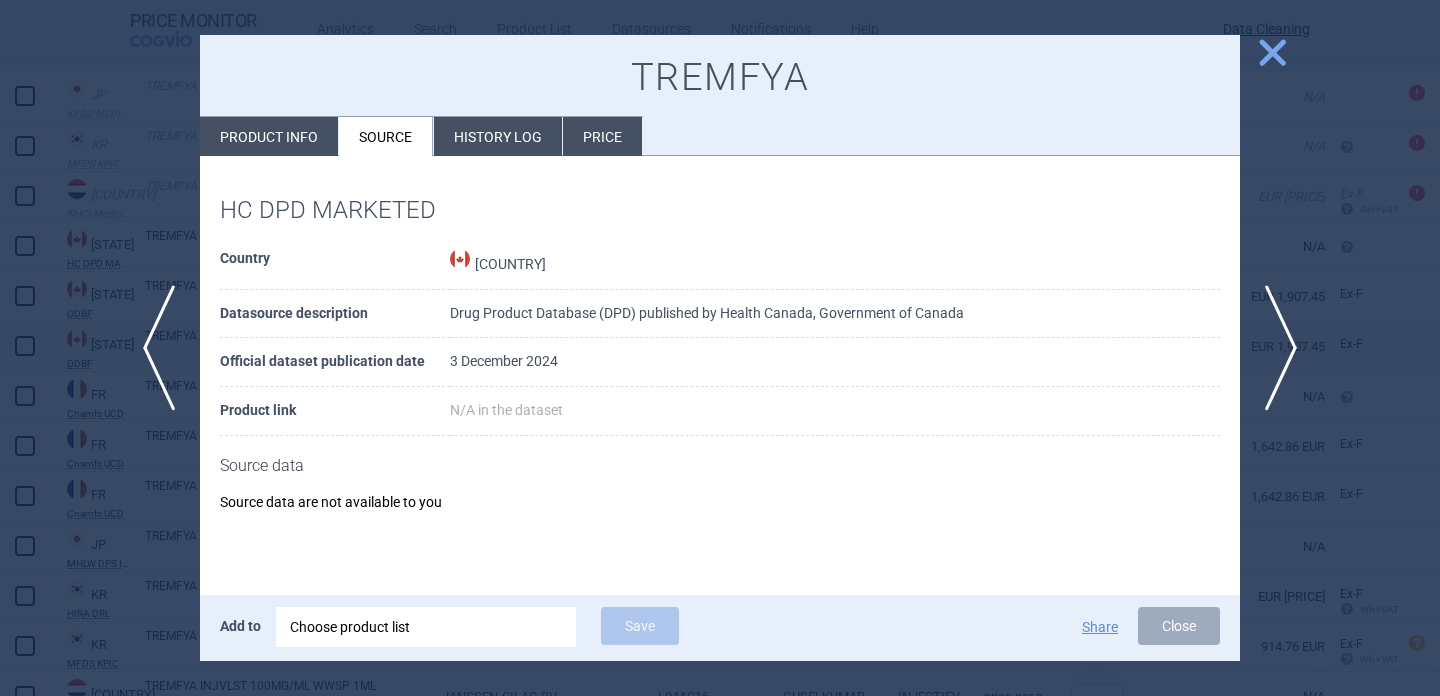 click at bounding box center (720, 348) 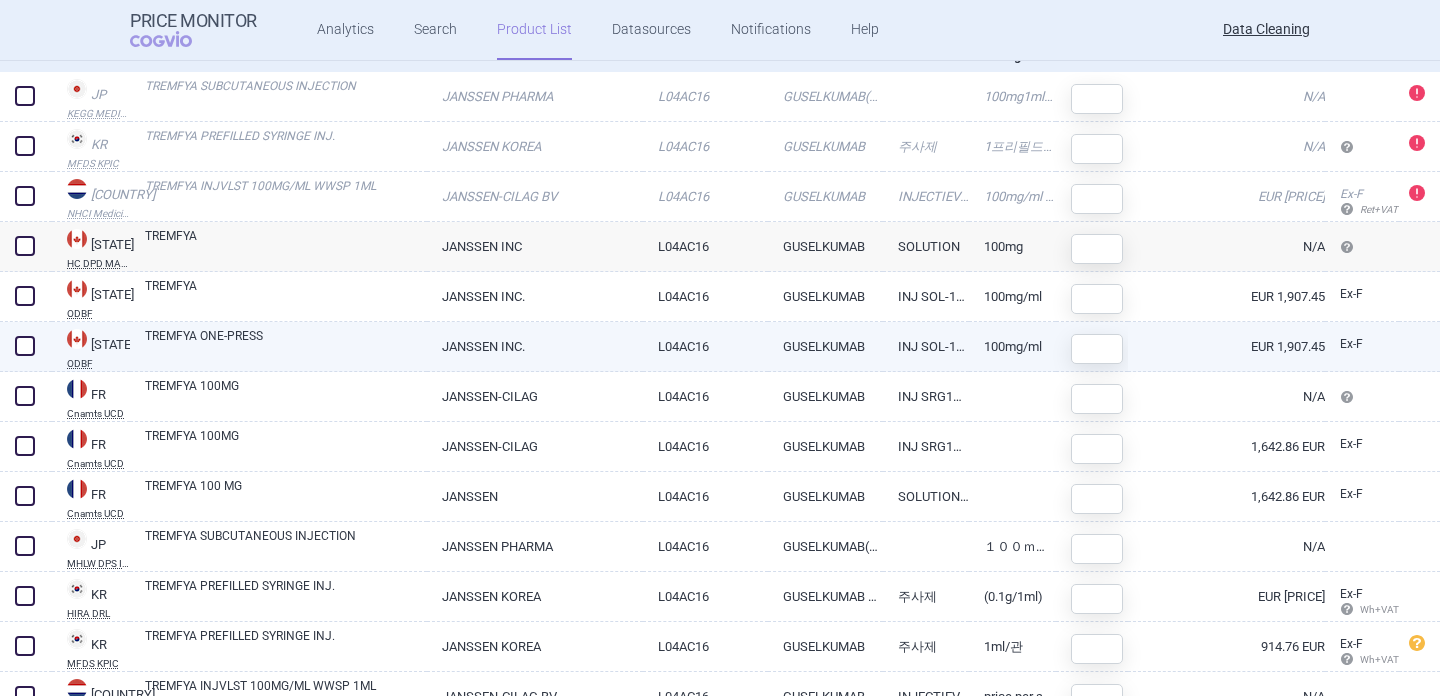 click at bounding box center [25, 96] 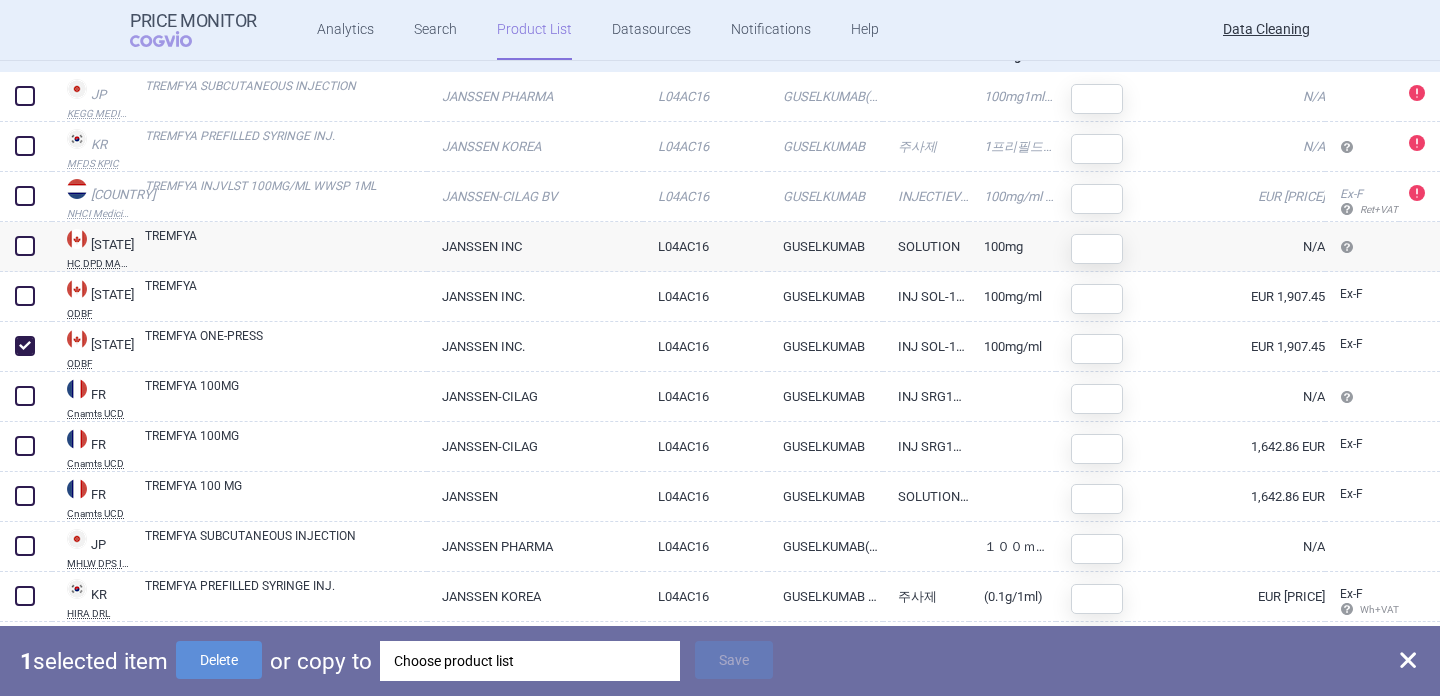 click on "1  selected   item   Delete or copy to  Choose product list Save" at bounding box center [720, 661] 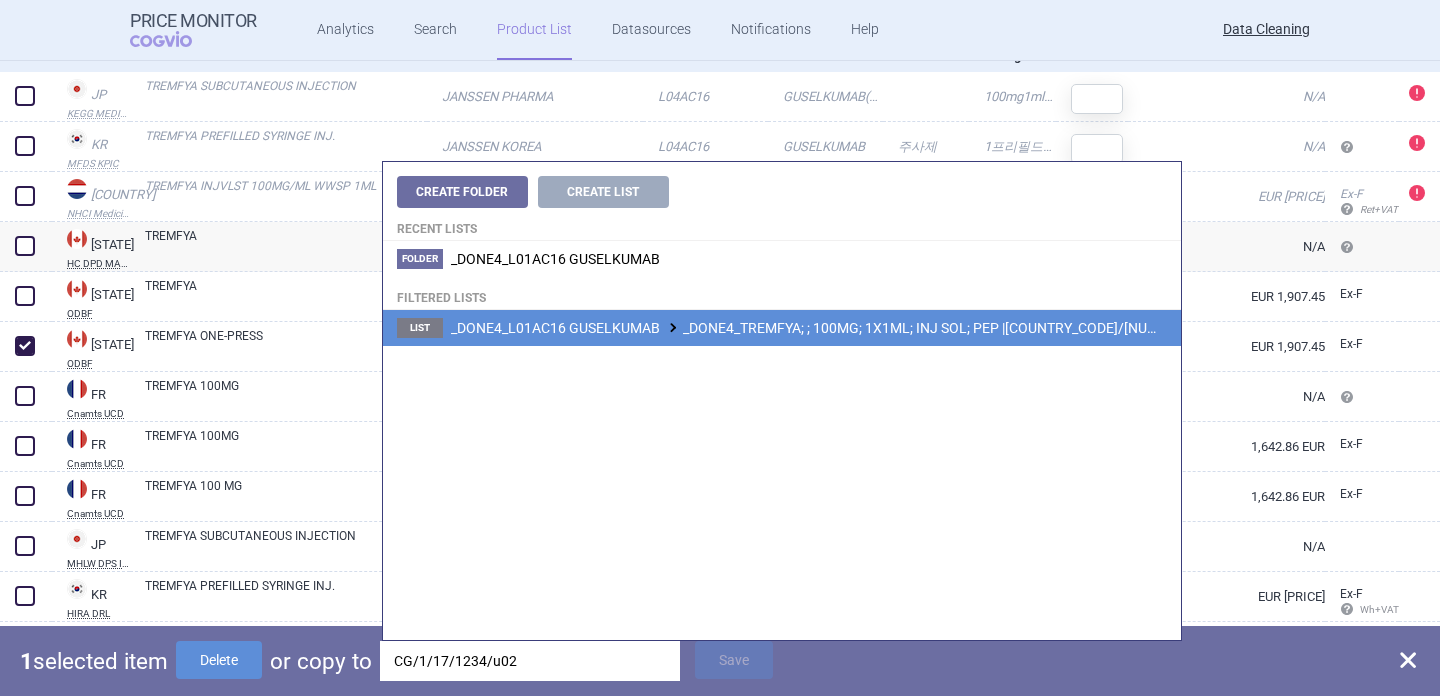 type on "CG/1/17/1234/u02" 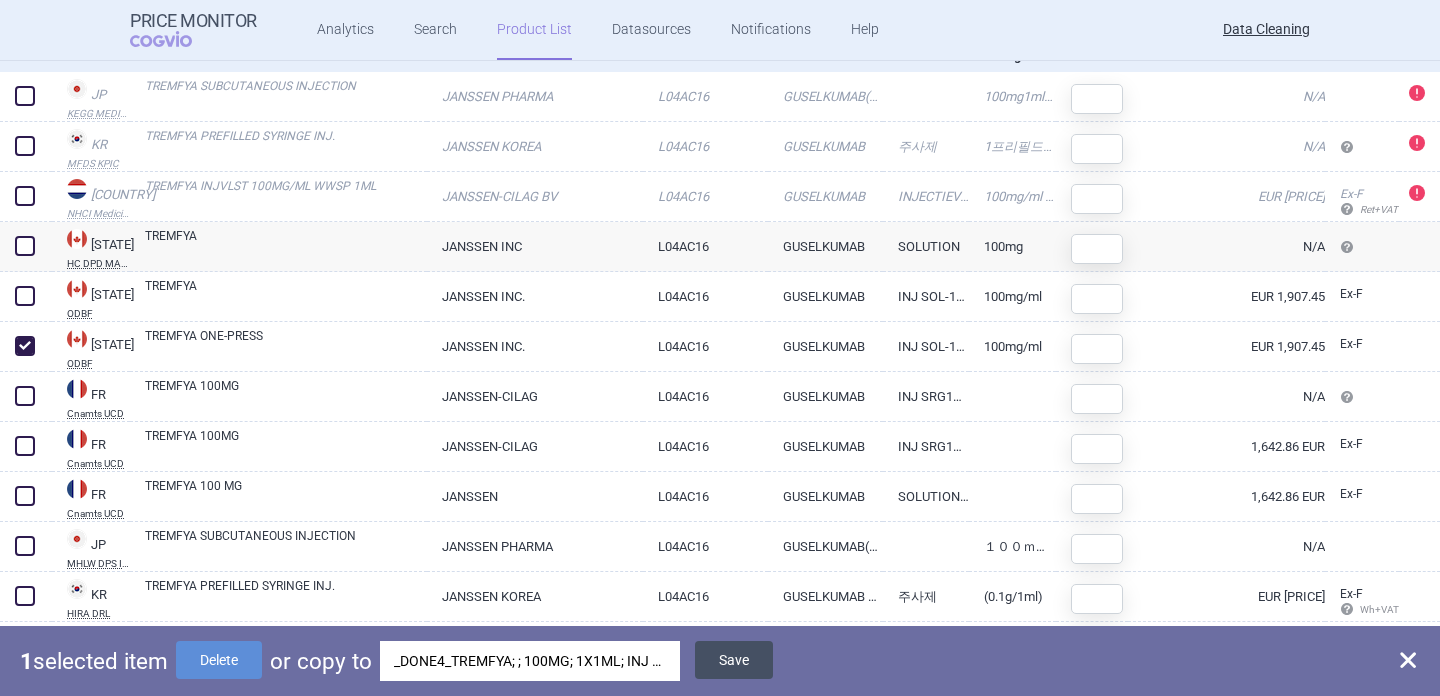 click on "Save" at bounding box center [734, 660] 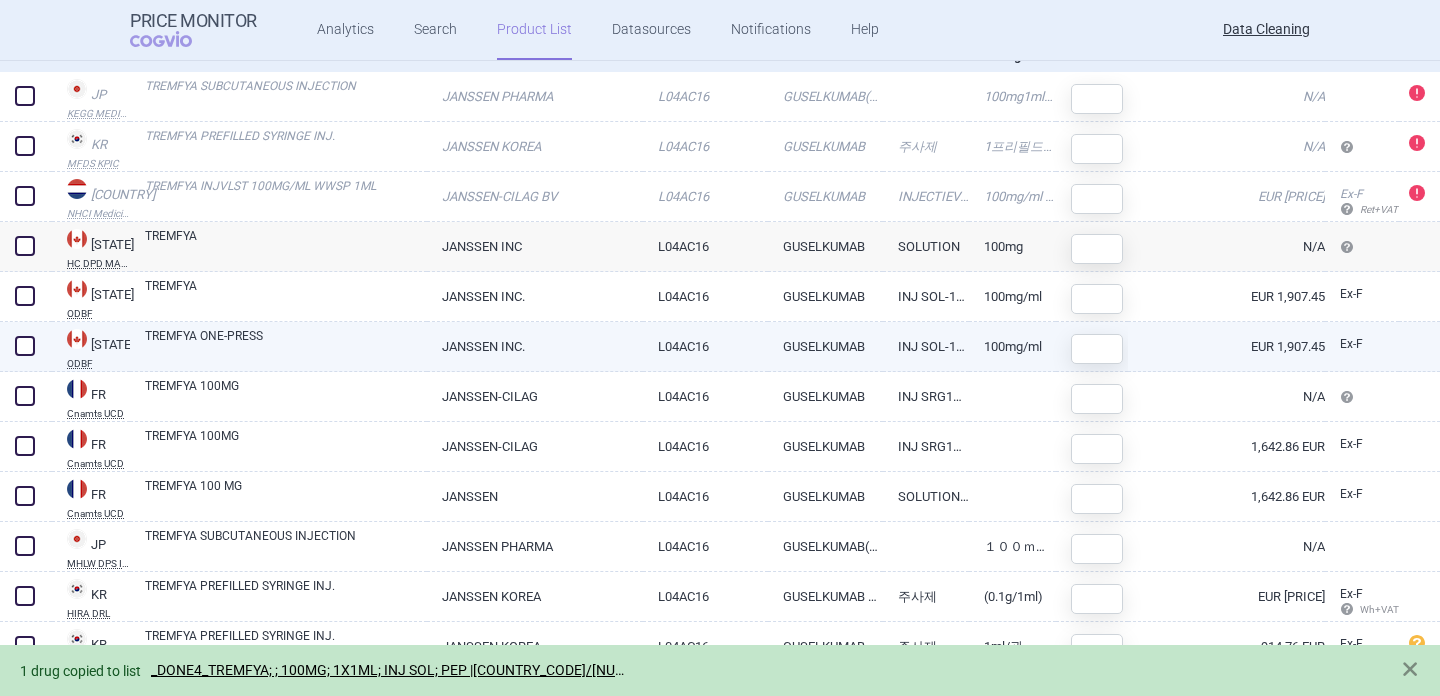 click at bounding box center [25, 96] 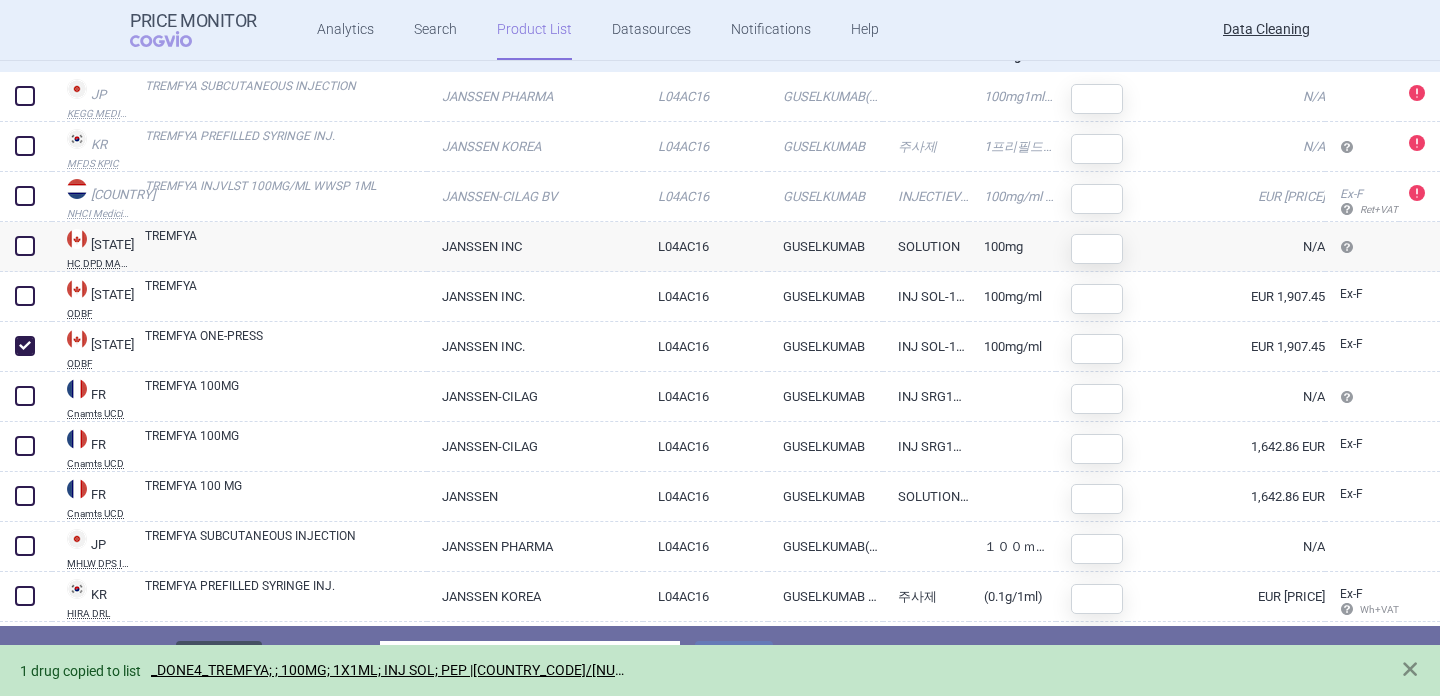 click on "Delete" at bounding box center (219, 660) 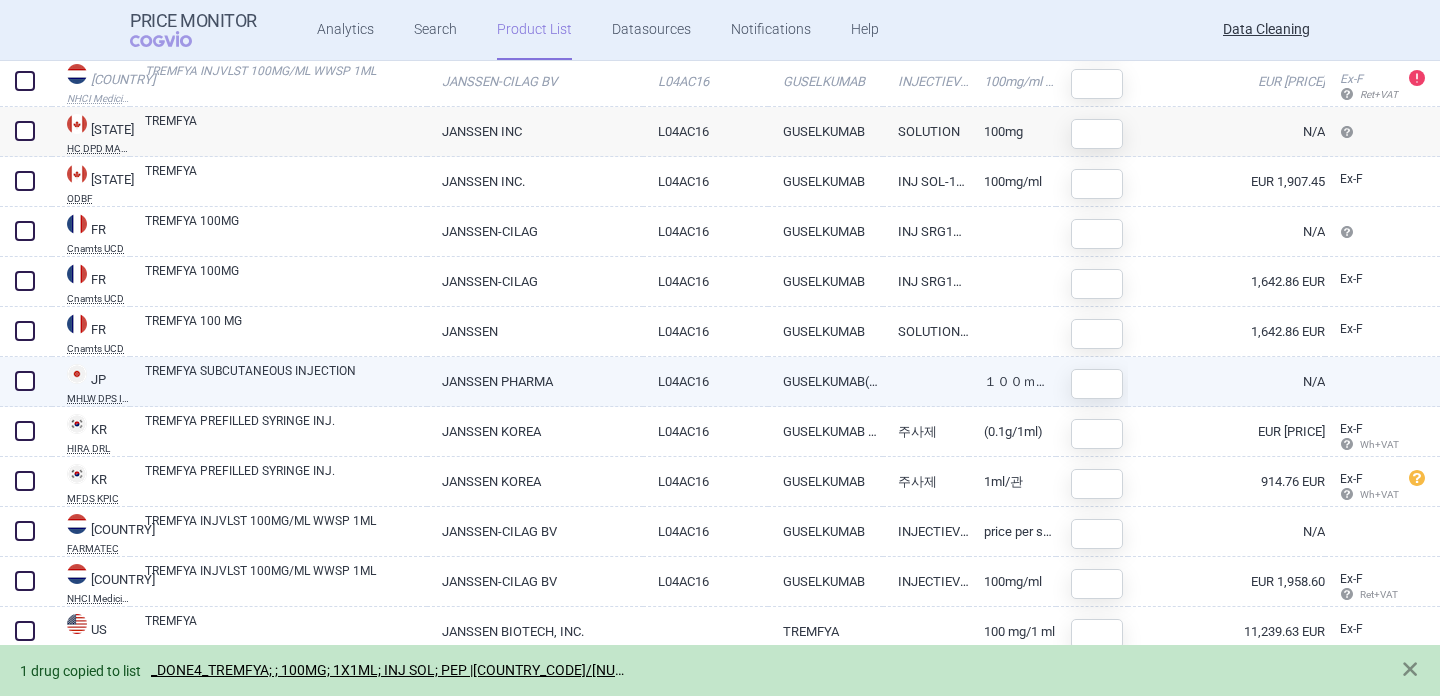 scroll, scrollTop: 417, scrollLeft: 0, axis: vertical 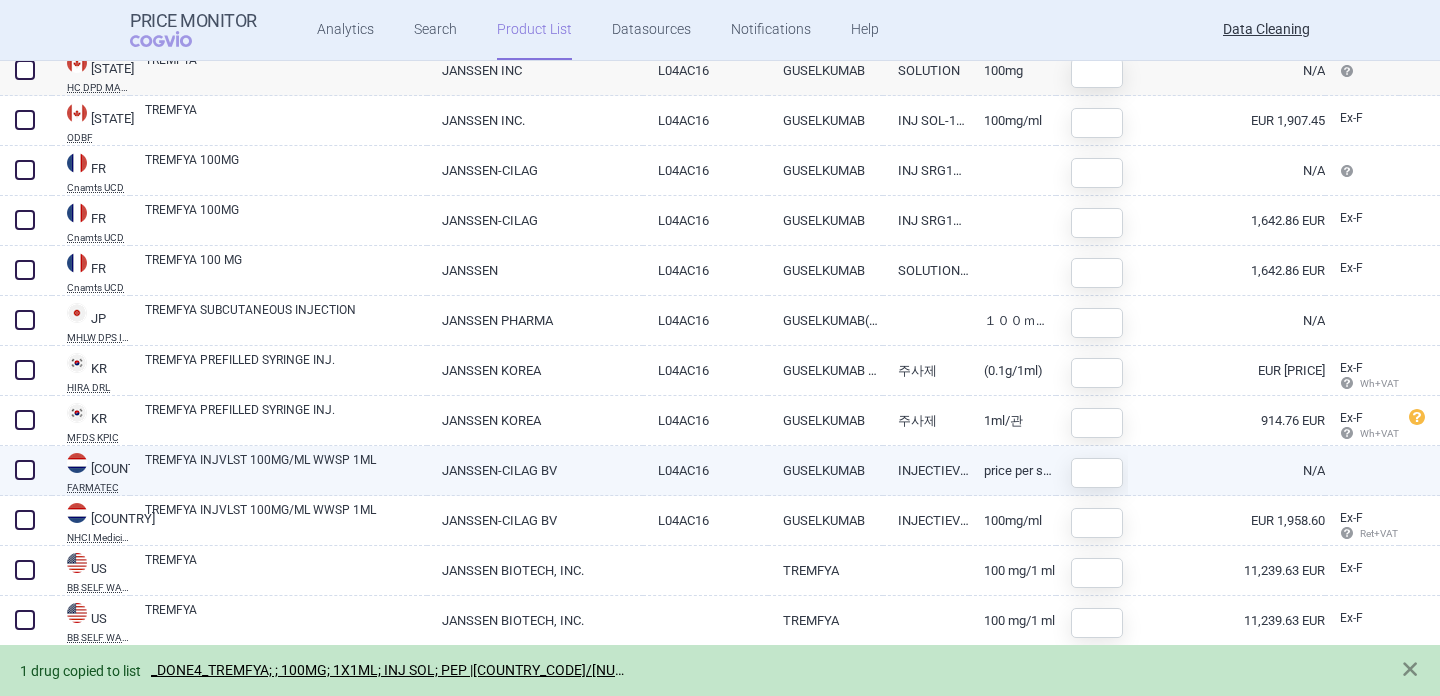 click on "TREMFYA INJVLST 100MG/ML WWSP 1ML" at bounding box center (286, 469) 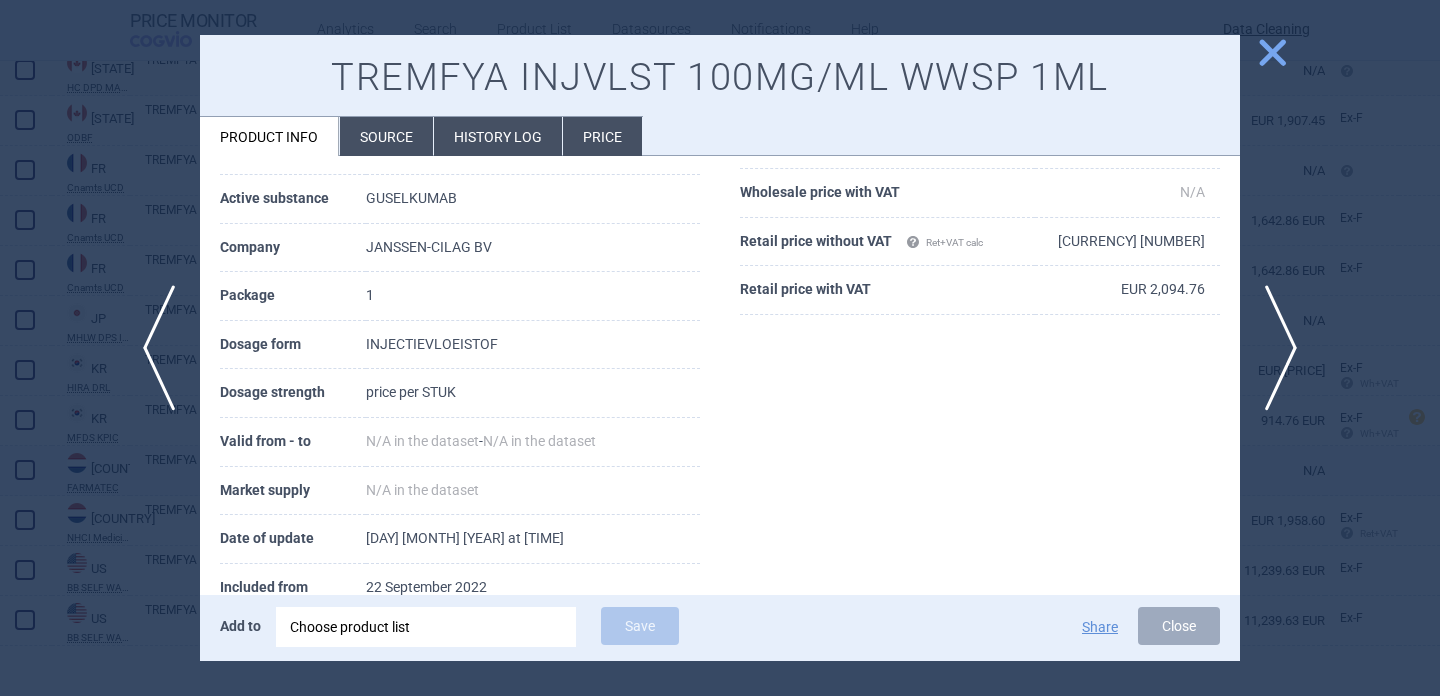 scroll, scrollTop: 213, scrollLeft: 0, axis: vertical 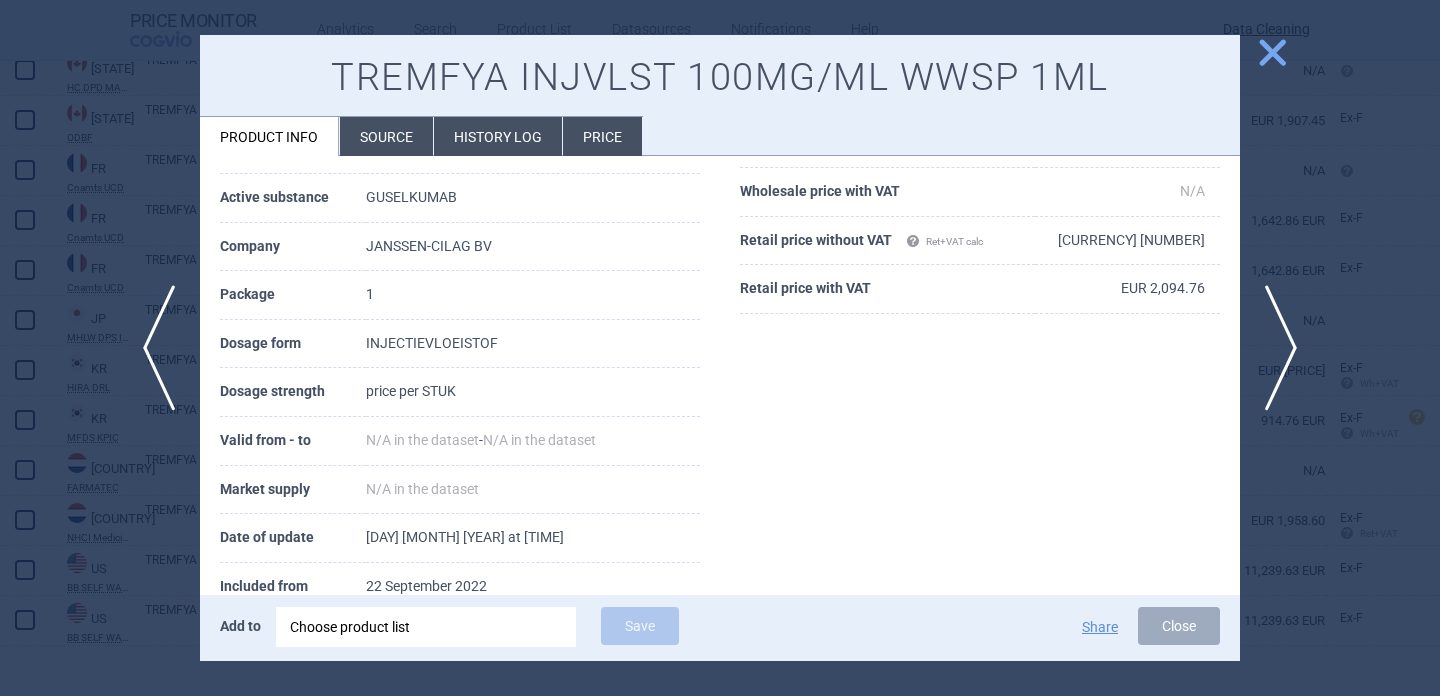 click on "Source" at bounding box center [386, 136] 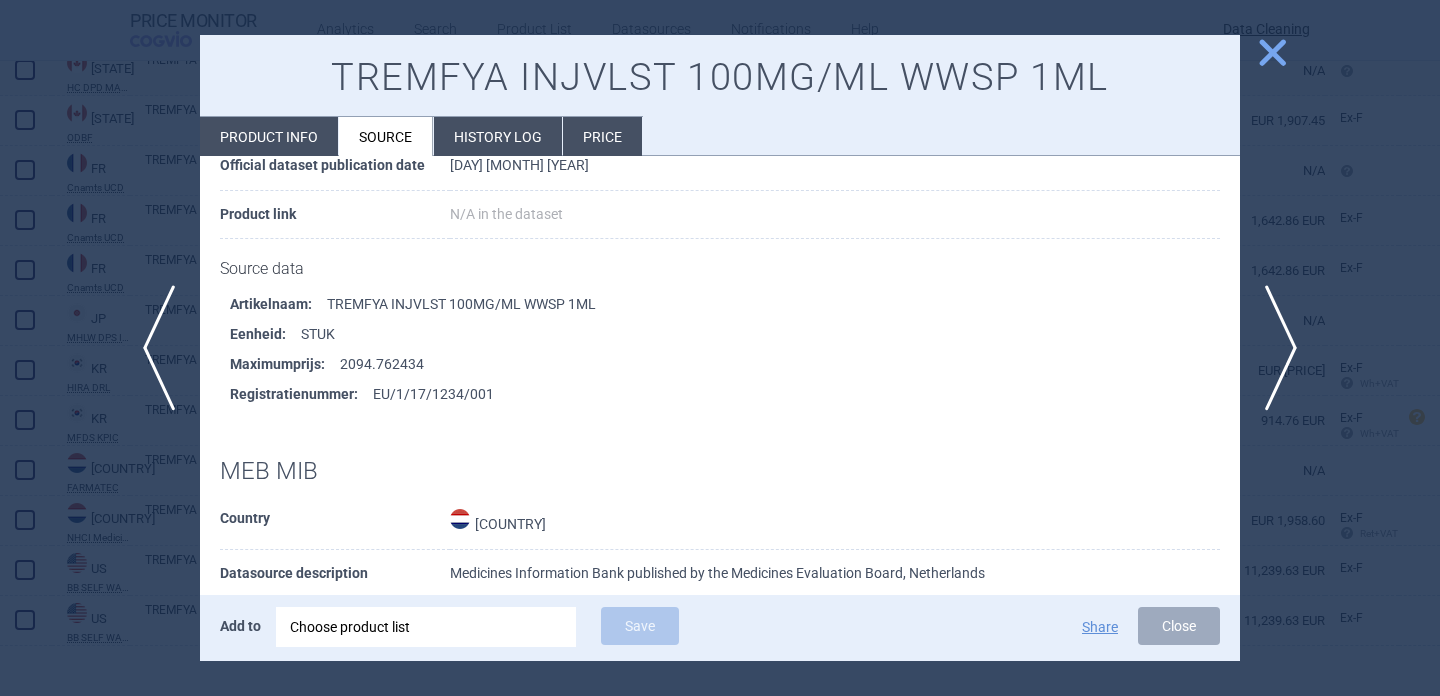 scroll, scrollTop: 259, scrollLeft: 0, axis: vertical 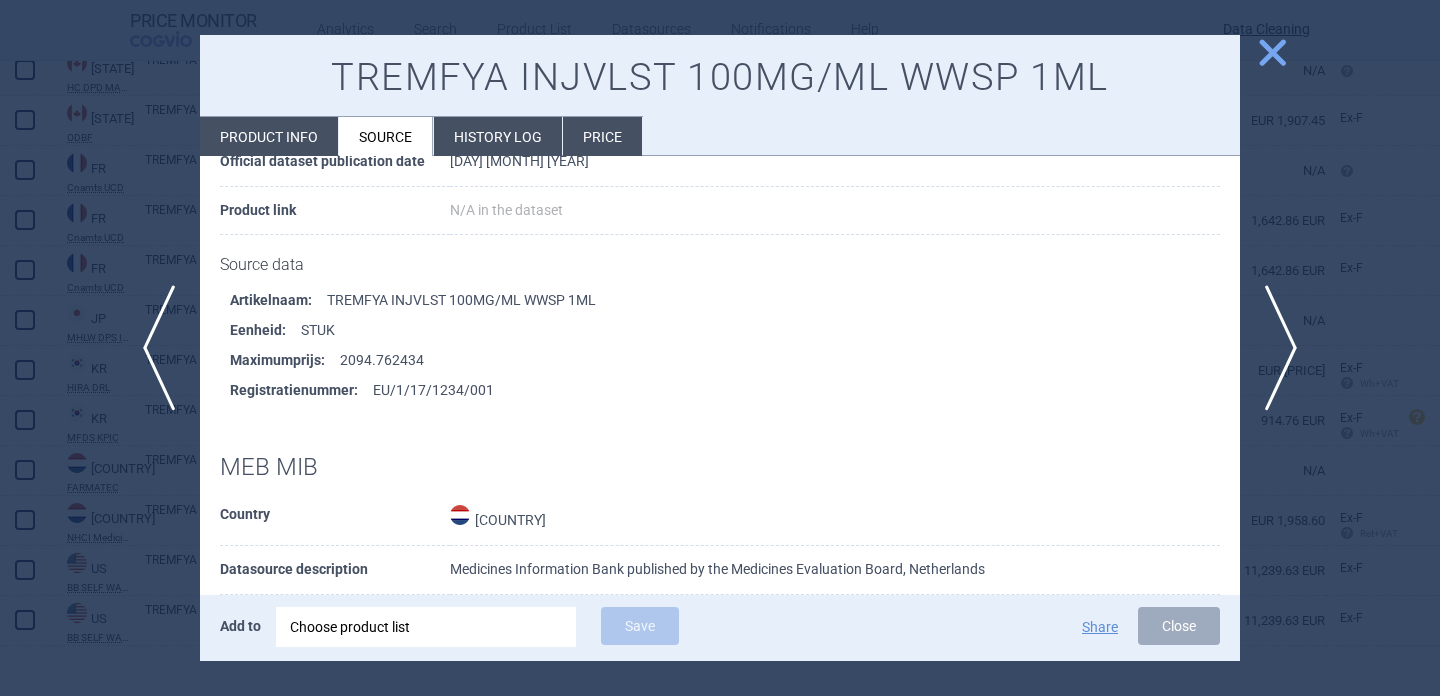 click at bounding box center [720, 348] 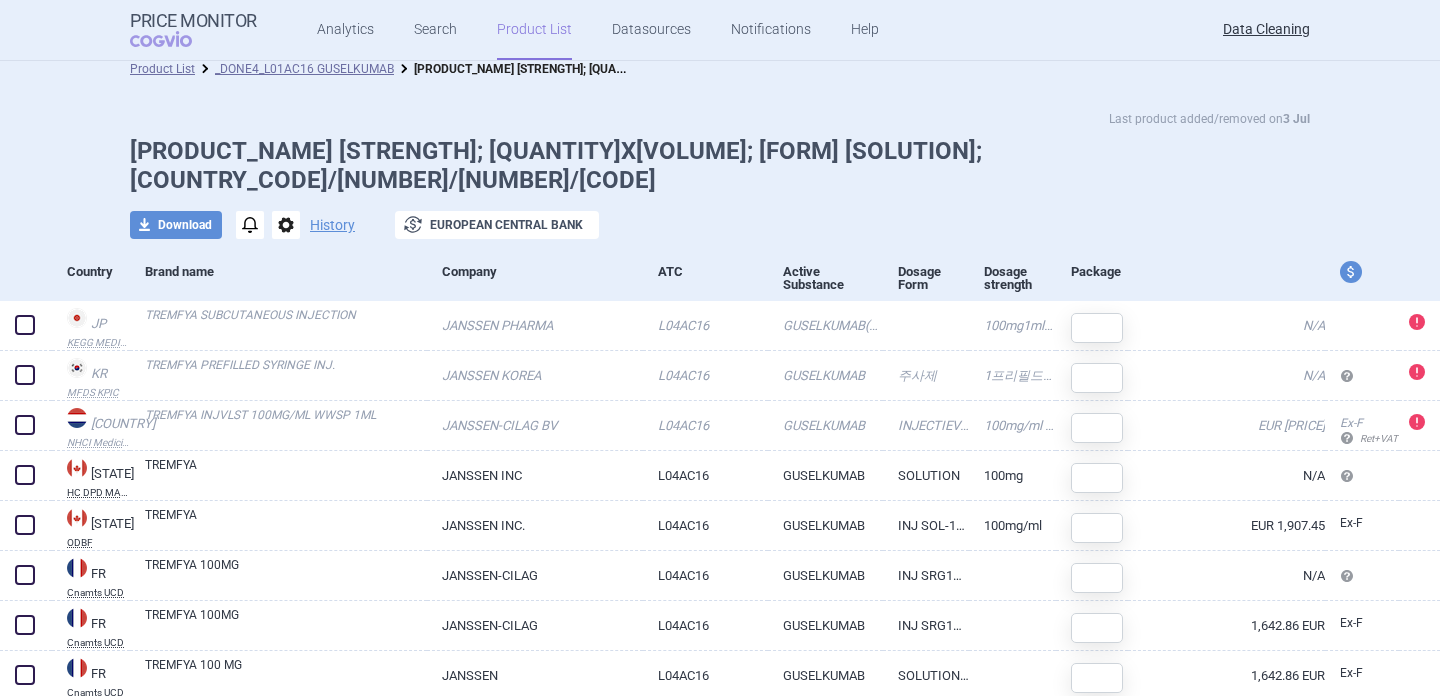 scroll, scrollTop: 0, scrollLeft: 0, axis: both 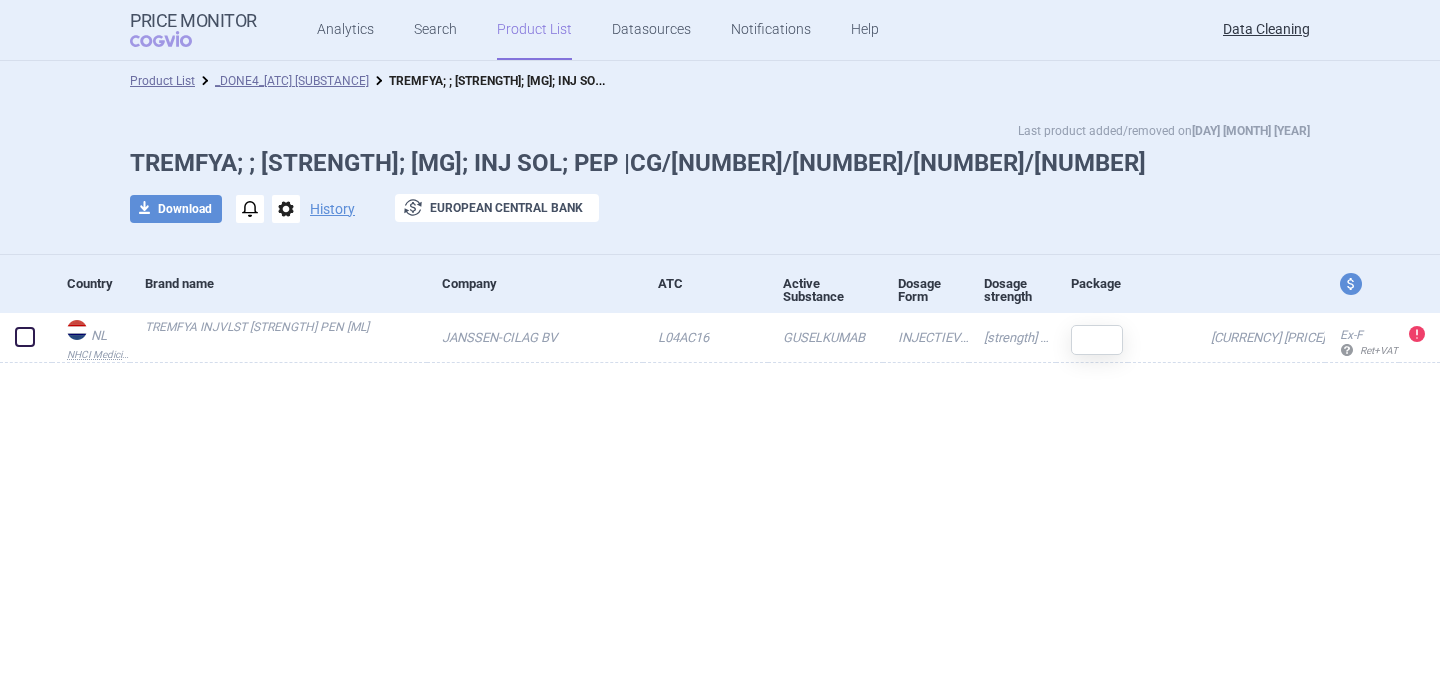 click on "options" at bounding box center (286, 209) 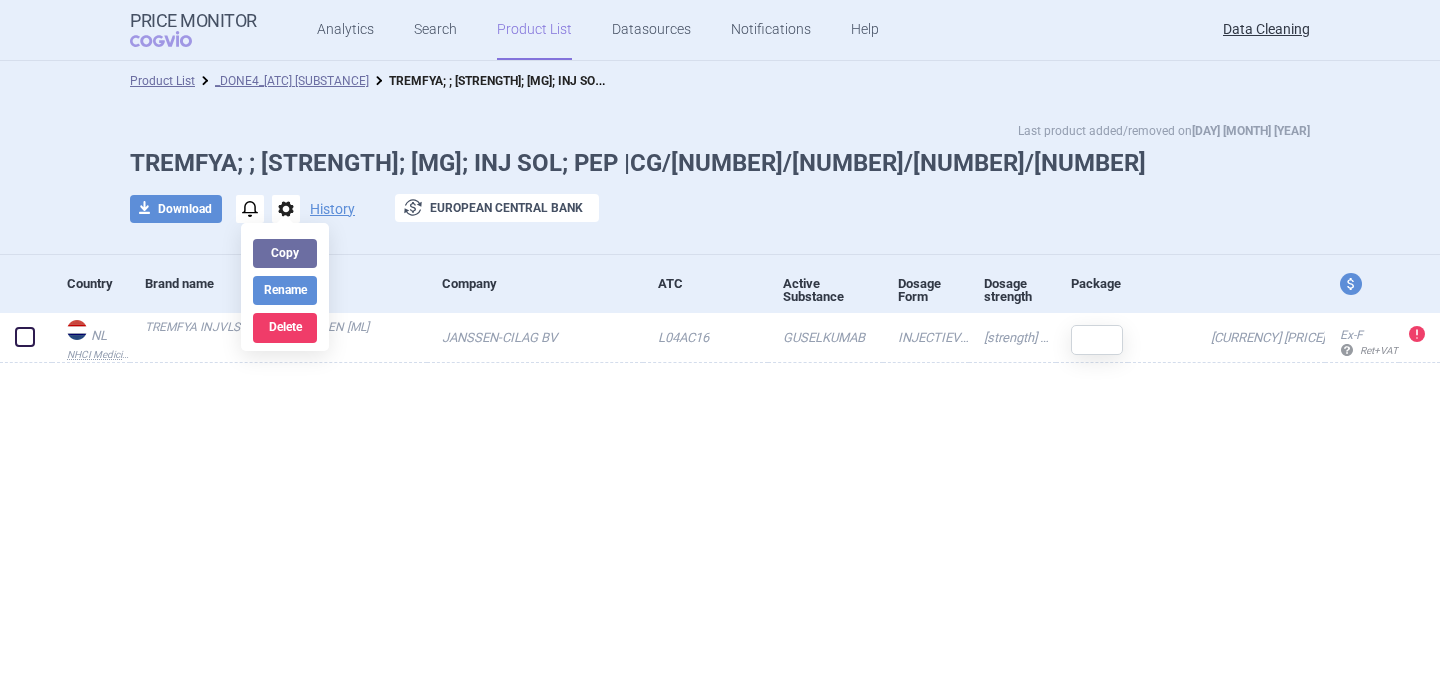 click on "Last product added/removed on [DAY] [MONTH] [YEAR] TREMFYA; ; [STRENGTH]; [MG]; INJ SOL; PEP |CG/[NUMBER]/[NUMBER]/[NUMBER]/[NUMBER] download Download notifications options History exchange European Central Bank" at bounding box center (720, 178) 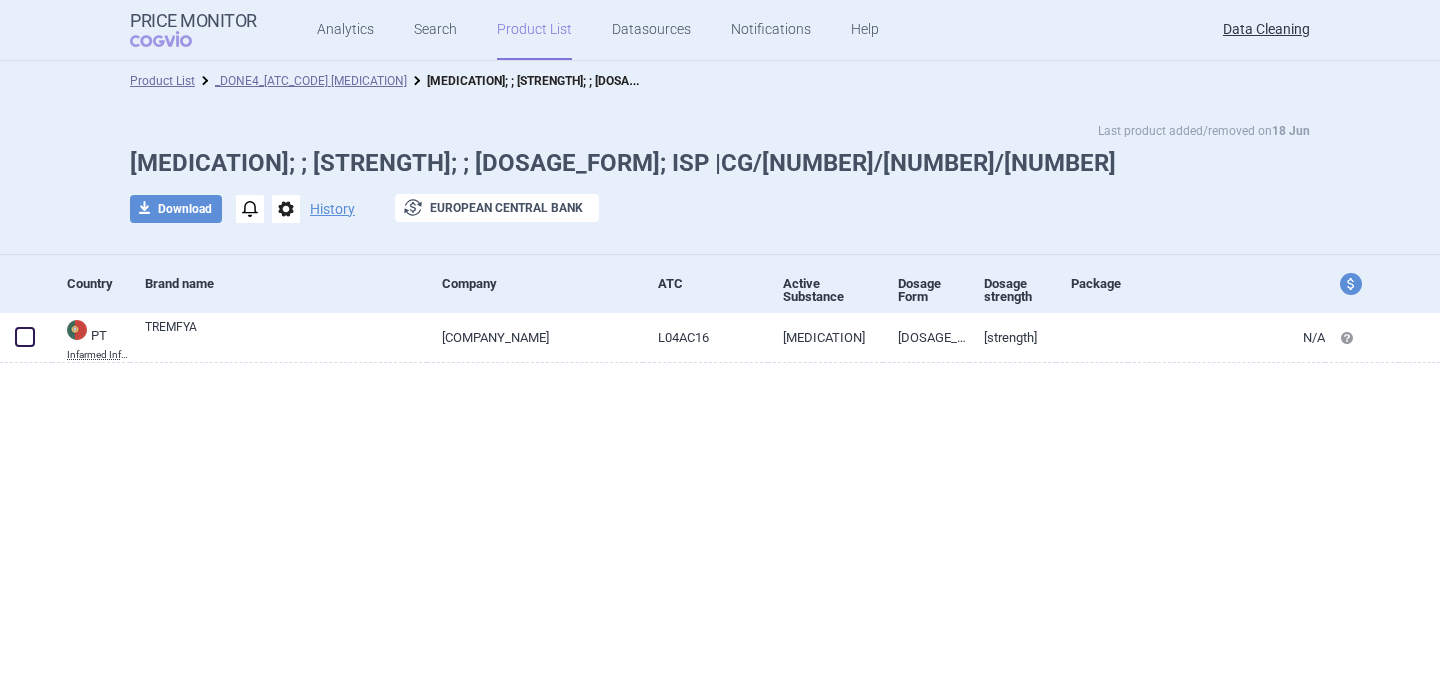 scroll, scrollTop: 0, scrollLeft: 0, axis: both 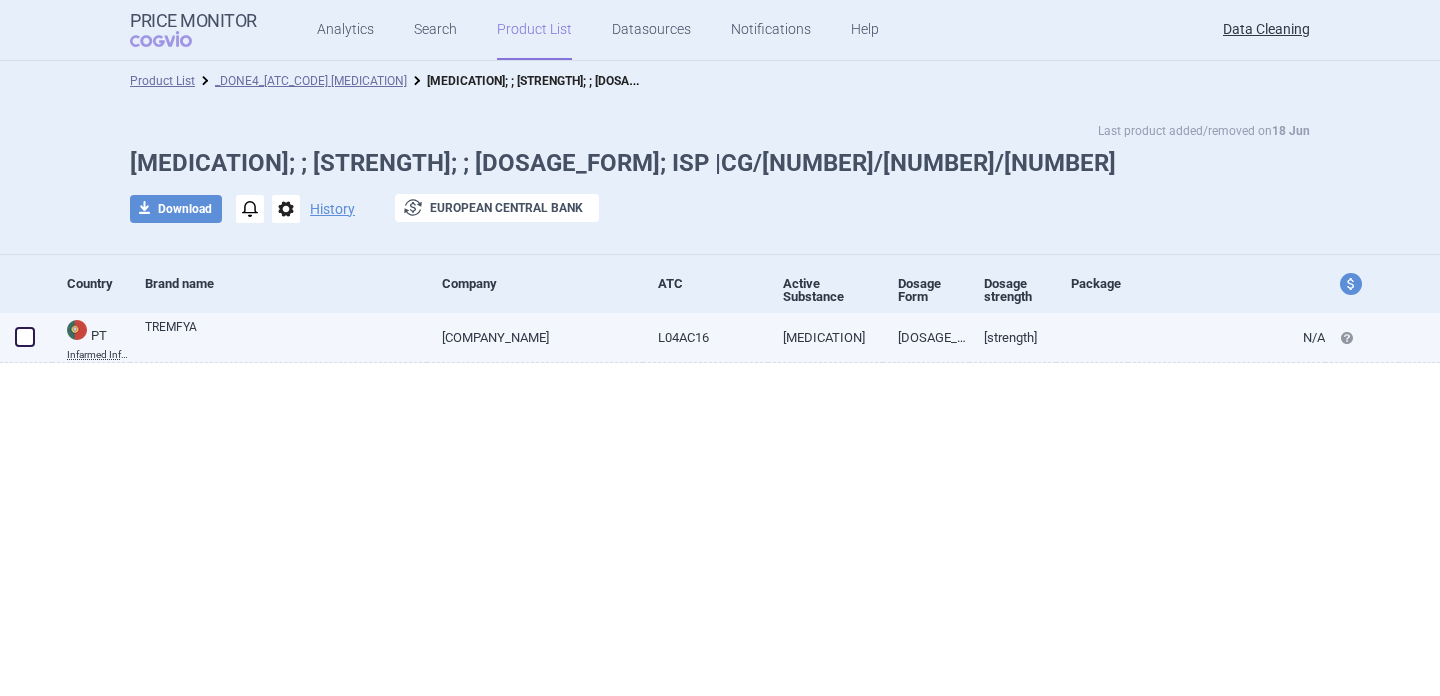 click on "TREMFYA" at bounding box center (286, 336) 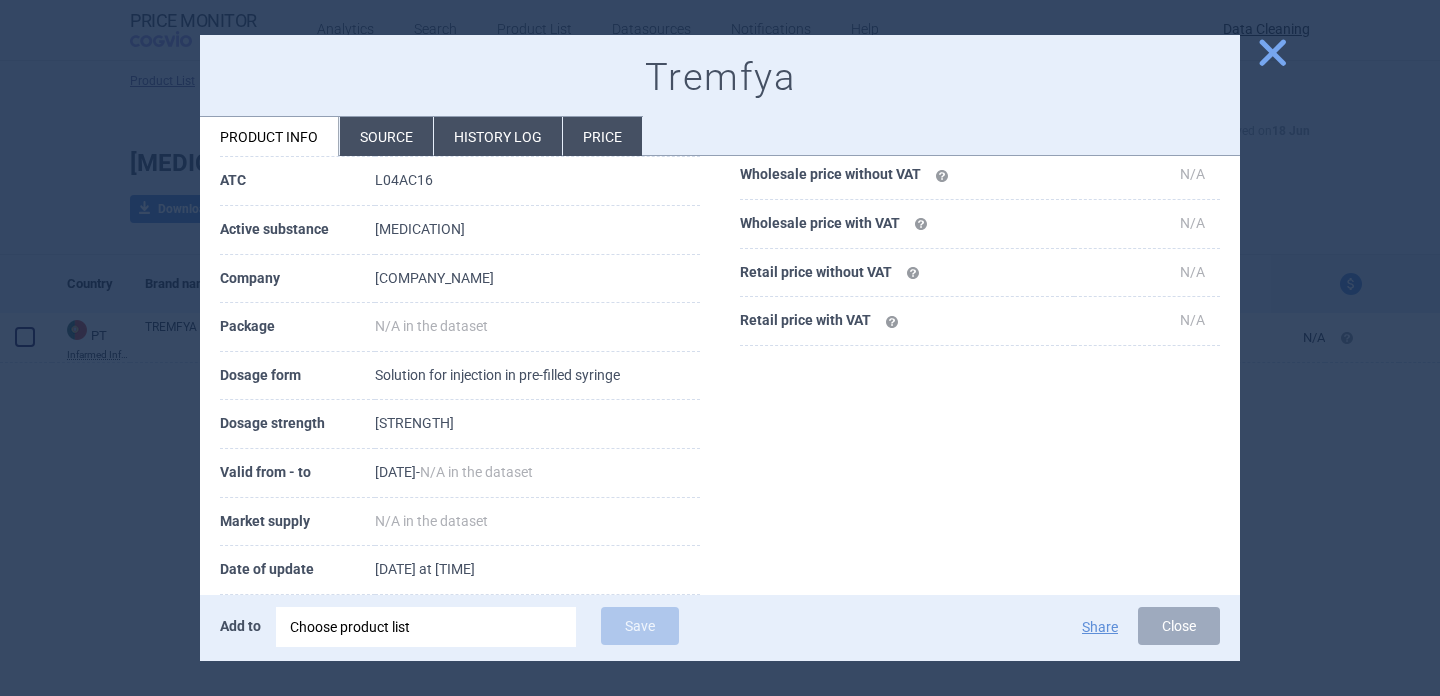 scroll, scrollTop: 268, scrollLeft: 0, axis: vertical 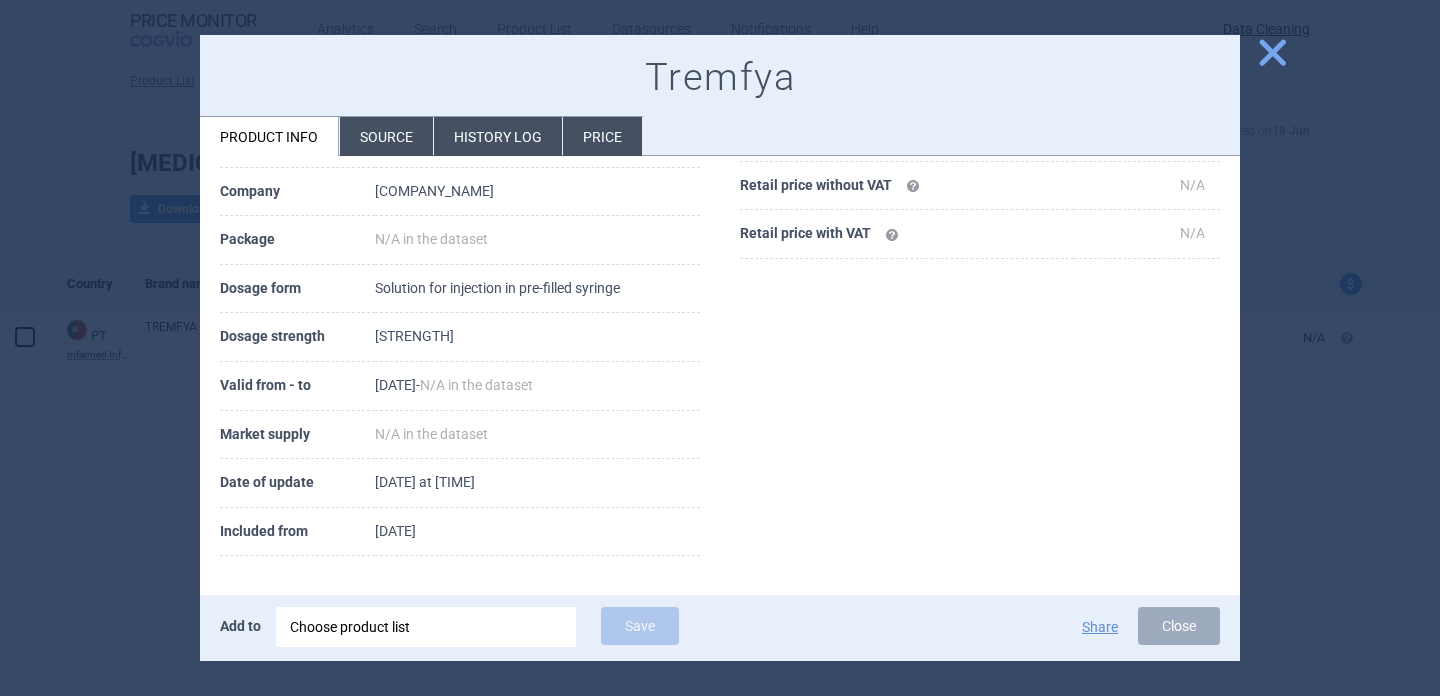 click on "Source" at bounding box center (386, 136) 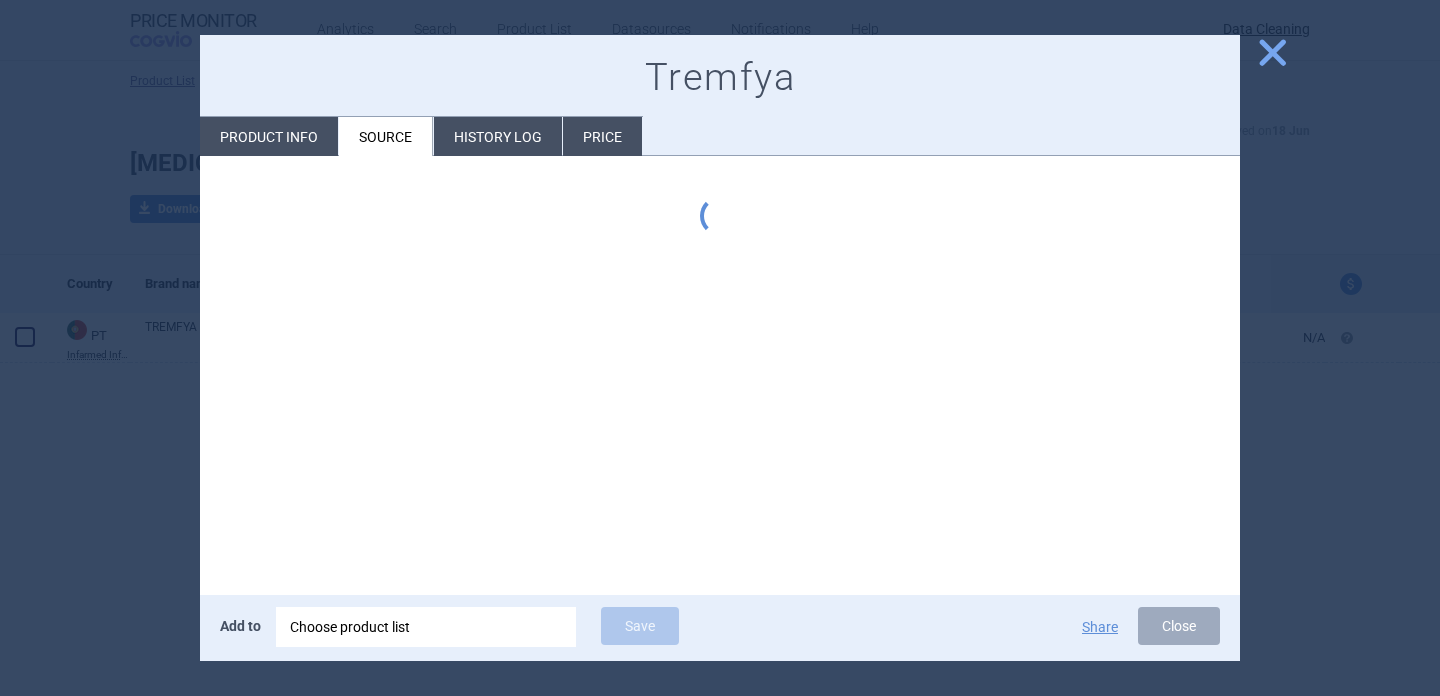 scroll, scrollTop: 0, scrollLeft: 0, axis: both 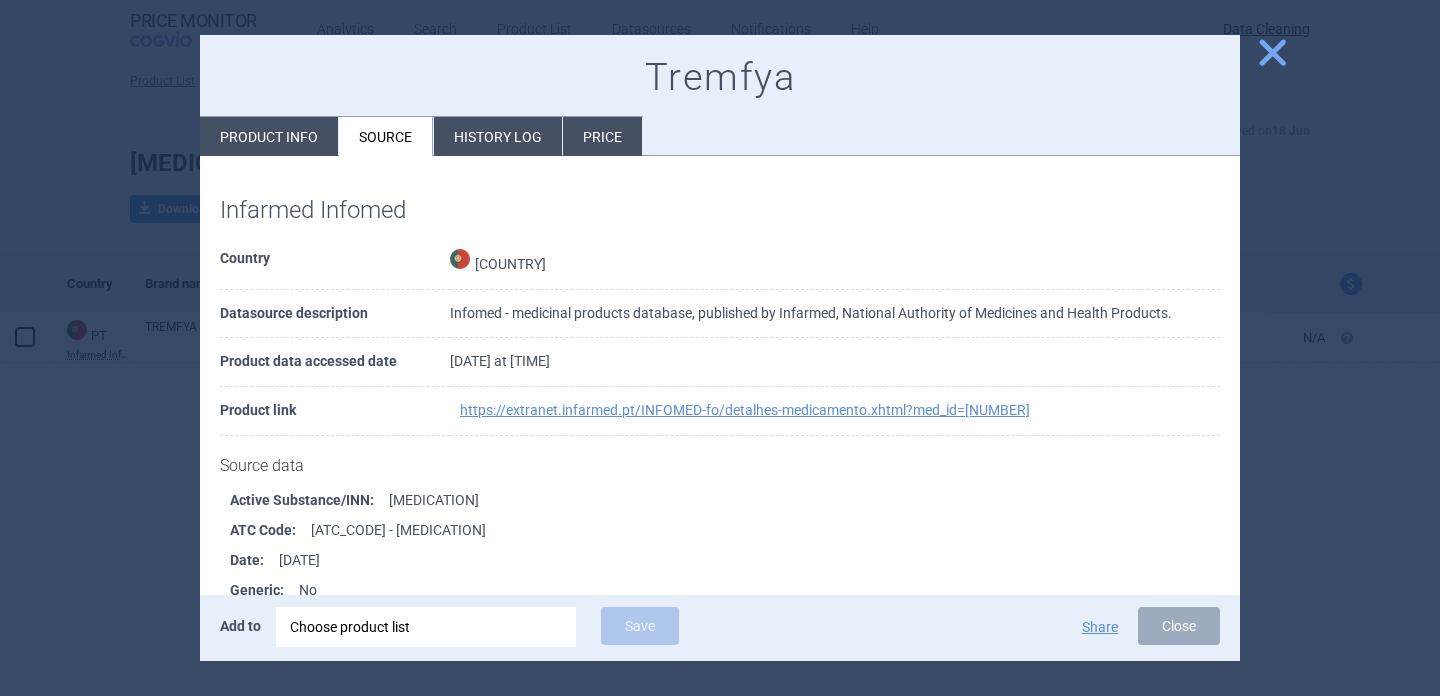 click at bounding box center [720, 348] 